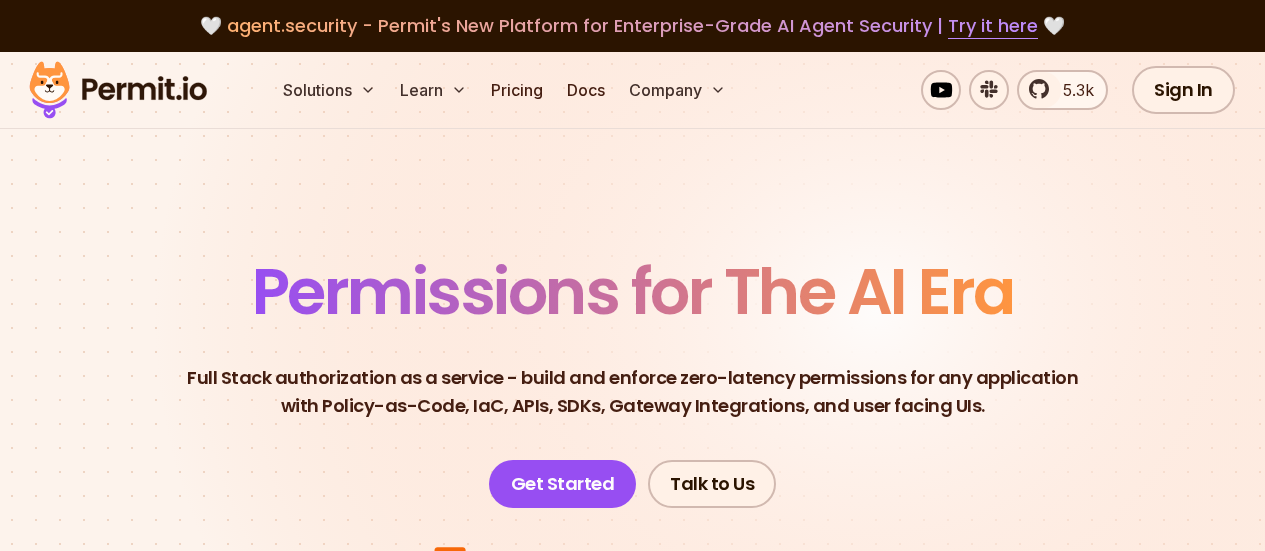 scroll, scrollTop: 0, scrollLeft: 0, axis: both 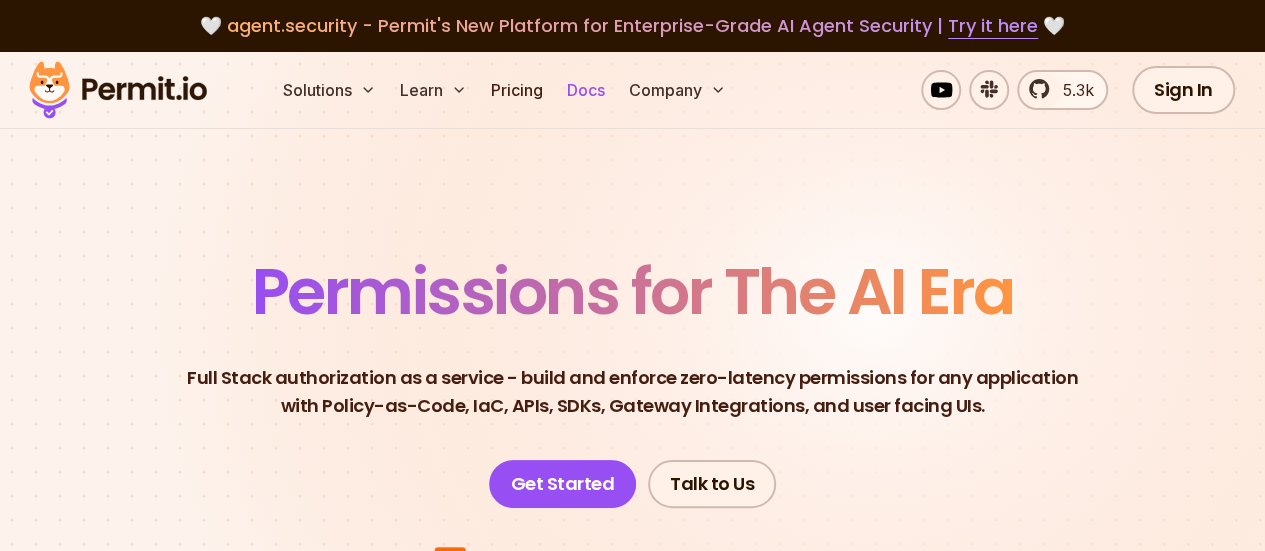 click on "Docs" at bounding box center [586, 90] 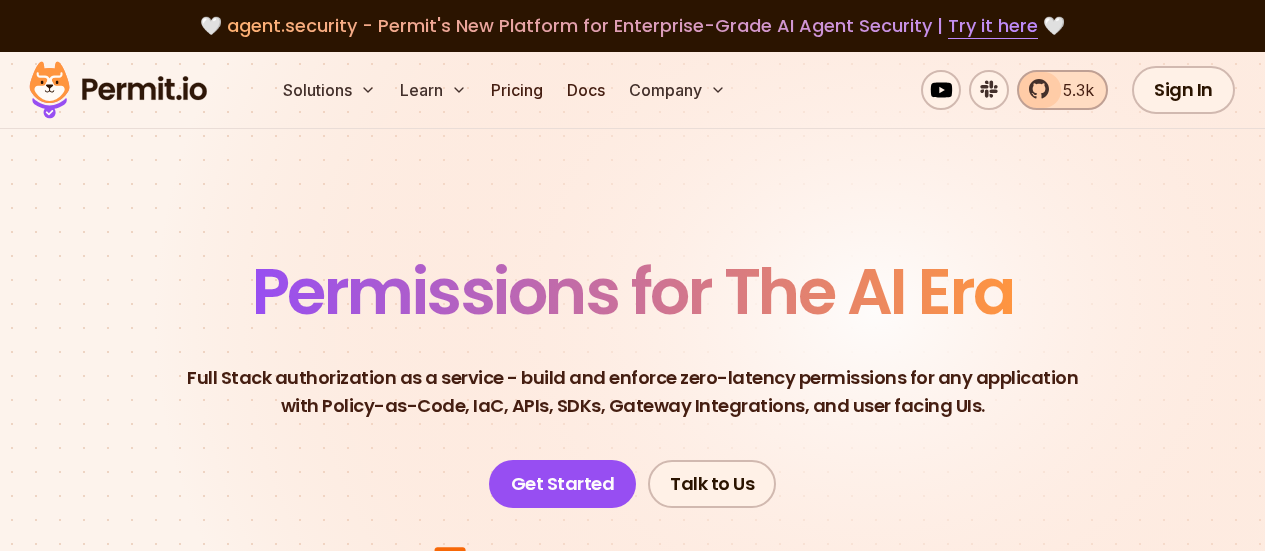 scroll, scrollTop: 0, scrollLeft: 0, axis: both 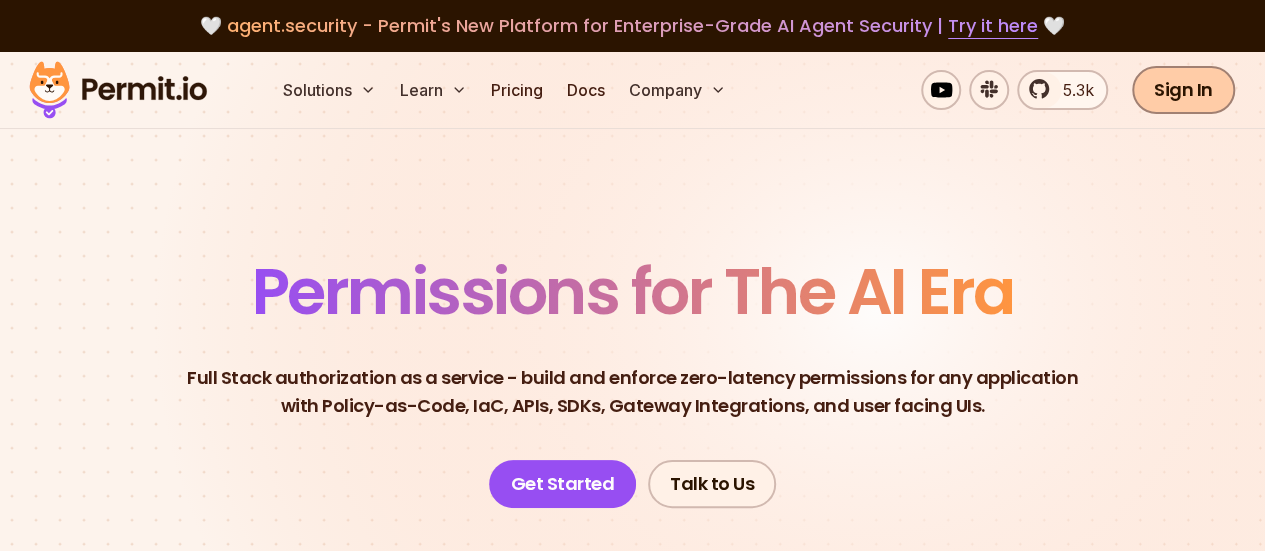 click on "Sign In" at bounding box center (1183, 90) 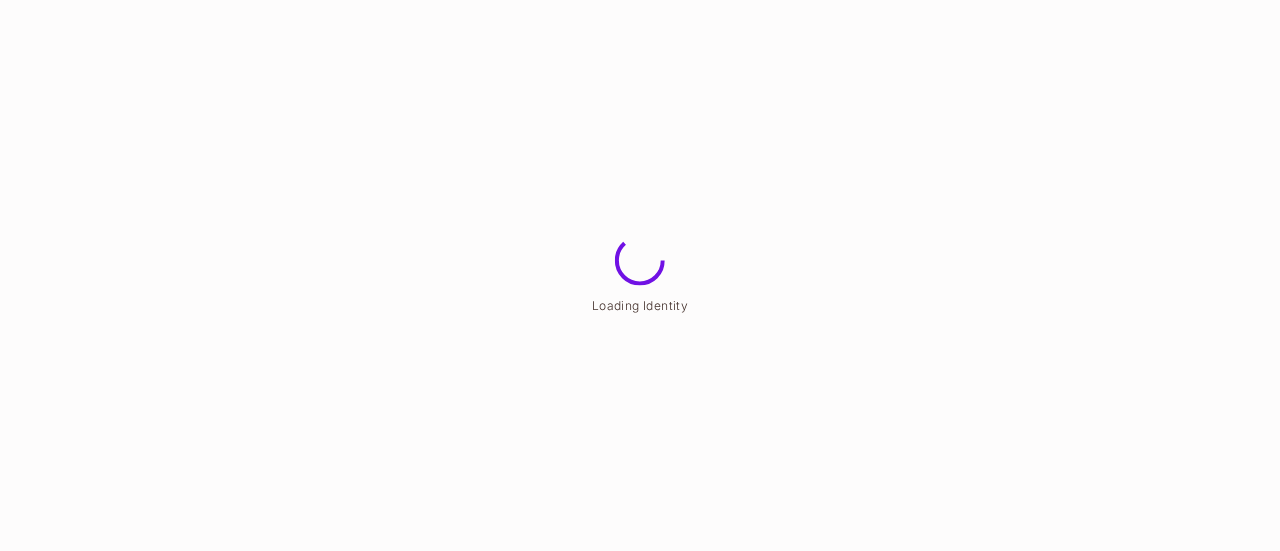scroll, scrollTop: 0, scrollLeft: 0, axis: both 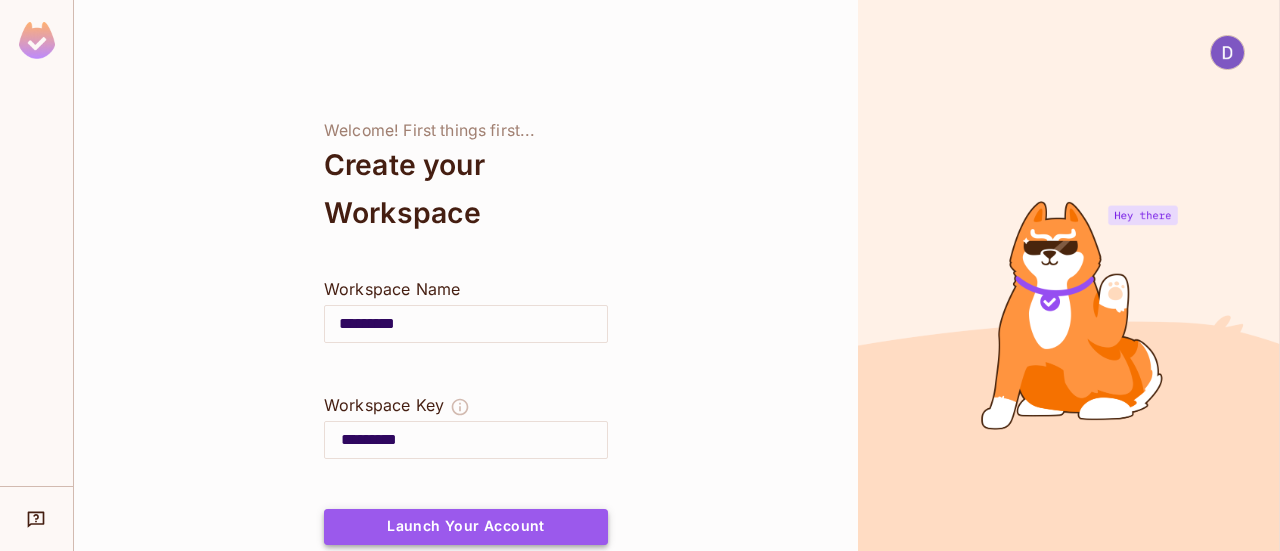 click on "Launch Your Account" at bounding box center [466, 527] 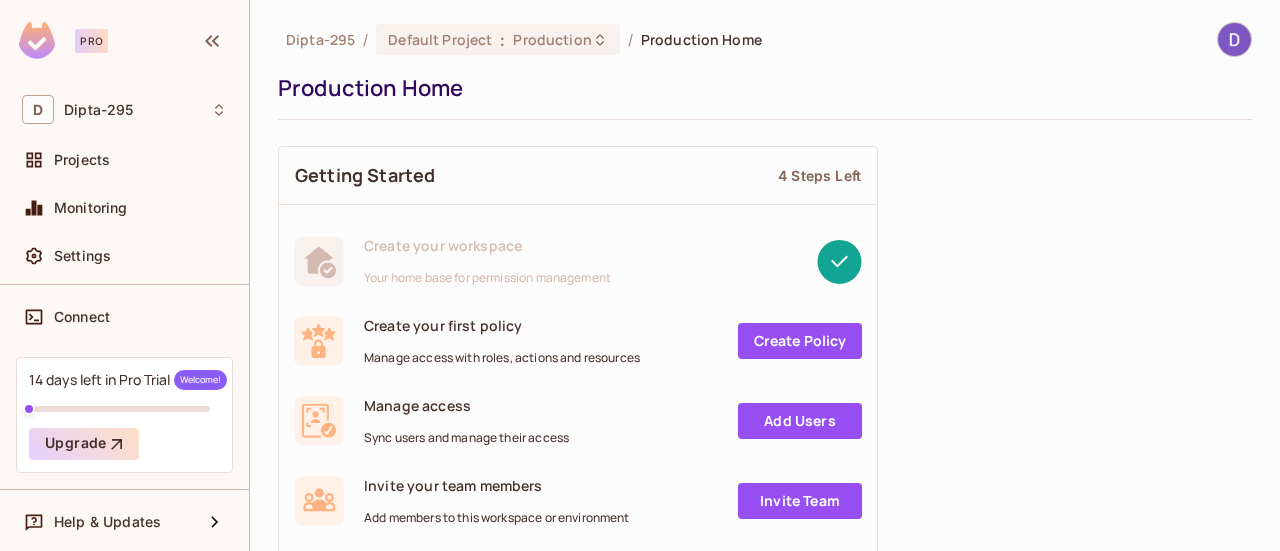 scroll, scrollTop: 0, scrollLeft: 0, axis: both 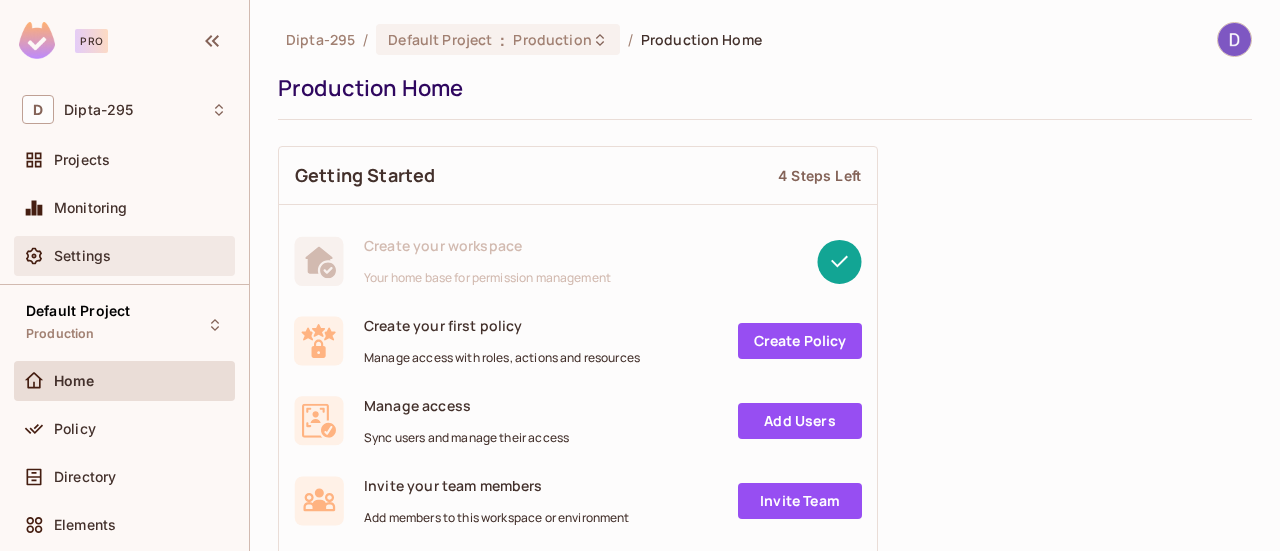 click on "Settings" at bounding box center (140, 256) 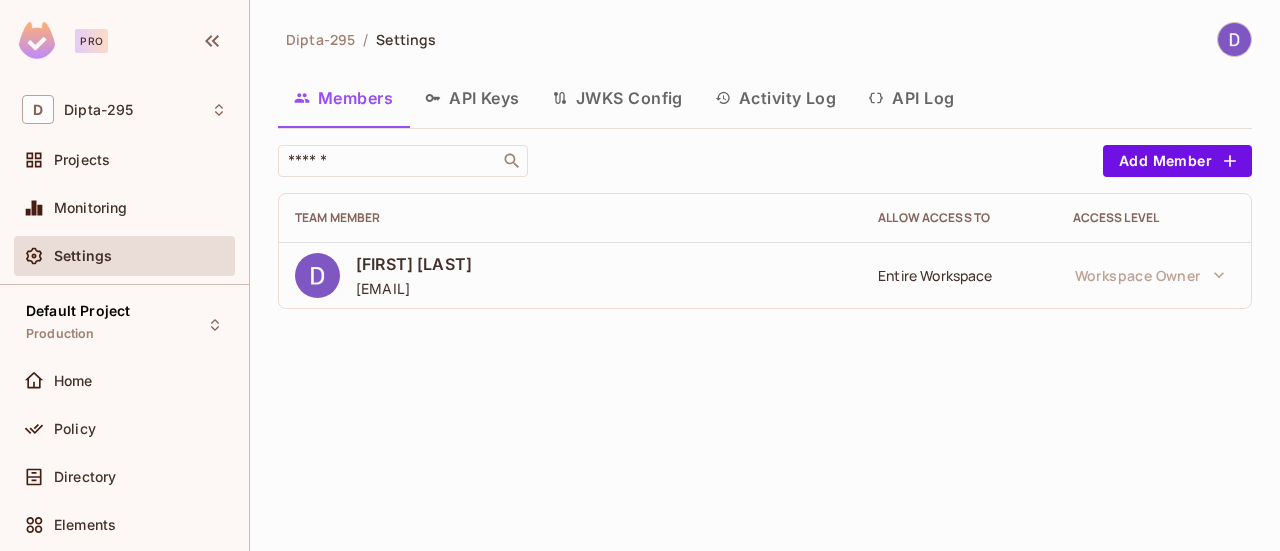 click on "Entire Workspace" at bounding box center (959, 275) 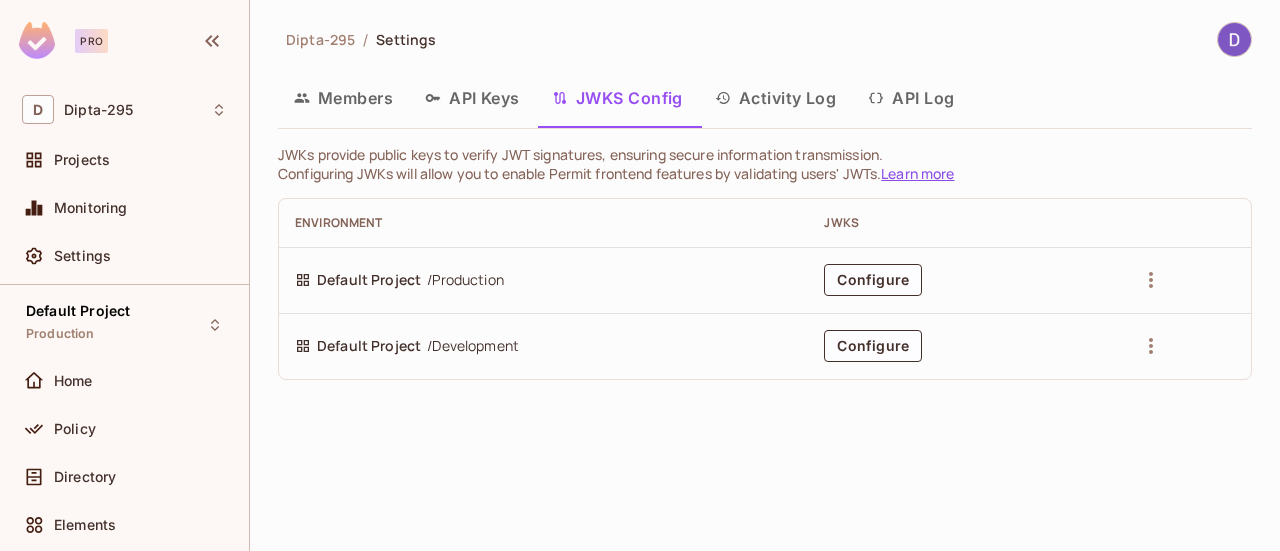 click 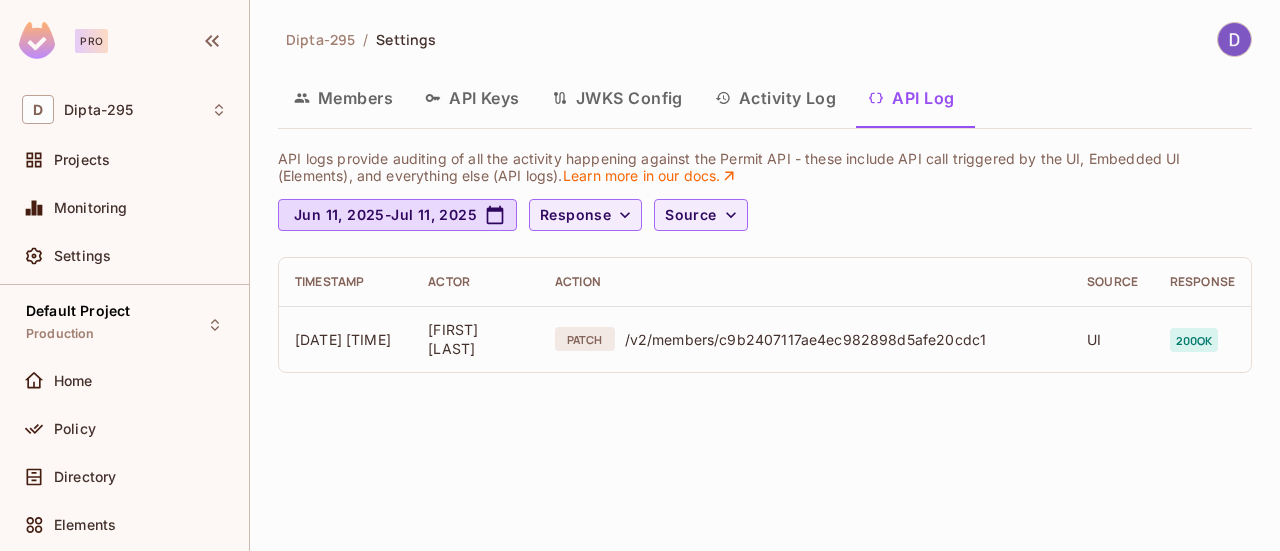 click on "Activity Log" at bounding box center [776, 98] 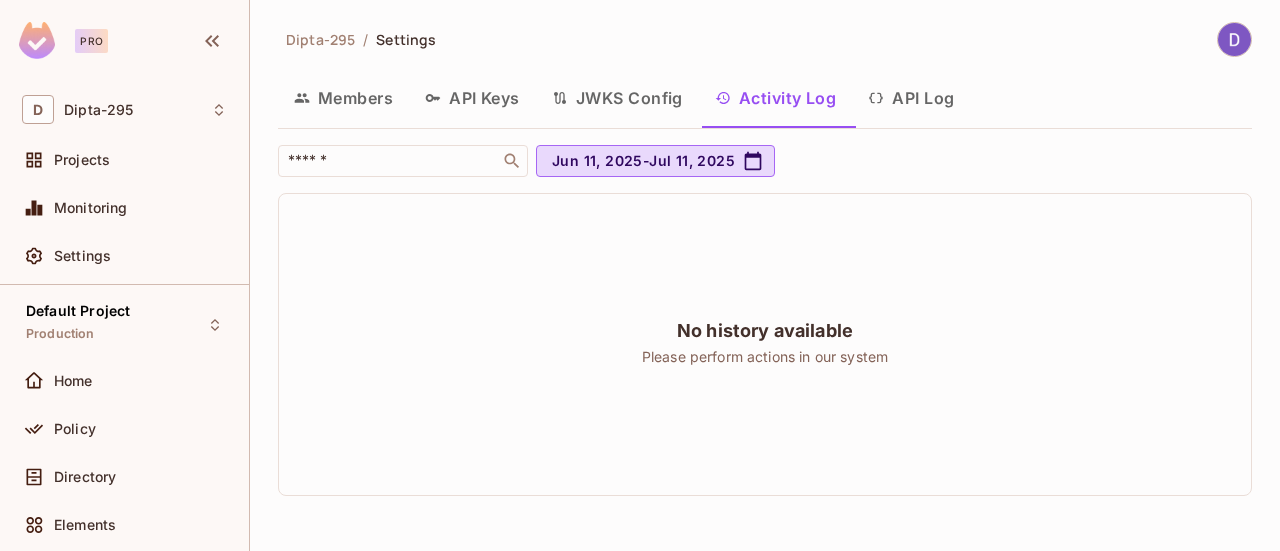 click on "JWKS Config" at bounding box center [617, 98] 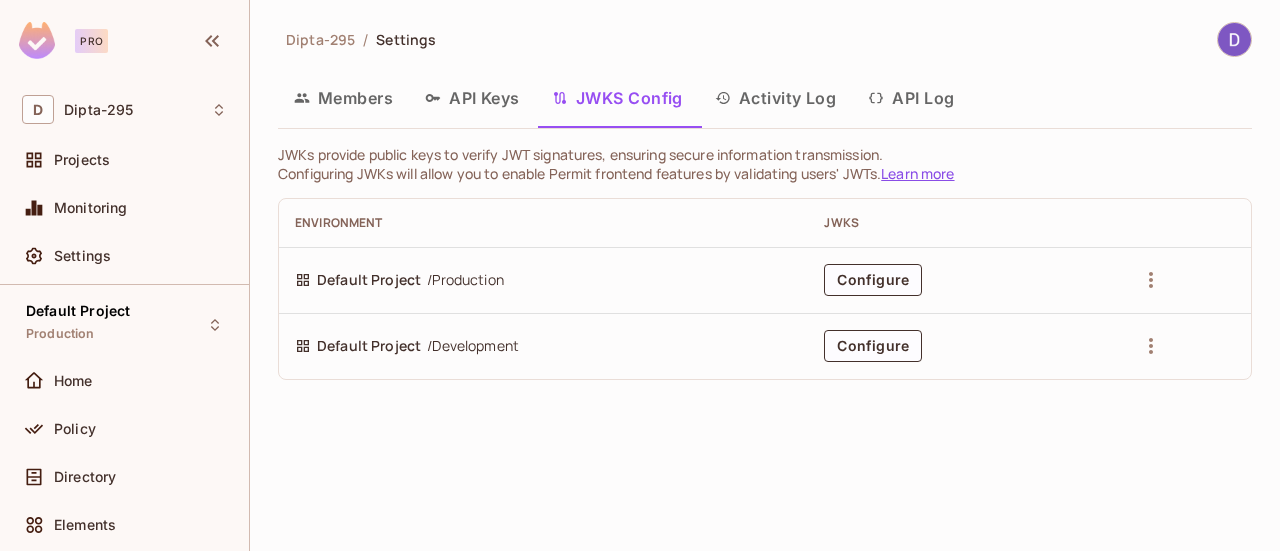 click on "API Keys" at bounding box center (472, 98) 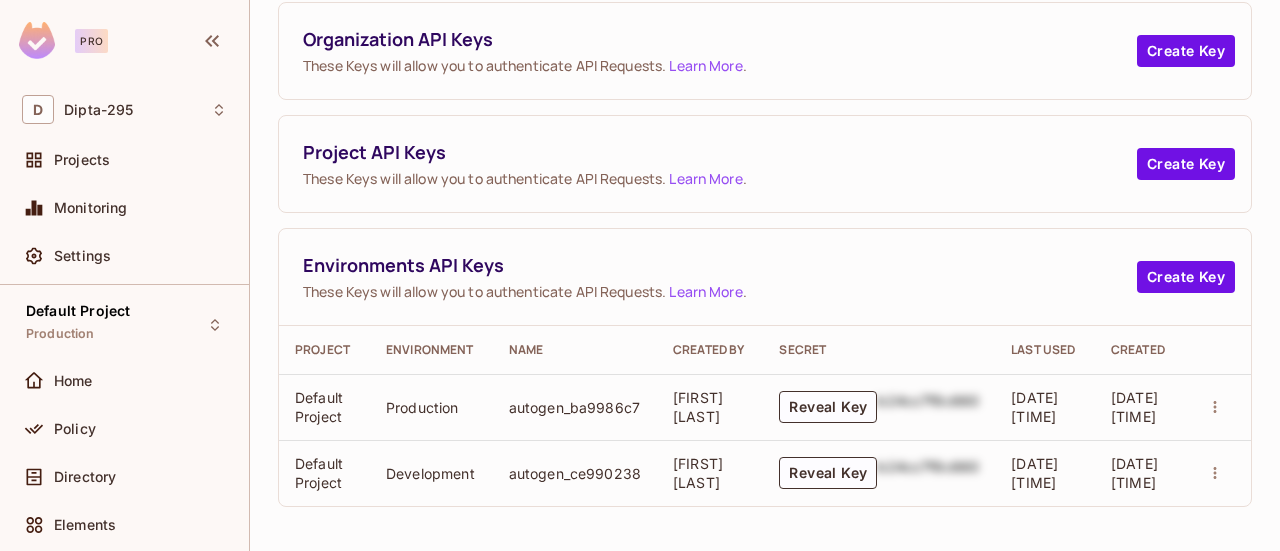 scroll, scrollTop: 0, scrollLeft: 0, axis: both 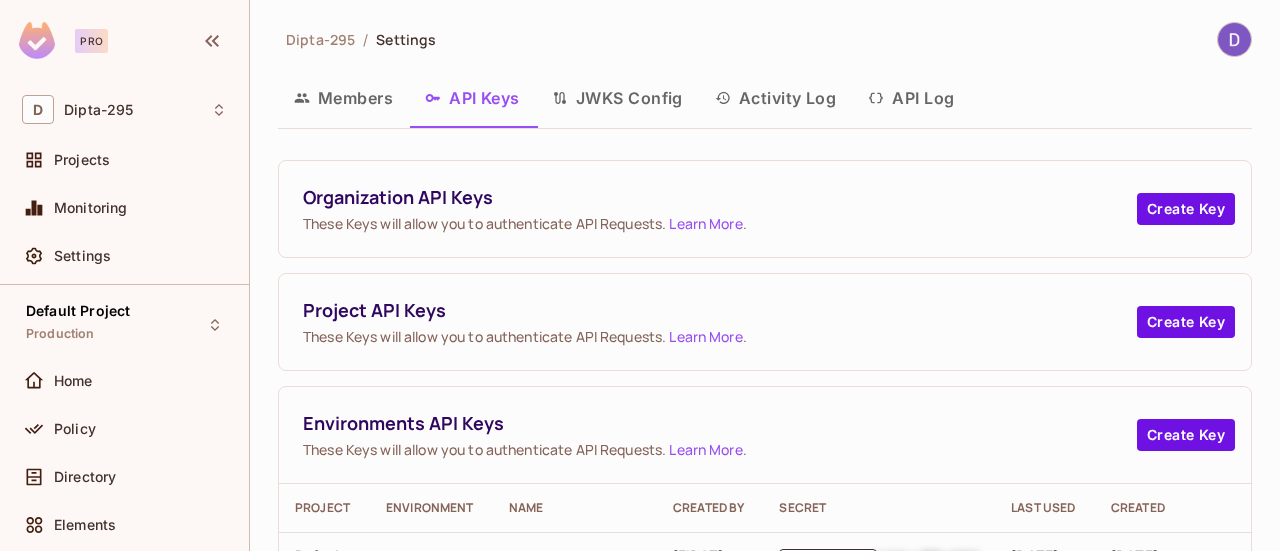 click on "Members" at bounding box center [343, 98] 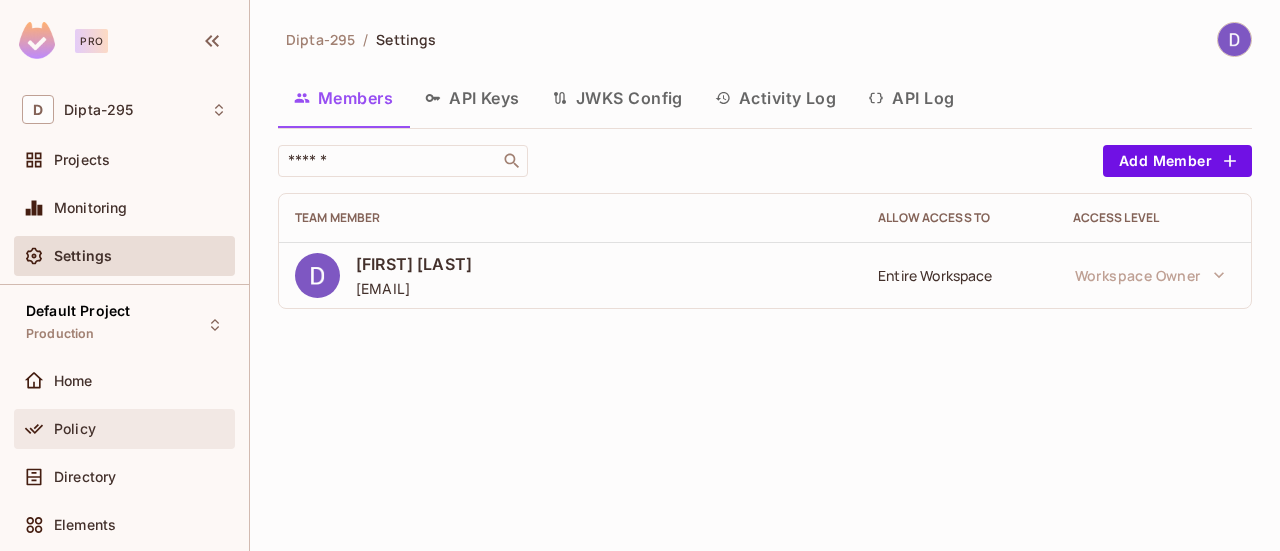 scroll, scrollTop: 99, scrollLeft: 0, axis: vertical 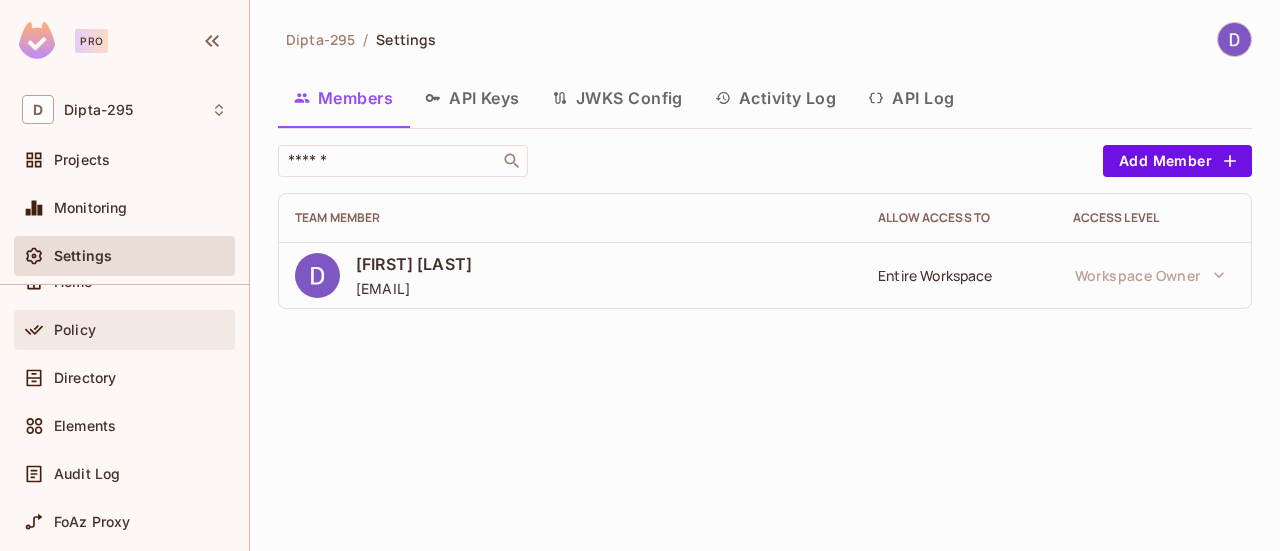 click on "Policy" at bounding box center [140, 330] 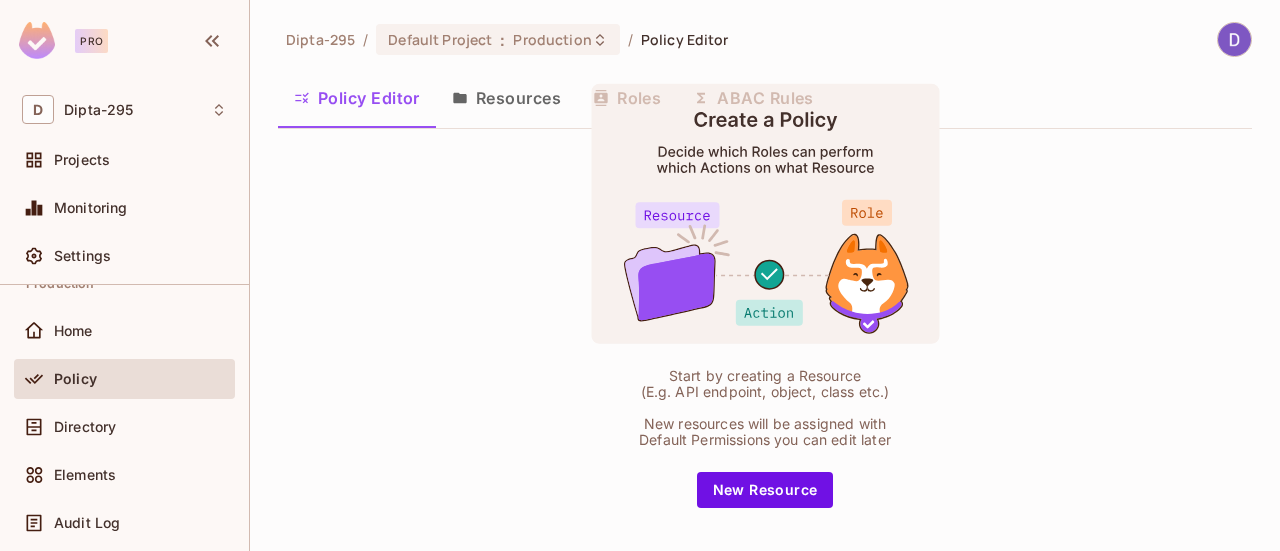 scroll, scrollTop: 0, scrollLeft: 0, axis: both 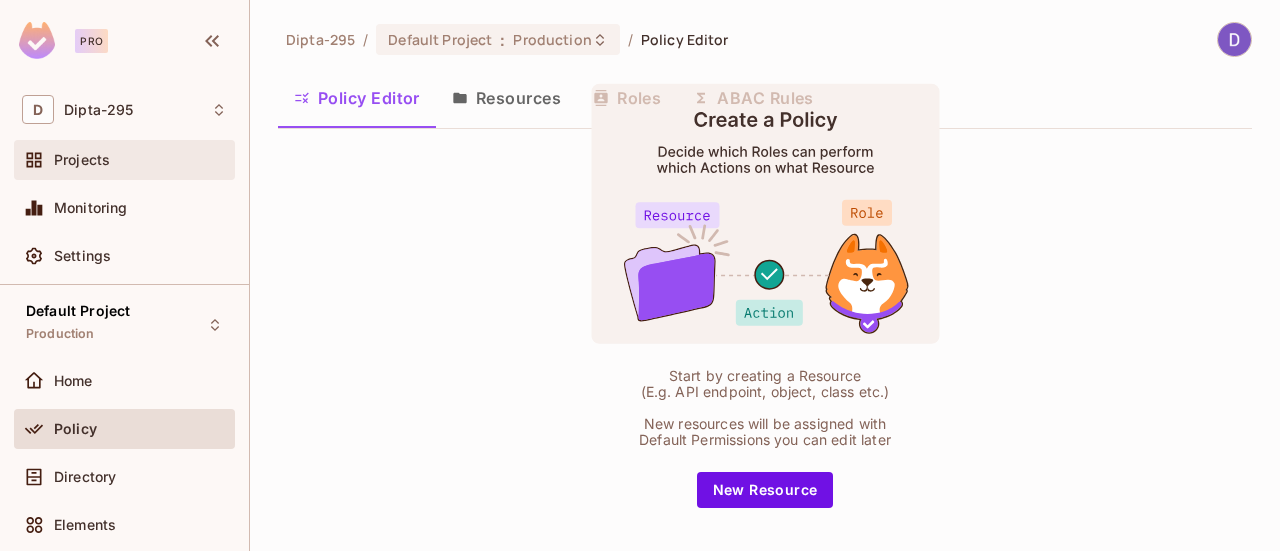 click on "Projects" at bounding box center (140, 160) 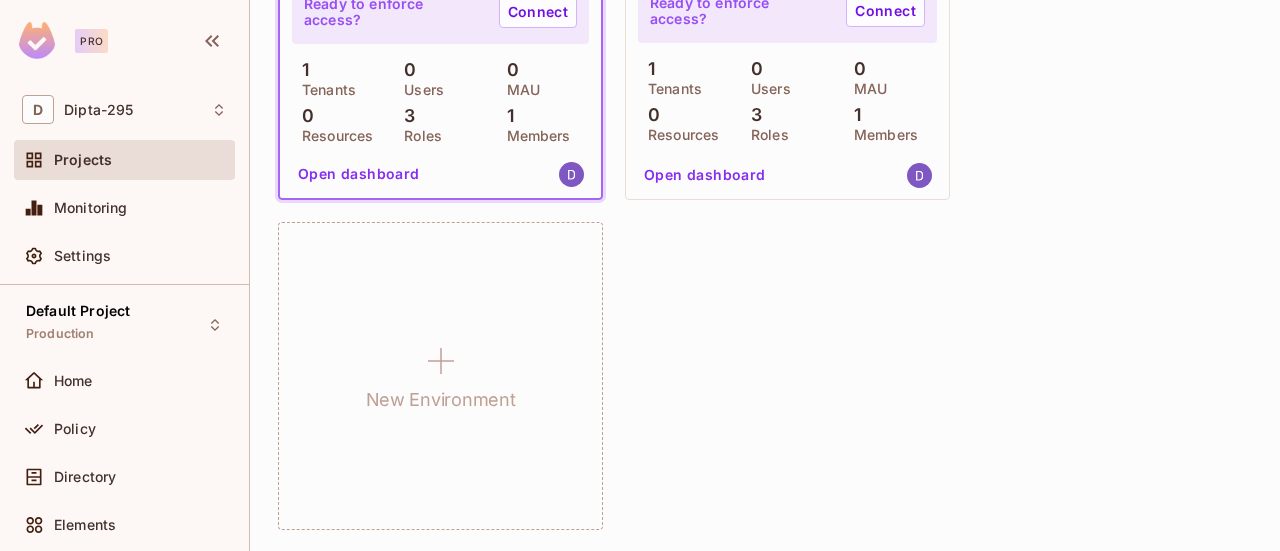 scroll, scrollTop: 0, scrollLeft: 0, axis: both 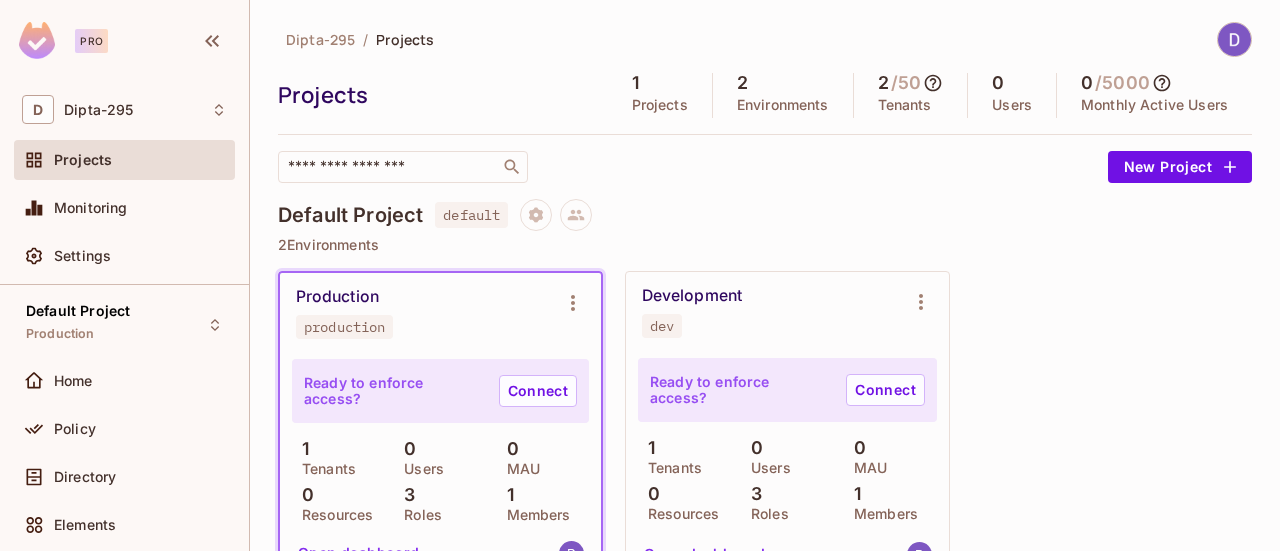 click 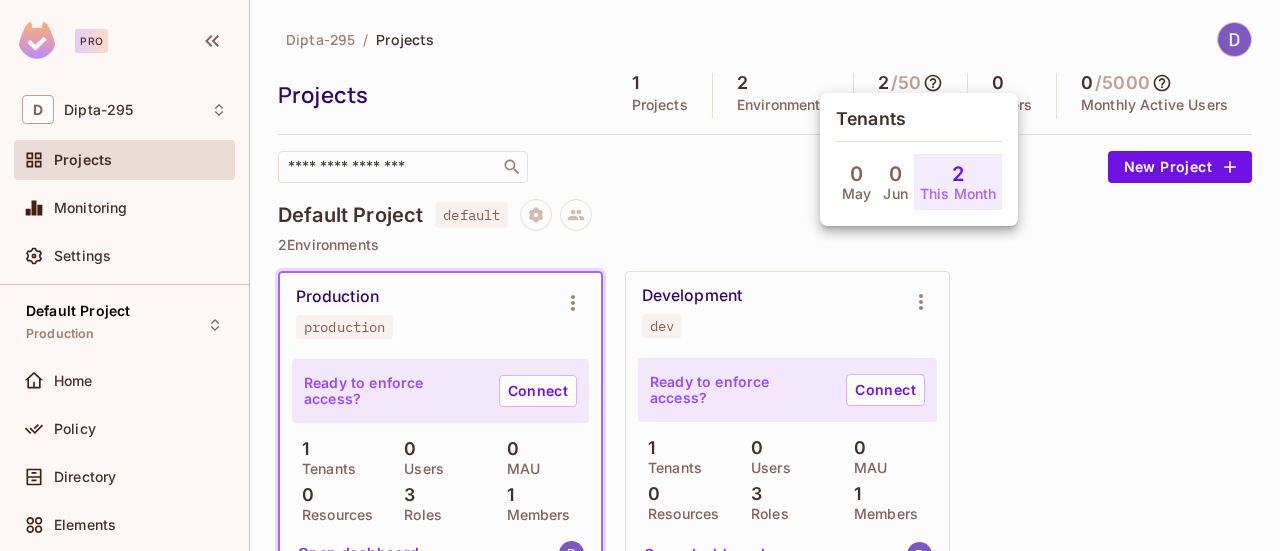 click on "This Month" at bounding box center (958, 194) 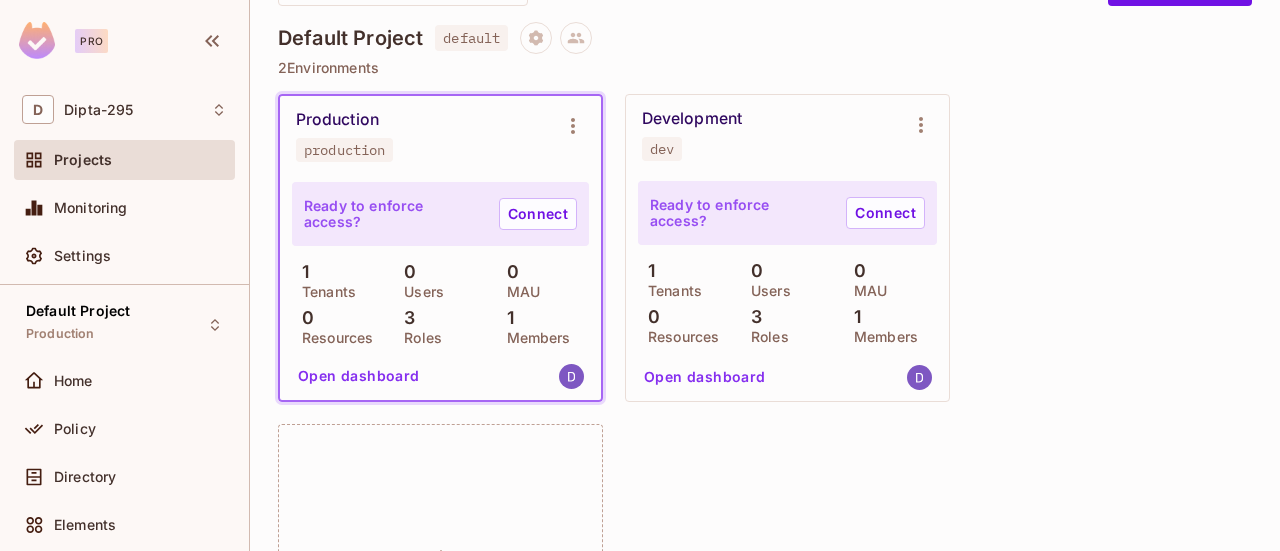 scroll, scrollTop: 181, scrollLeft: 0, axis: vertical 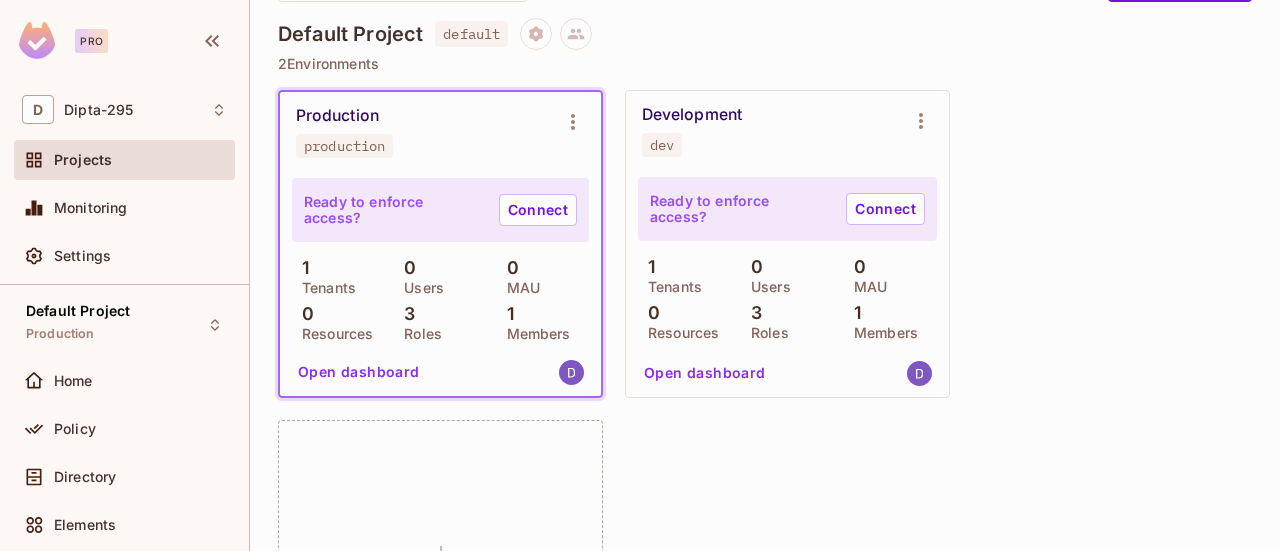 click on "Roles" at bounding box center [418, 334] 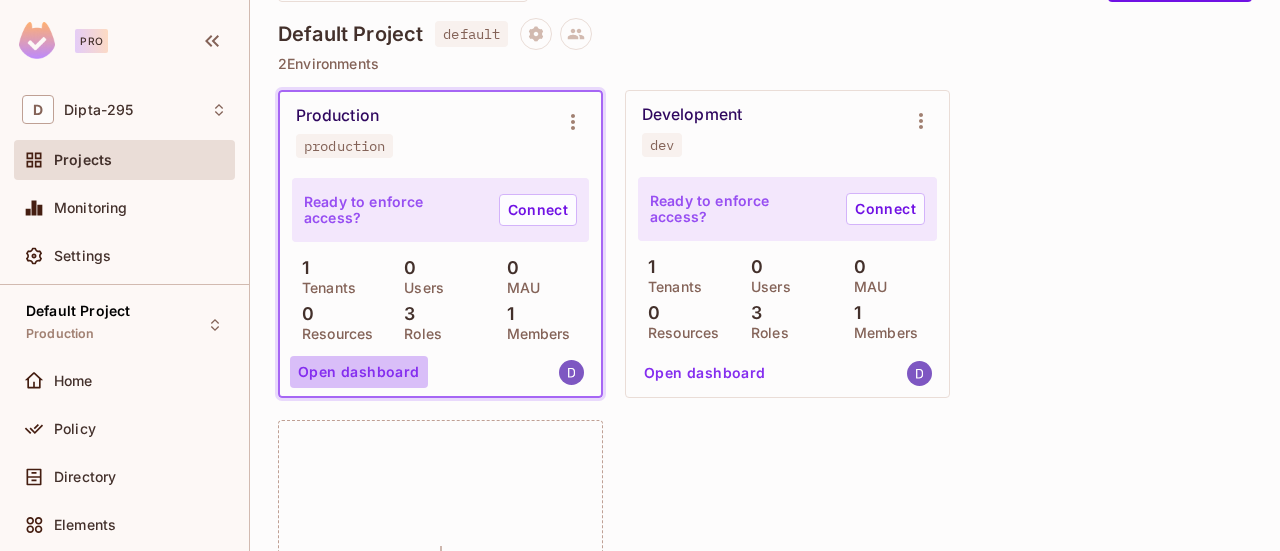 click on "Open dashboard" at bounding box center [359, 372] 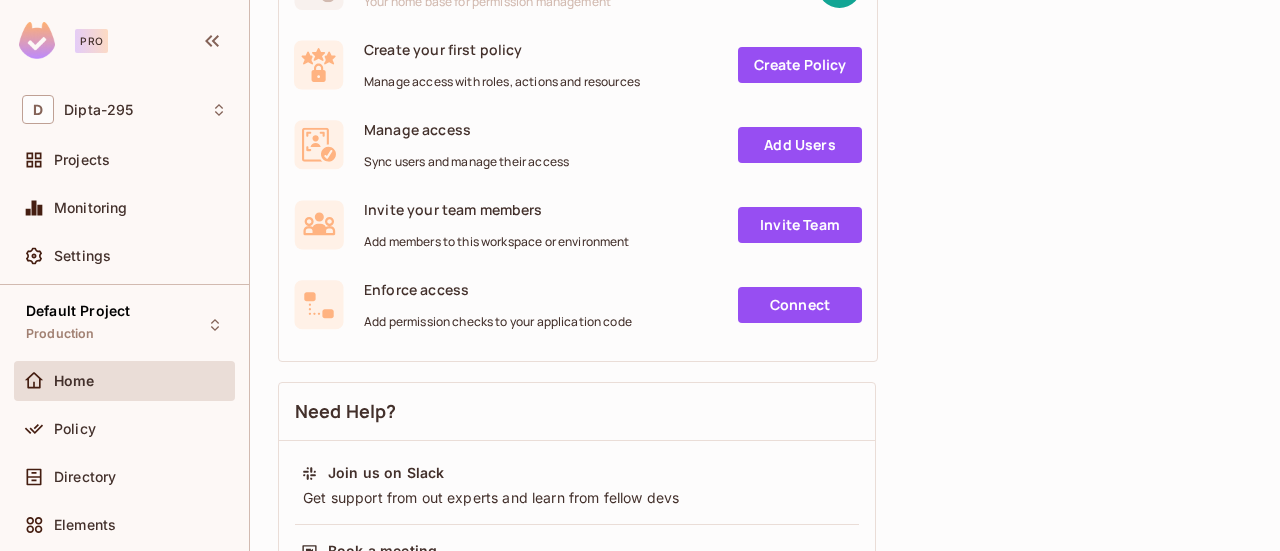 scroll, scrollTop: 0, scrollLeft: 0, axis: both 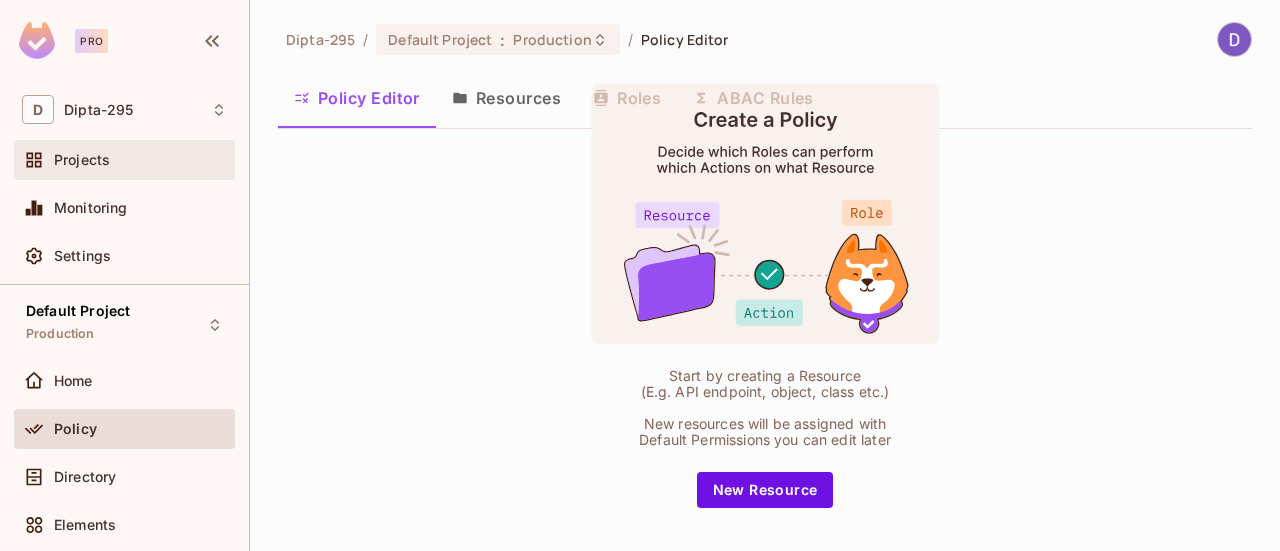 click on "Projects" at bounding box center [140, 160] 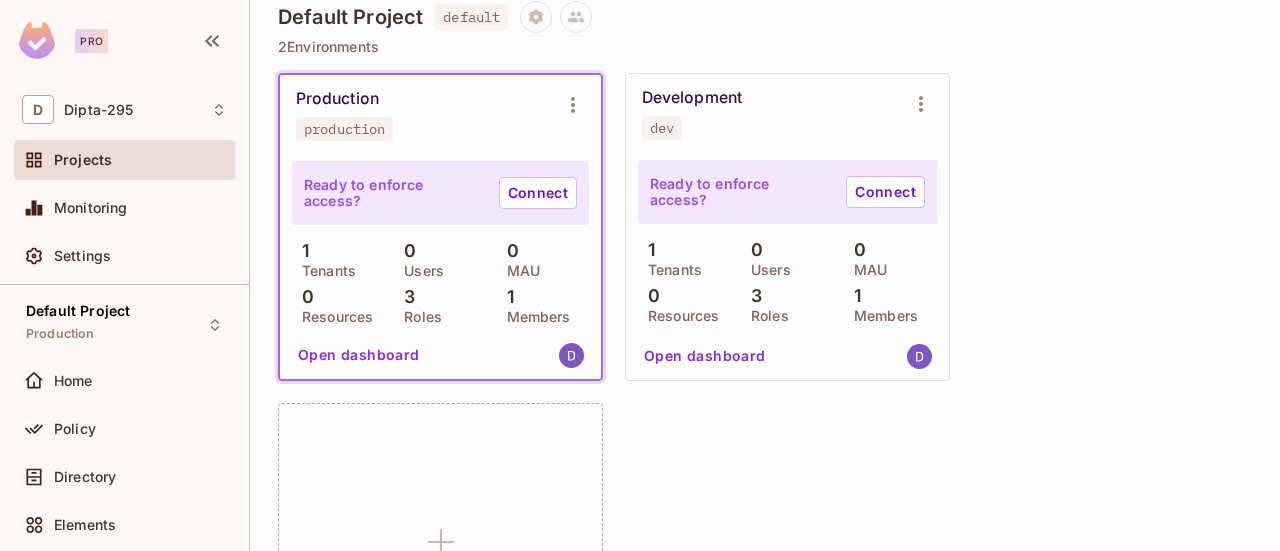 scroll, scrollTop: 205, scrollLeft: 0, axis: vertical 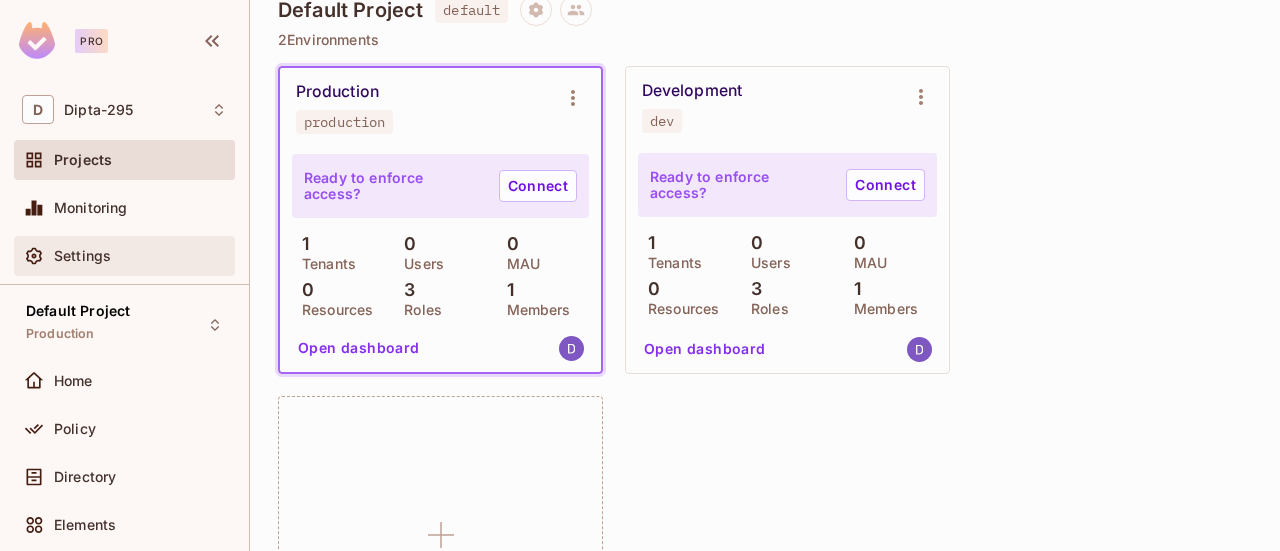 click on "Settings" at bounding box center [140, 256] 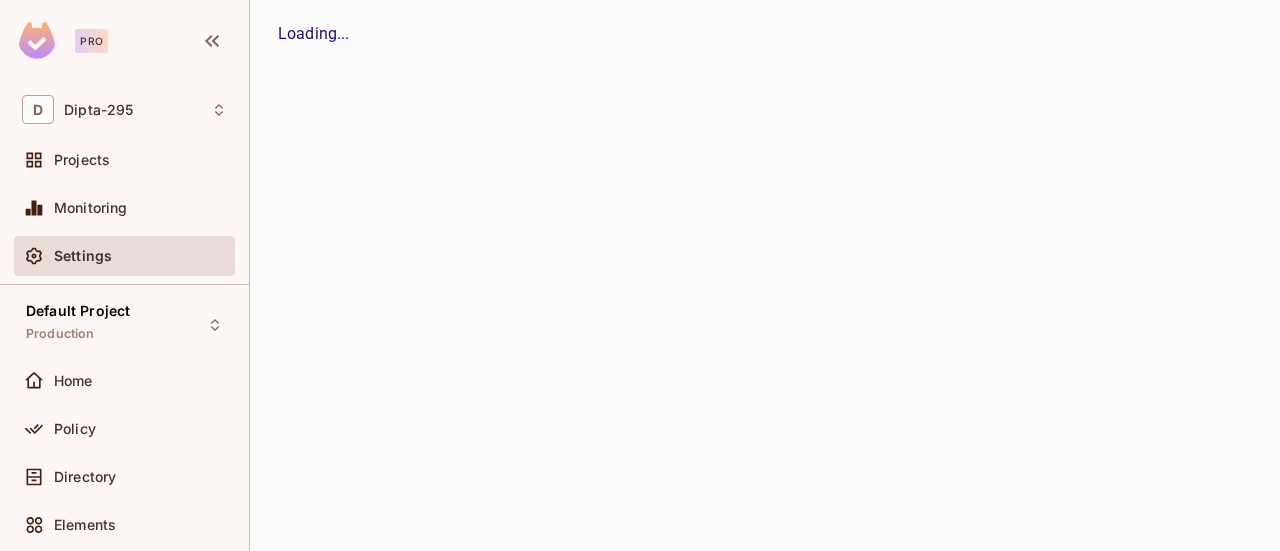 scroll, scrollTop: 0, scrollLeft: 0, axis: both 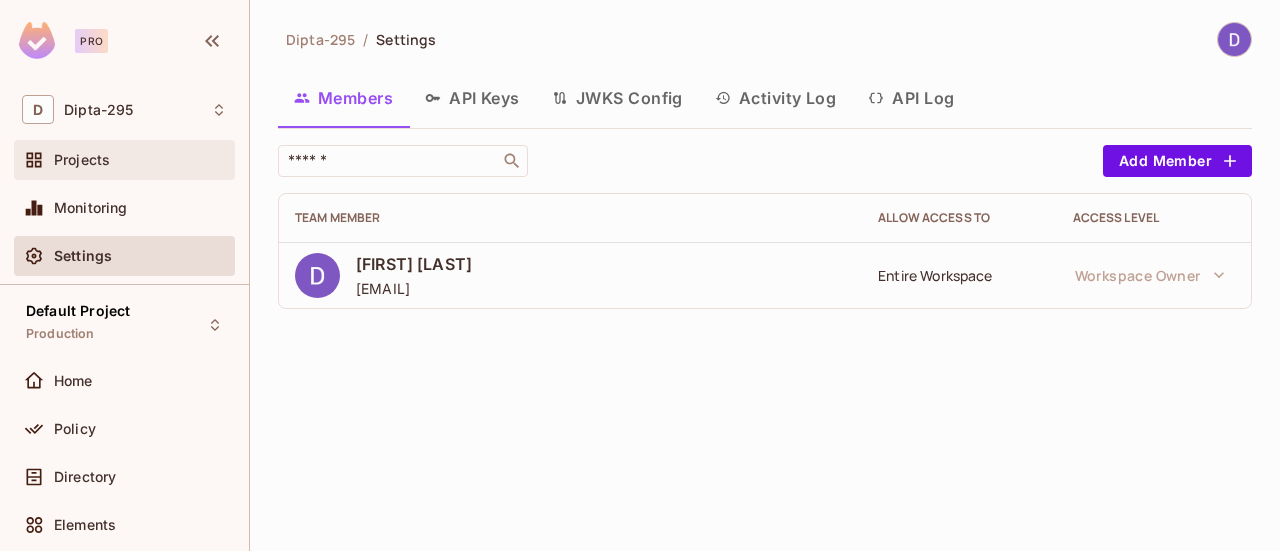 click on "Projects" at bounding box center [140, 160] 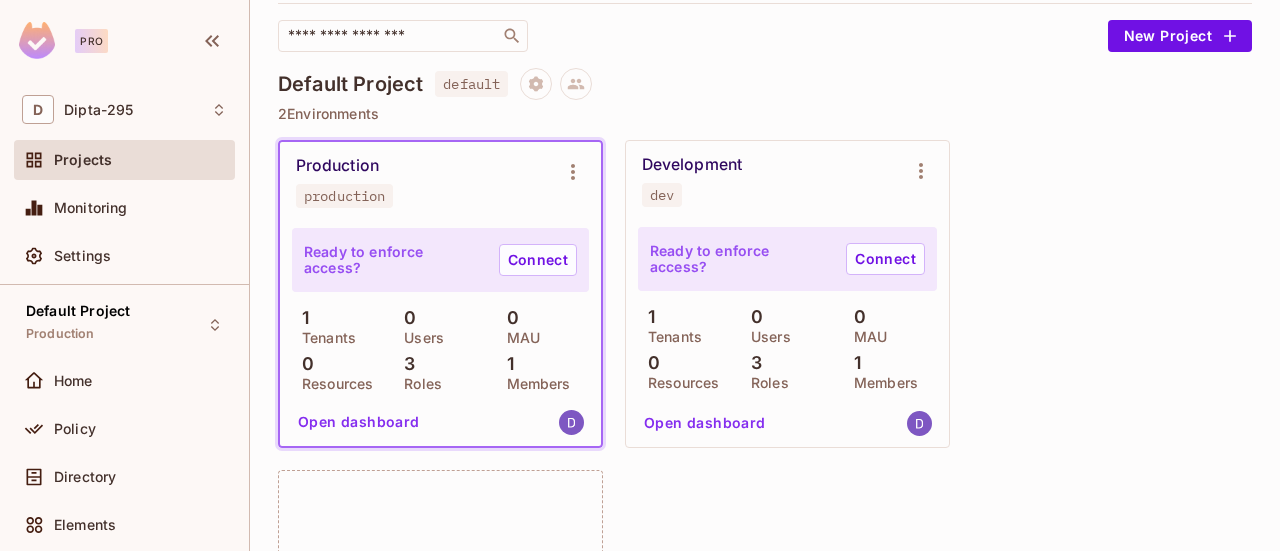 scroll, scrollTop: 133, scrollLeft: 0, axis: vertical 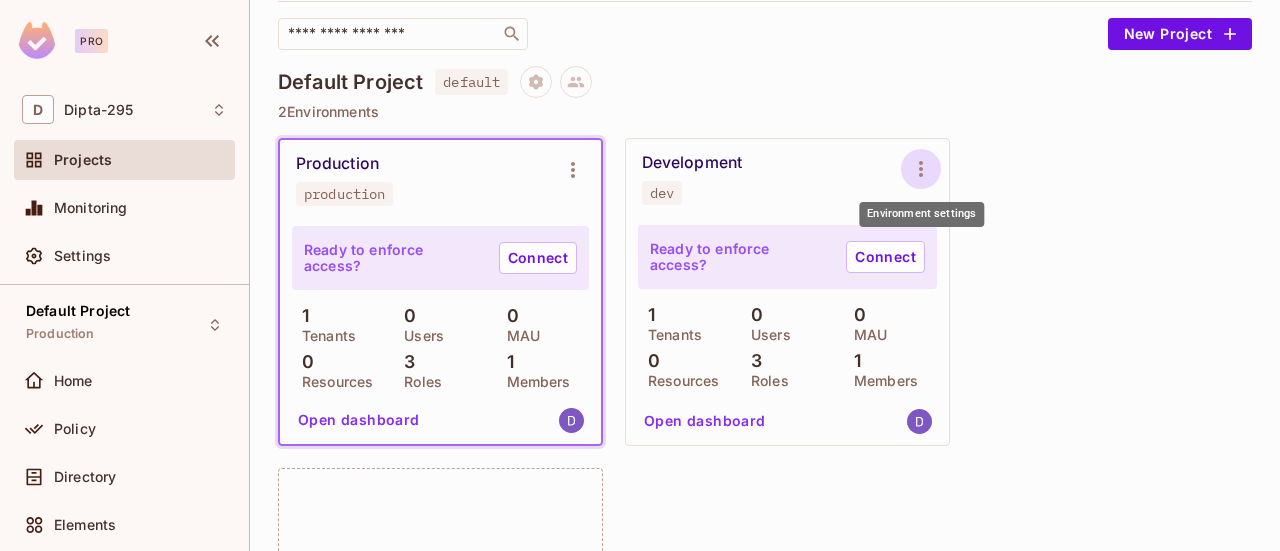 click 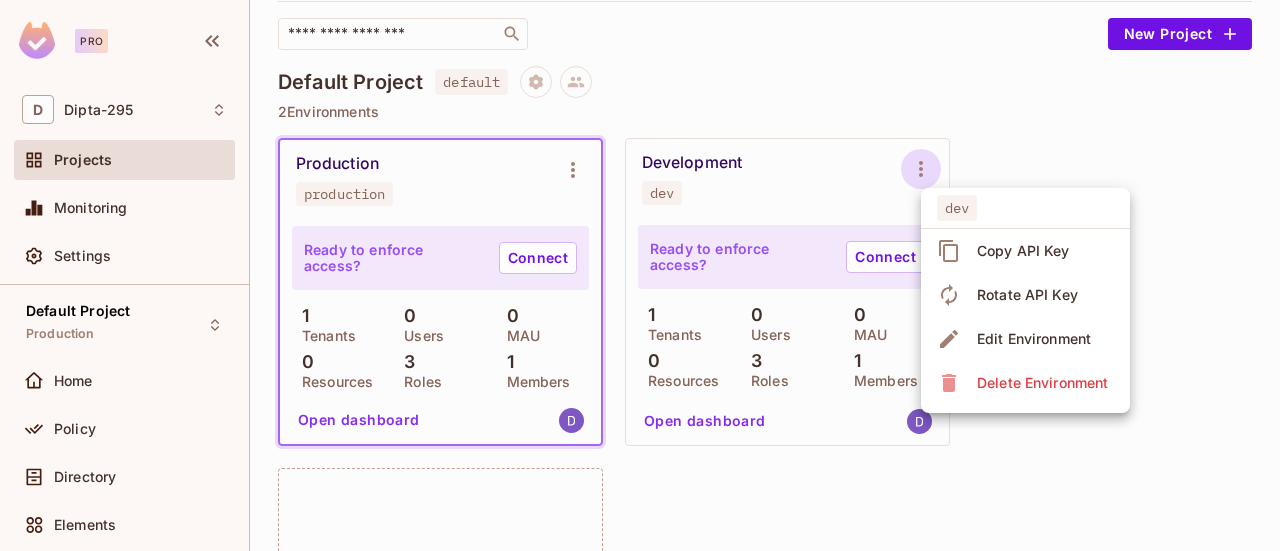 click at bounding box center (640, 275) 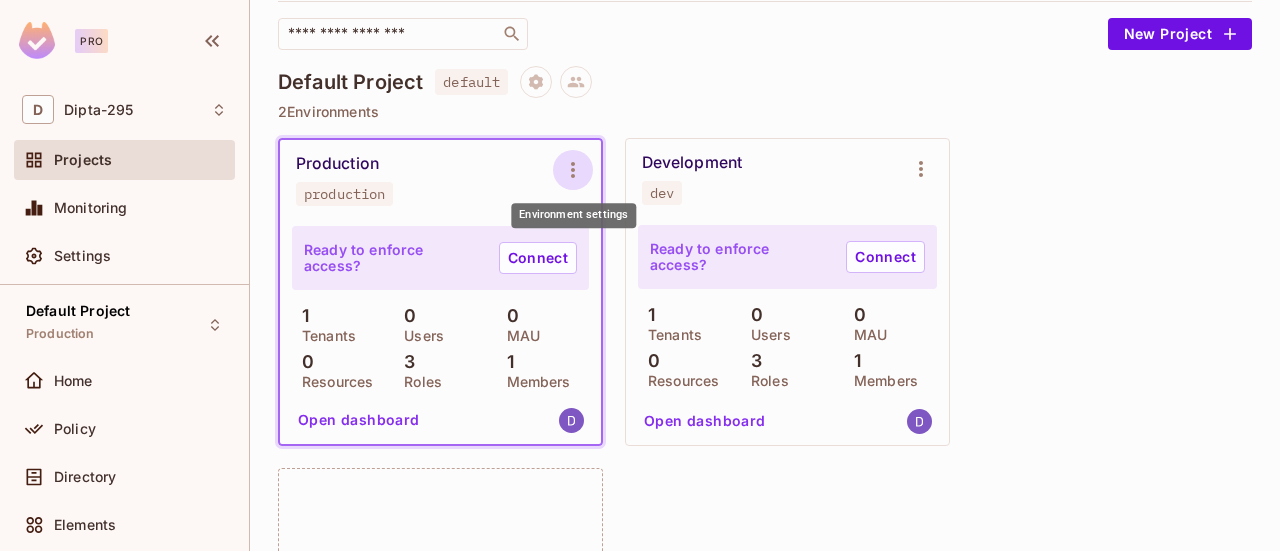 click at bounding box center (573, 170) 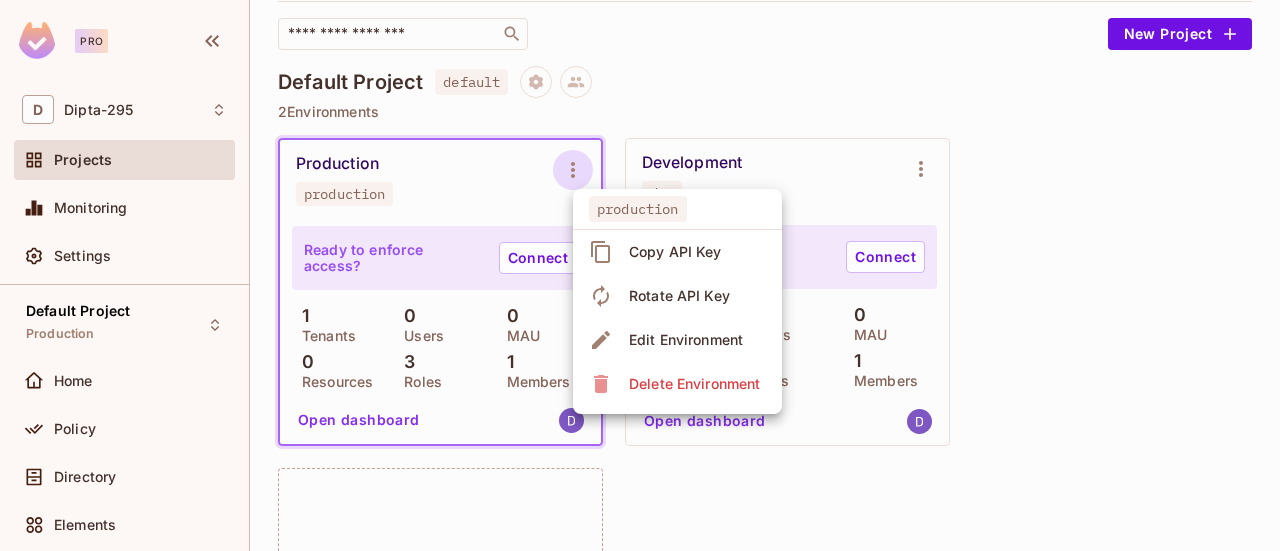 click at bounding box center [640, 275] 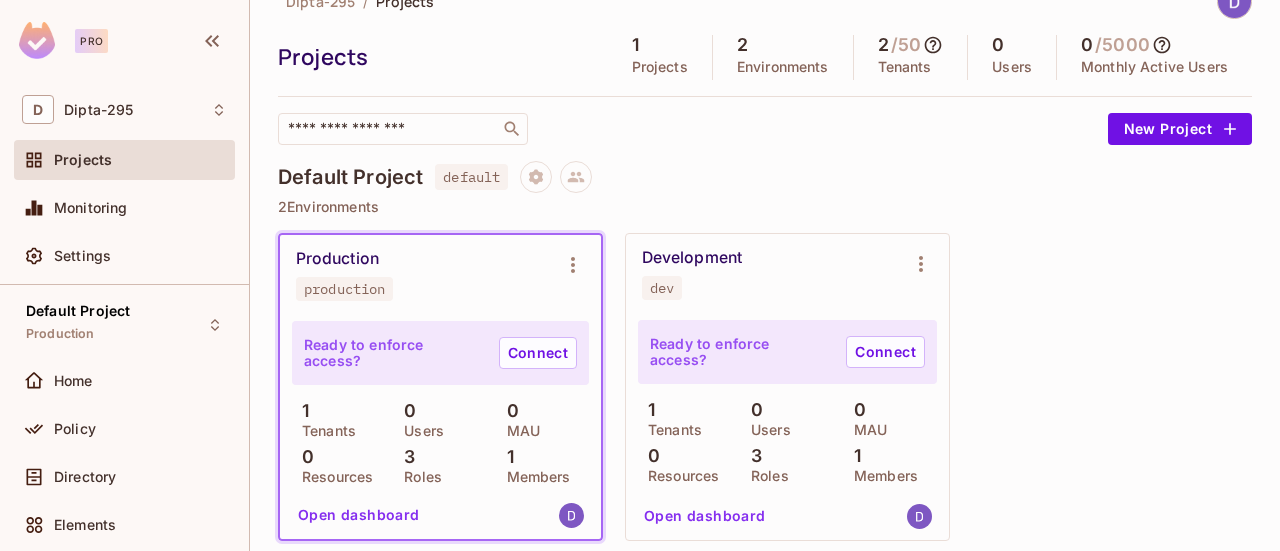scroll, scrollTop: 33, scrollLeft: 0, axis: vertical 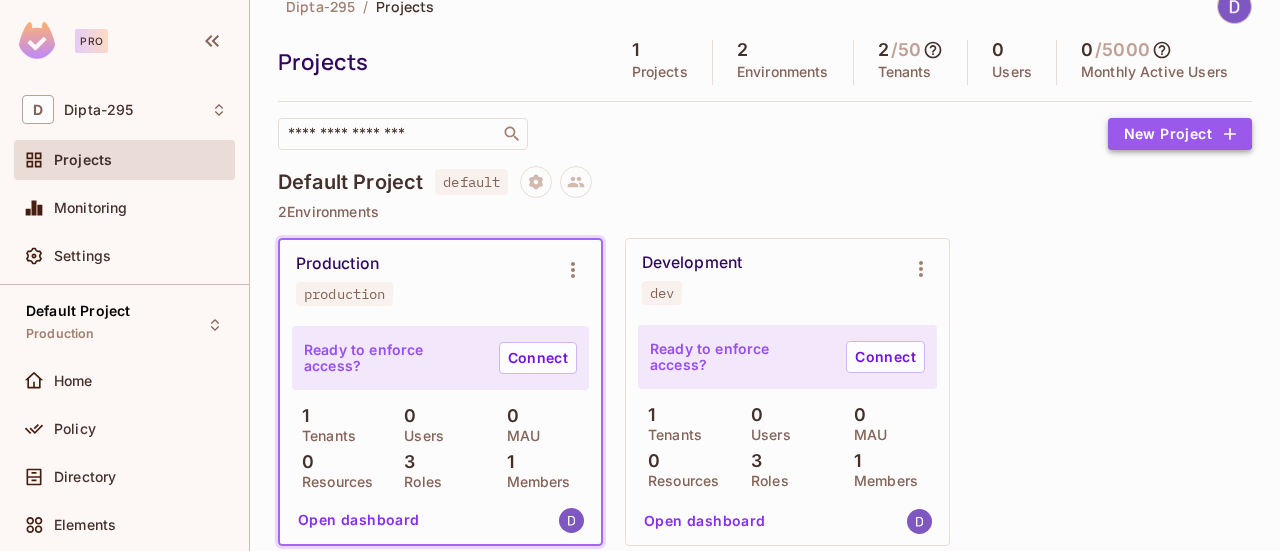 click on "New Project" at bounding box center [1180, 134] 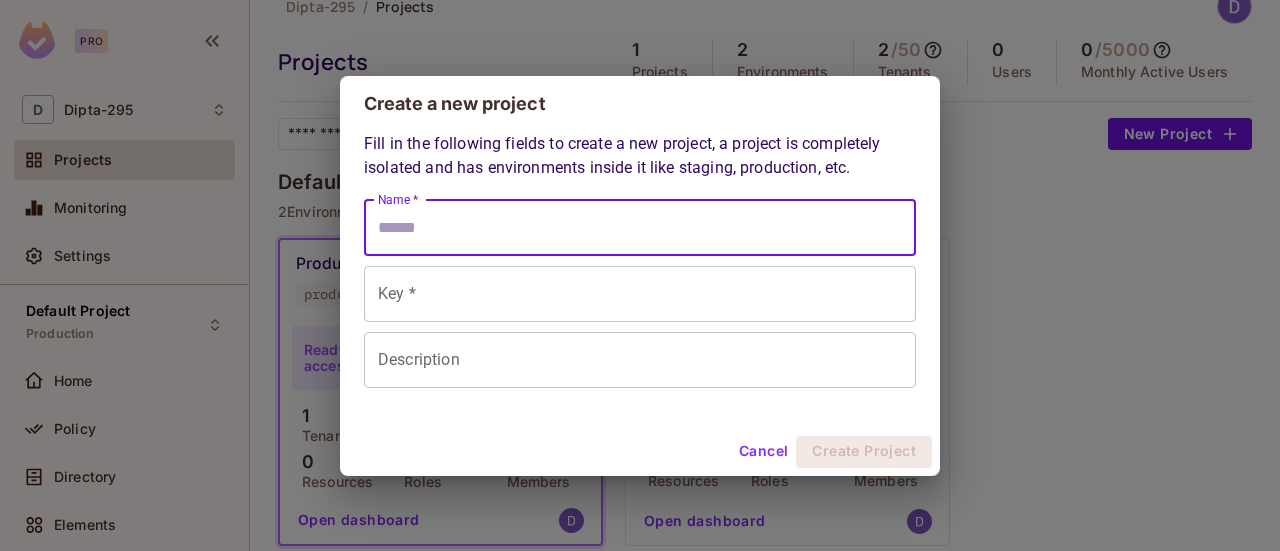 click on "Name *" at bounding box center [640, 228] 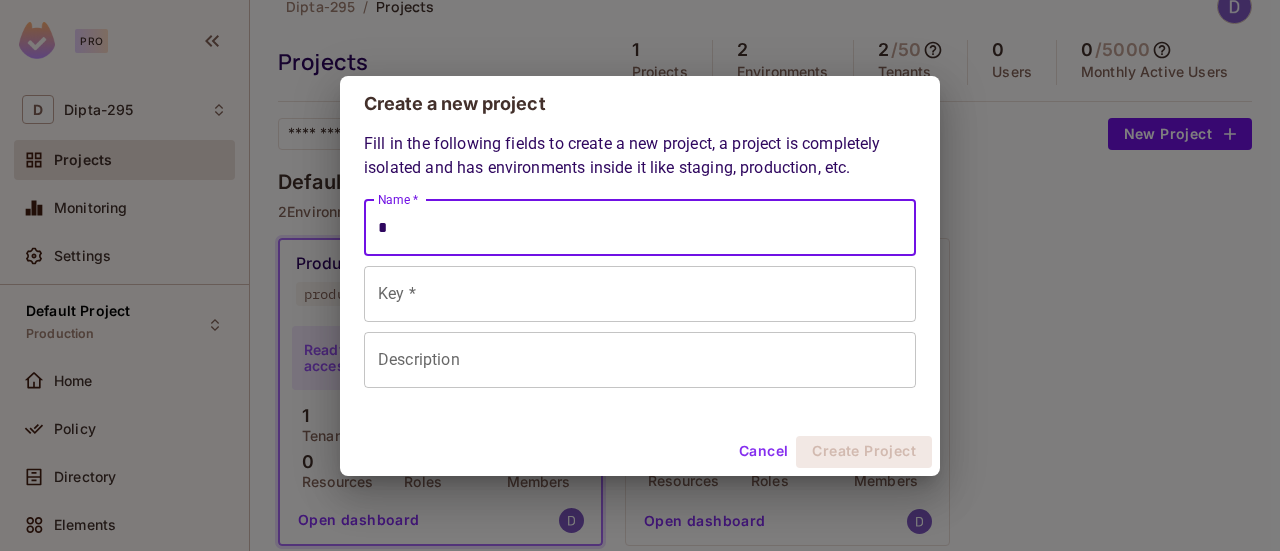 type on "*" 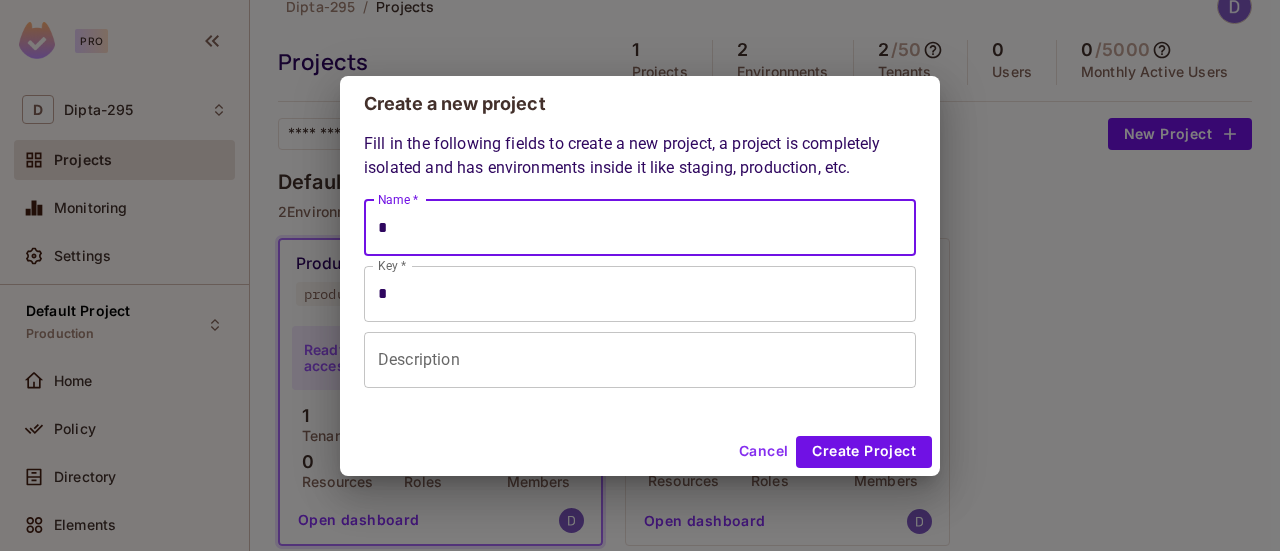 type on "**" 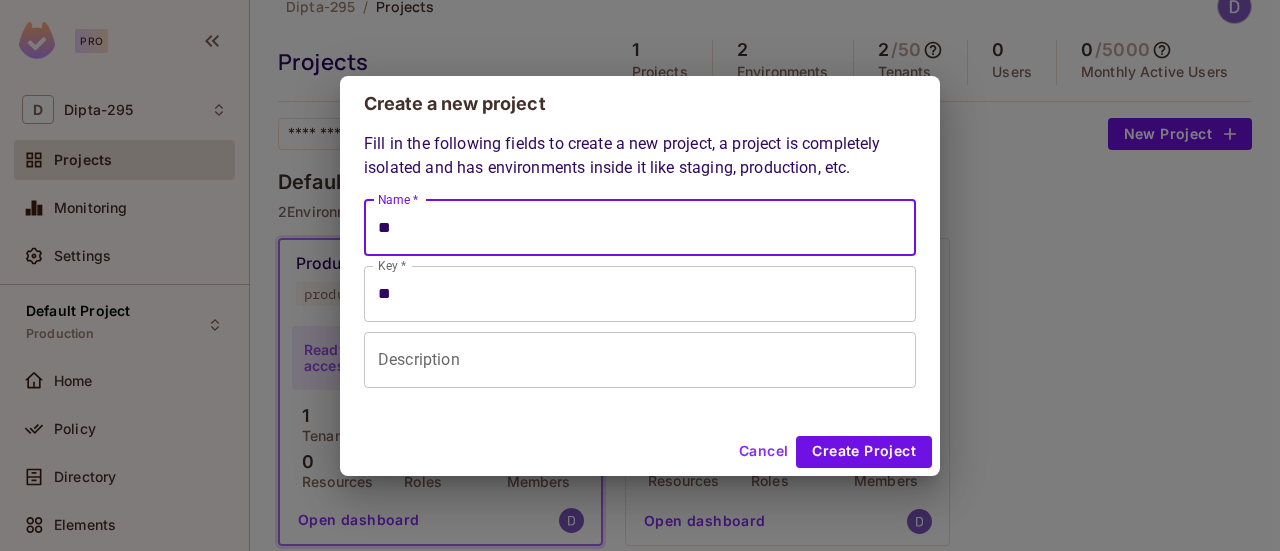 type on "***" 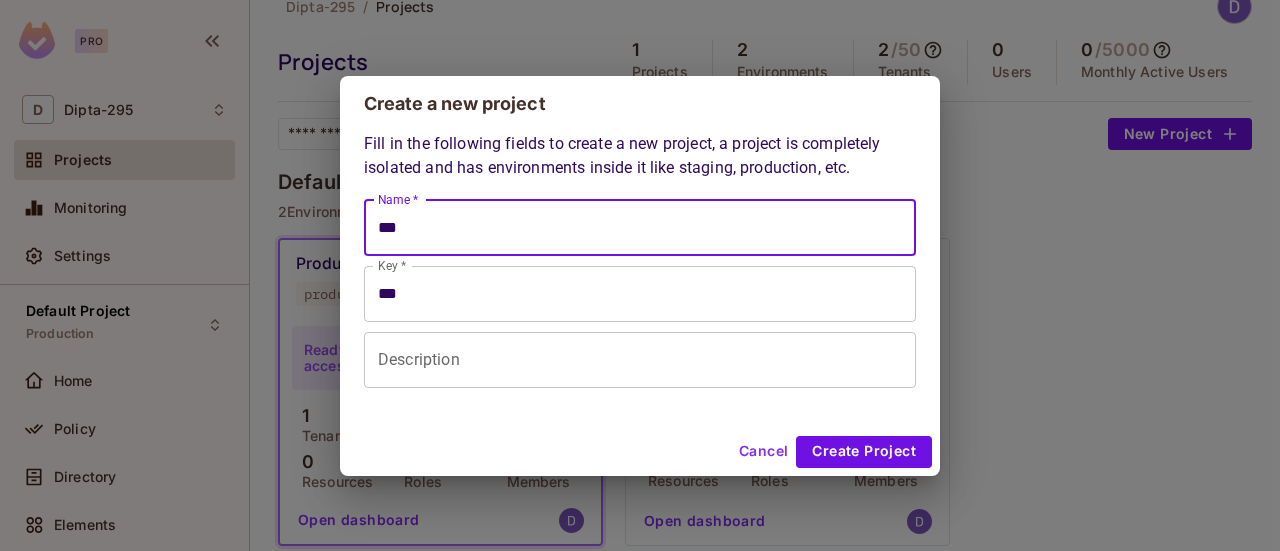 type on "****" 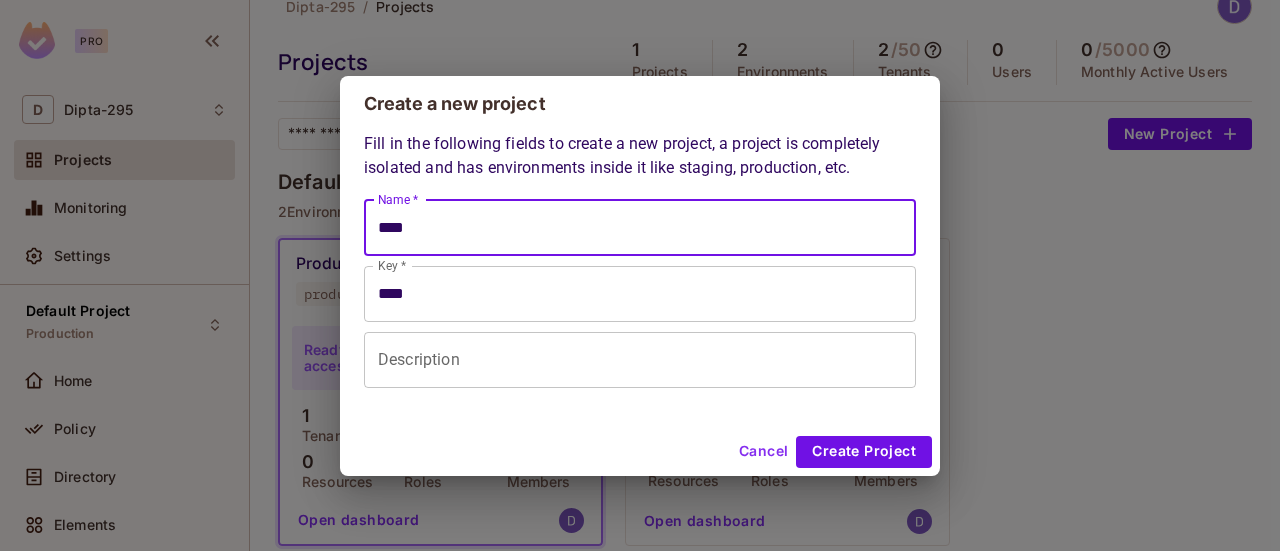 type on "*****" 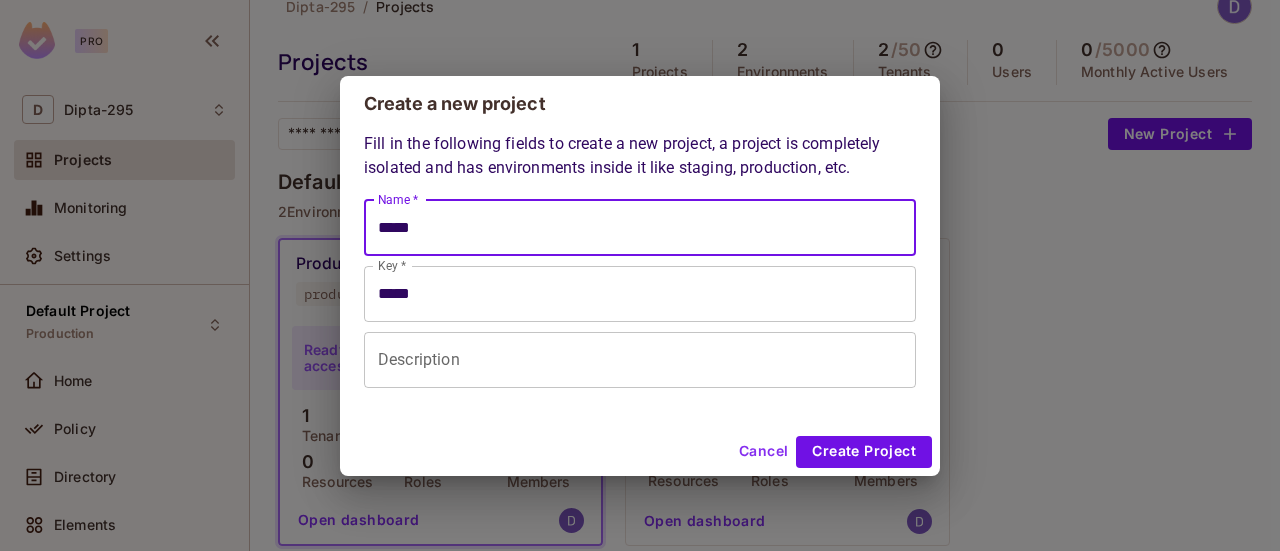 type on "******" 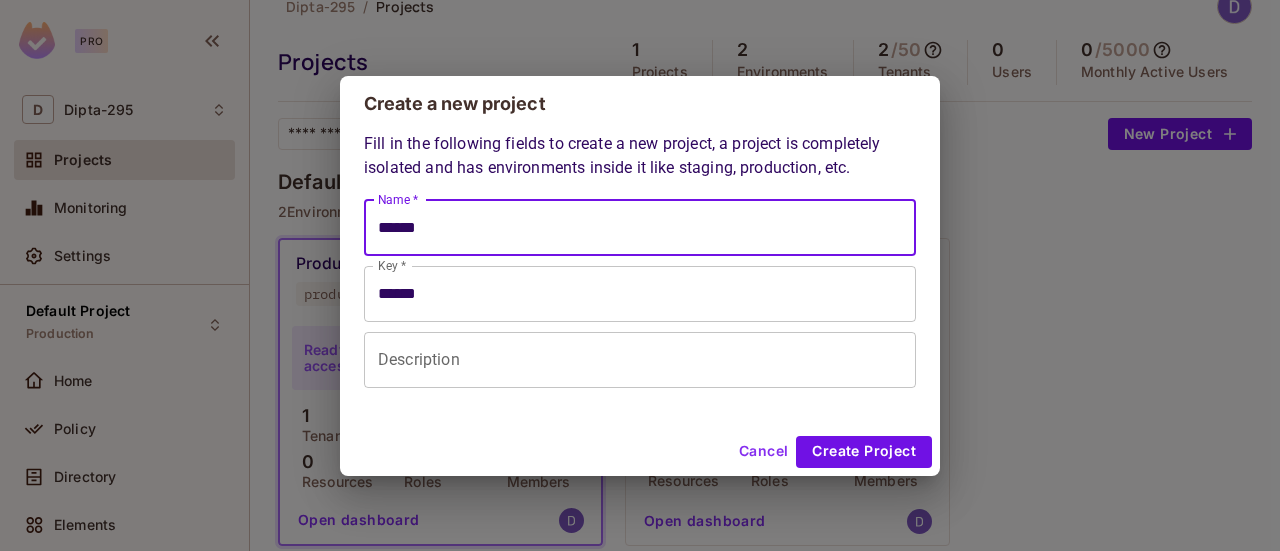 type on "*******" 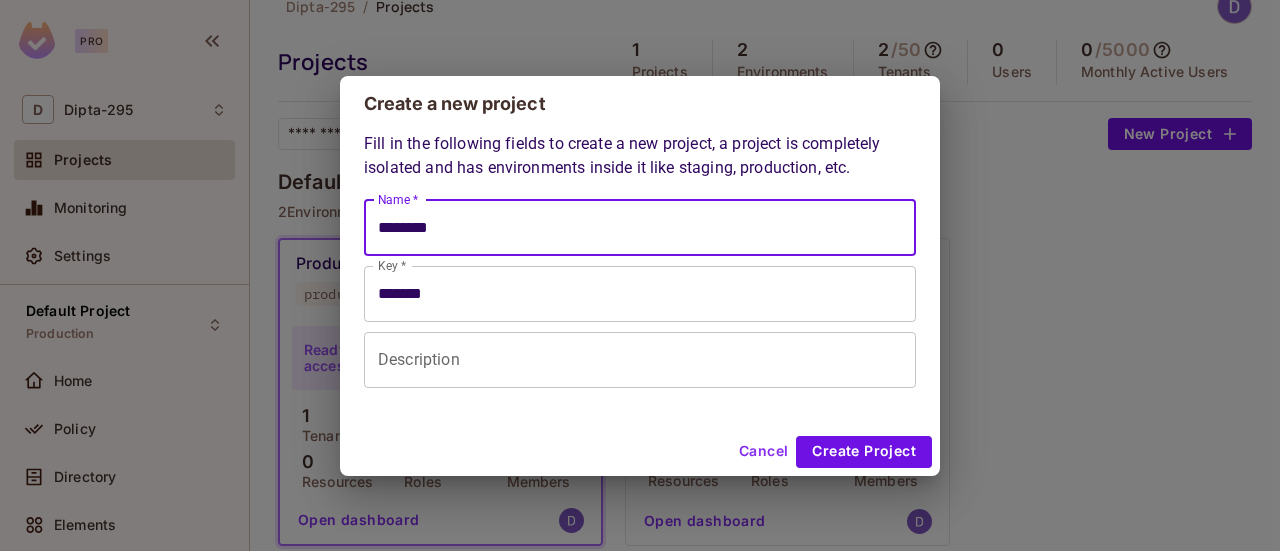 type on "*********" 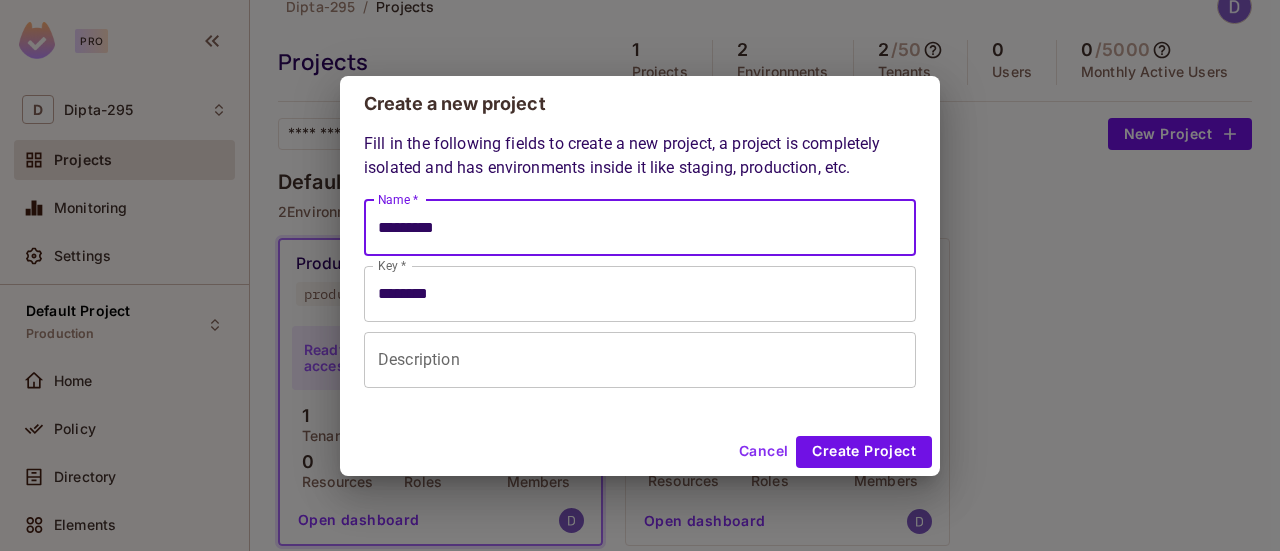 type on "**********" 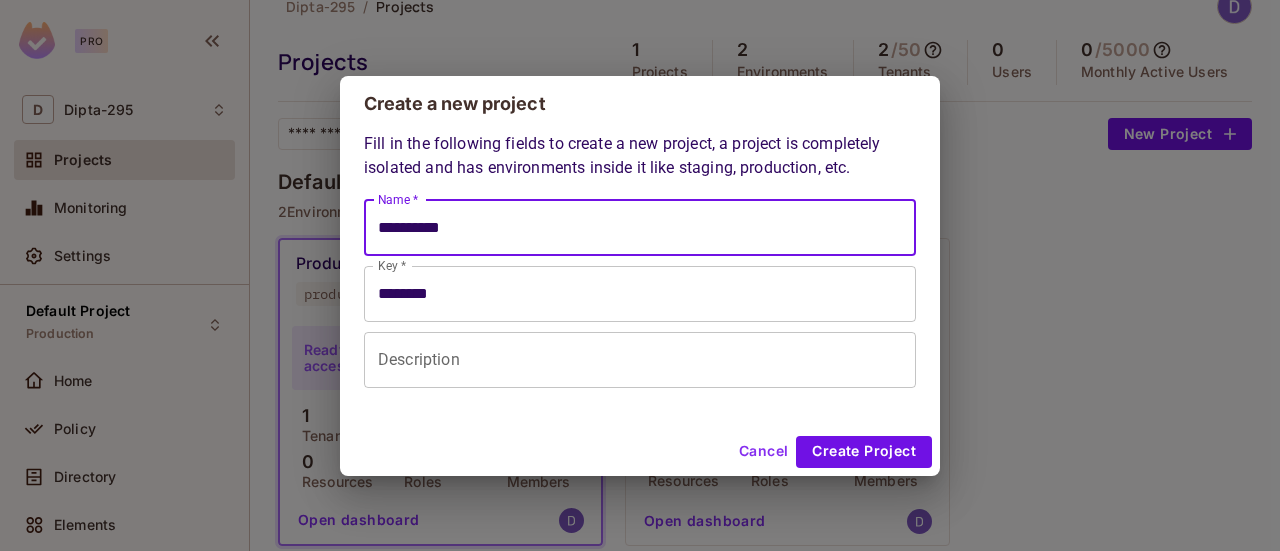 type on "*********" 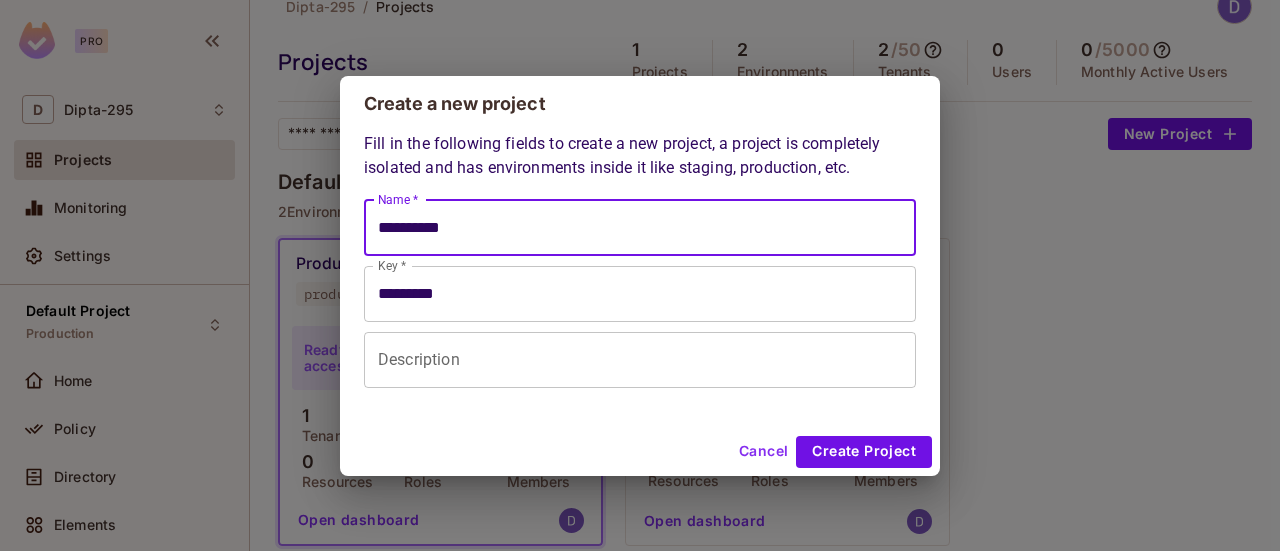 type on "**********" 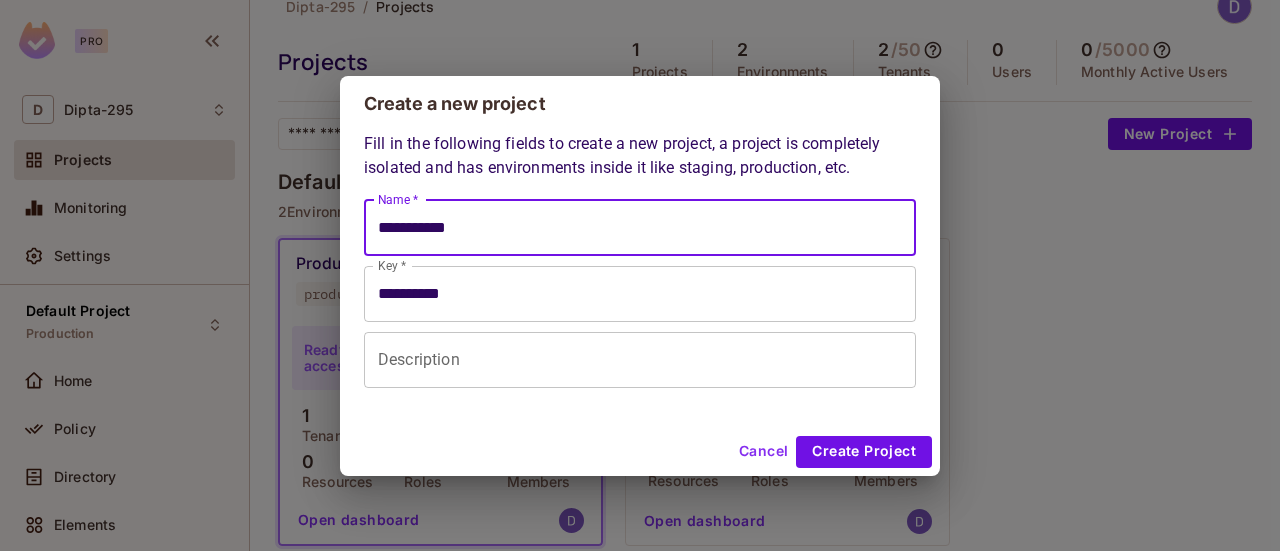 type on "**********" 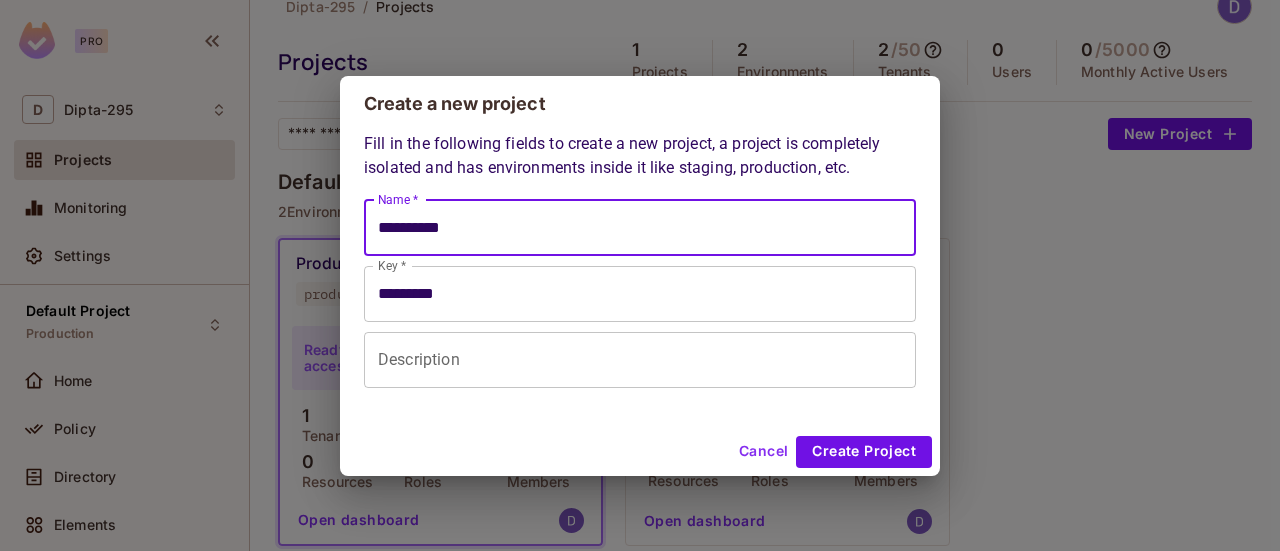 type on "*********" 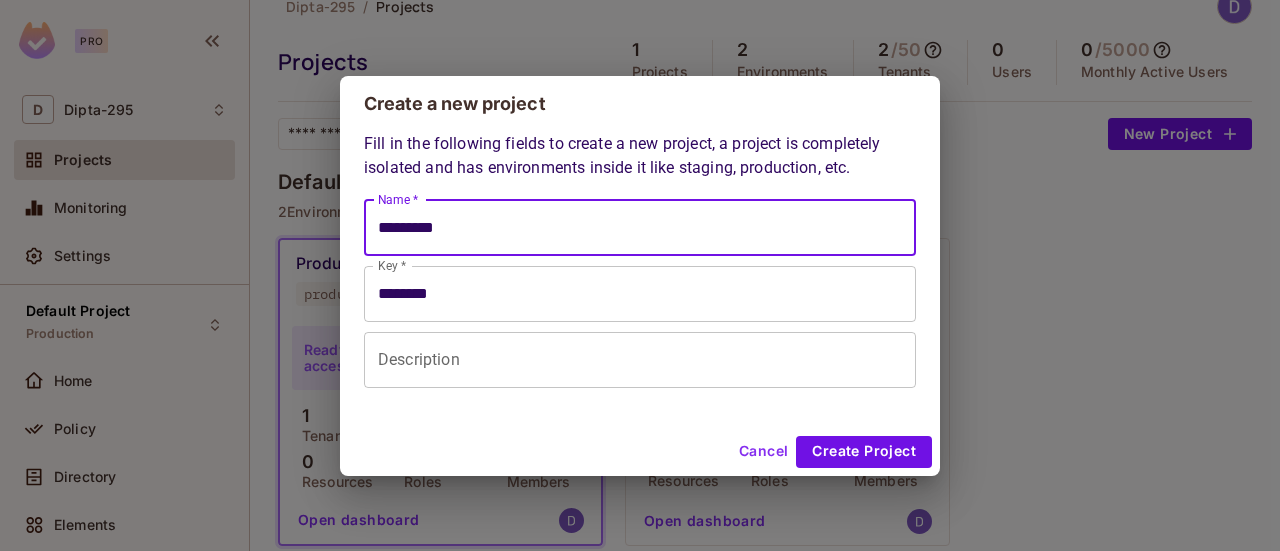 type on "********" 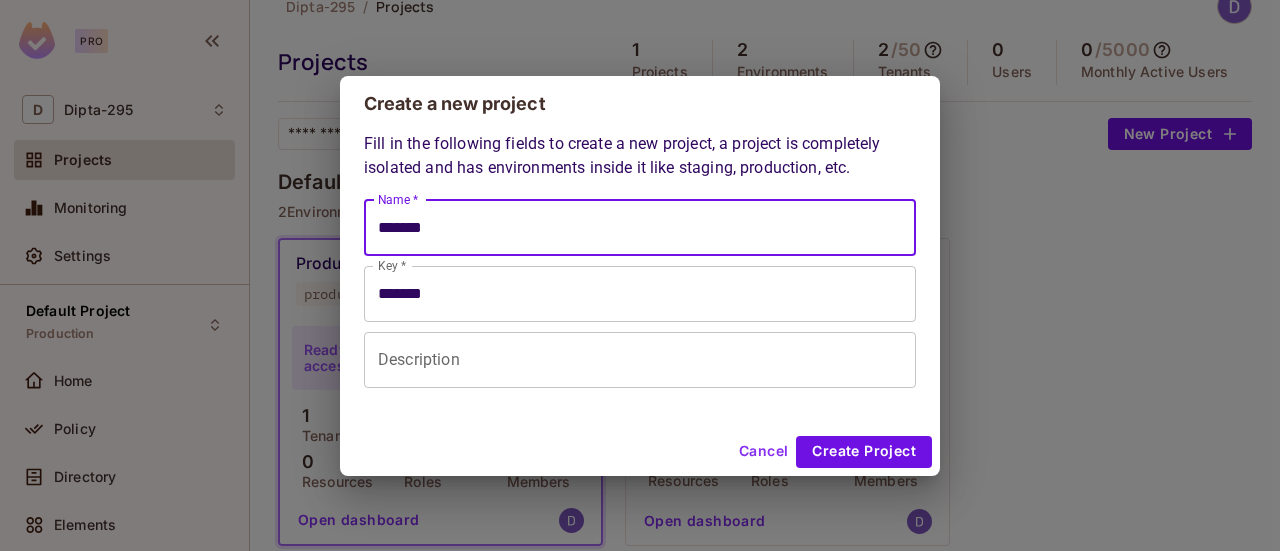 type on "********" 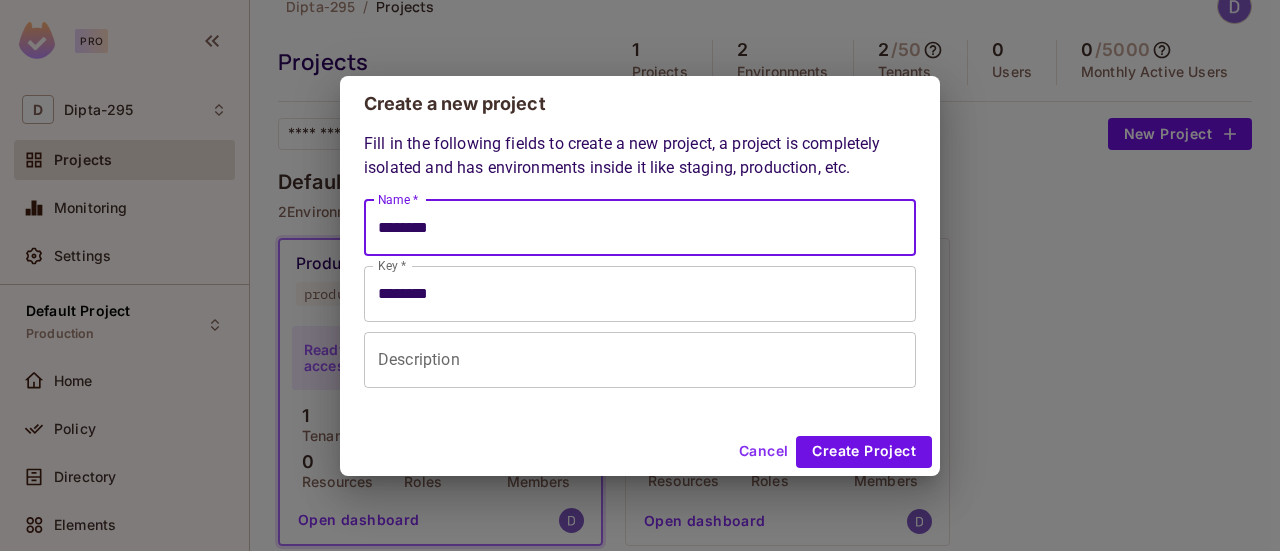 type on "*********" 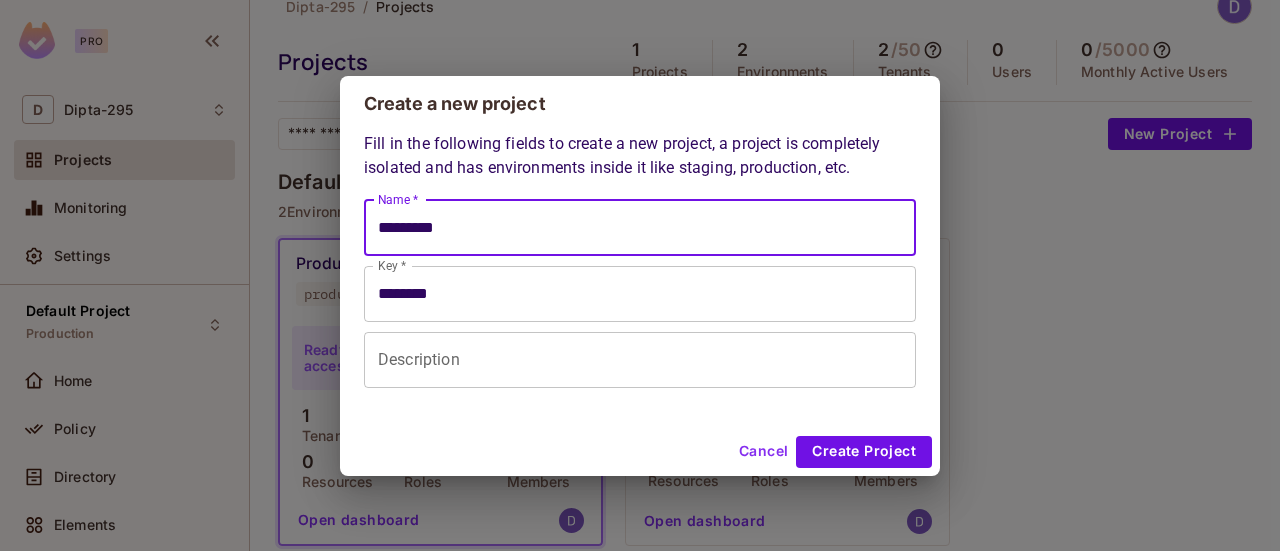 type on "*********" 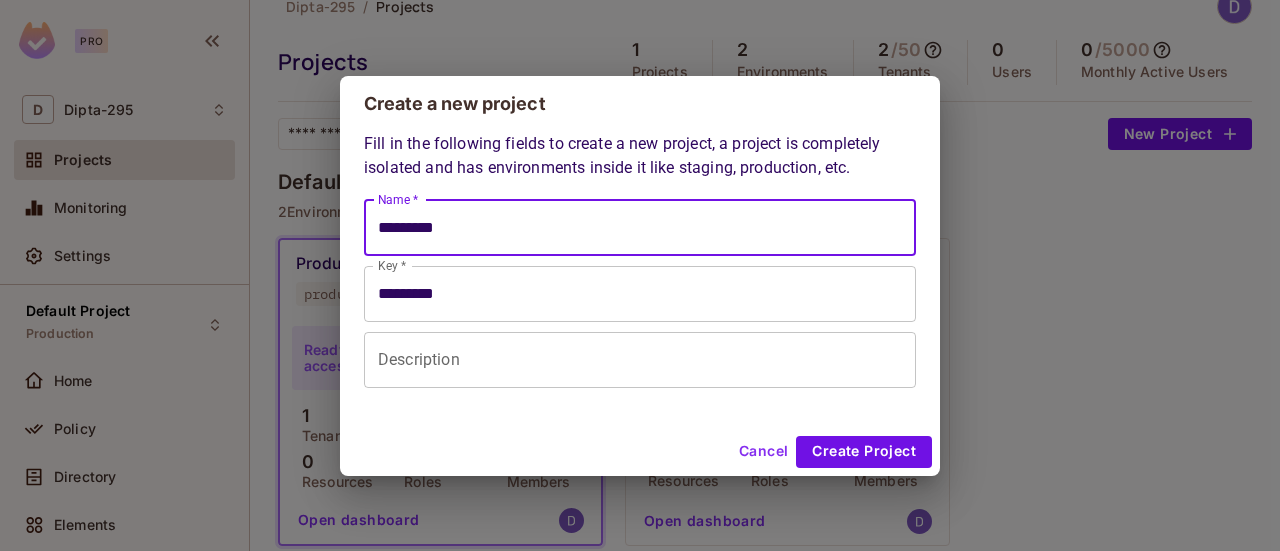type on "**********" 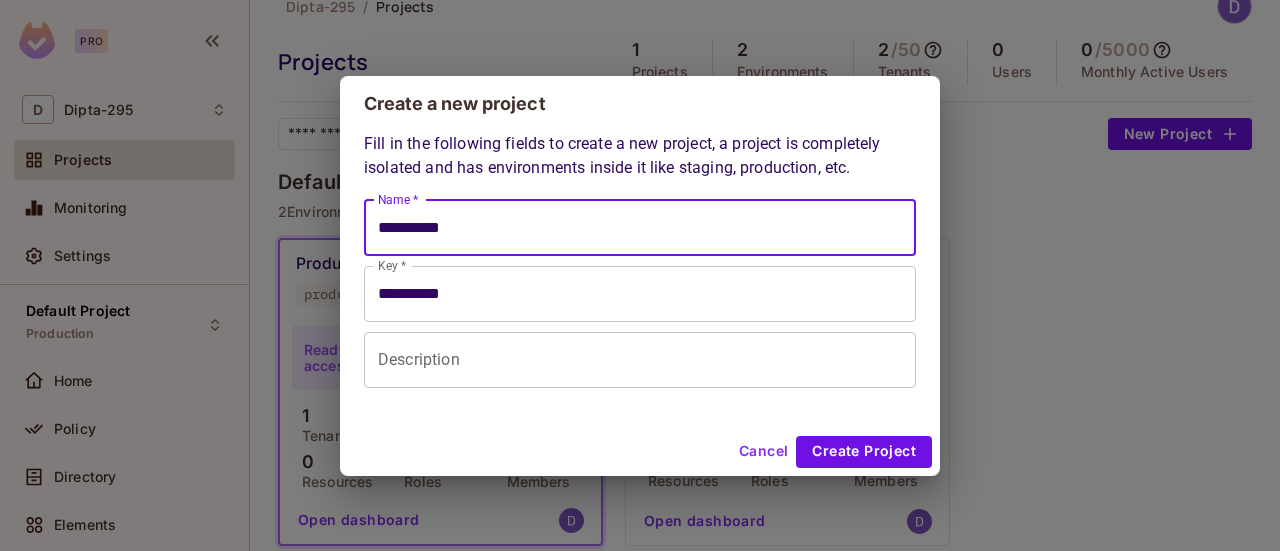 type on "**********" 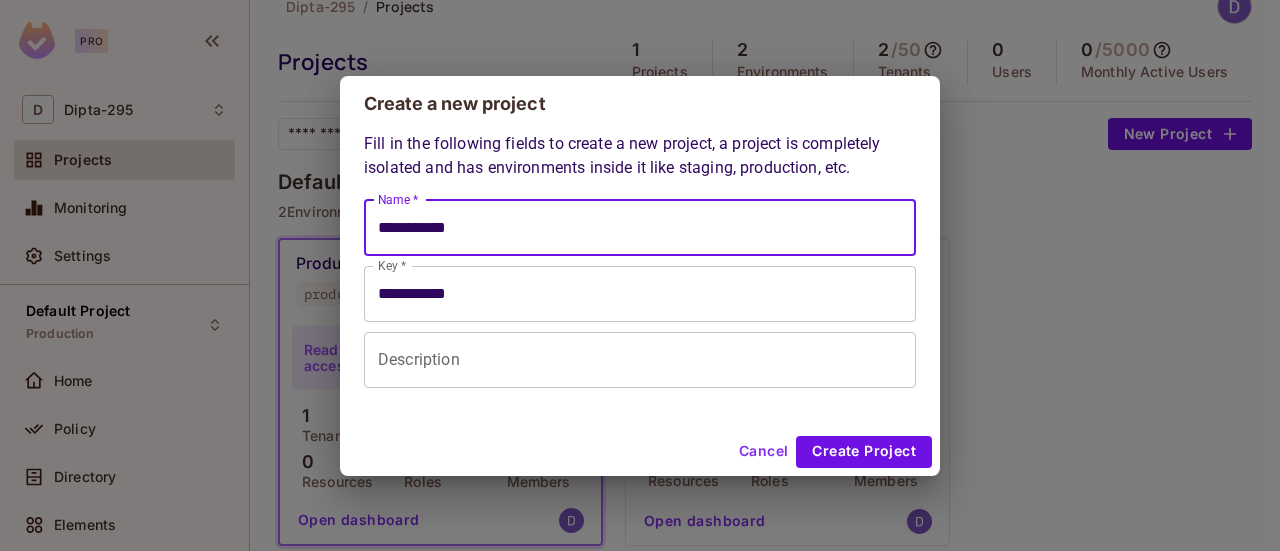 type on "**********" 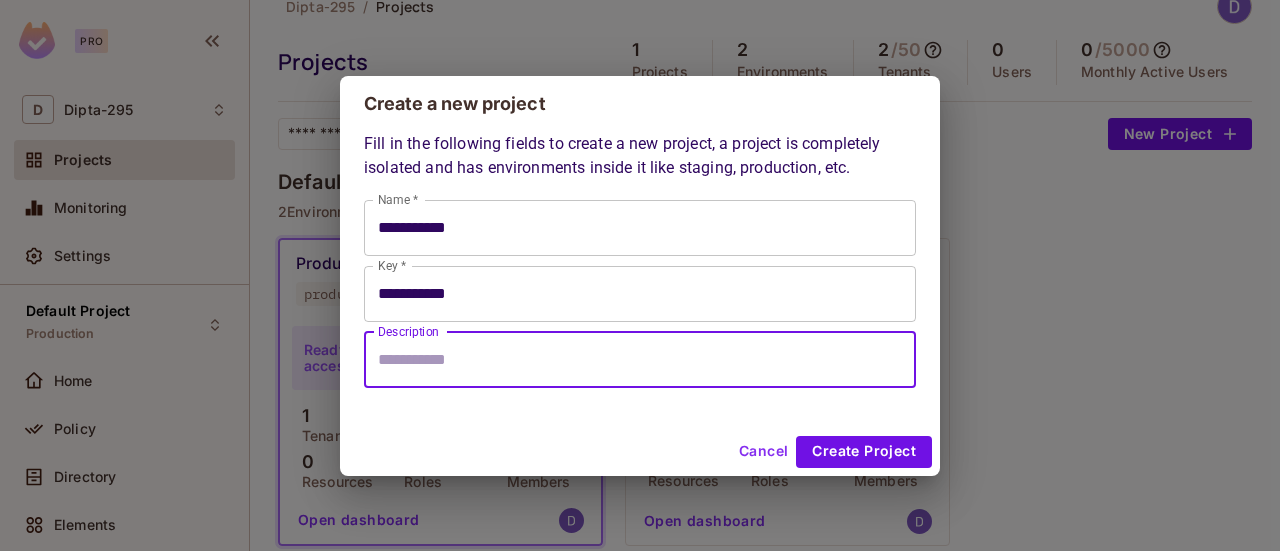 click on "Description" at bounding box center (640, 360) 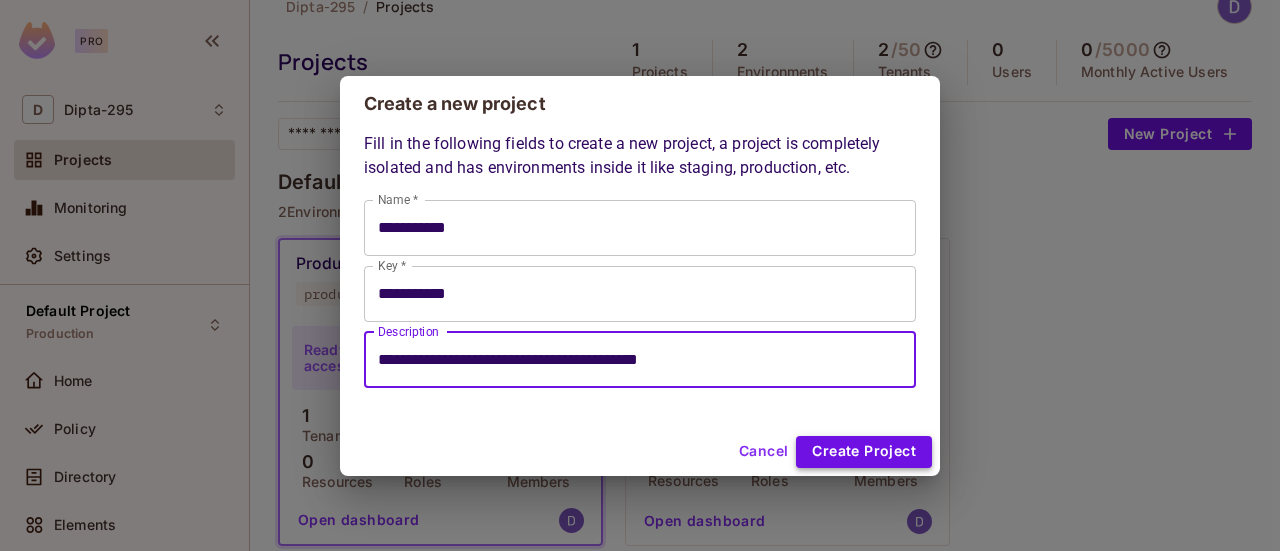 type on "**********" 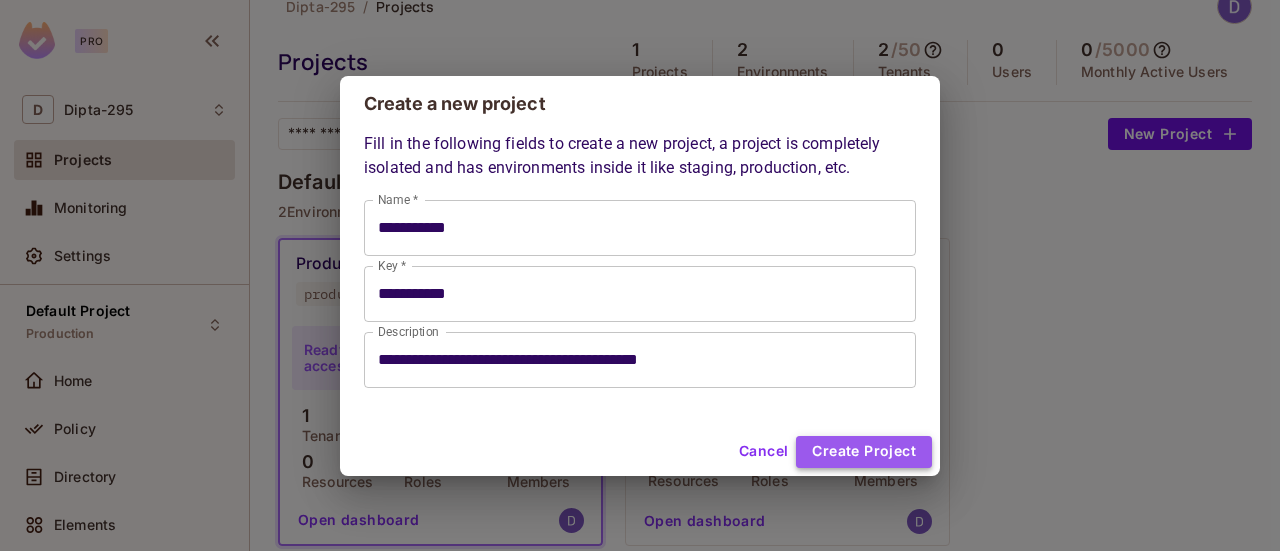 click on "Create Project" at bounding box center (864, 452) 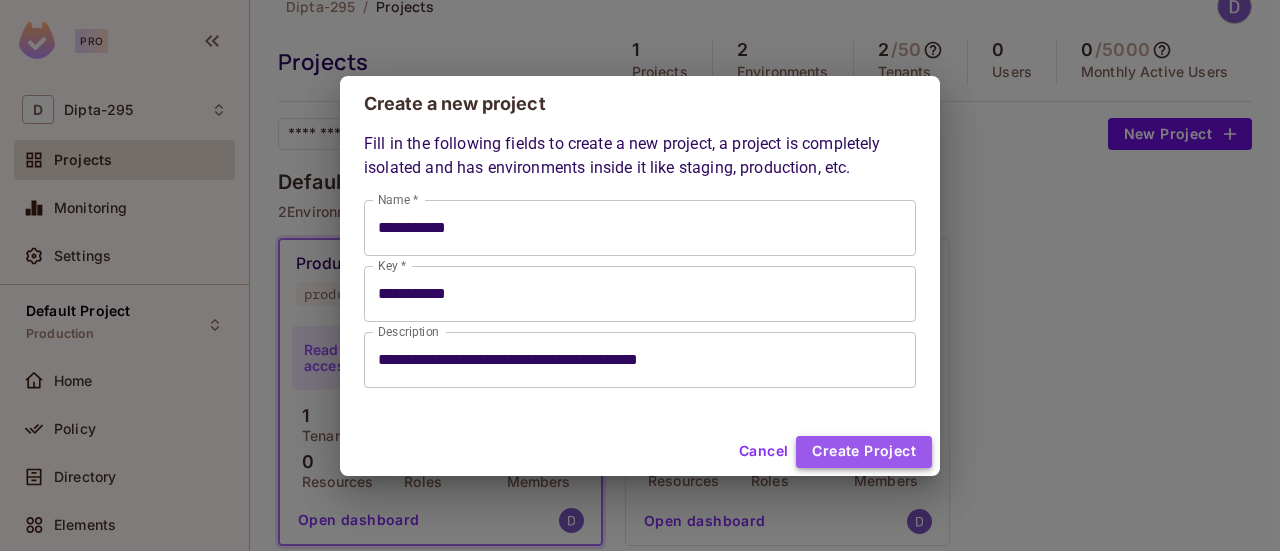 type 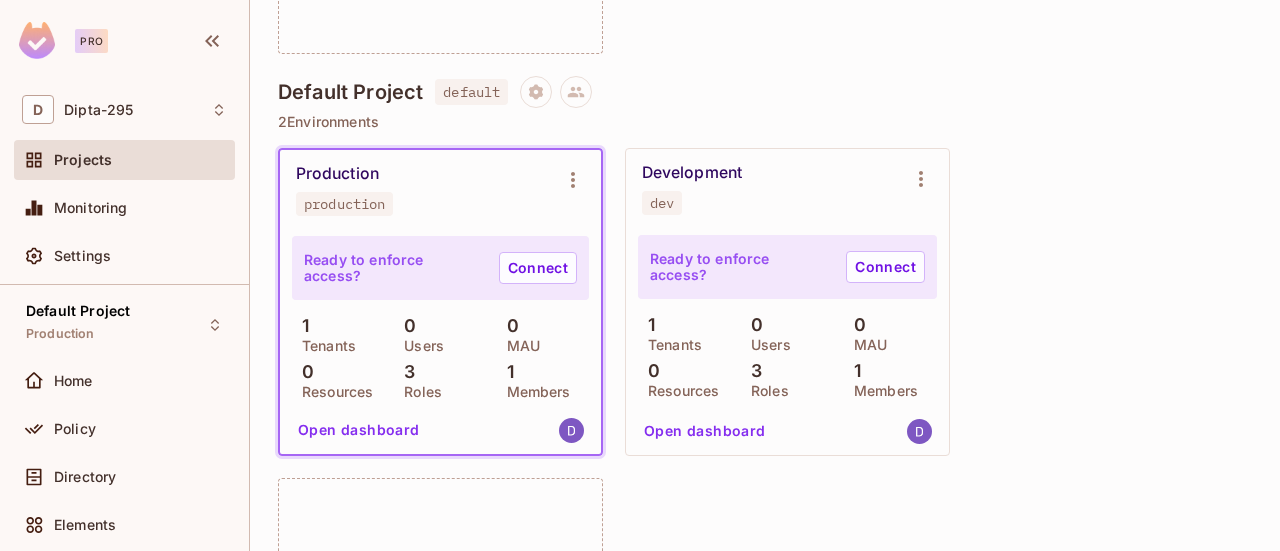 scroll, scrollTop: 857, scrollLeft: 0, axis: vertical 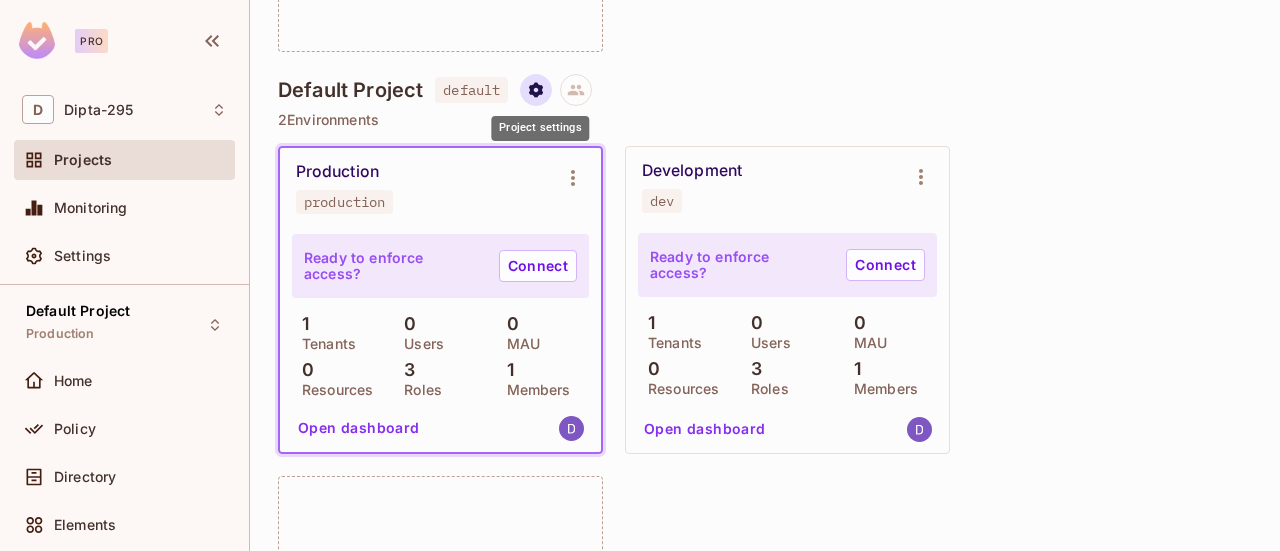 click 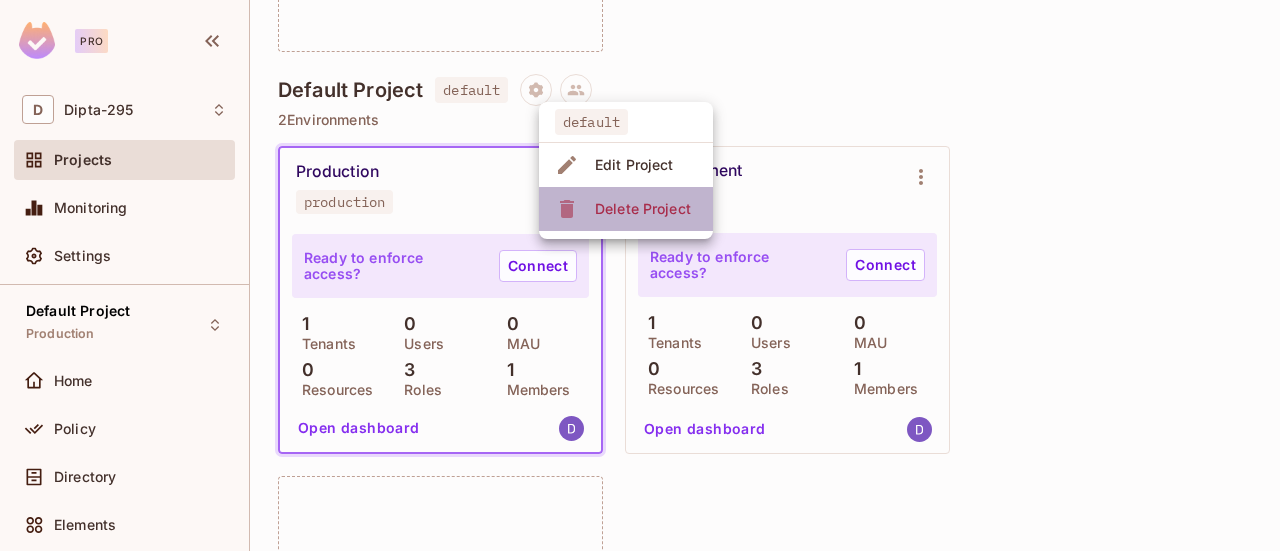click on "Delete Project" at bounding box center [643, 209] 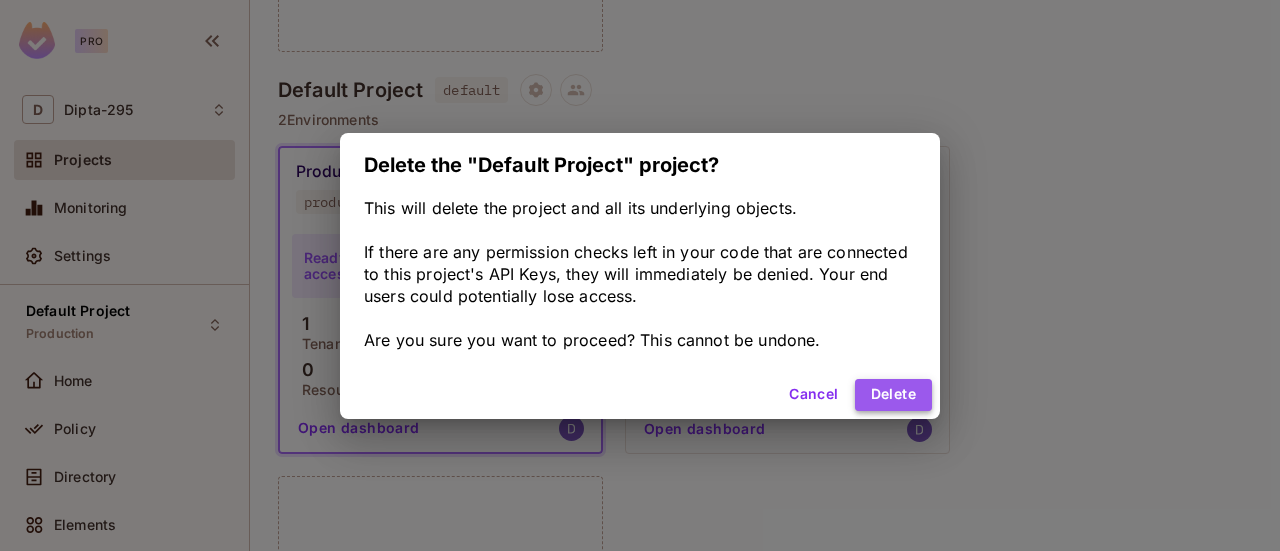 click on "Delete" at bounding box center (893, 395) 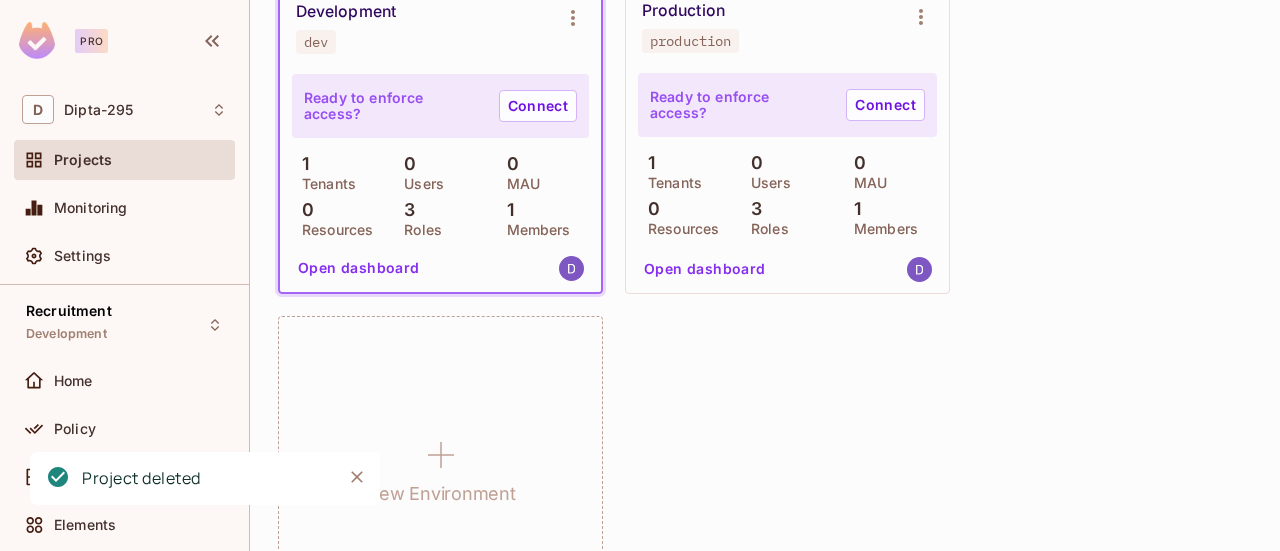 scroll, scrollTop: 284, scrollLeft: 0, axis: vertical 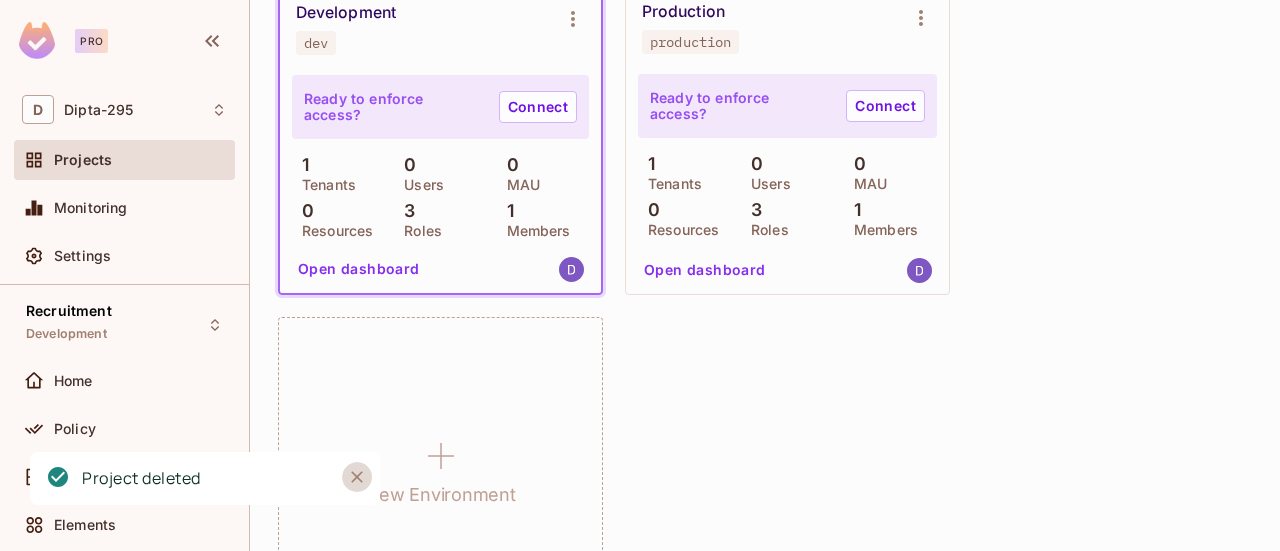 click 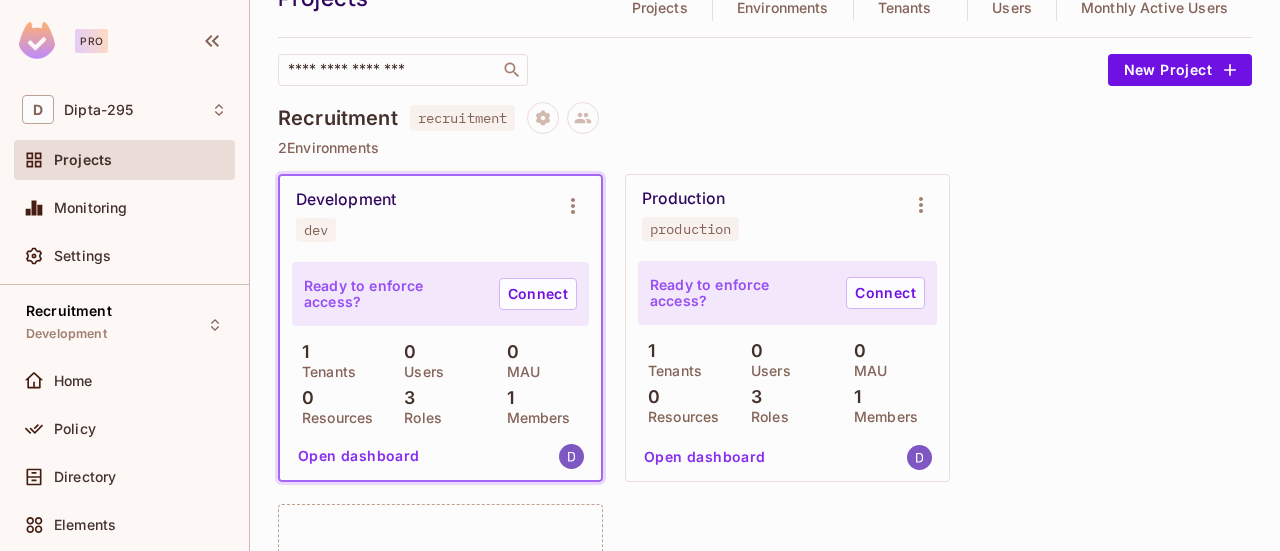 scroll, scrollTop: 96, scrollLeft: 0, axis: vertical 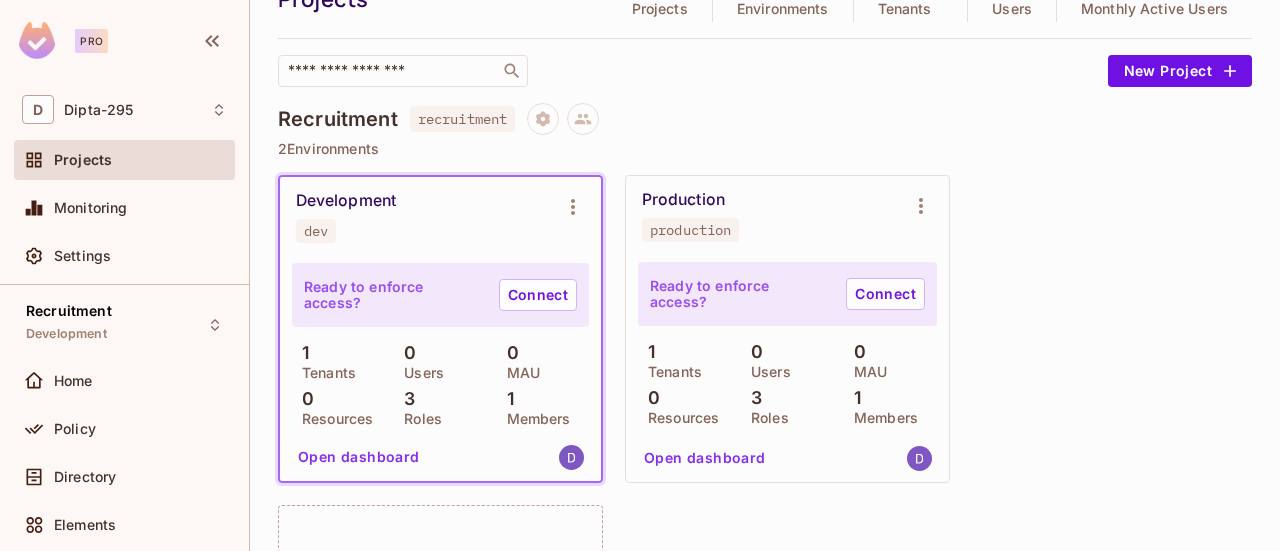 click on "Development dev" at bounding box center (424, 217) 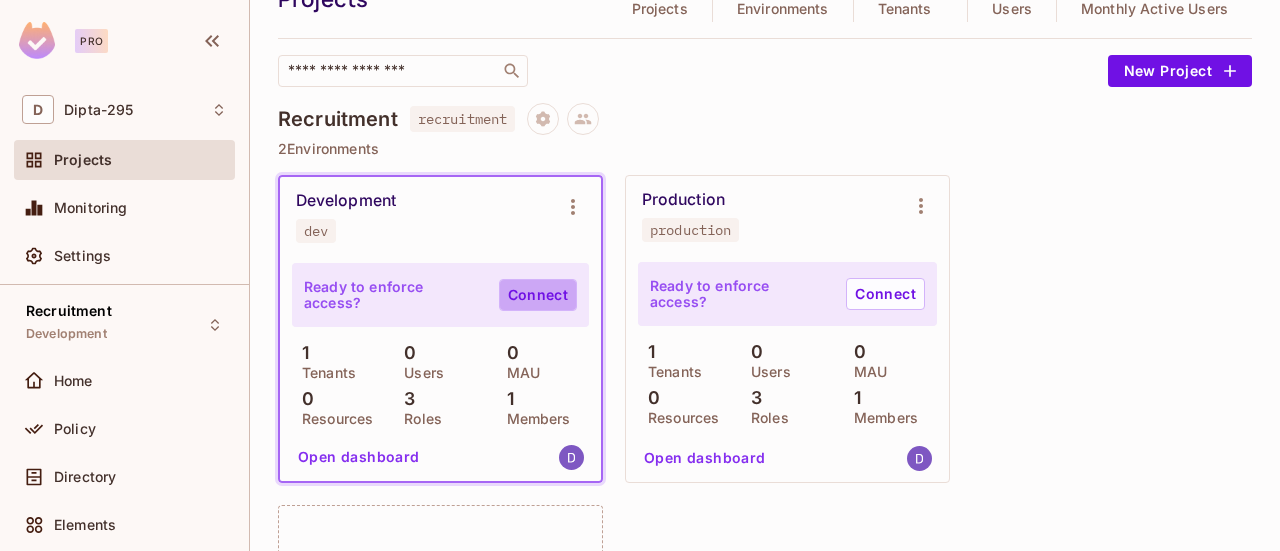 click on "Connect" at bounding box center [538, 295] 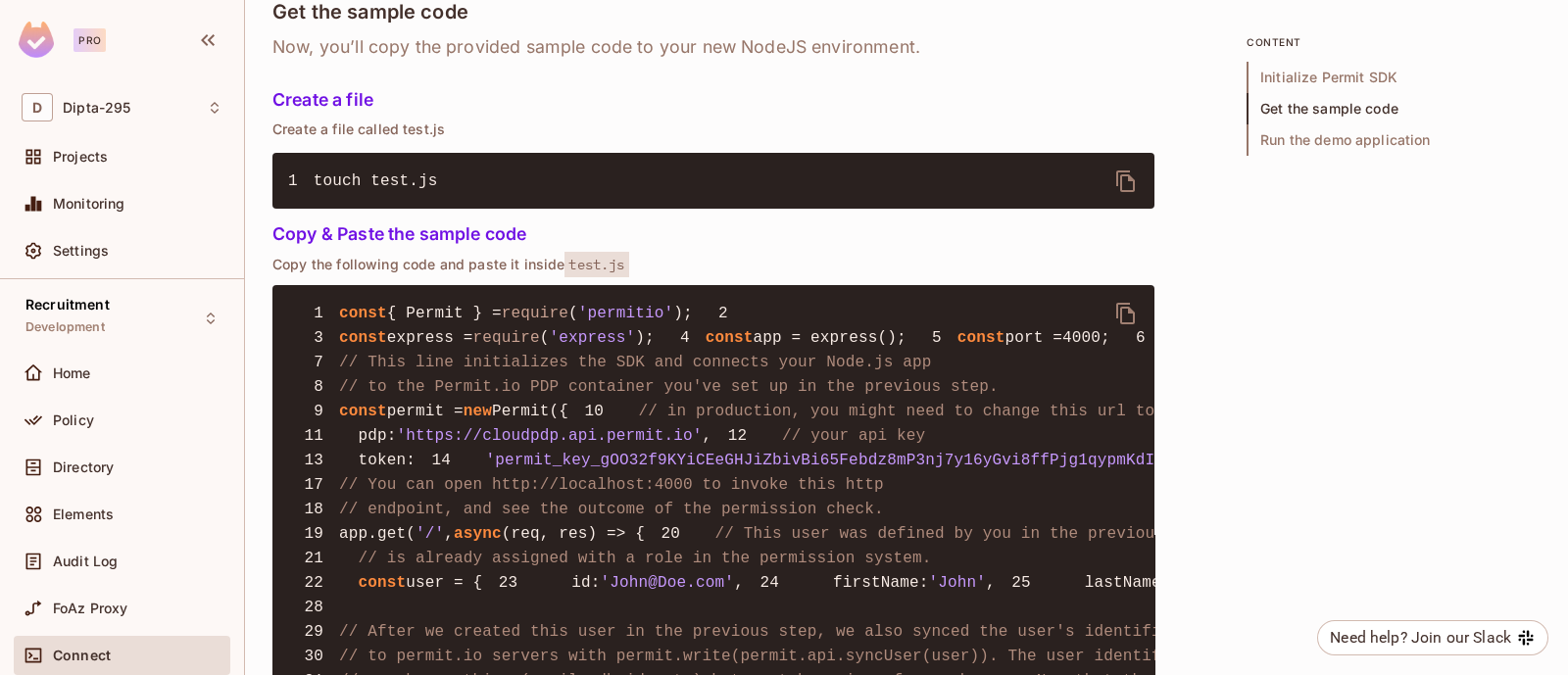 scroll, scrollTop: 1283, scrollLeft: 0, axis: vertical 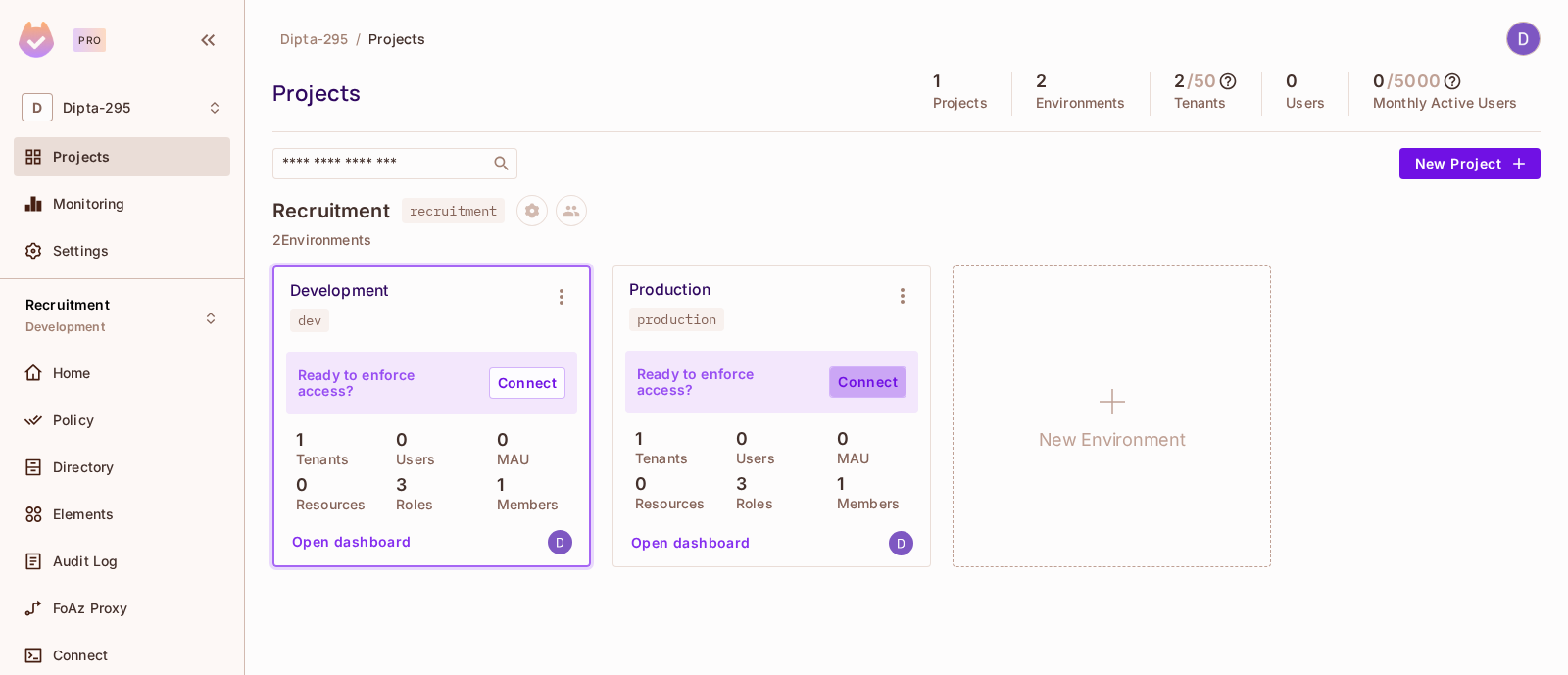 click on "Connect" at bounding box center [867, 382] 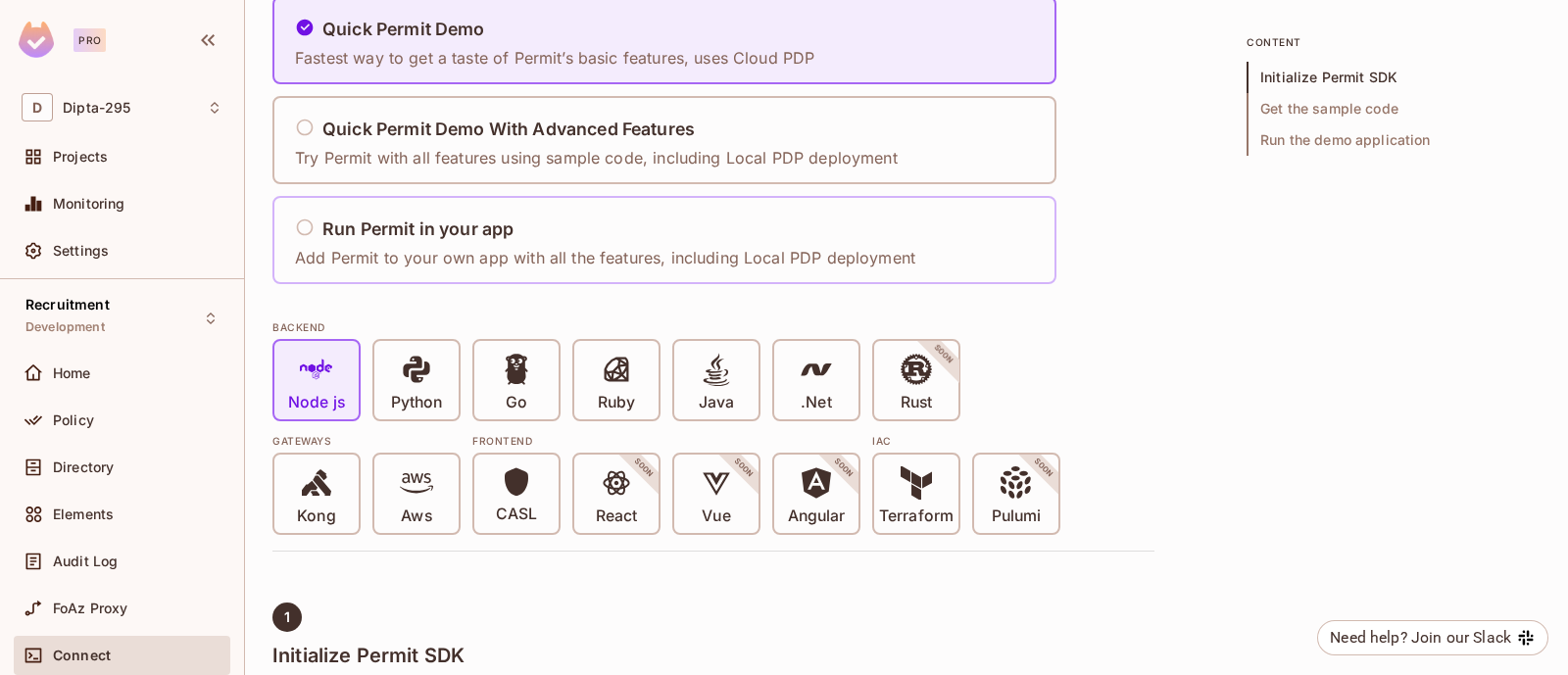 scroll, scrollTop: 0, scrollLeft: 0, axis: both 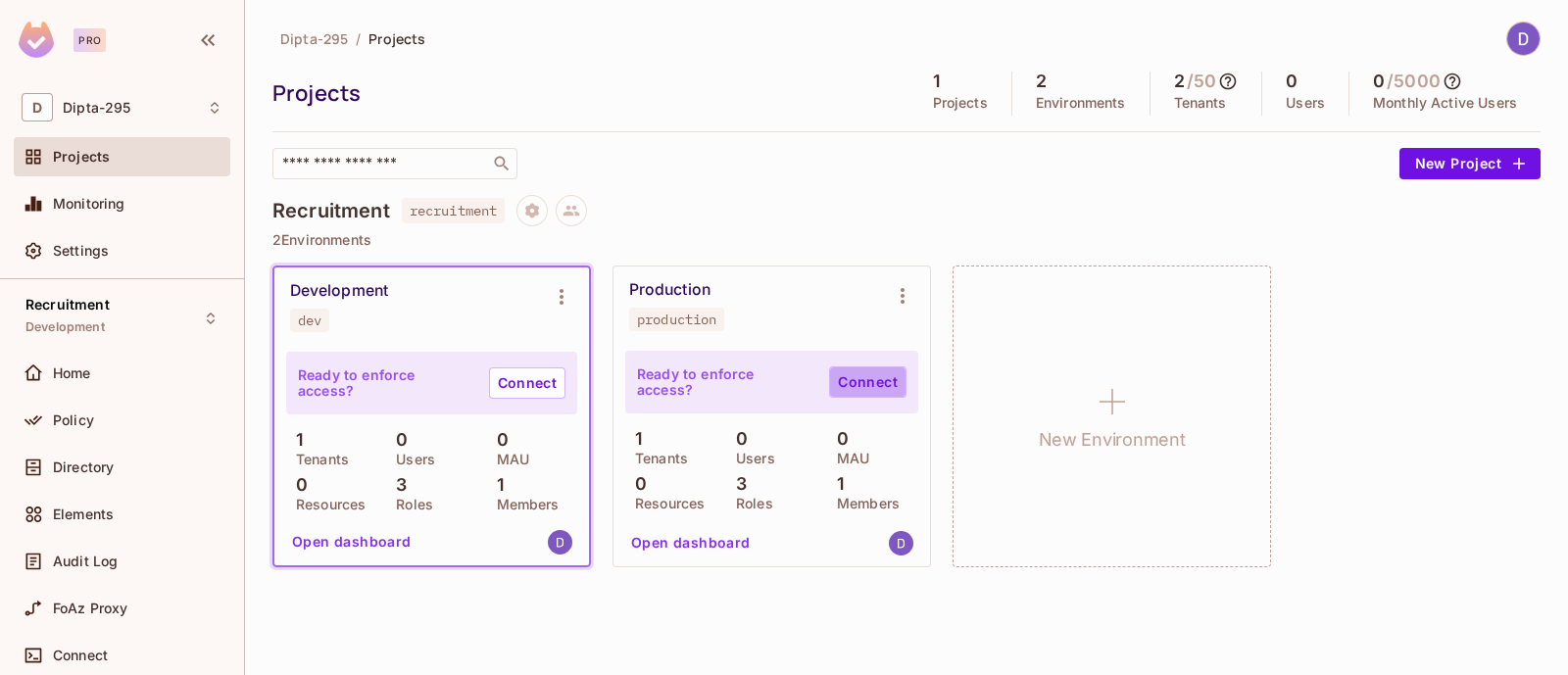click on "Connect" at bounding box center (867, 382) 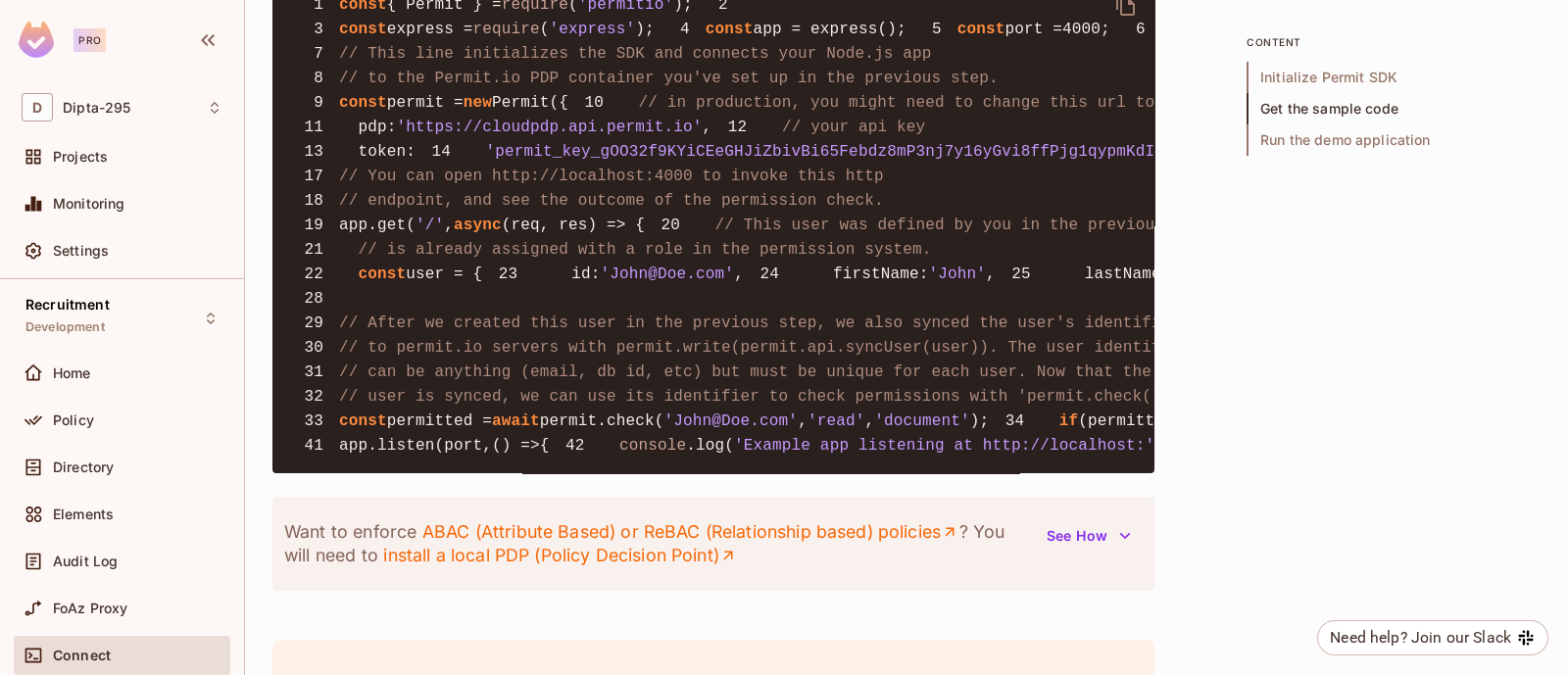 scroll, scrollTop: 1594, scrollLeft: 0, axis: vertical 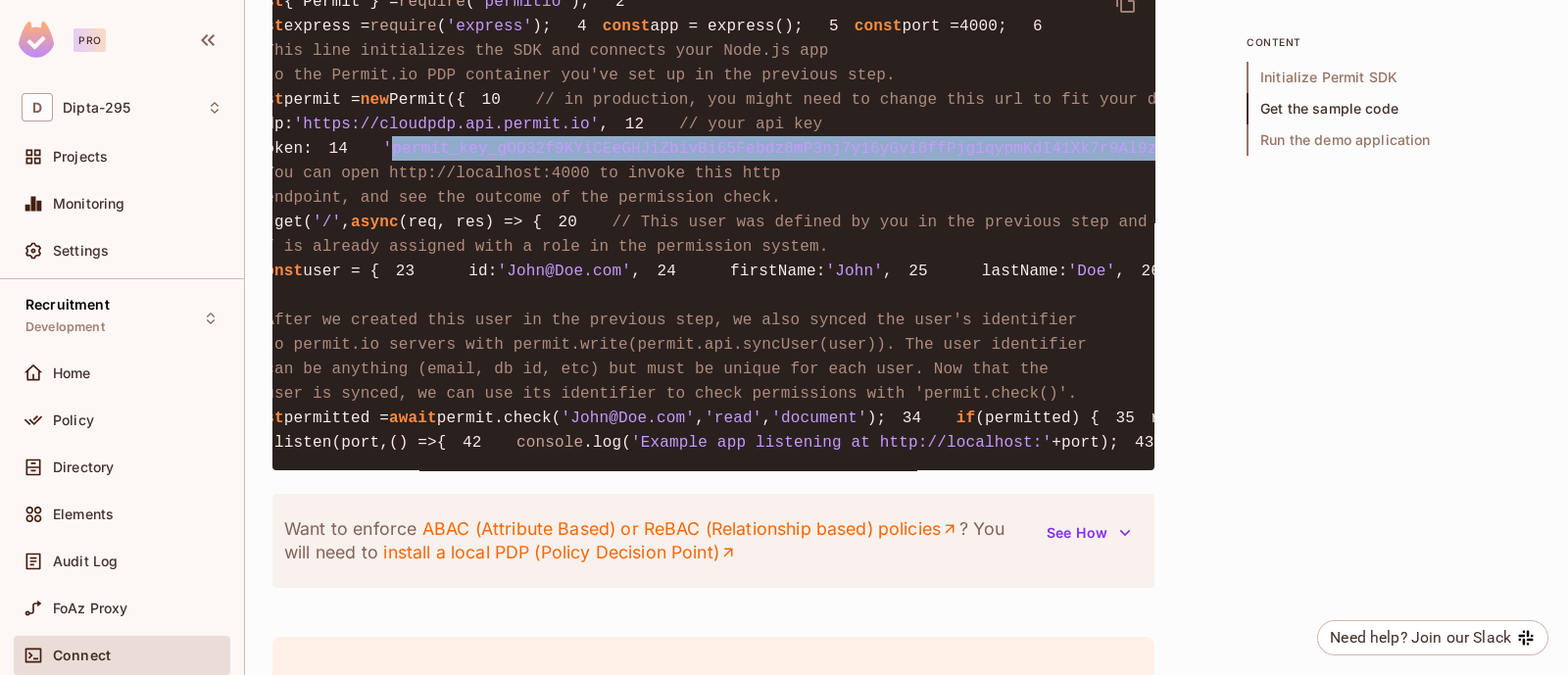 drag, startPoint x: 344, startPoint y: 302, endPoint x: 1110, endPoint y: 298, distance: 766.01044 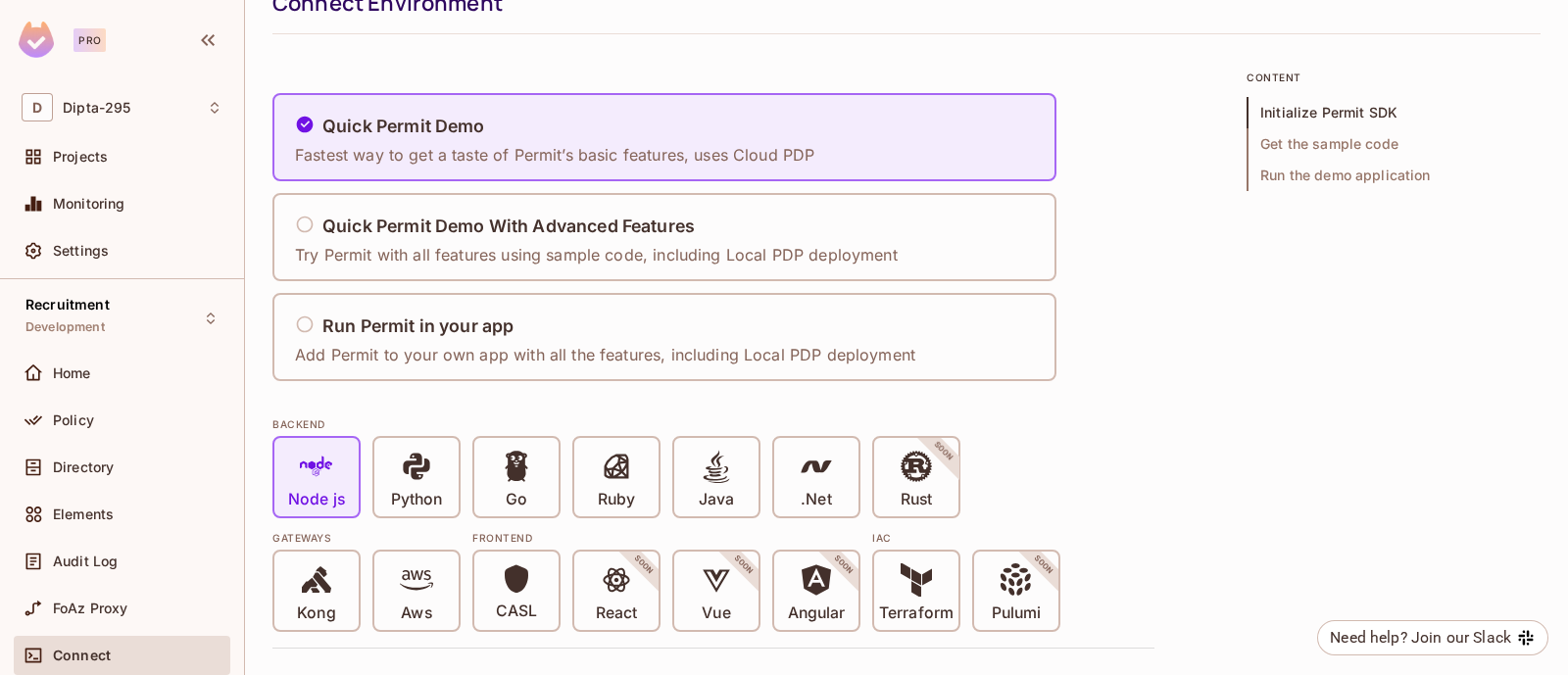 scroll, scrollTop: 0, scrollLeft: 0, axis: both 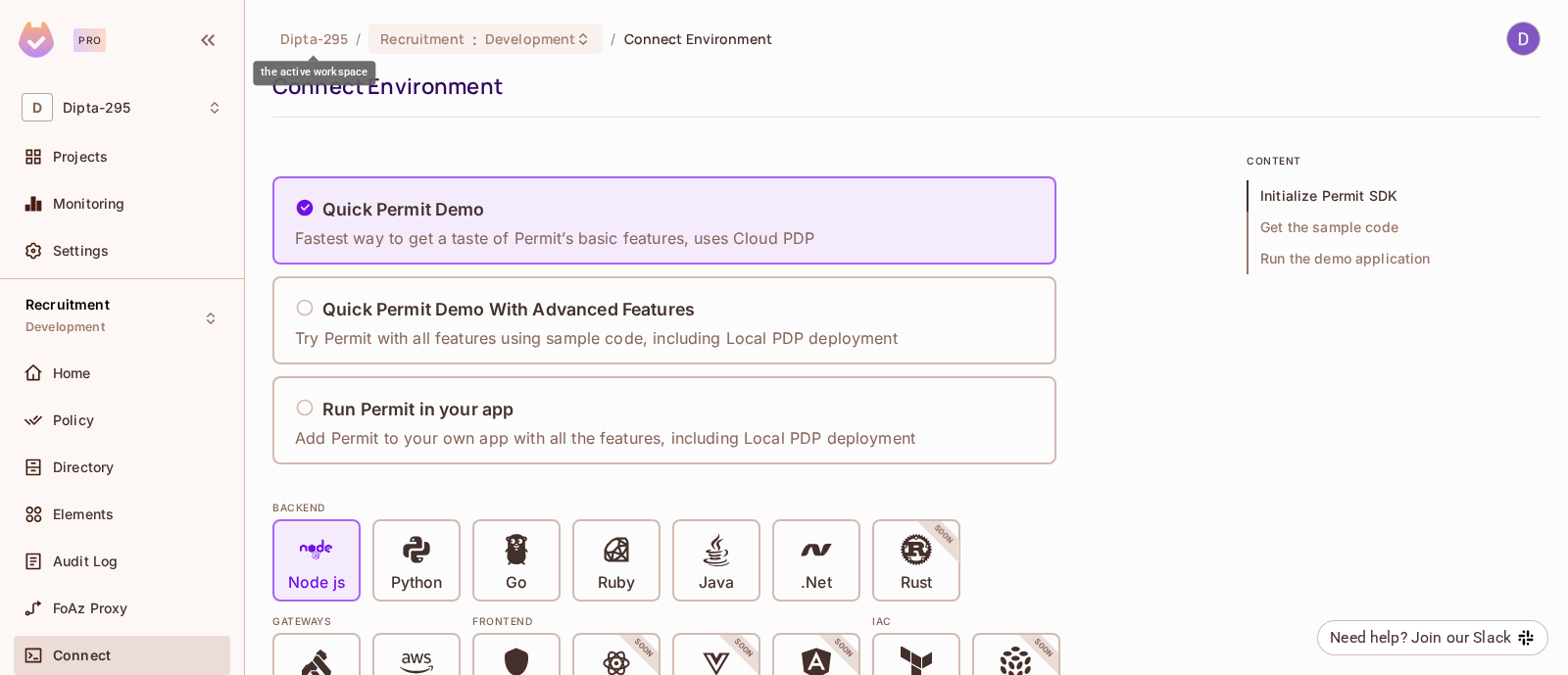 click on "Dipta-295" at bounding box center (314, 38) 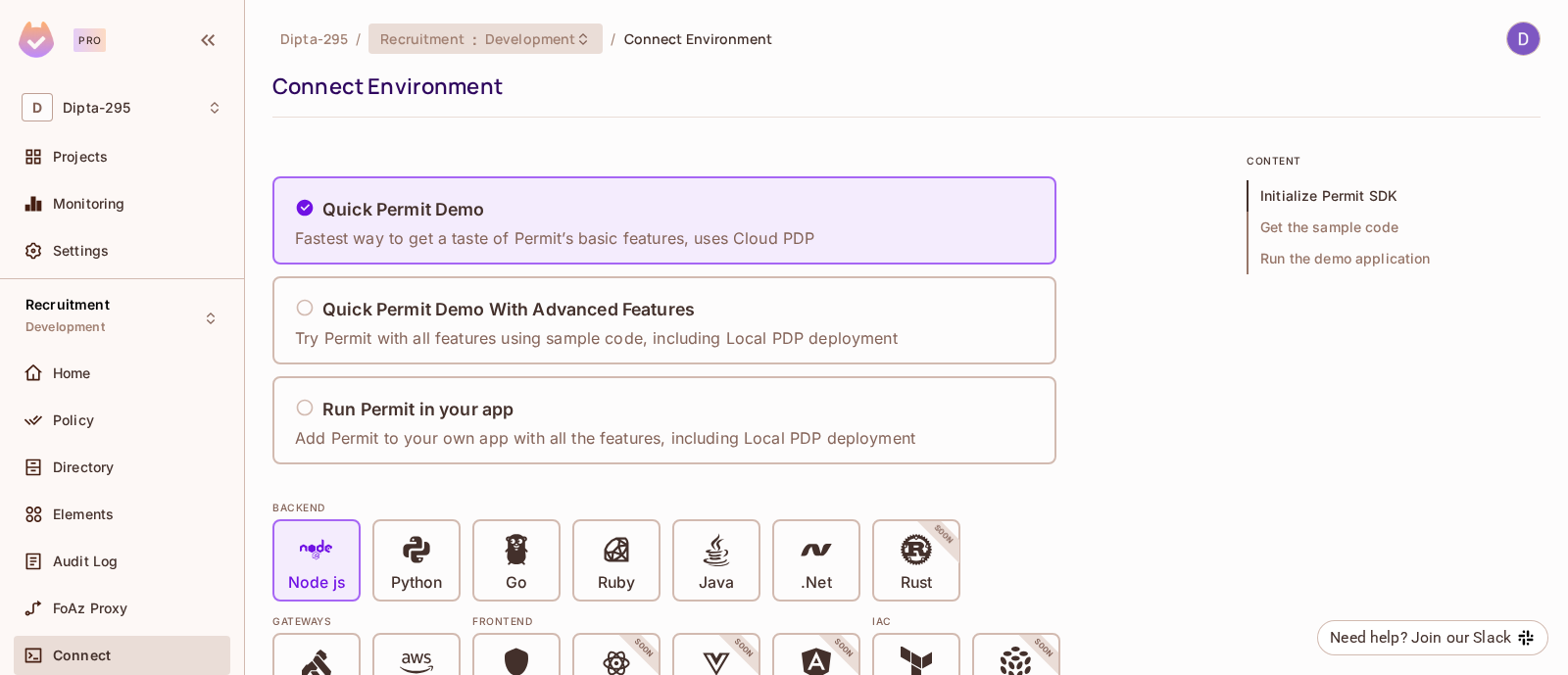 click on "Recruitment" at bounding box center (421, 38) 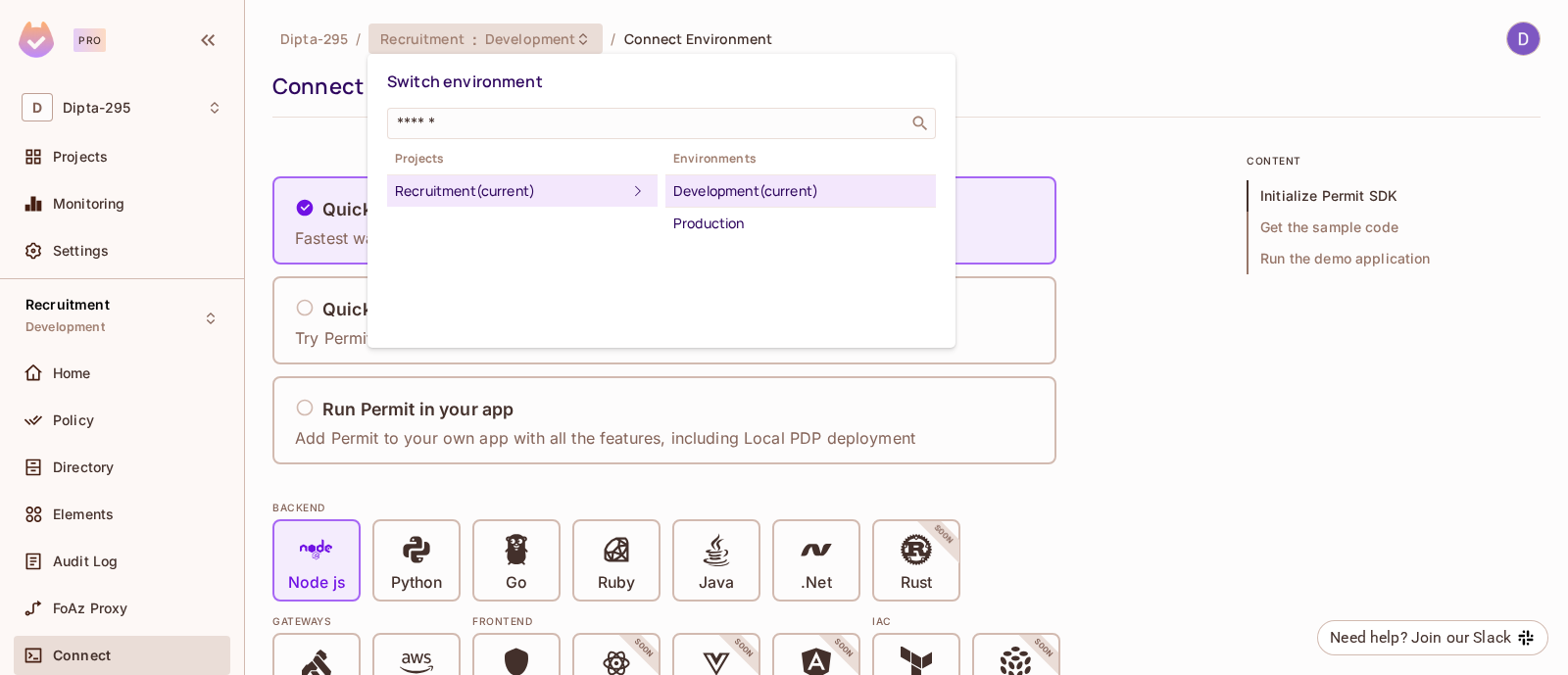 click at bounding box center [784, 337] 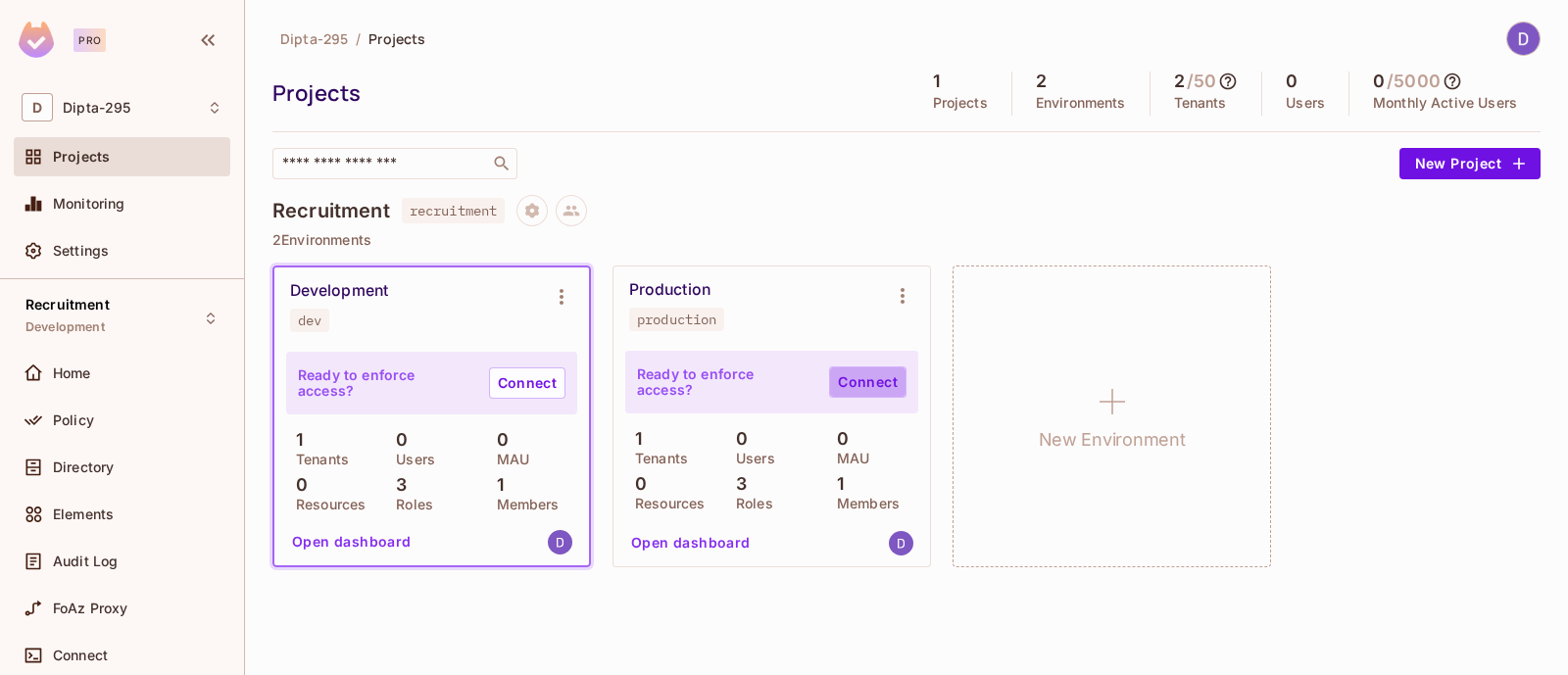click on "Connect" at bounding box center [867, 382] 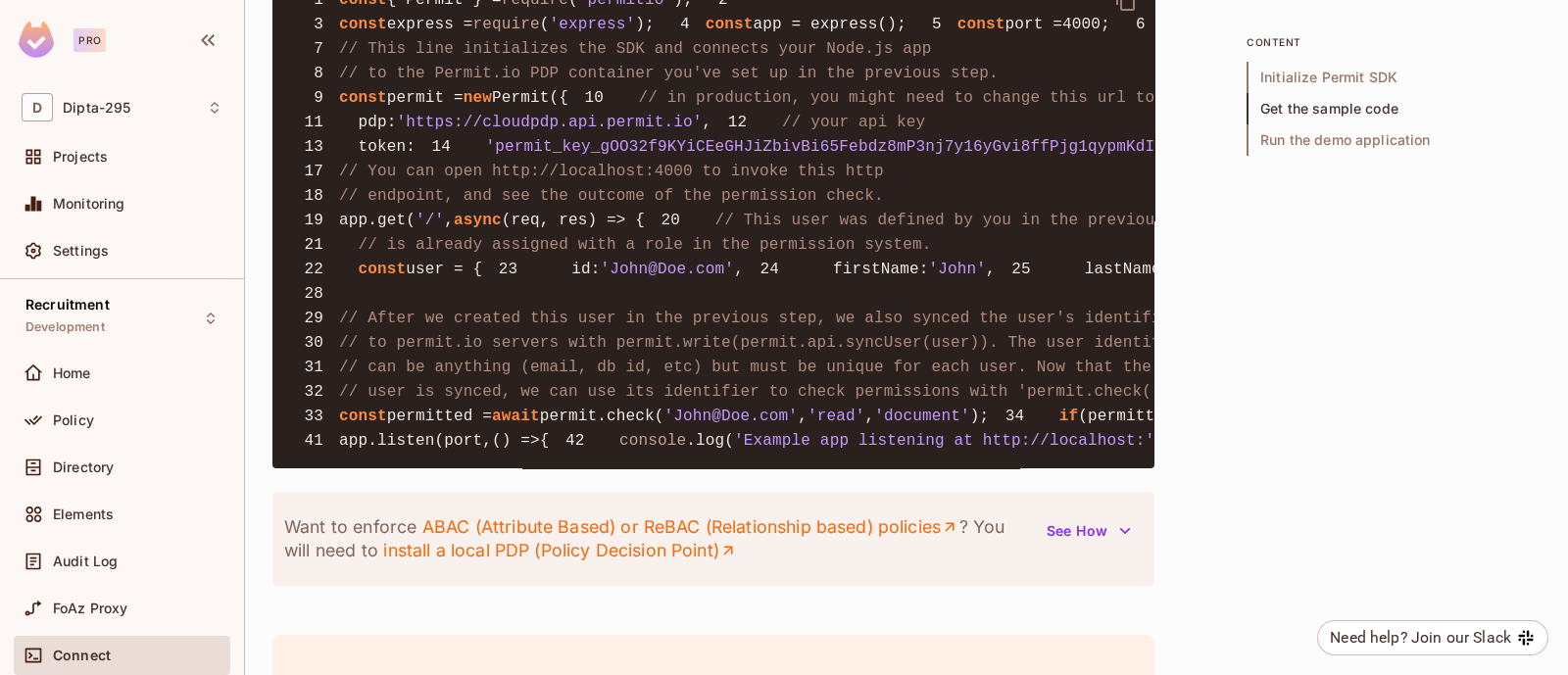 scroll, scrollTop: 1620, scrollLeft: 0, axis: vertical 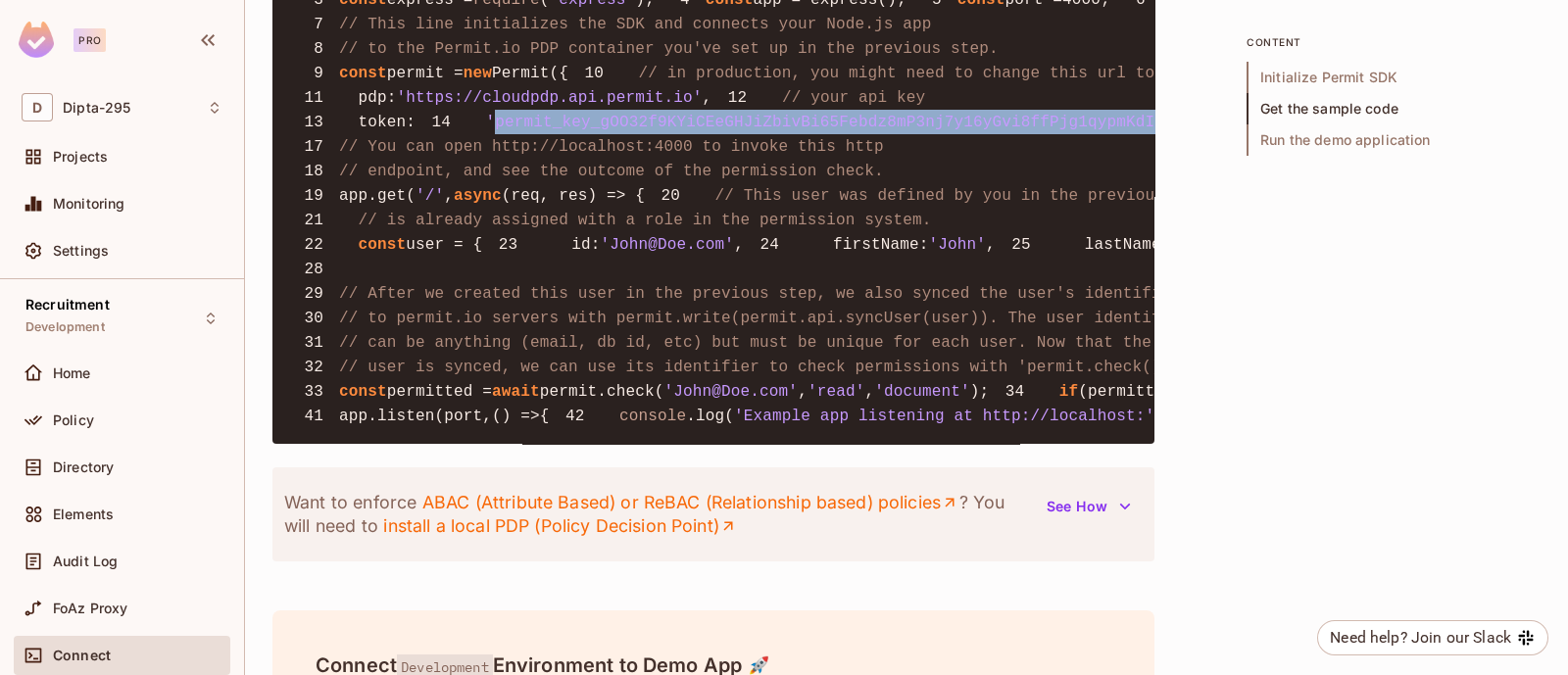 drag, startPoint x: 1113, startPoint y: 276, endPoint x: 365, endPoint y: 276, distance: 748 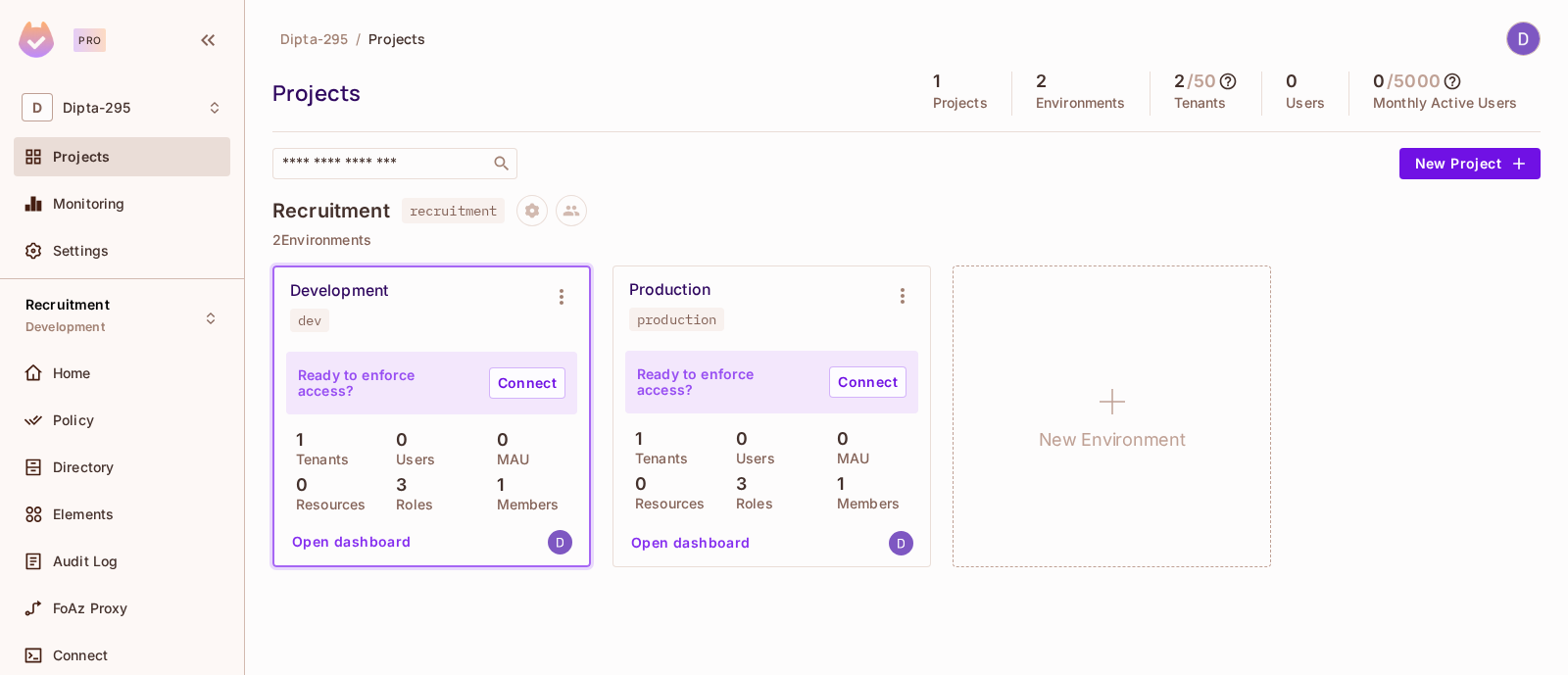 scroll, scrollTop: 0, scrollLeft: 0, axis: both 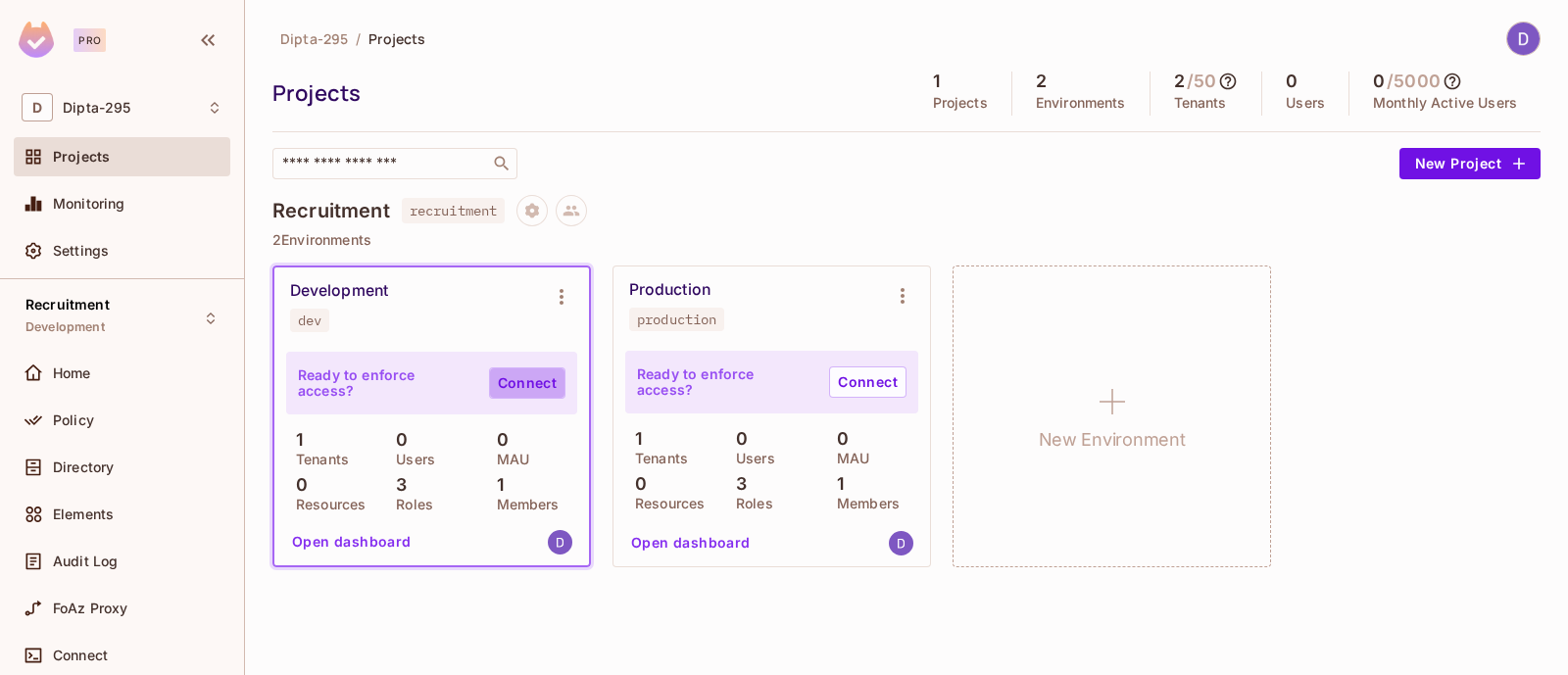 click on "Connect" at bounding box center (527, 383) 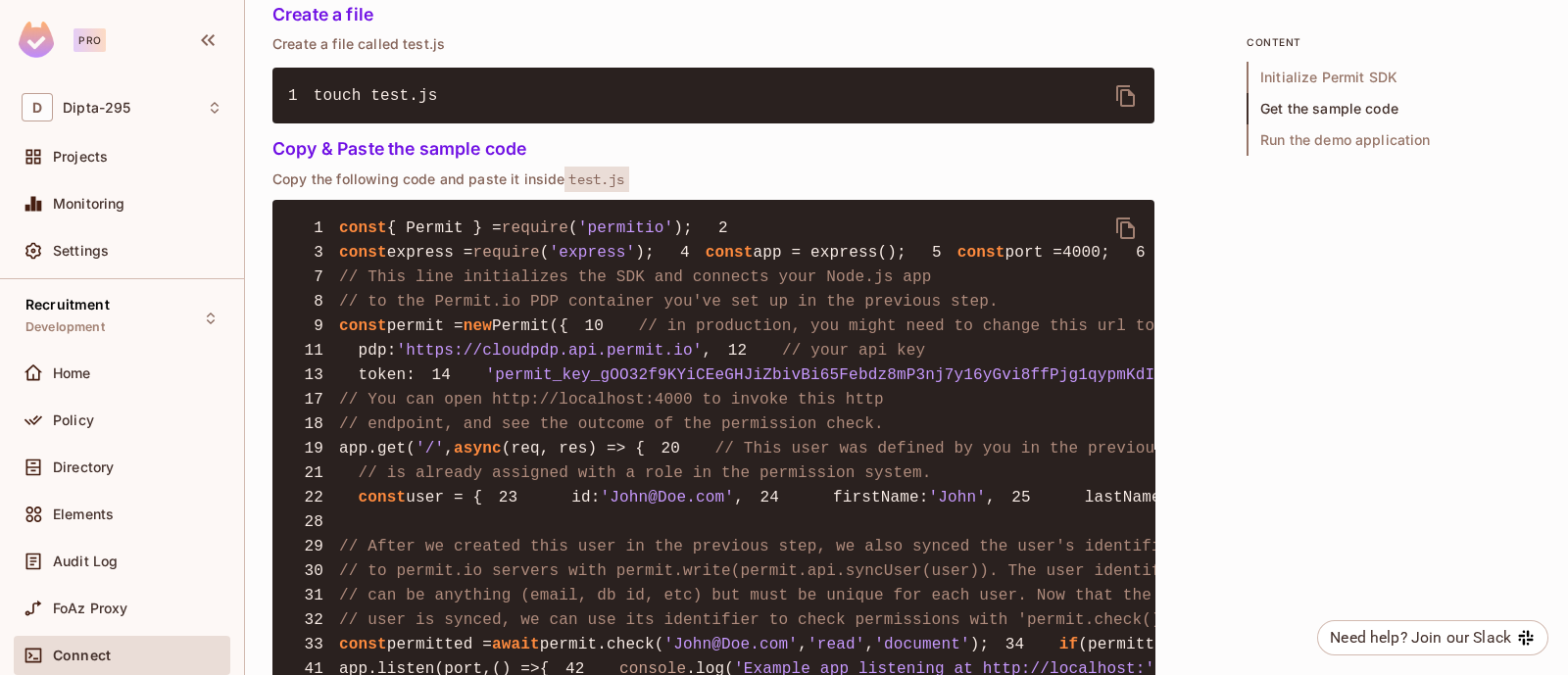 scroll, scrollTop: 1471, scrollLeft: 0, axis: vertical 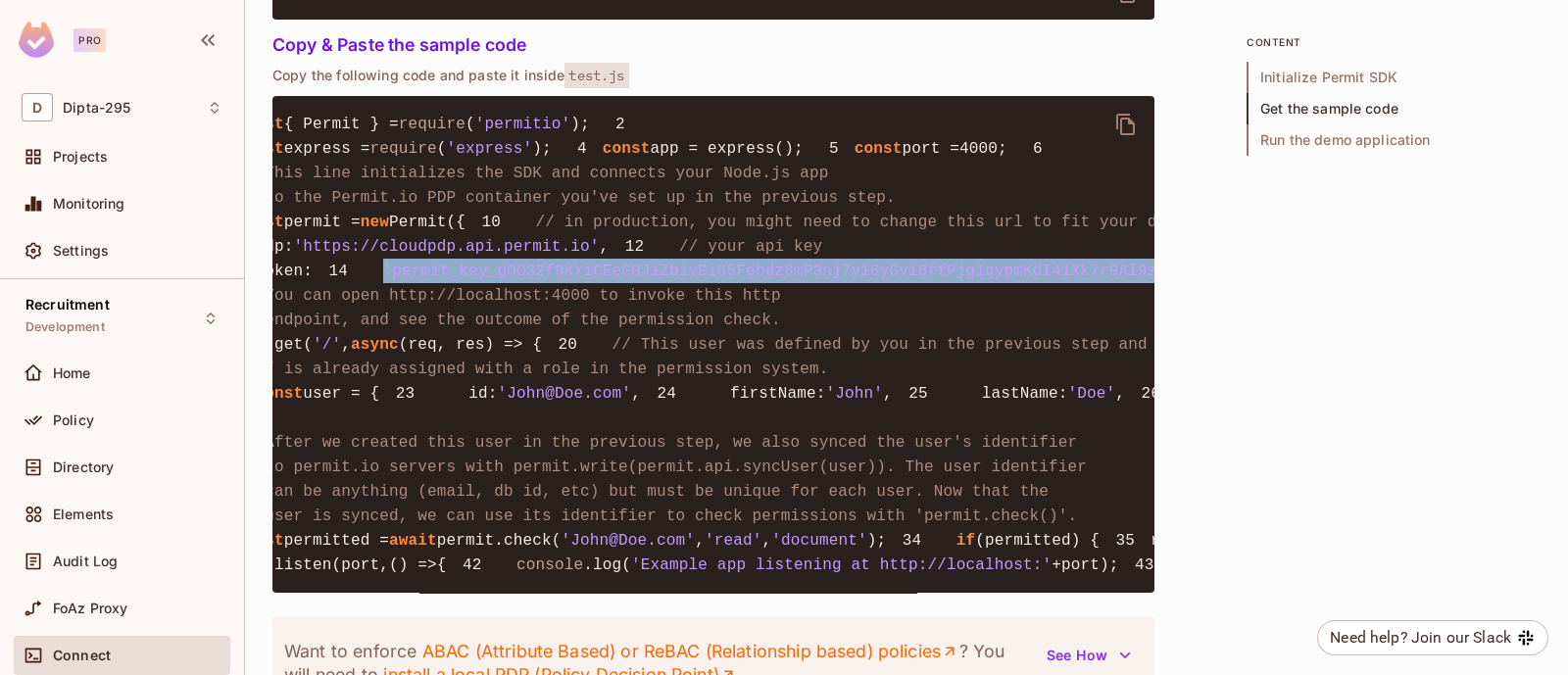drag, startPoint x: 358, startPoint y: 423, endPoint x: 1300, endPoint y: 421, distance: 942.0021 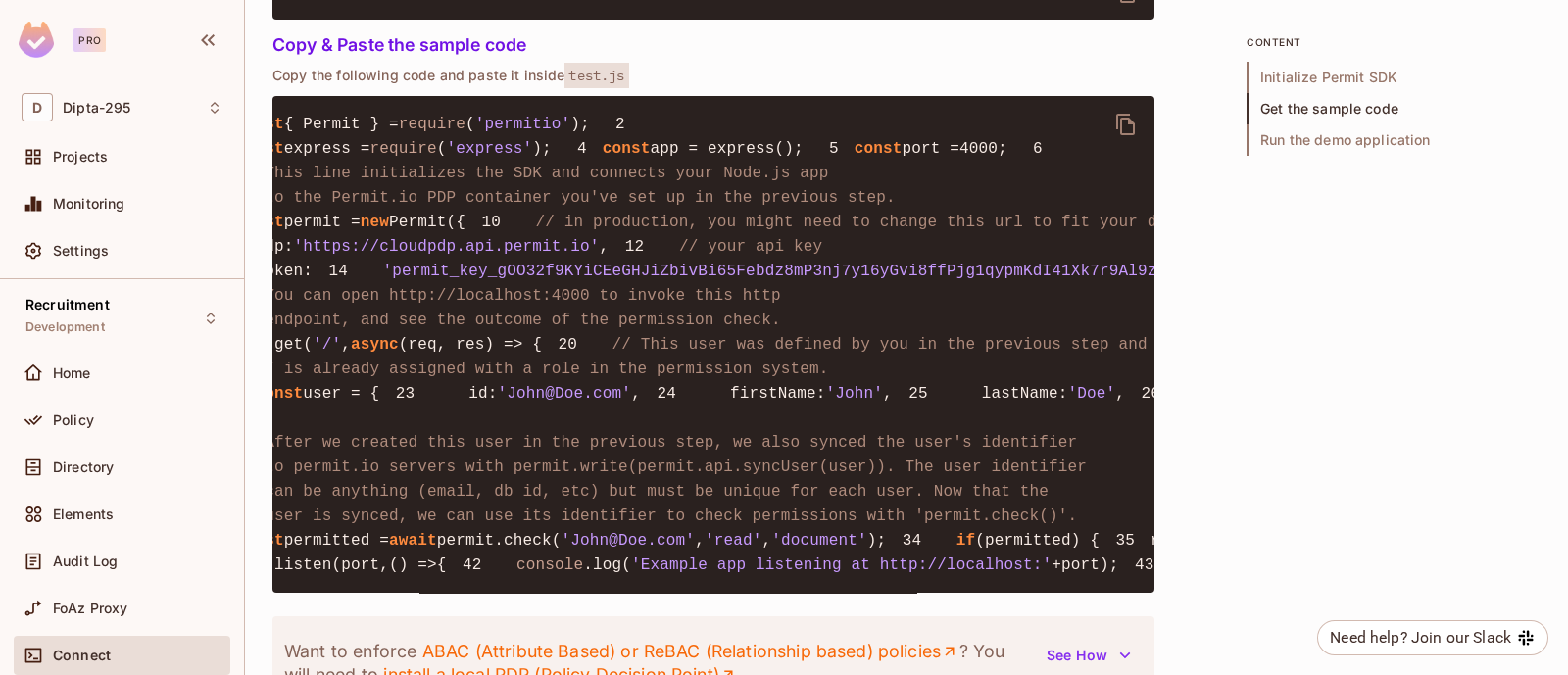 click on "1 const  { Permit } =  require ( 'permitio' );
2
3 const  express =  require ( 'express' );
4 const  app = express();
5 const  port =  4000 ;
6
7 // This line initializes the SDK and connects your Node.js app
8 // to the Permit.io PDP container you've set up in the previous step.
9 const  permit =  new  Permit({
10    // in production, you might need to change this url to fit your deployment
11    pdp :  'https://cloudpdp.api.permit.io' ,
12    // your api key
13    token :
14    'permit_key_gOO32f9KYiCEeGHJiZbivBi65Febdz8mP3nj7y16yGvi8ffPjg1qypmKdI41Xk7r9Al9zdqGrqHX8HzREdcOW3' ,
15 });
16
17 // You can open http://localhost:4000 to invoke this http
18 // endpoint, and see the outcome of the permission check.
19 app.get( '/' ,  async  (req, res) => {
20    // This user was defined by you in the previous step and
21    // is already assigned with a role in the permission system.
22    const  user = {
23      id :  'John@Doe.com' ,
24      firstName :  'John' ,
25      :  ," at bounding box center (713, 344) 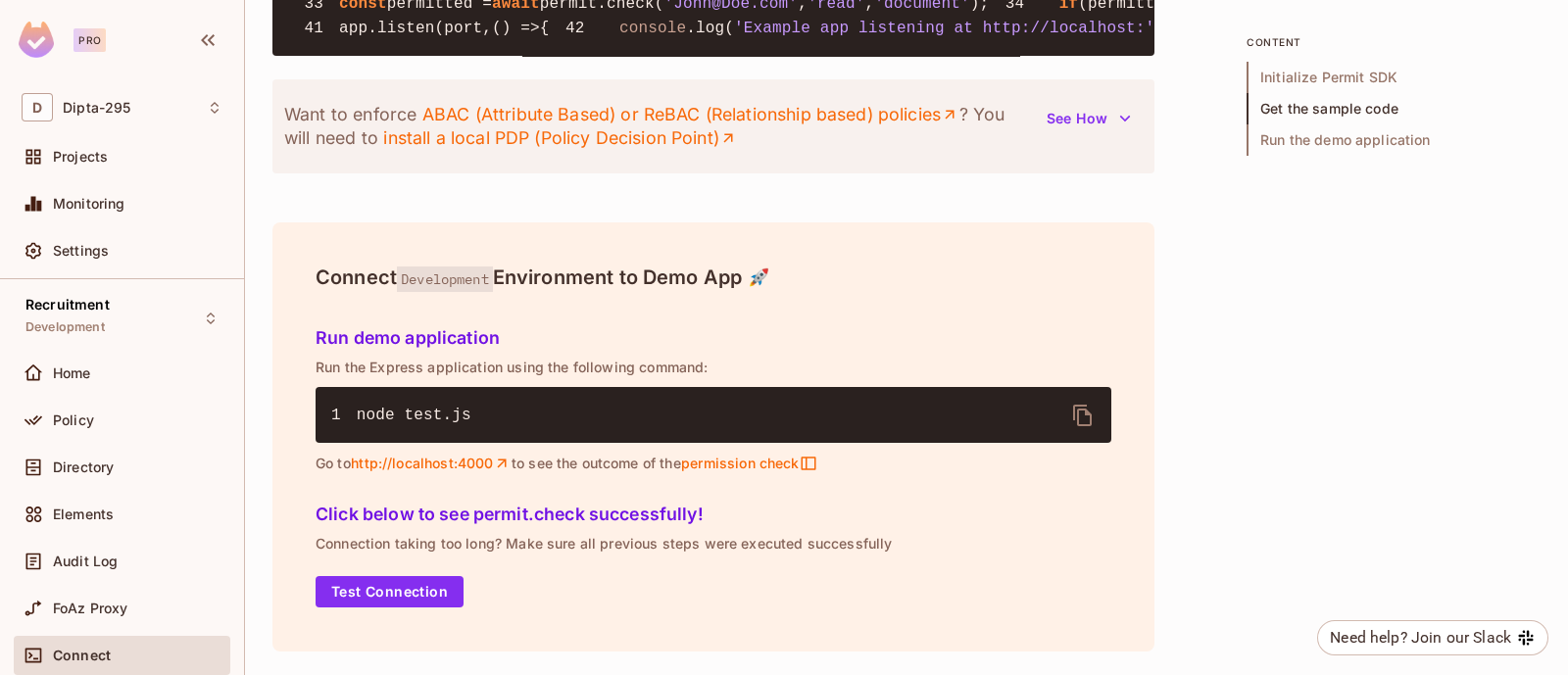 scroll, scrollTop: 2567, scrollLeft: 0, axis: vertical 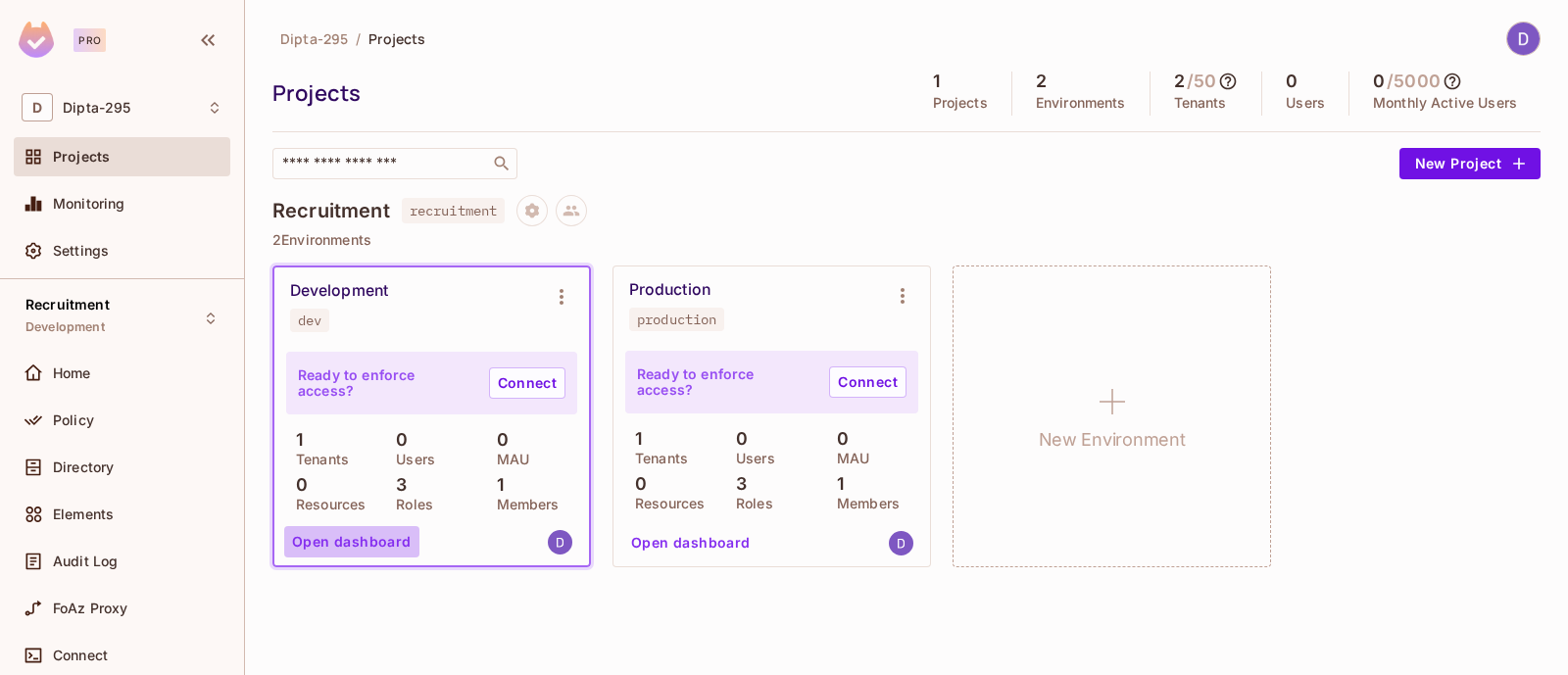click on "Open dashboard" at bounding box center [352, 542] 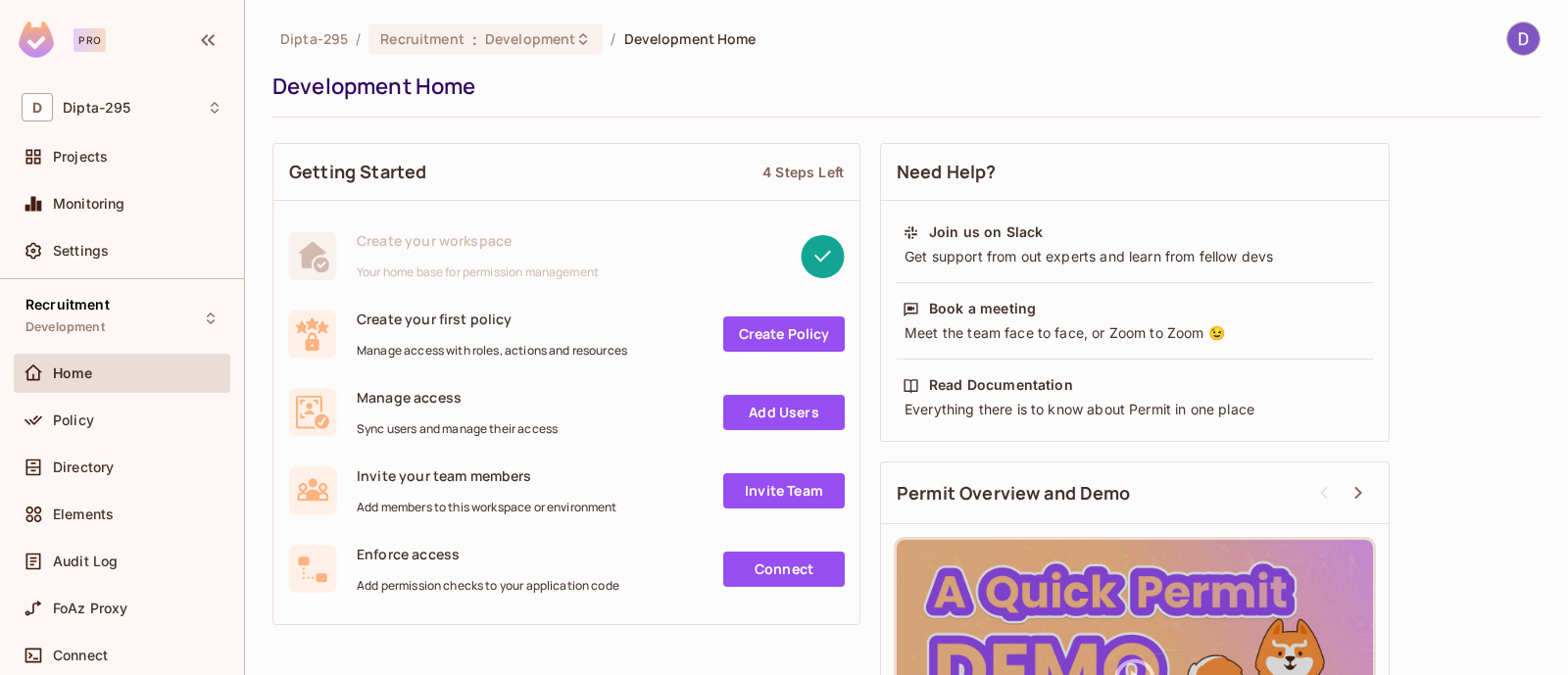 click on "Add Users" at bounding box center [784, 412] 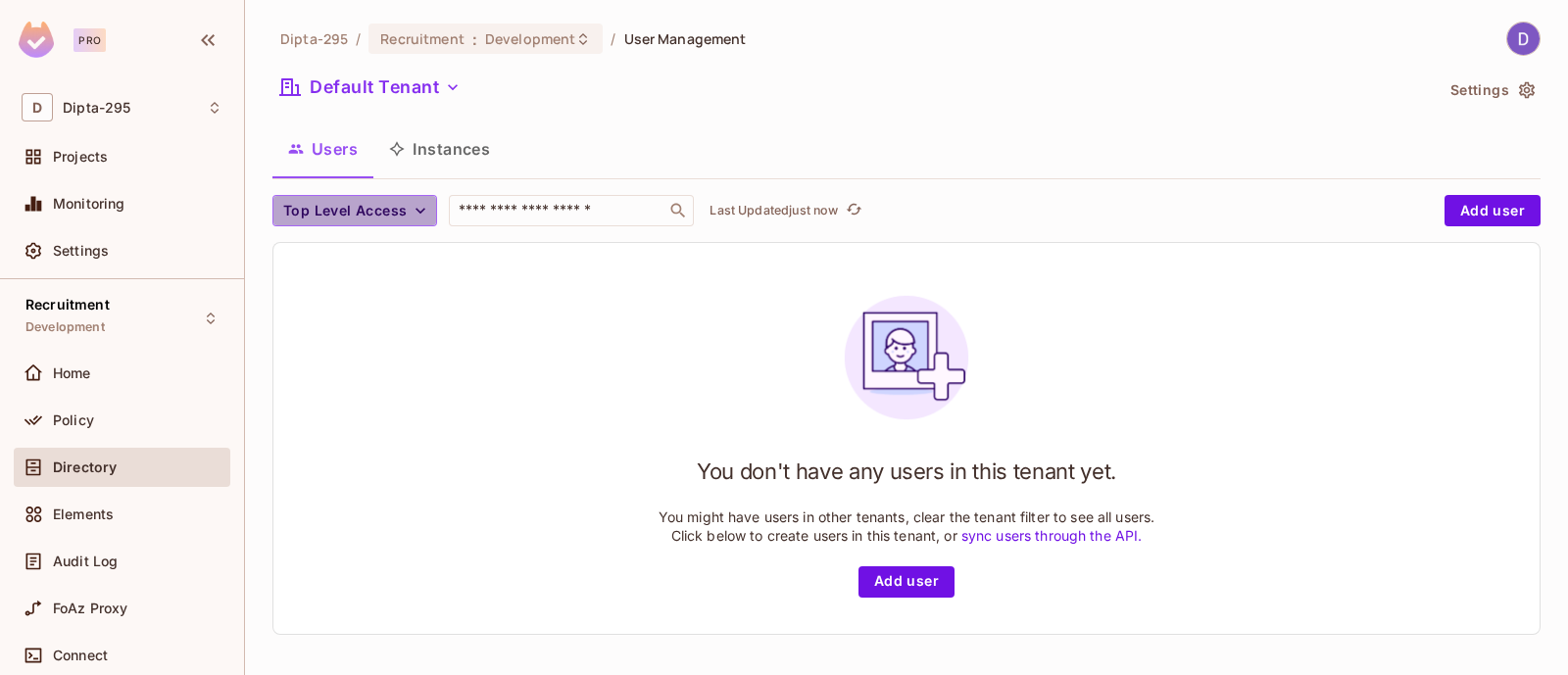click 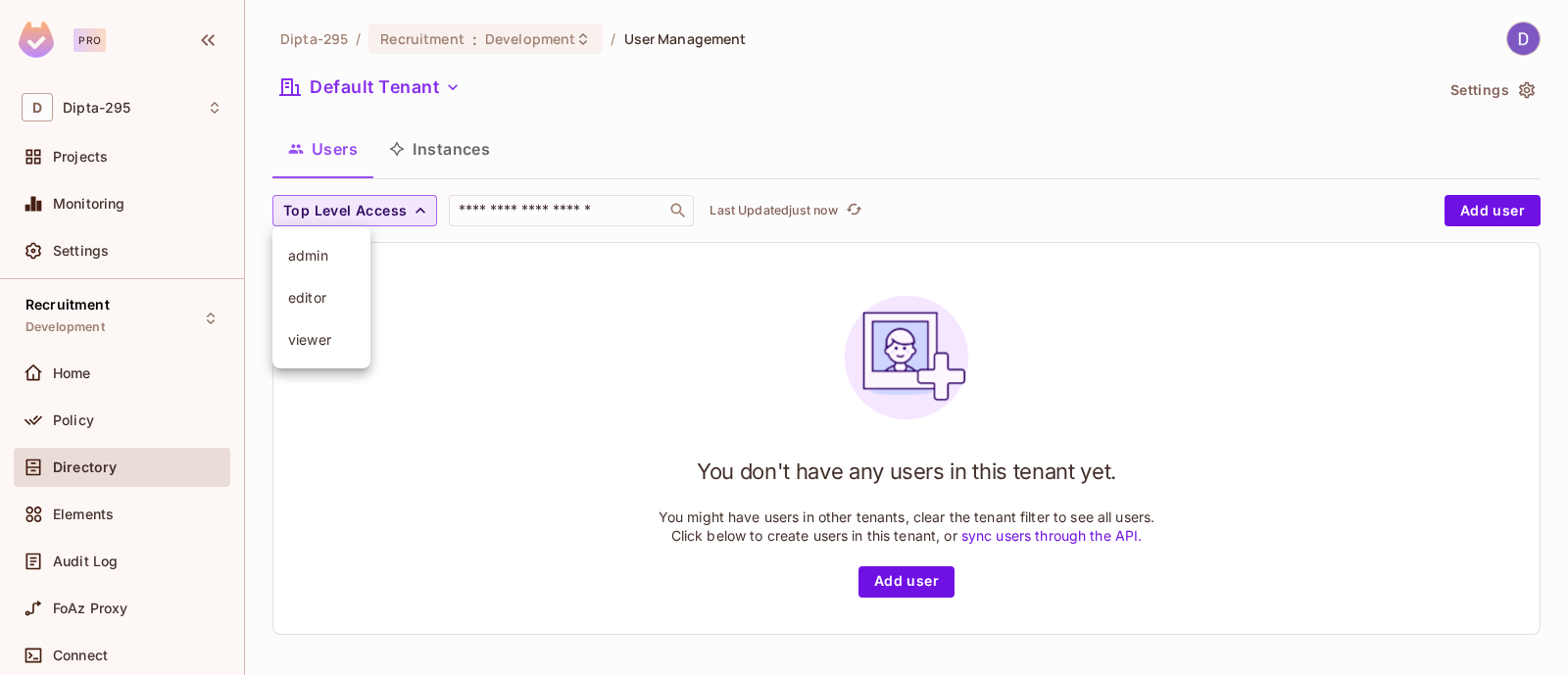 click at bounding box center (784, 337) 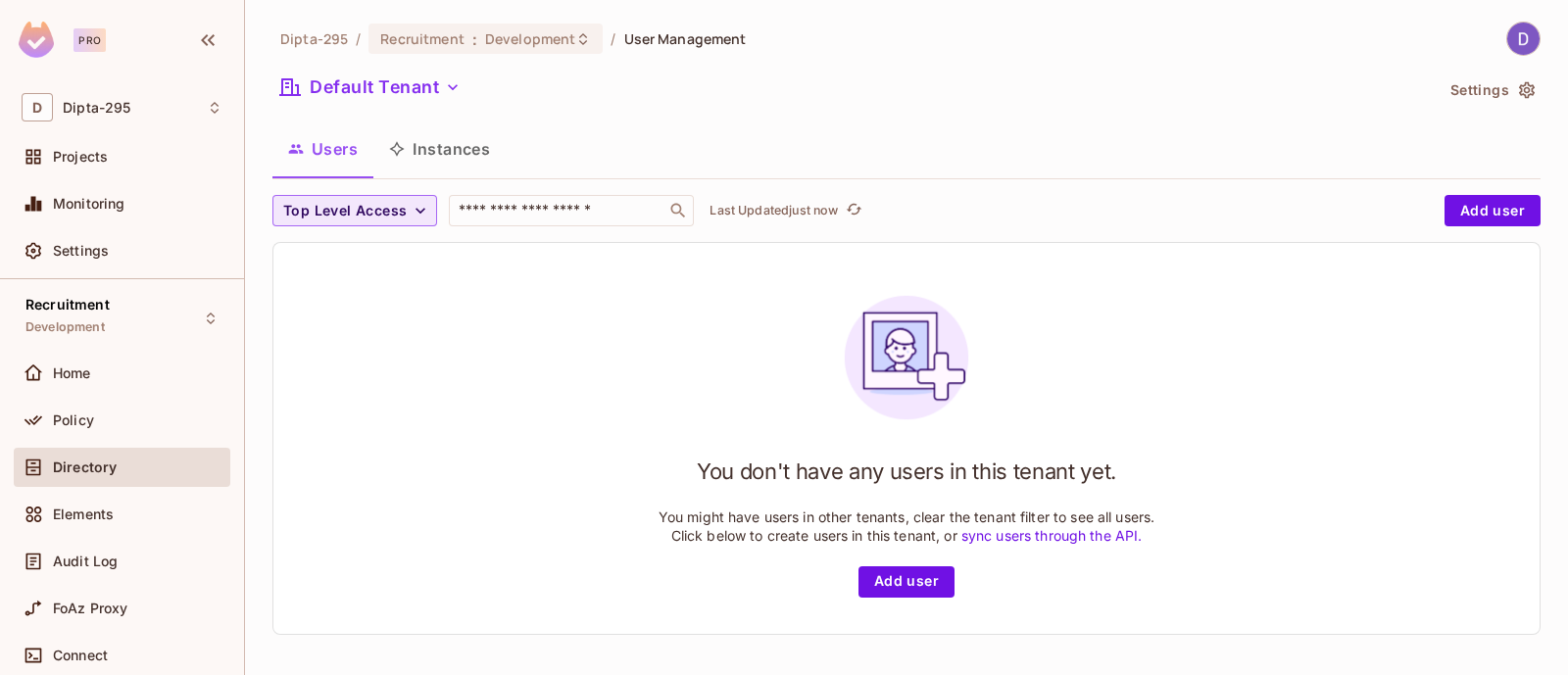 scroll, scrollTop: 2, scrollLeft: 0, axis: vertical 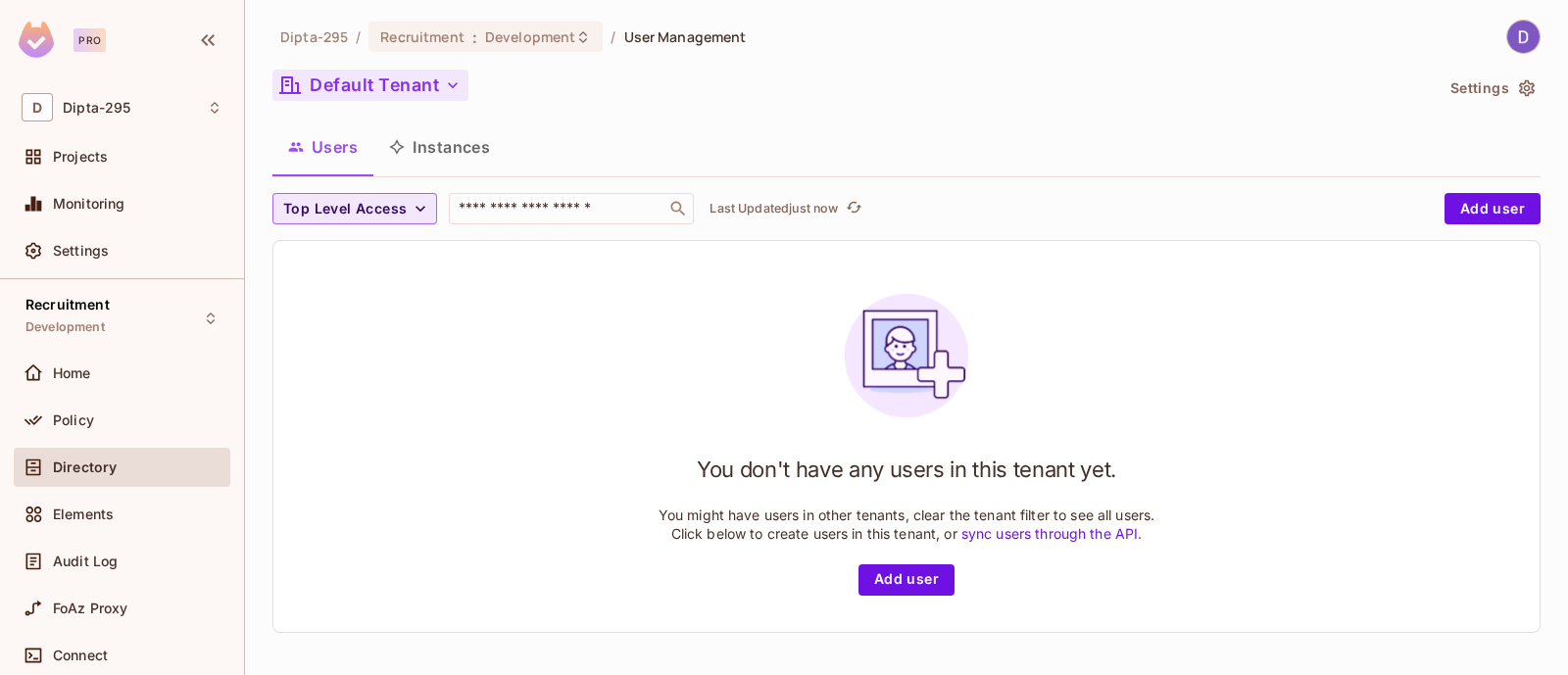 click 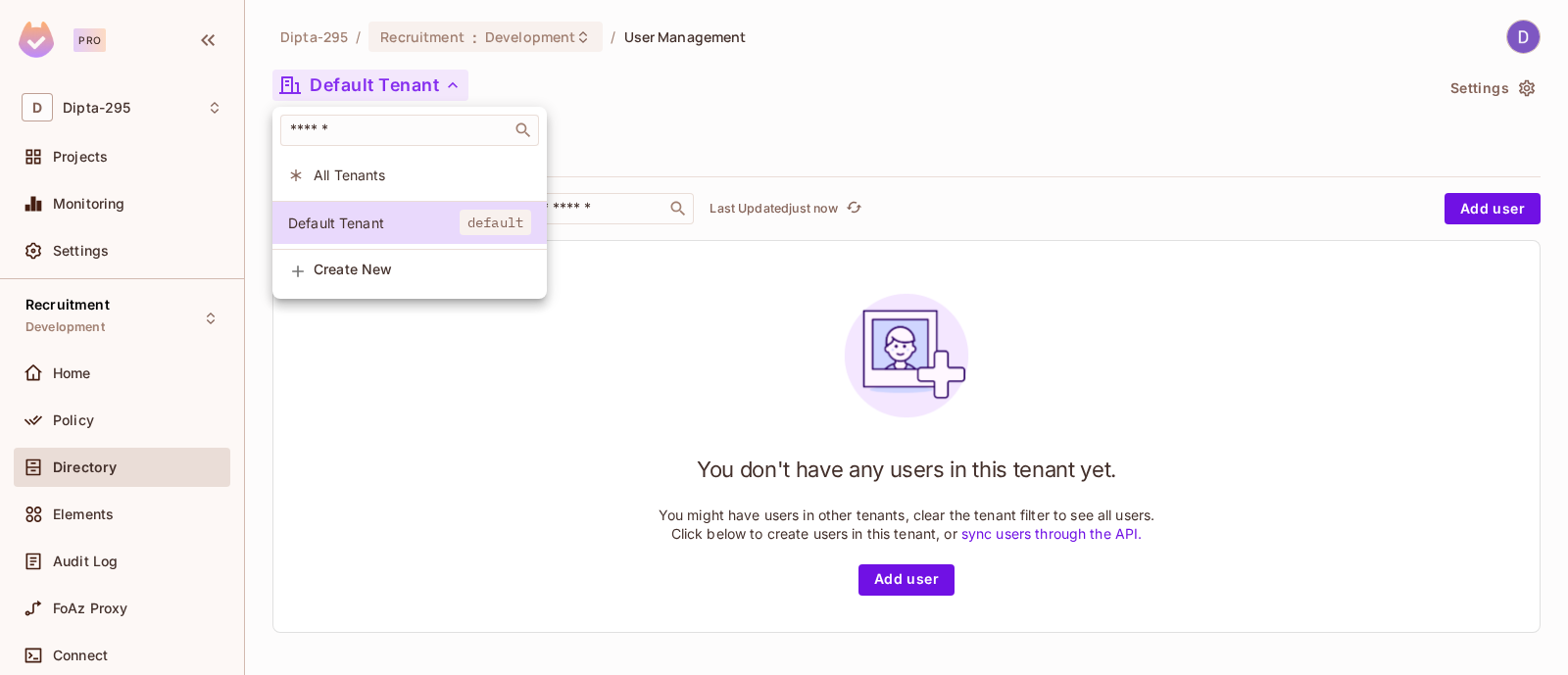 click at bounding box center [784, 337] 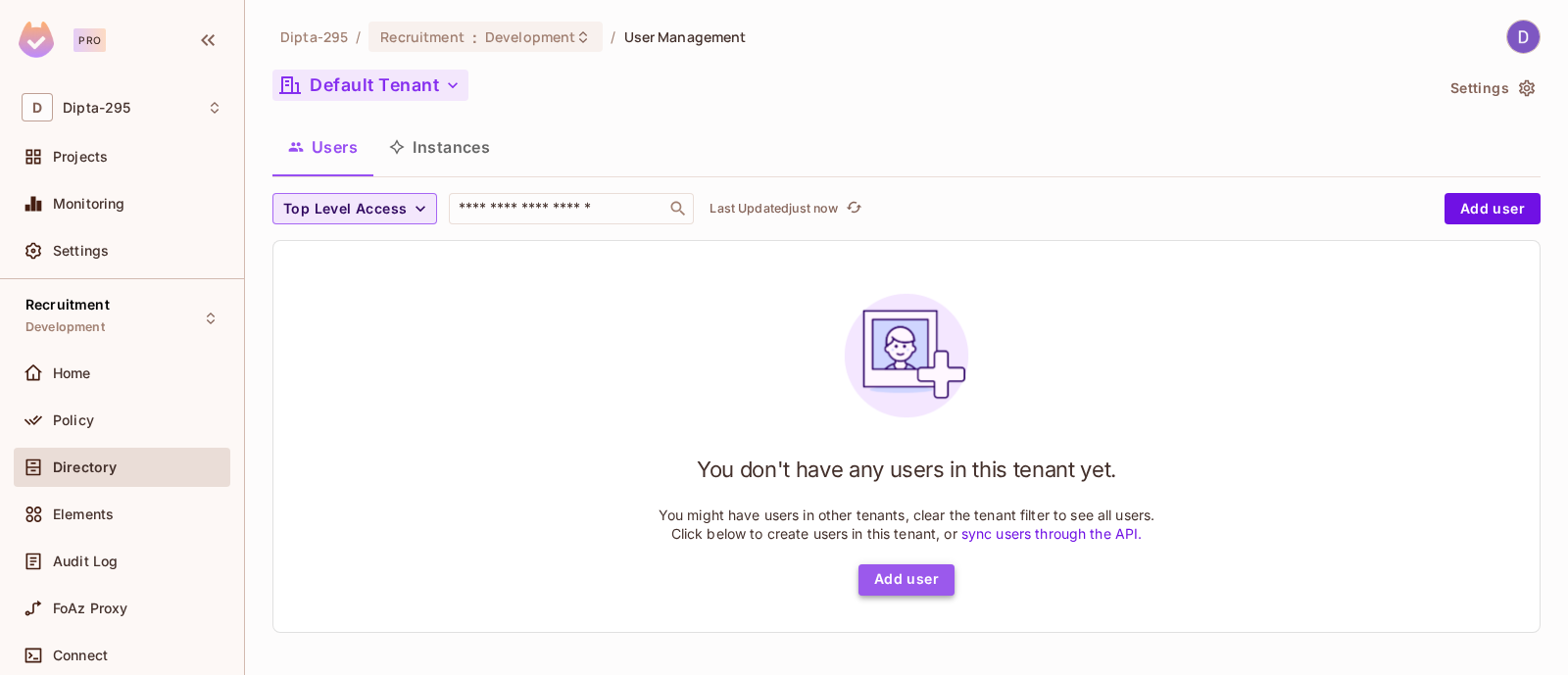 click on "Add user" at bounding box center (906, 580) 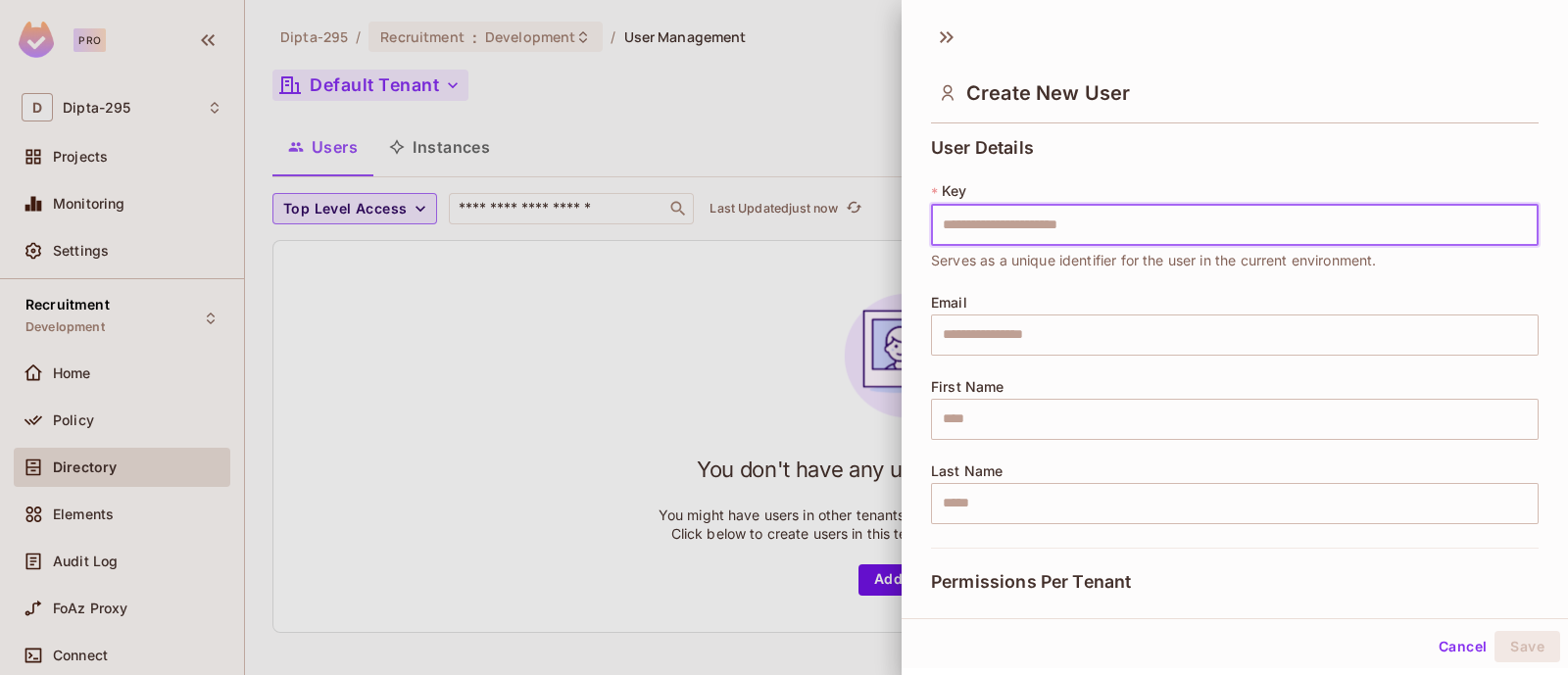 click at bounding box center [1235, 225] 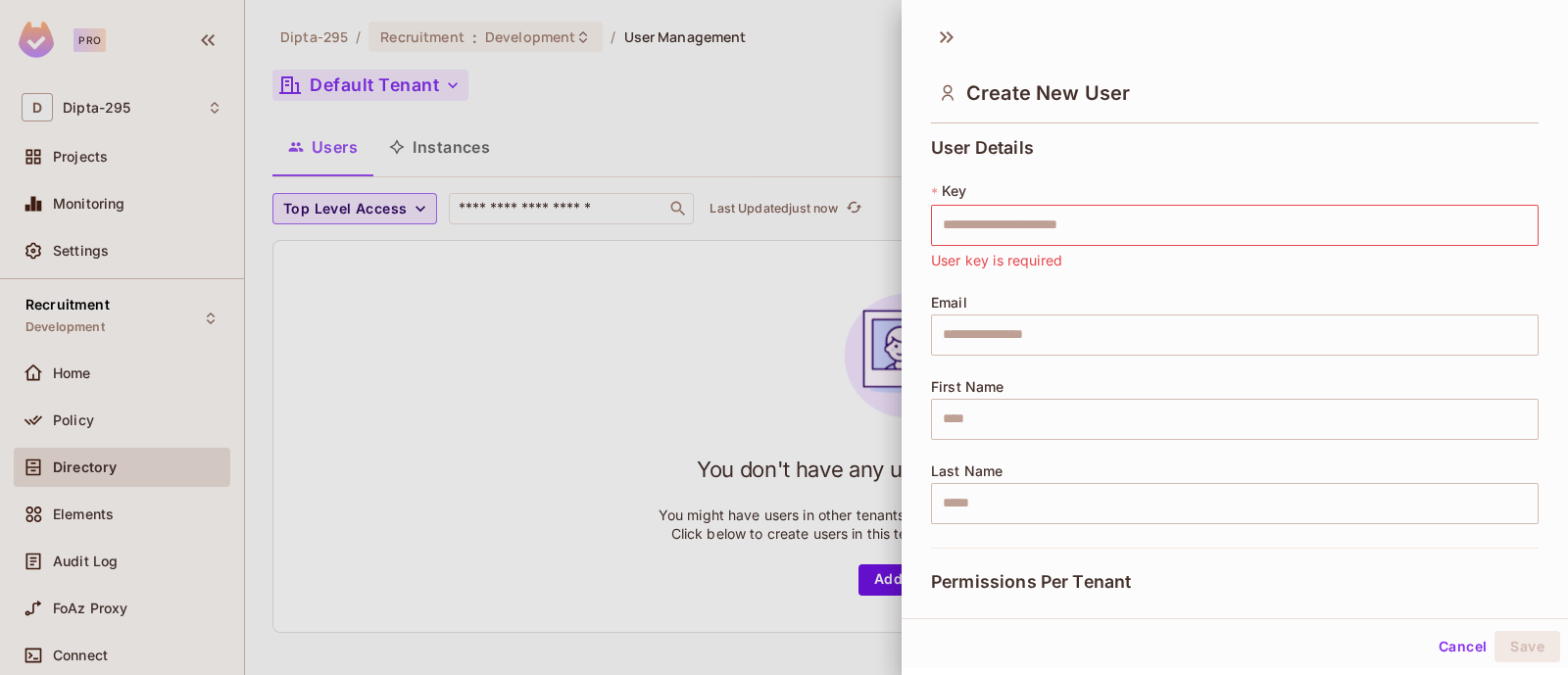 click on "User Details * Key ​ User key is required Email ​ First Name ​ Last Name ​" at bounding box center (1235, 343) 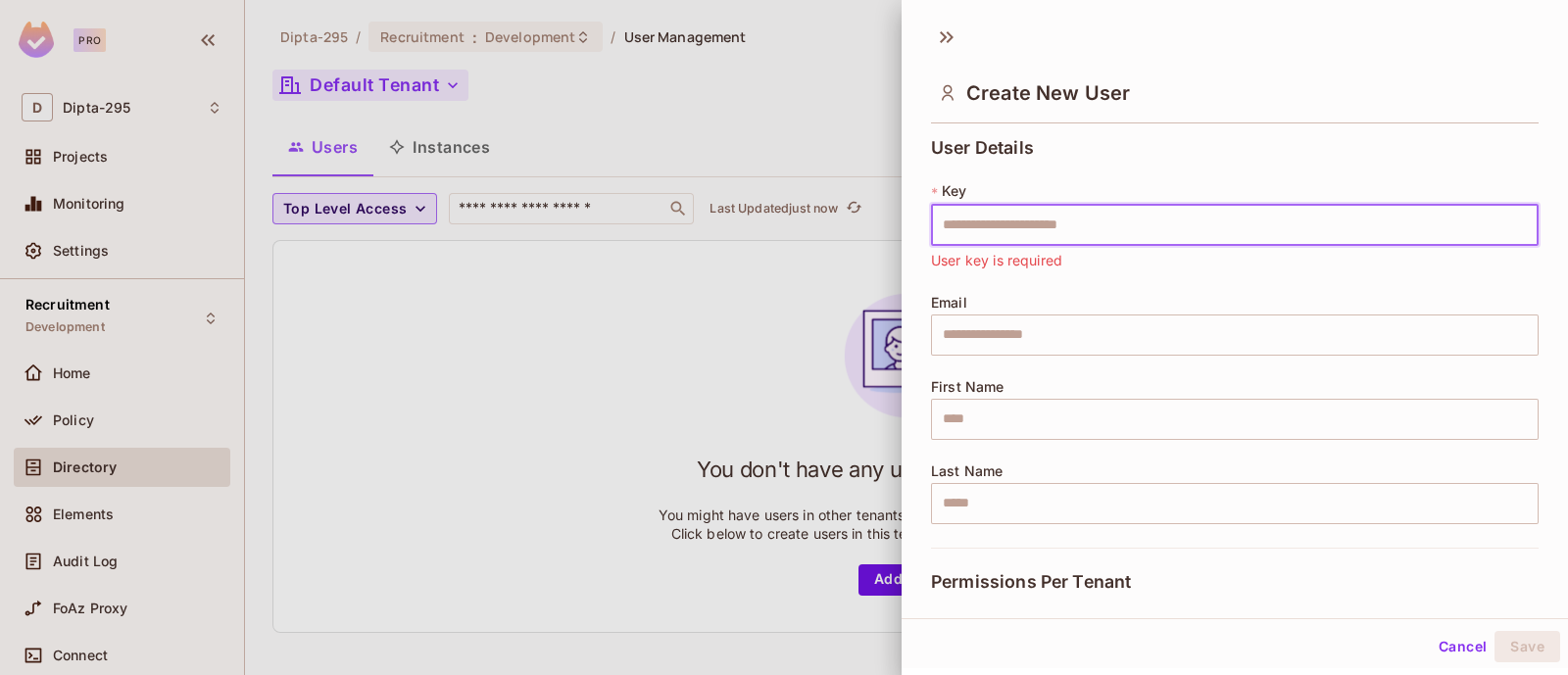 click at bounding box center (1235, 225) 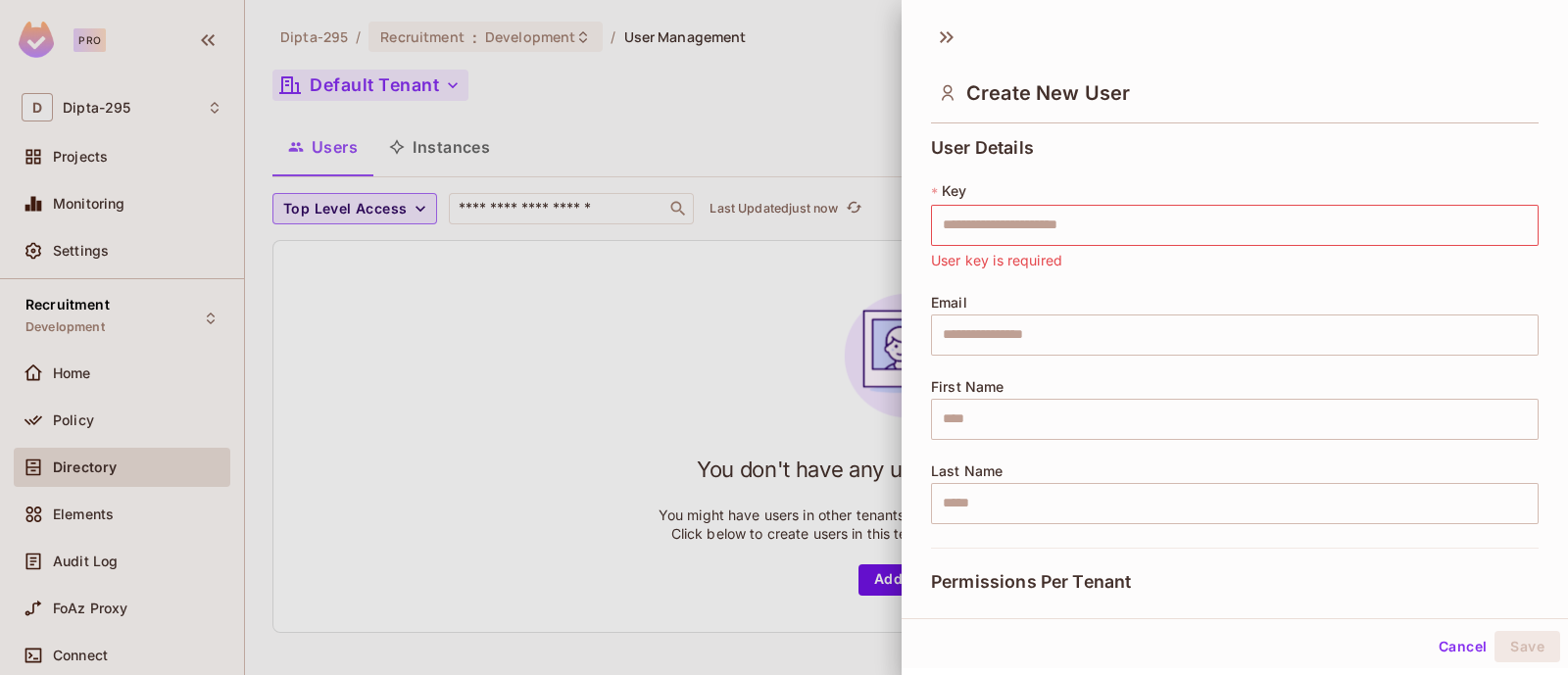 click on "User Details * Key ​ User key is required Email ​ First Name ​ Last Name ​" at bounding box center [1235, 343] 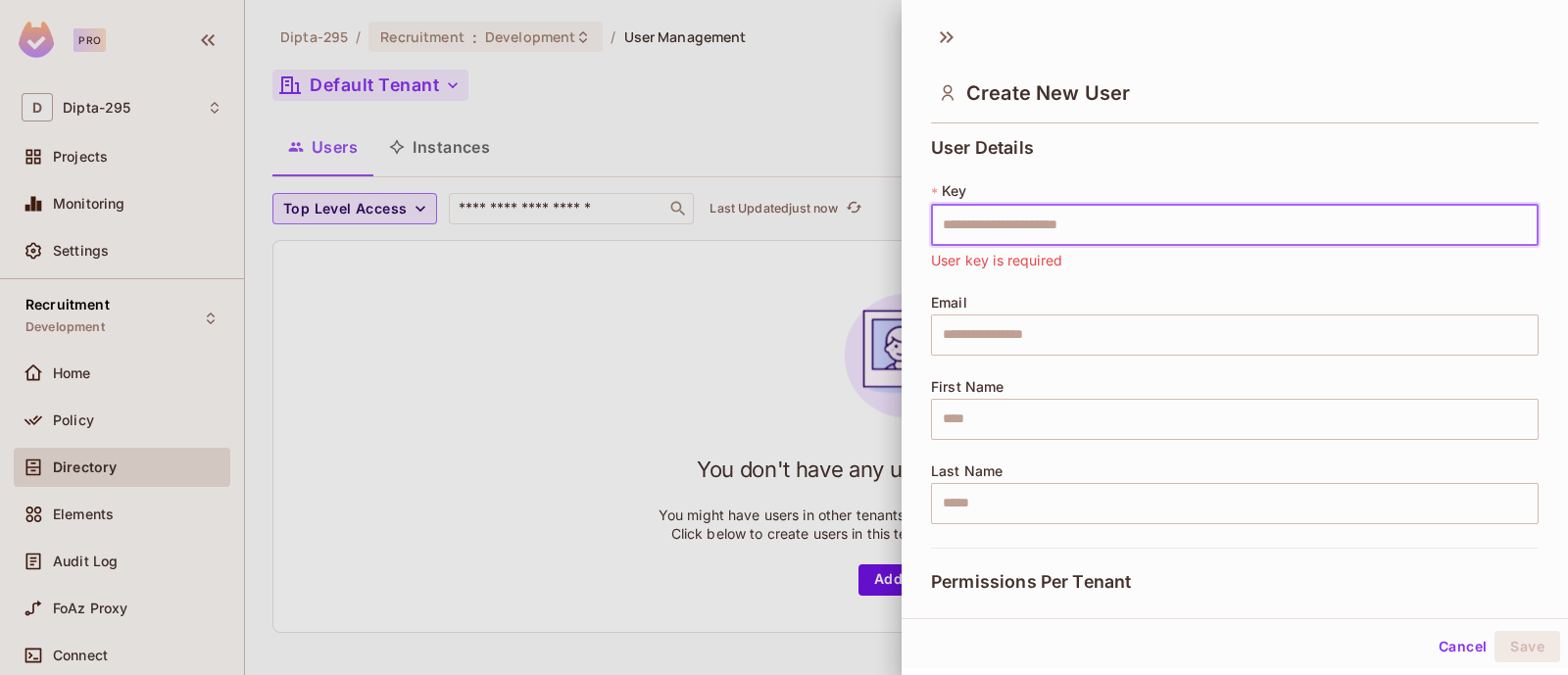 click at bounding box center [1235, 225] 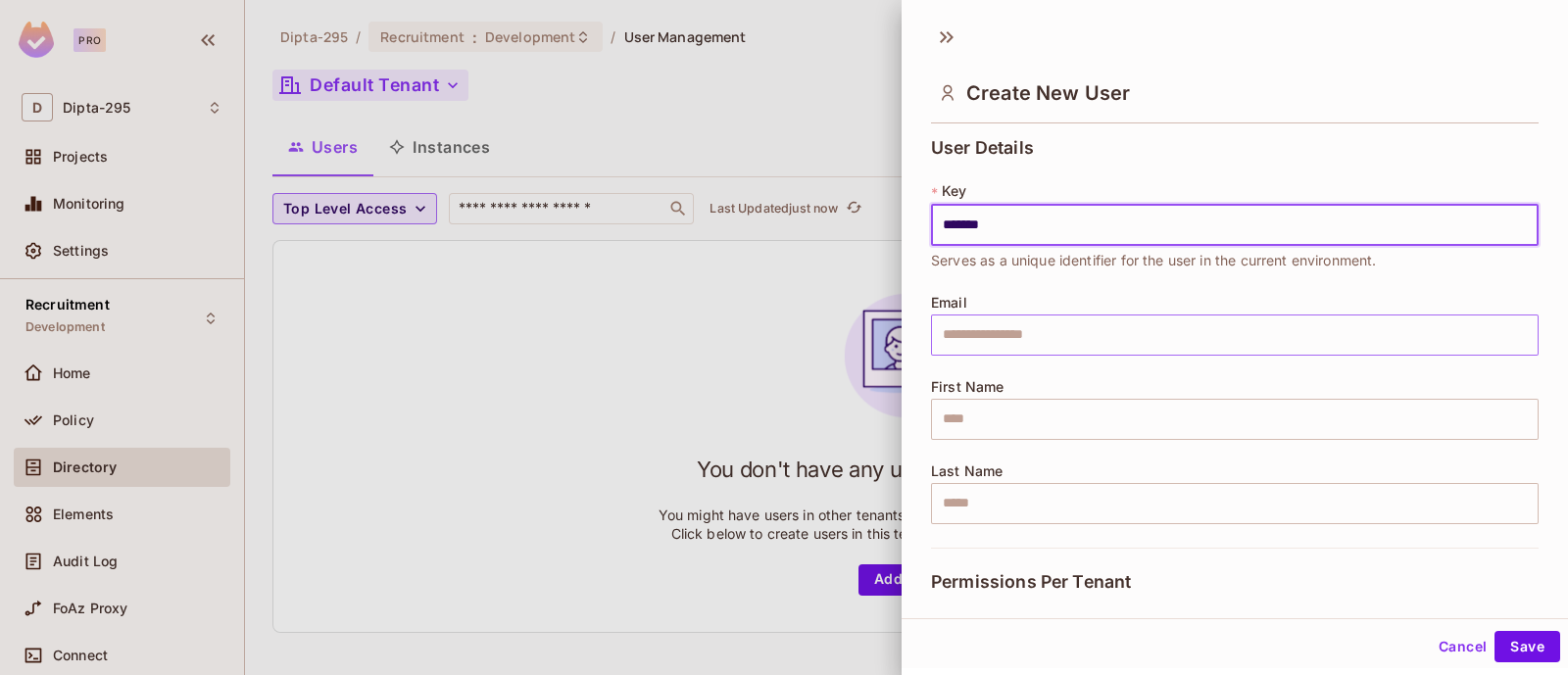 type on "*******" 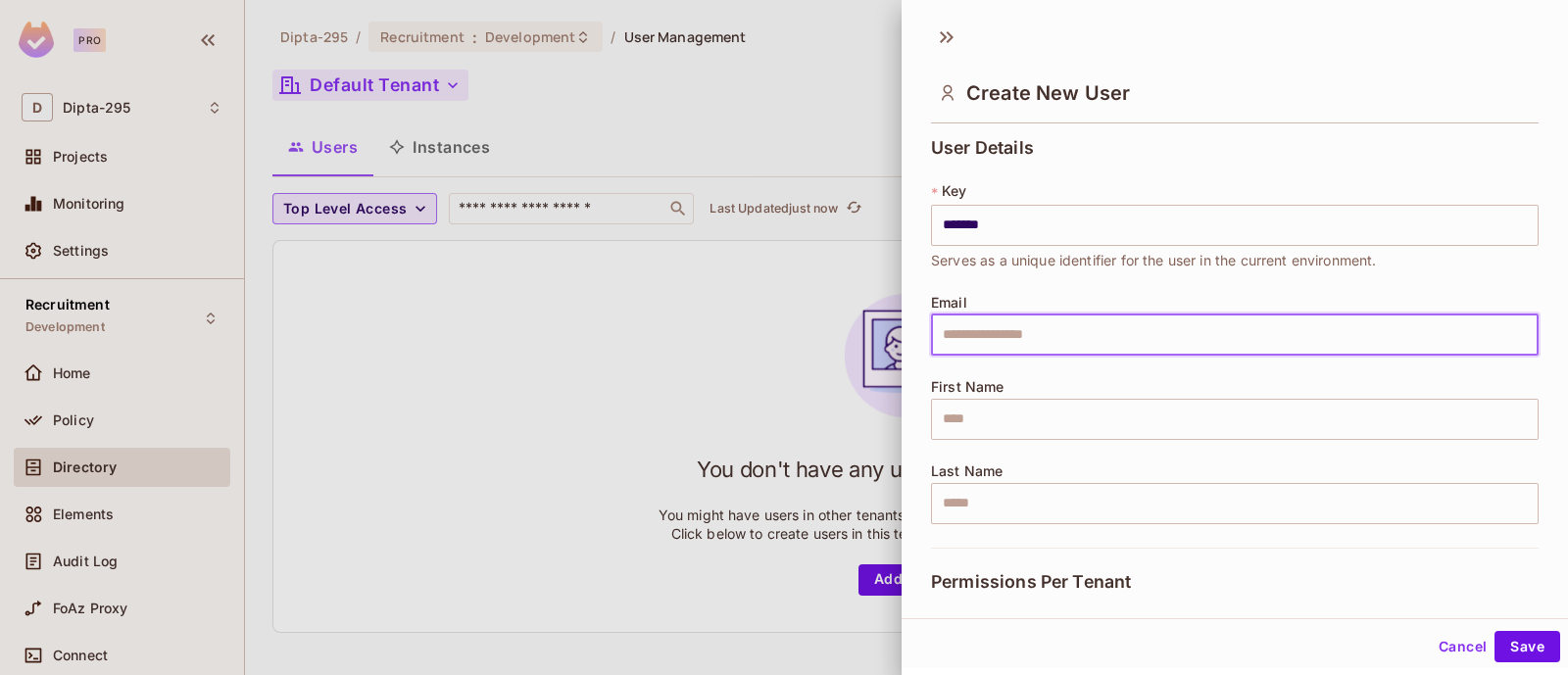 click at bounding box center (1235, 335) 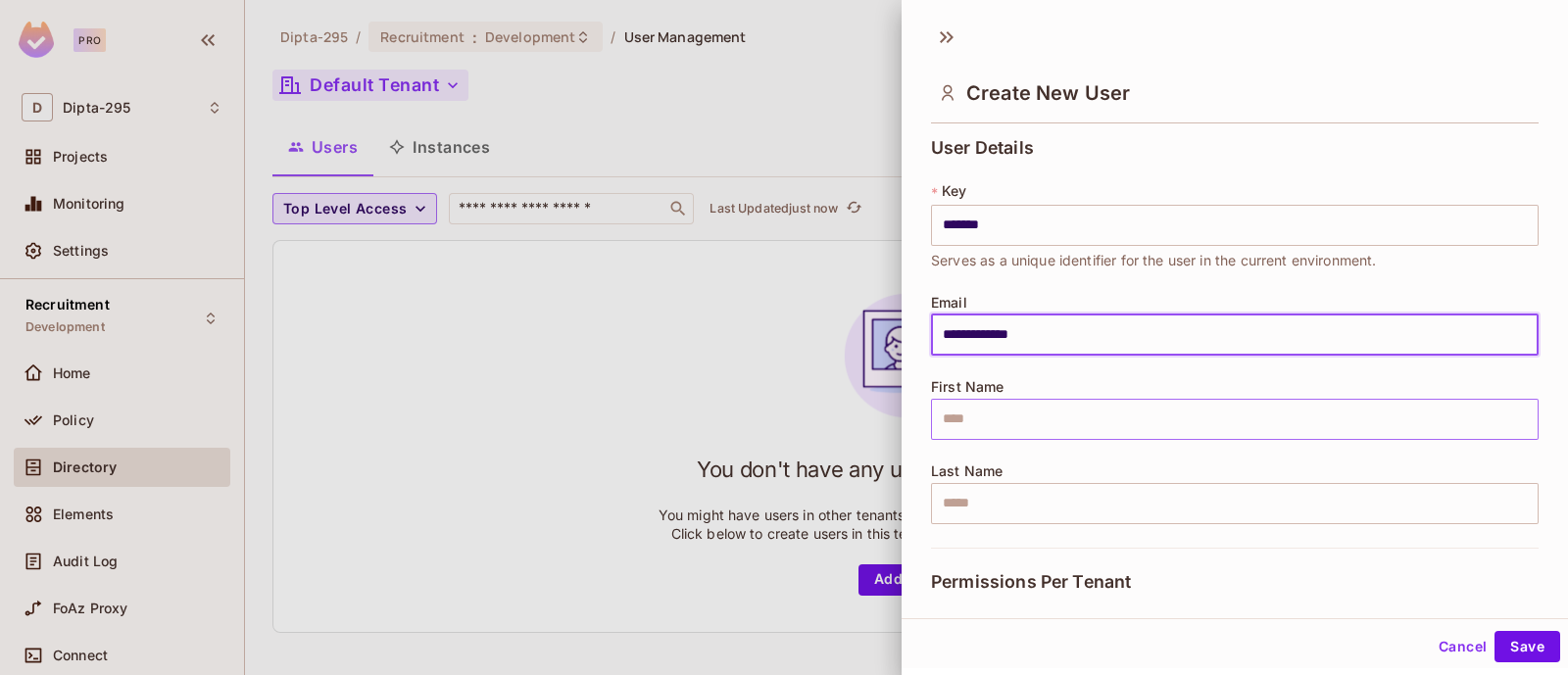 type on "**********" 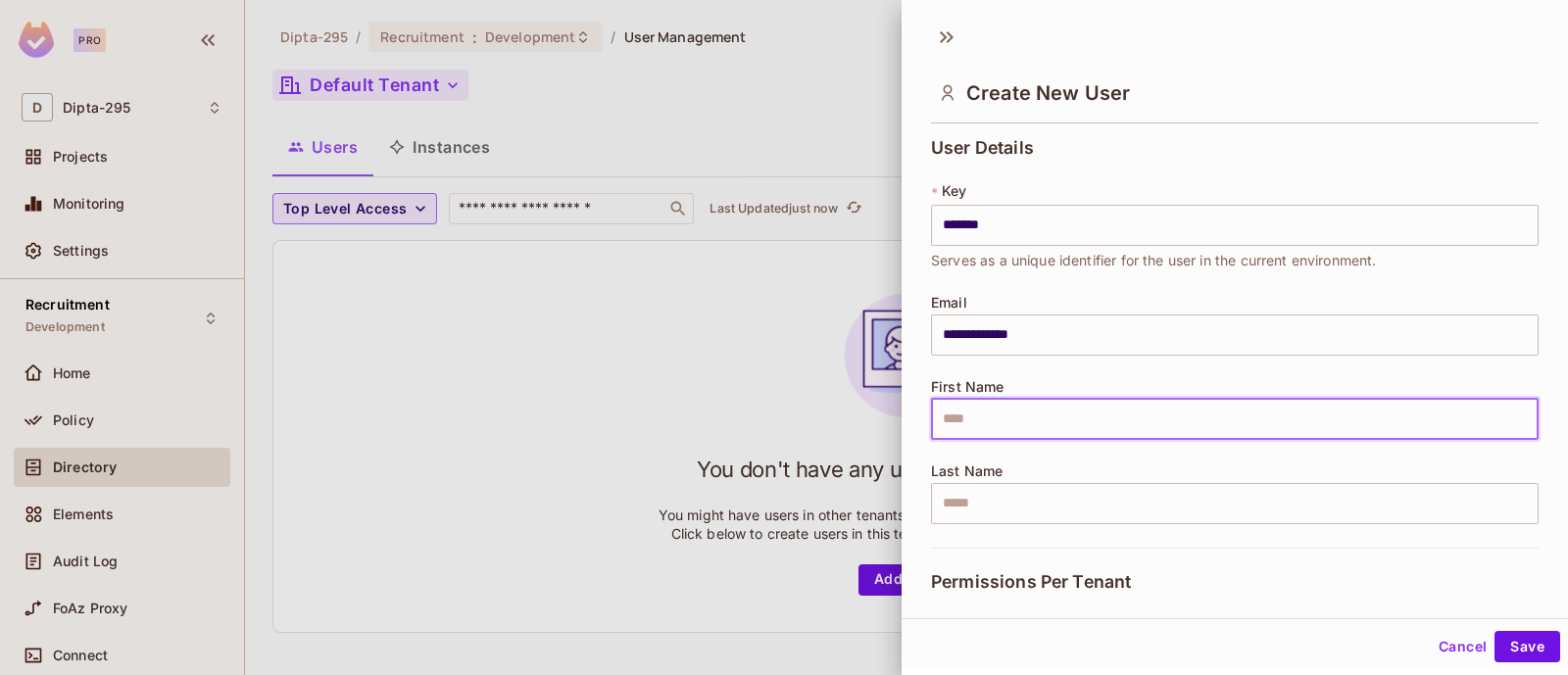 click at bounding box center (1235, 419) 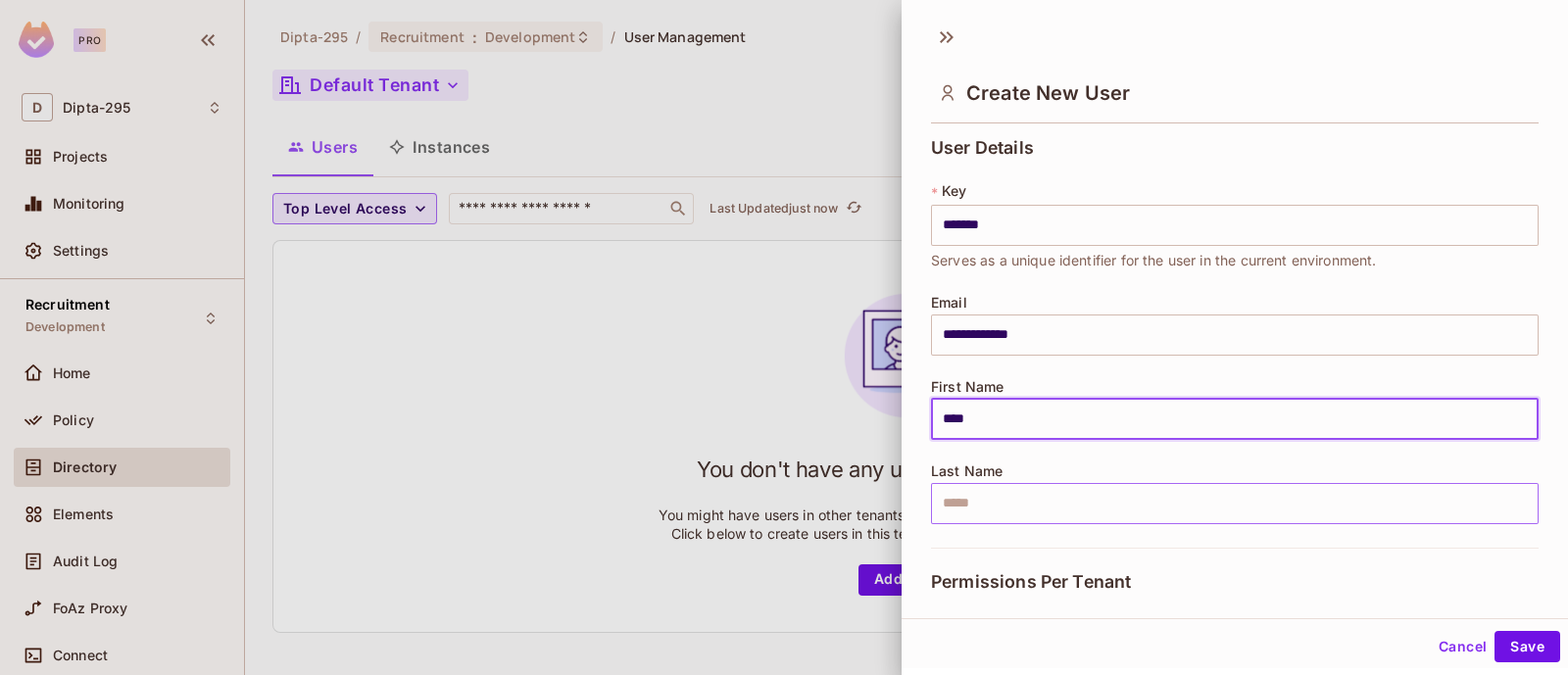 type on "****" 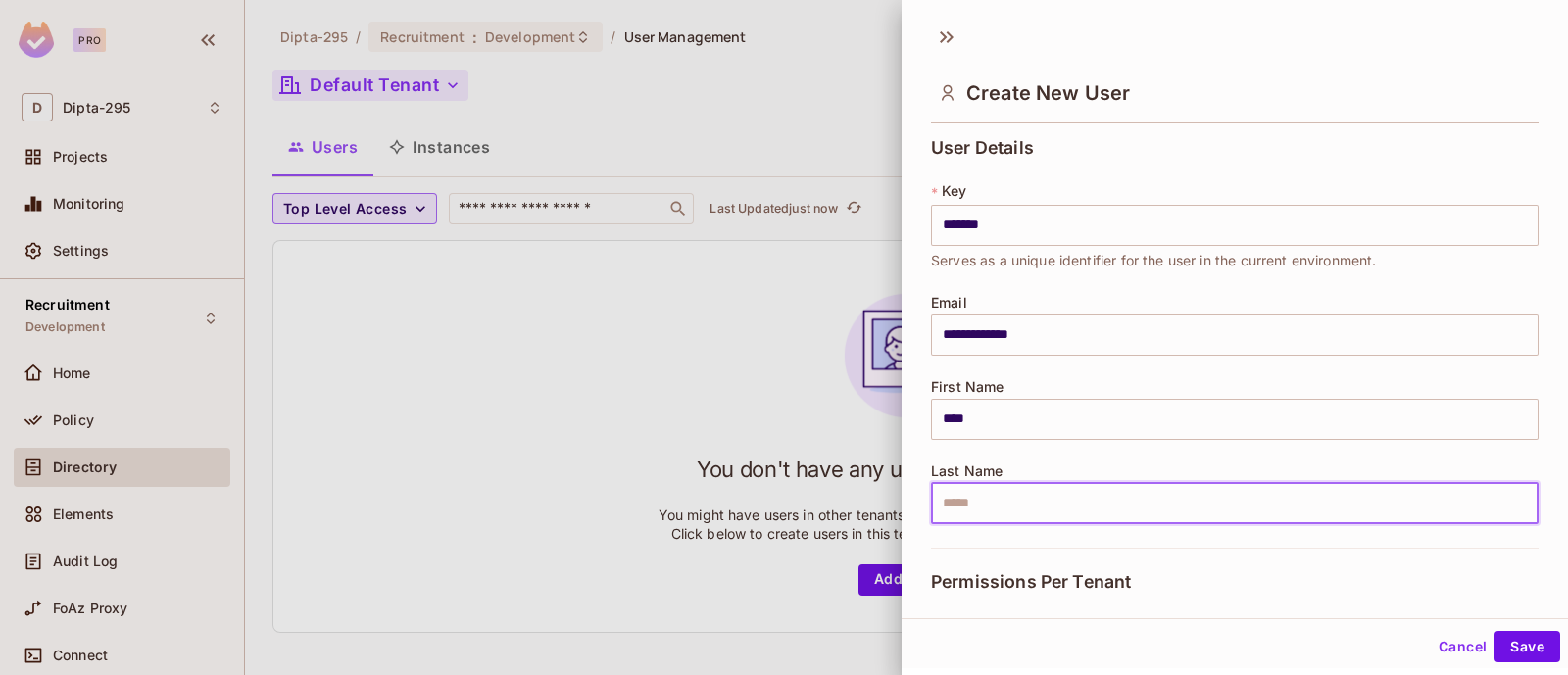 click at bounding box center [1235, 504] 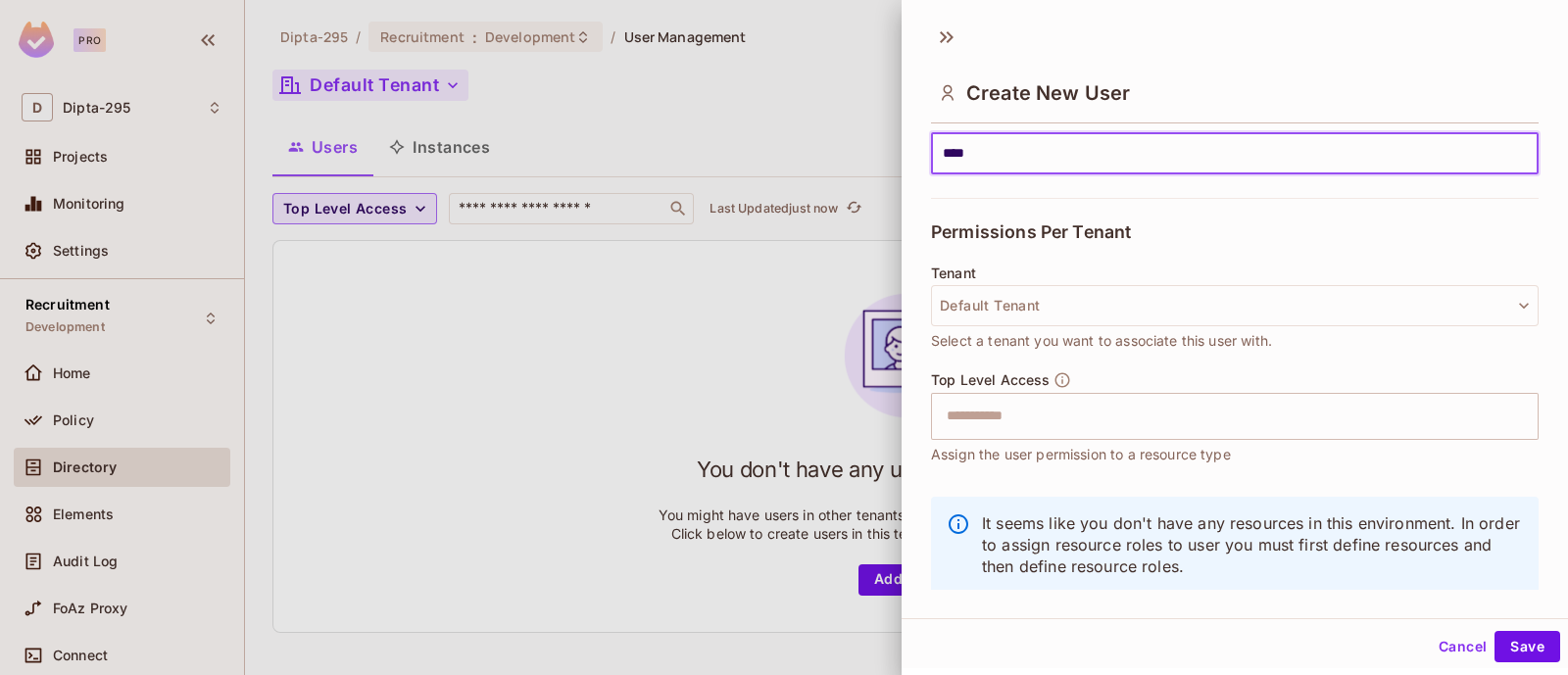 scroll, scrollTop: 357, scrollLeft: 0, axis: vertical 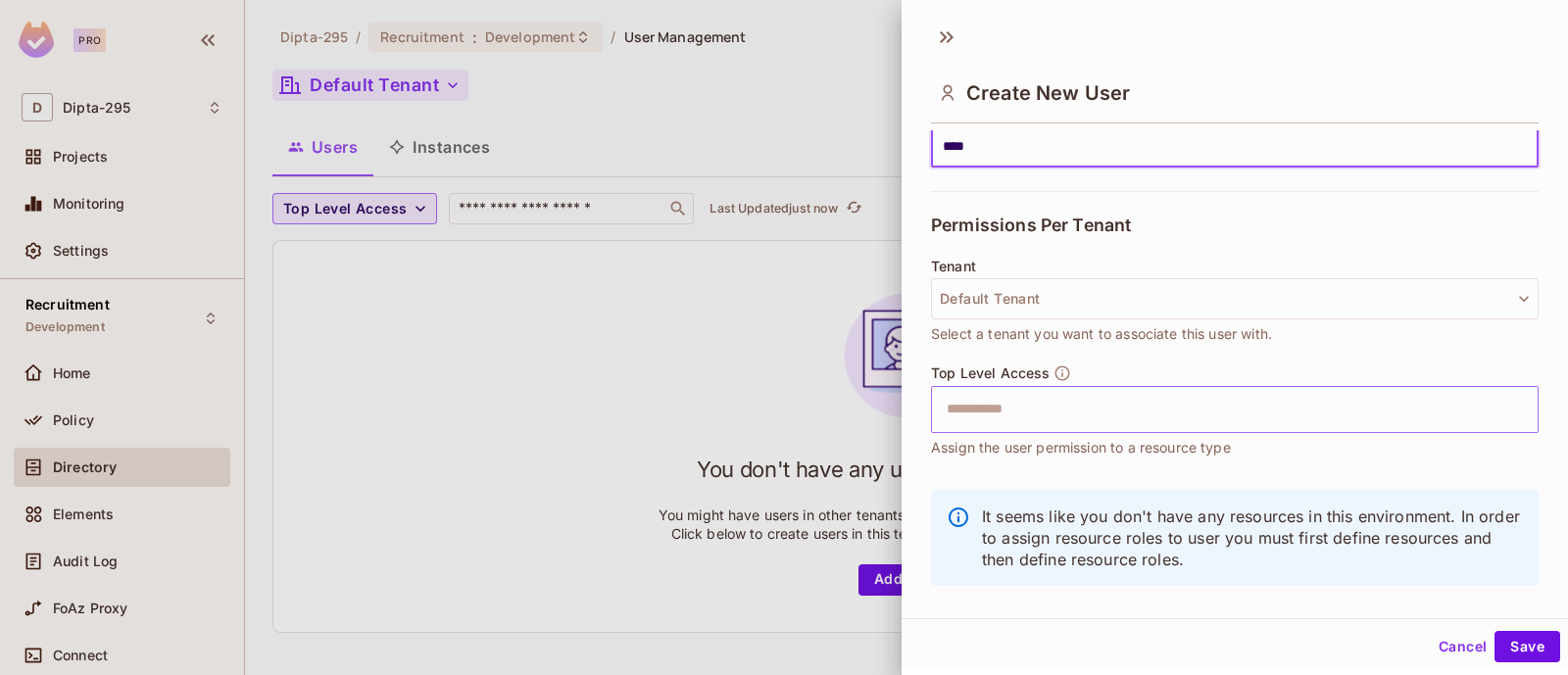 type on "****" 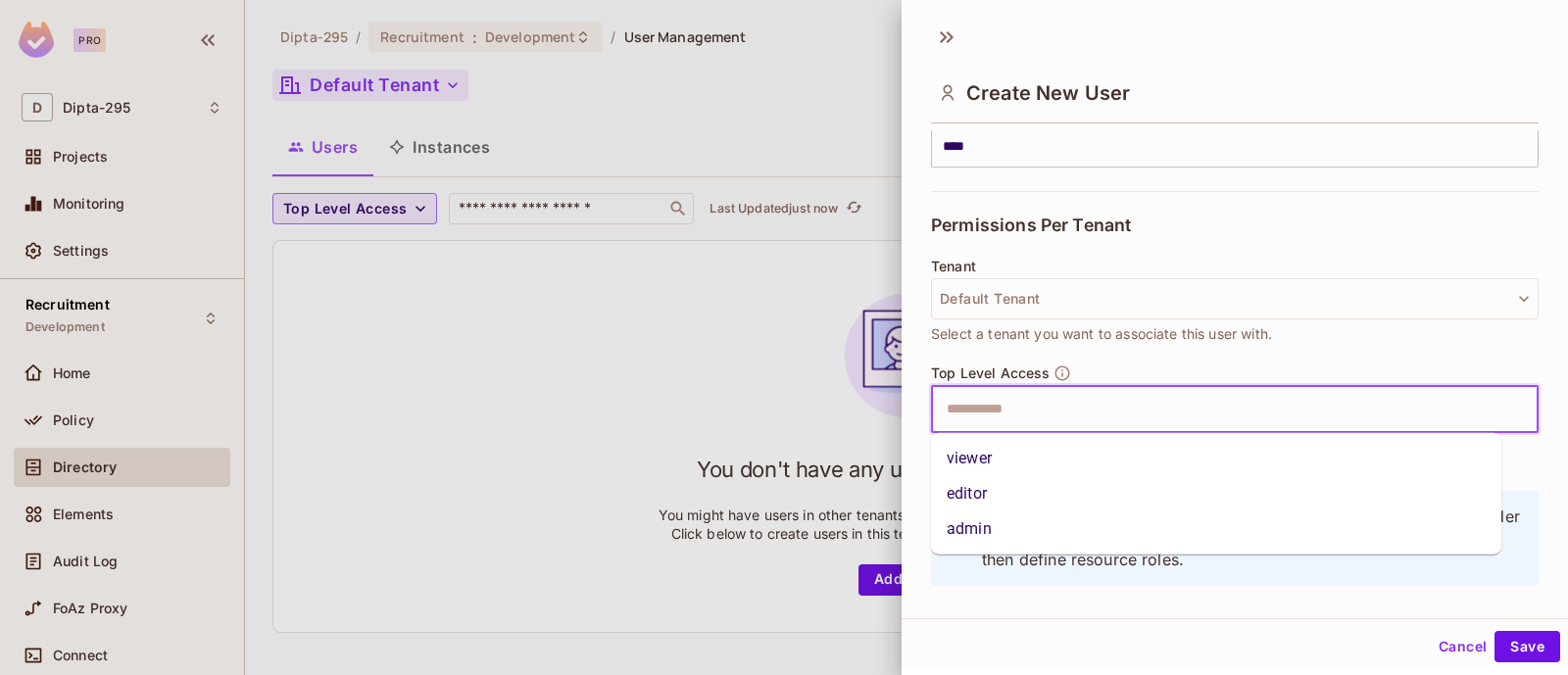 click at bounding box center (1217, 410) 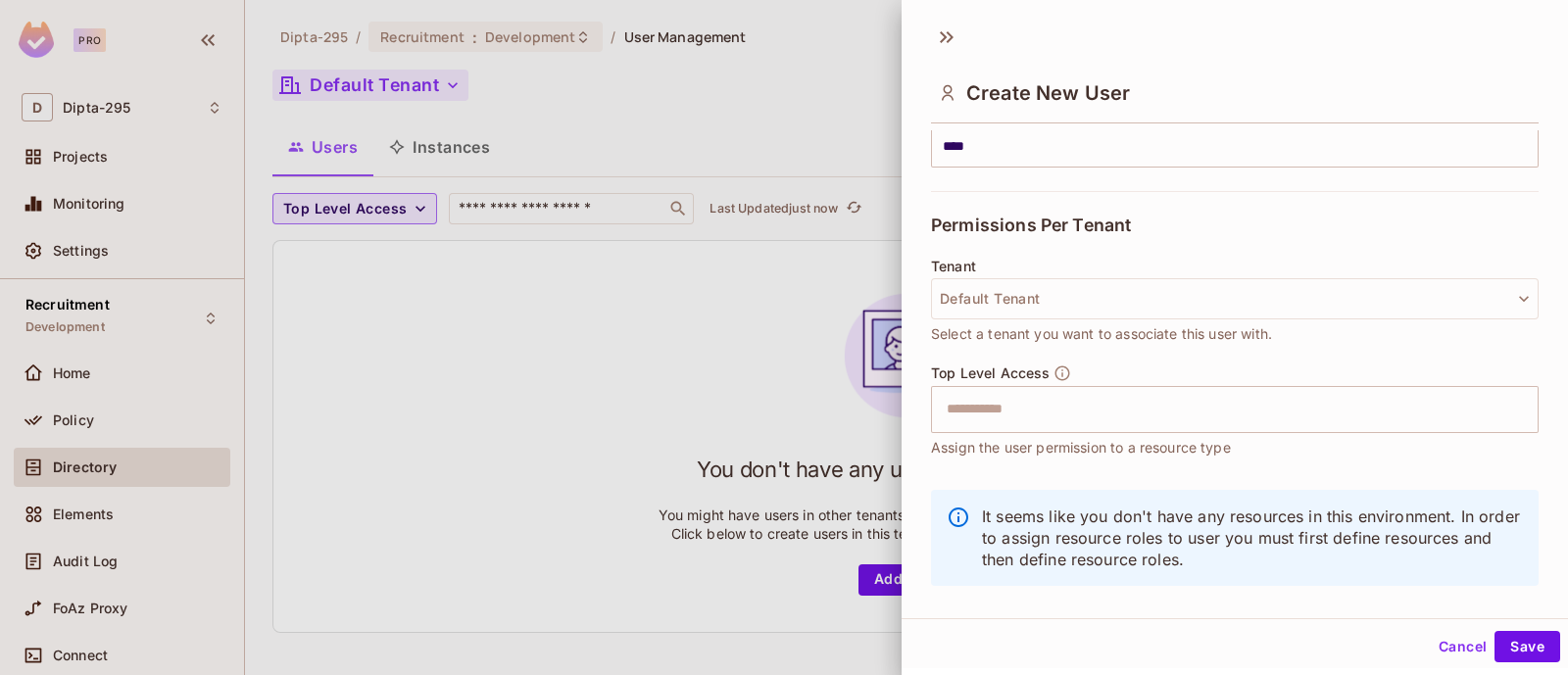 click on "Top Level Access ​ Assign the user permission to a resource type" at bounding box center [1235, 411] 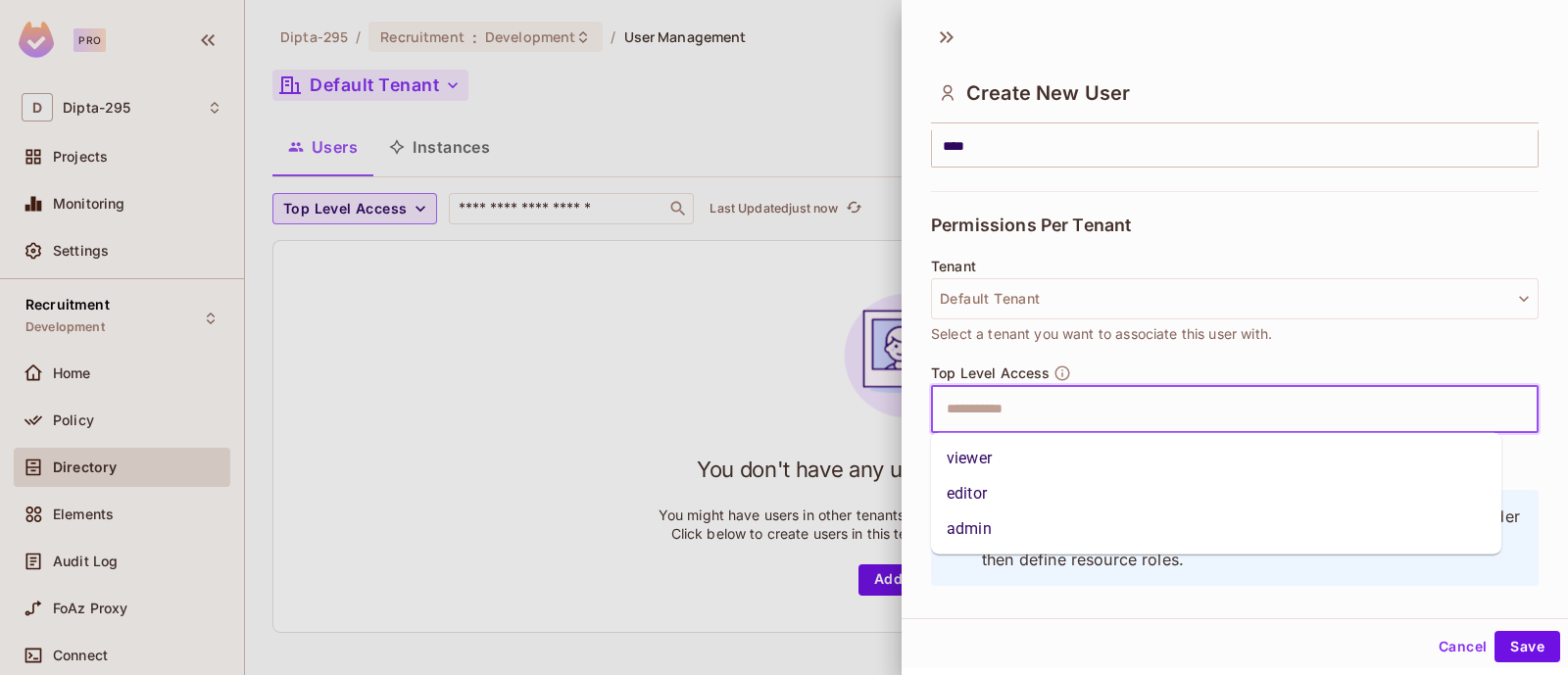 click at bounding box center [1217, 410] 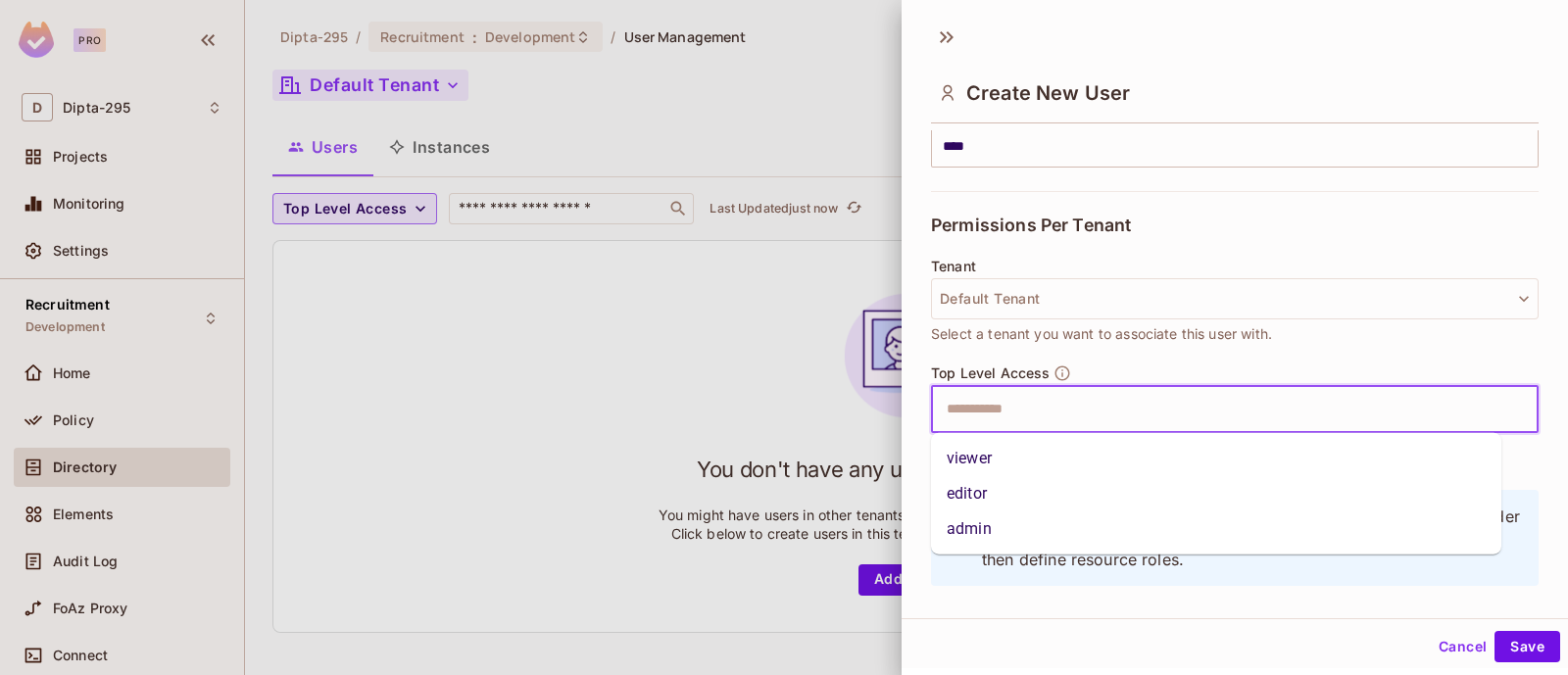 click on "admin" at bounding box center [1216, 529] 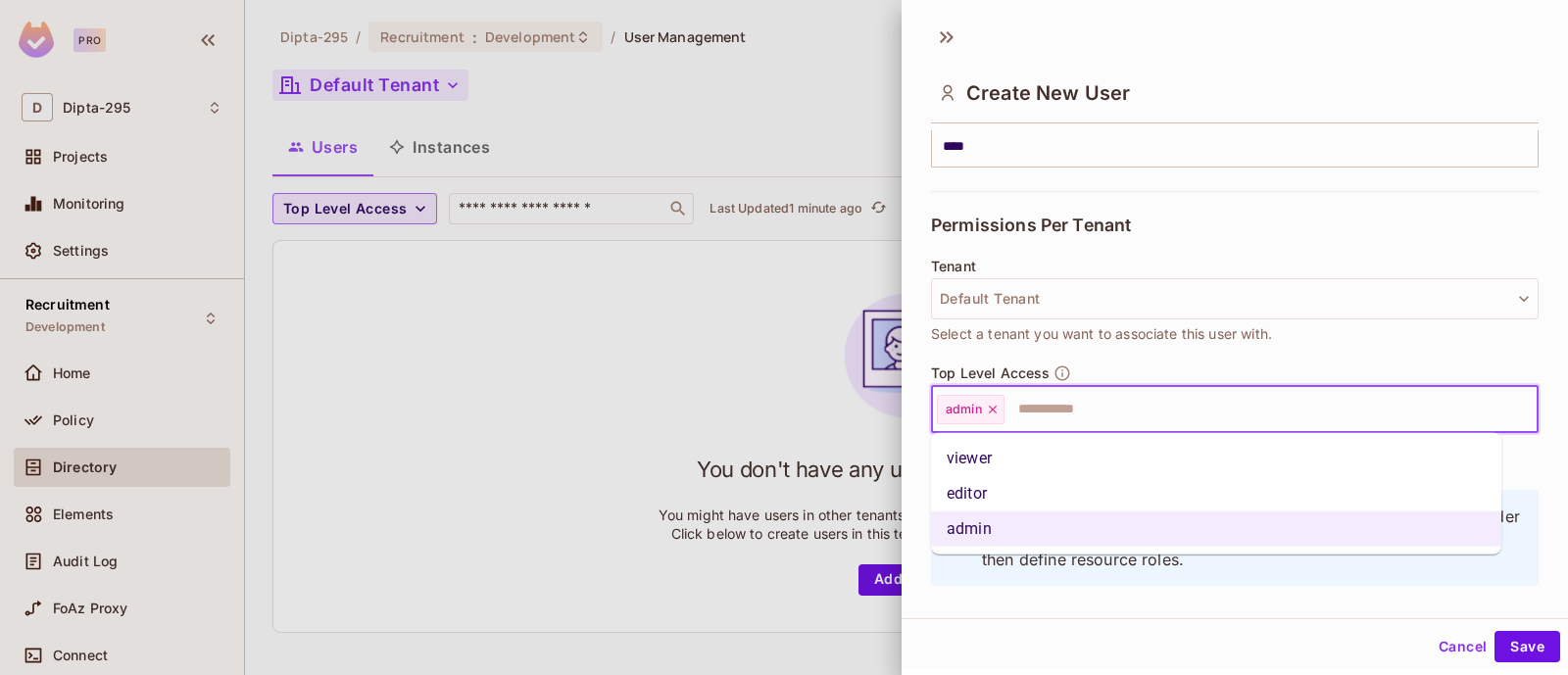 click at bounding box center [1253, 410] 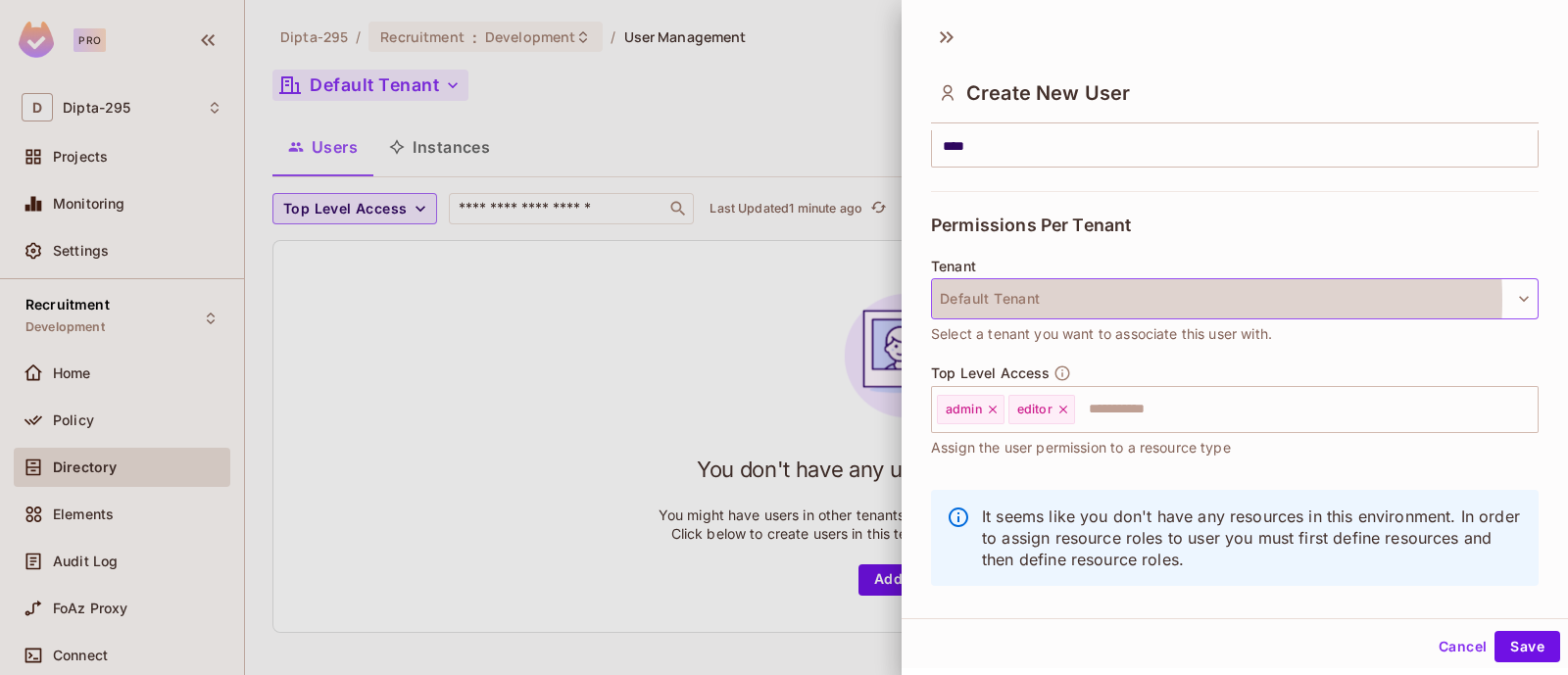 click on "Default Tenant" at bounding box center [1235, 299] 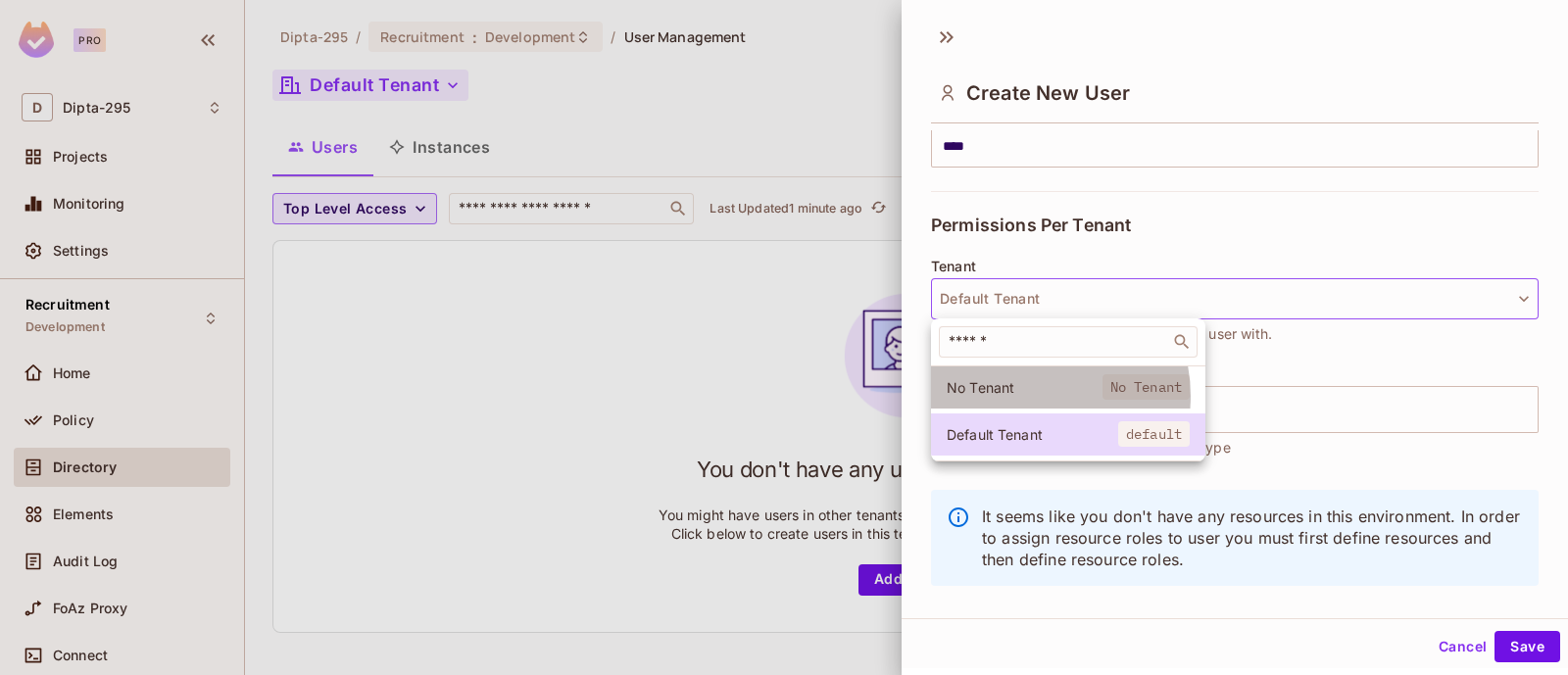 click on "No Tenant" at bounding box center [1024, 387] 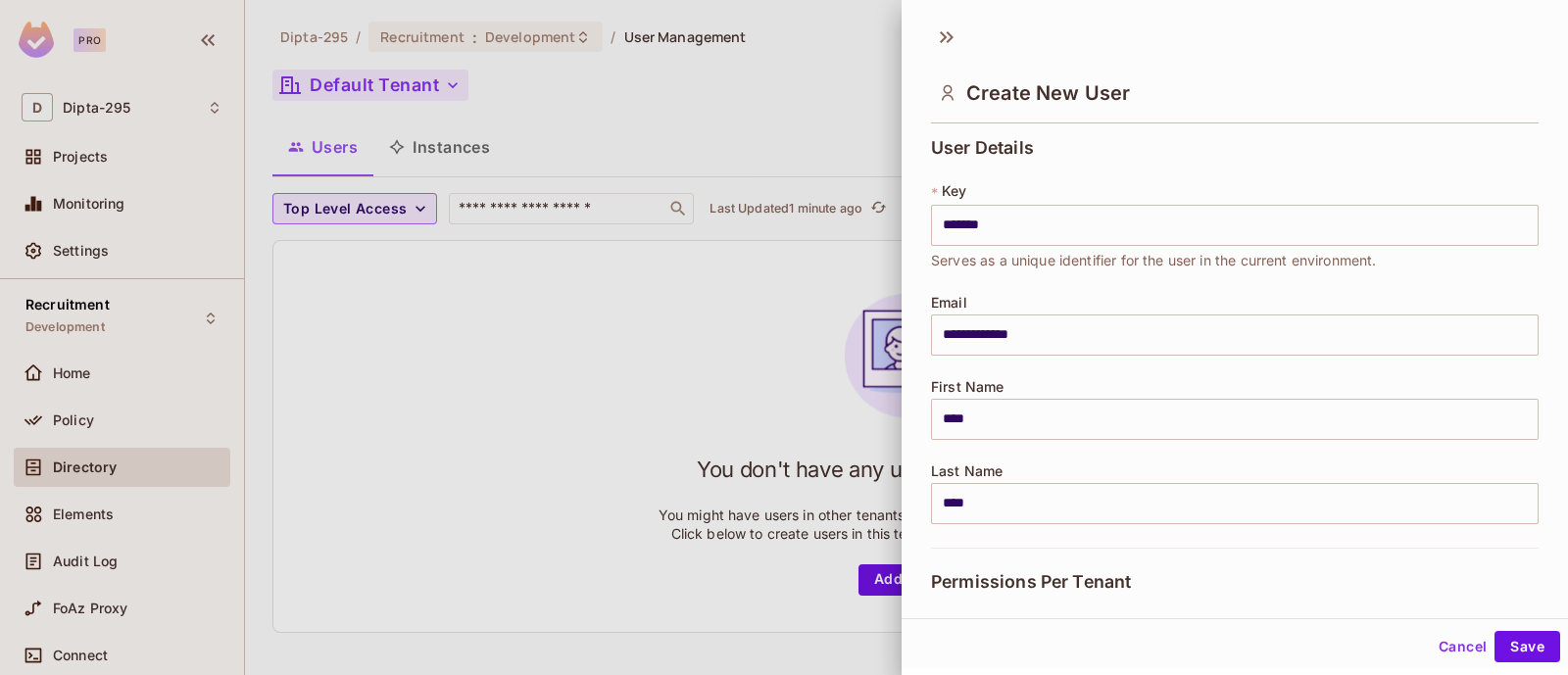 scroll, scrollTop: 249, scrollLeft: 0, axis: vertical 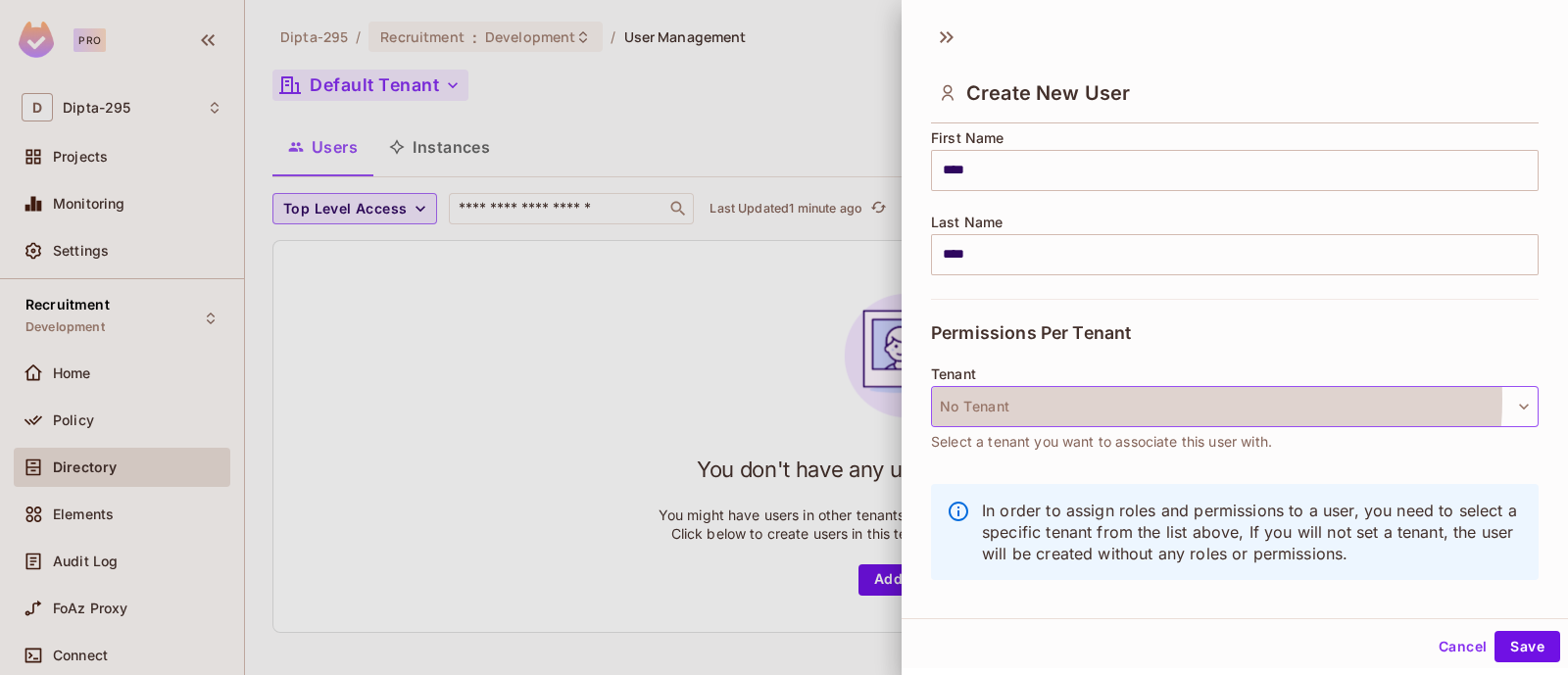 click on "No Tenant" at bounding box center (1235, 407) 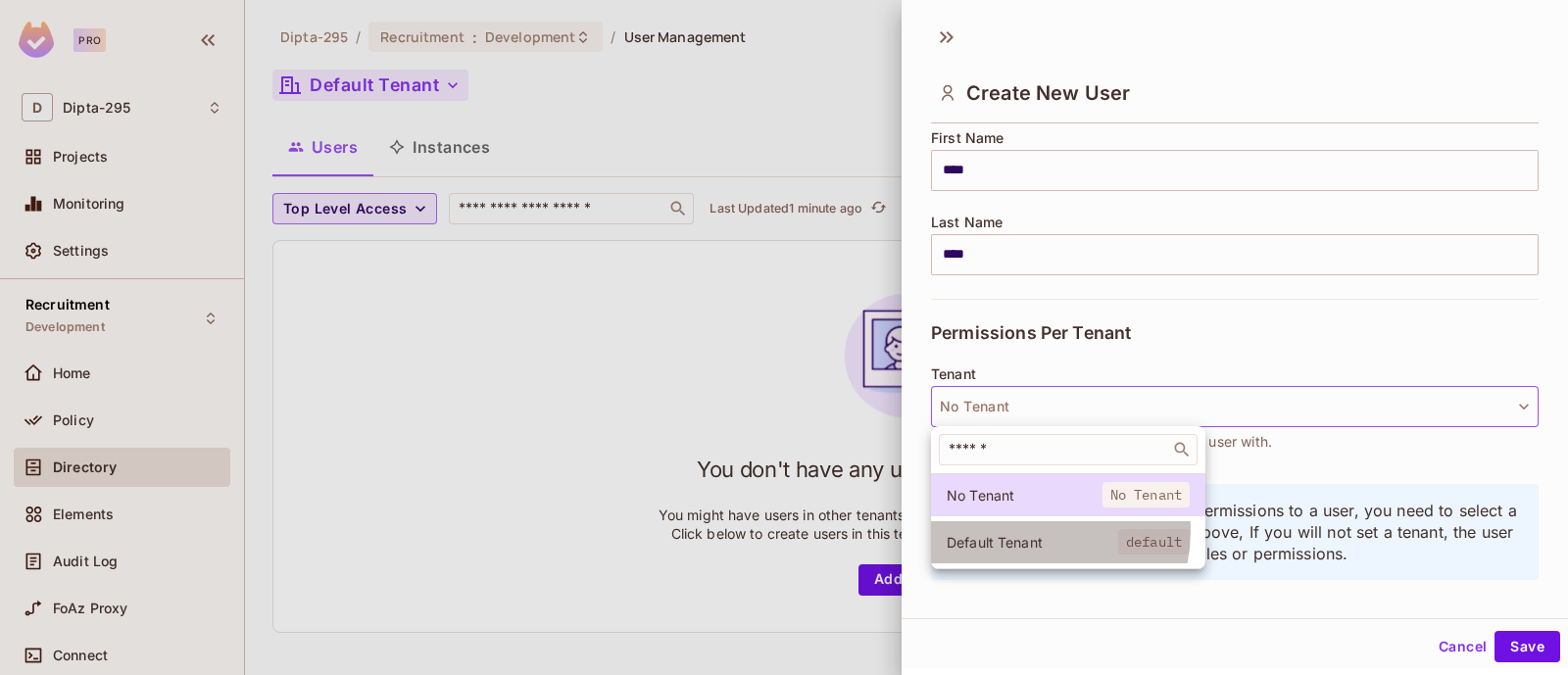click on "Default Tenant" at bounding box center [1032, 542] 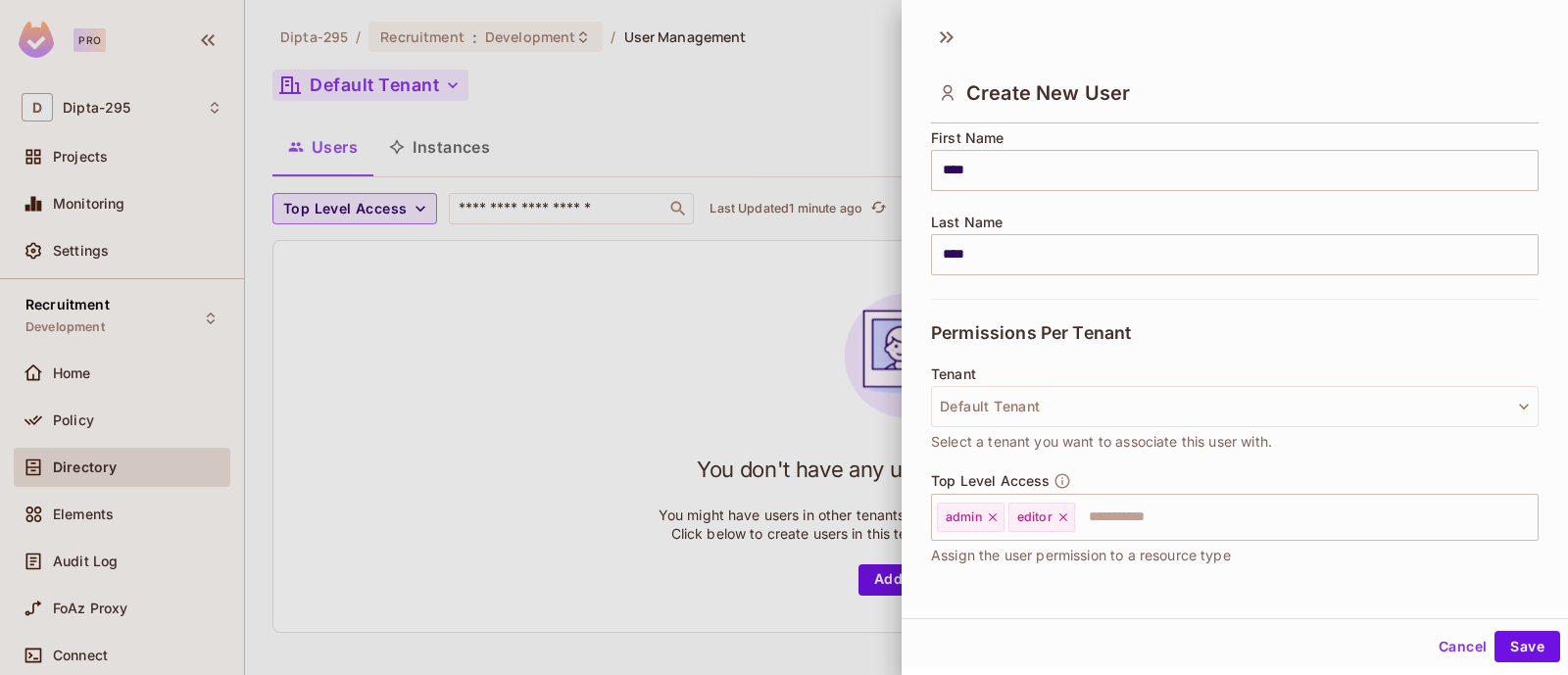 scroll, scrollTop: 382, scrollLeft: 0, axis: vertical 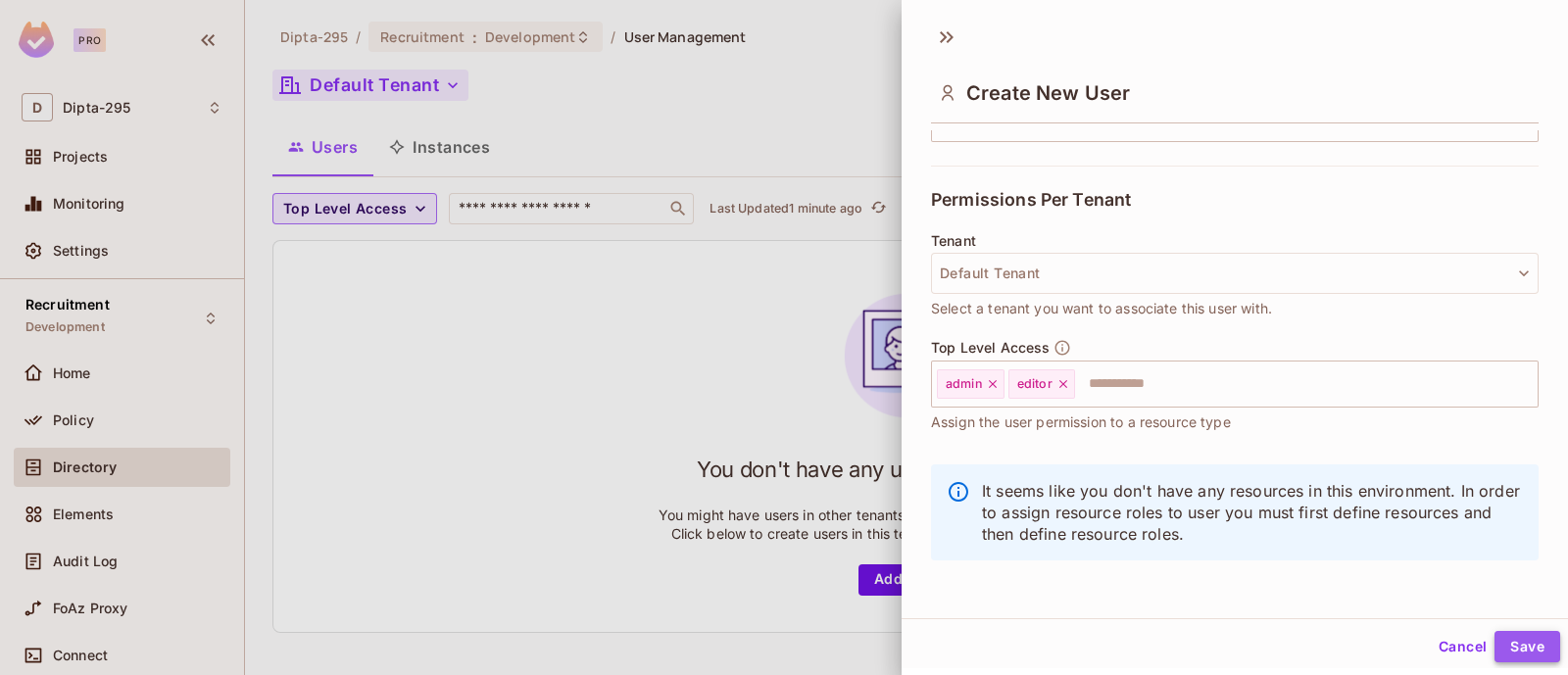 click on "Save" at bounding box center [1527, 647] 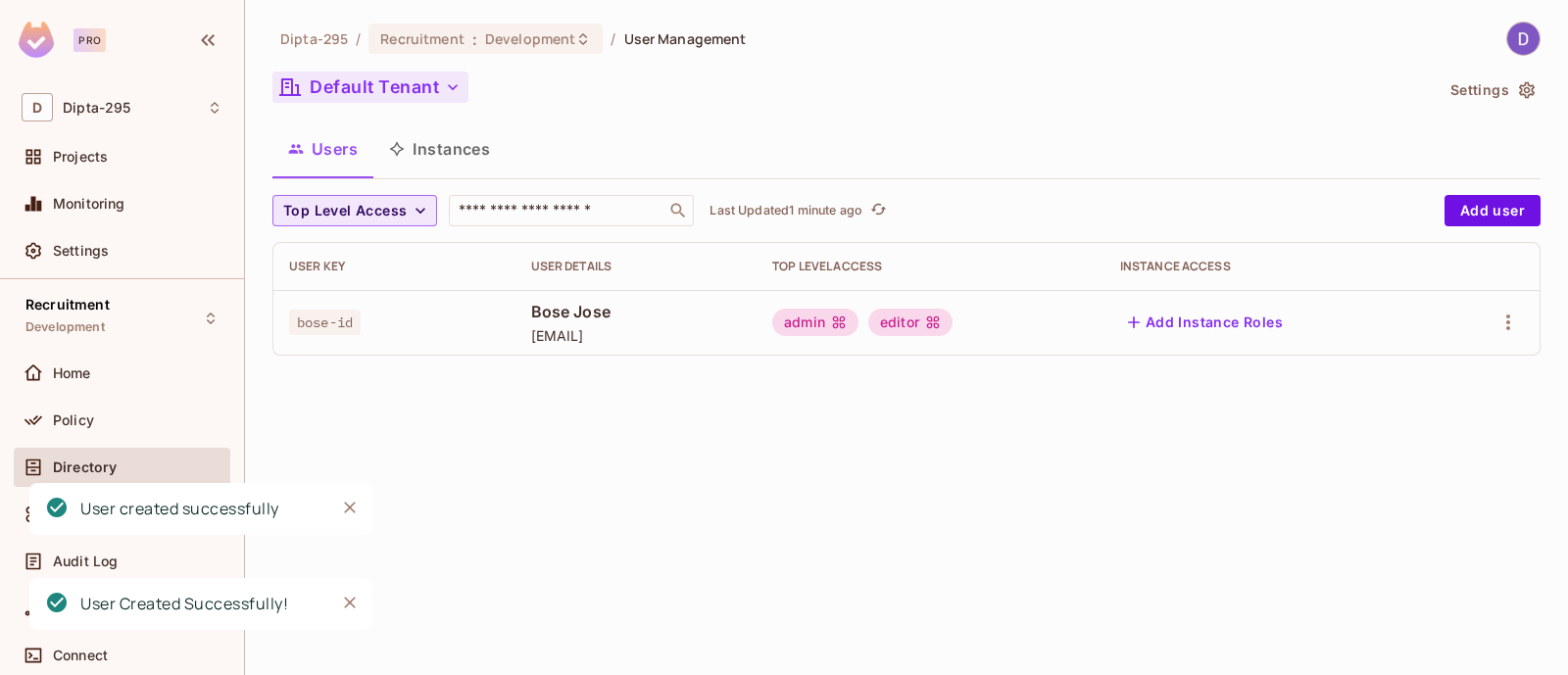 scroll, scrollTop: 0, scrollLeft: 0, axis: both 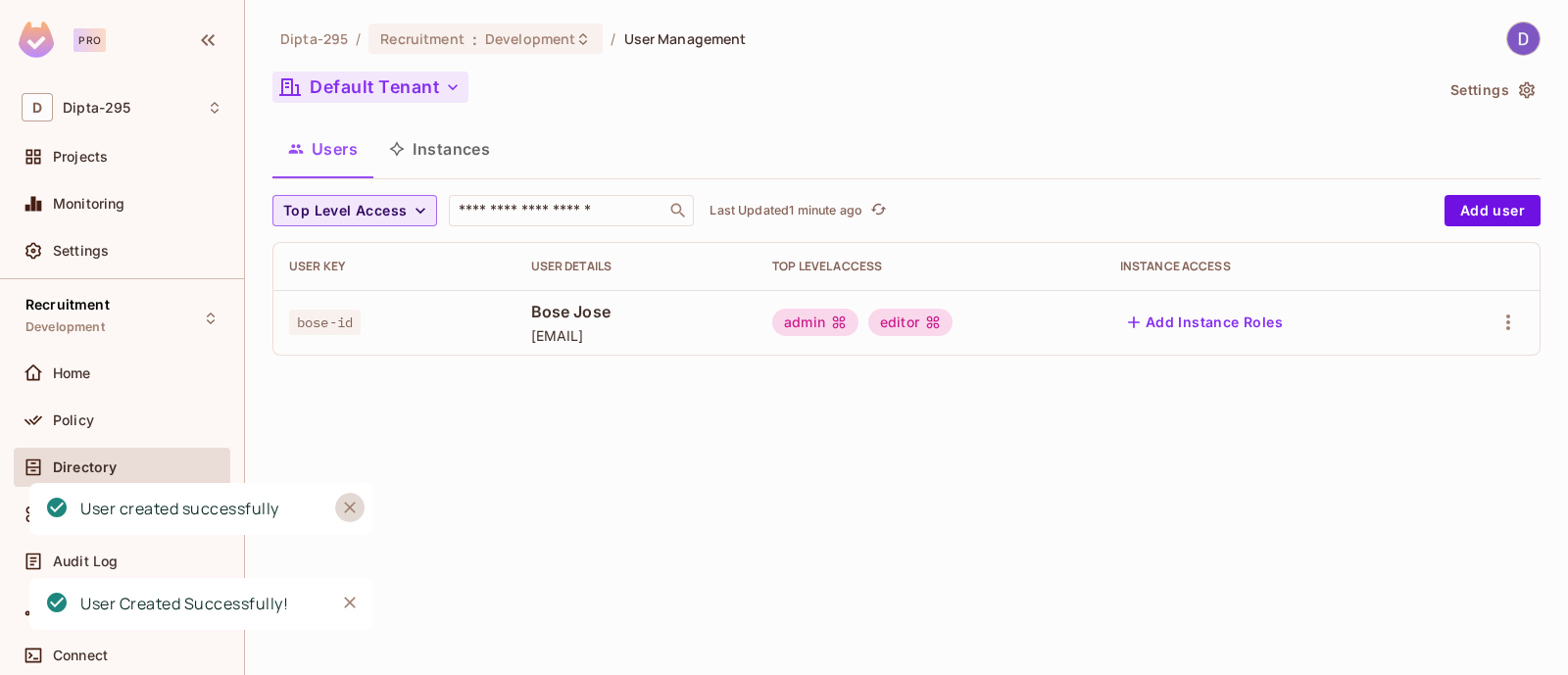 click 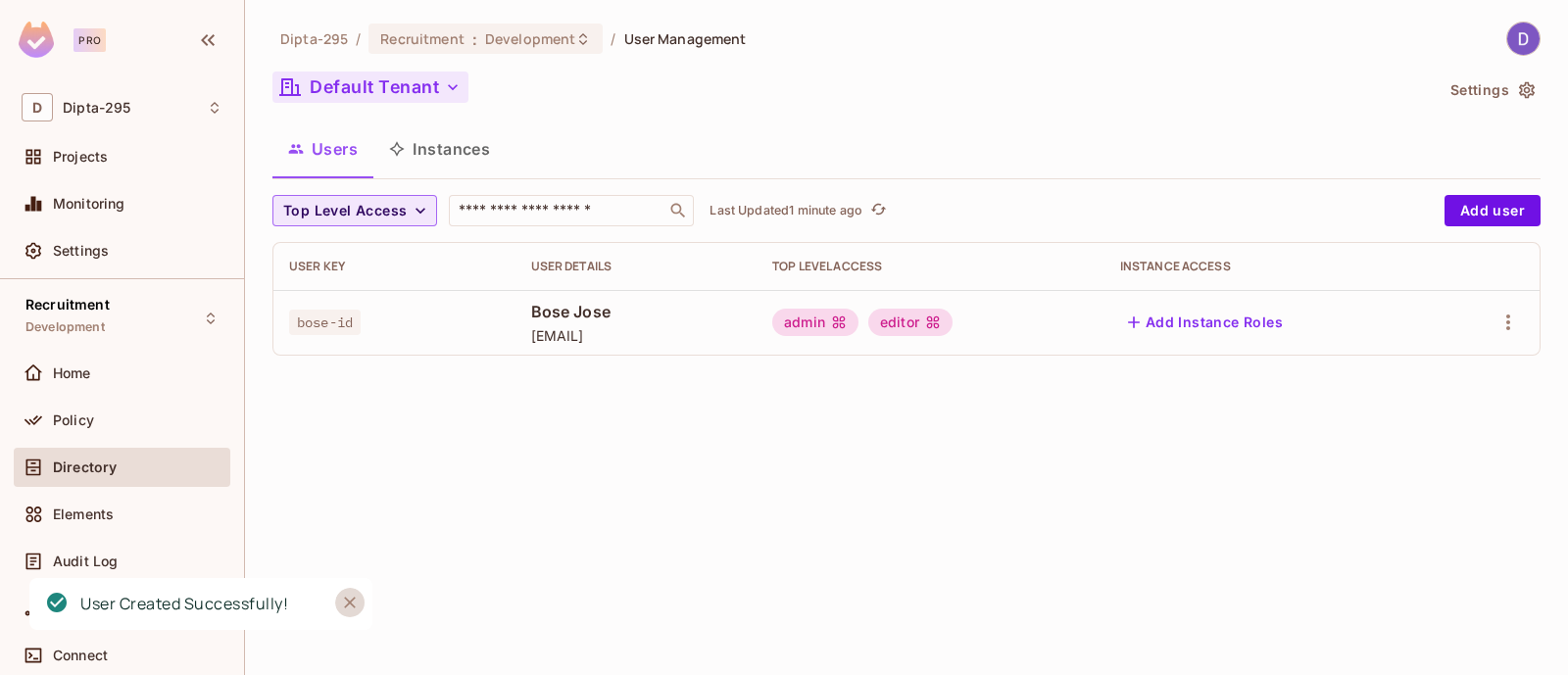 click 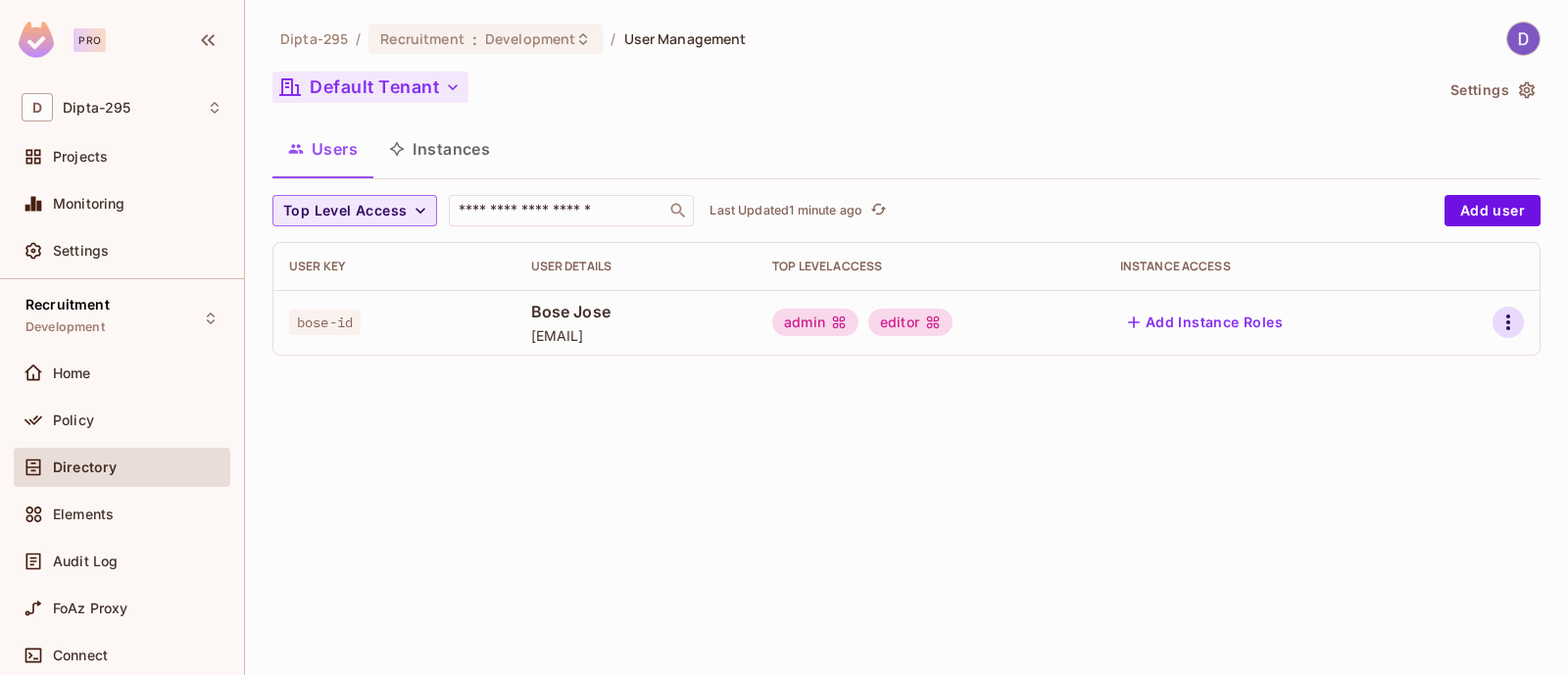 click 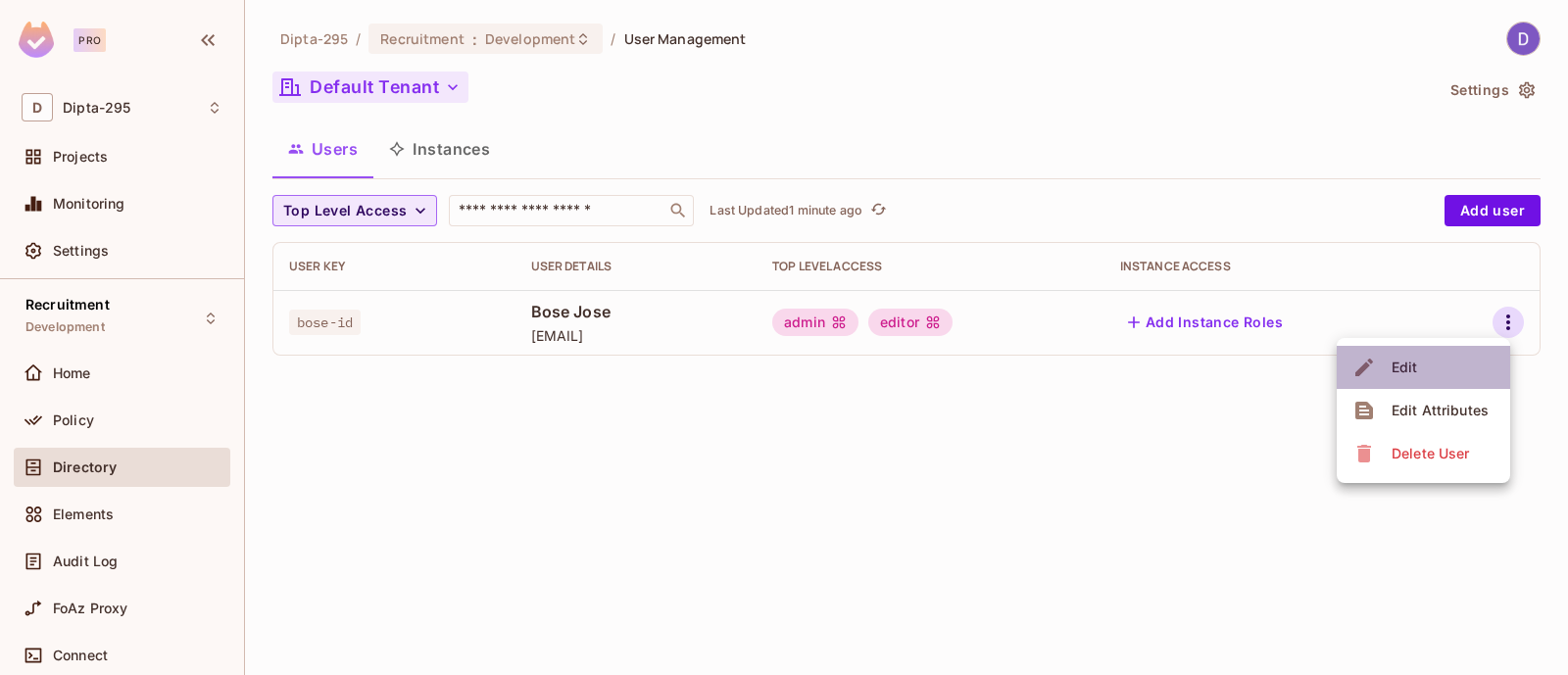 click on "Edit" at bounding box center [1423, 367] 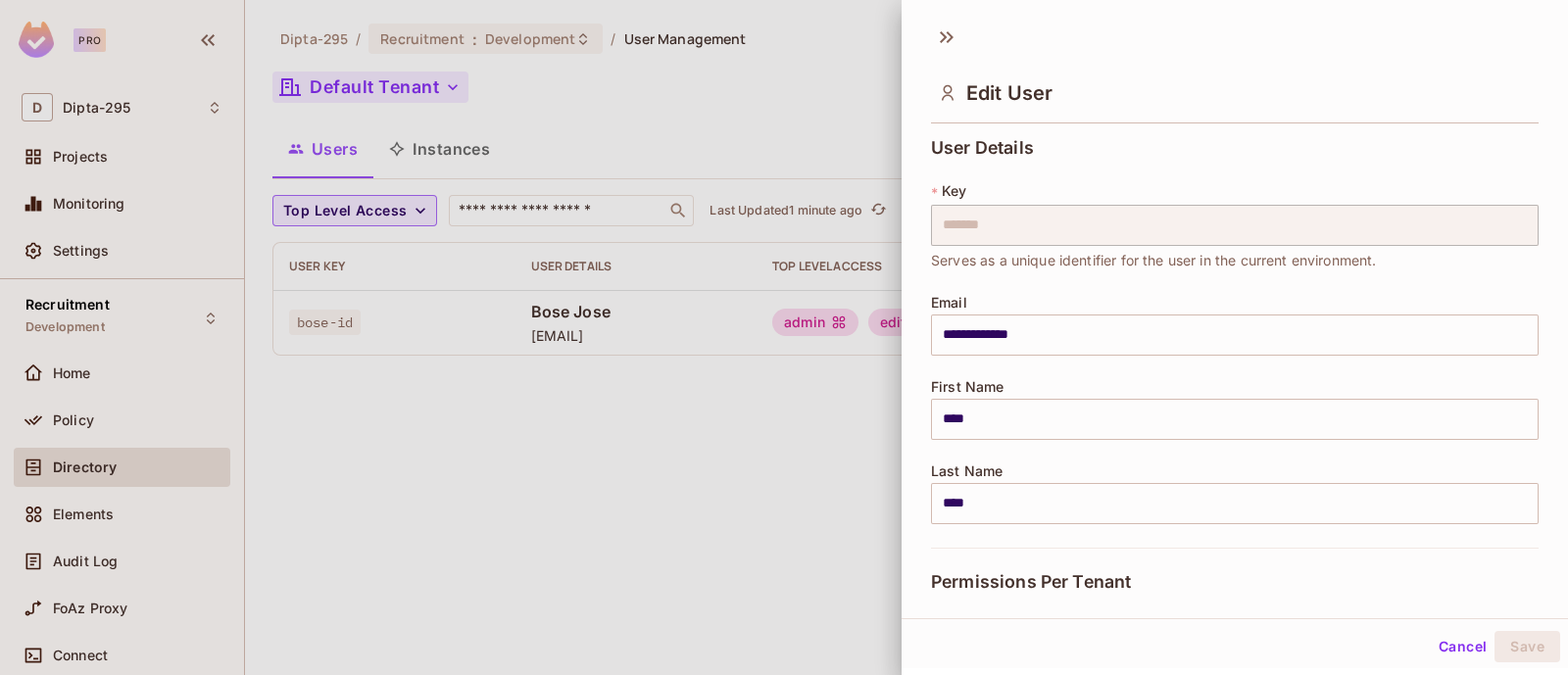 click on "**********" at bounding box center [1235, 335] 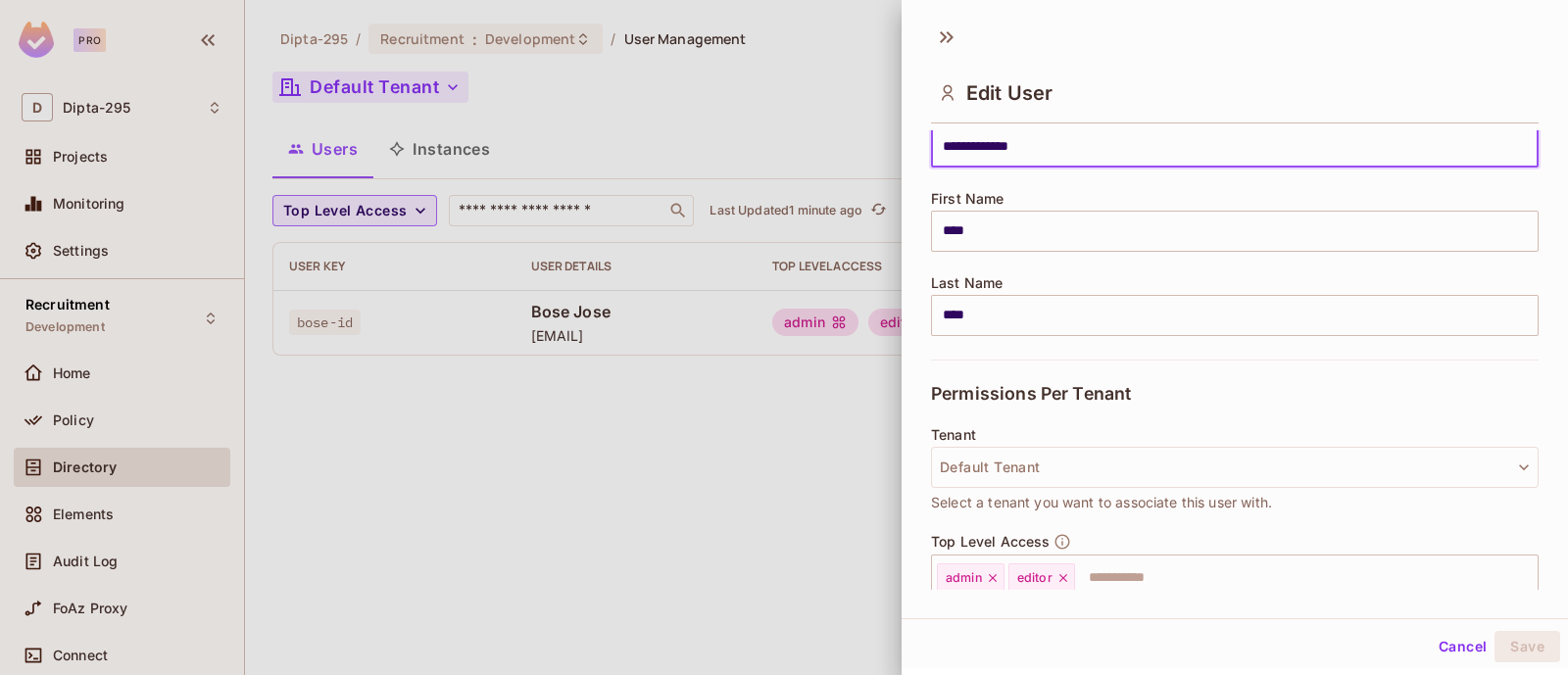 scroll, scrollTop: 382, scrollLeft: 0, axis: vertical 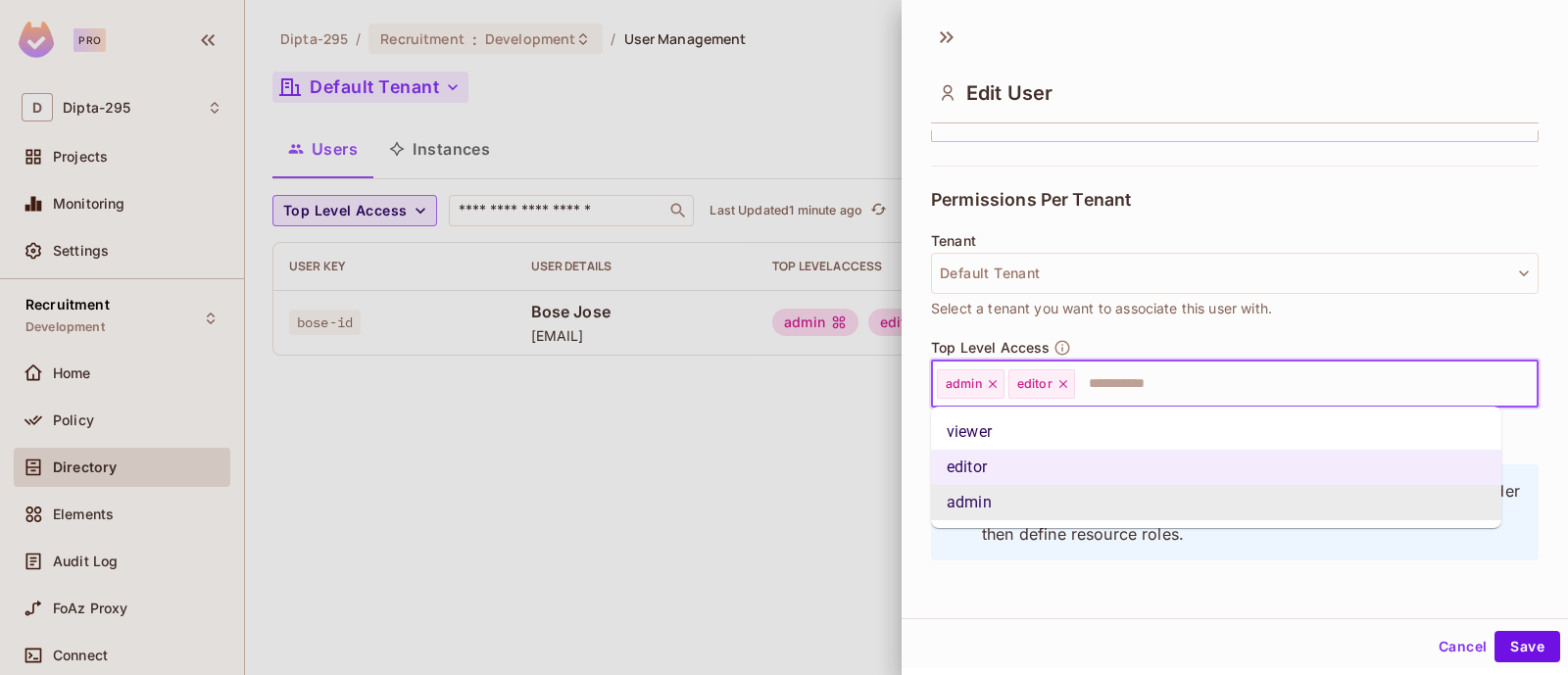 click at bounding box center (1289, 384) 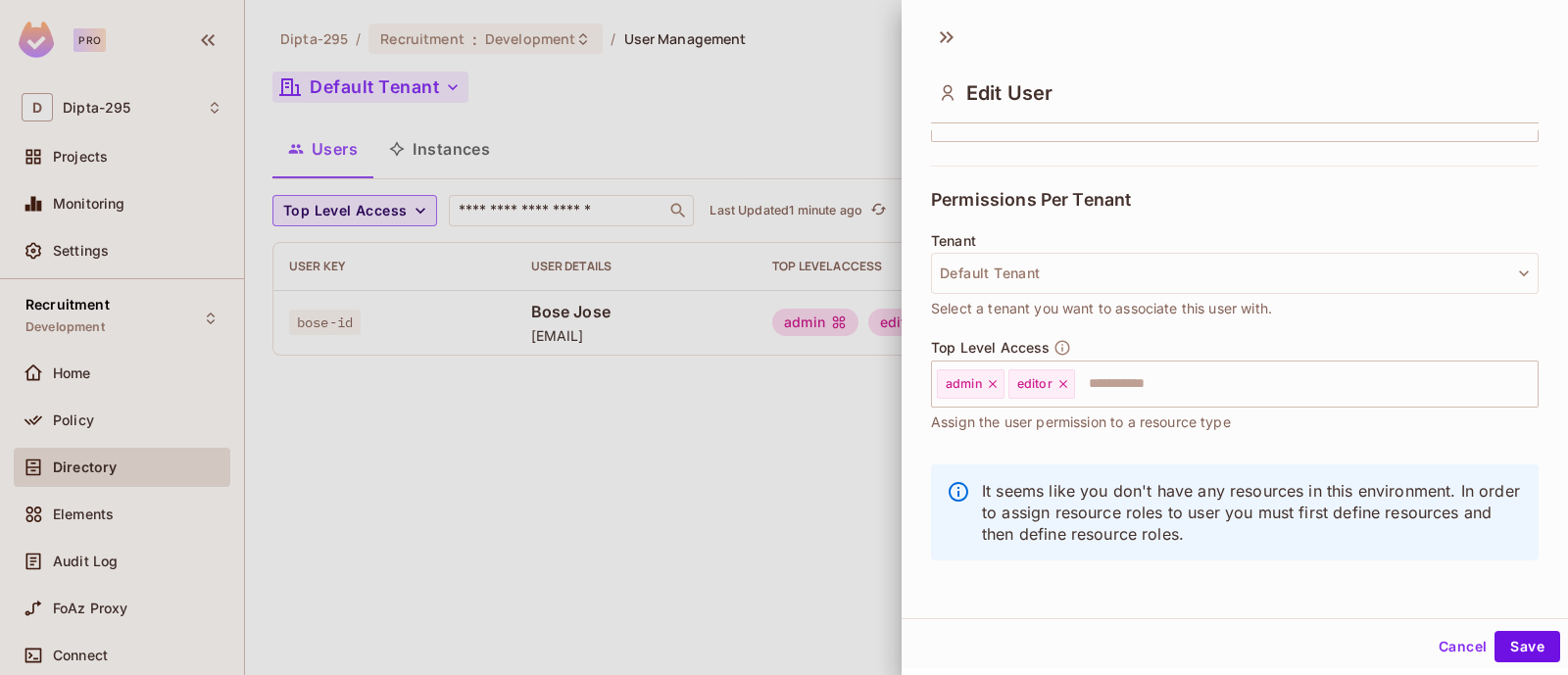 click on "It seems like you don't have any resources in this environment. In order to assign resource roles to user you must first define resources and then define resource roles." at bounding box center [1235, 522] 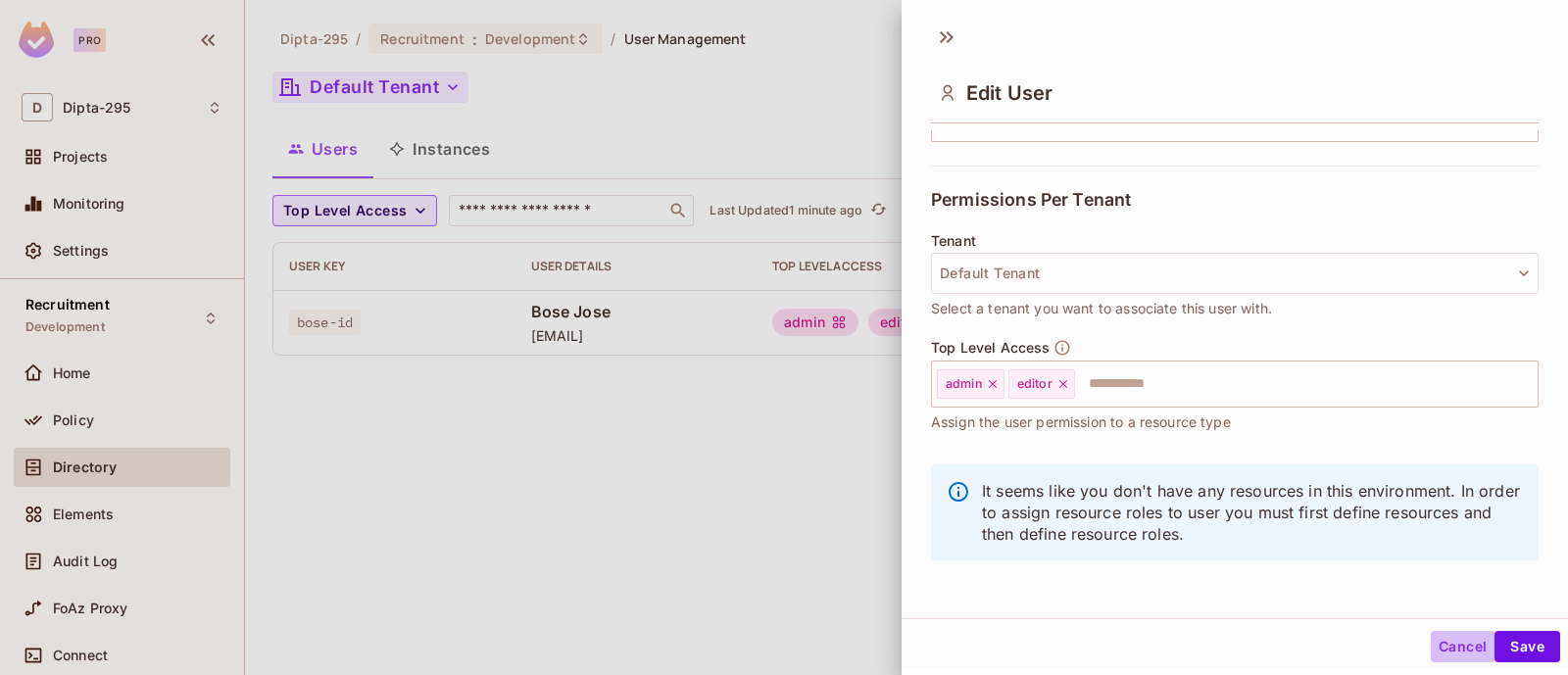 click on "Cancel" at bounding box center [1462, 647] 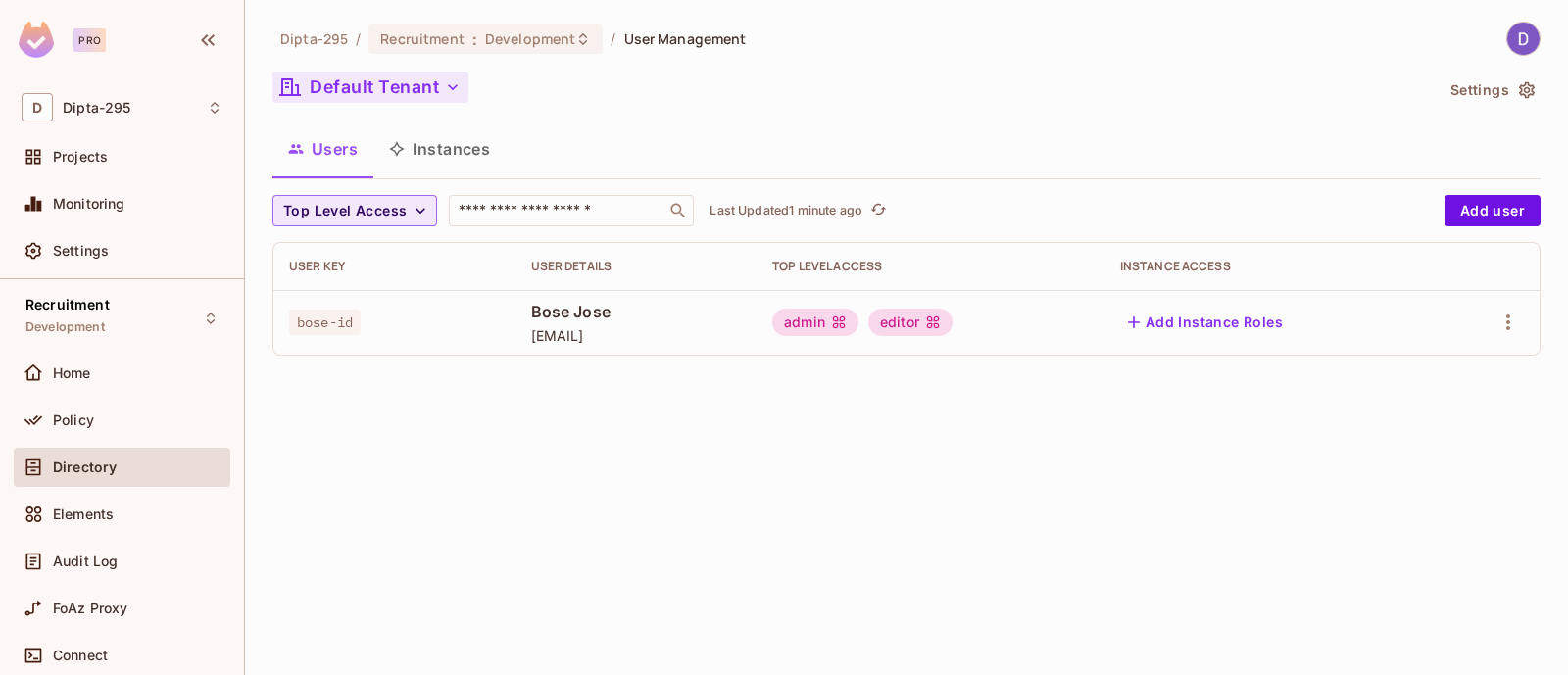 click 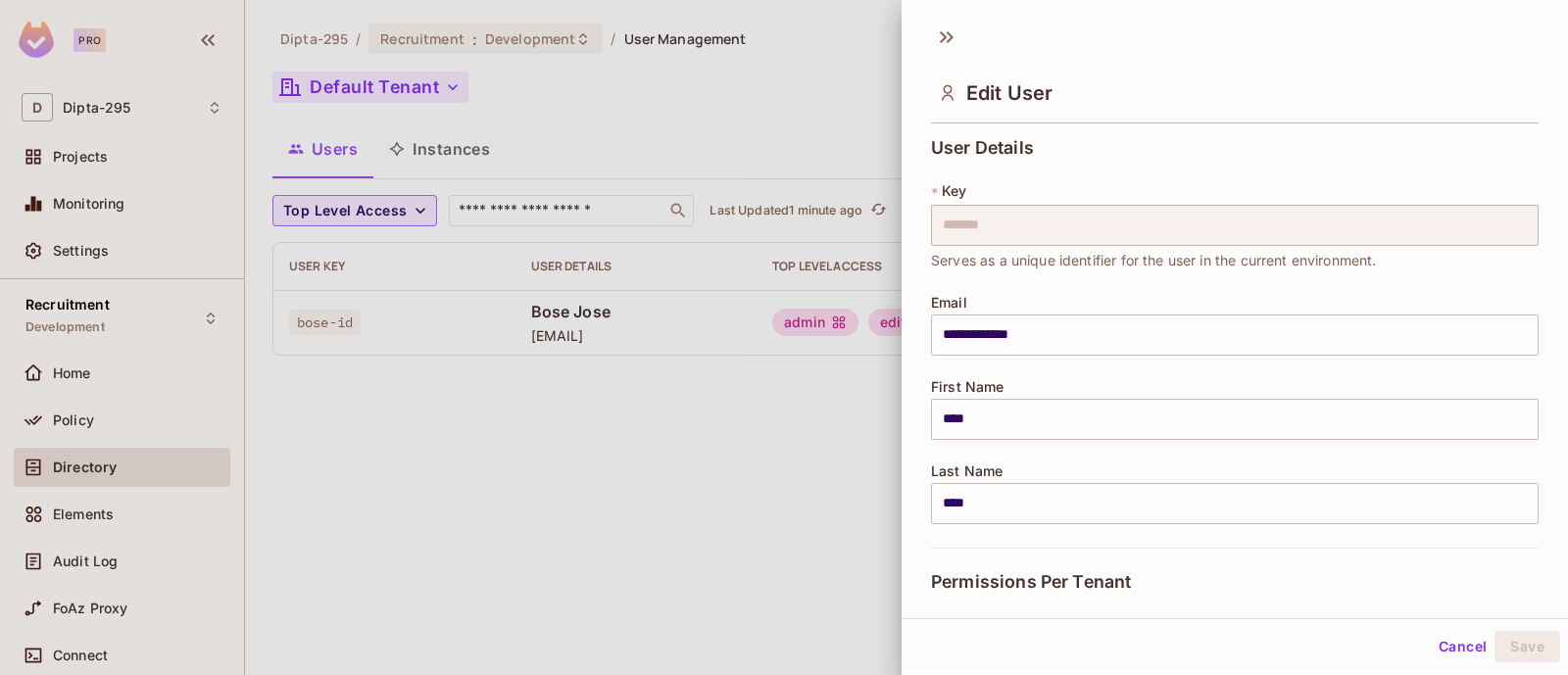 click at bounding box center (784, 337) 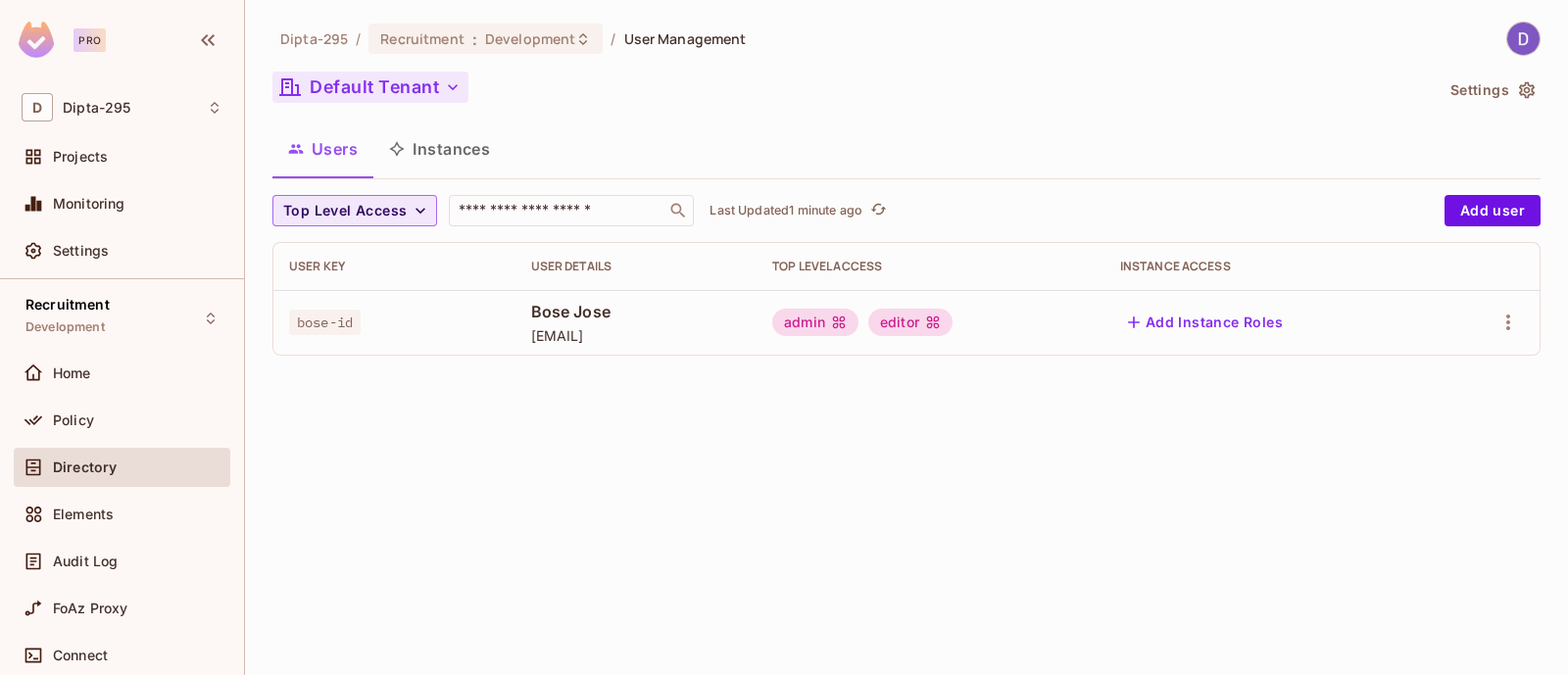 click on "bose-id" at bounding box center [394, 322] 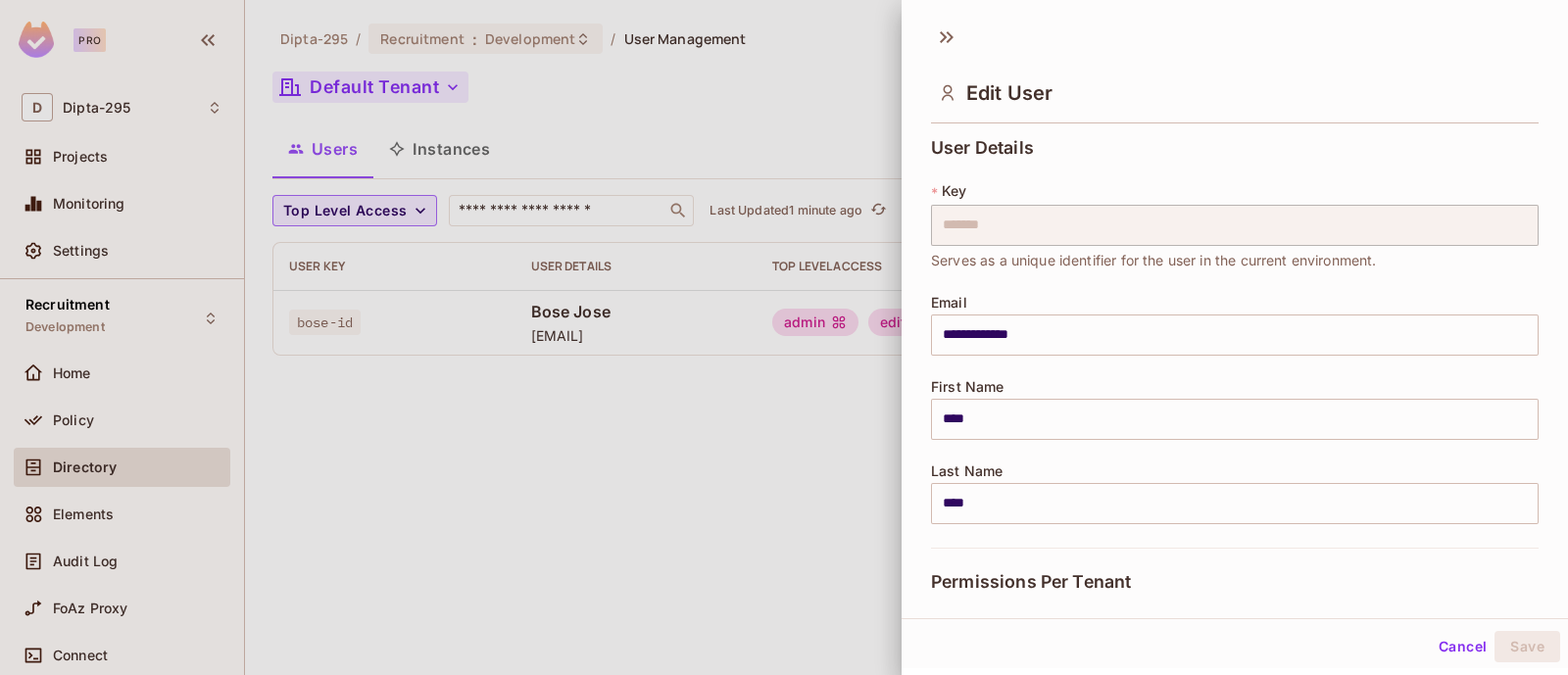 click at bounding box center [784, 337] 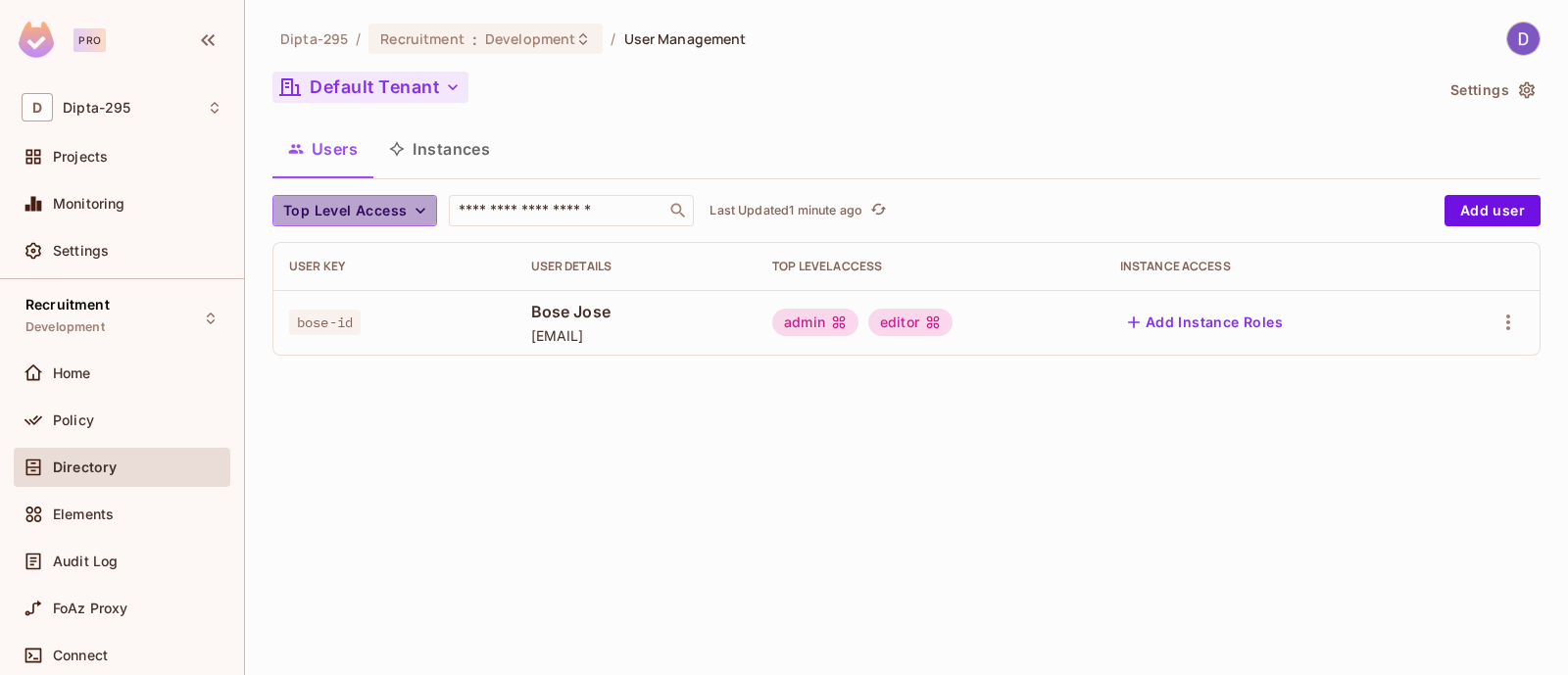 click on "Top Level Access" at bounding box center (345, 211) 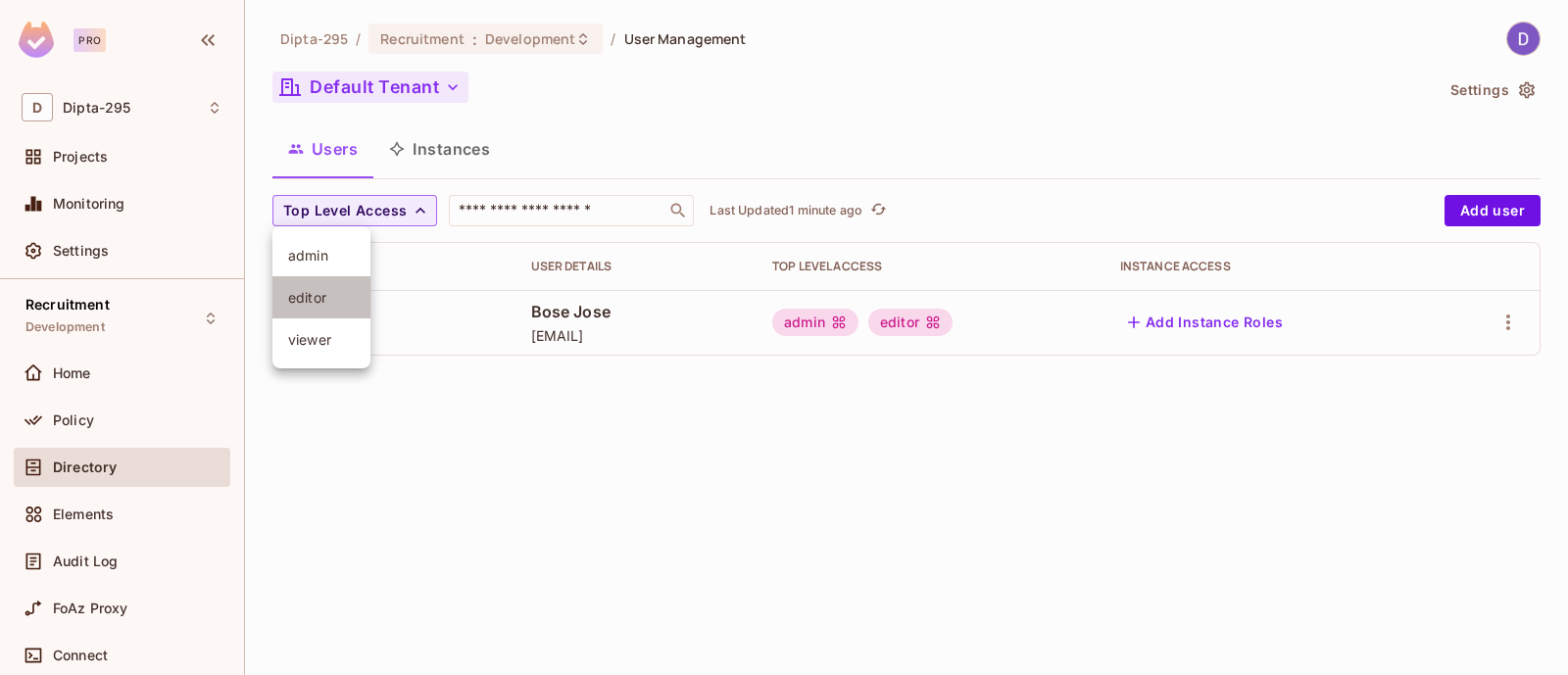 click on "editor" at bounding box center [321, 297] 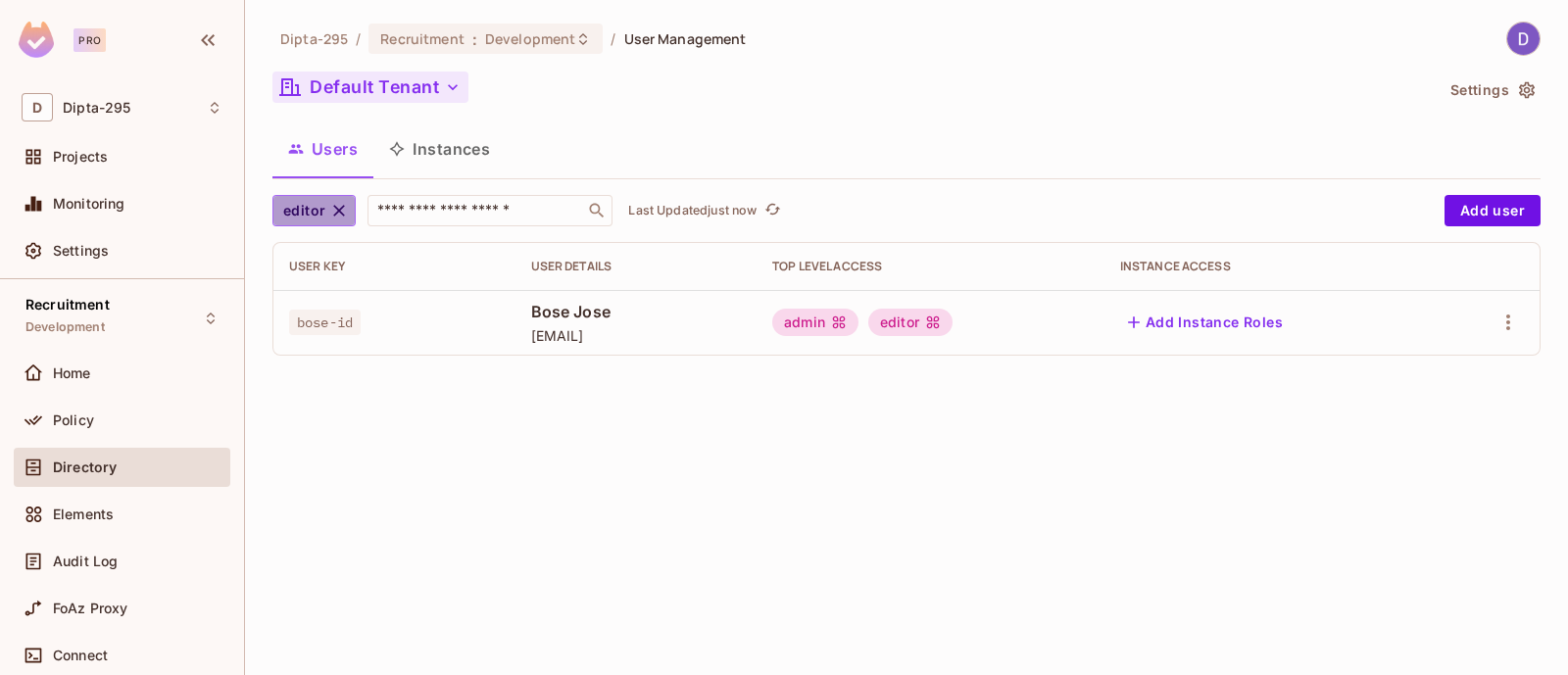 click 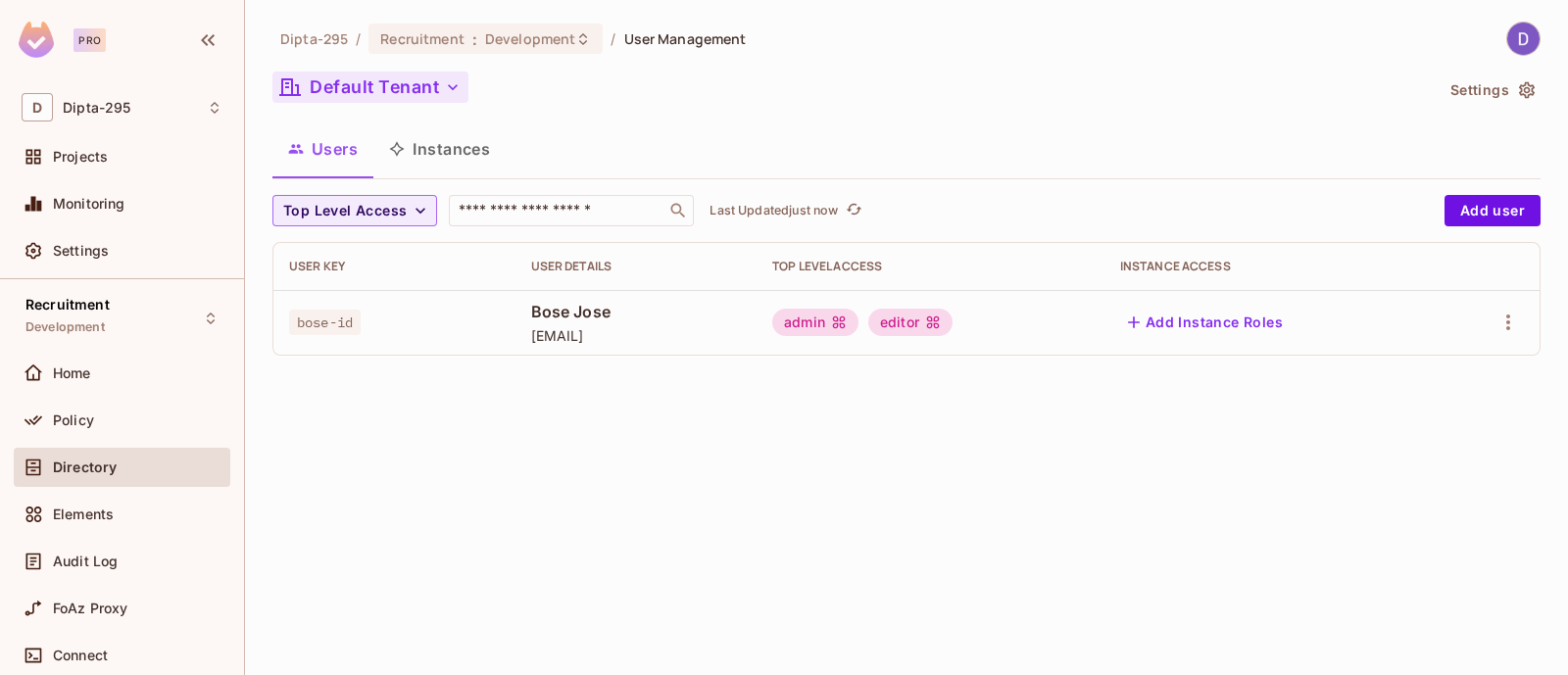 click on "Dipta-295 / Recruitment : Development / User Management Default Tenant Settings Users Instances Top Level Access ​ Last Updated  just now Add user User Key User Details Top Level Access Instance Access bose-id Bose Jose bose@bose.com admin editor Add Instance Roles" at bounding box center [906, 337] 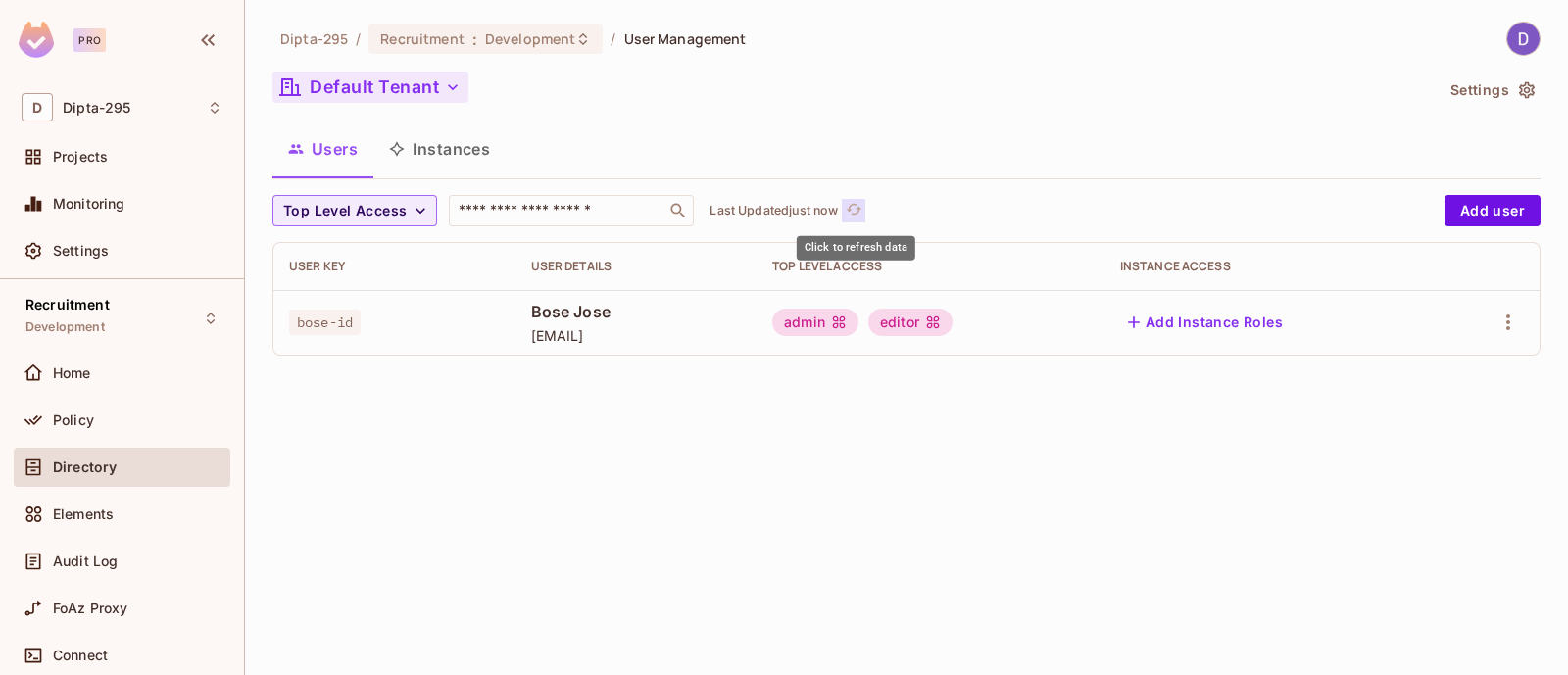 click 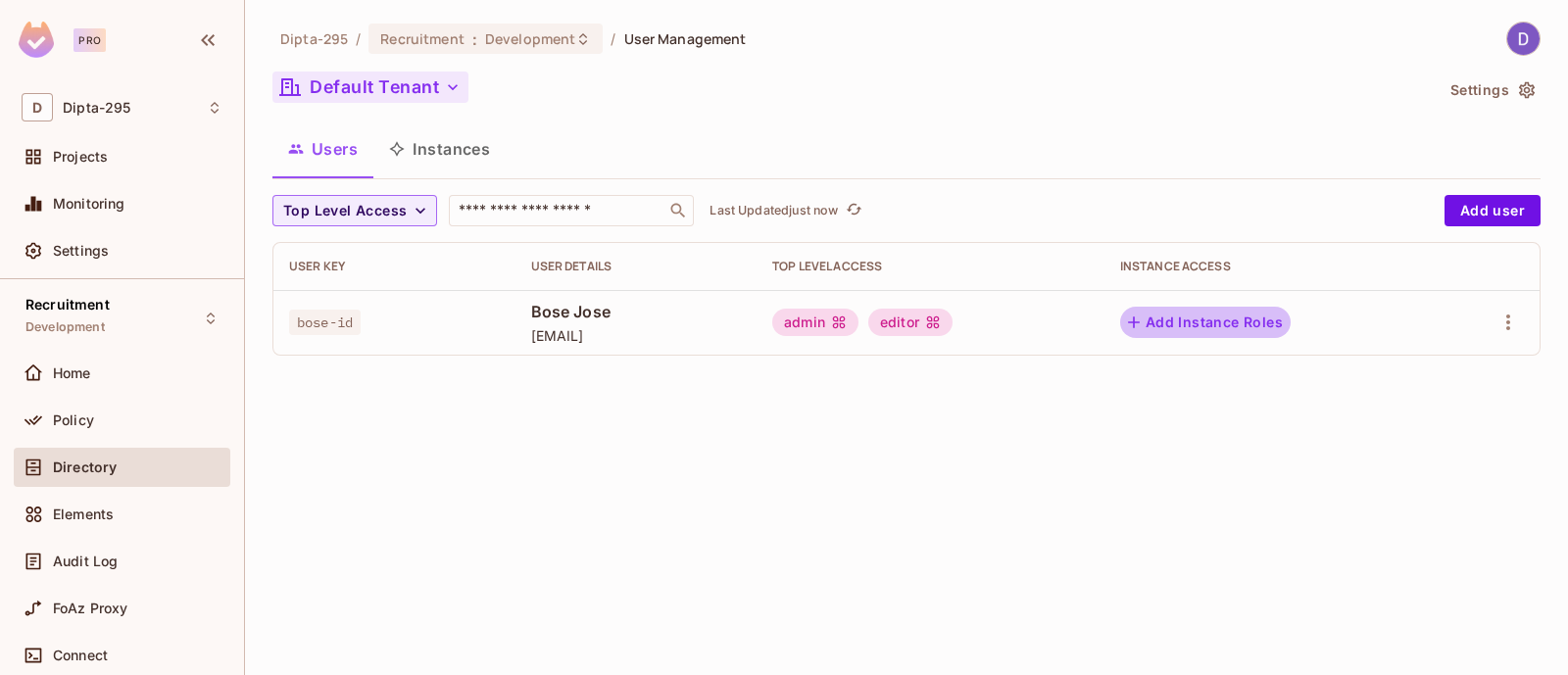 click on "Add Instance Roles" at bounding box center (1205, 322) 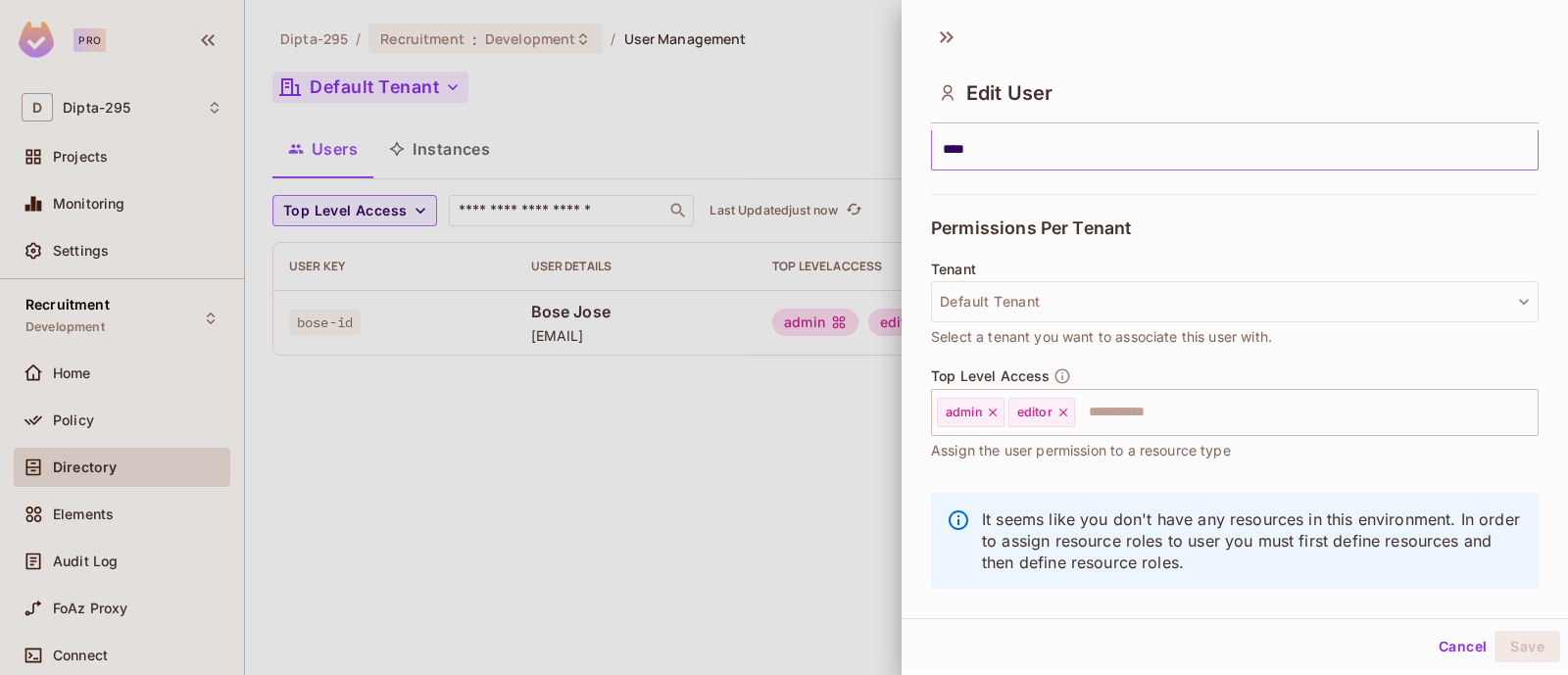 scroll, scrollTop: 382, scrollLeft: 0, axis: vertical 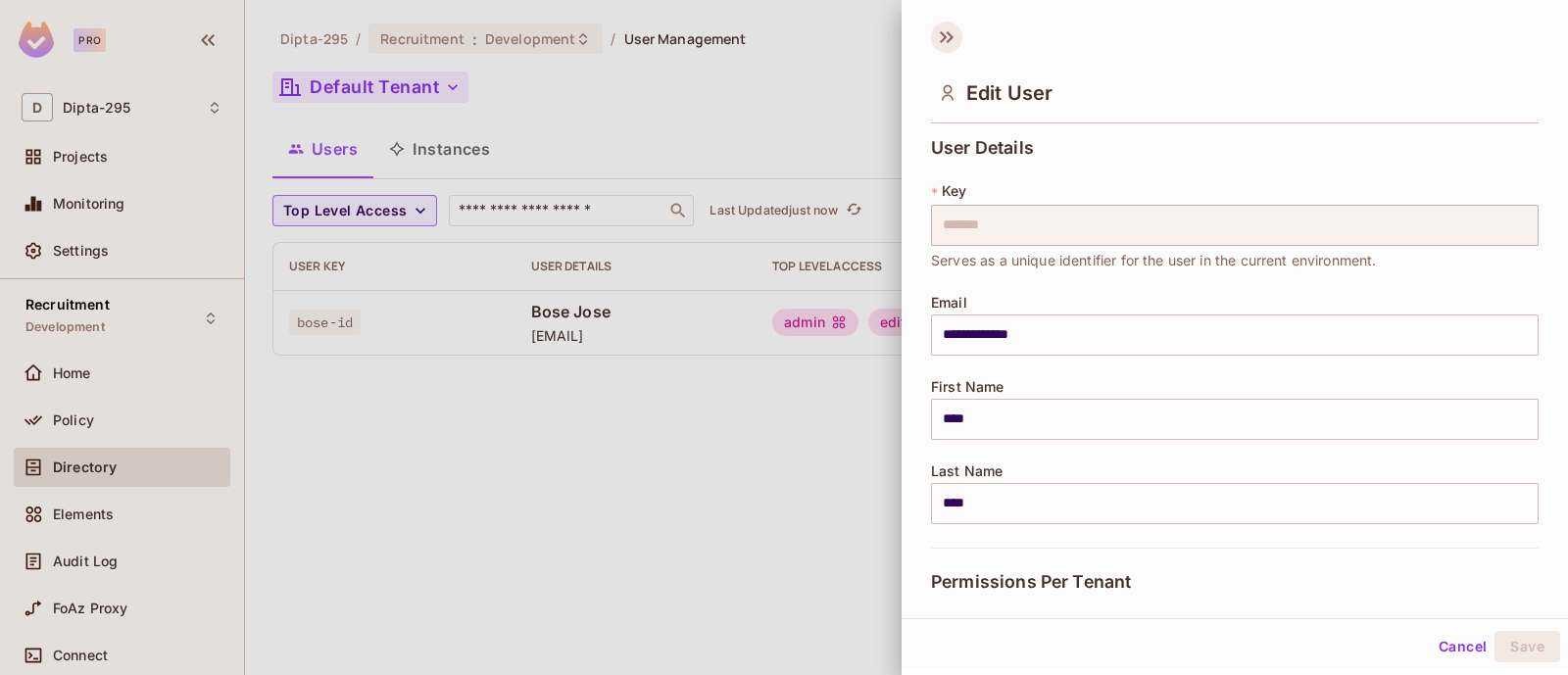 click 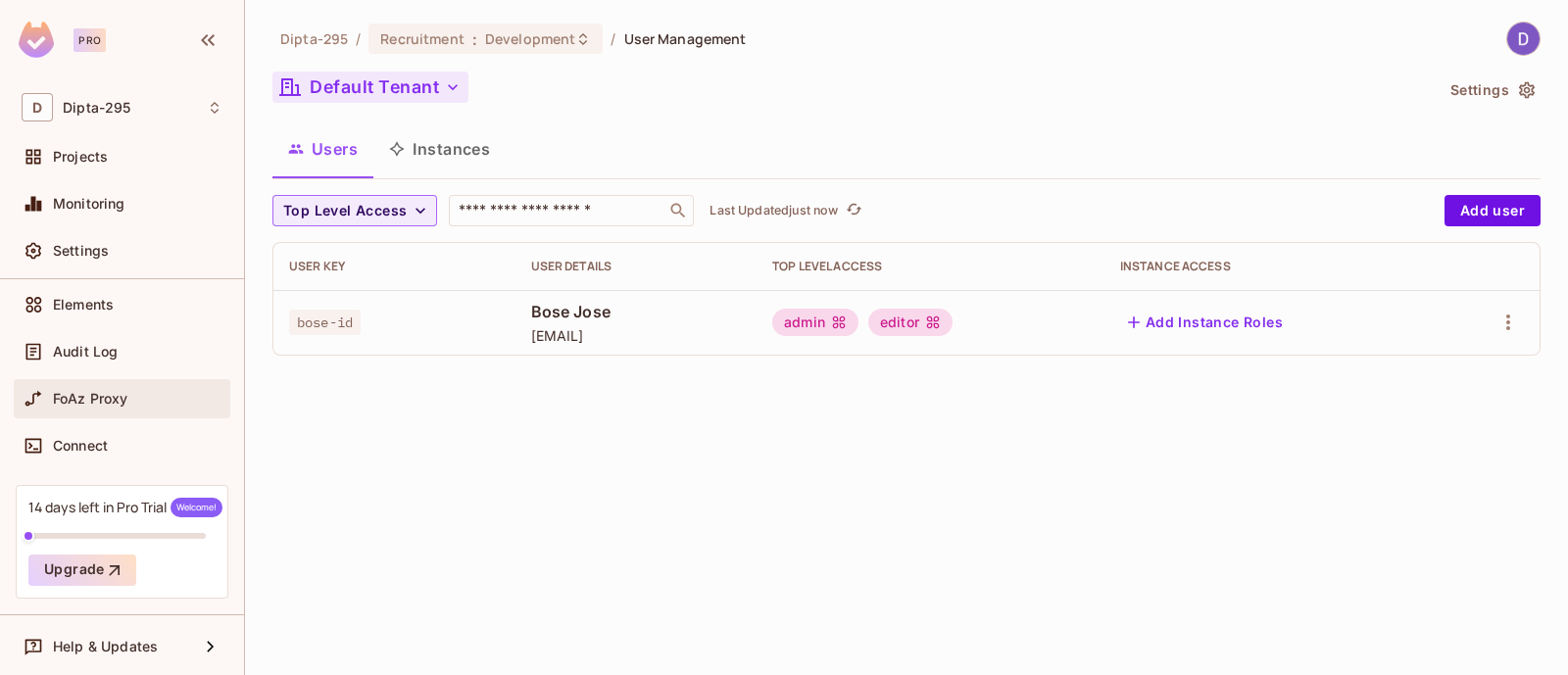 scroll, scrollTop: 0, scrollLeft: 0, axis: both 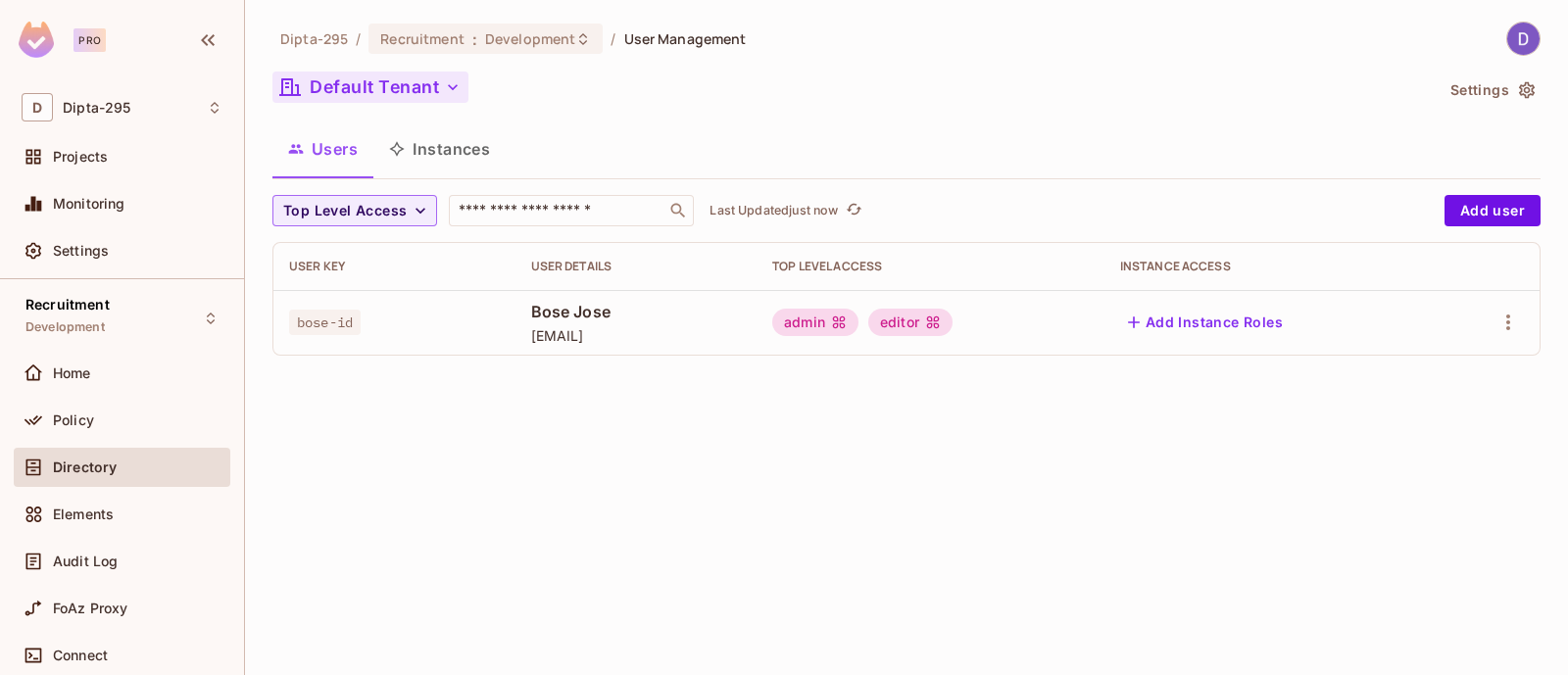 click on "Instances" at bounding box center (439, 149) 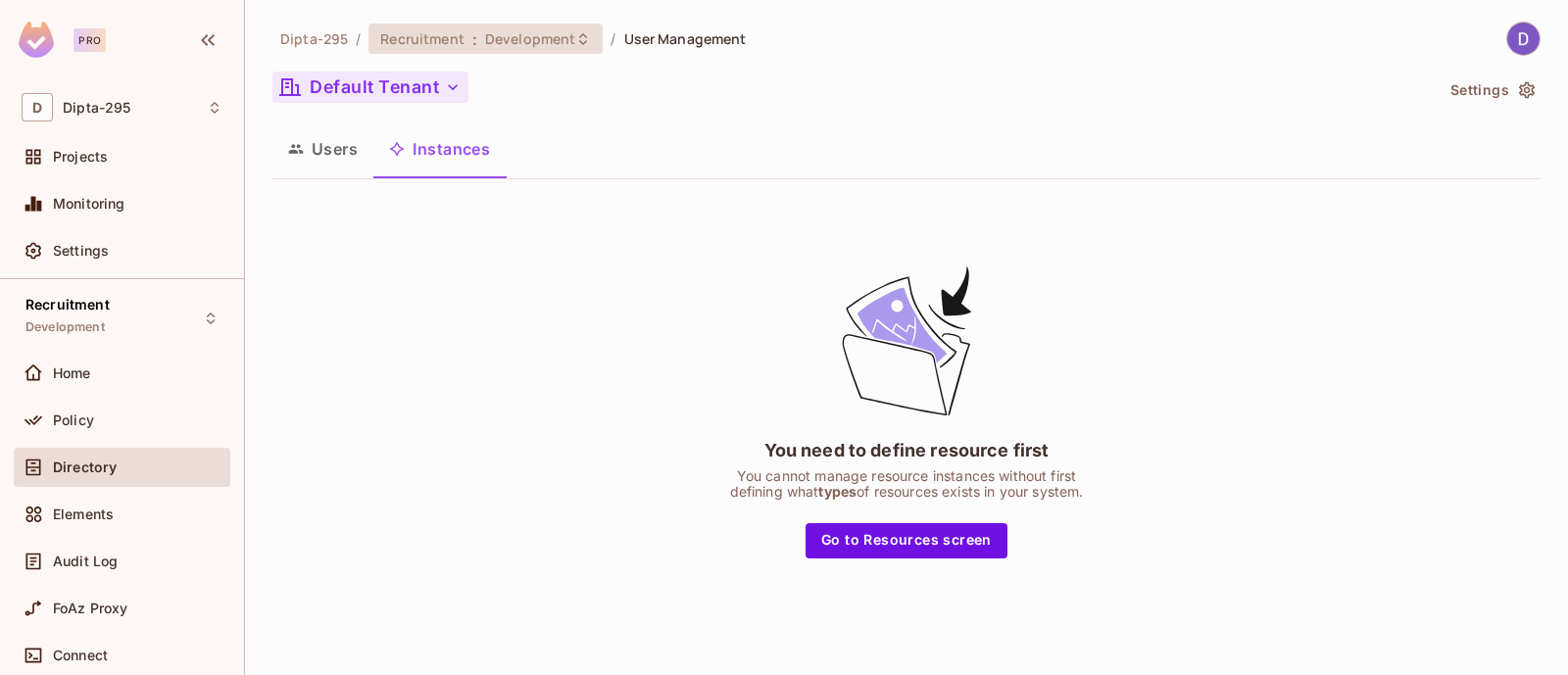 click on "Development" at bounding box center [530, 38] 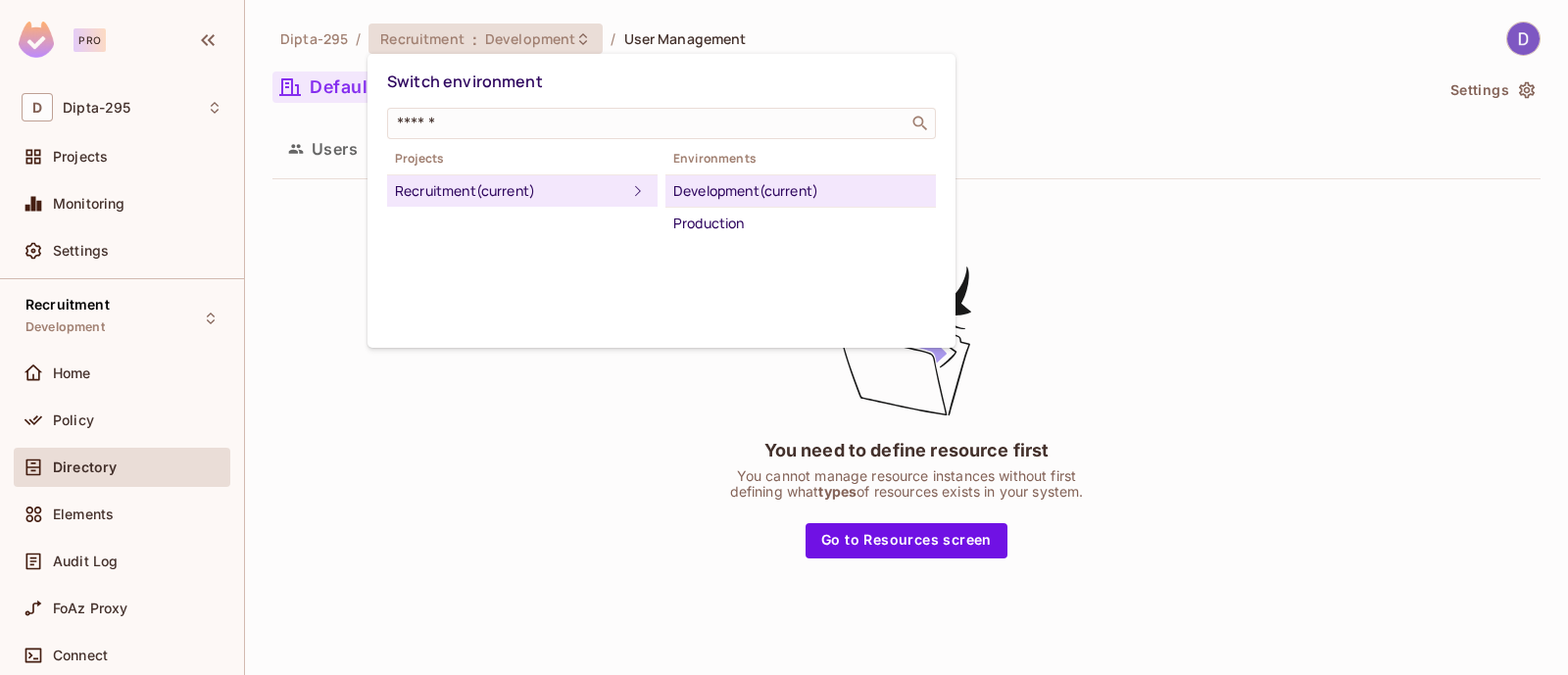 click on "Development  (current)" at bounding box center (801, 191) 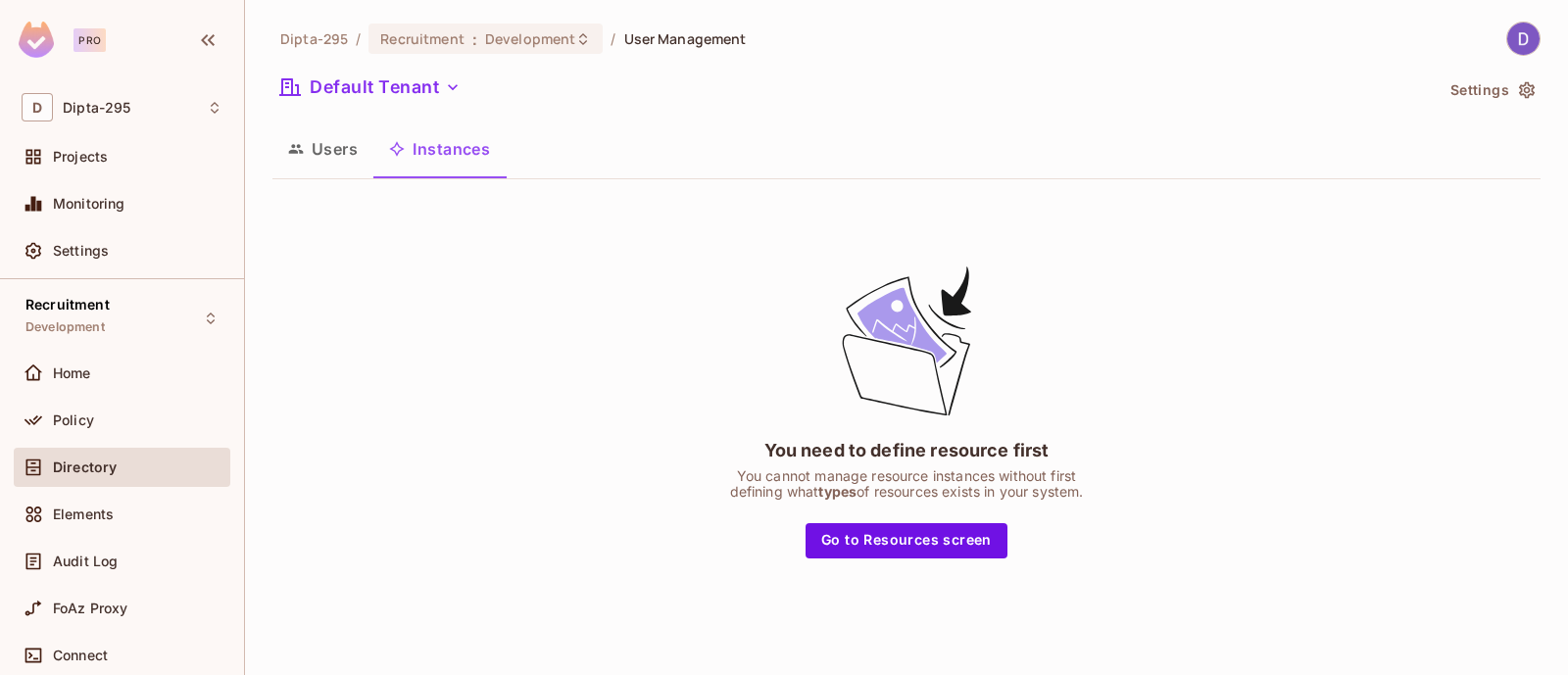 click on "Users" at bounding box center [322, 149] 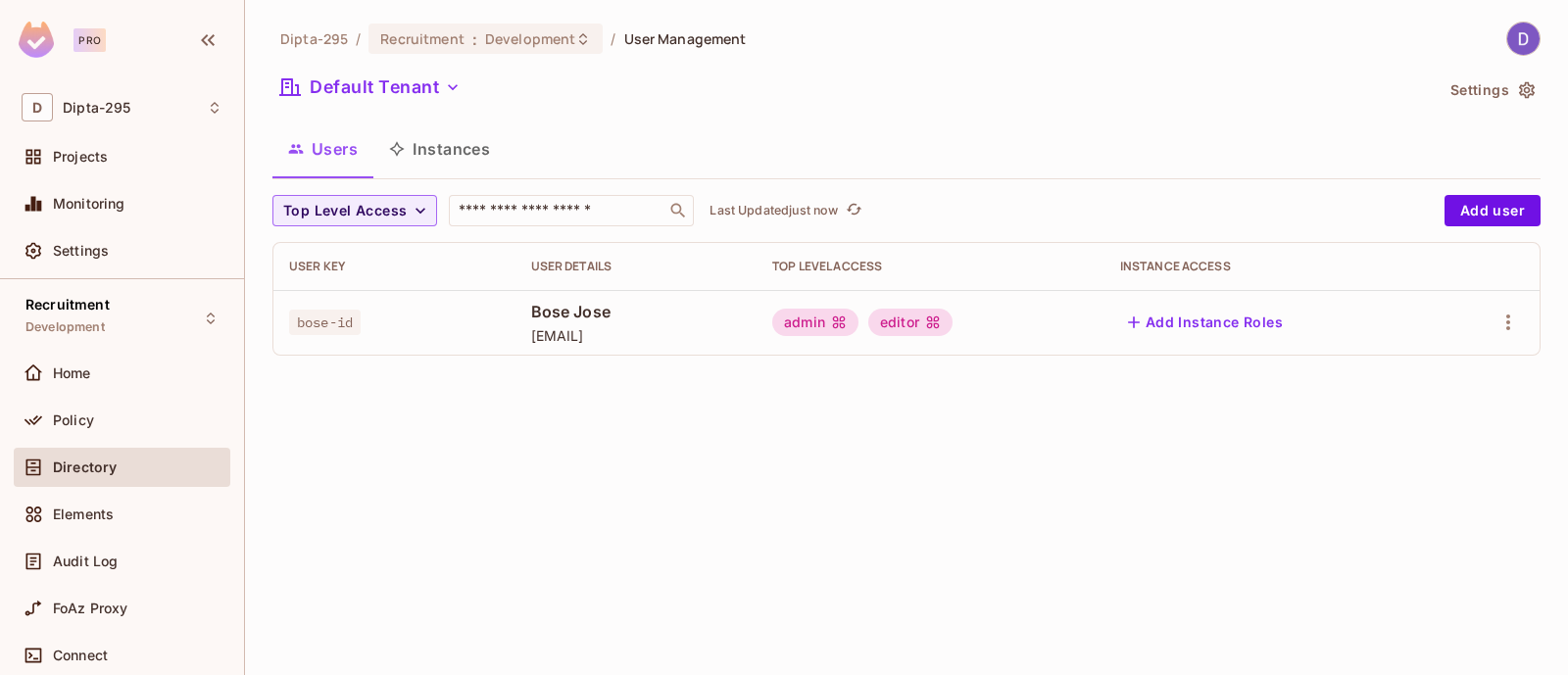 click on "Instances" at bounding box center [439, 149] 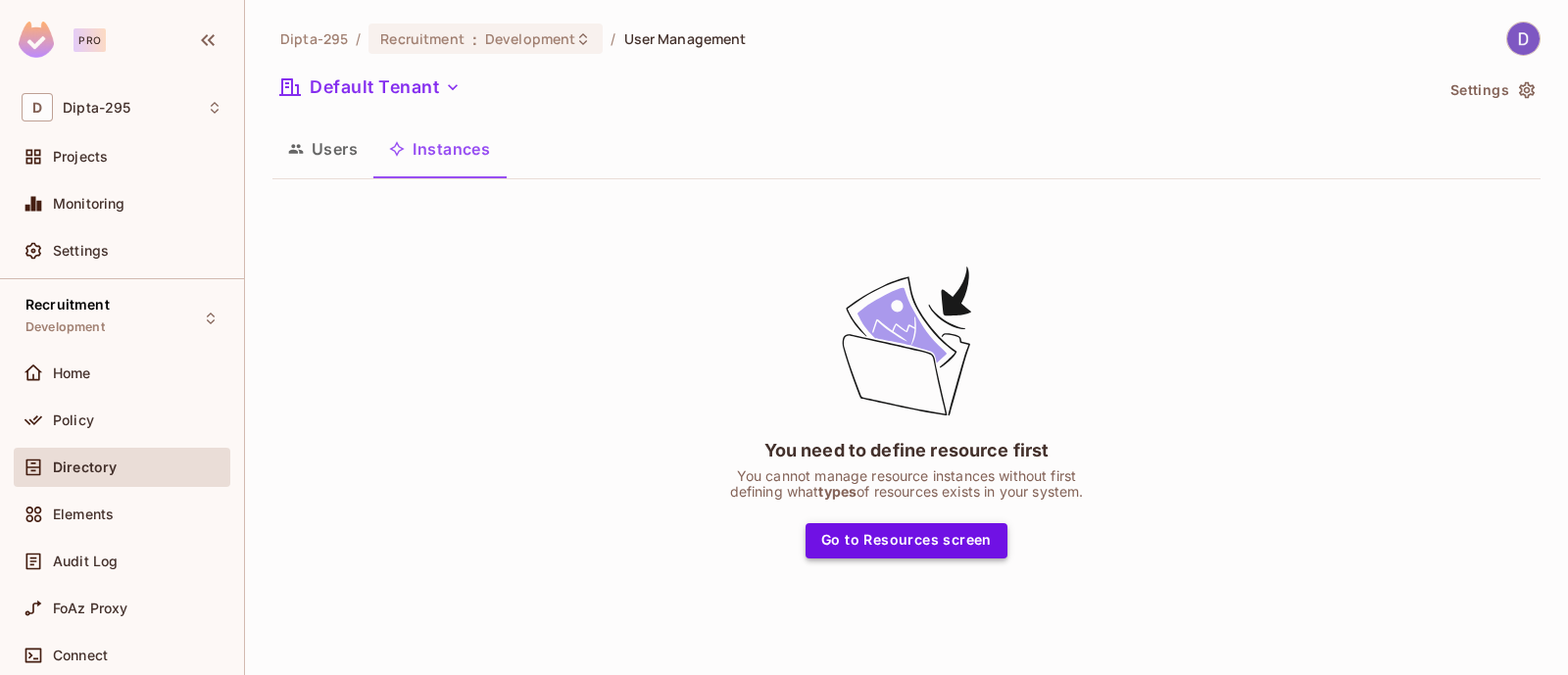 click on "Go to Resources screen" at bounding box center (906, 541) 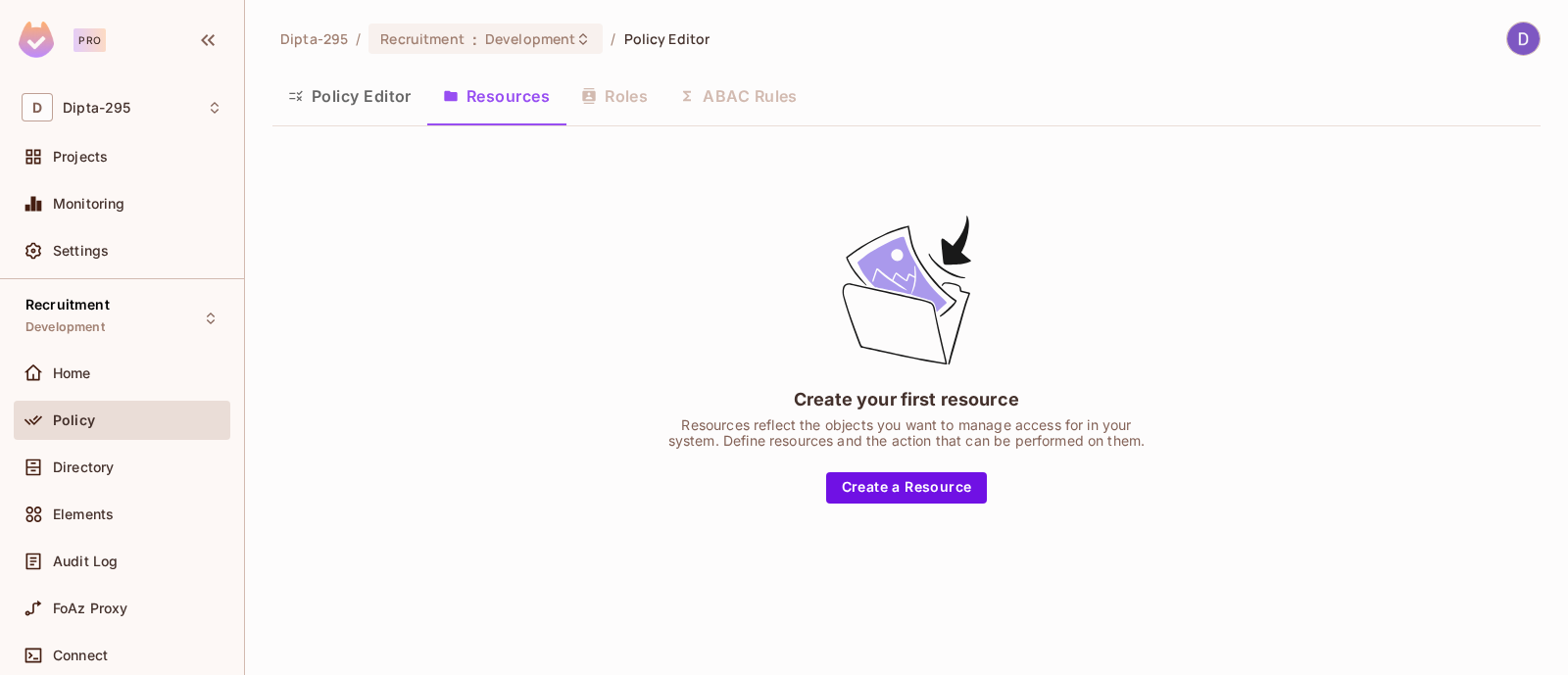 click on "Policy Editor" at bounding box center [350, 96] 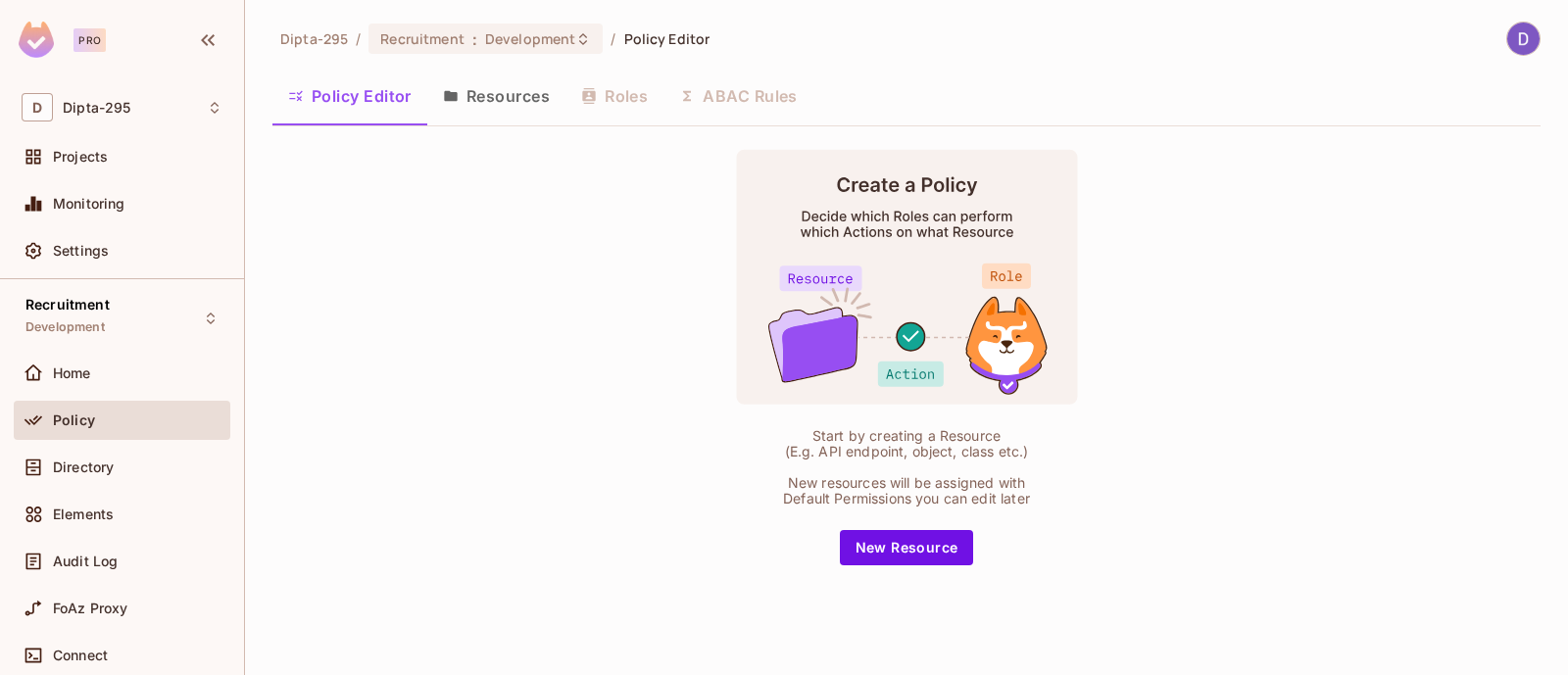 click on "Resources" at bounding box center [496, 96] 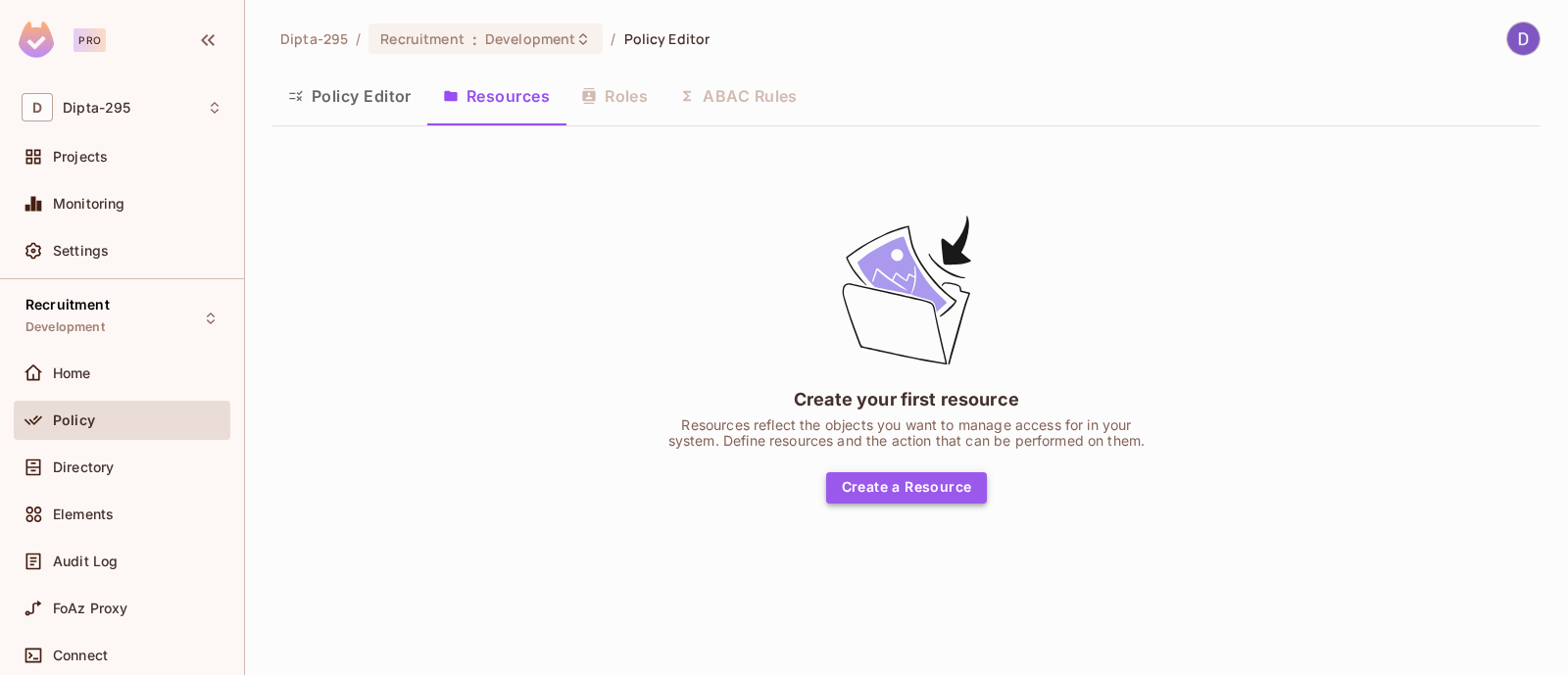 click on "Create a Resource" at bounding box center (906, 488) 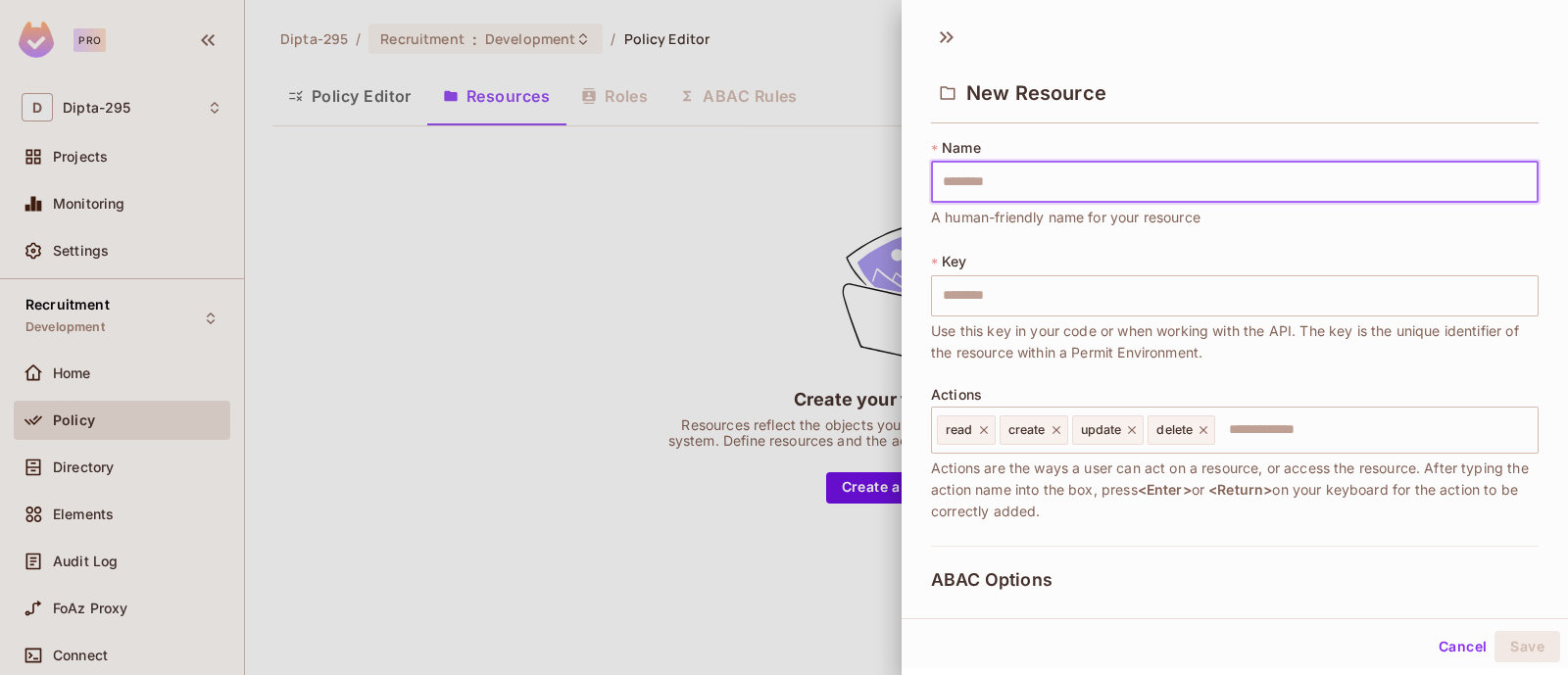 type on "*" 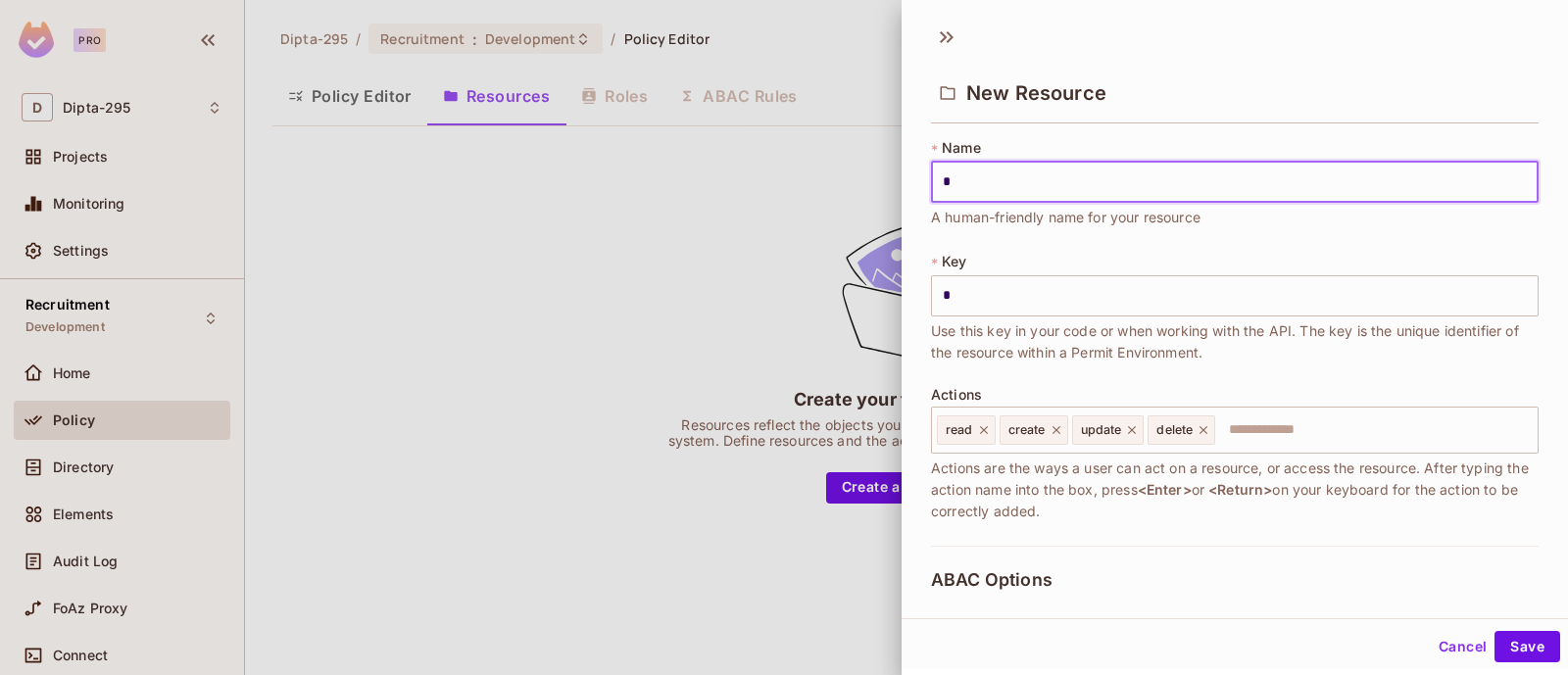 type on "**" 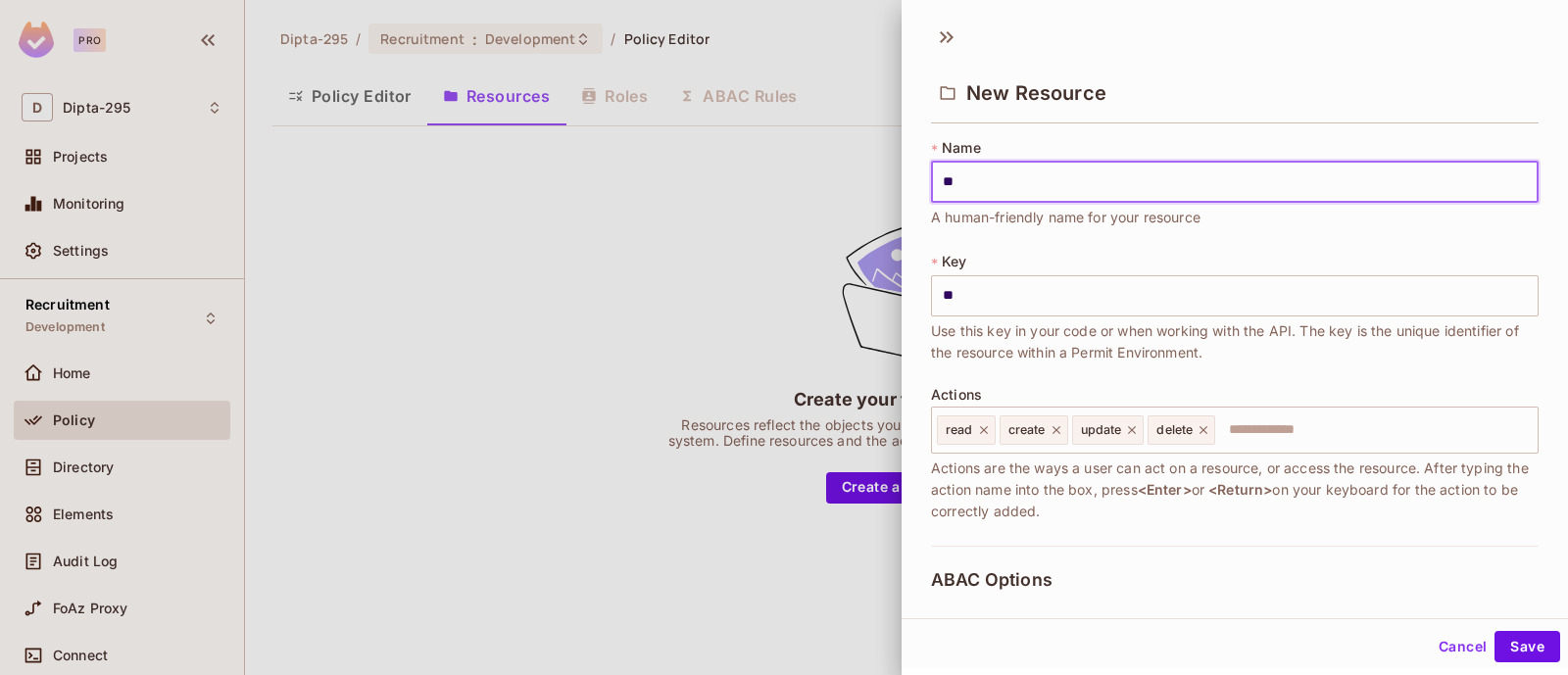 type on "***" 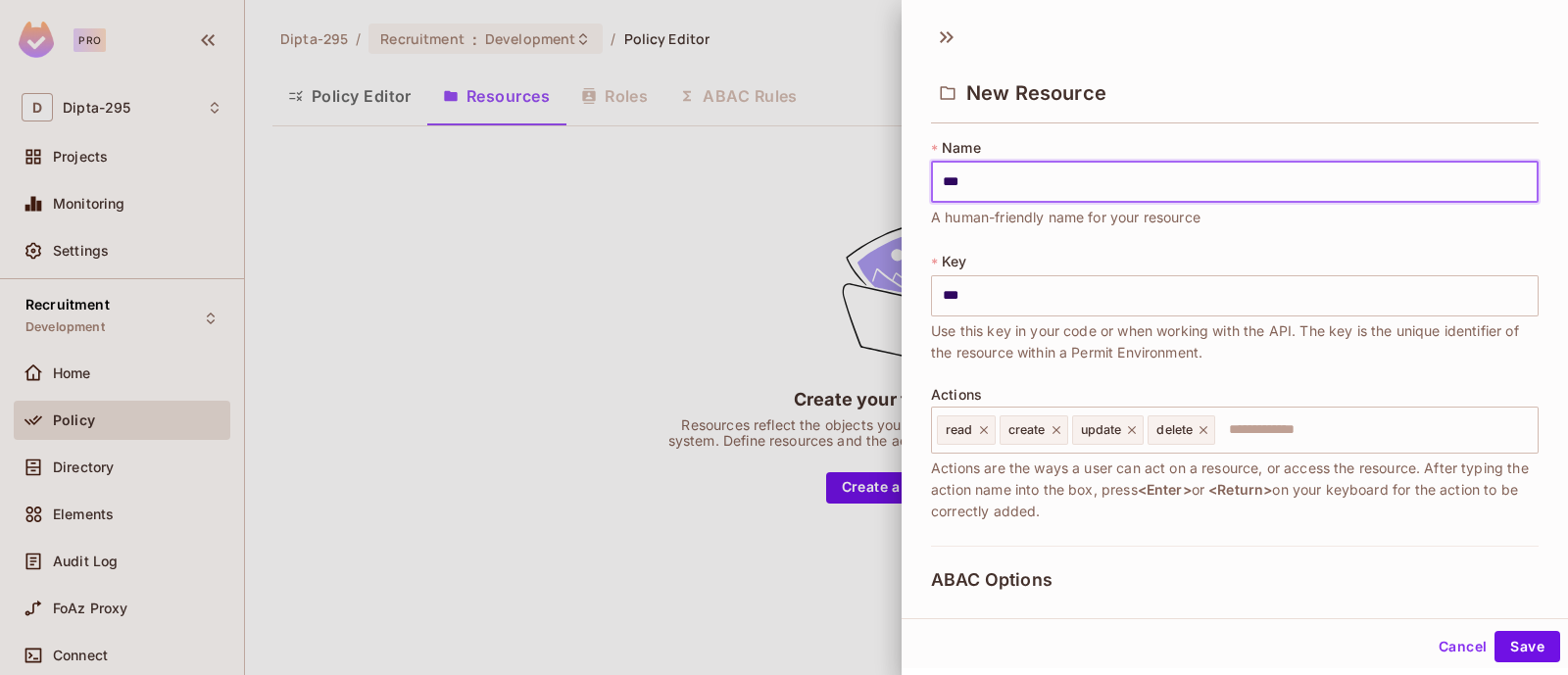 type on "****" 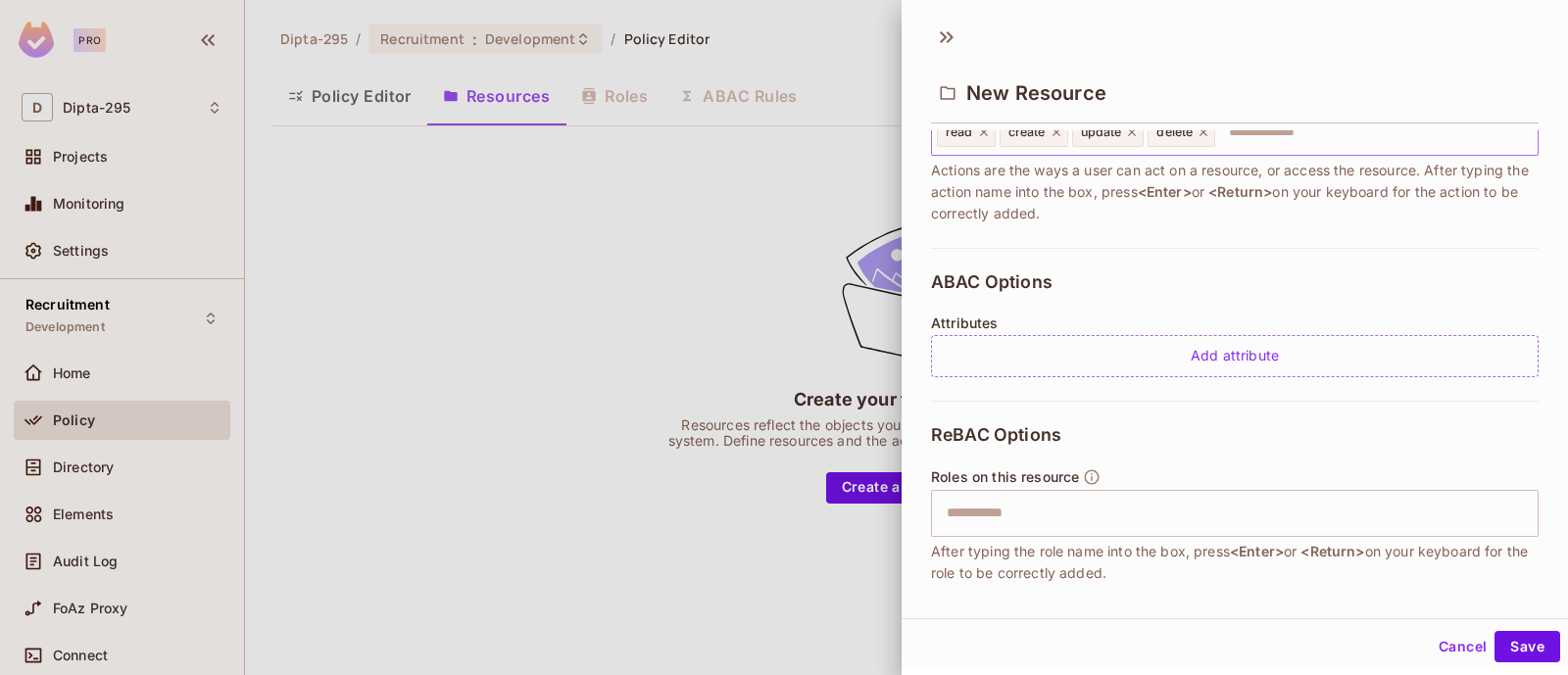 scroll, scrollTop: 299, scrollLeft: 0, axis: vertical 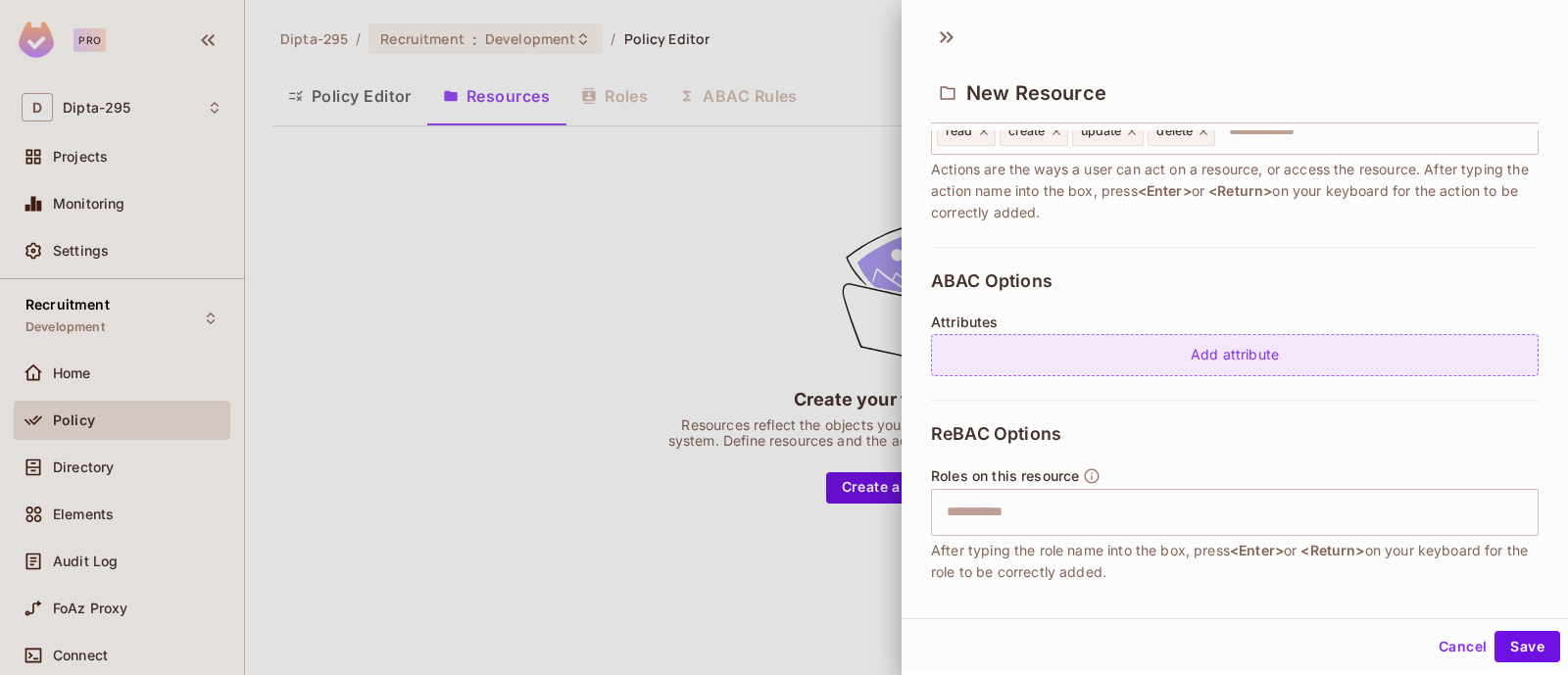 type on "****" 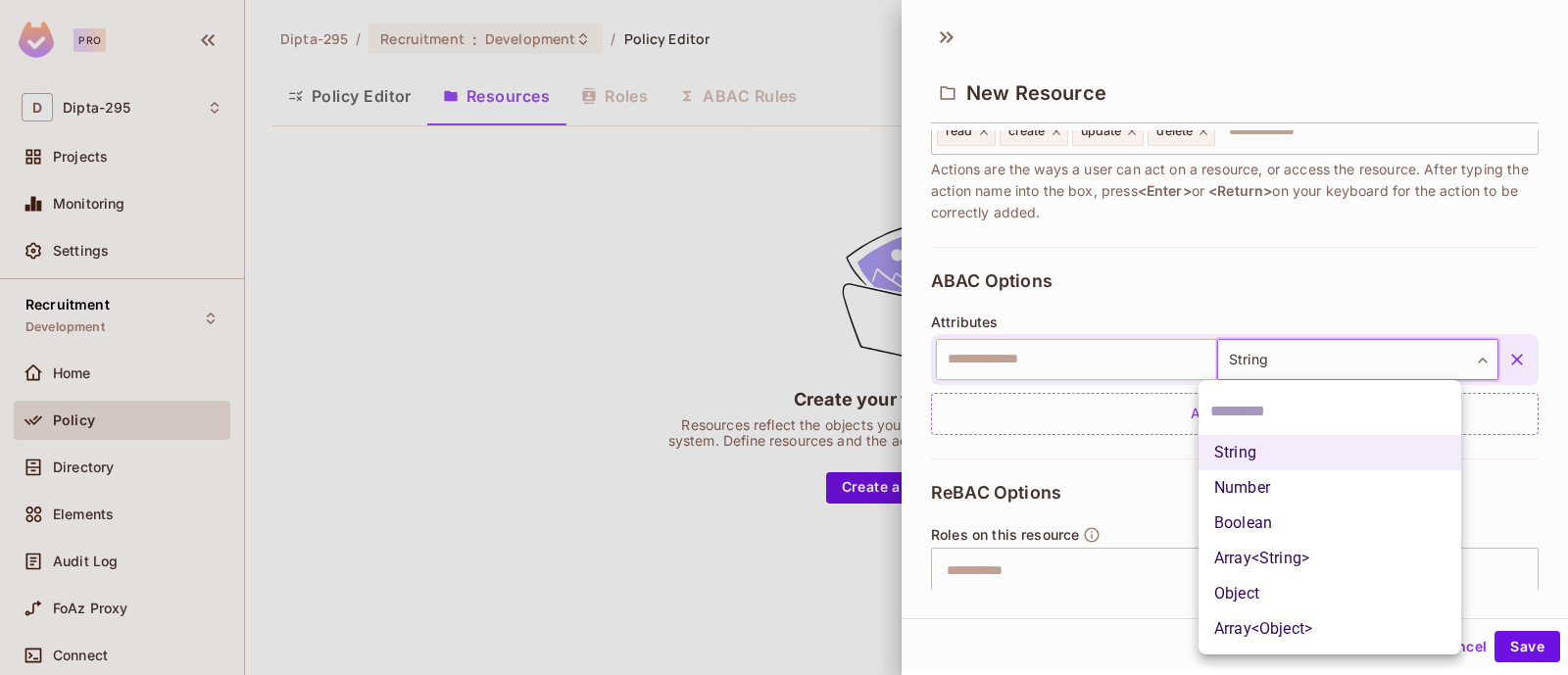 click on "Pro D Dipta-295 Projects Monitoring Settings Recruitment Development Home Policy Directory Elements Audit Log FoAz Proxy Connect 14 days left in Pro Trial Welcome! Upgrade Help & Updates Dipta-295 / Recruitment : Development / Policy Editor Policy Editor Resources Roles ABAC Rules Create your first resource Resources reflect the objects you want to manage access for in your system. Define resources and the action that can be performed on them. Create a Resource
New Resource * Name **** ​ A human-friendly name for your resource * Key **** ​ Use this key in your code or when working with the API. The key is the unique identifier of the resource within a Permit Environment. Actions read create update delete ​ Actions are the ways a user can act on a resource, or access the resource. After typing the action name into the box, press  <Enter>  or   <Return>  on your keyboard for the action to be correctly added. ABAC Options Attributes ​ String ​" at bounding box center (784, 337) 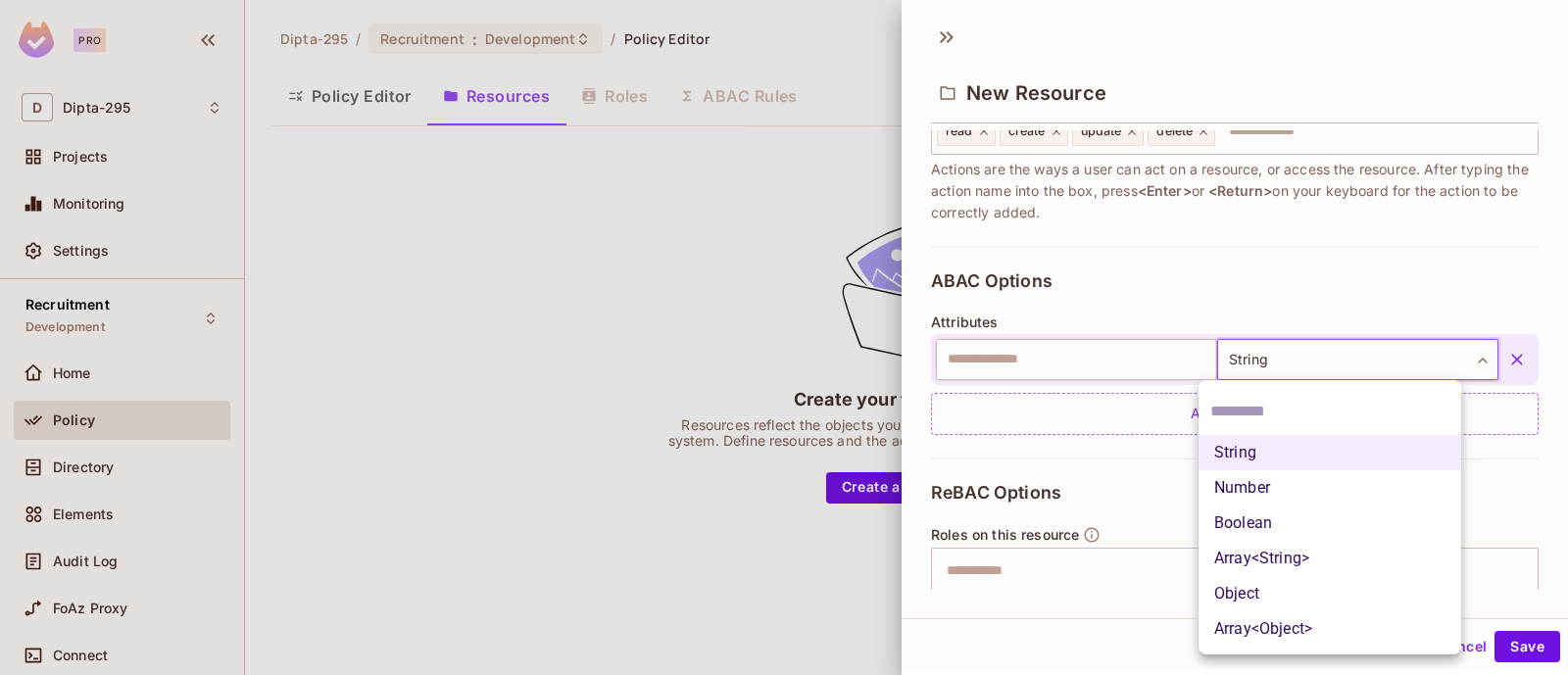 click at bounding box center (784, 337) 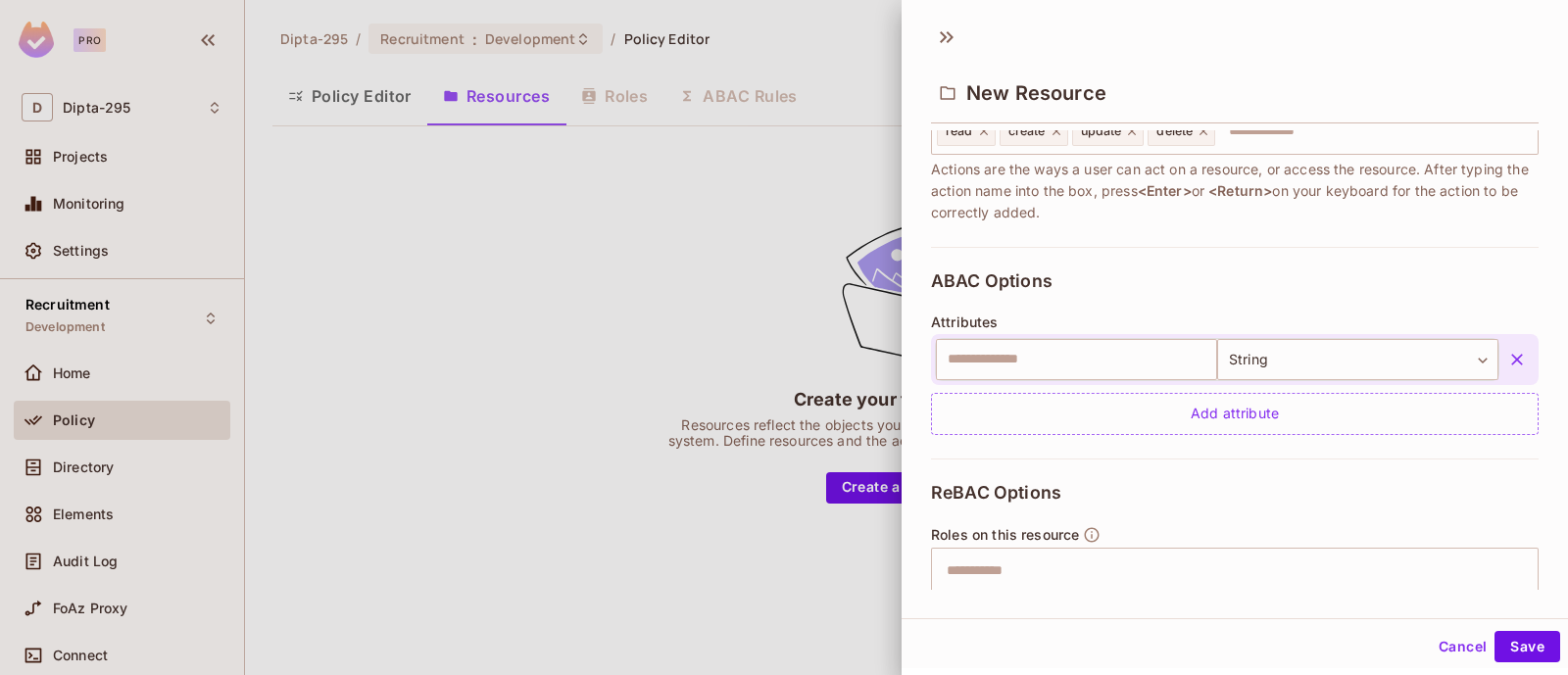 click 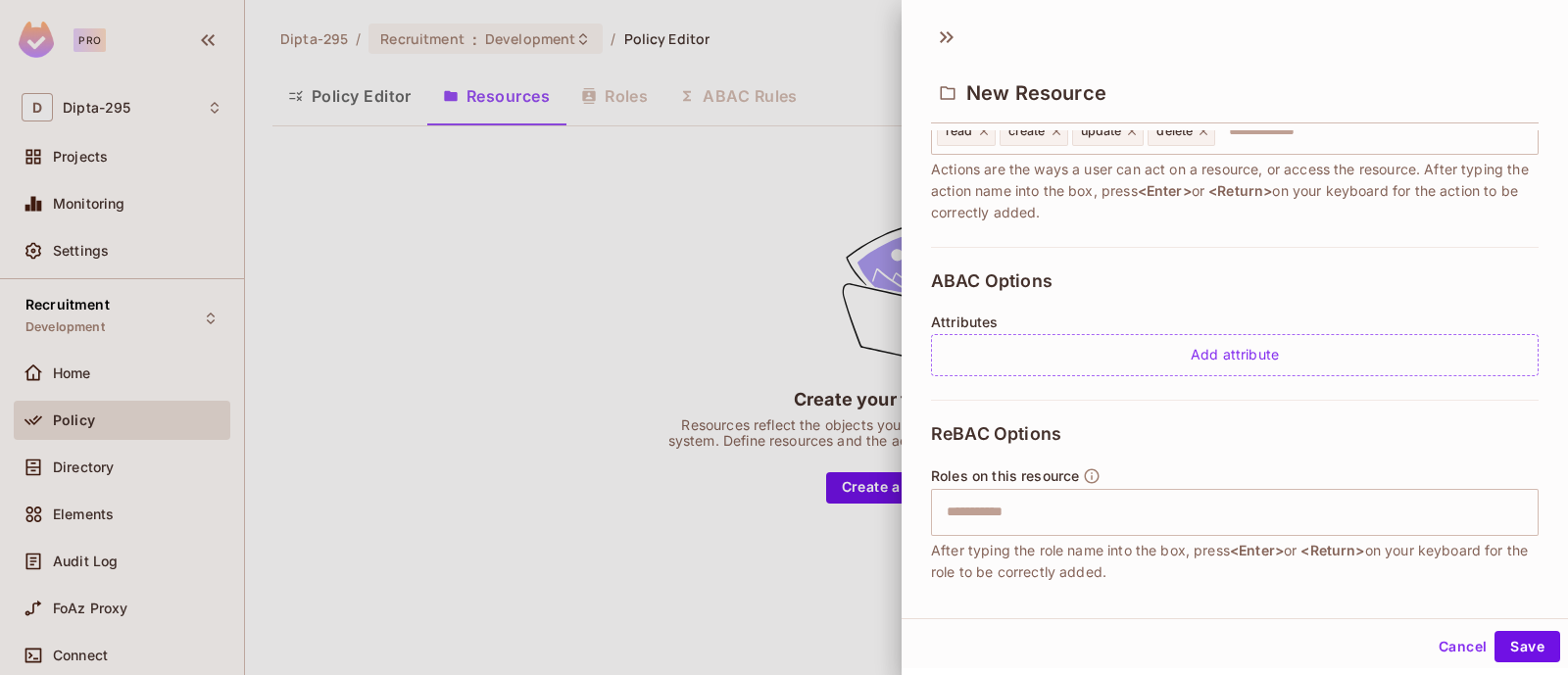 scroll, scrollTop: 378, scrollLeft: 0, axis: vertical 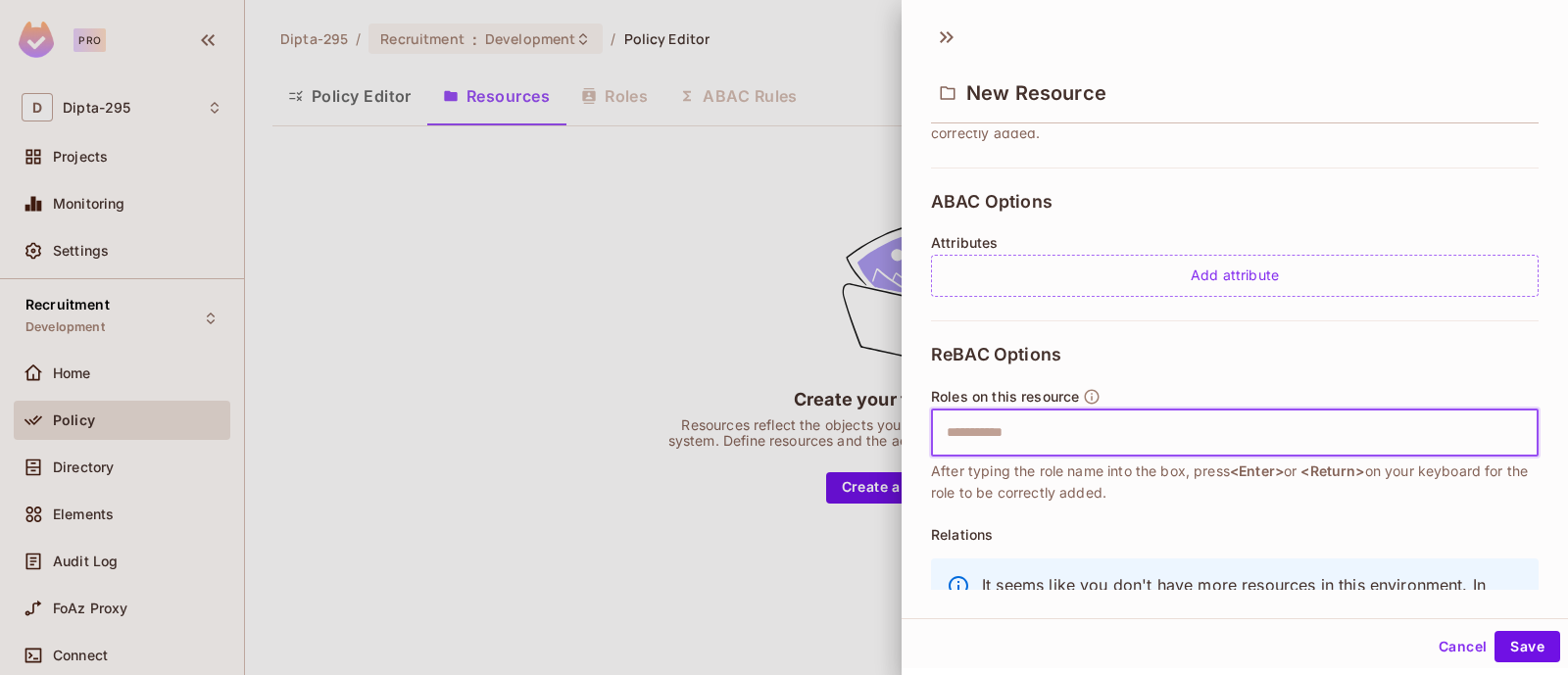 click at bounding box center (1232, 433) 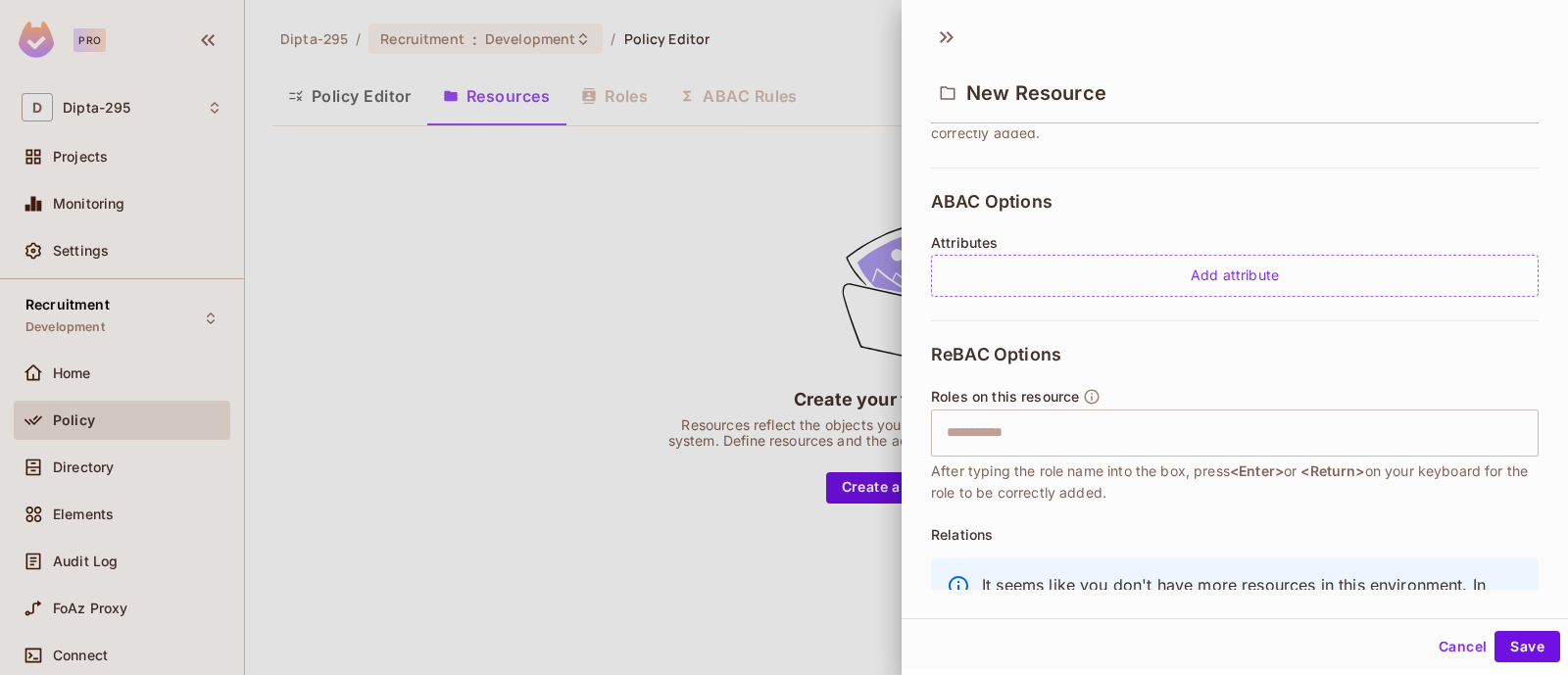 click on "ReBAC Options Roles on this resource ​ After typing the role name into the box, press  <Enter>  or   <Return>  on your keyboard for the role to be correctly added. Relations It seems like you don't have more resources in this environment. In order to define a relation between resources you must have more than one resource." at bounding box center (1235, 505) 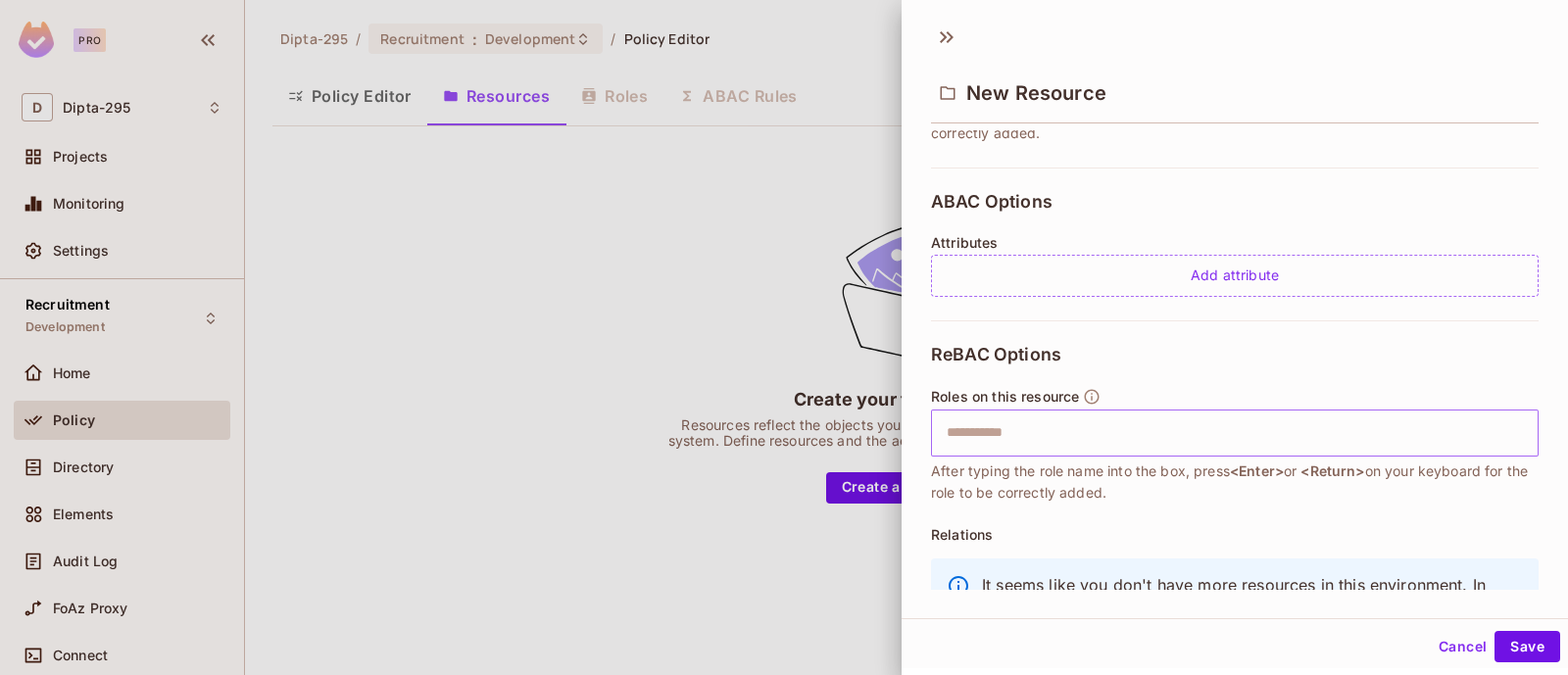 click at bounding box center [1232, 433] 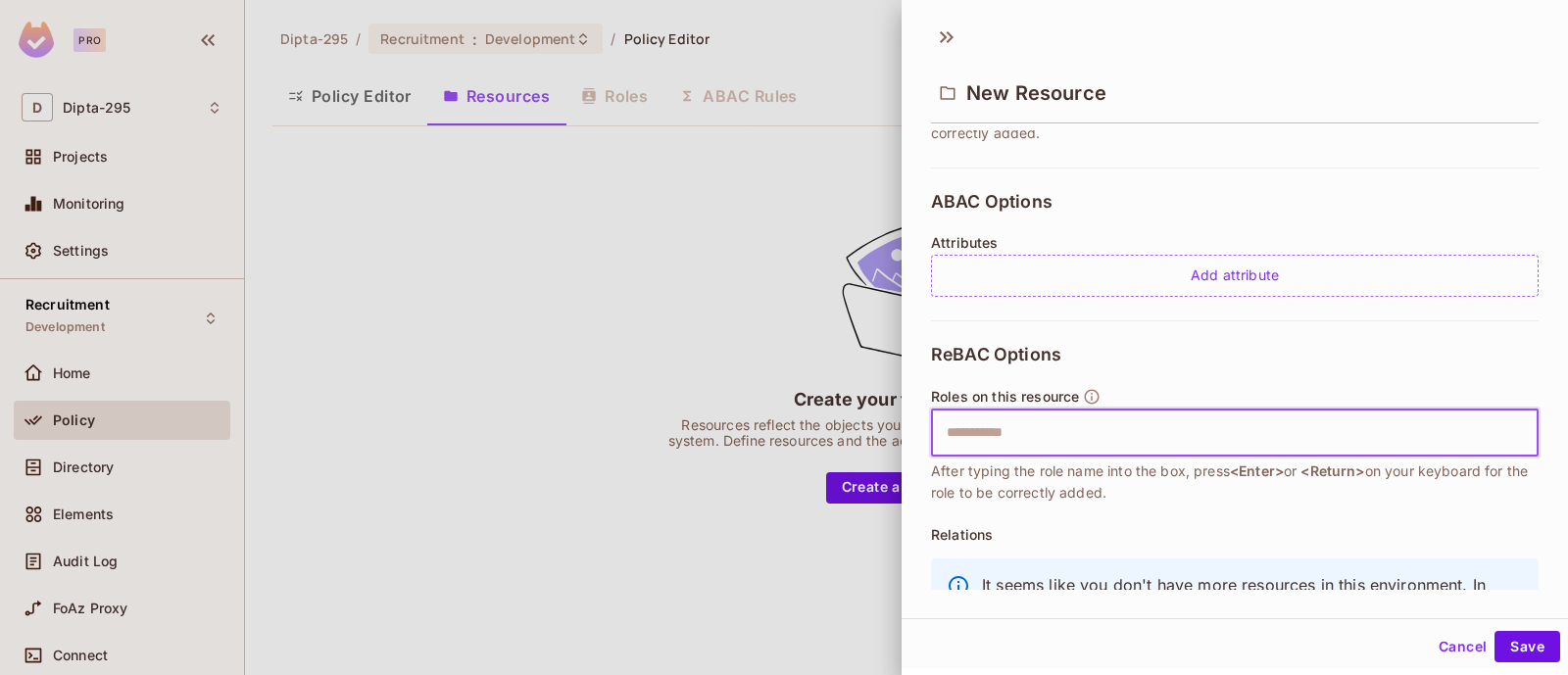 click on "ReBAC Options Roles on this resource ​ After typing the role name into the box, press  <Enter>  or   <Return>  on your keyboard for the role to be correctly added. Relations It seems like you don't have more resources in this environment. In order to define a relation between resources you must have more than one resource." at bounding box center [1235, 505] 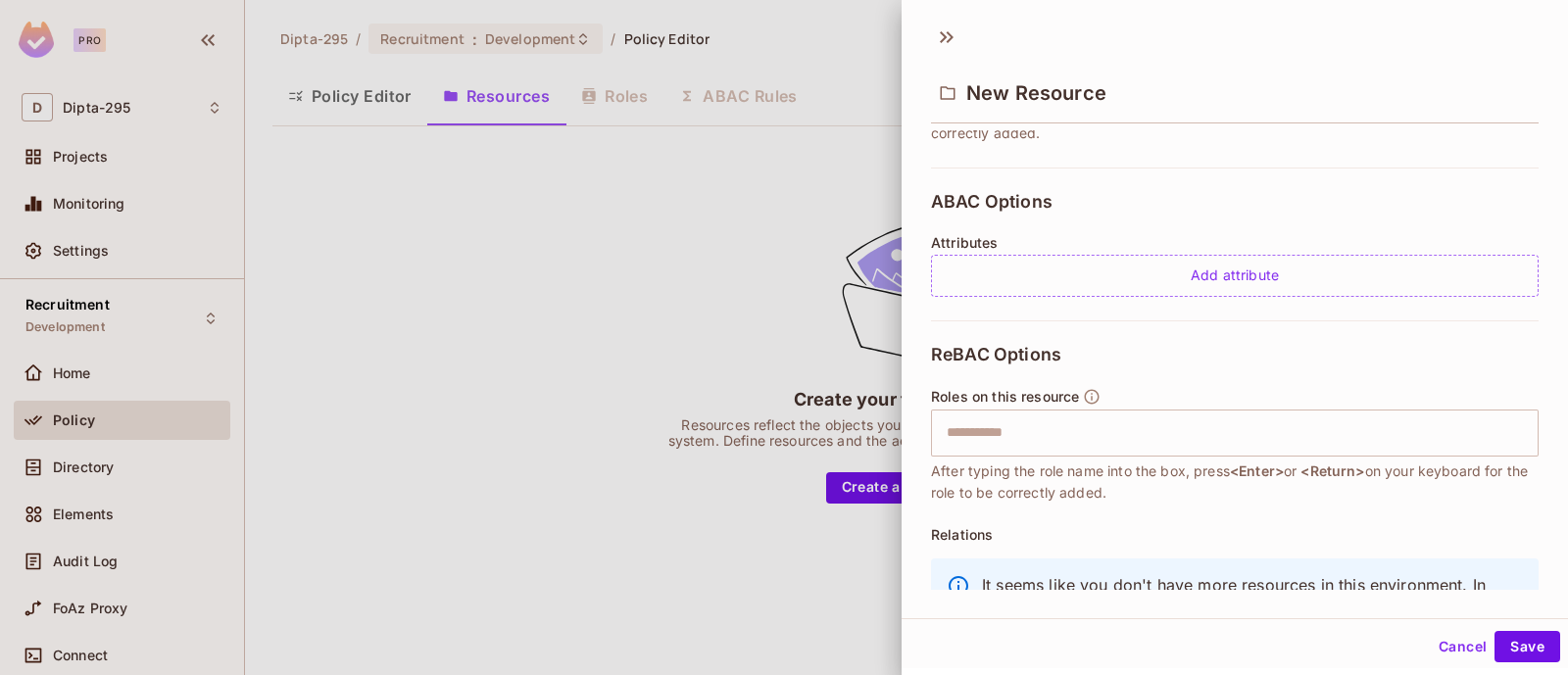 scroll, scrollTop: 477, scrollLeft: 0, axis: vertical 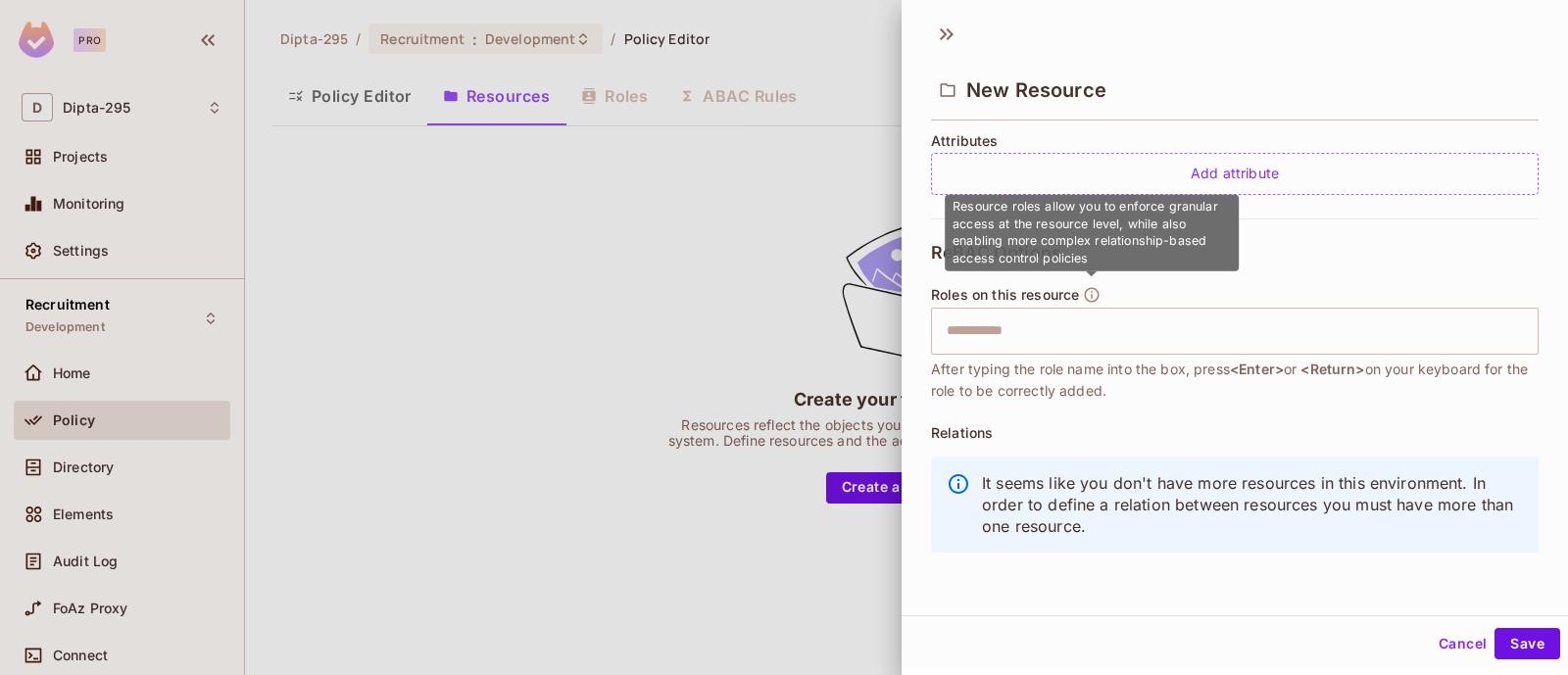 click 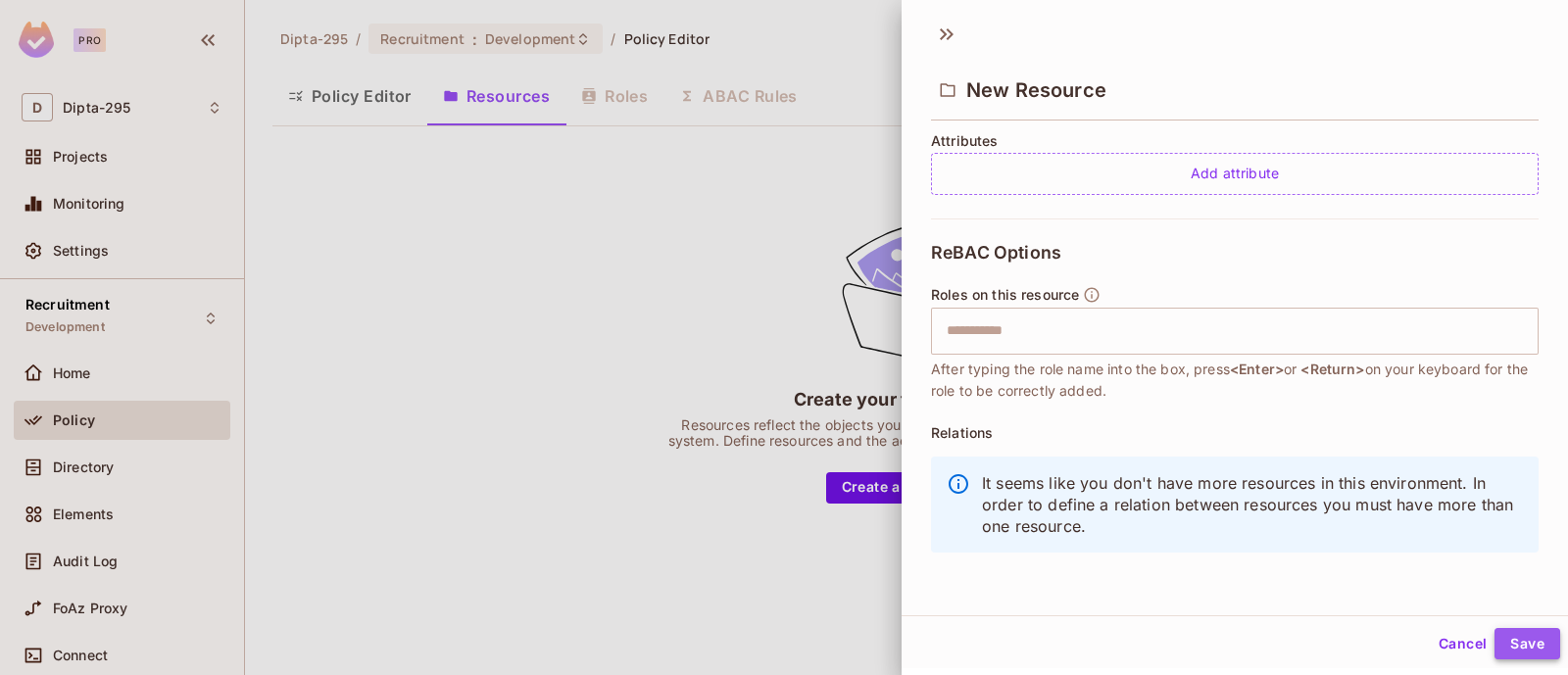 click on "Save" at bounding box center (1527, 644) 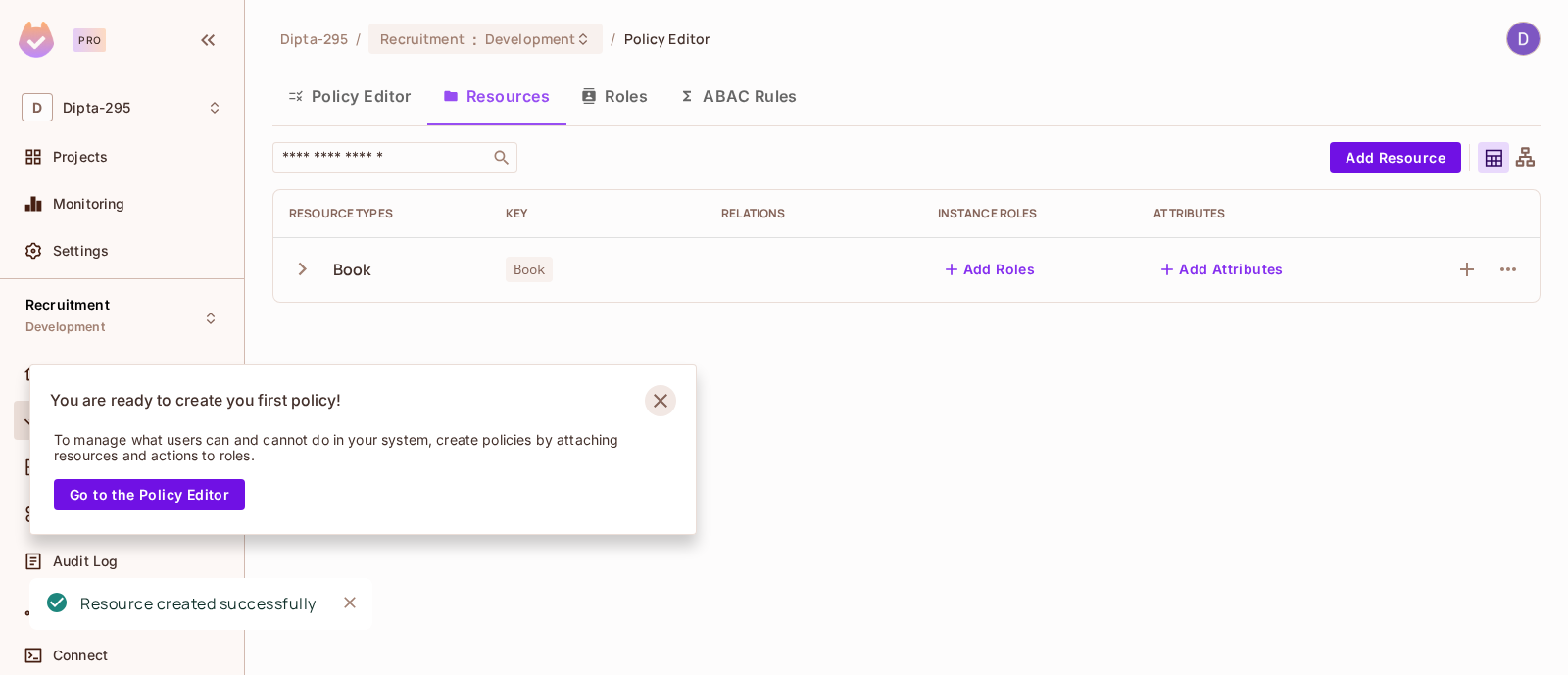 click 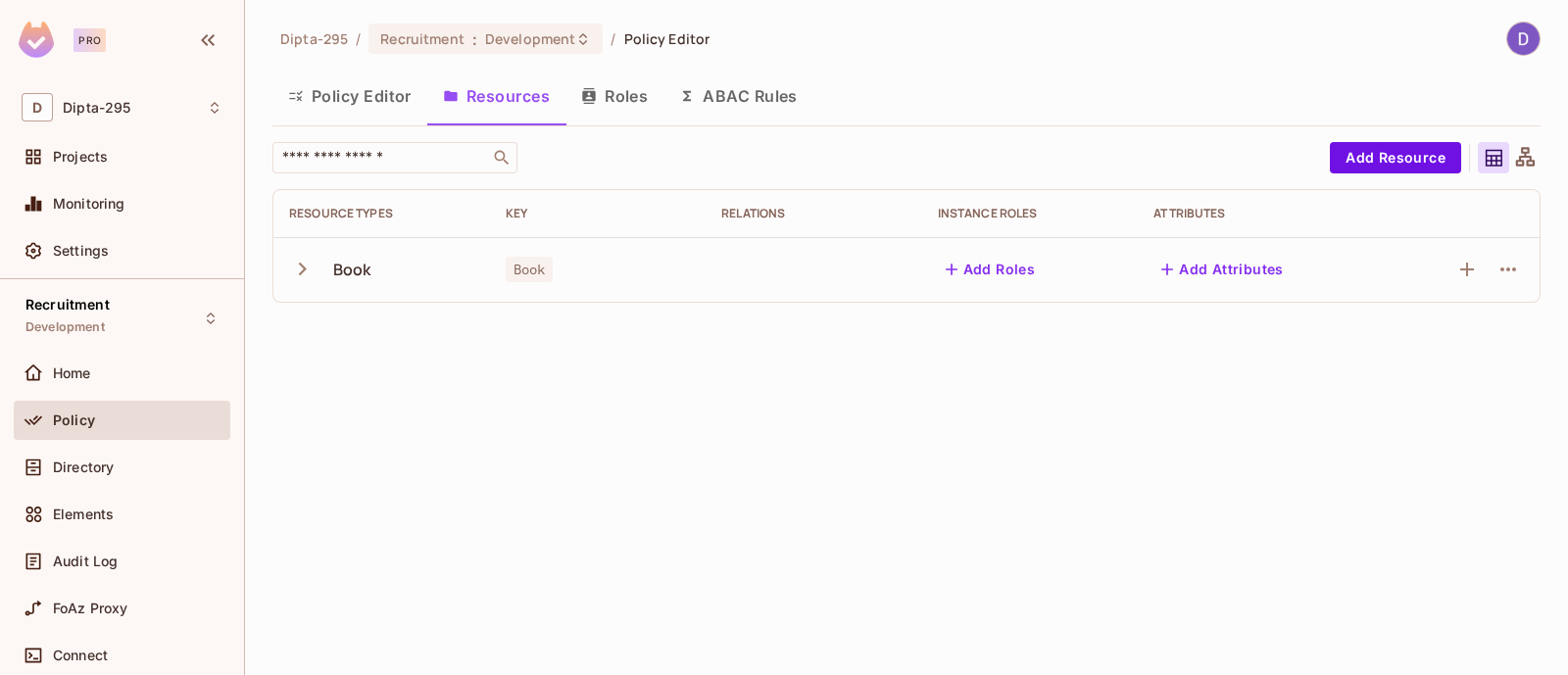 click 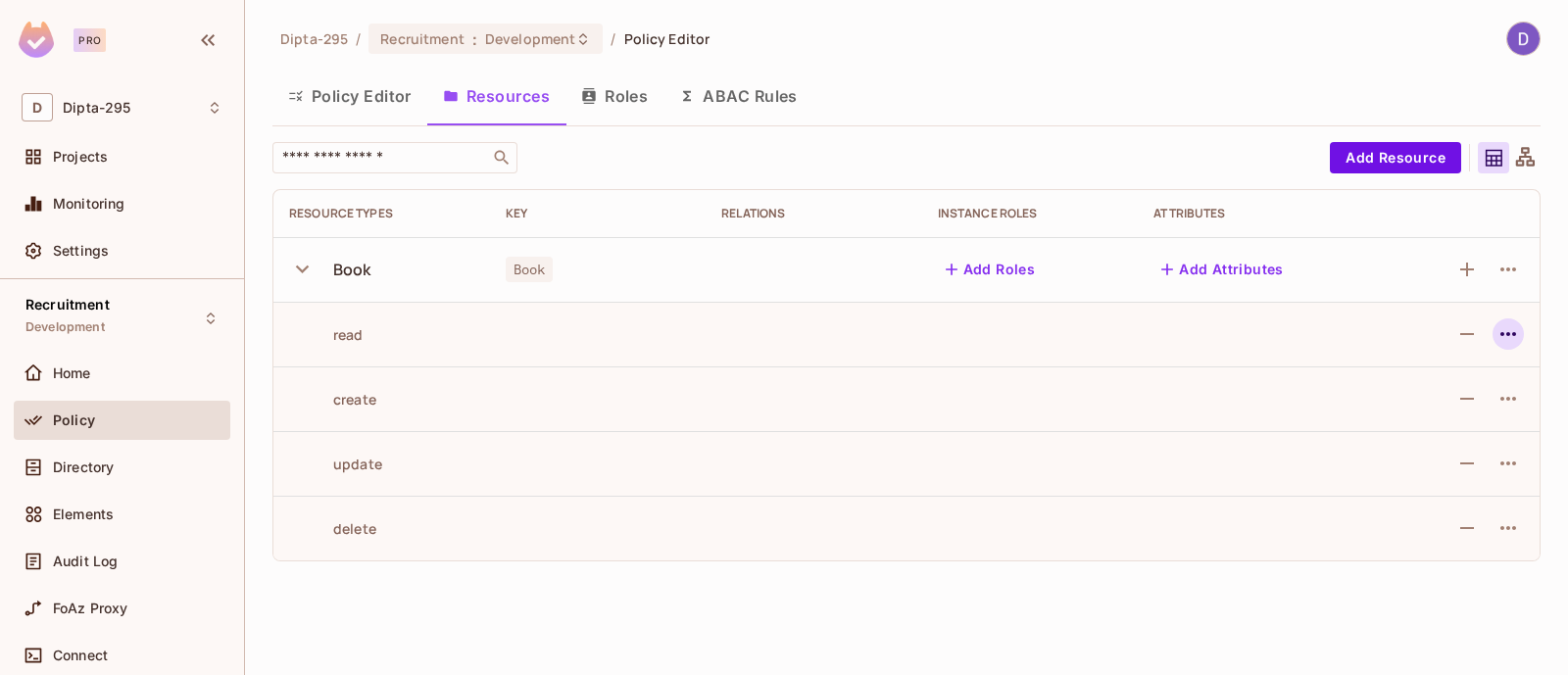 click at bounding box center [1508, 334] 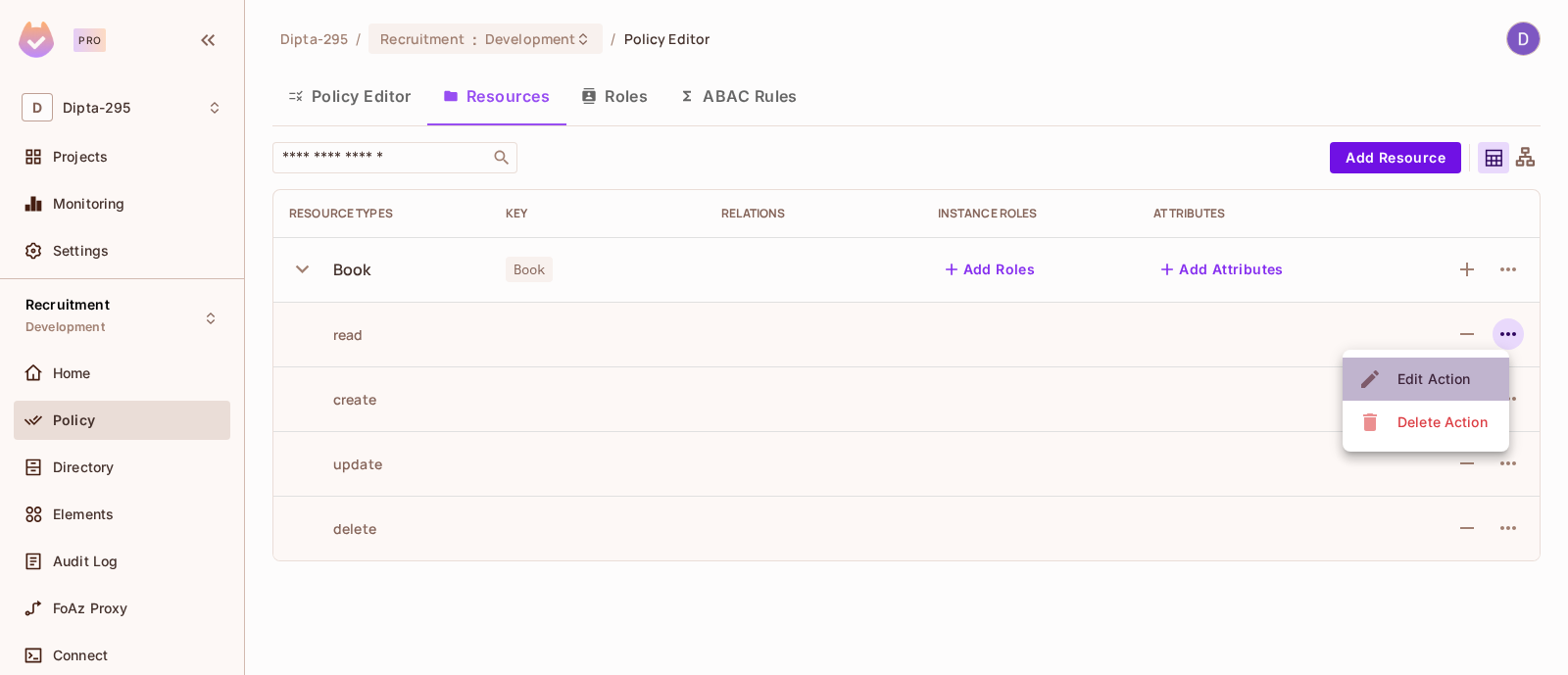click on "Edit Action" at bounding box center (1434, 379) 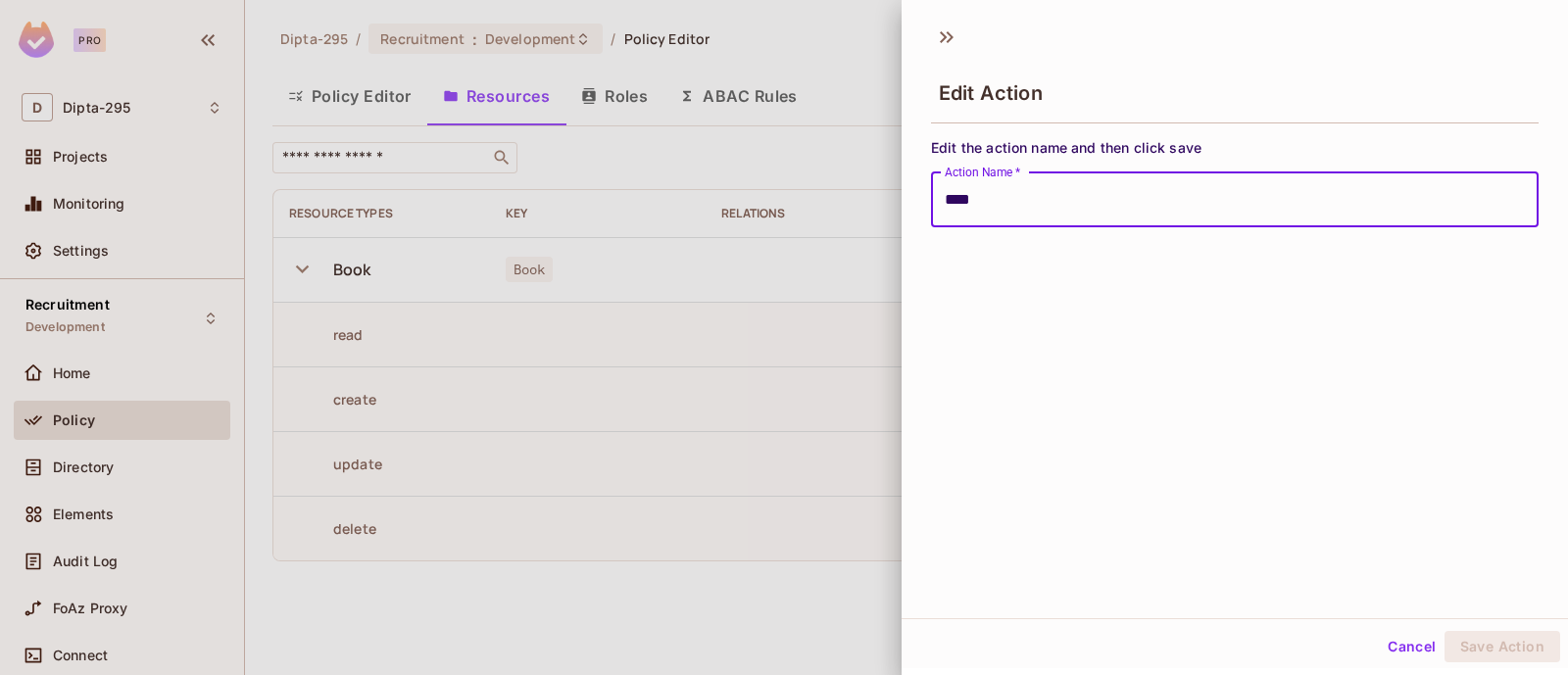 scroll, scrollTop: 3, scrollLeft: 0, axis: vertical 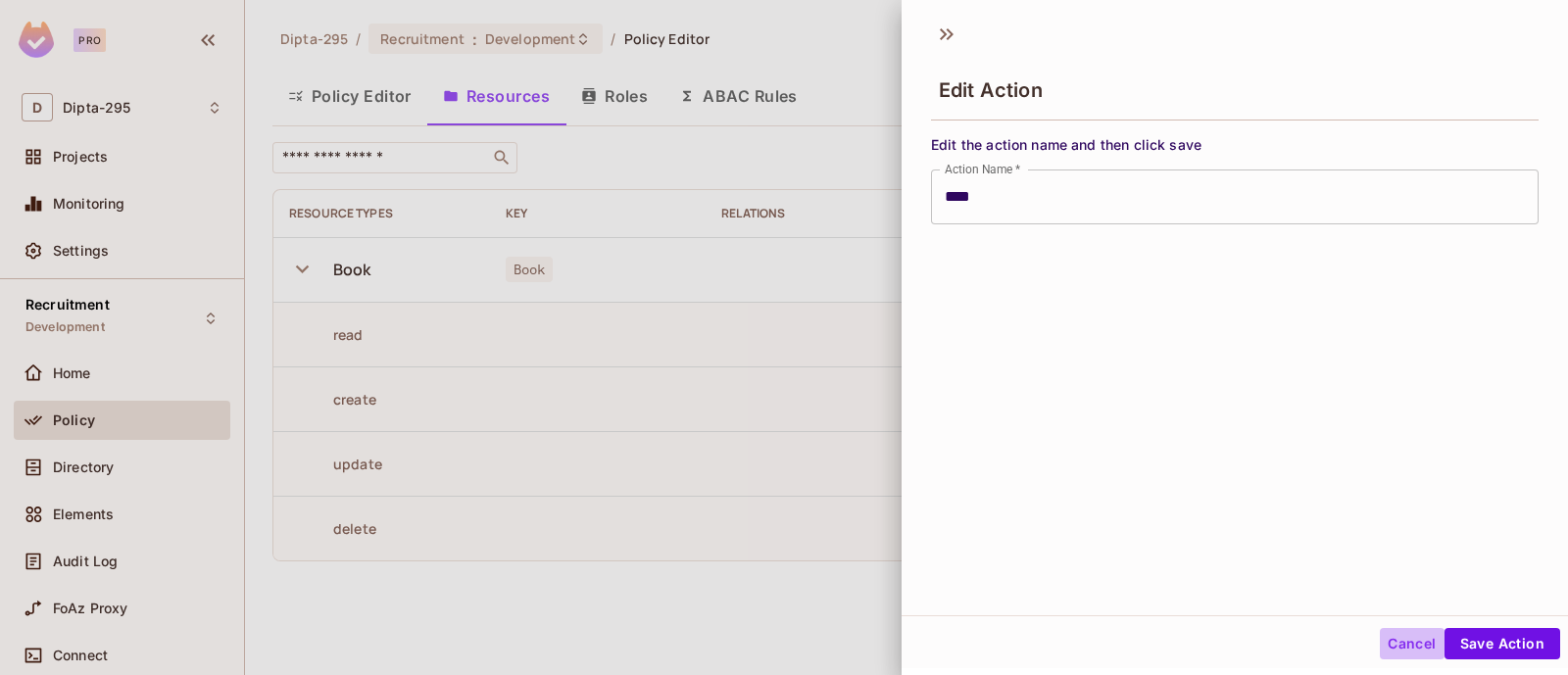 click on "Cancel" at bounding box center (1411, 644) 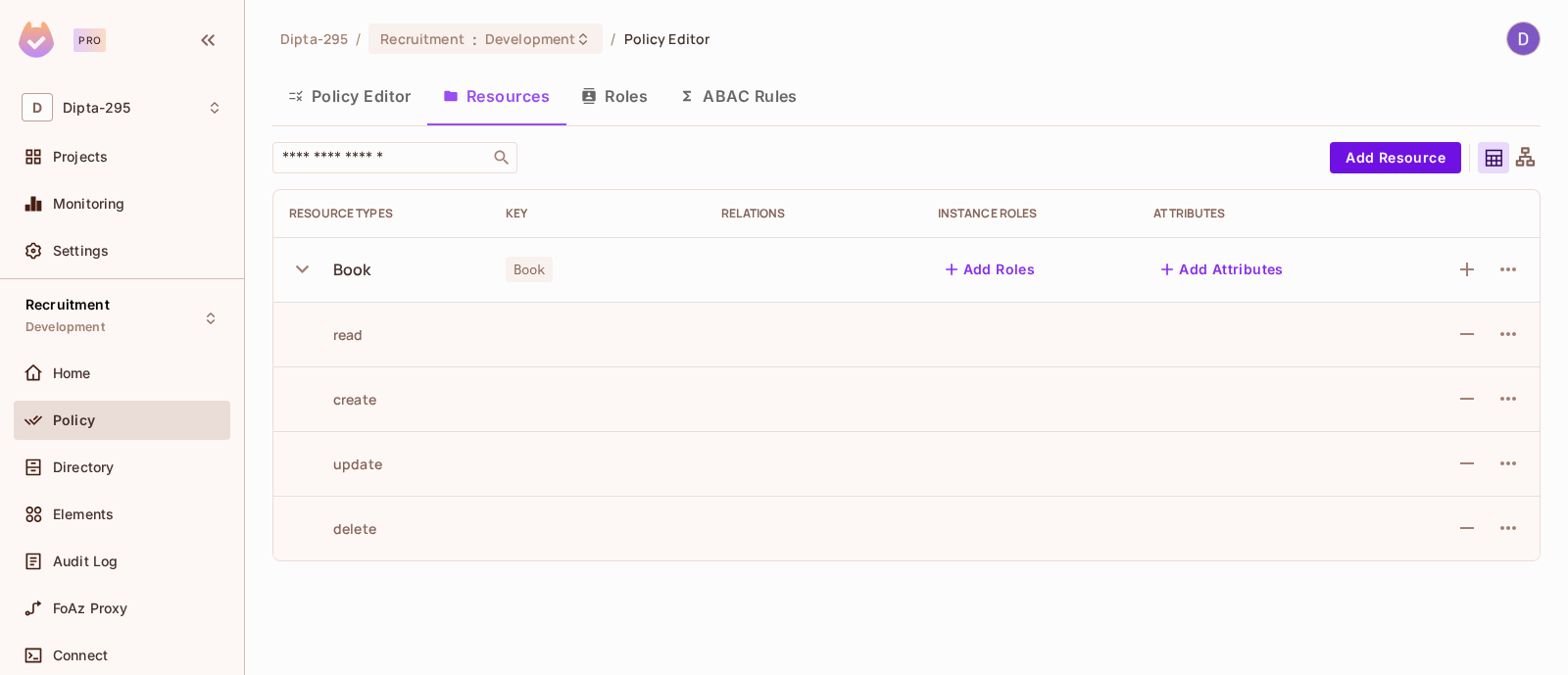 click 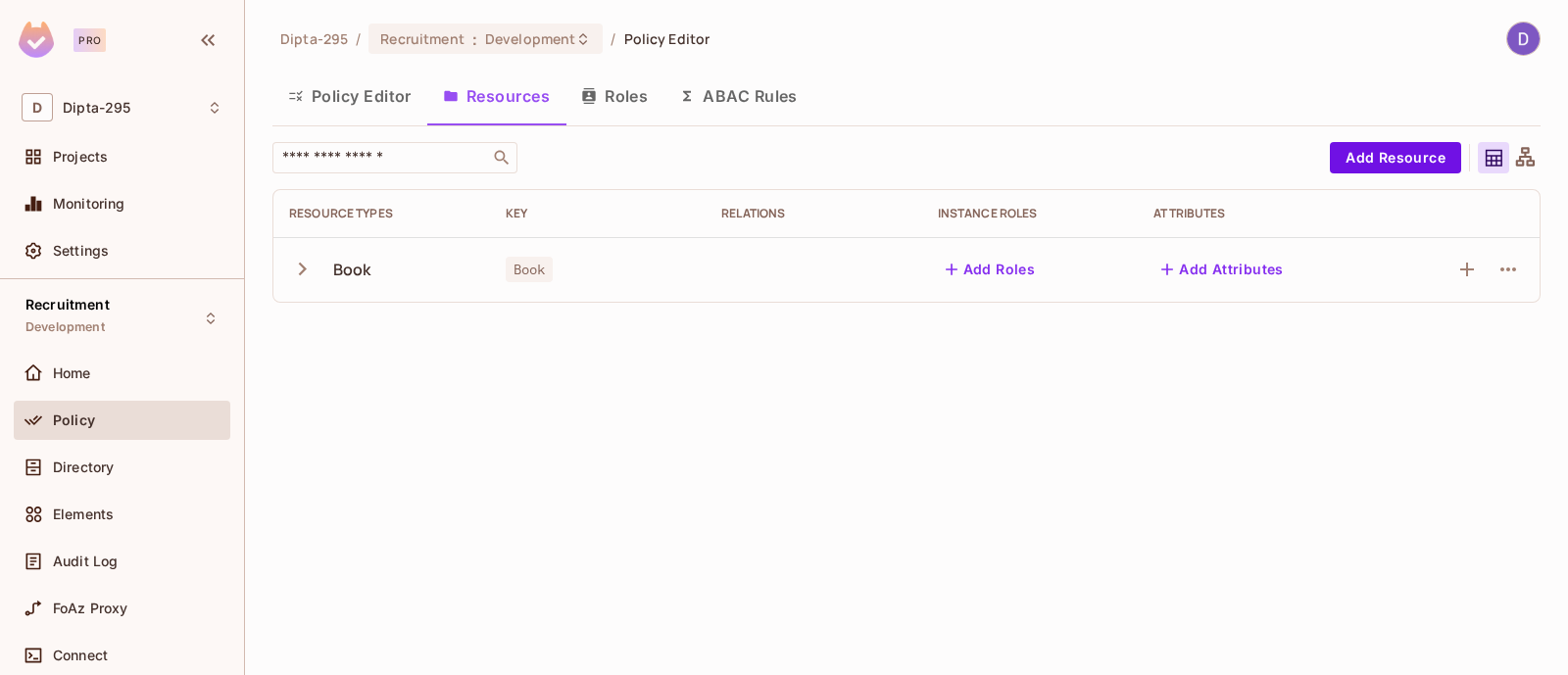 click at bounding box center (813, 269) 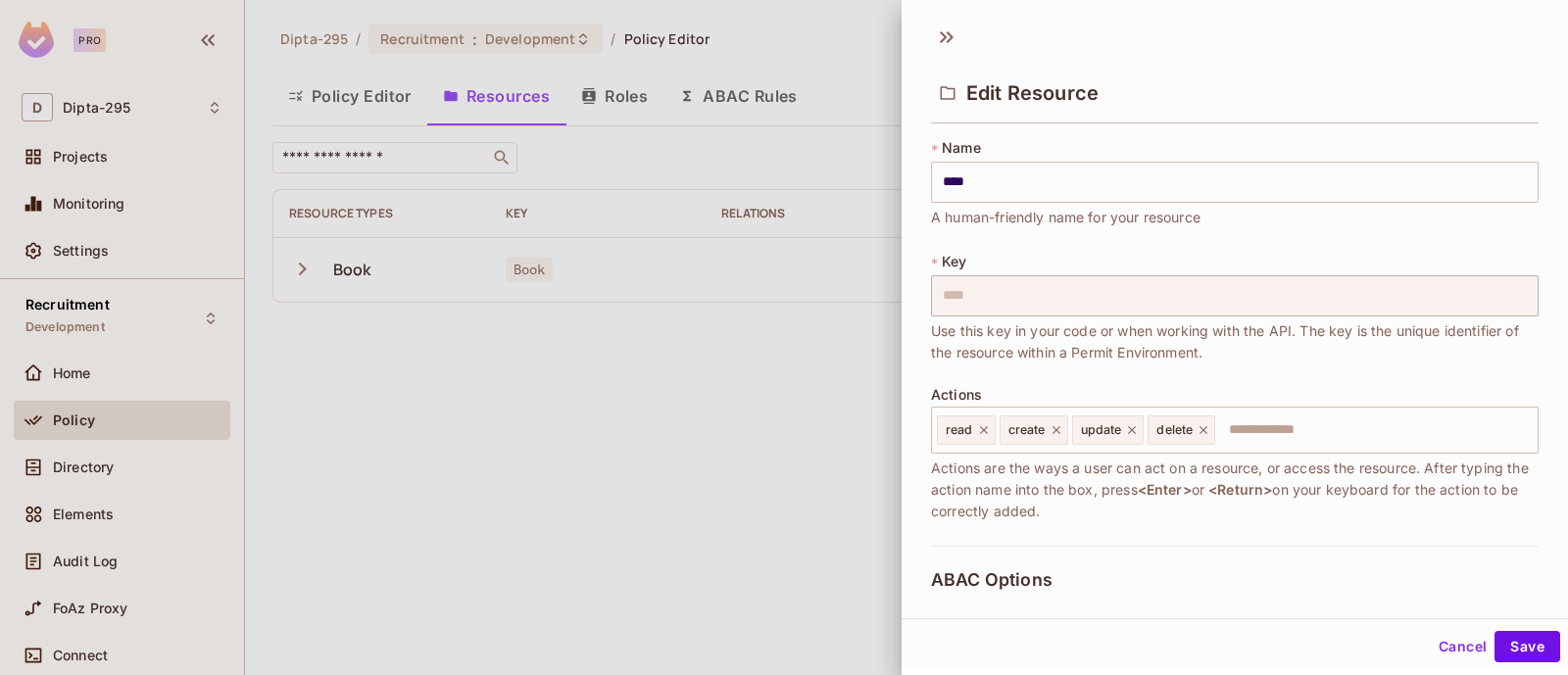 click at bounding box center [784, 337] 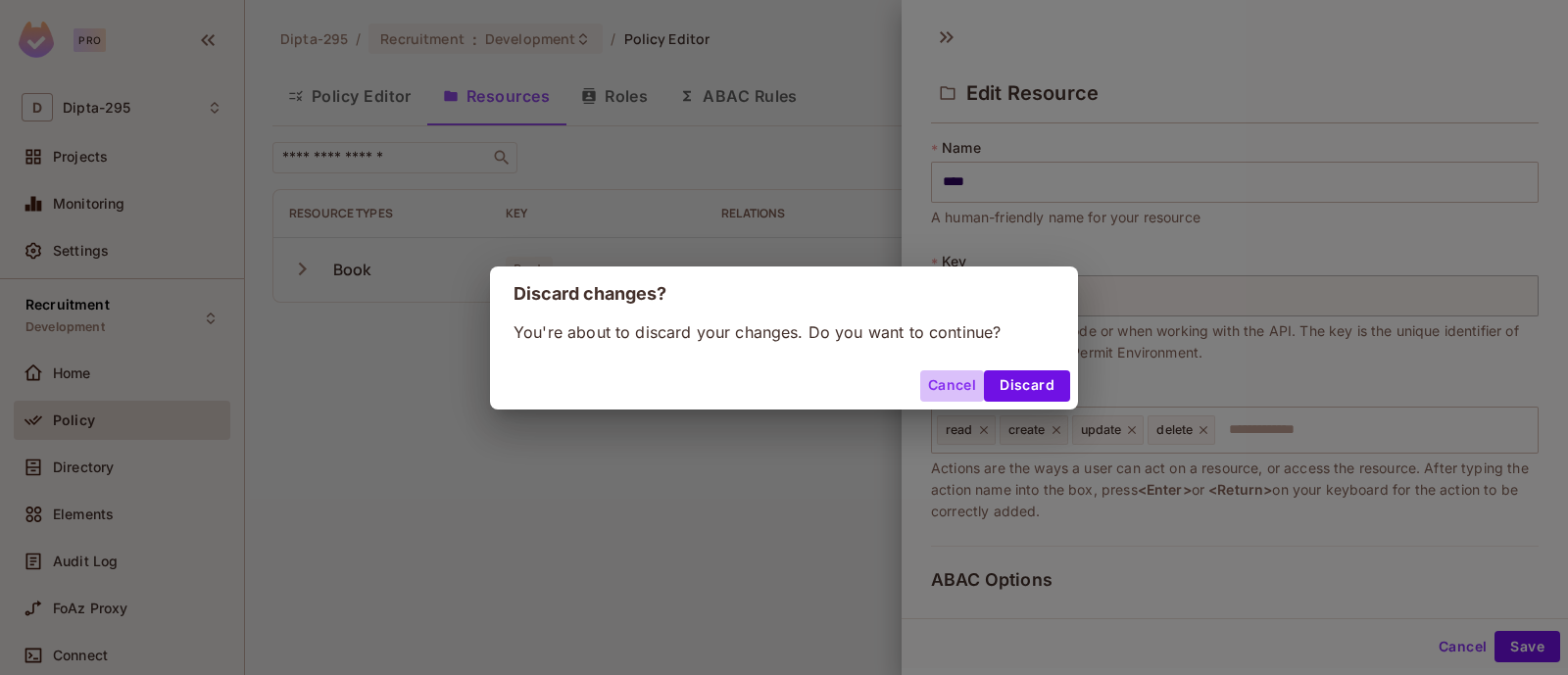 click on "Cancel" at bounding box center (952, 386) 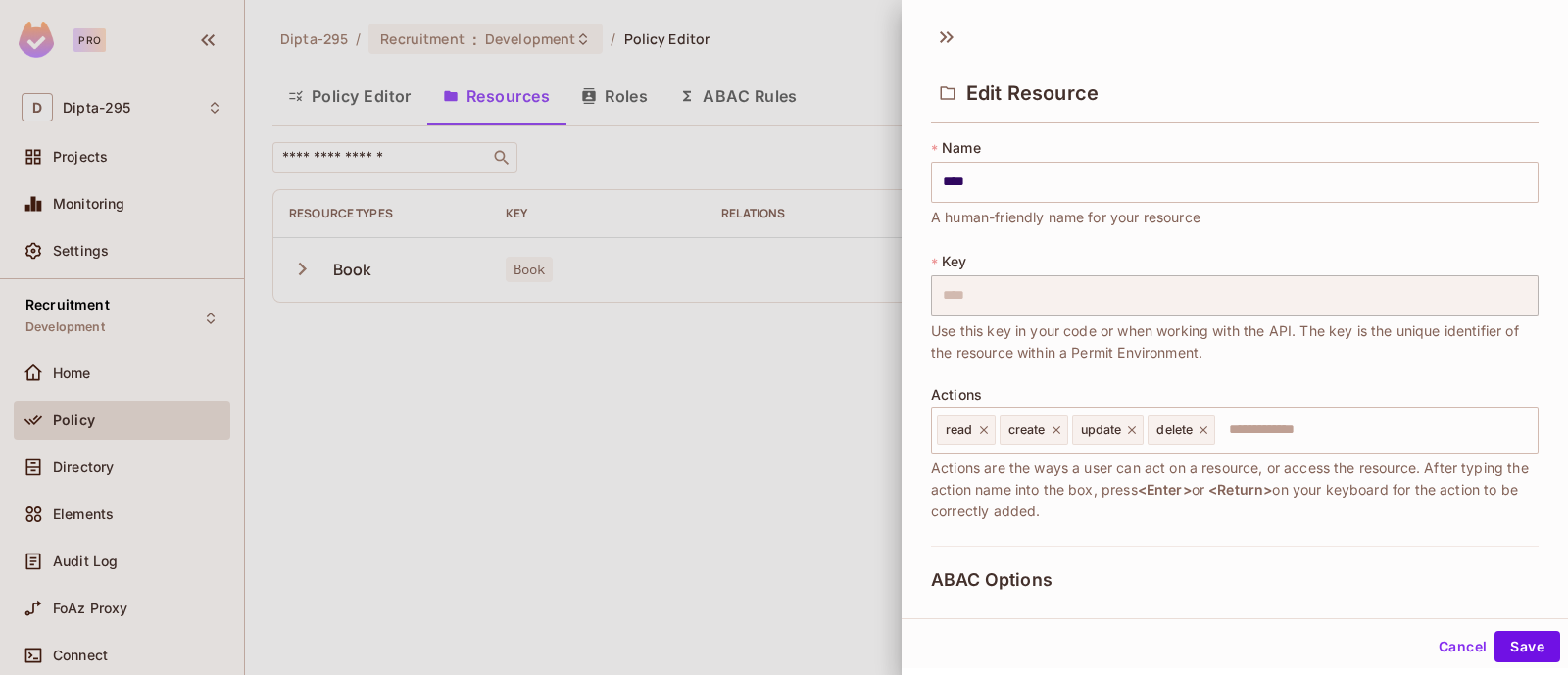 click at bounding box center (784, 337) 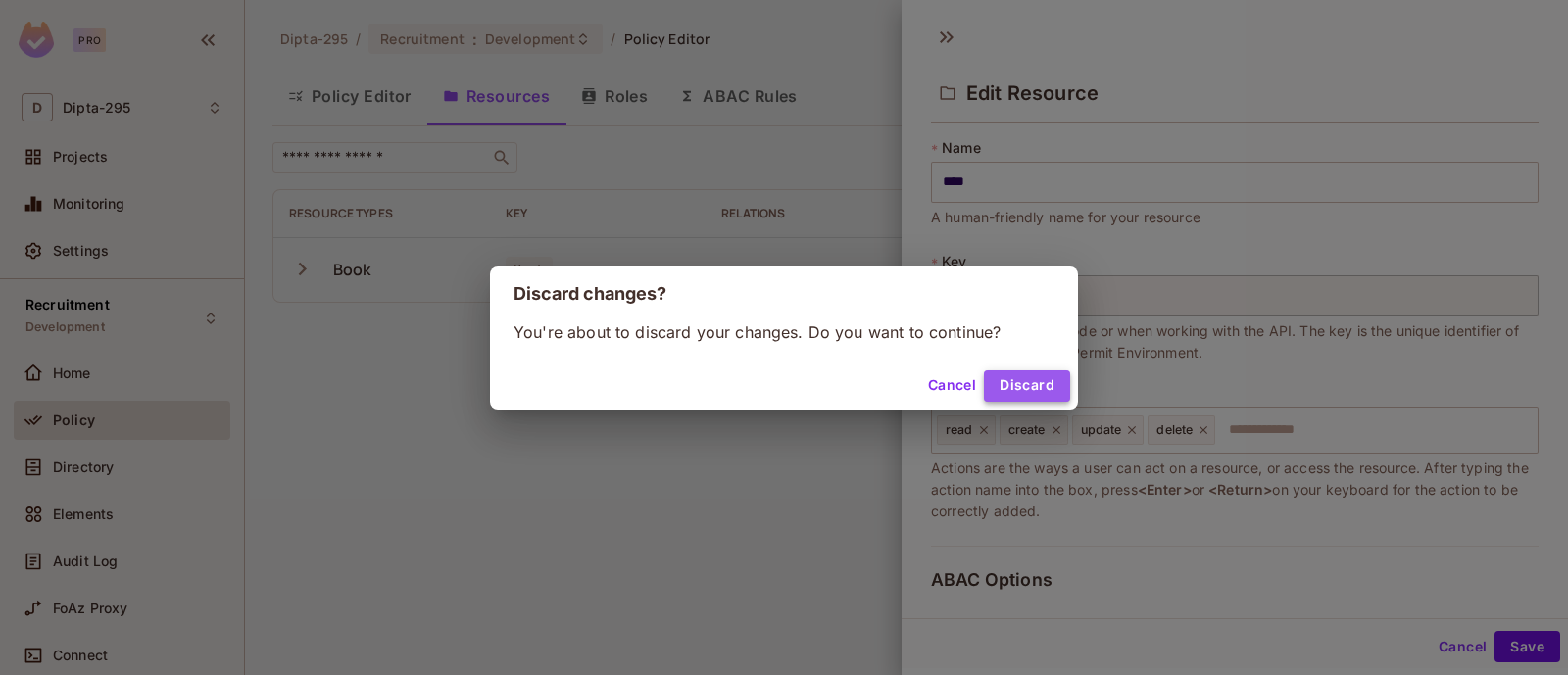 click on "Discard" at bounding box center (1027, 386) 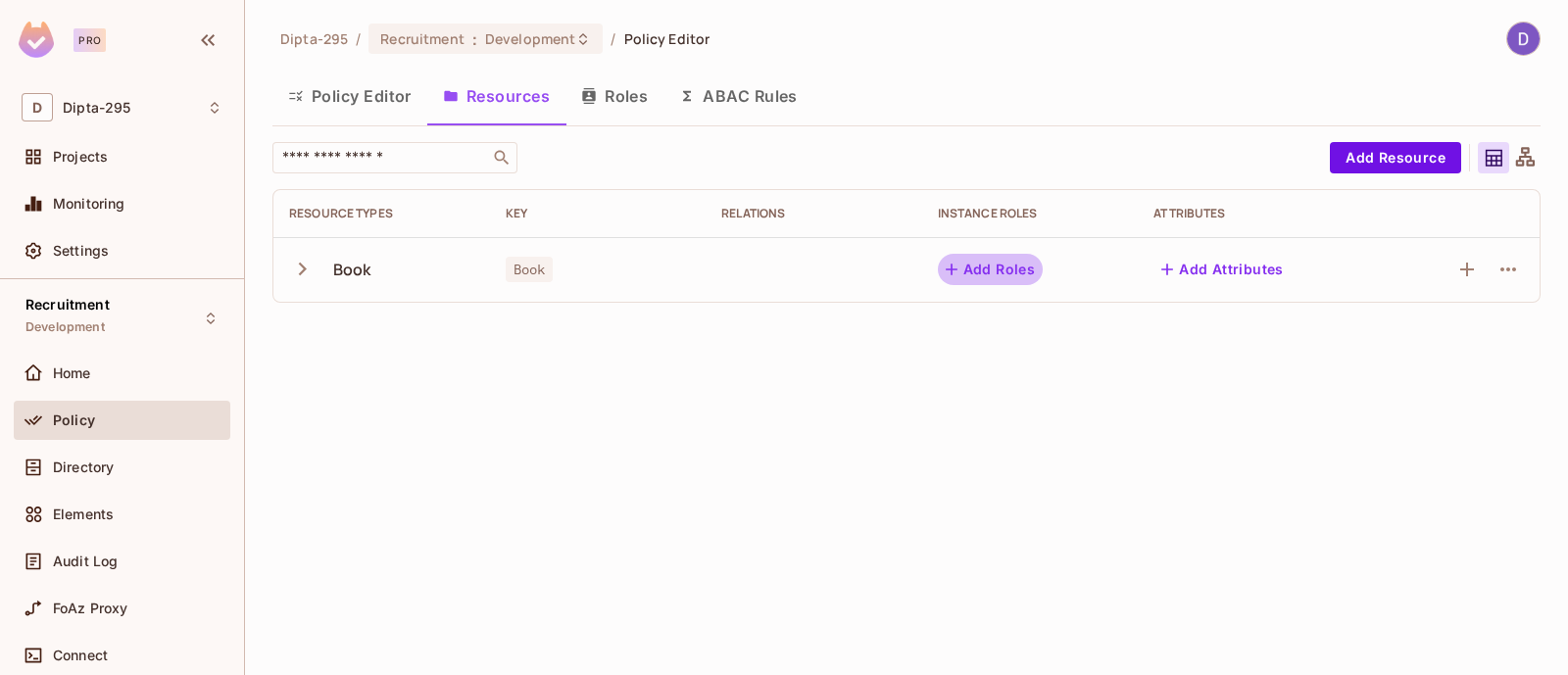 click on "Add Roles" at bounding box center [991, 269] 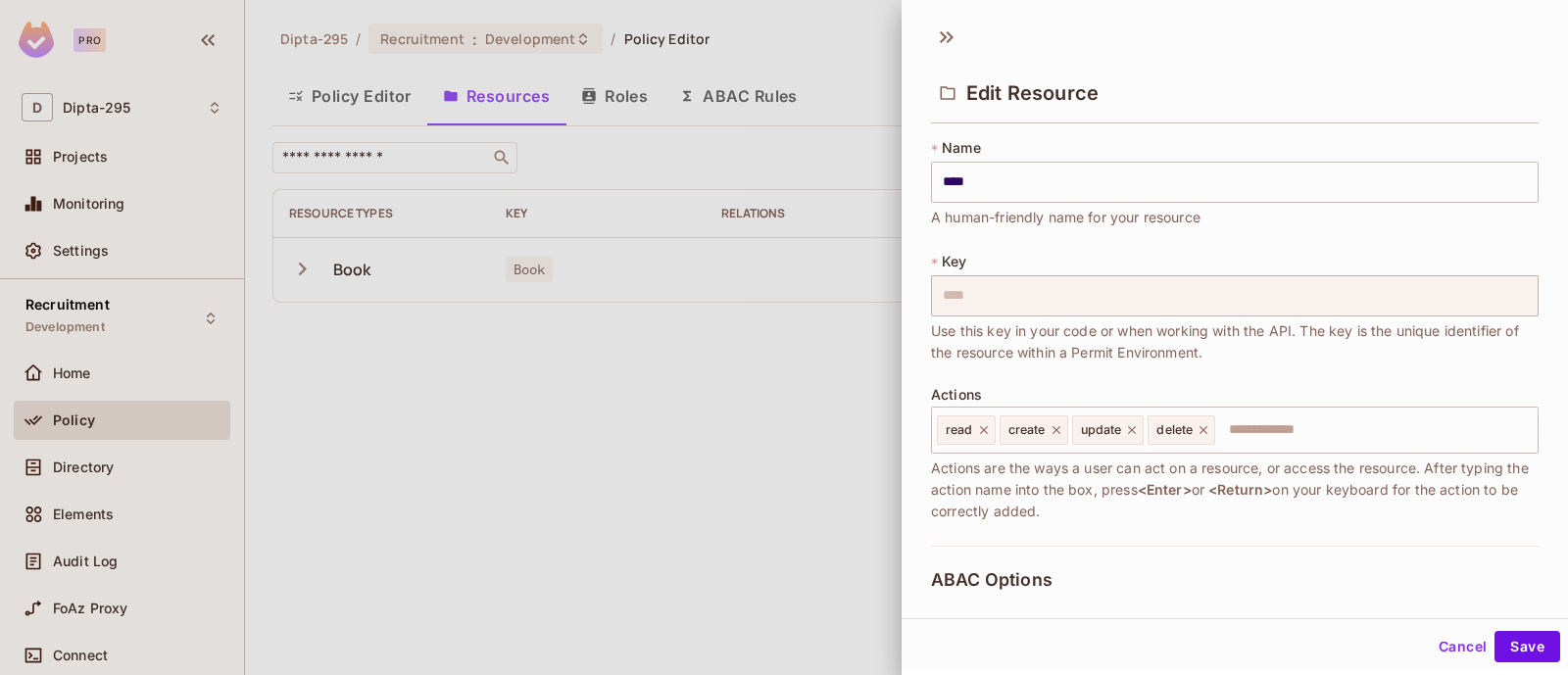 click on "* Name **** ​ A human-friendly name for your resource * Key **** ​ Use this key in your code or when working with the API. The key is the unique identifier of the resource within a Permit Environment. Actions read create update delete ​ Actions are the ways a user can act on a resource, or access the resource. After typing the action name into the box, press  <Enter>  or   <Return>  on your keyboard for the action to be correctly added." at bounding box center [1235, 342] 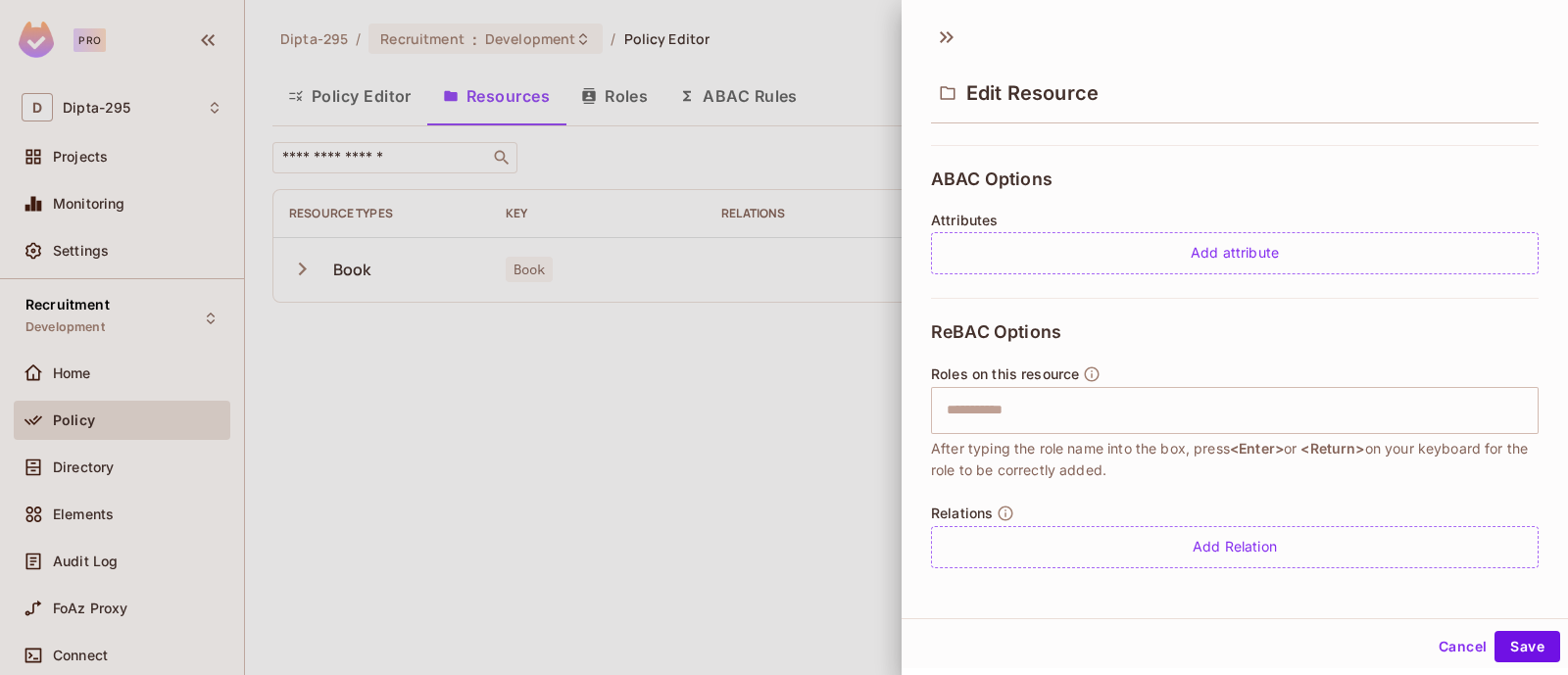 scroll, scrollTop: 401, scrollLeft: 0, axis: vertical 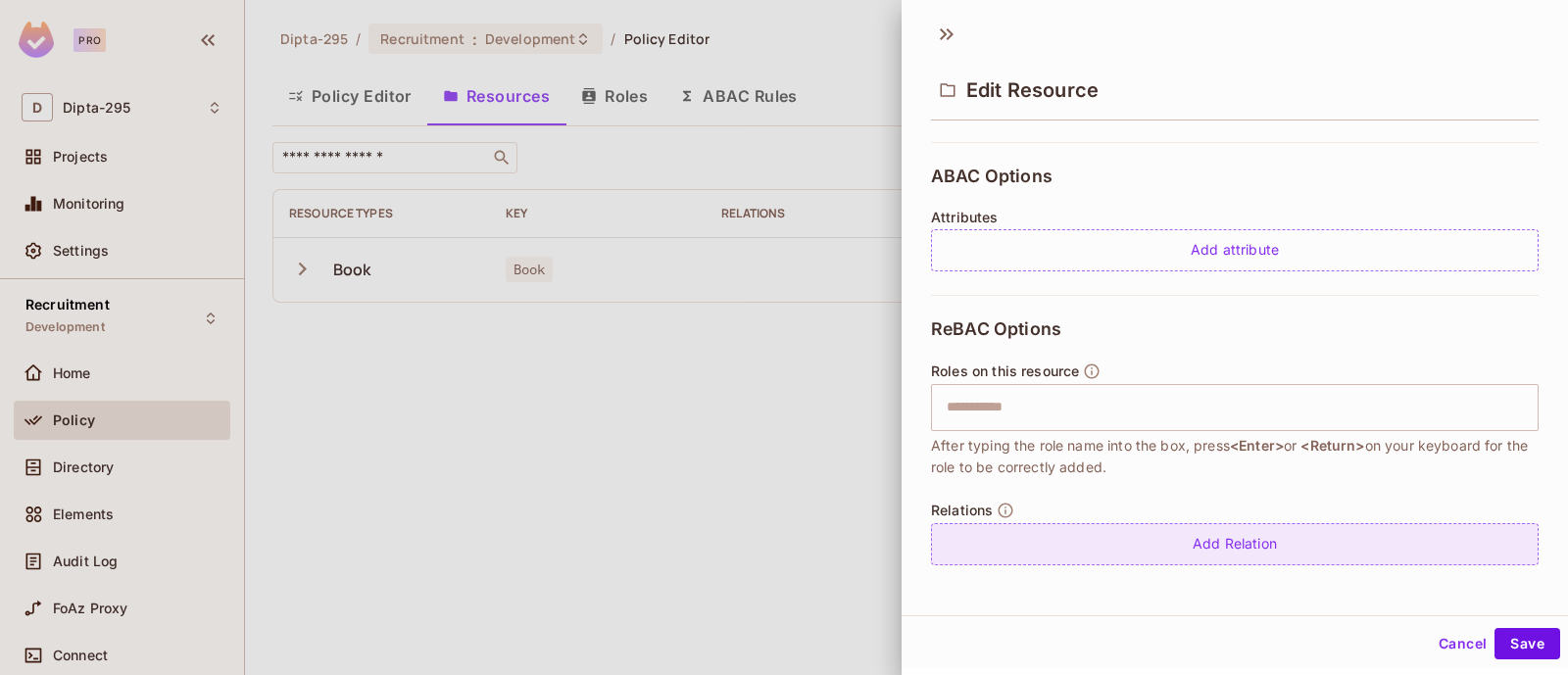 click on "Add Relation" at bounding box center (1235, 544) 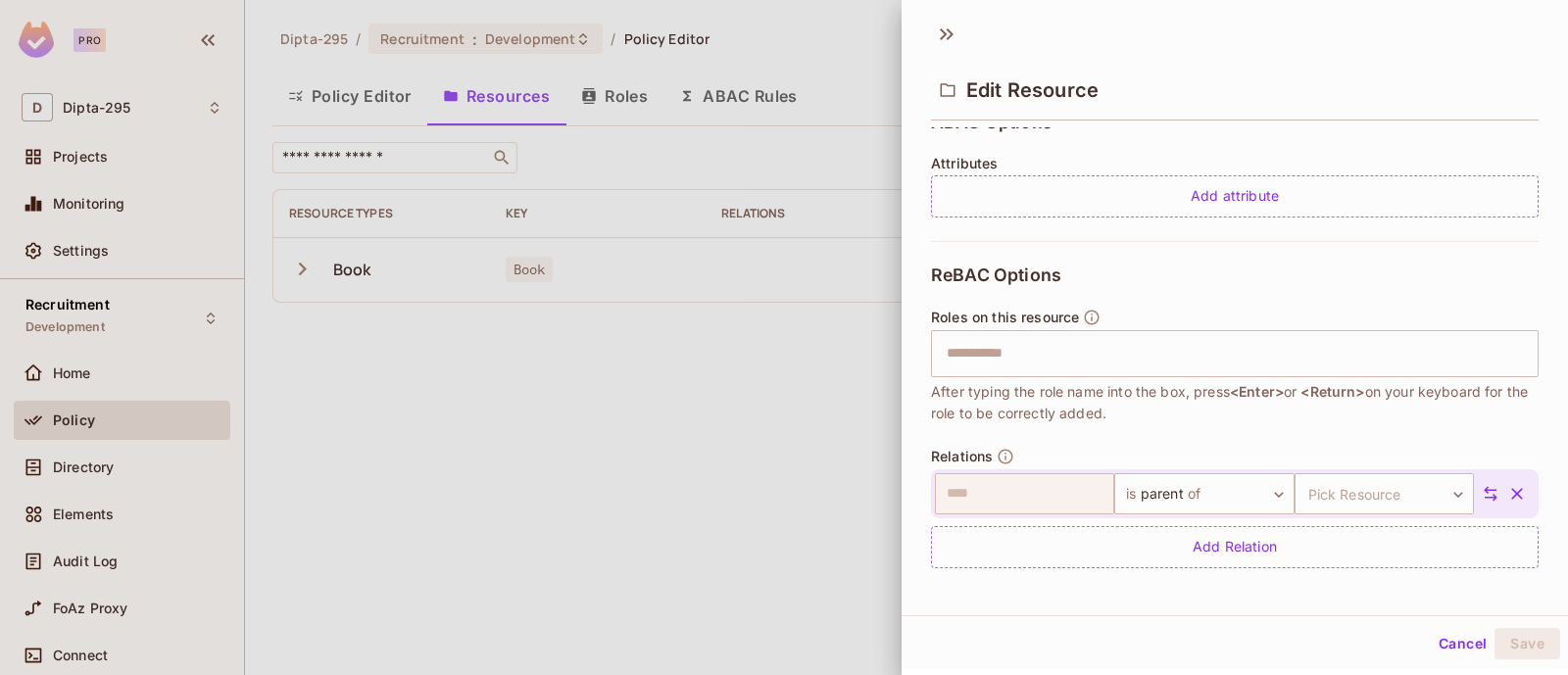 scroll, scrollTop: 458, scrollLeft: 0, axis: vertical 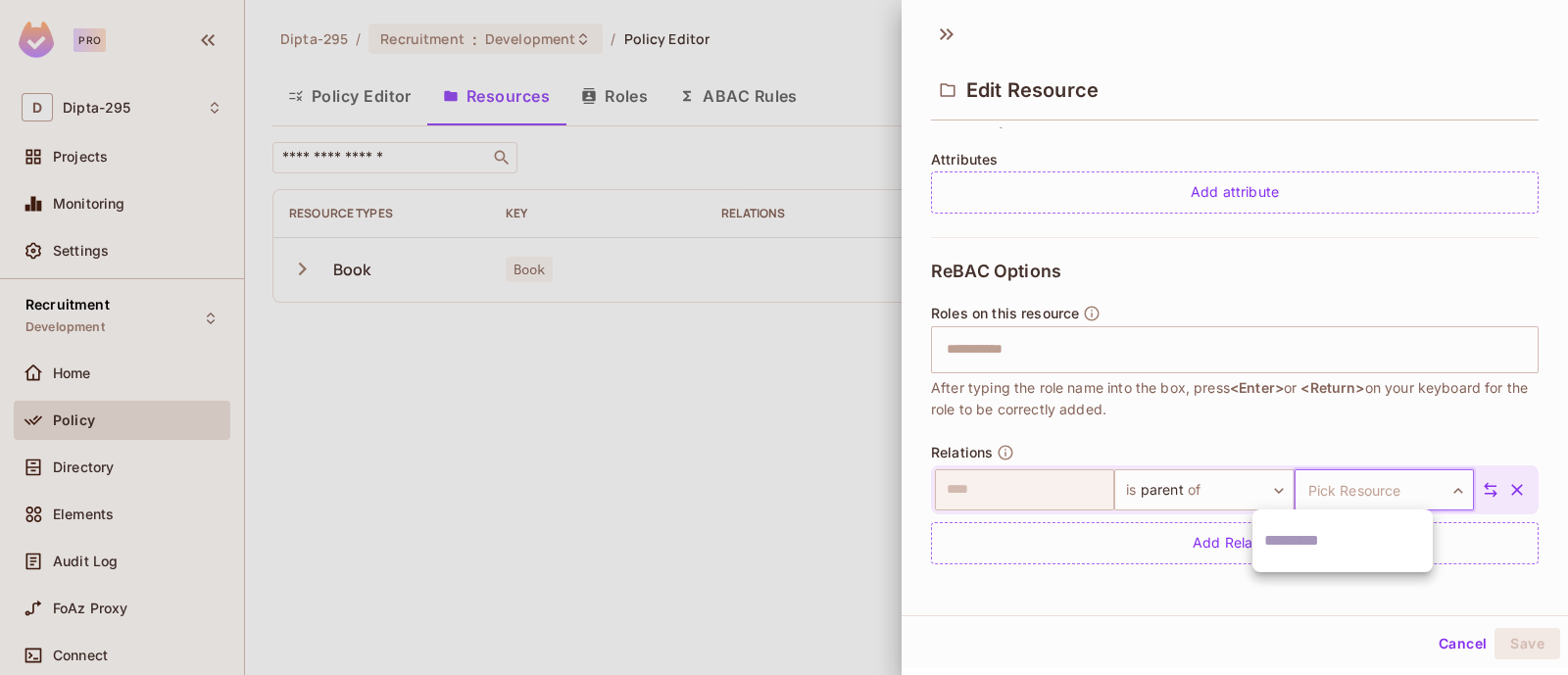 click on "Pro D Dipta-295 Projects Monitoring Settings Recruitment Development Home Policy Directory Elements Audit Log FoAz Proxy Connect 14 days left in Pro Trial Welcome! Upgrade Help & Updates Dipta-295 / Recruitment : Development / Policy Editor Policy Editor Resources Roles ABAC Rules ​ Add Resource Resource Types Key Relations Instance roles Attributes Book Book Add Roles Add Attributes
Edit Resource * Name **** ​ A human-friendly name for your resource * Key **** ​ Use this key in your code or when working with the API. The key is the unique identifier of the resource within a Permit Environment. Actions read create update delete ​ Actions are the ways a user can act on a resource, or access the resource. After typing the action name into the box, press  <Enter>  or   <Return>  on your keyboard for the action to be correctly added. ABAC Options Attributes Add attribute ReBAC Options Roles on this resource ​ <Enter>  or   <Return> Relations ​" at bounding box center (784, 337) 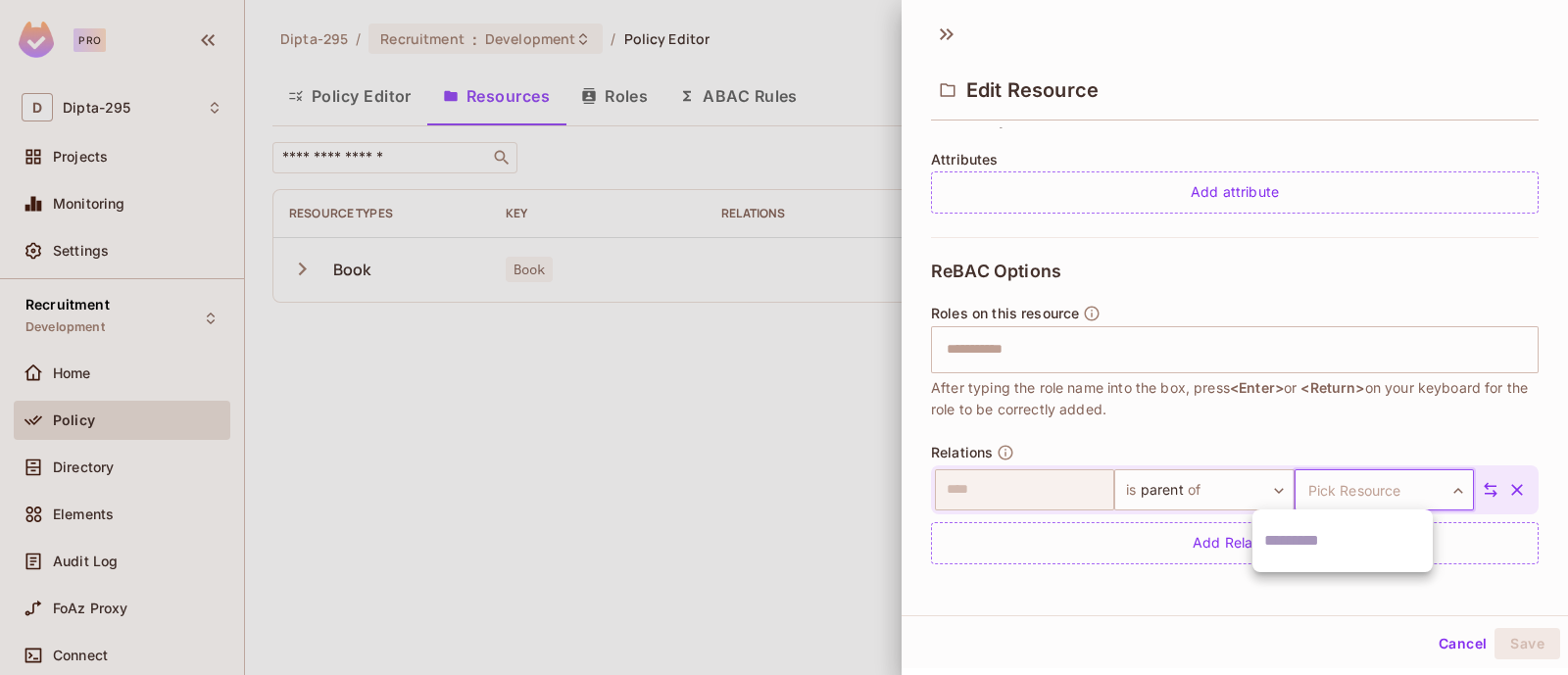 click at bounding box center [784, 337] 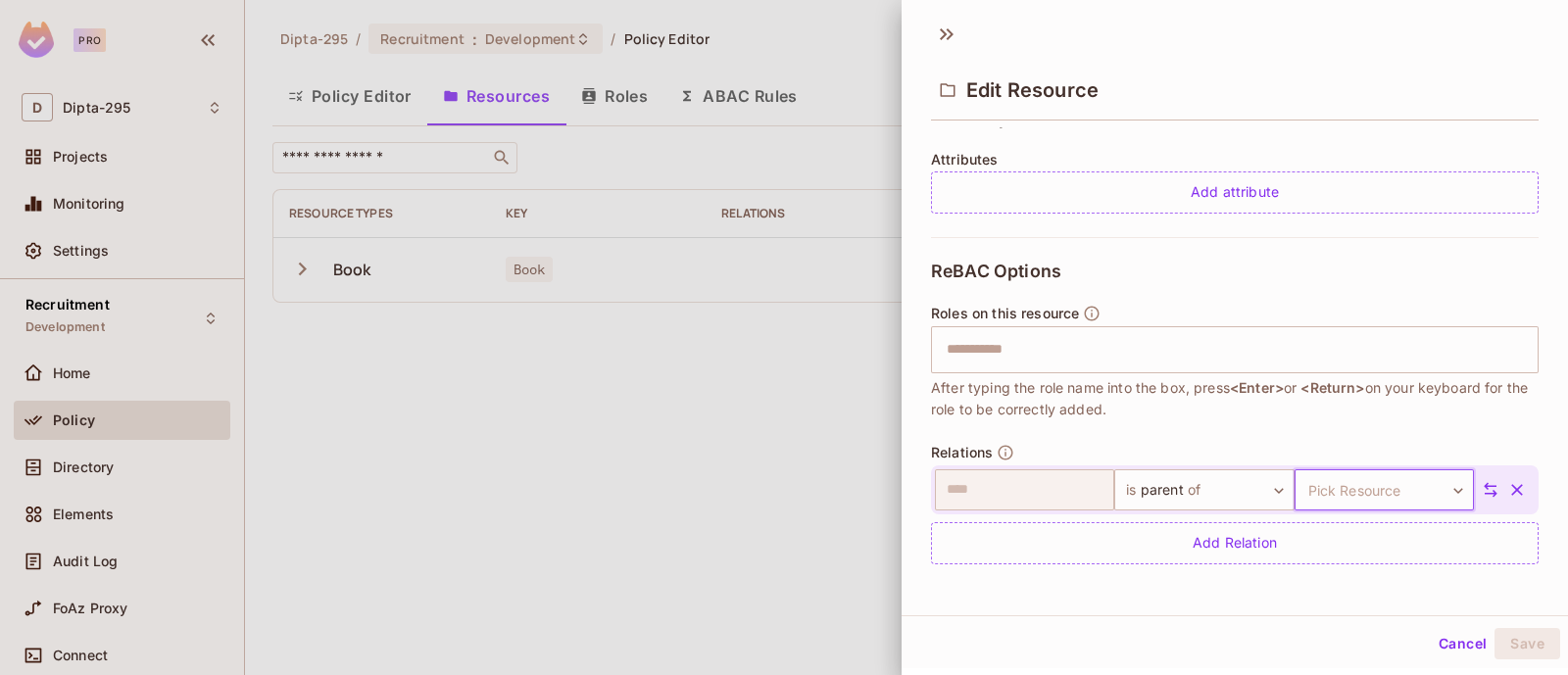 click 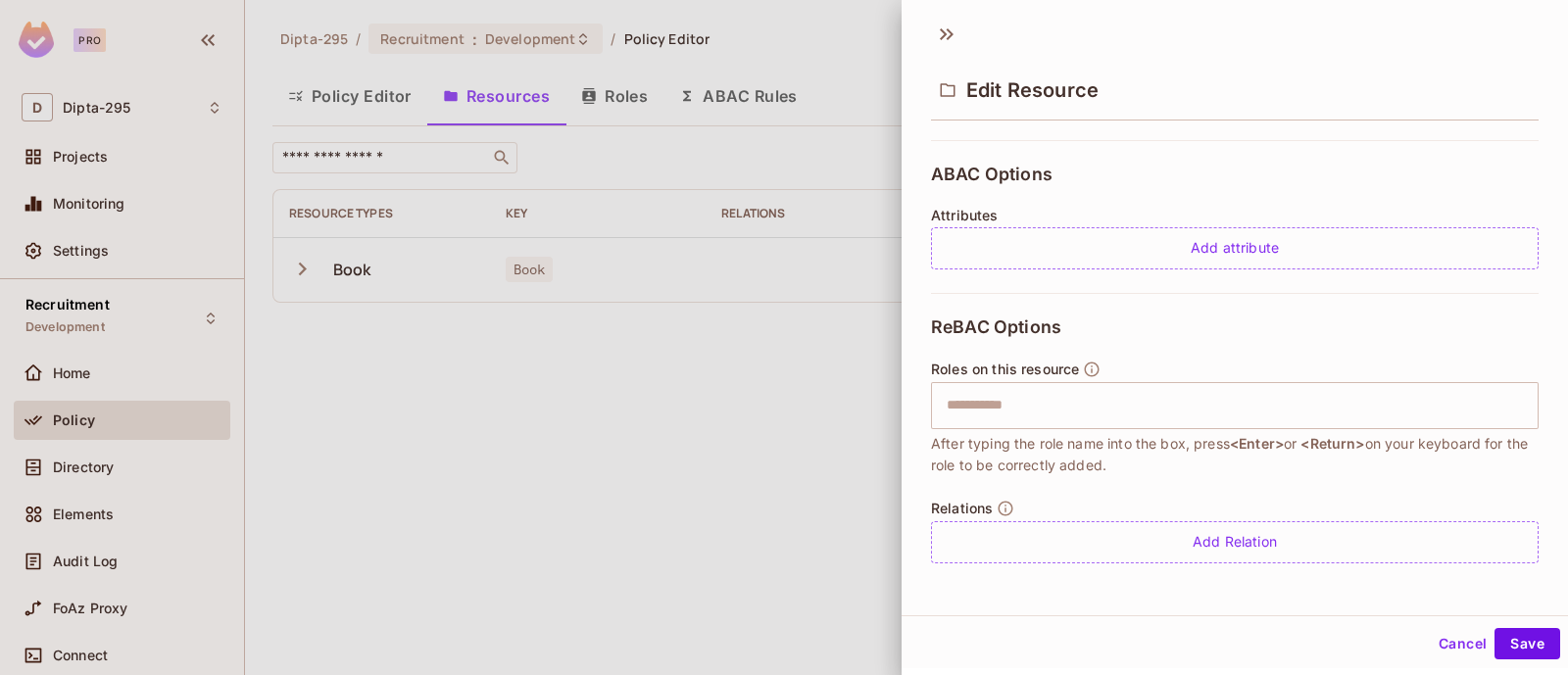 scroll, scrollTop: 402, scrollLeft: 0, axis: vertical 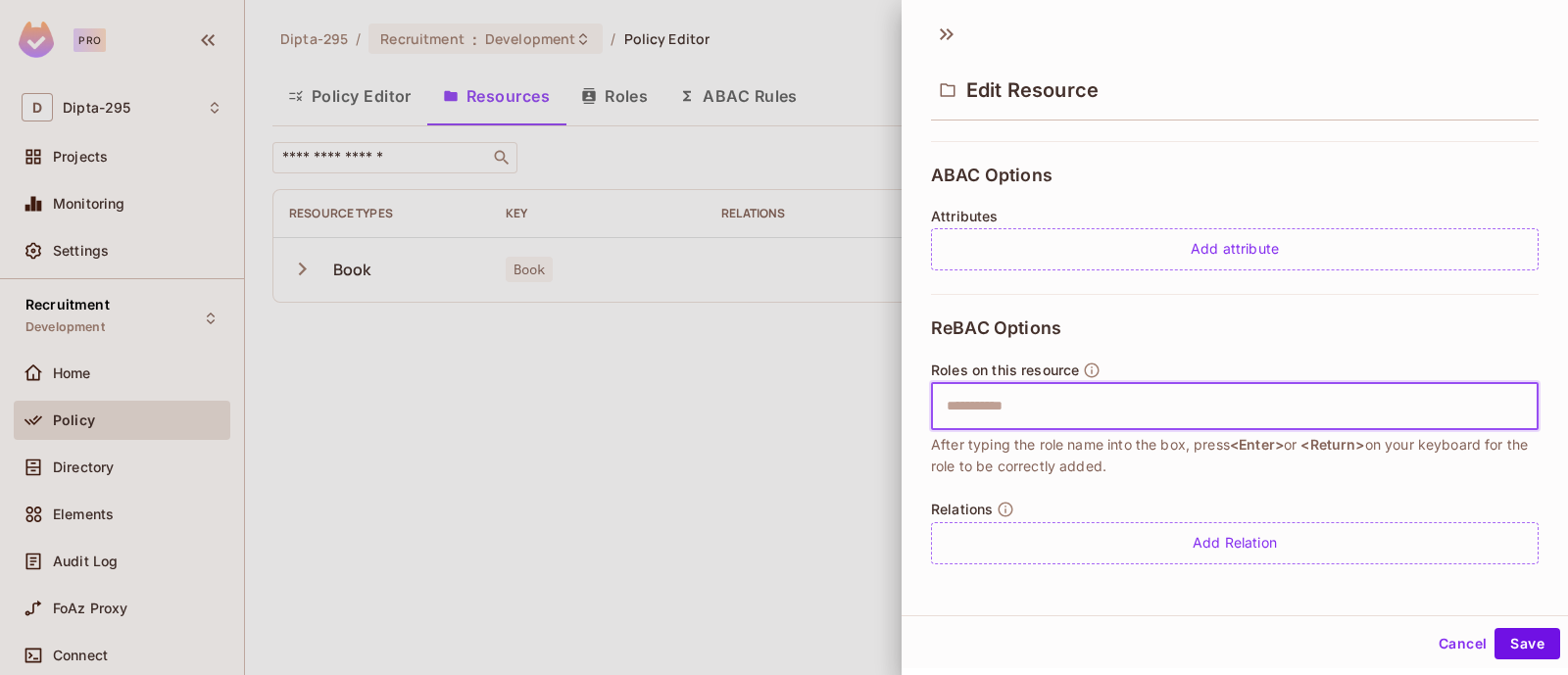 click at bounding box center [1232, 407] 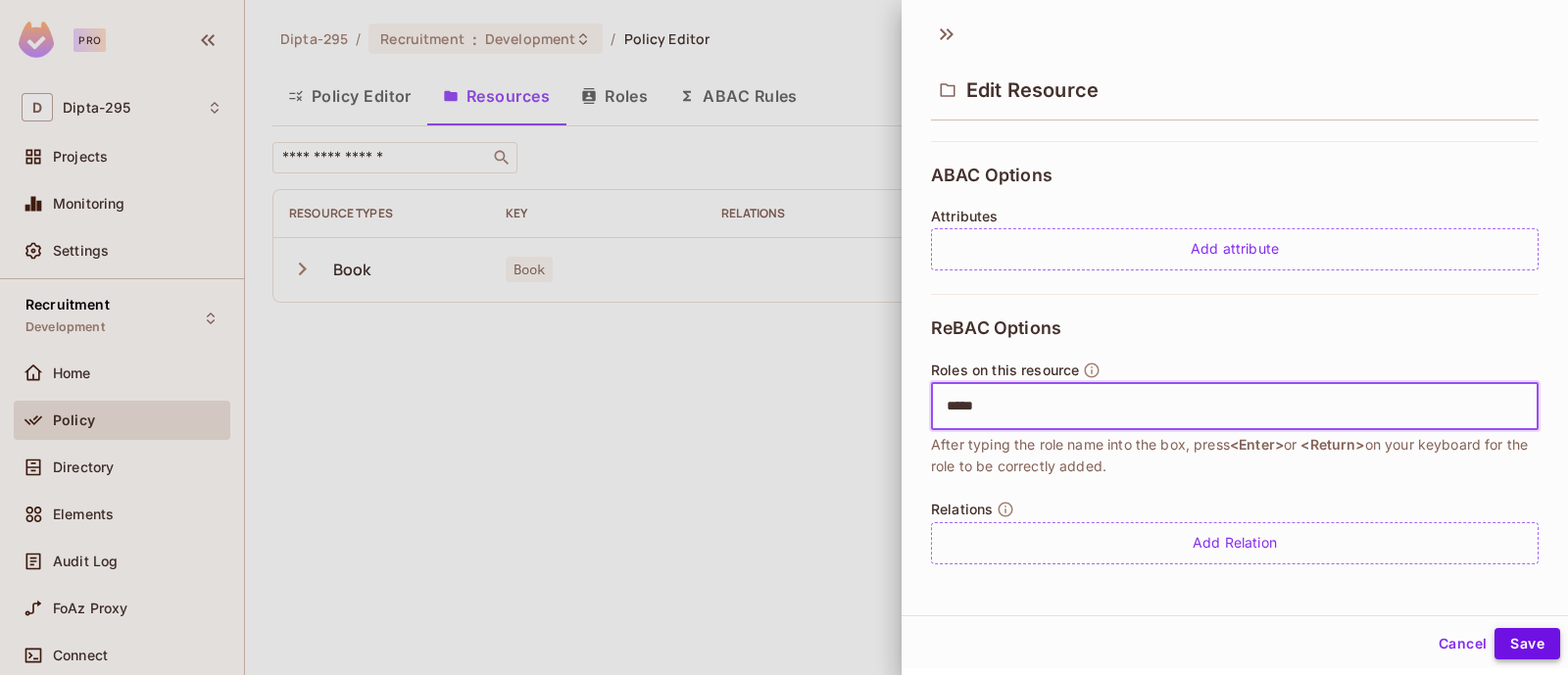 type on "*****" 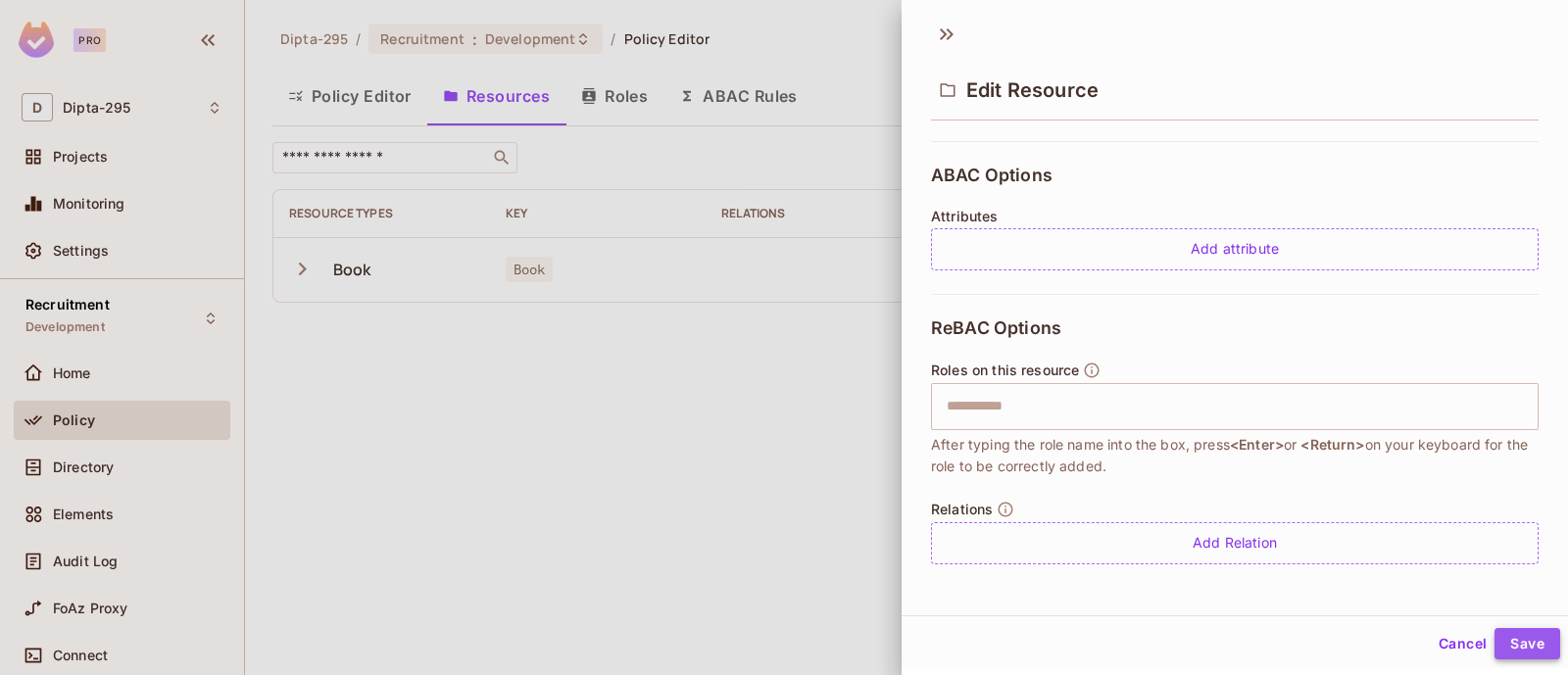 click on "Save" at bounding box center [1527, 644] 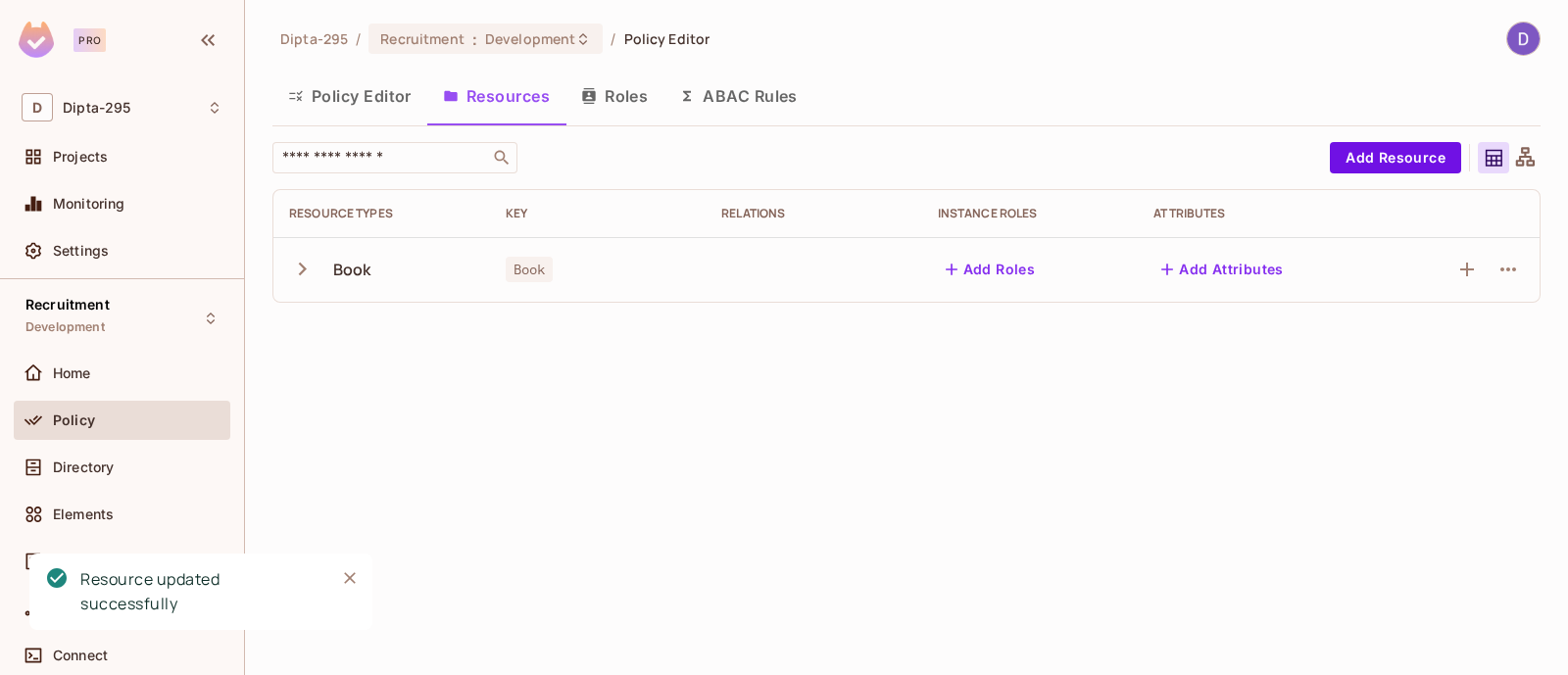 click 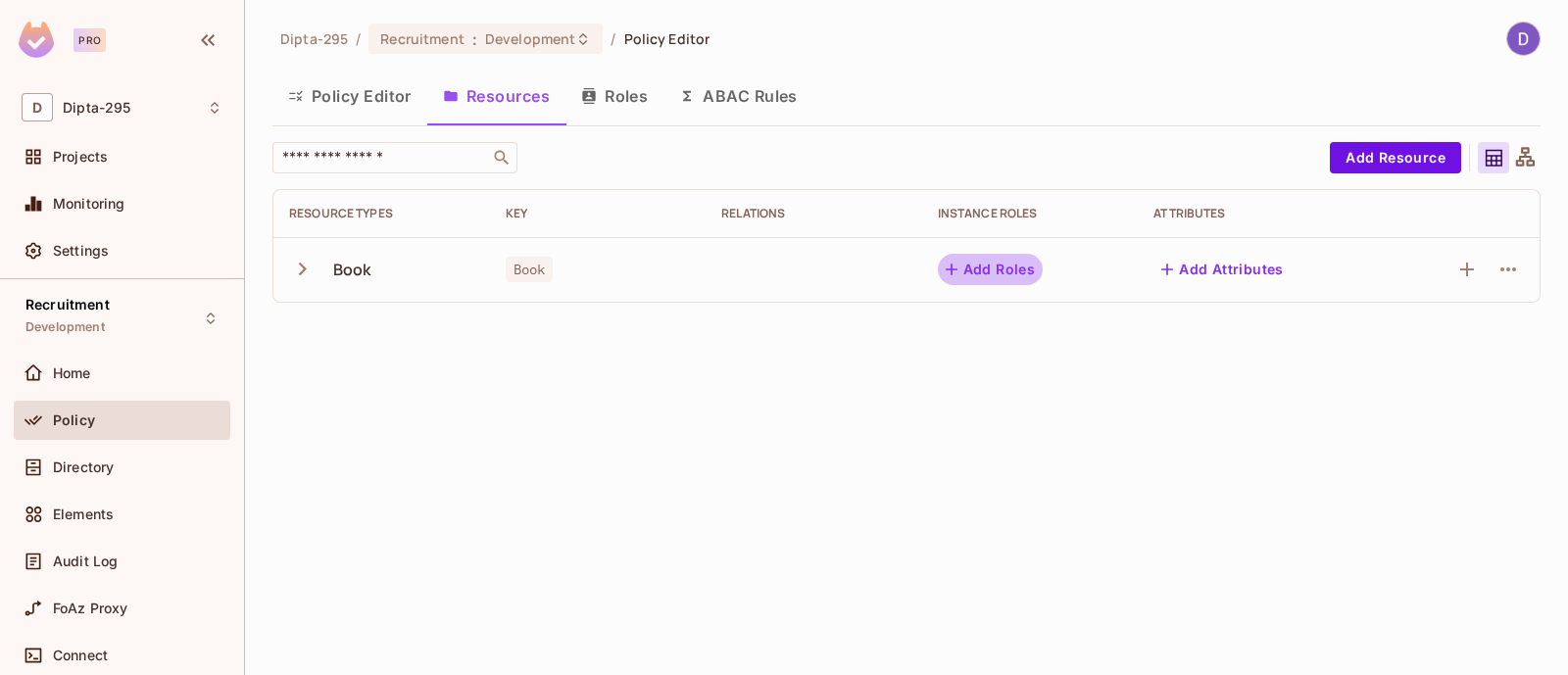 click on "Add Roles" at bounding box center (991, 269) 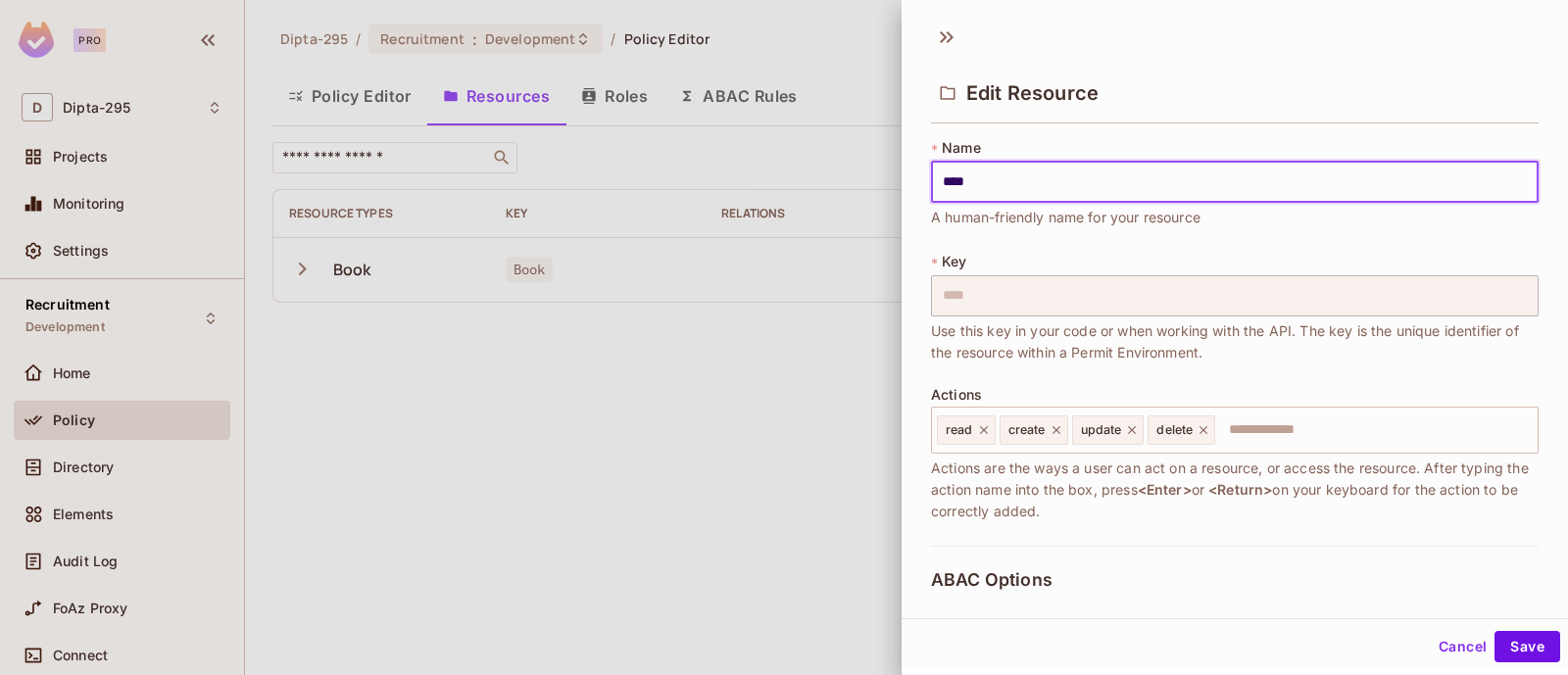 scroll, scrollTop: 401, scrollLeft: 0, axis: vertical 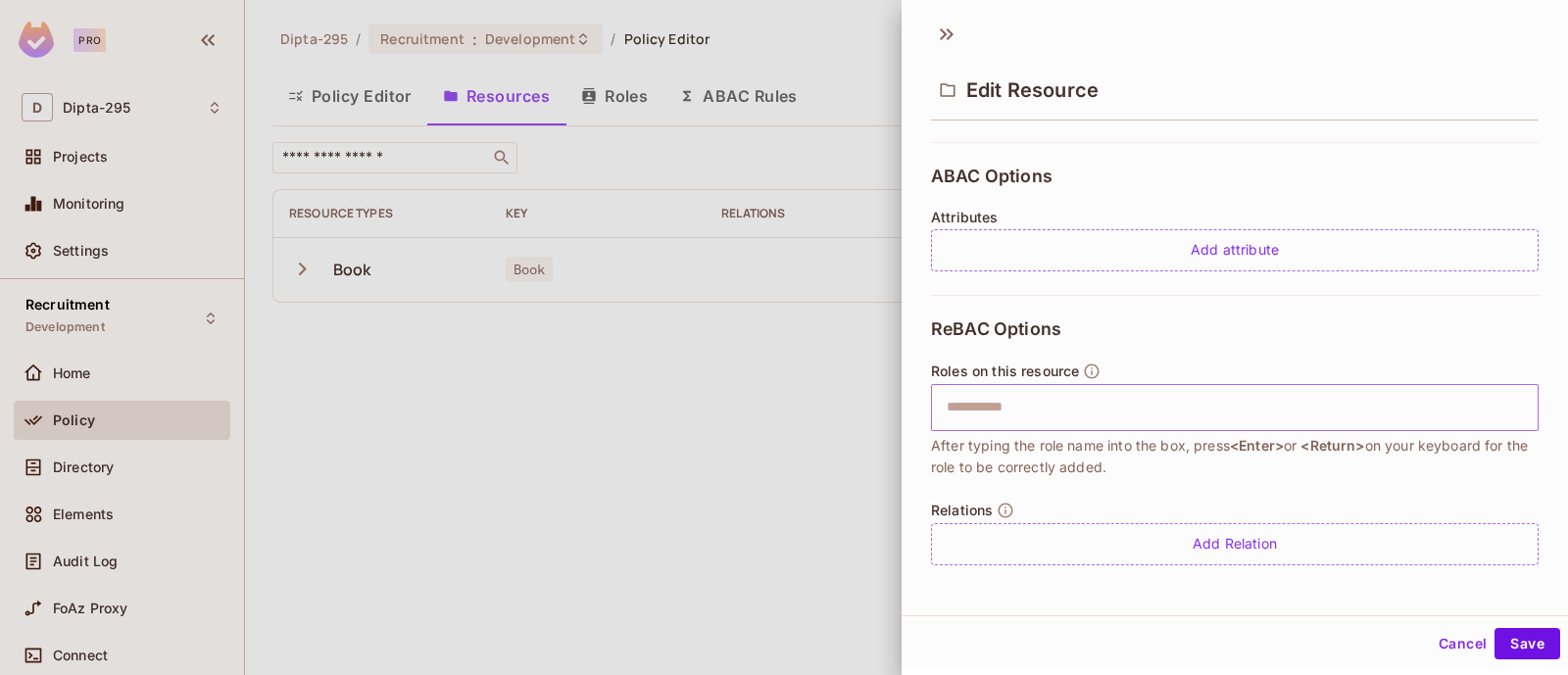 click at bounding box center [1232, 408] 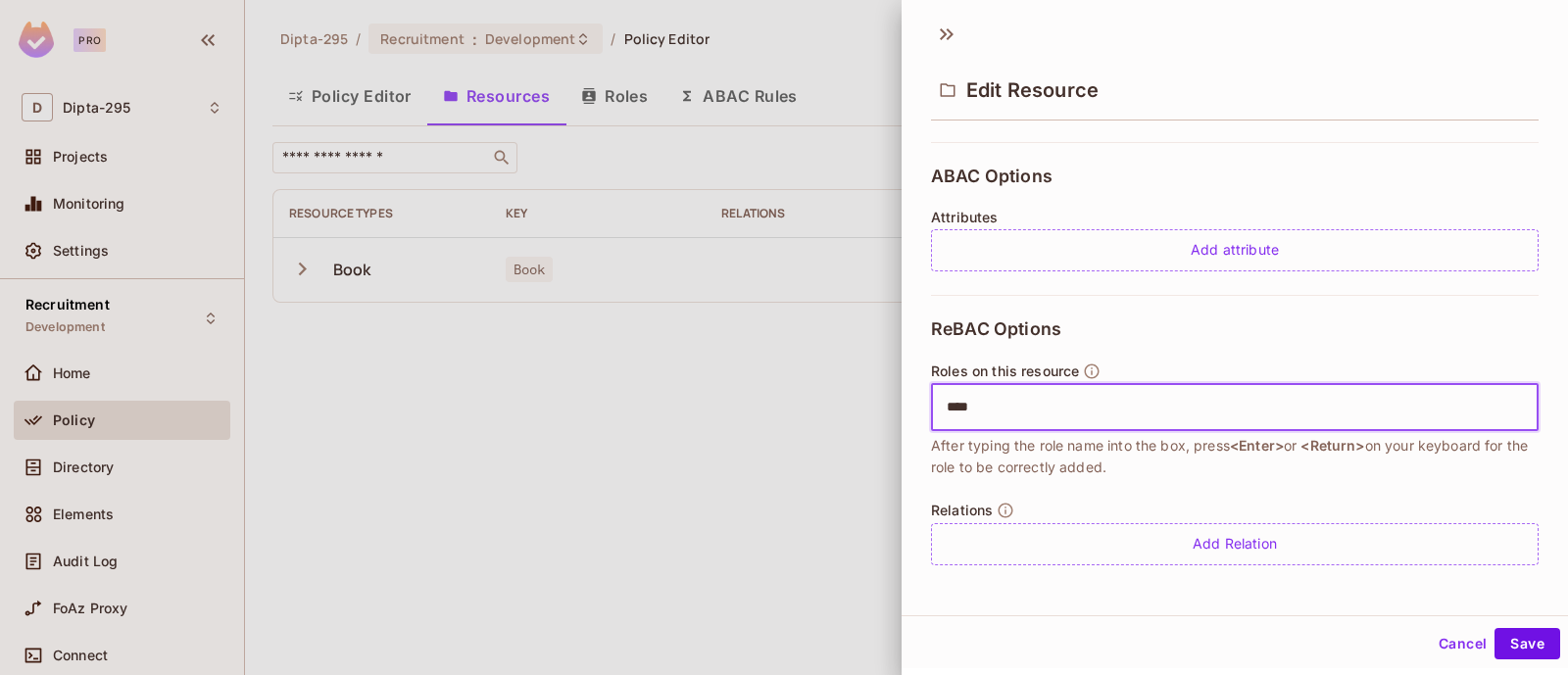 type on "*****" 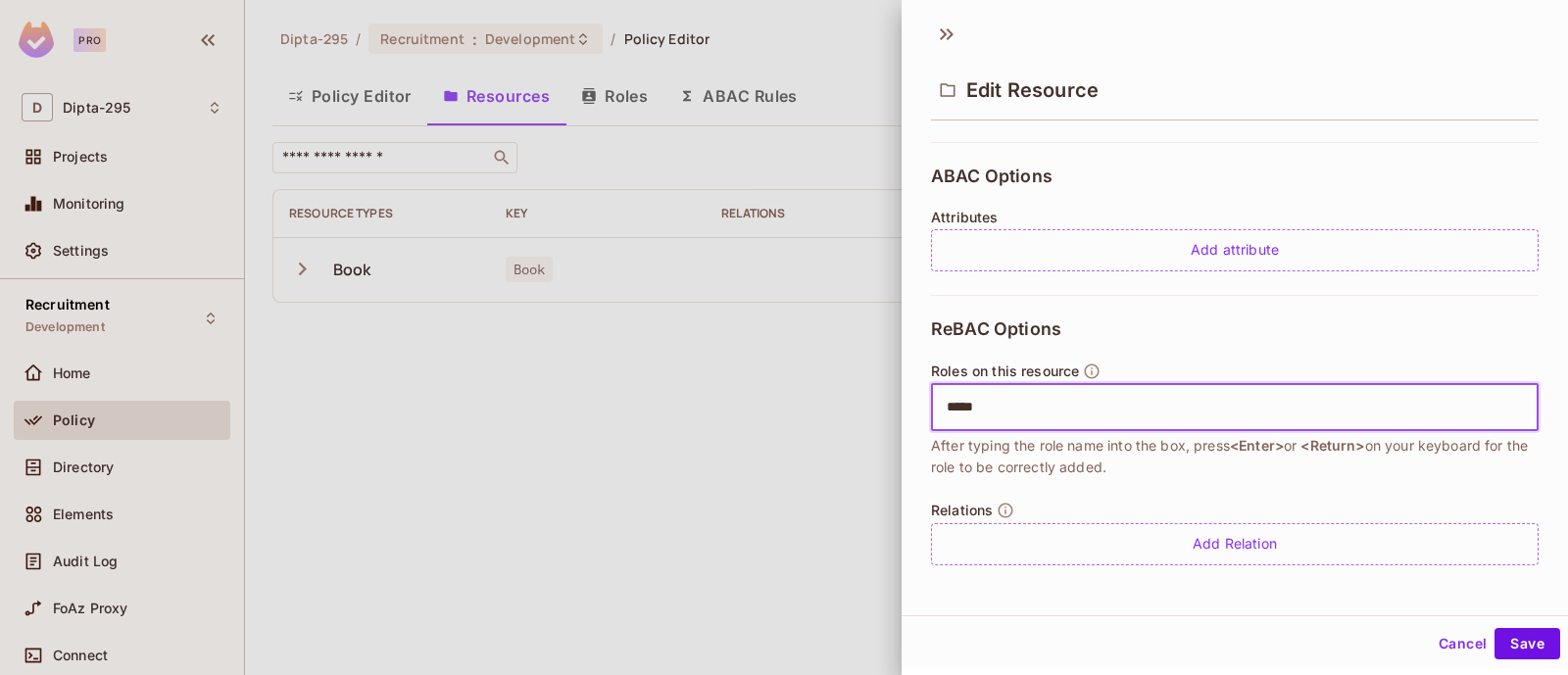 type 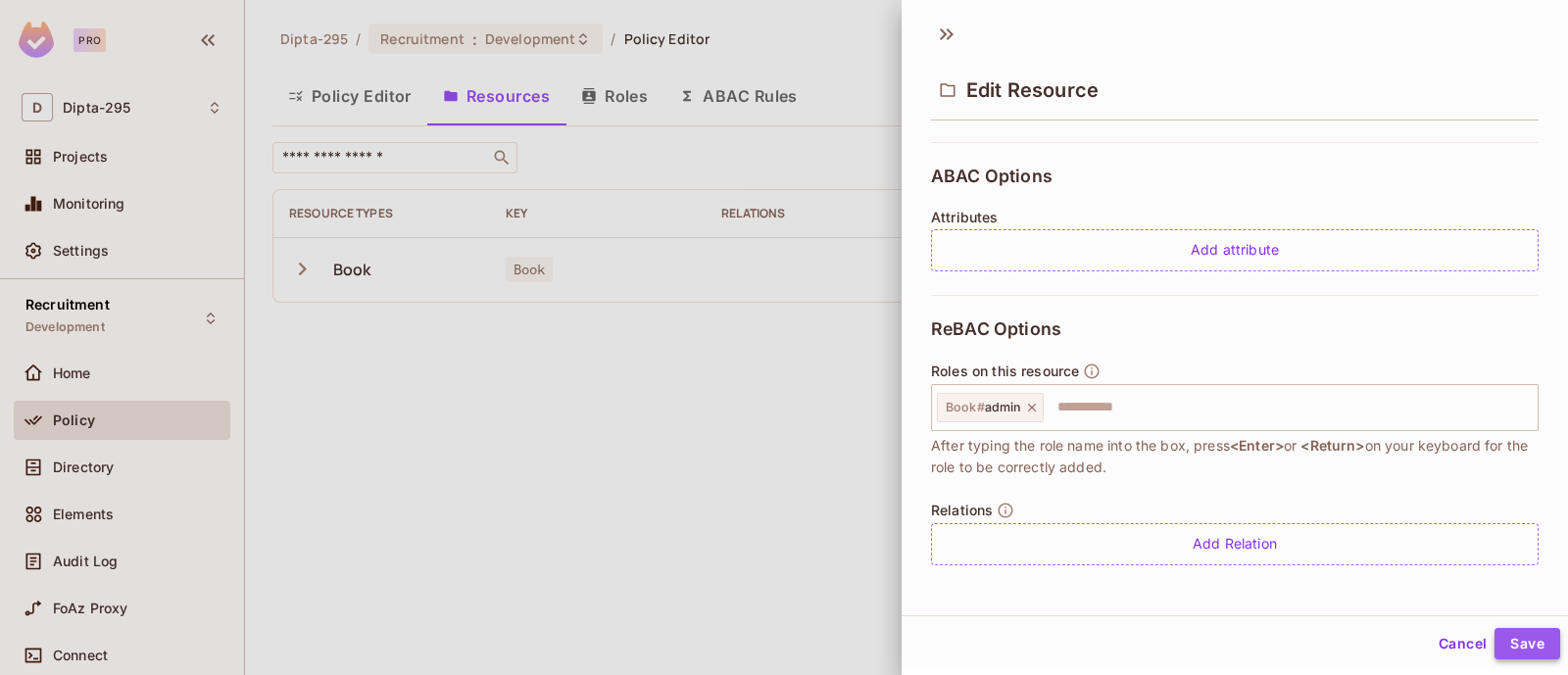 click on "Save" at bounding box center [1527, 644] 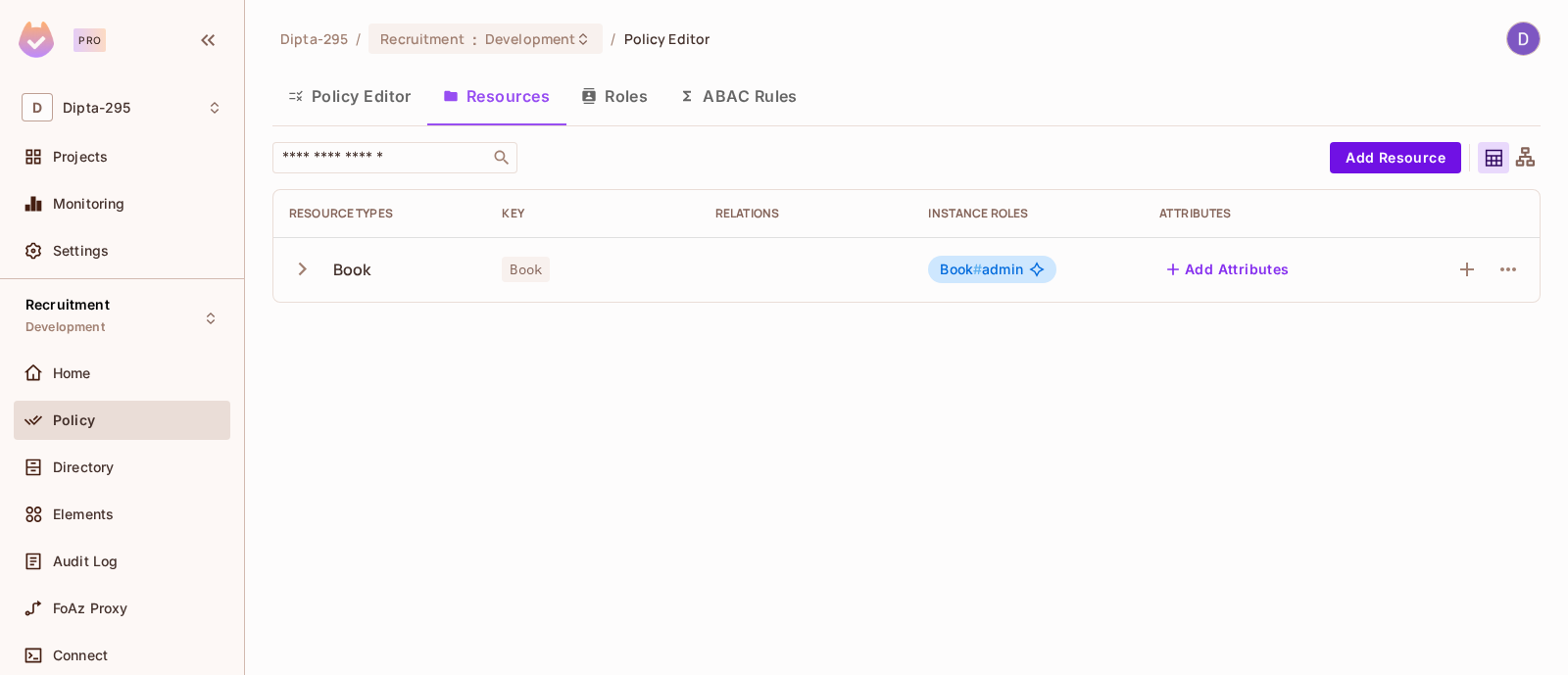 click on "Roles" at bounding box center (614, 96) 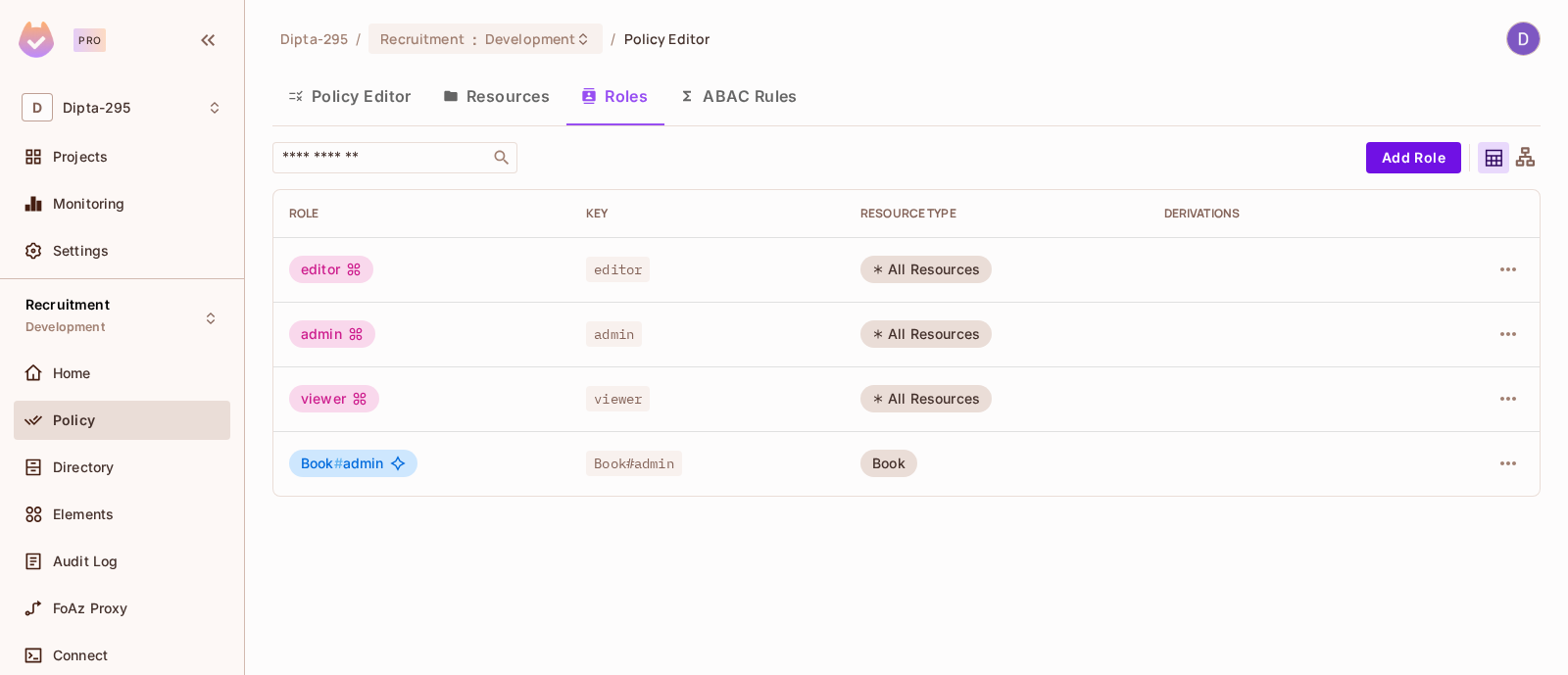click on "All Resources" at bounding box center (926, 269) 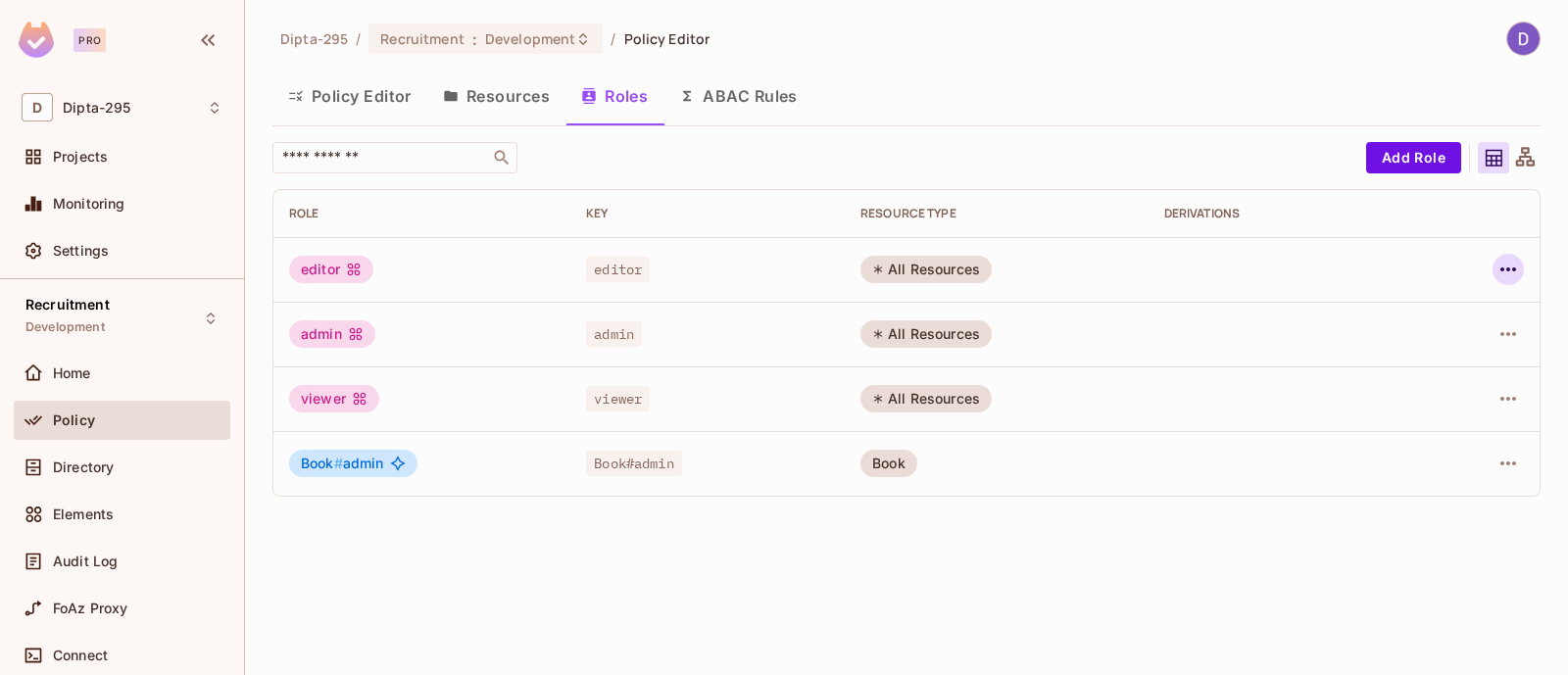 click 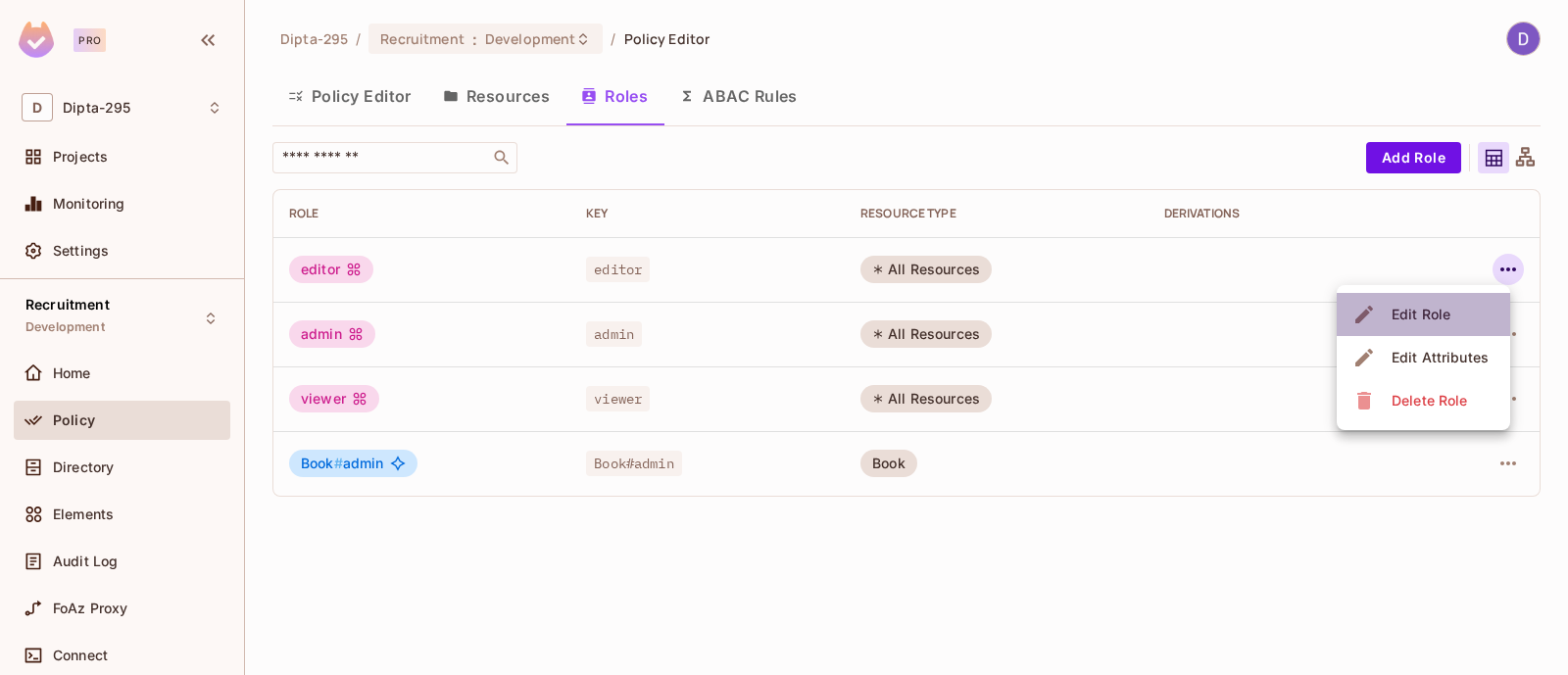 click on "Edit Role" at bounding box center [1421, 314] 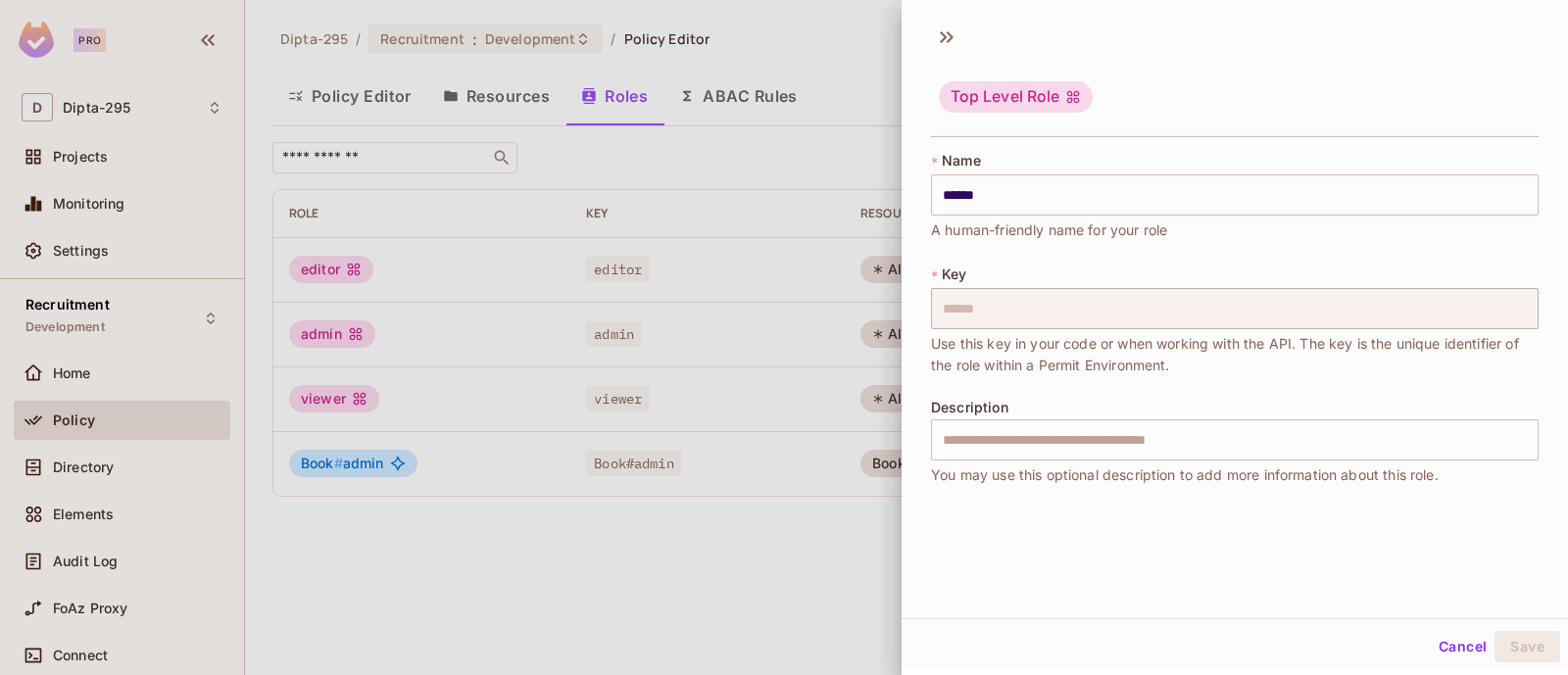 scroll, scrollTop: 3, scrollLeft: 0, axis: vertical 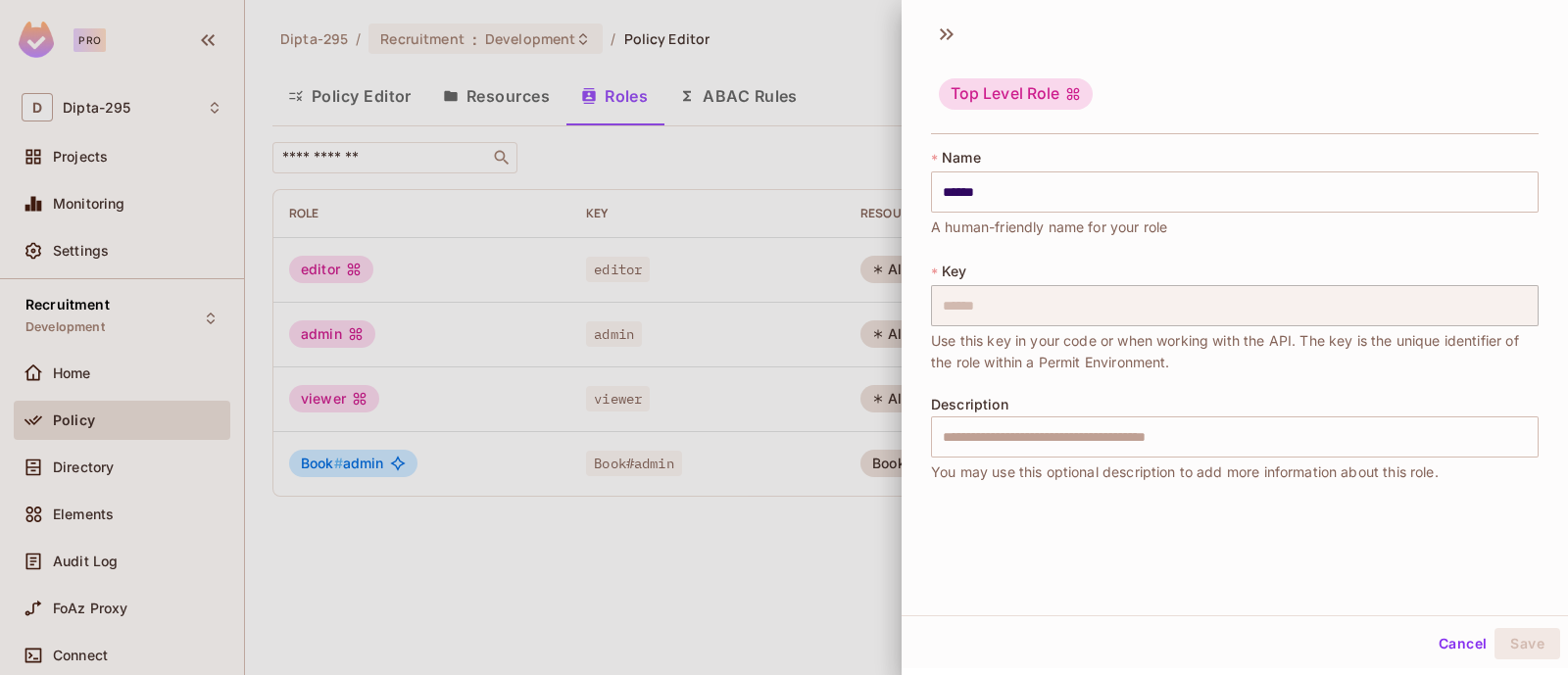 click at bounding box center (784, 337) 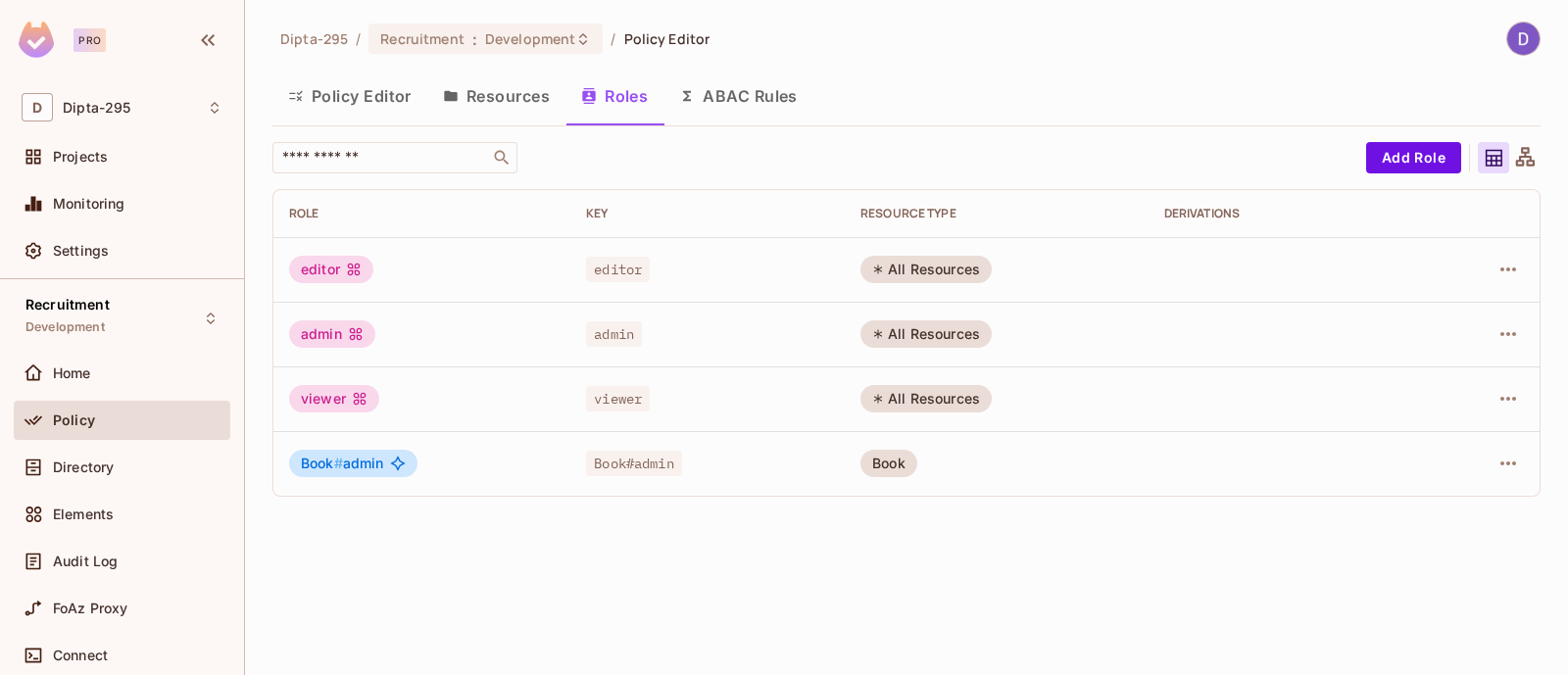 click on "Policy Editor" at bounding box center (350, 96) 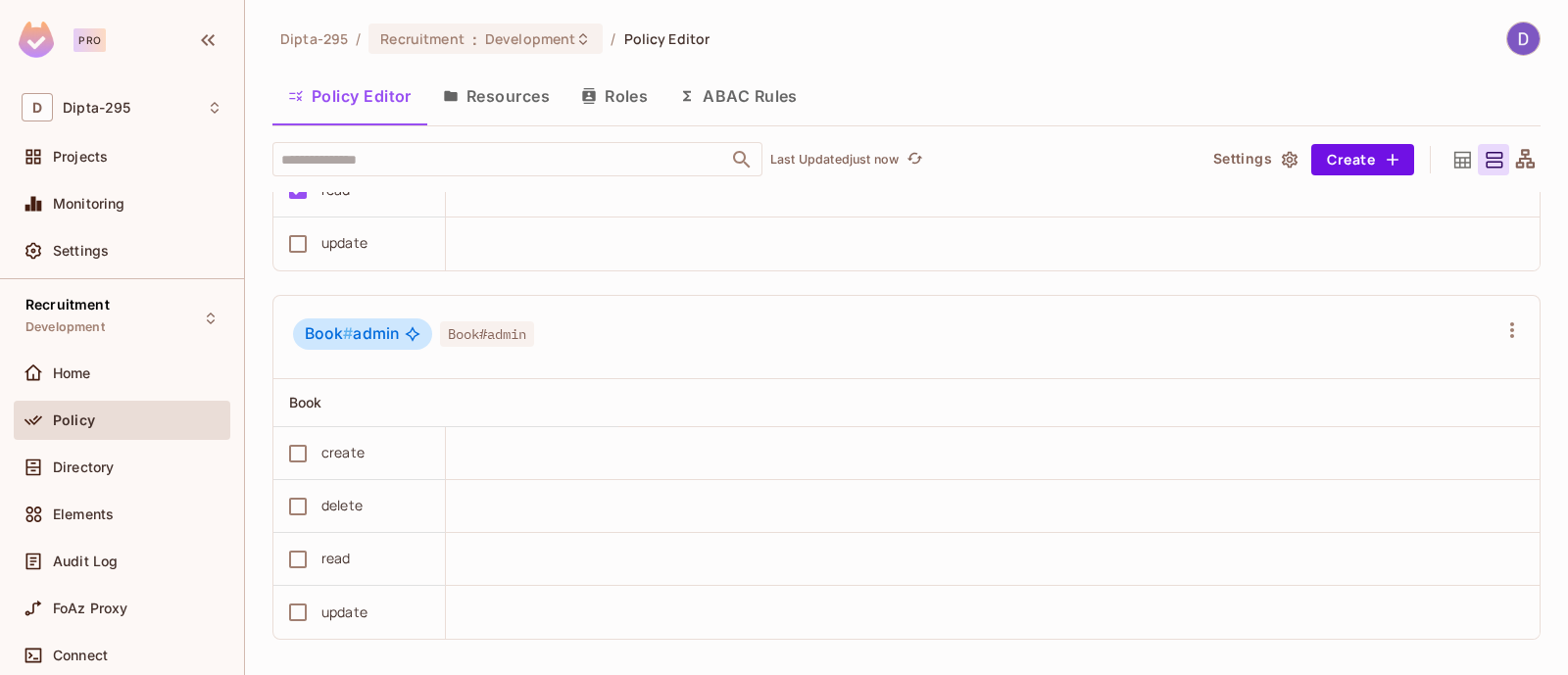scroll, scrollTop: 1014, scrollLeft: 0, axis: vertical 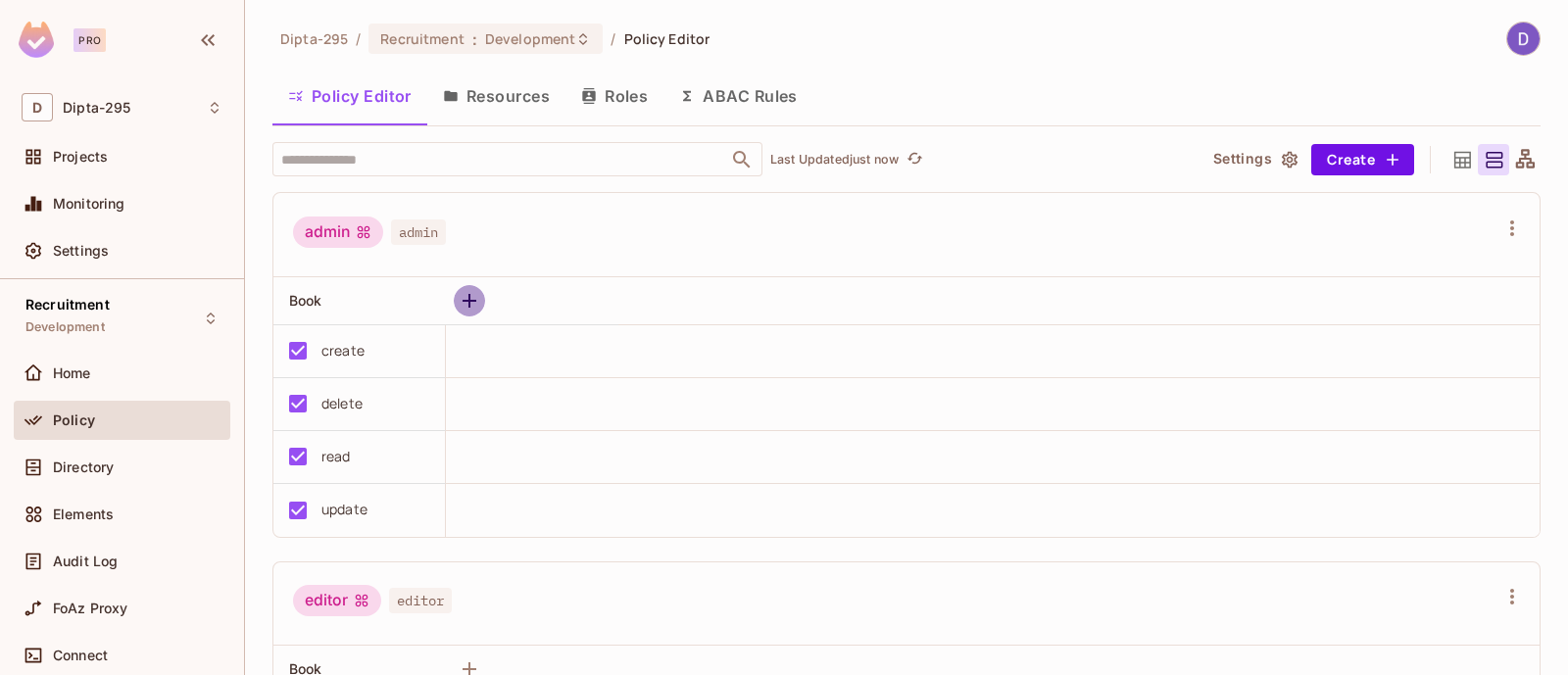 click 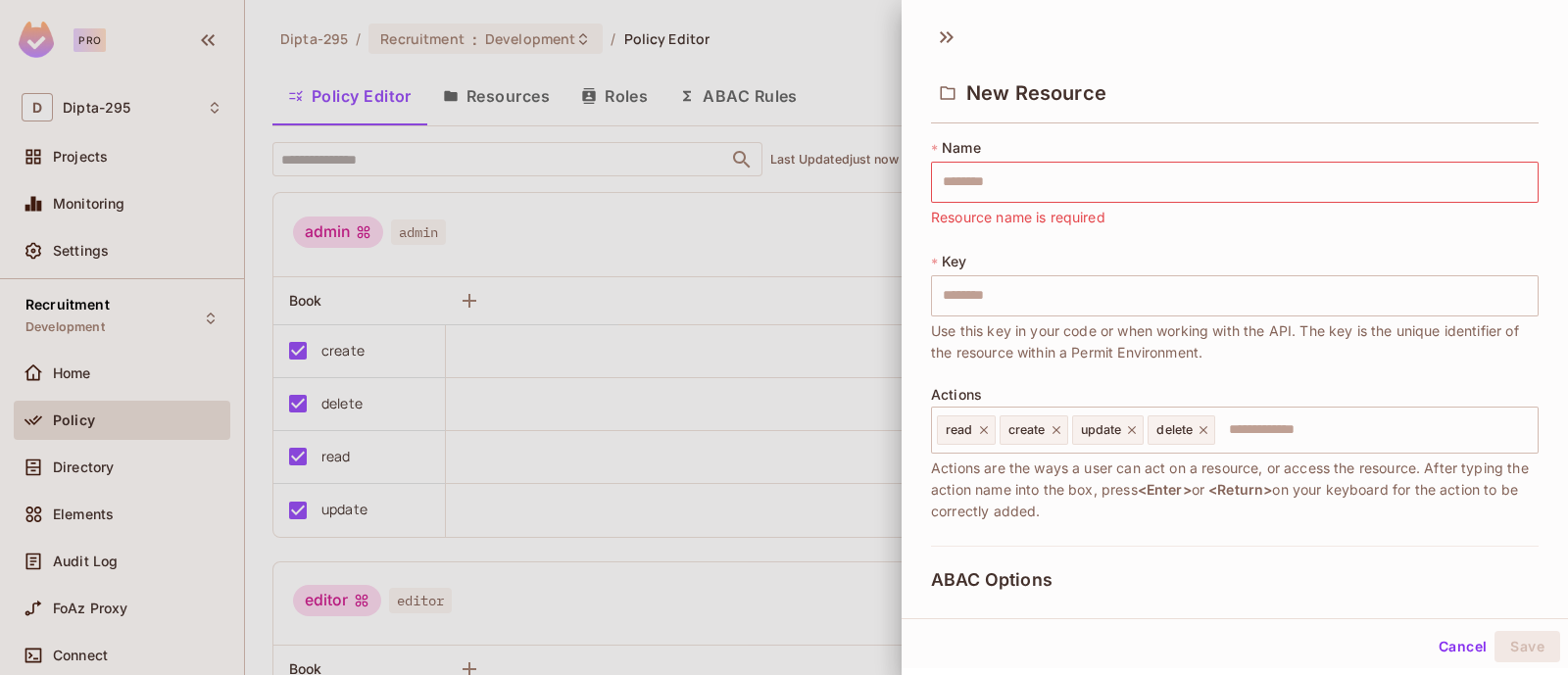 click at bounding box center [784, 337] 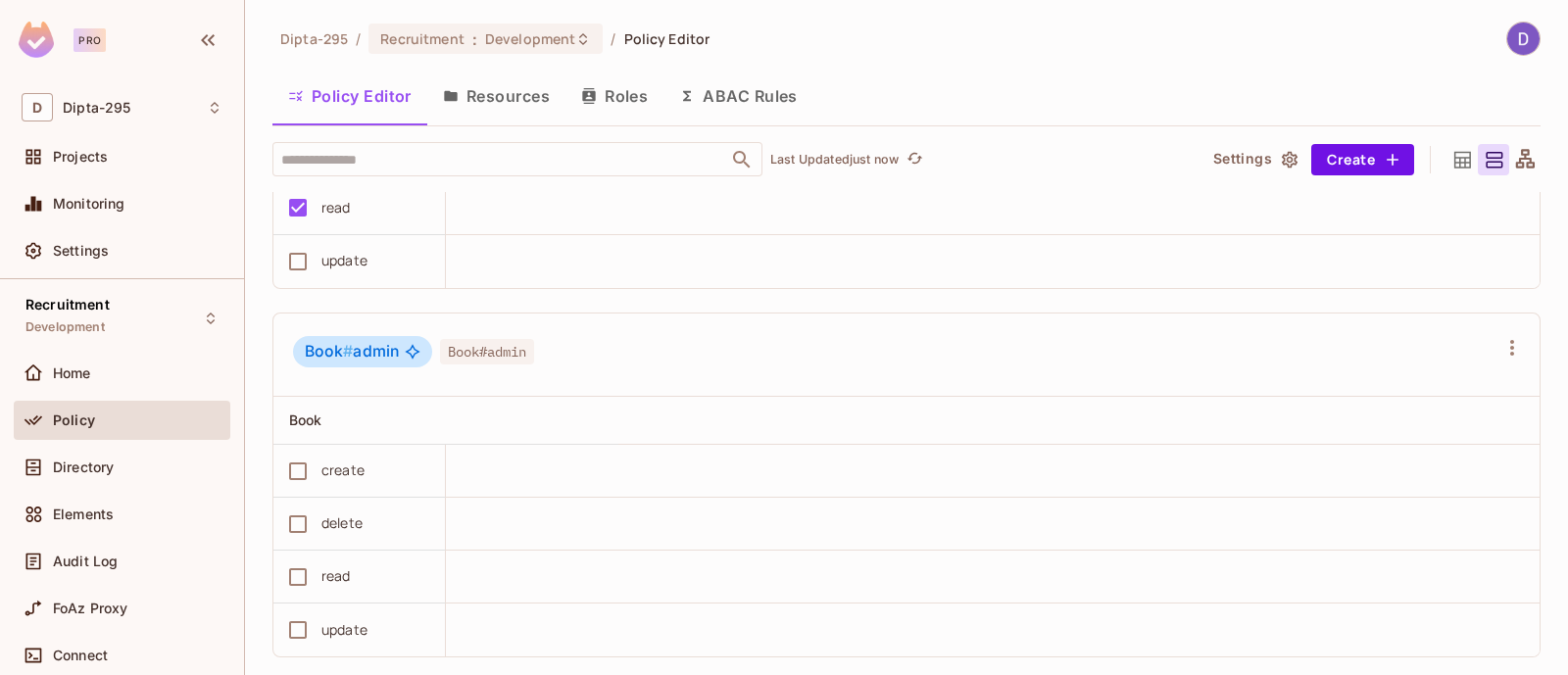 scroll, scrollTop: 1014, scrollLeft: 0, axis: vertical 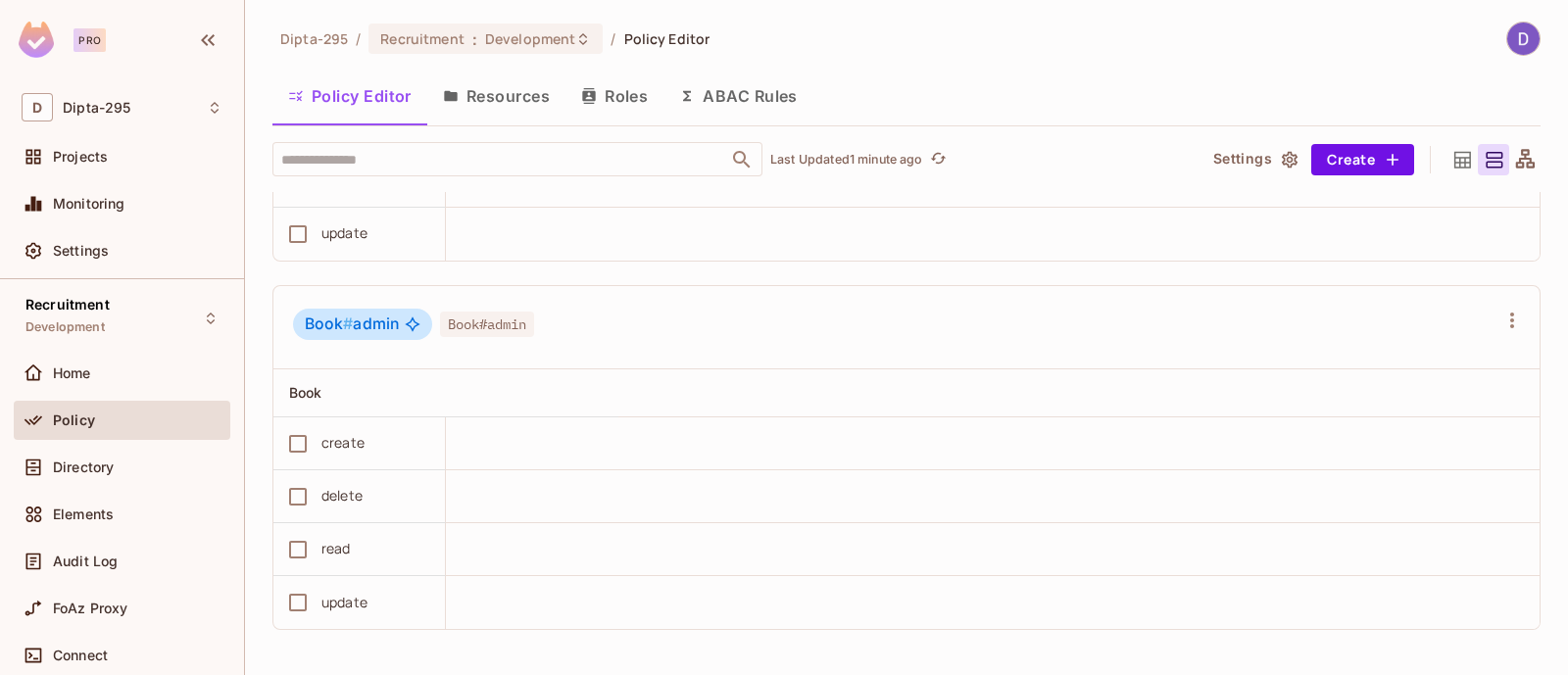 click on "create" at bounding box center [343, 443] 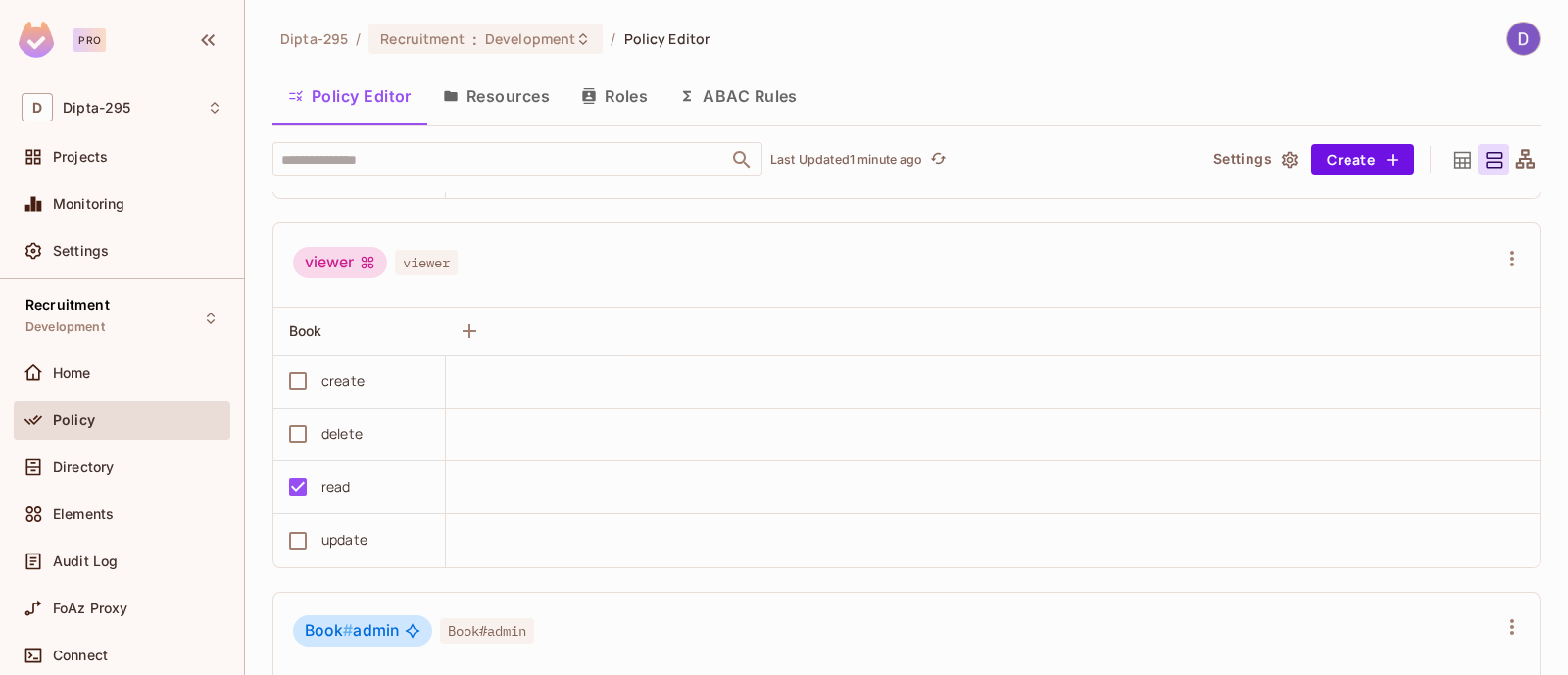 scroll, scrollTop: 706, scrollLeft: 0, axis: vertical 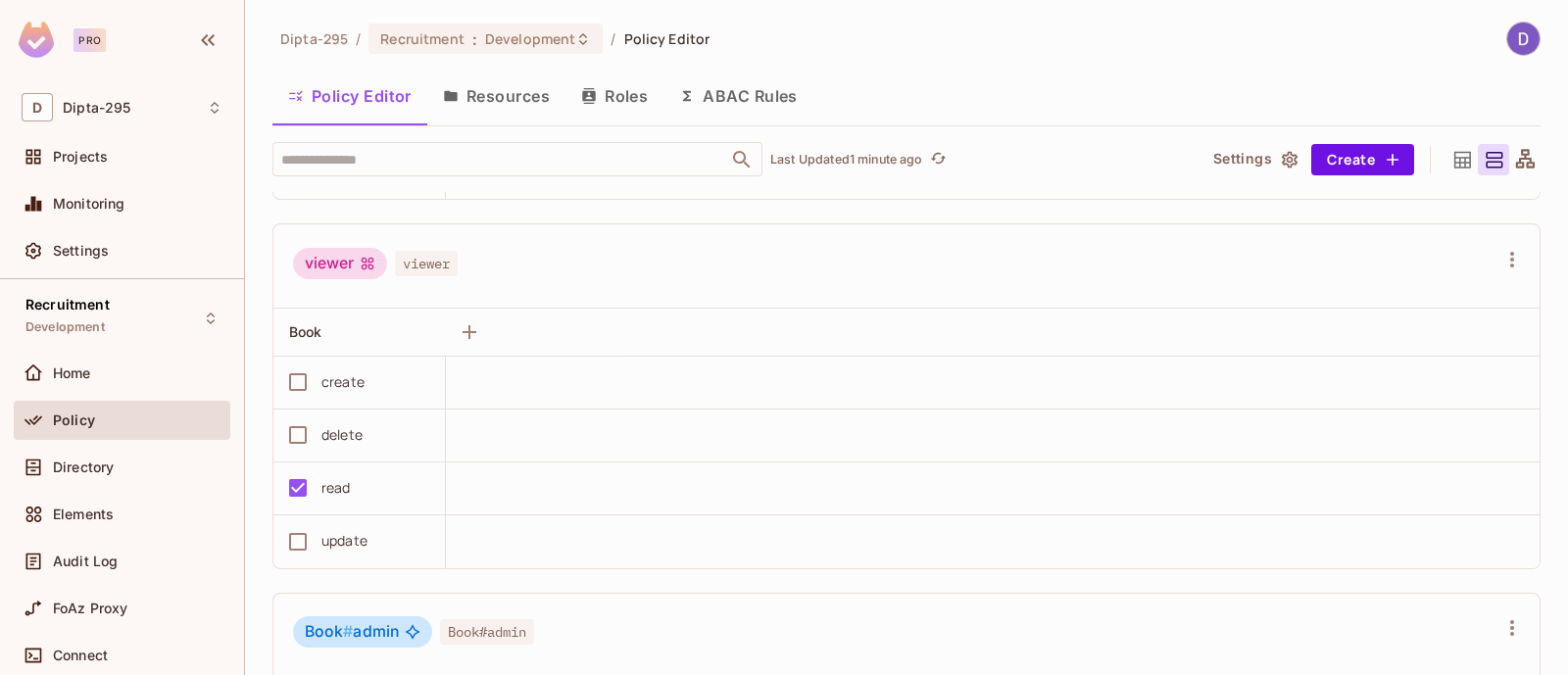 click on "ABAC Rules" at bounding box center (738, 96) 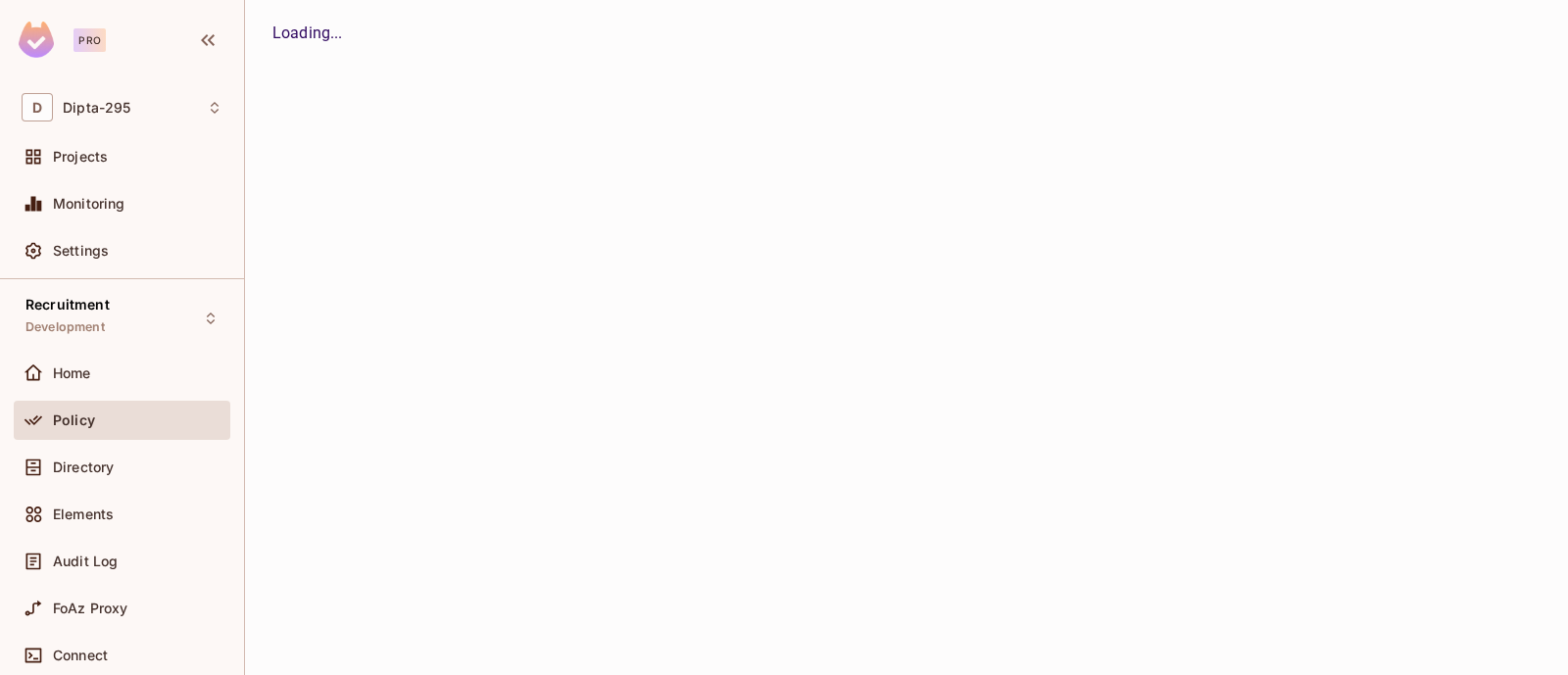 scroll, scrollTop: 0, scrollLeft: 0, axis: both 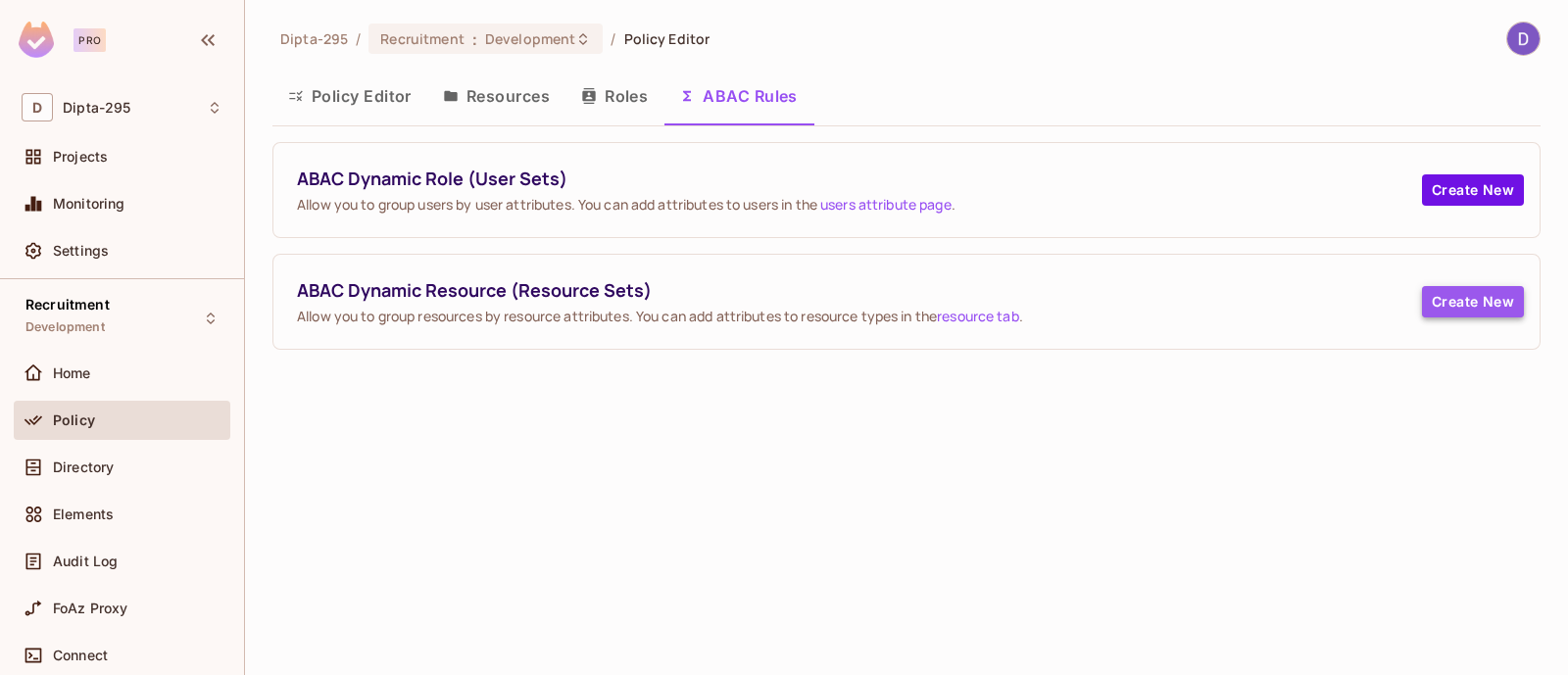 click on "Create New" at bounding box center (1473, 302) 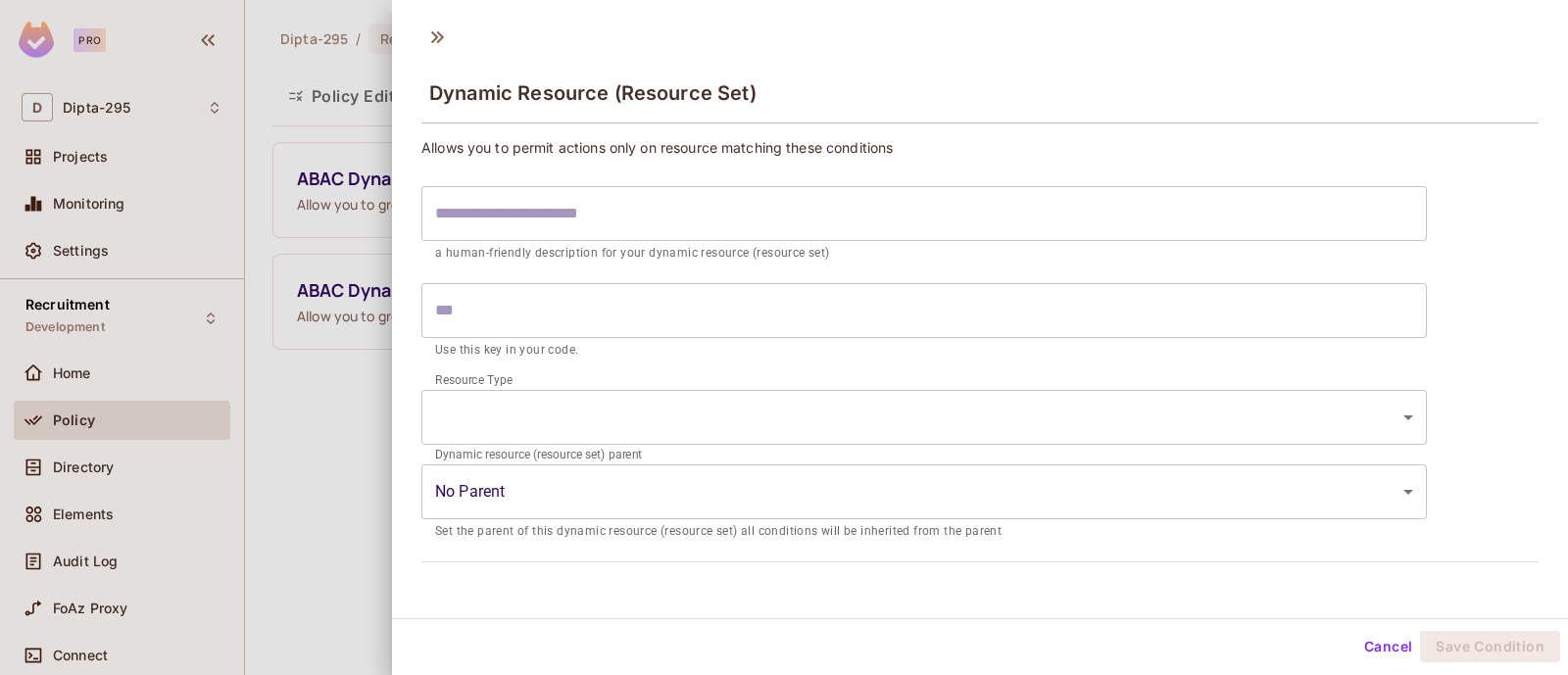 scroll, scrollTop: 3, scrollLeft: 0, axis: vertical 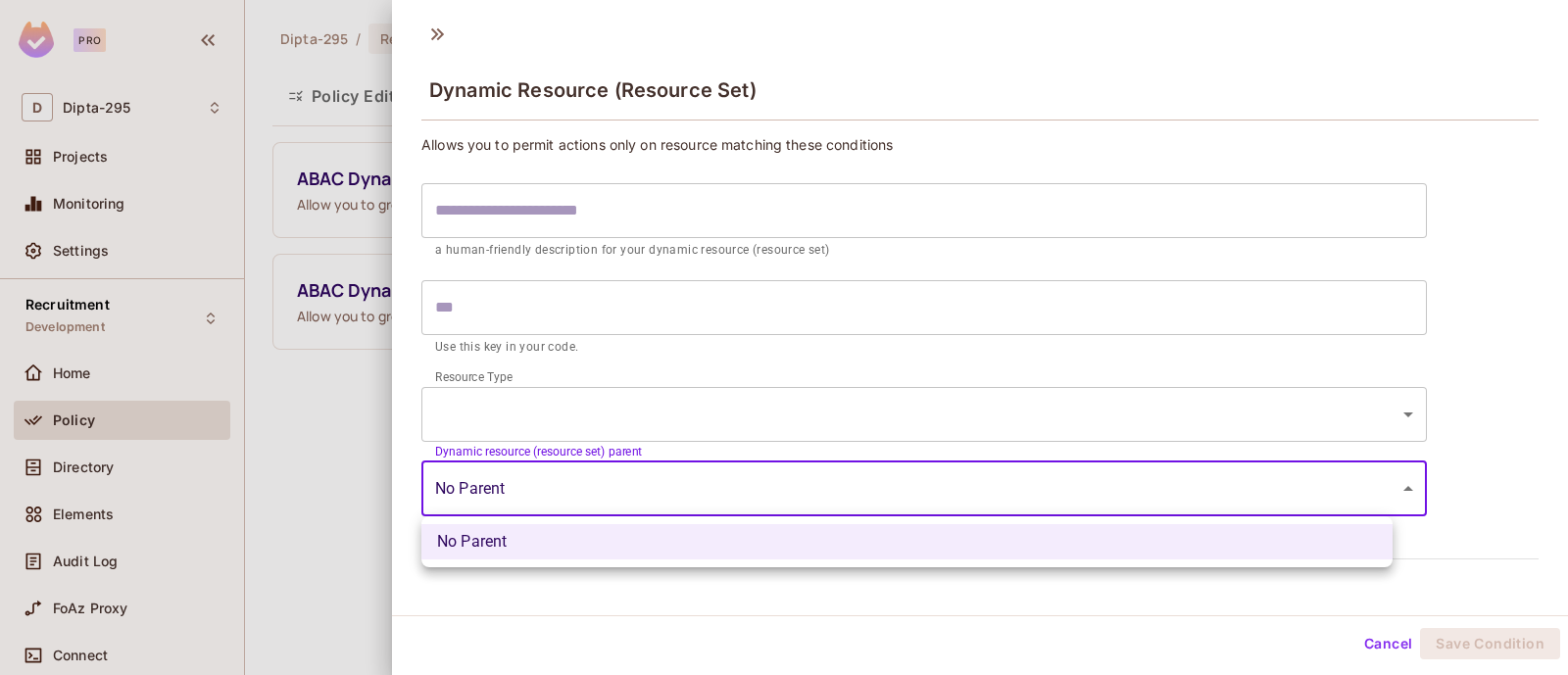 click on "Pro D Dipta-295 Projects Monitoring Settings Recruitment Development Home Policy Directory Elements Audit Log FoAz Proxy Connect 14 days left in Pro Trial Welcome! Upgrade Help & Updates Dipta-295 / Recruitment : Development / Policy Editor Policy Editor Resources Roles ABAC Rules ABAC Dynamic Role (User Sets) Allow you to group users by user attributes. You can add attributes to users in the   users attribute page . Create New ABAC Dynamic Resource (Resource Sets) Allow you to group resources by resource attributes. You can add attributes to resource types in the  resource tab . Create New
Dynamic Resource (Resource Set) Allows you to permit actions only on resource matching these conditions   ​ a human-friendly description for your dynamic resource (resource set)  ​ Use this key in your code. Resource Type ​ ​ Dynamic resource (resource set) parent No Parent ​ Cancel Save Condition No Parent" at bounding box center [784, 337] 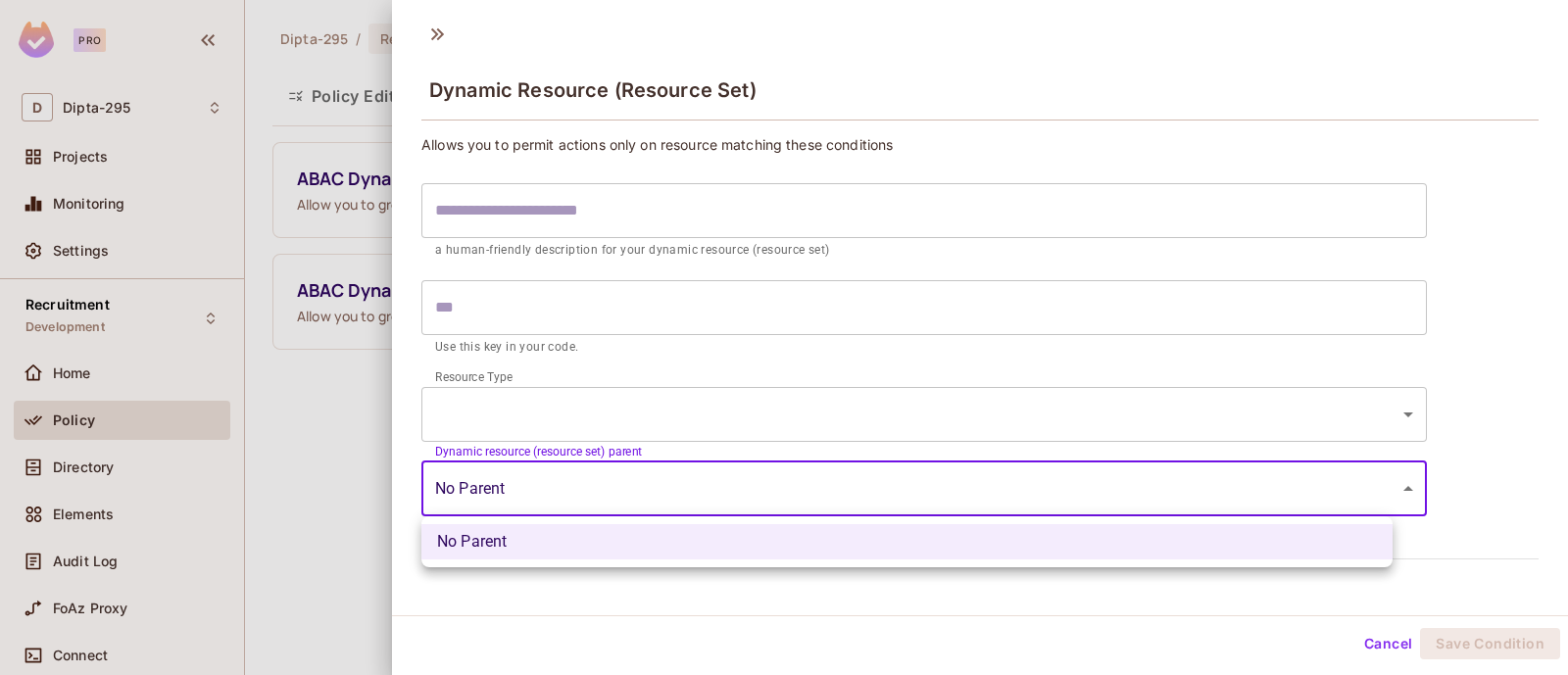 click at bounding box center (784, 337) 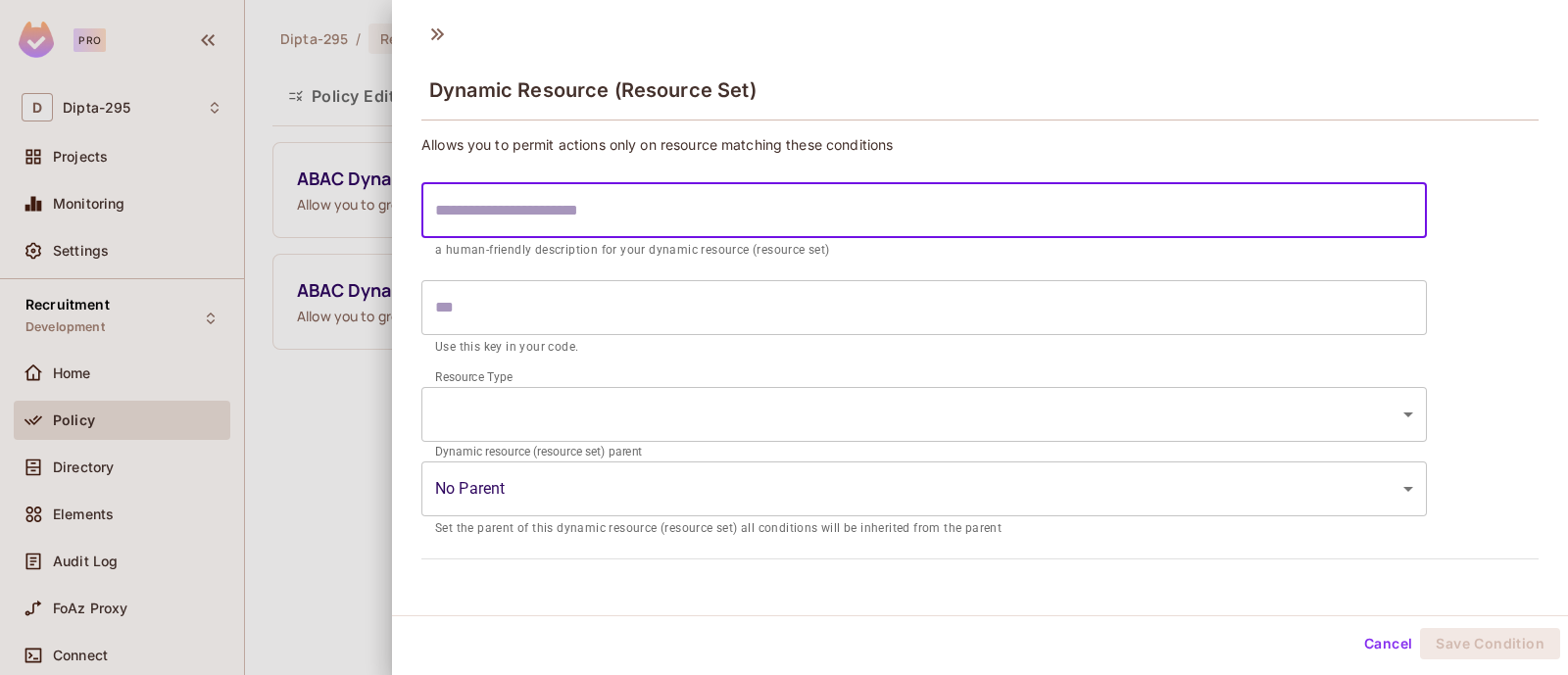click at bounding box center (924, 211) 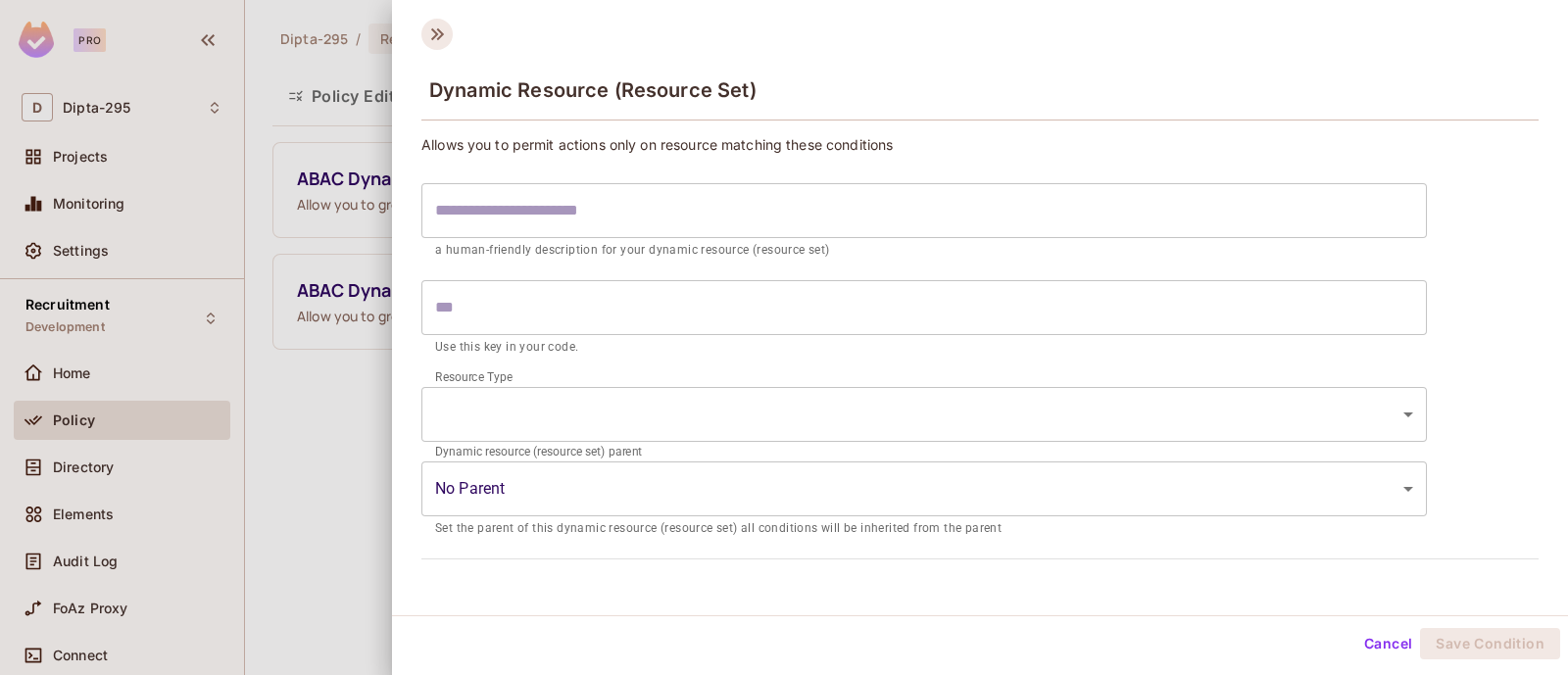 click 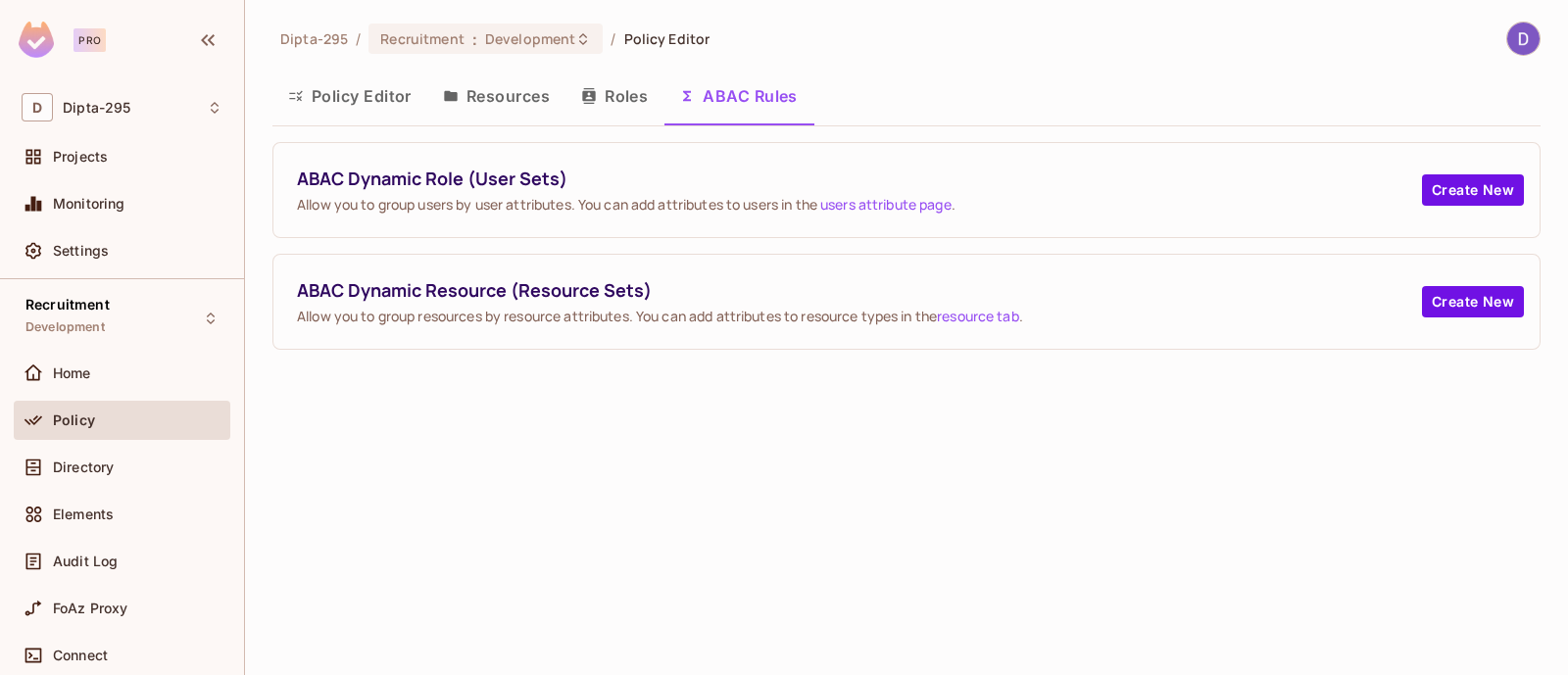 click on "Dipta-295 / Recruitment : Development / Policy Editor Policy Editor Resources Roles ABAC Rules ABAC Dynamic Role (User Sets) Allow you to group users by user attributes. You can add attributes to users in the   users attribute page . Create New ABAC Dynamic Resource (Resource Sets) Allow you to group resources by resource attributes. You can add attributes to resource types in the  resource tab . Create New" at bounding box center (906, 337) 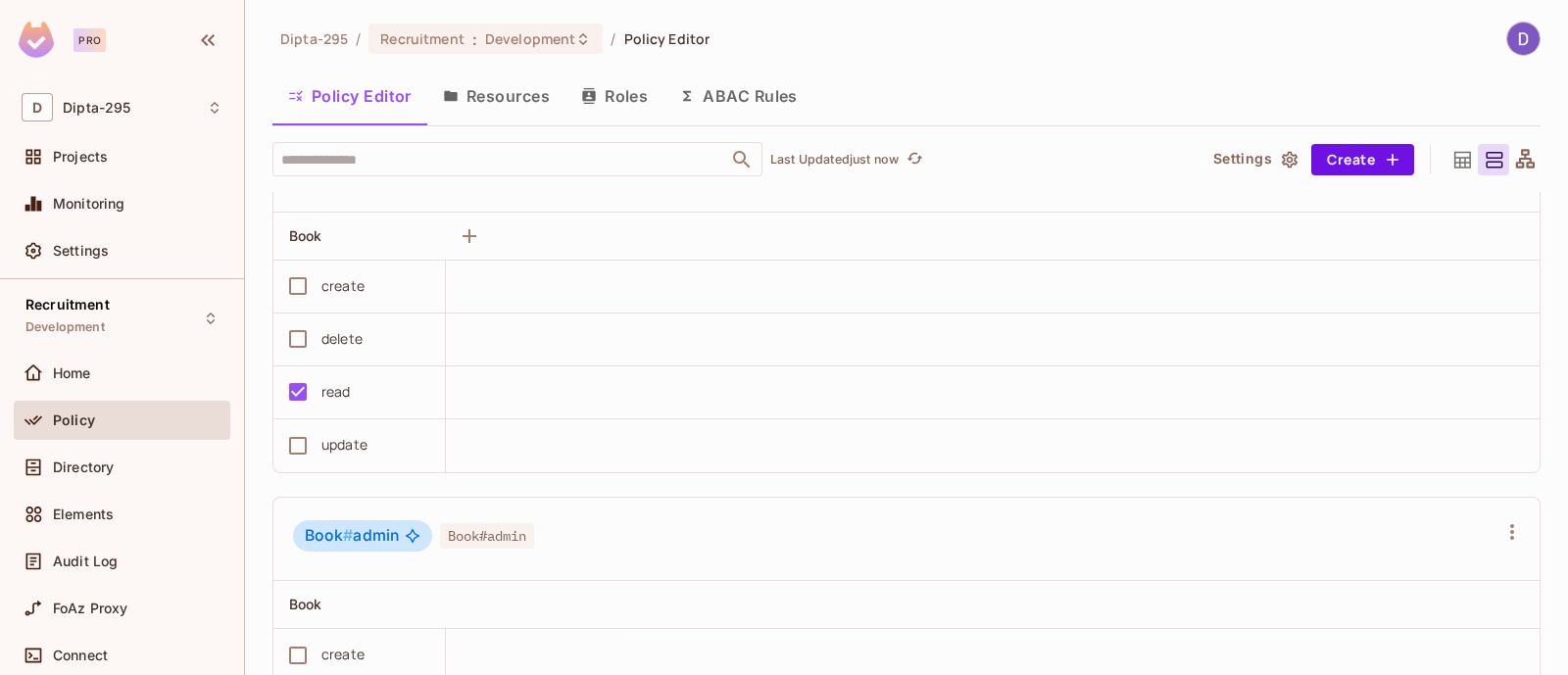 scroll, scrollTop: 1014, scrollLeft: 0, axis: vertical 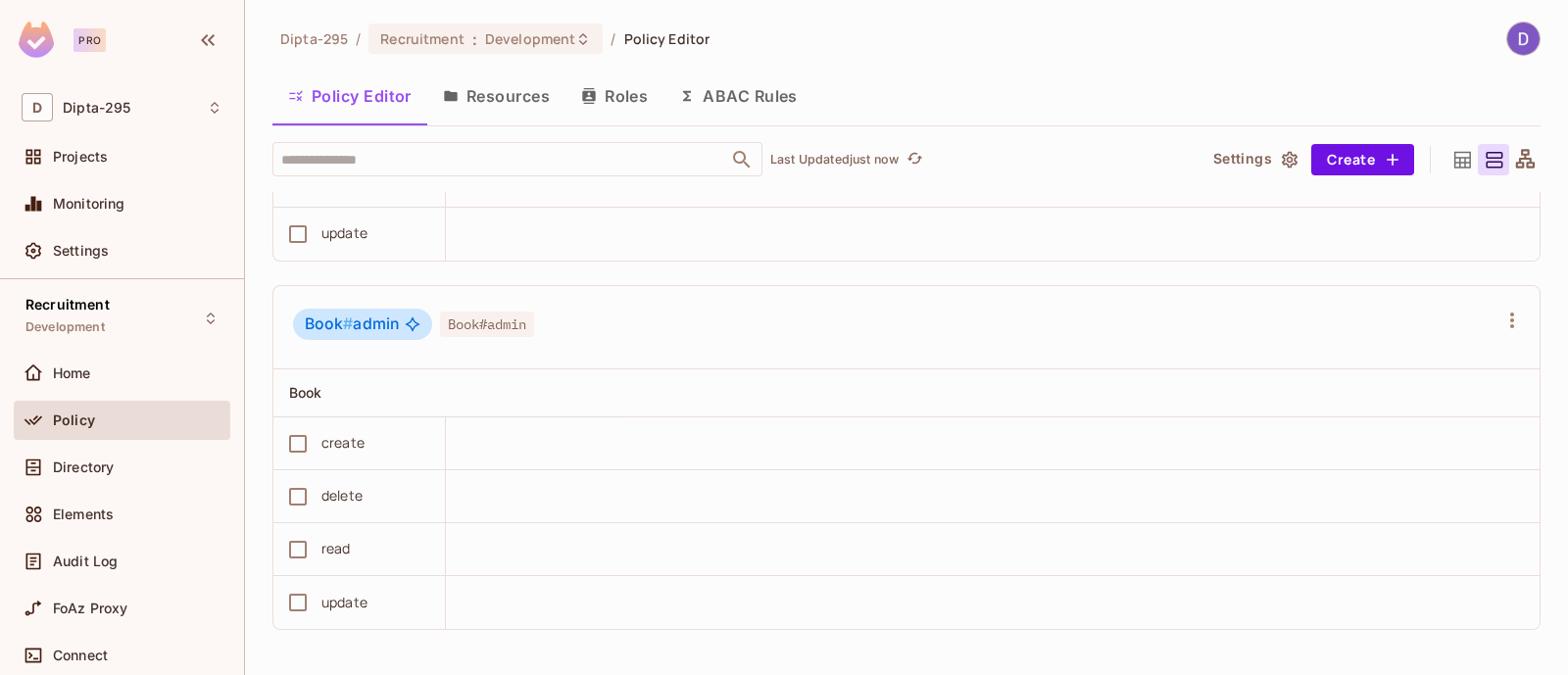 click on "Resources" at bounding box center (496, 96) 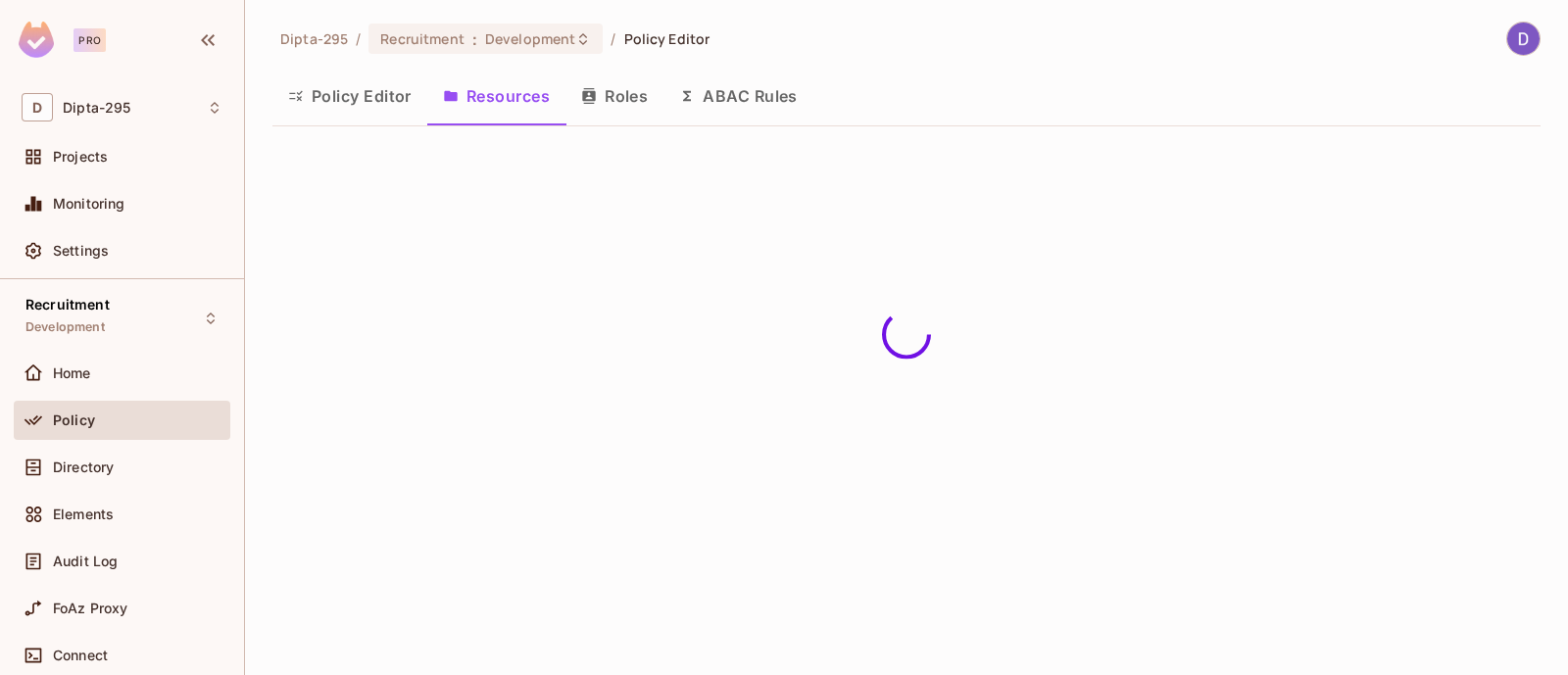 scroll, scrollTop: 0, scrollLeft: 0, axis: both 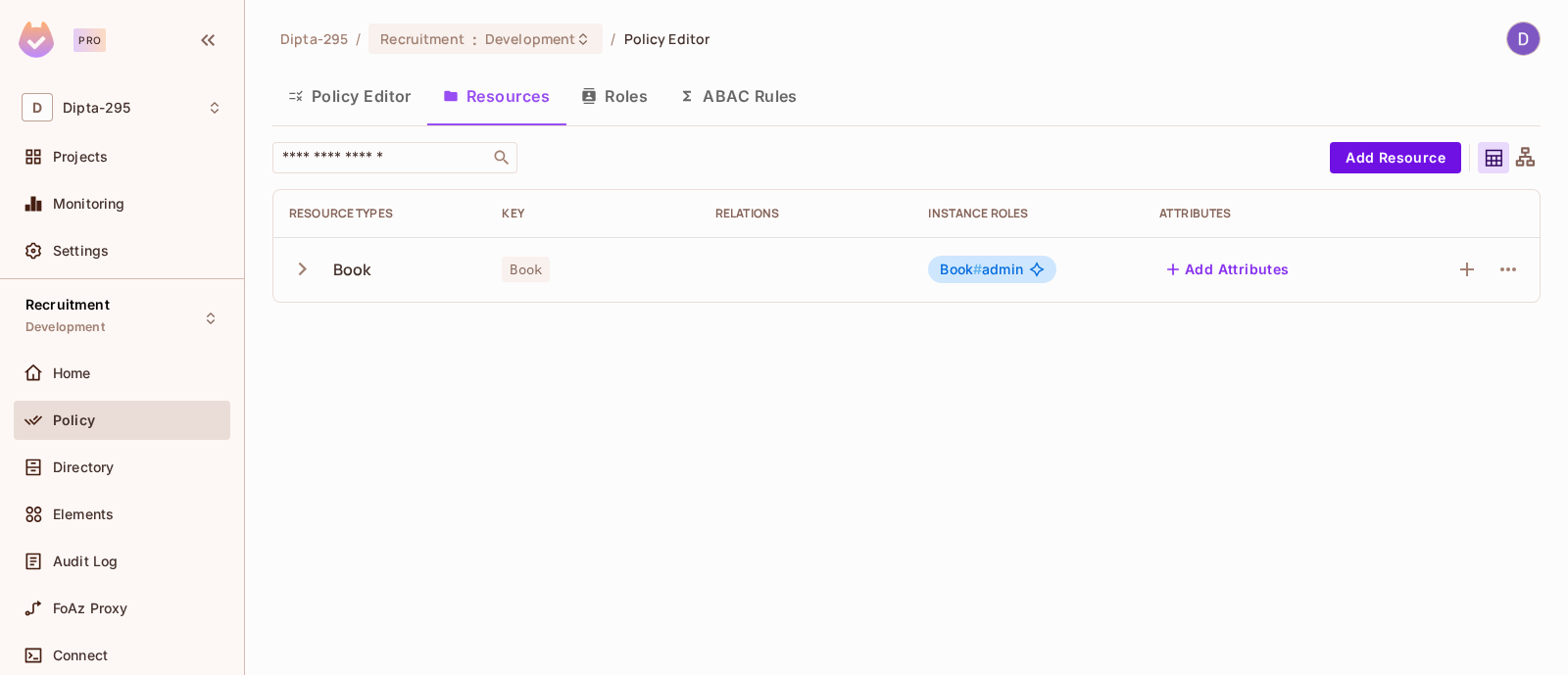 click on "Policy Editor" at bounding box center (350, 96) 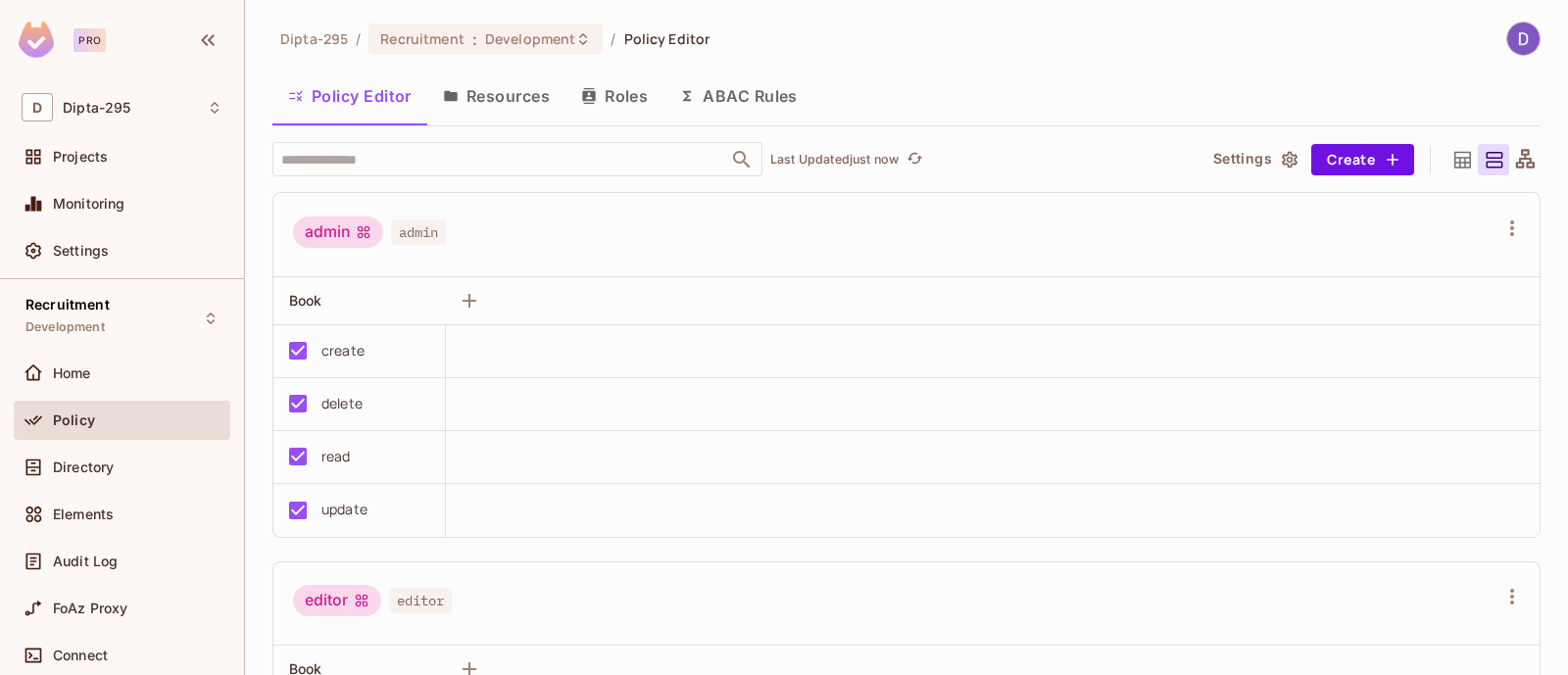 click on "Resources" at bounding box center (496, 96) 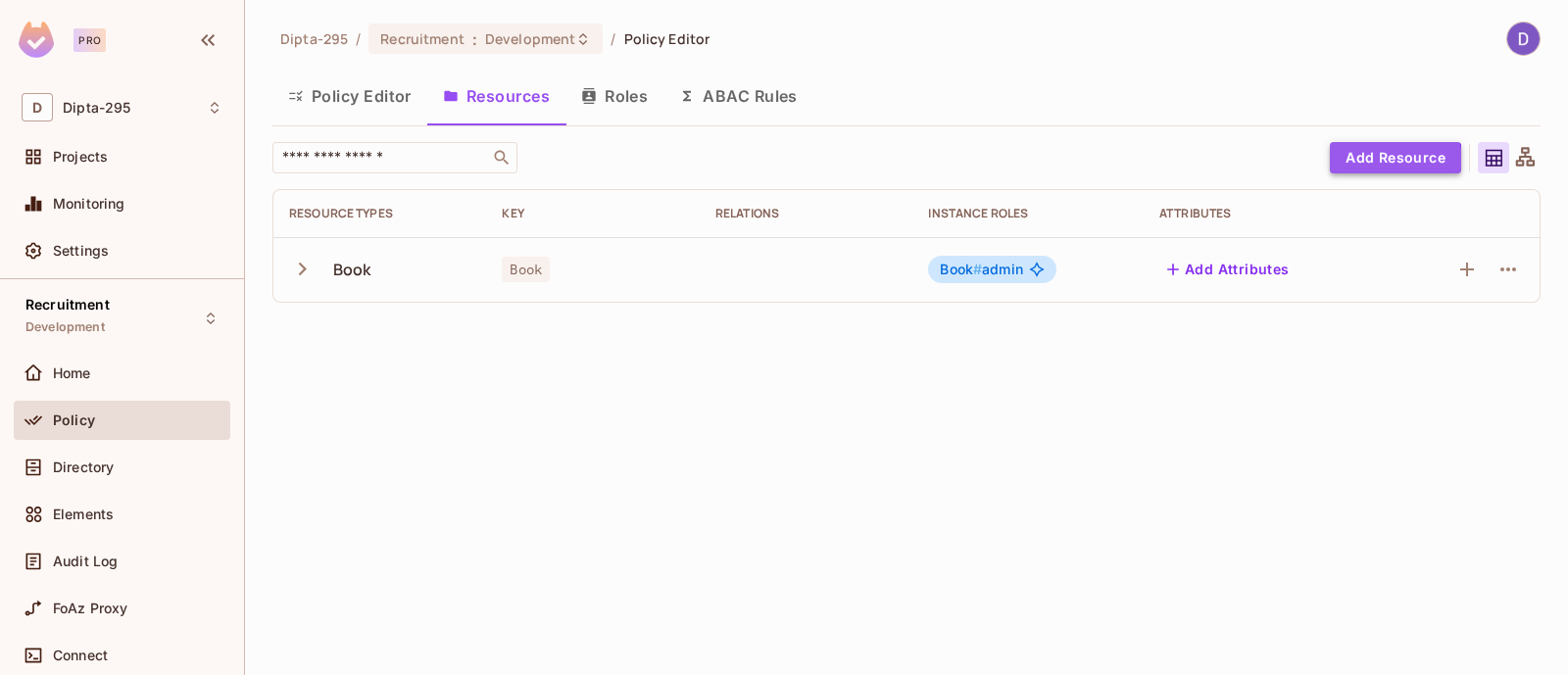 click on "Add Resource" at bounding box center [1396, 158] 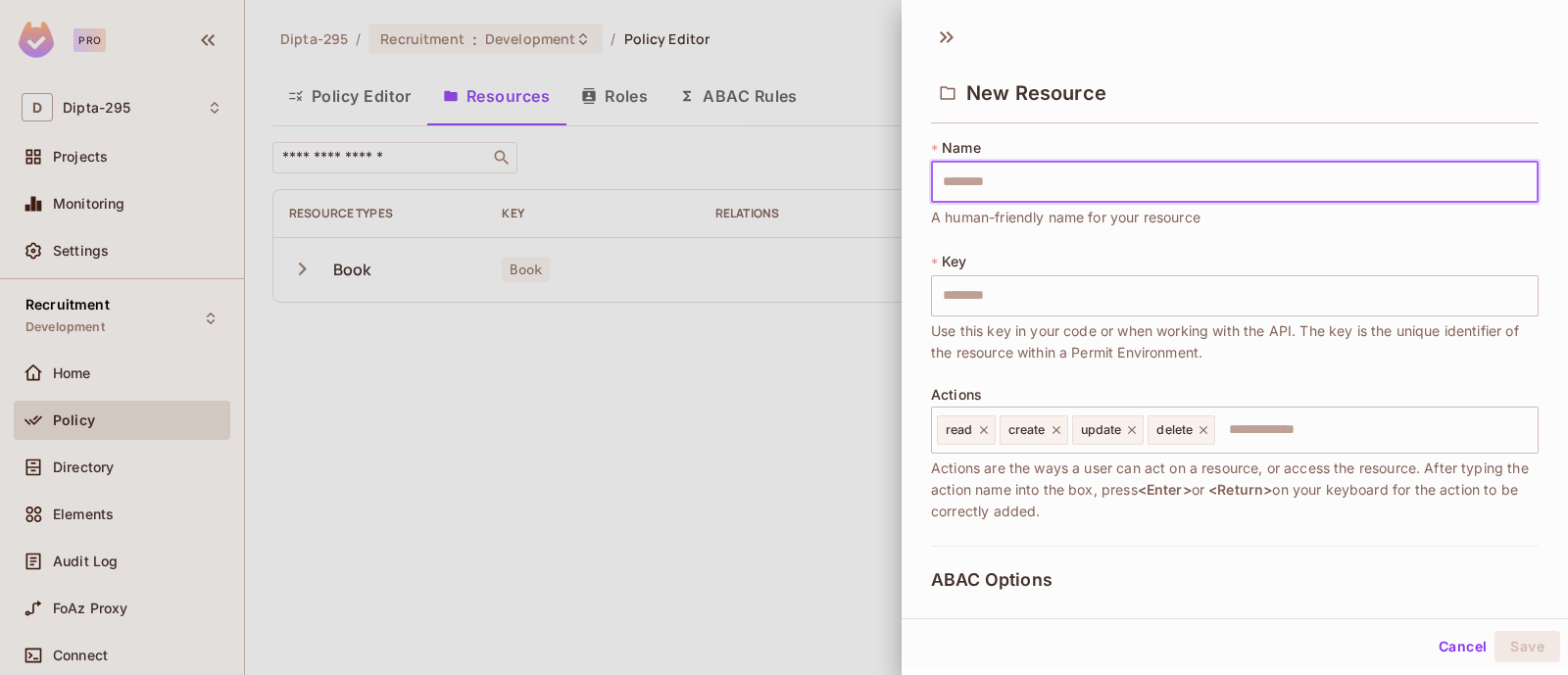 type on "*" 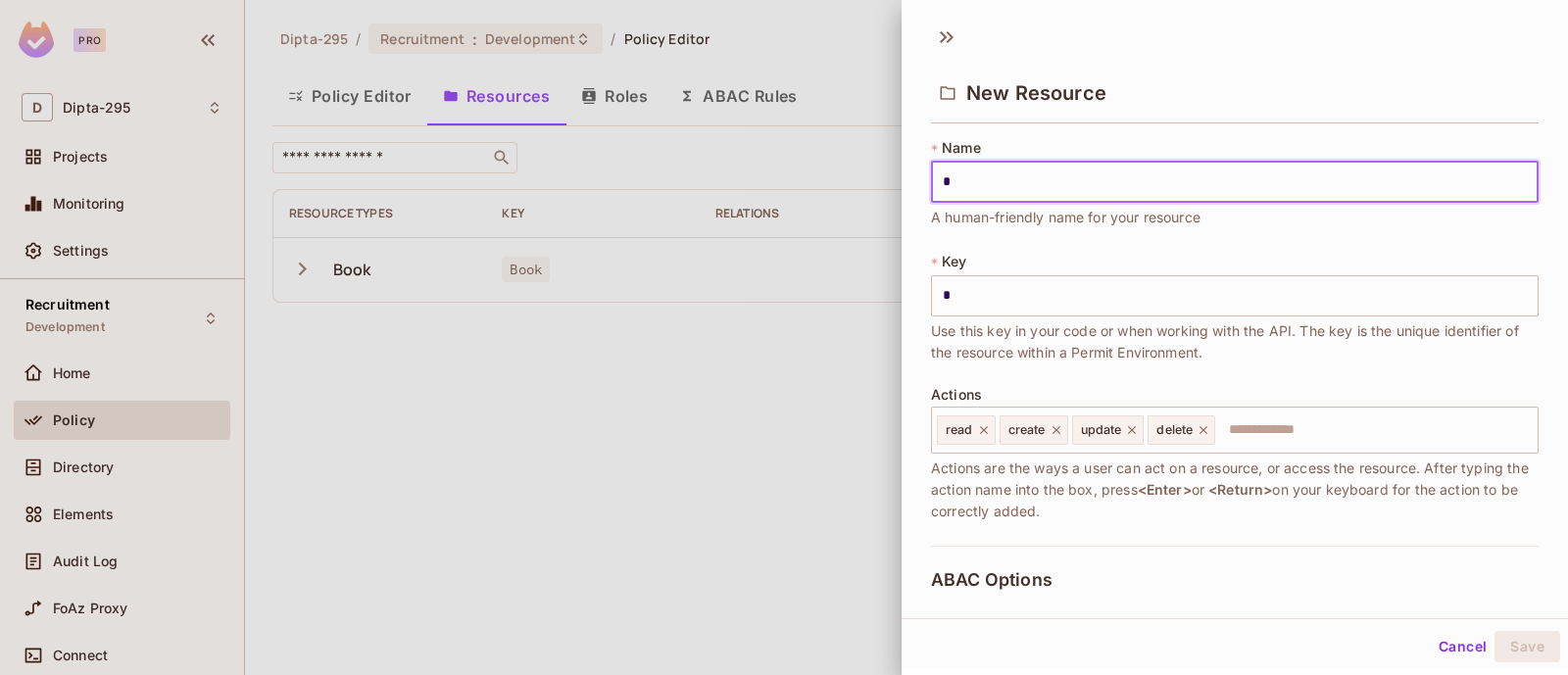 type on "**" 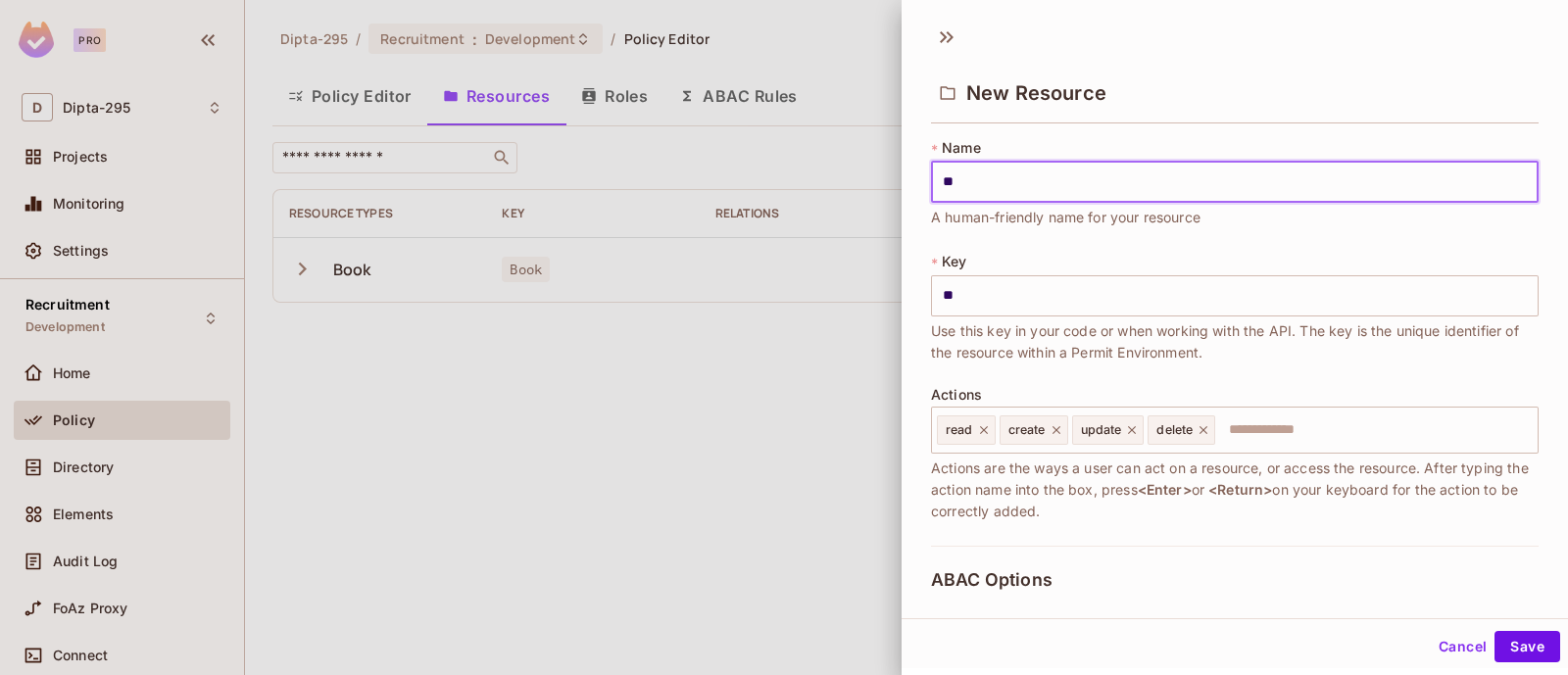 type on "***" 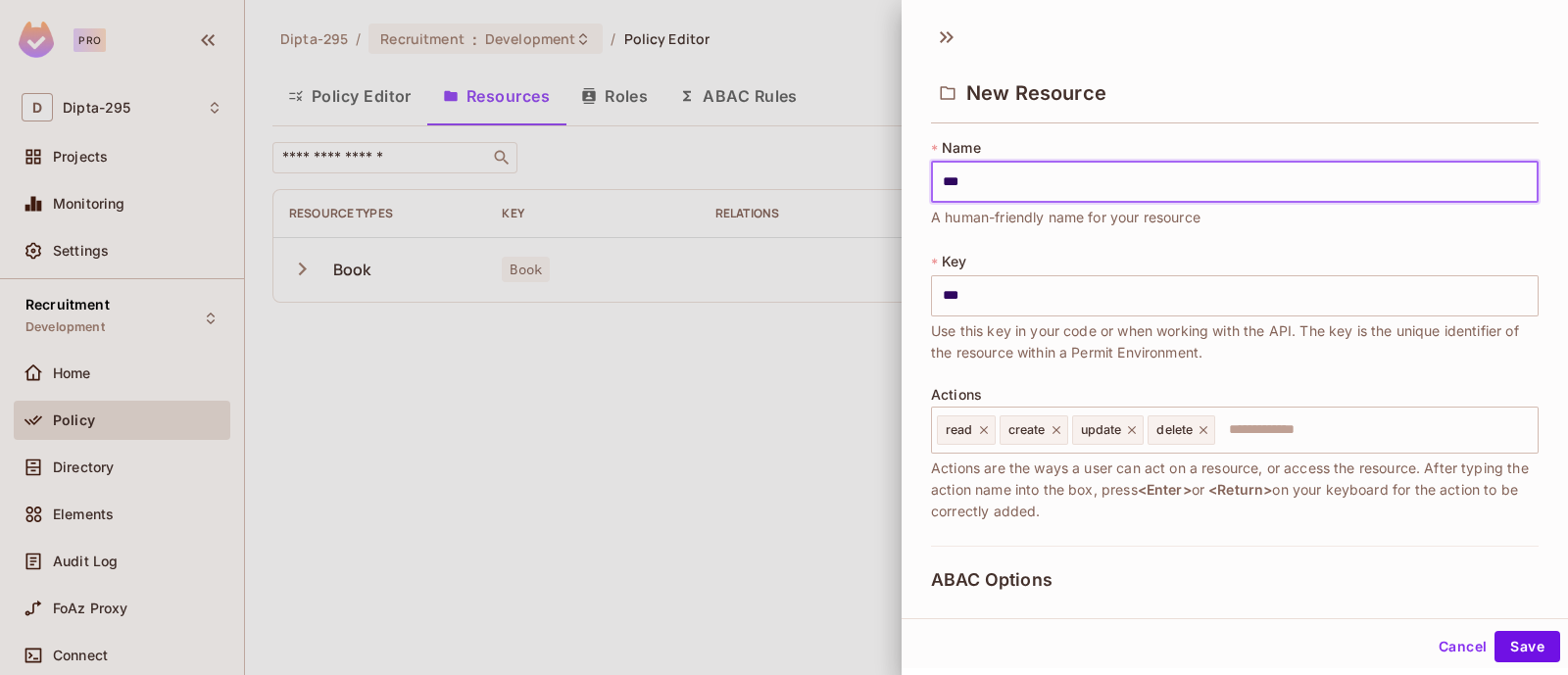 type on "****" 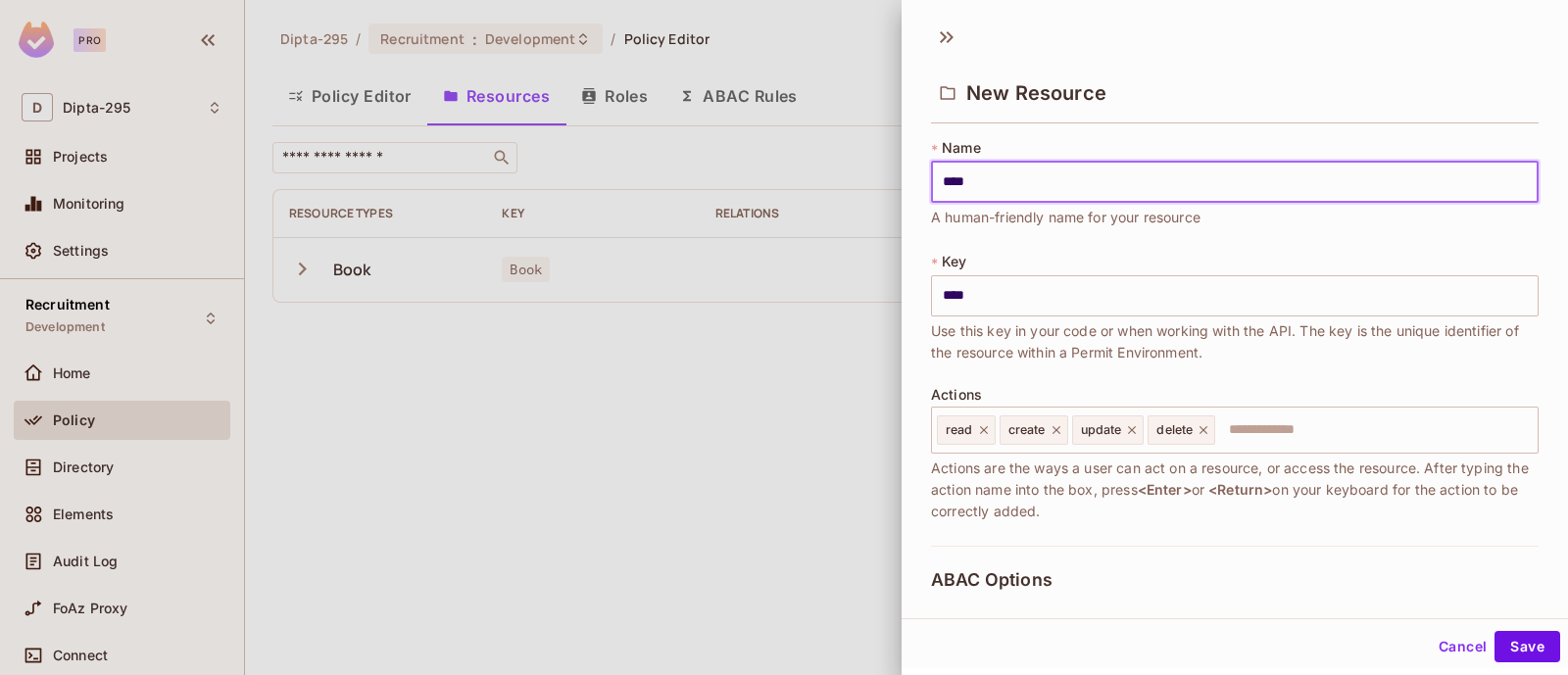 type on "*****" 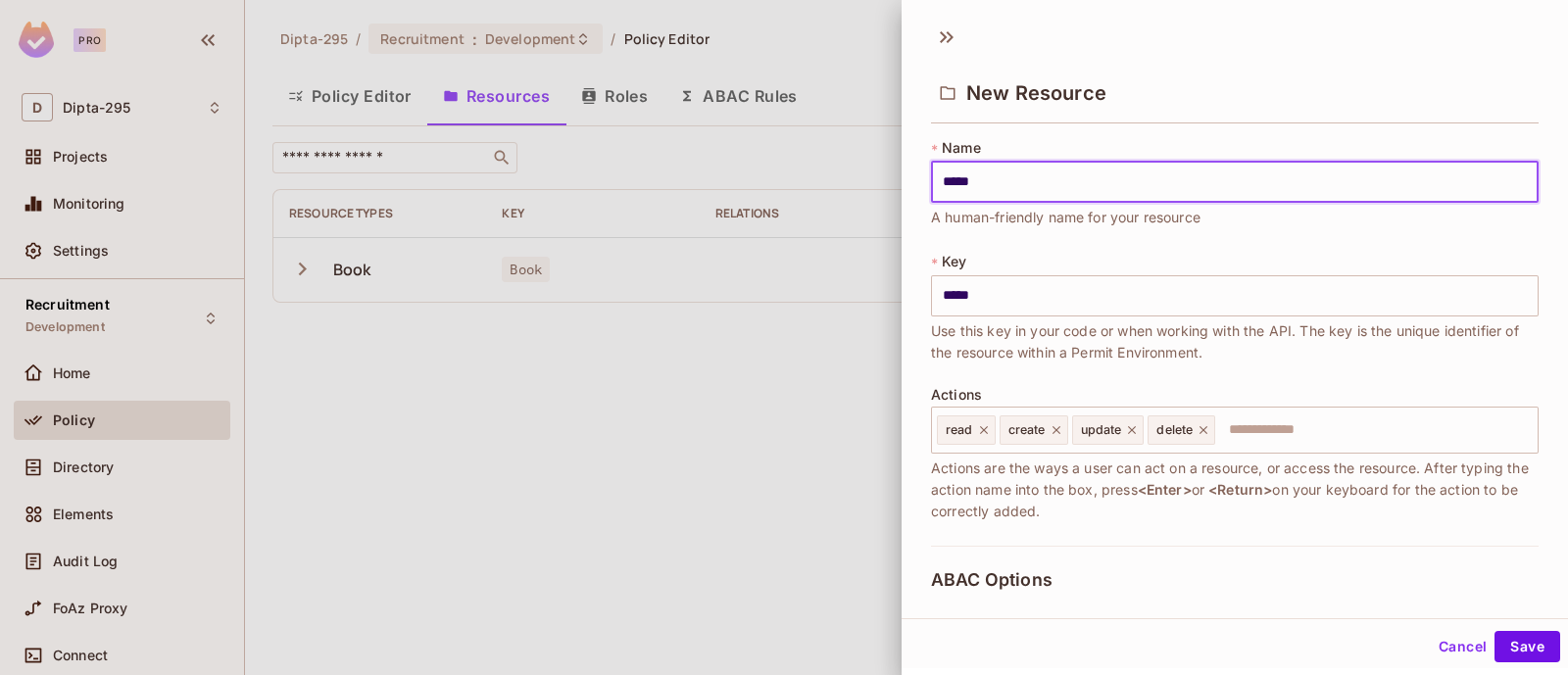 scroll, scrollTop: 401, scrollLeft: 0, axis: vertical 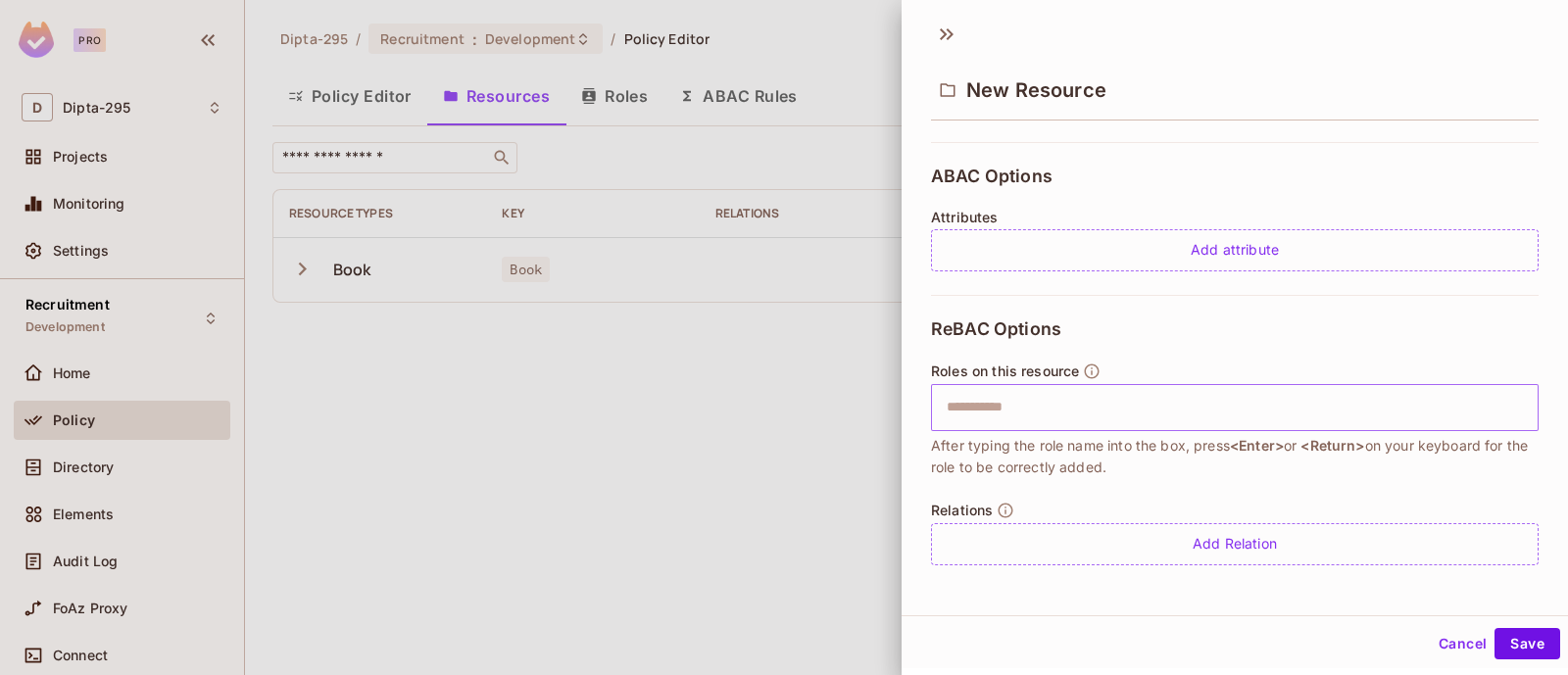 type on "*****" 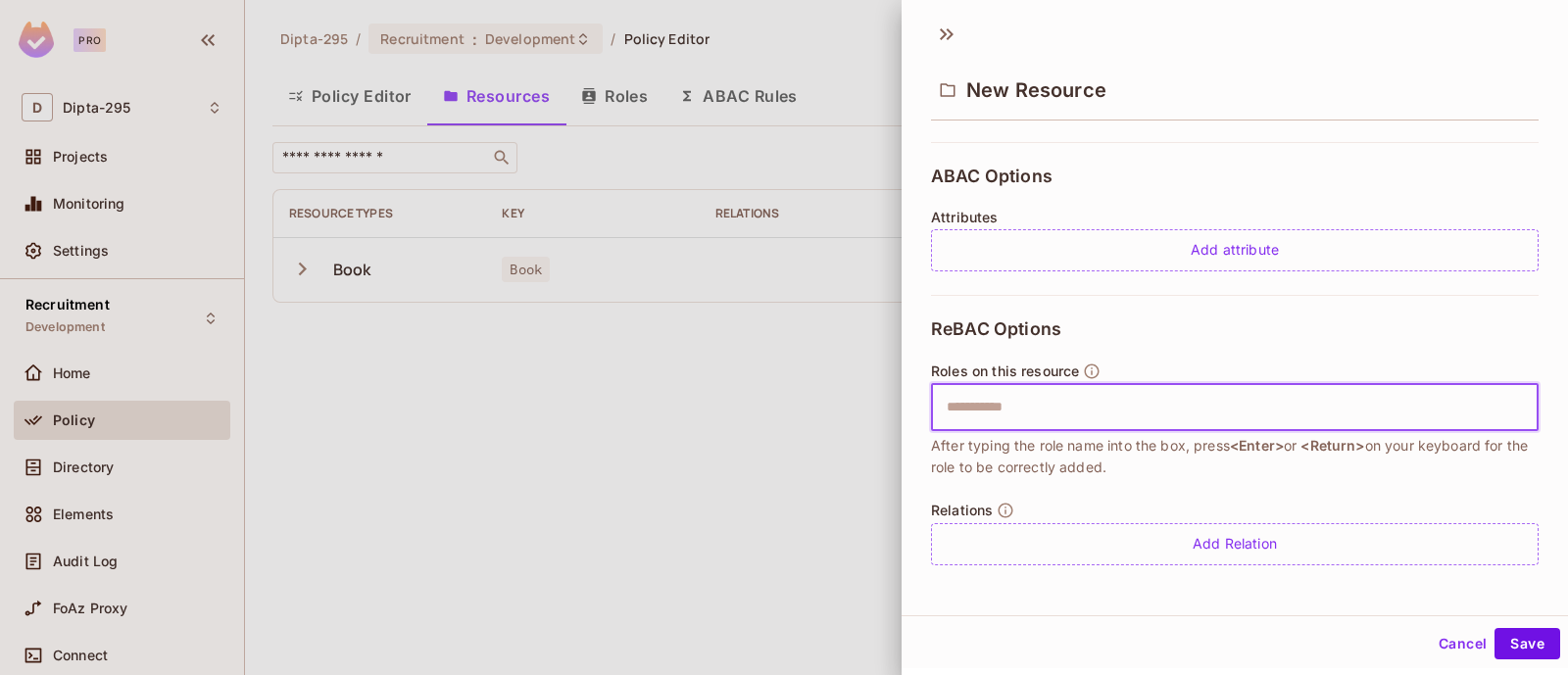 click at bounding box center (1232, 408) 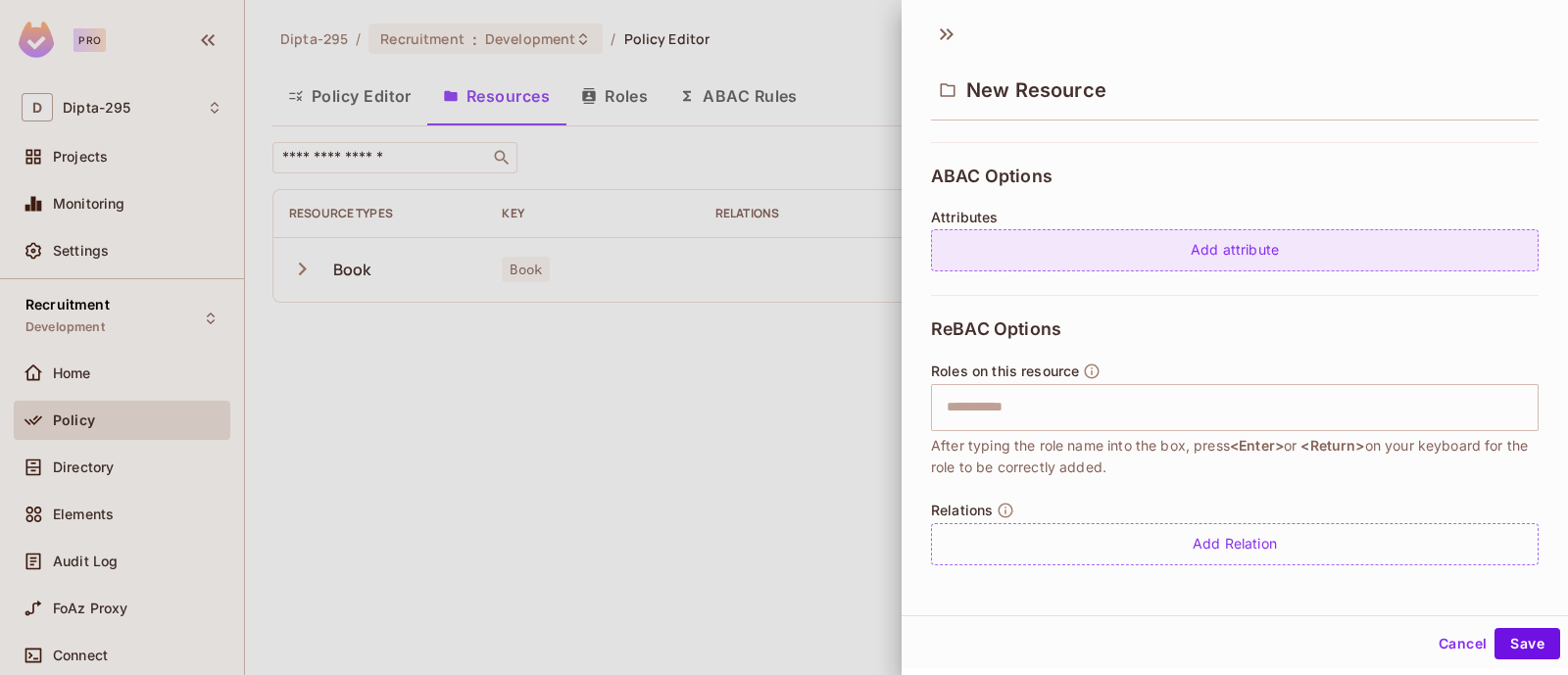 click on "Add attribute" at bounding box center [1235, 250] 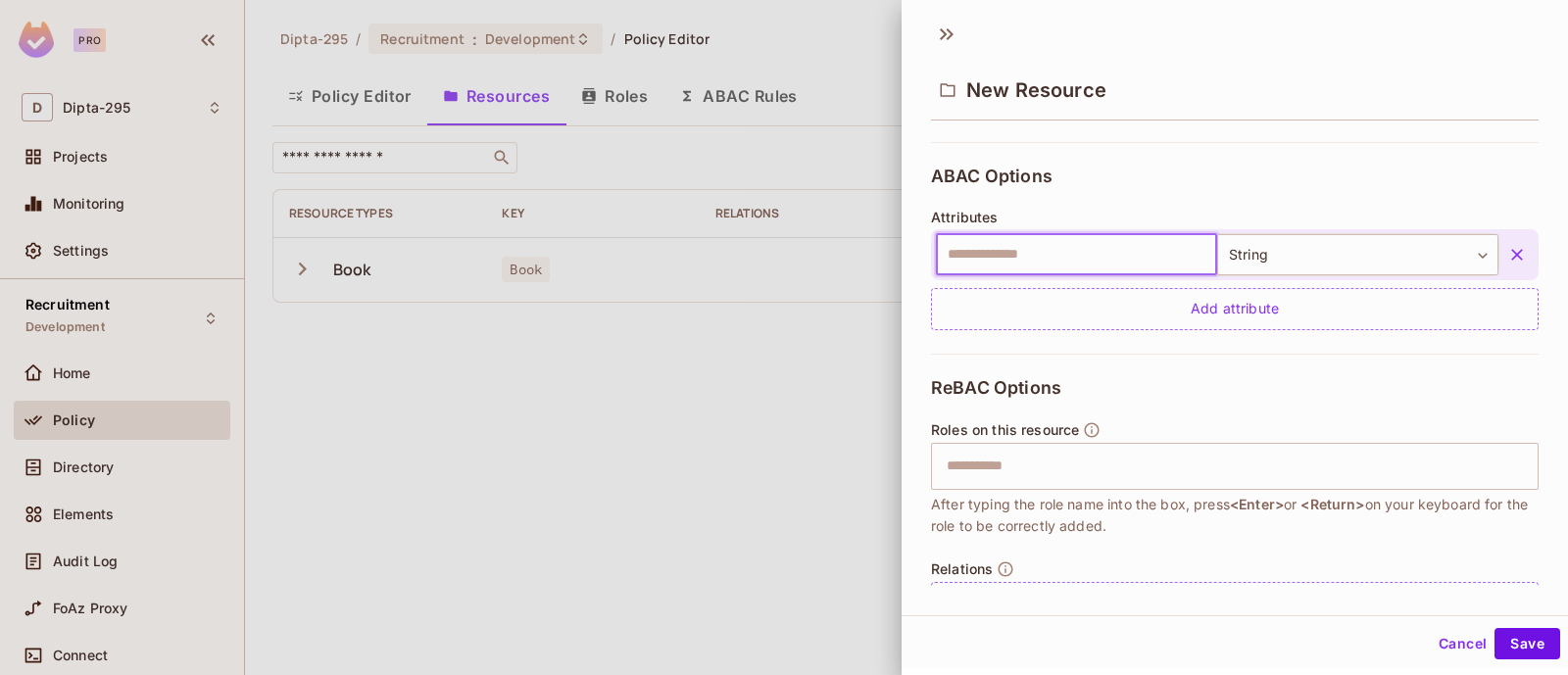 click at bounding box center (1076, 255) 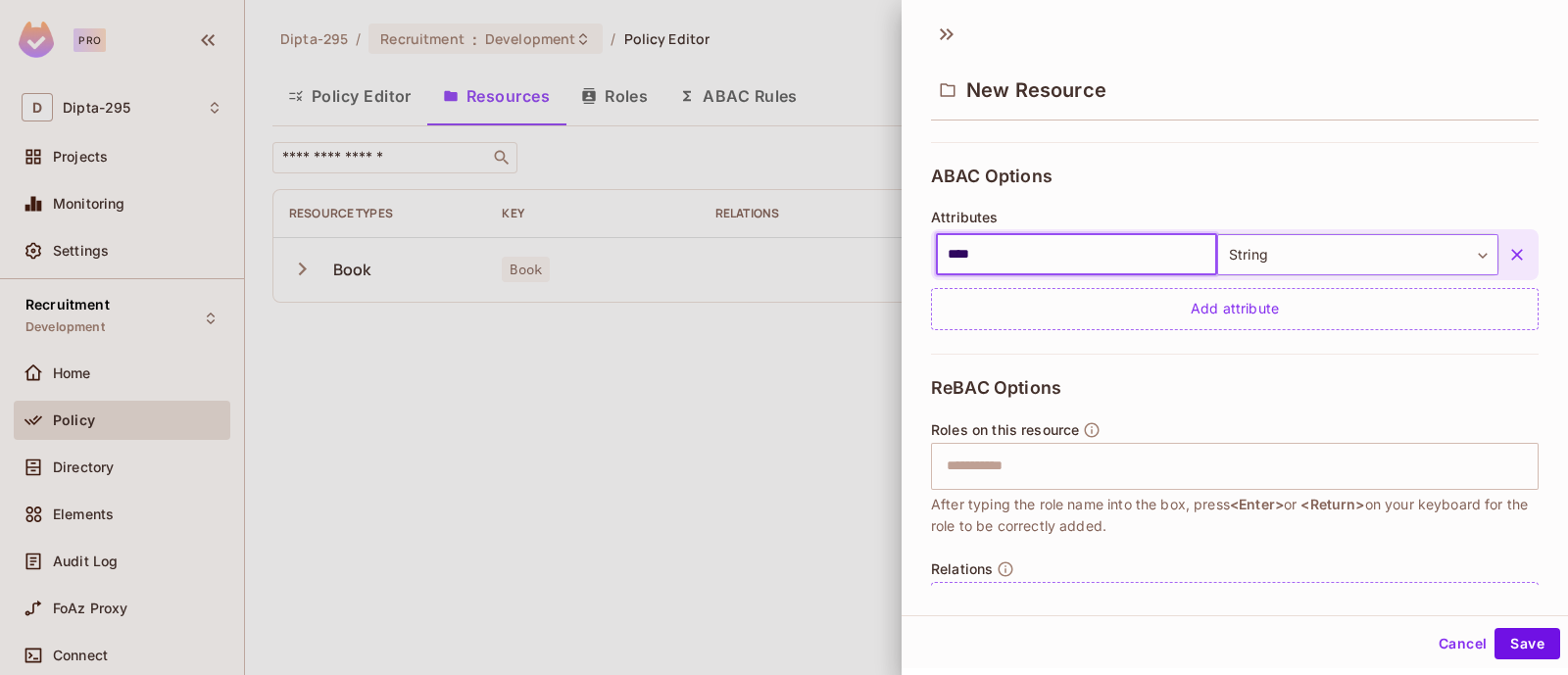 type on "****" 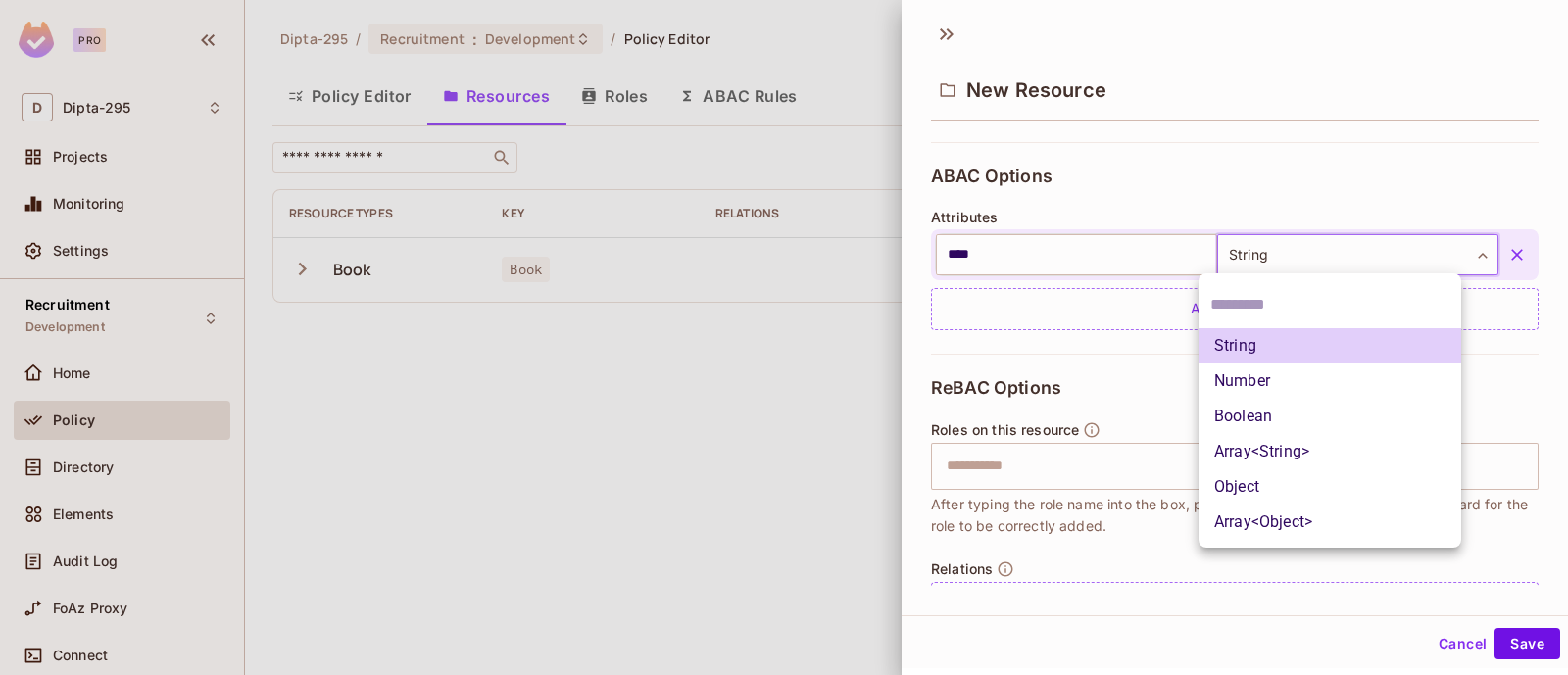 click on "Pro D Dipta-295 Projects Monitoring Settings Recruitment Development Home Policy Directory Elements Audit Log FoAz Proxy Connect 14 days left in Pro Trial Welcome! Upgrade Help & Updates Dipta-295 / Recruitment : Development / Policy Editor Policy Editor Resources Roles ABAC Rules ​ Add Resource Resource Types Key Relations Instance roles Attributes Book Book Book # admin Add Attributes
New Resource * Name ***** ​ A human-friendly name for your resource * Key ***** ​ Use this key in your code or when working with the API. The key is the unique identifier of the resource within a Permit Environment. Actions read create update delete ​ Actions are the ways a user can act on a resource, or access the resource. After typing the action name into the box, press  <Enter>  or   <Return>  on your keyboard for the action to be correctly added. ABAC Options Attributes **** ​ String ****** ​ Add attribute ReBAC Options Roles on this resource ​  or" at bounding box center (784, 337) 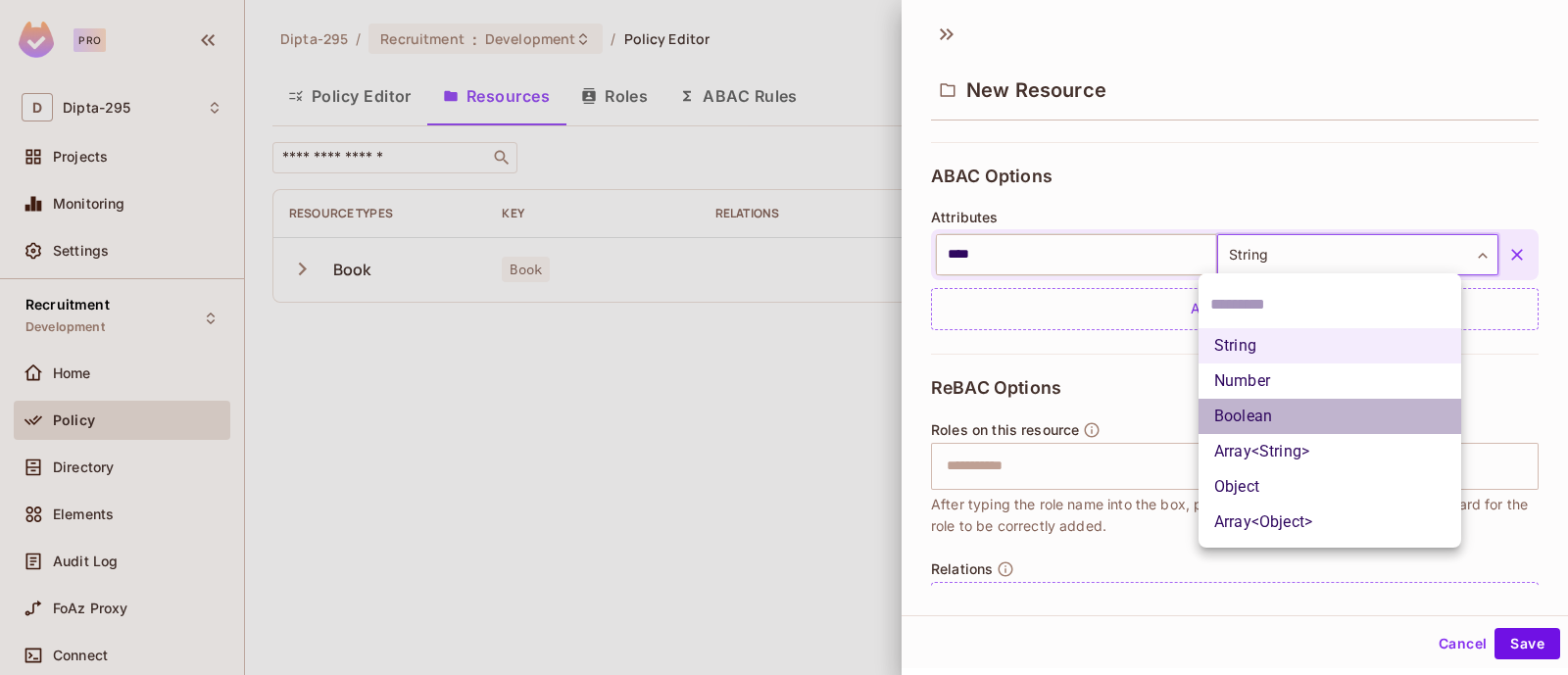 click on "Boolean" at bounding box center (1330, 416) 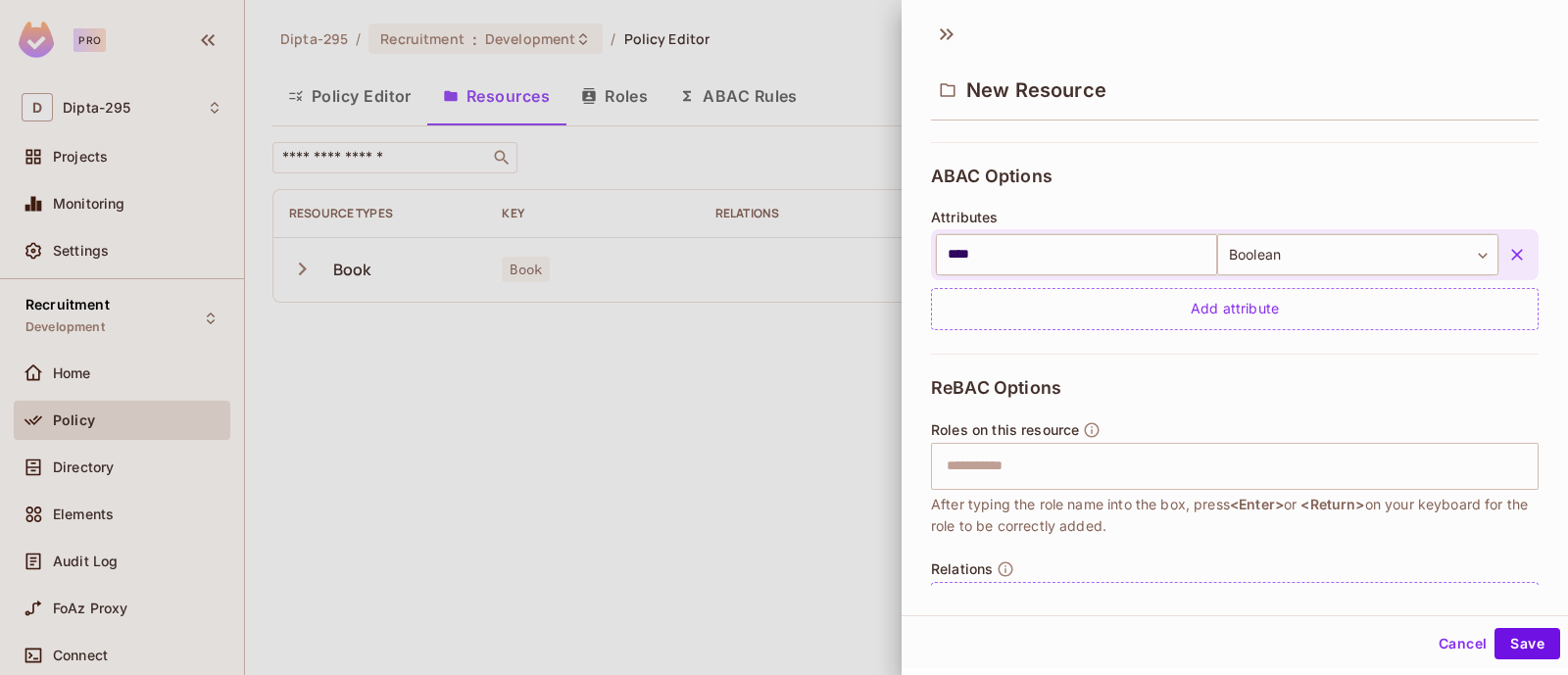 click on "ReBAC Options Roles on this resource ​ After typing the role name into the box, press  <Enter>  or   <Return>  on your keyboard for the role to be correctly added. Relations Add Relation" at bounding box center (1235, 501) 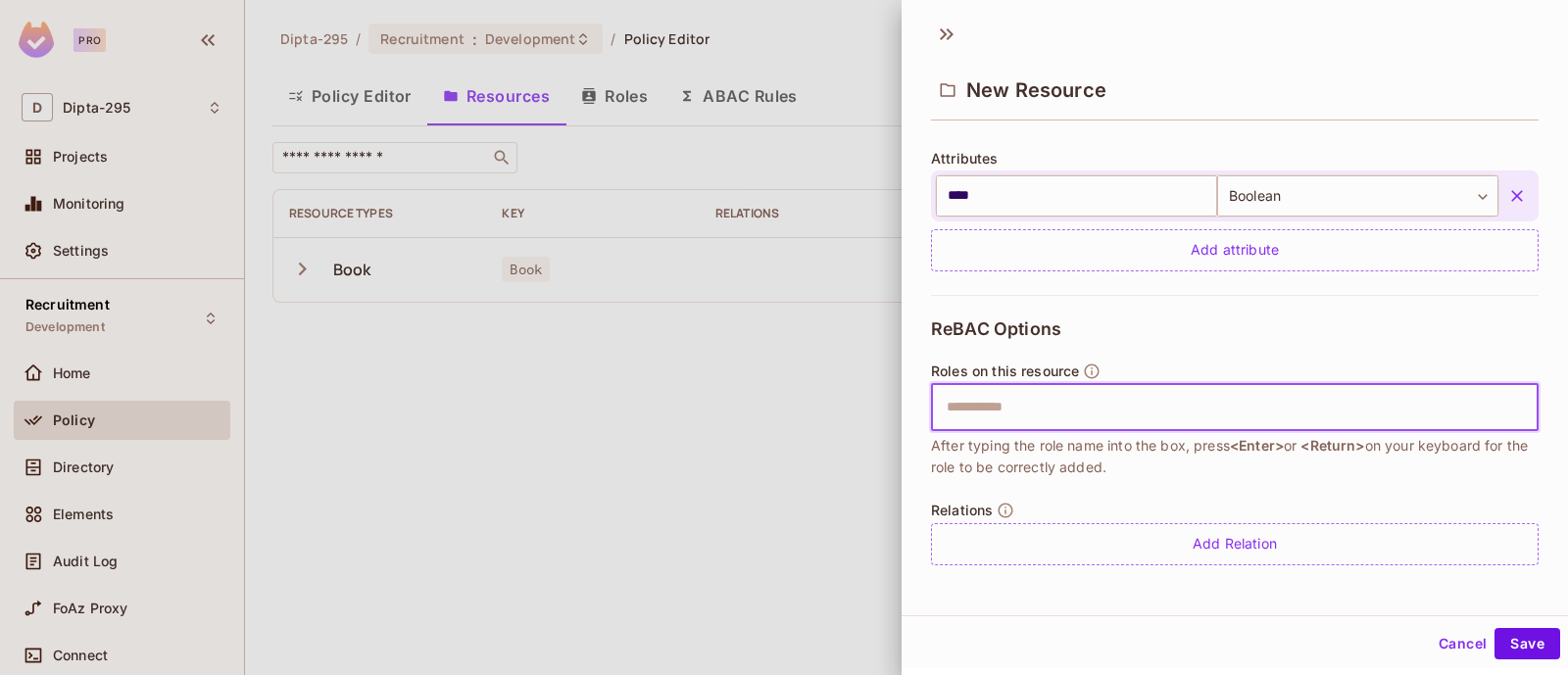 click at bounding box center (1232, 408) 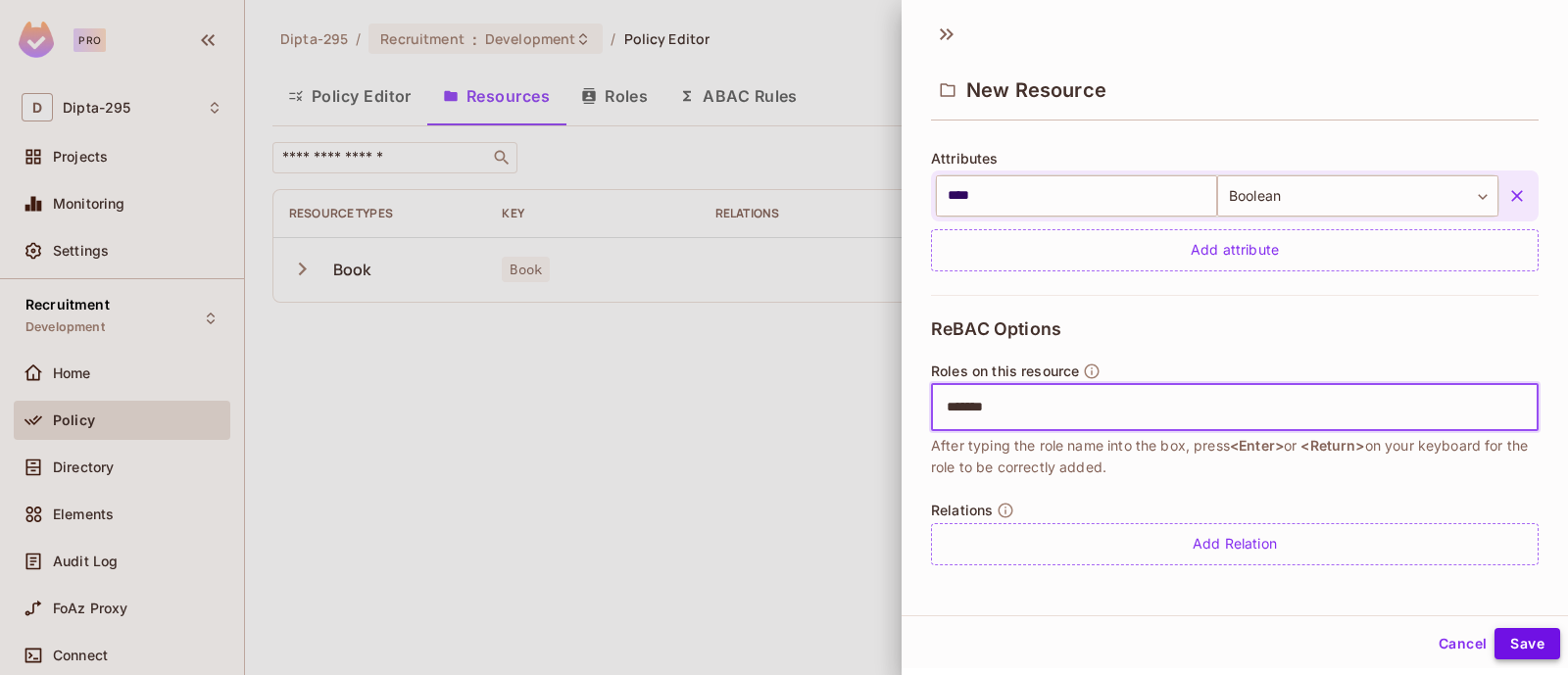 type on "*******" 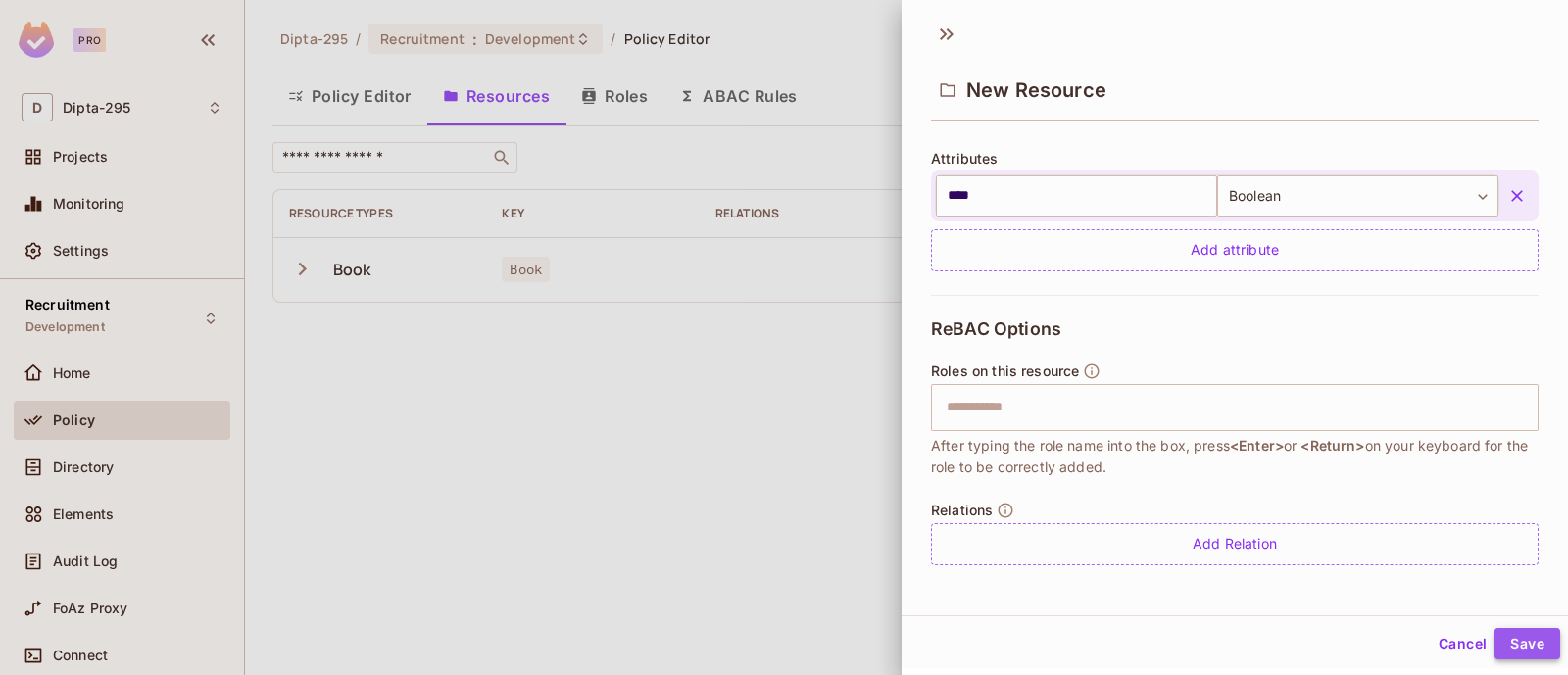 click on "Save" at bounding box center [1527, 644] 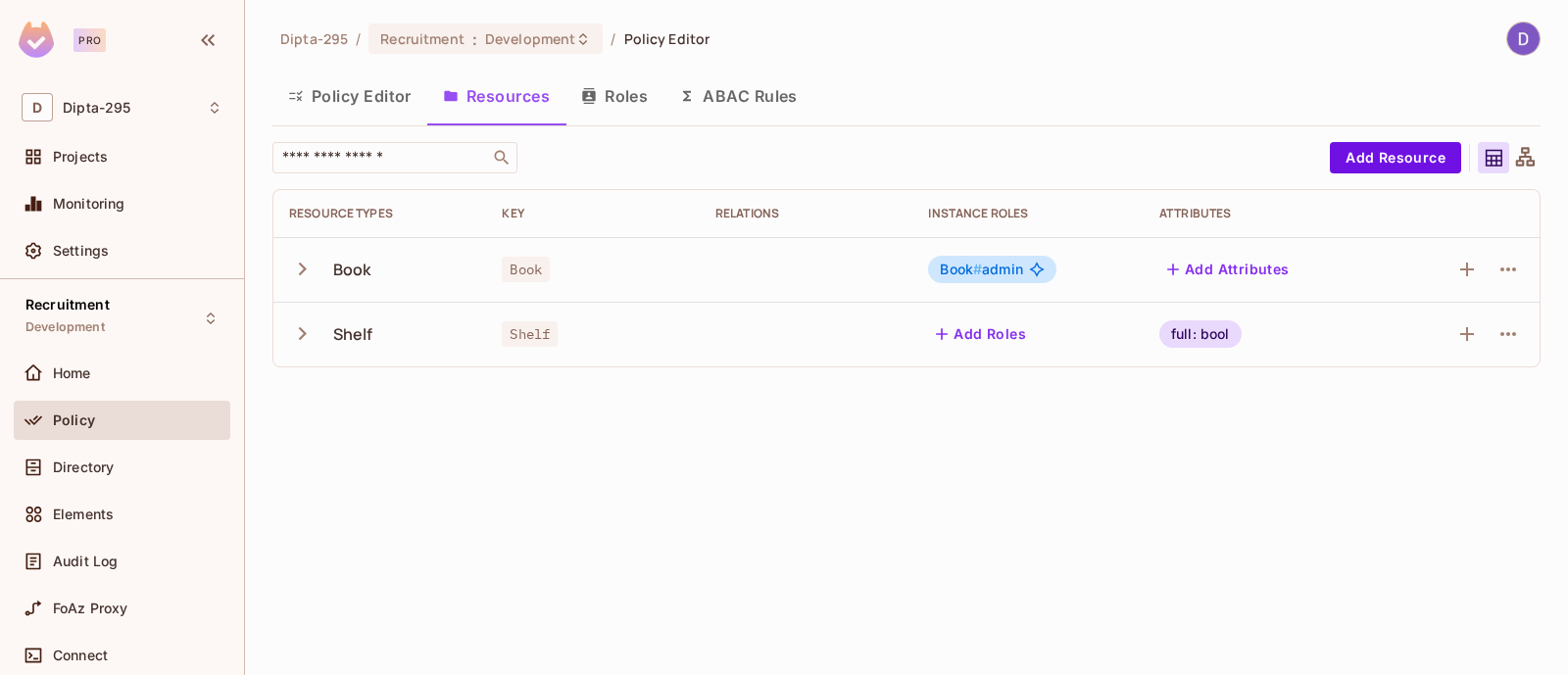 click on "Policy Editor" at bounding box center (350, 96) 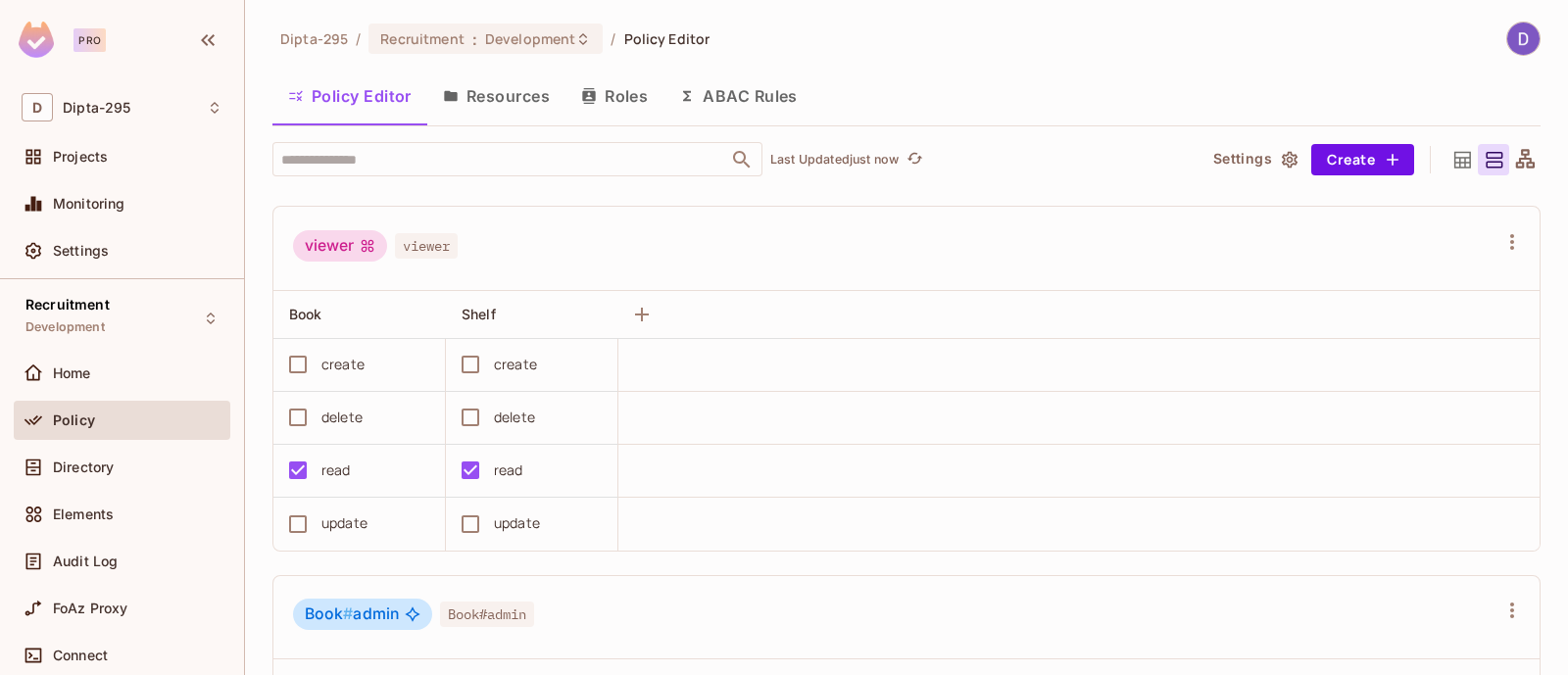 scroll, scrollTop: 0, scrollLeft: 0, axis: both 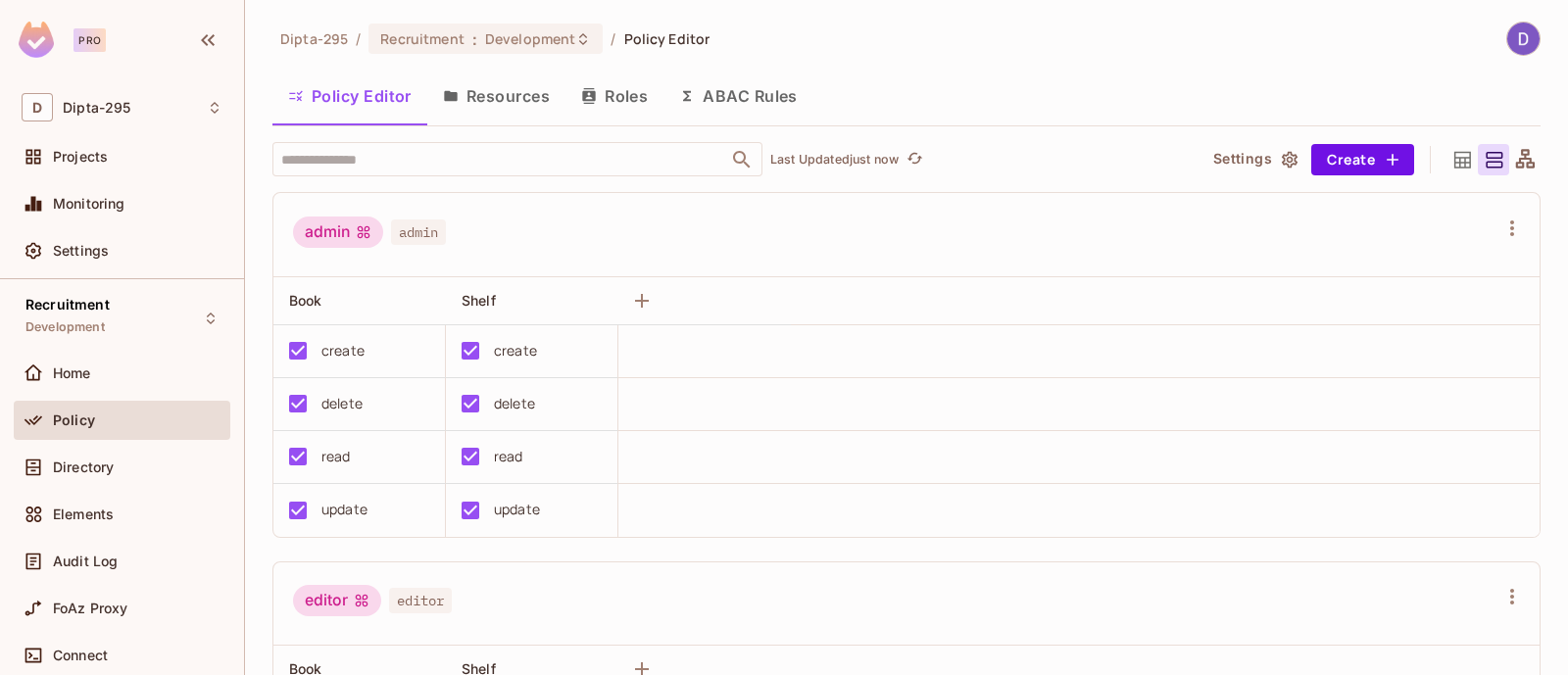 click on "Resources" at bounding box center [496, 96] 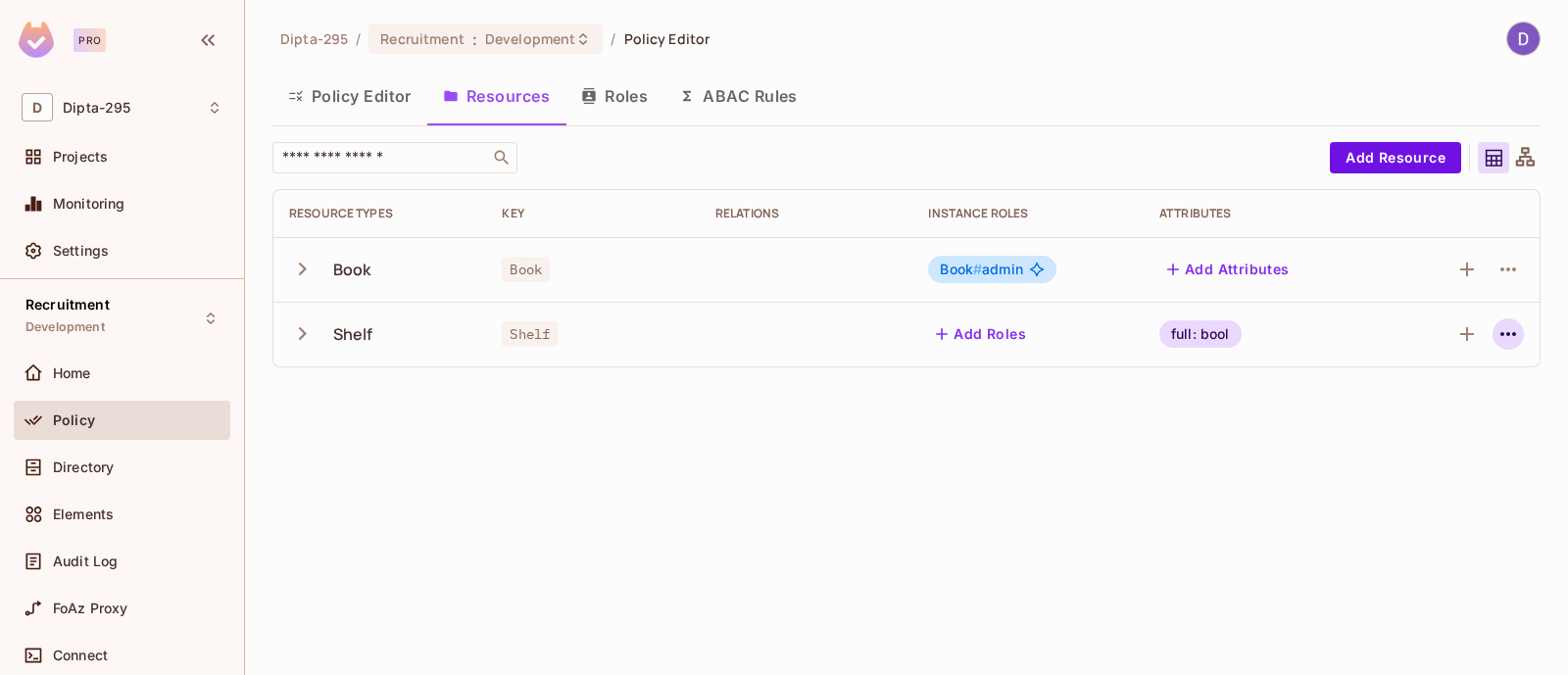 click 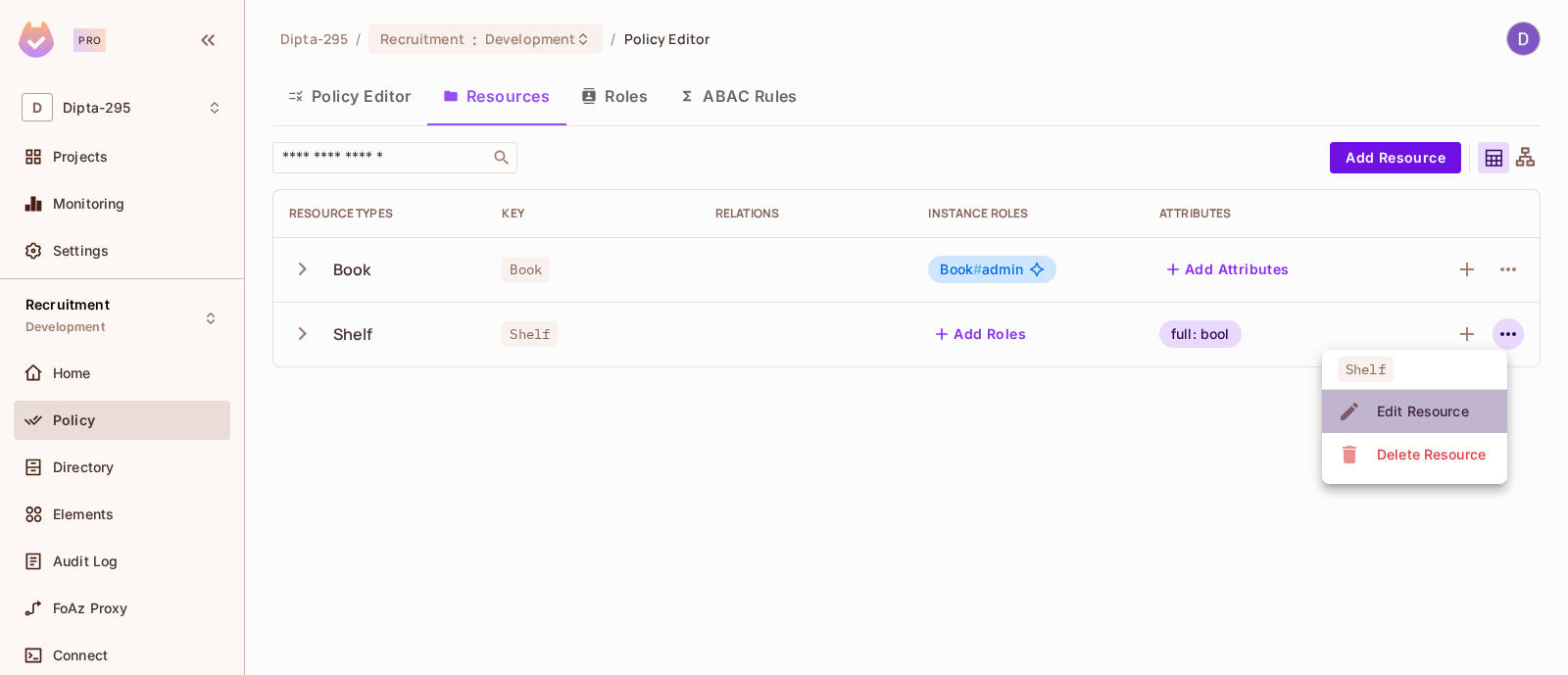 click on "Edit Resource" at bounding box center (1423, 411) 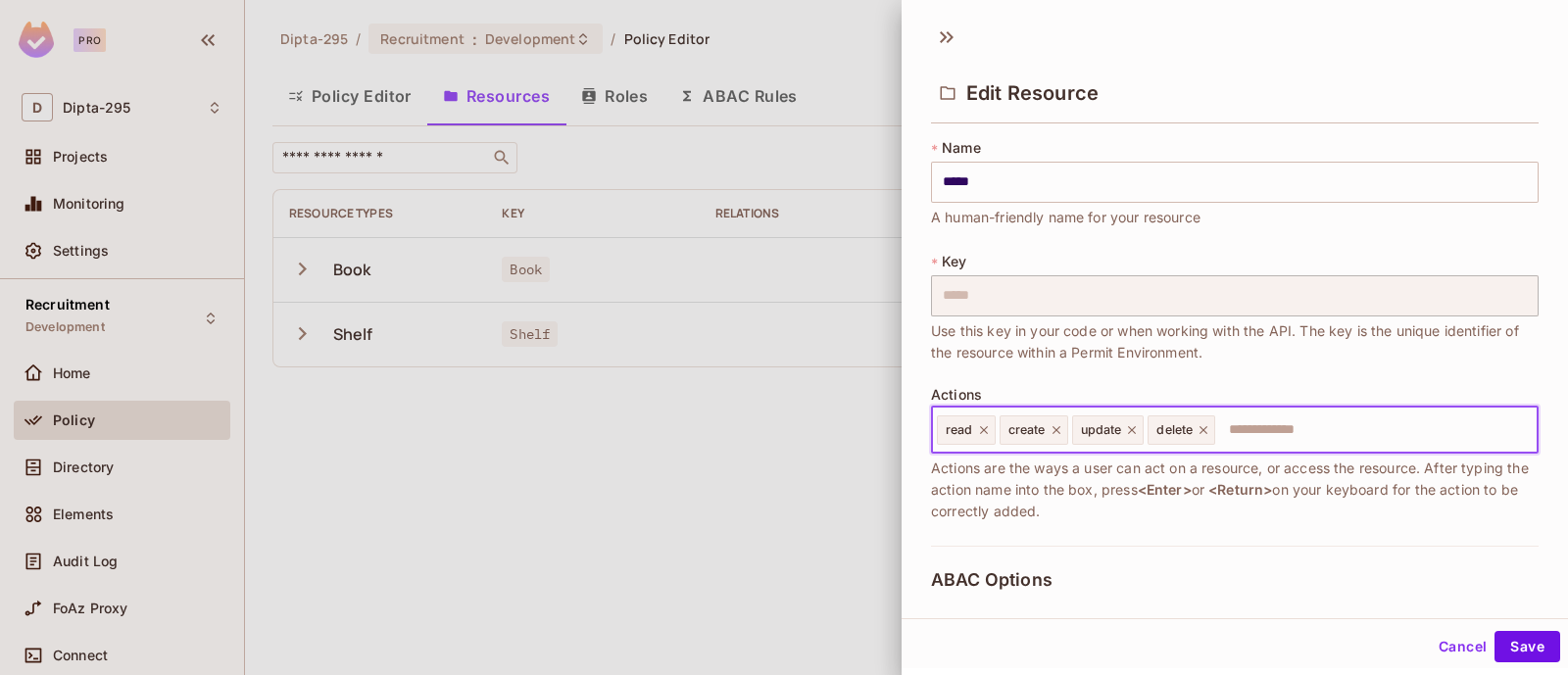 click at bounding box center [1373, 430] 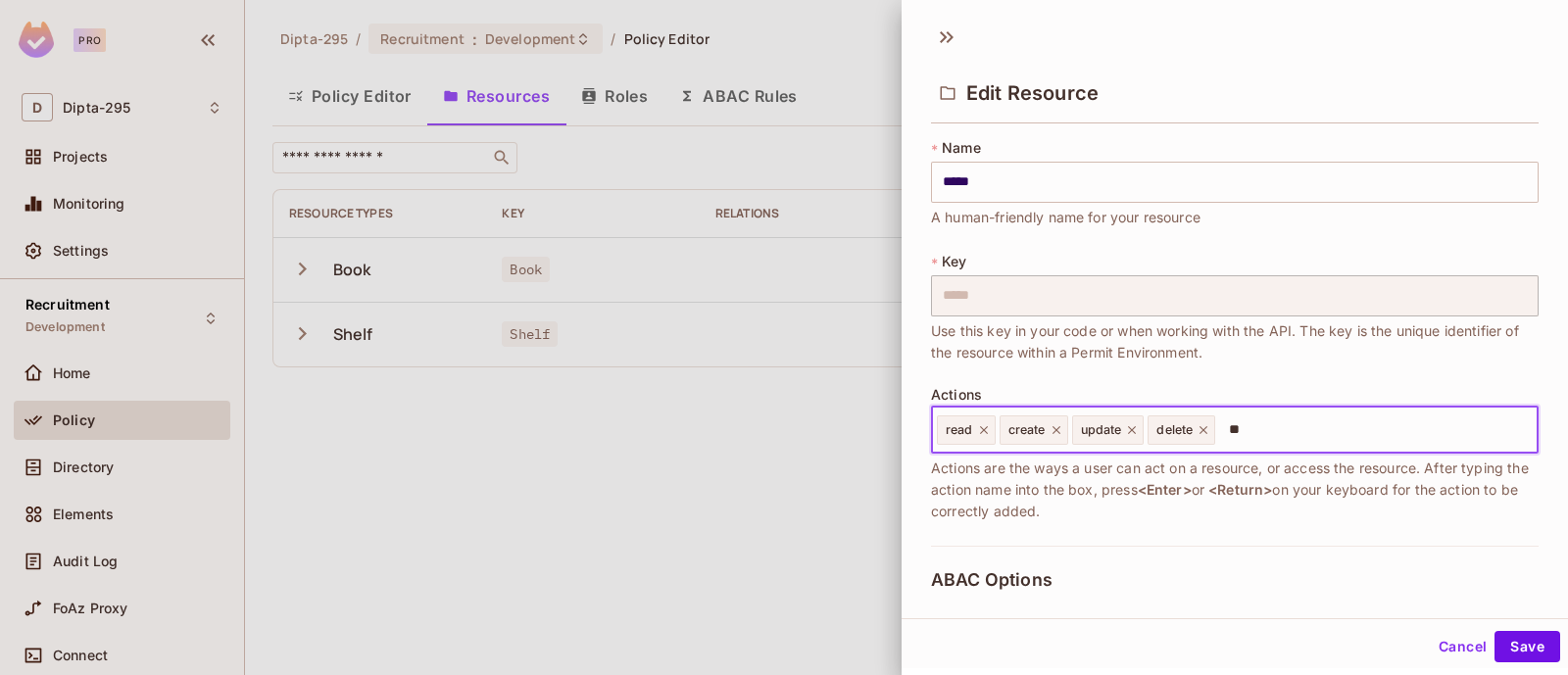 type on "*" 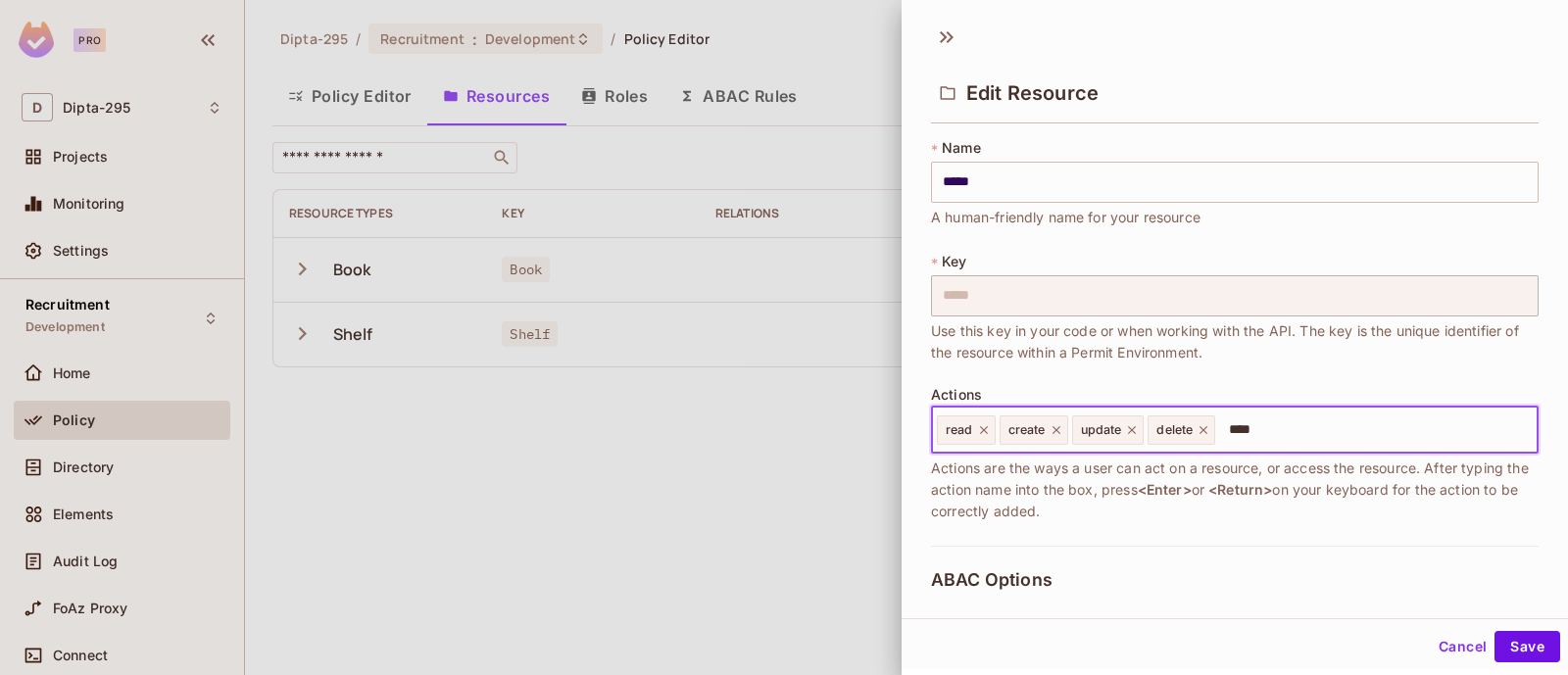 type on "*****" 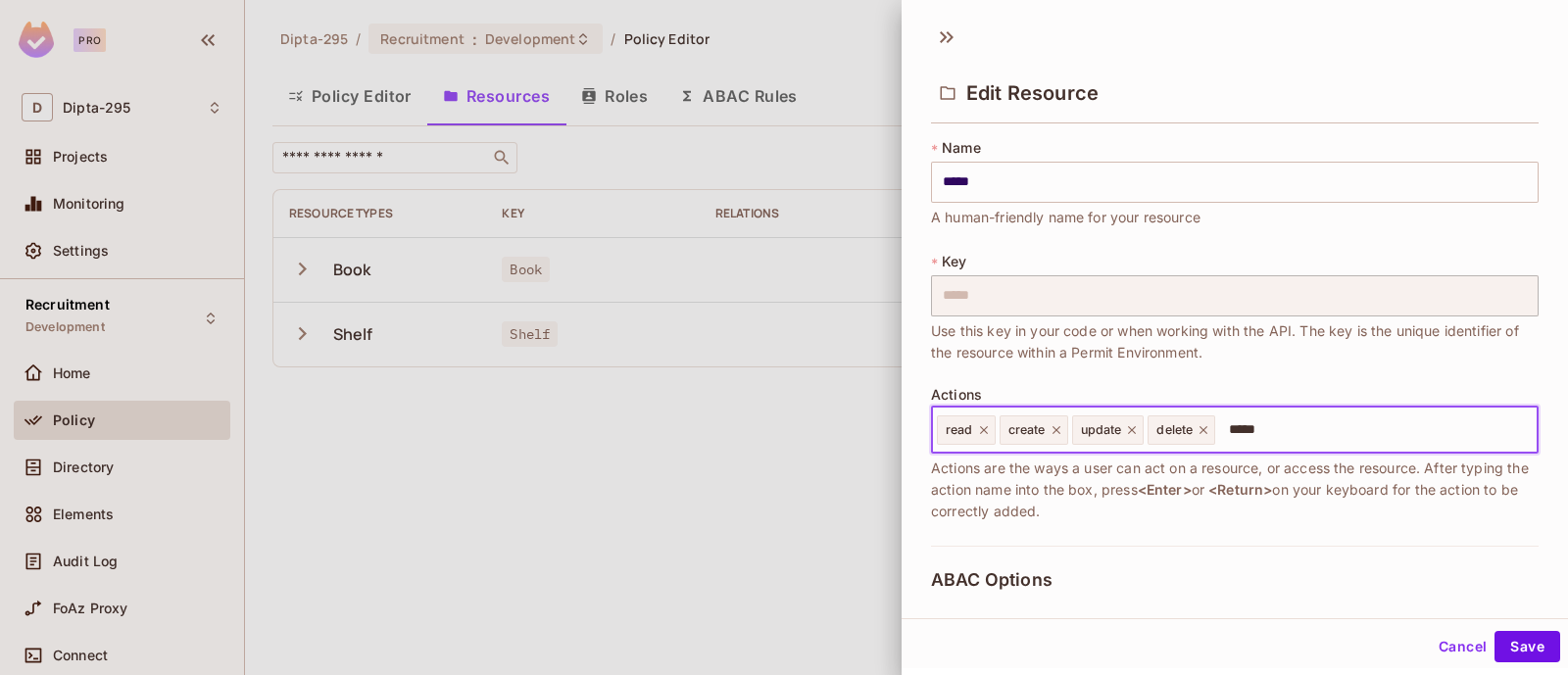 type 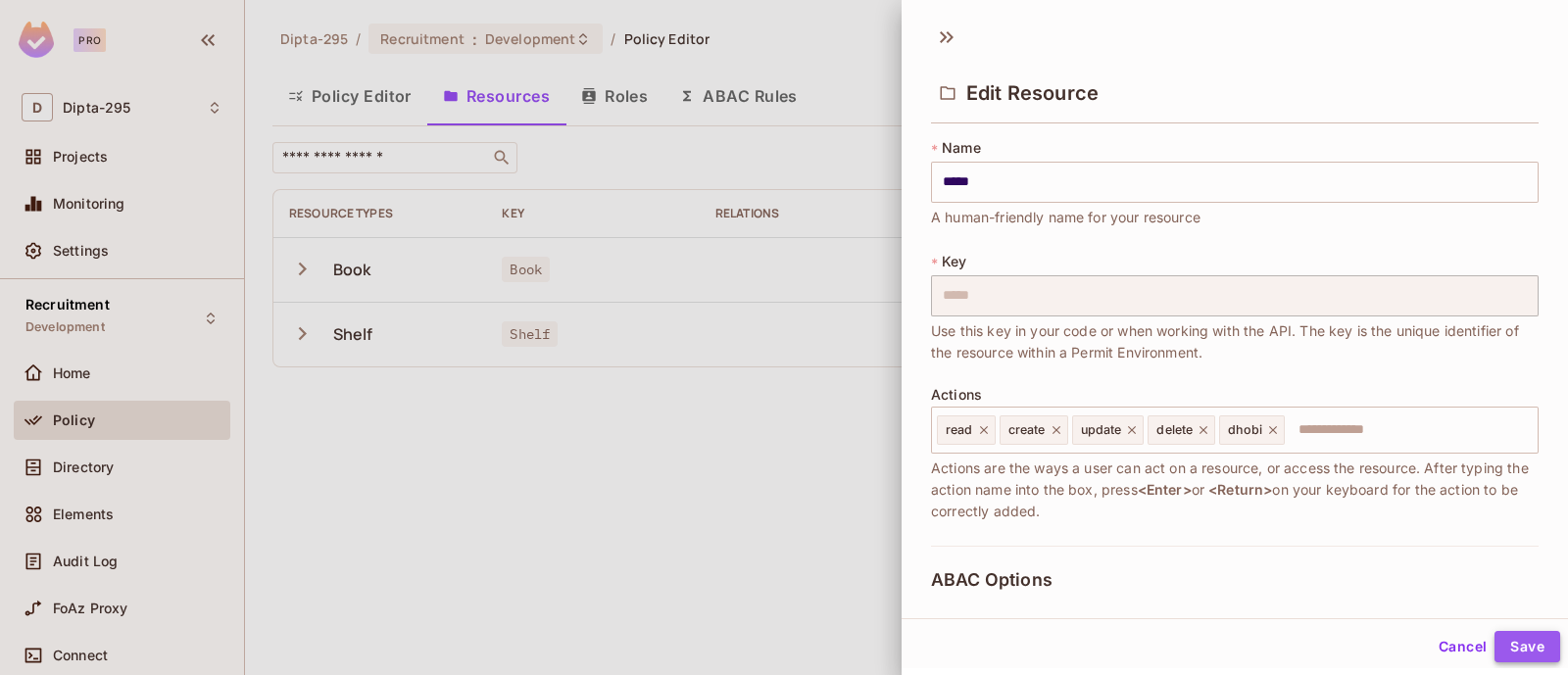 click on "Save" at bounding box center [1527, 647] 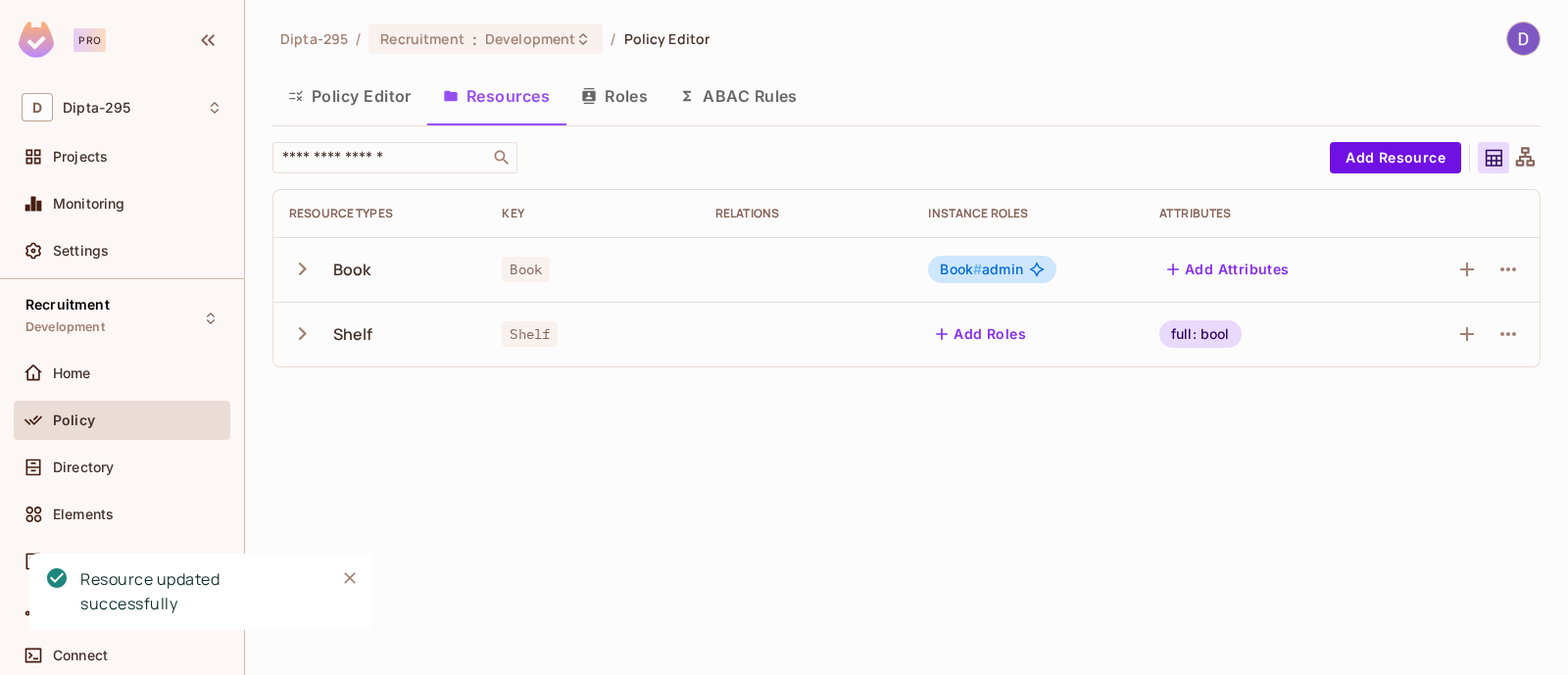 click on "Policy Editor" at bounding box center (350, 96) 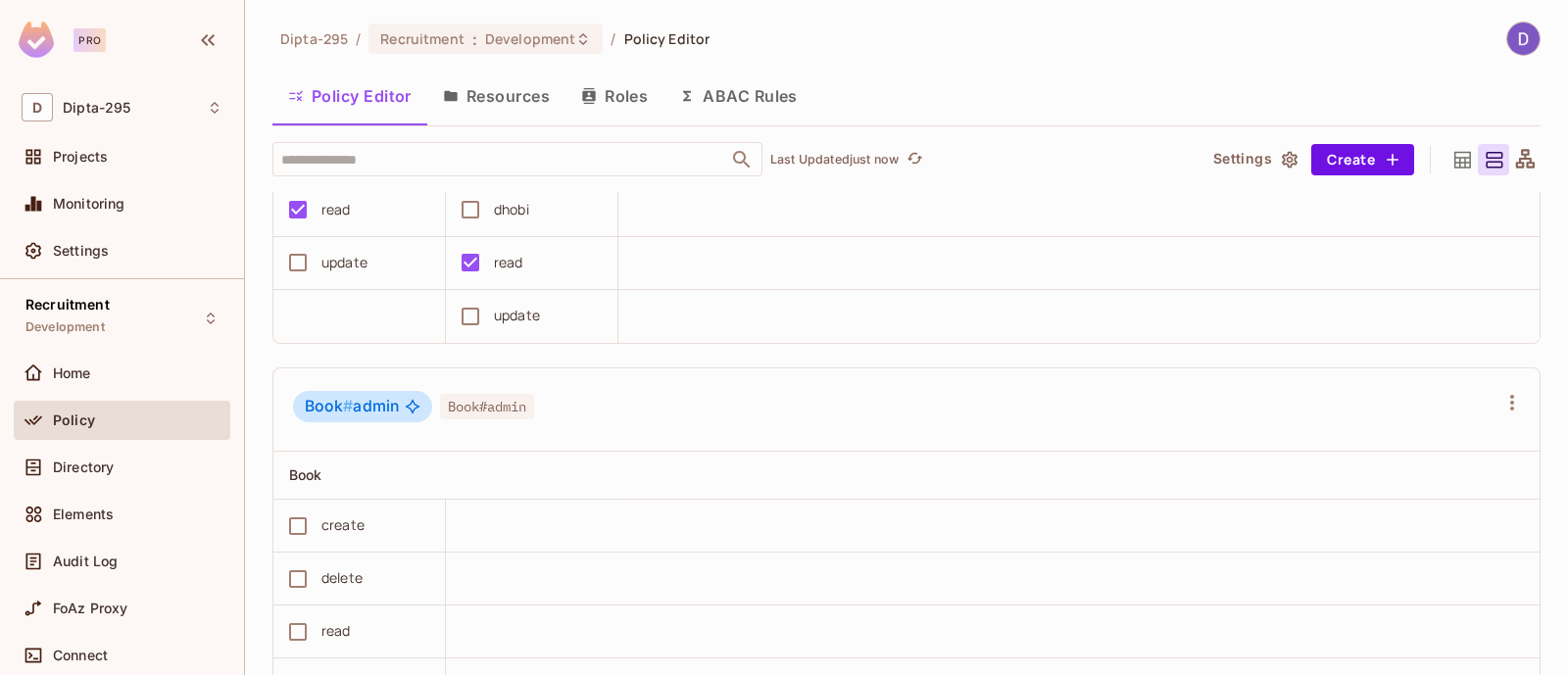 scroll, scrollTop: 1172, scrollLeft: 0, axis: vertical 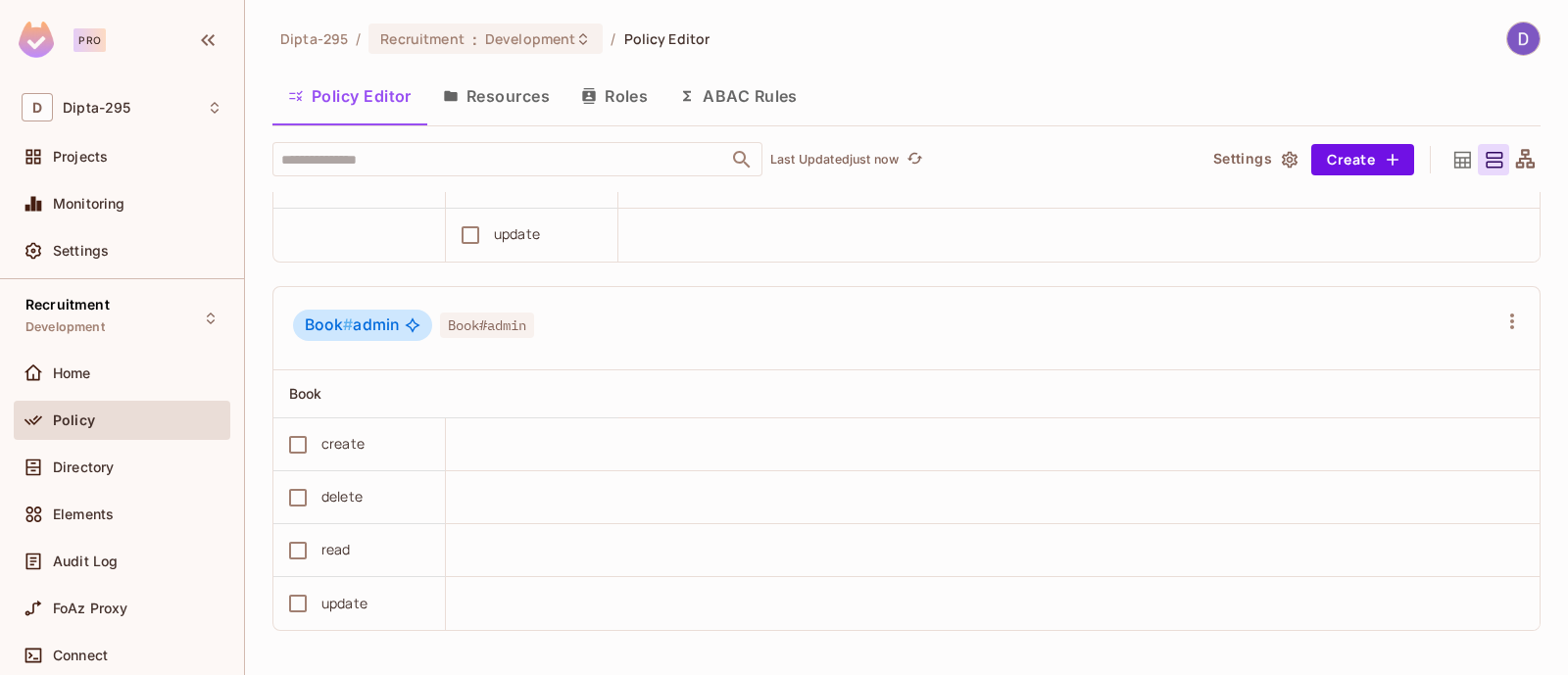 click on "Resources" at bounding box center (496, 96) 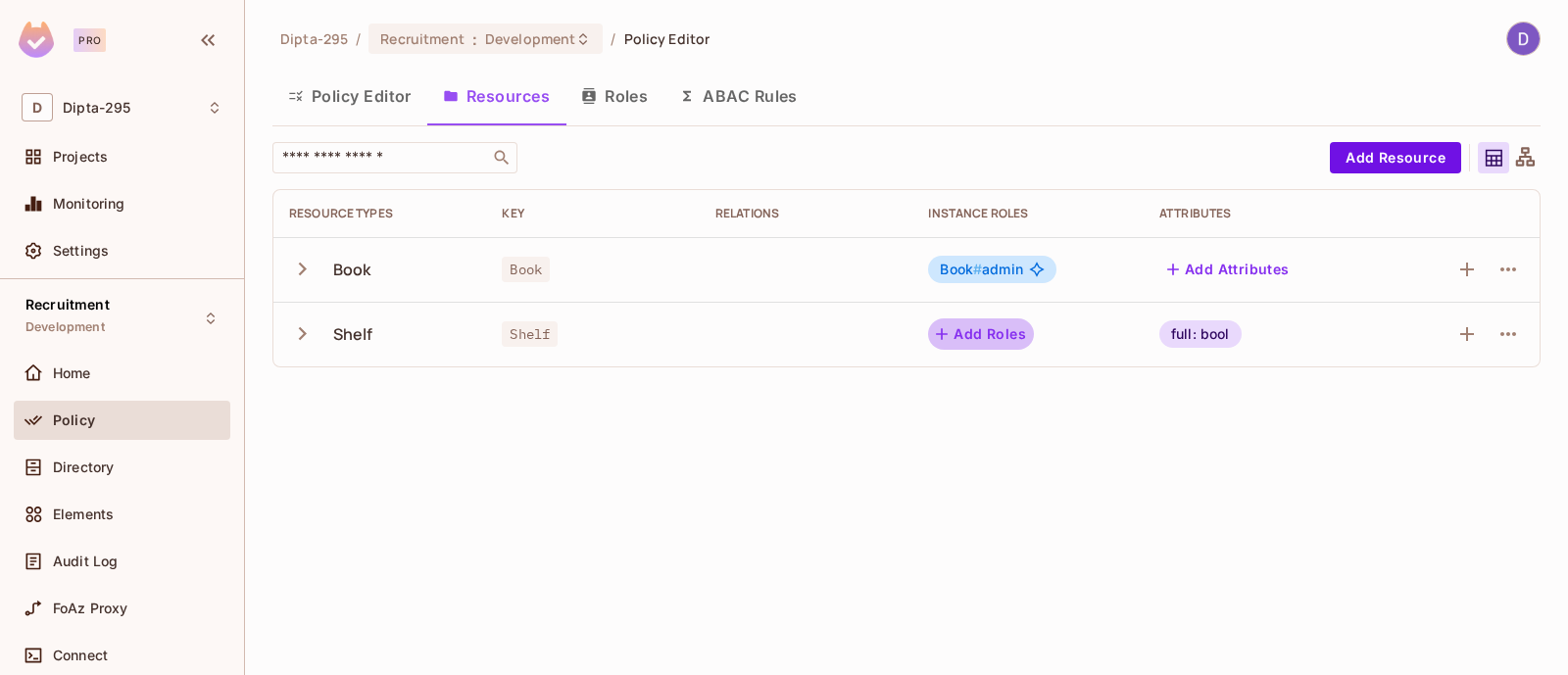 click on "Add Roles" at bounding box center [981, 334] 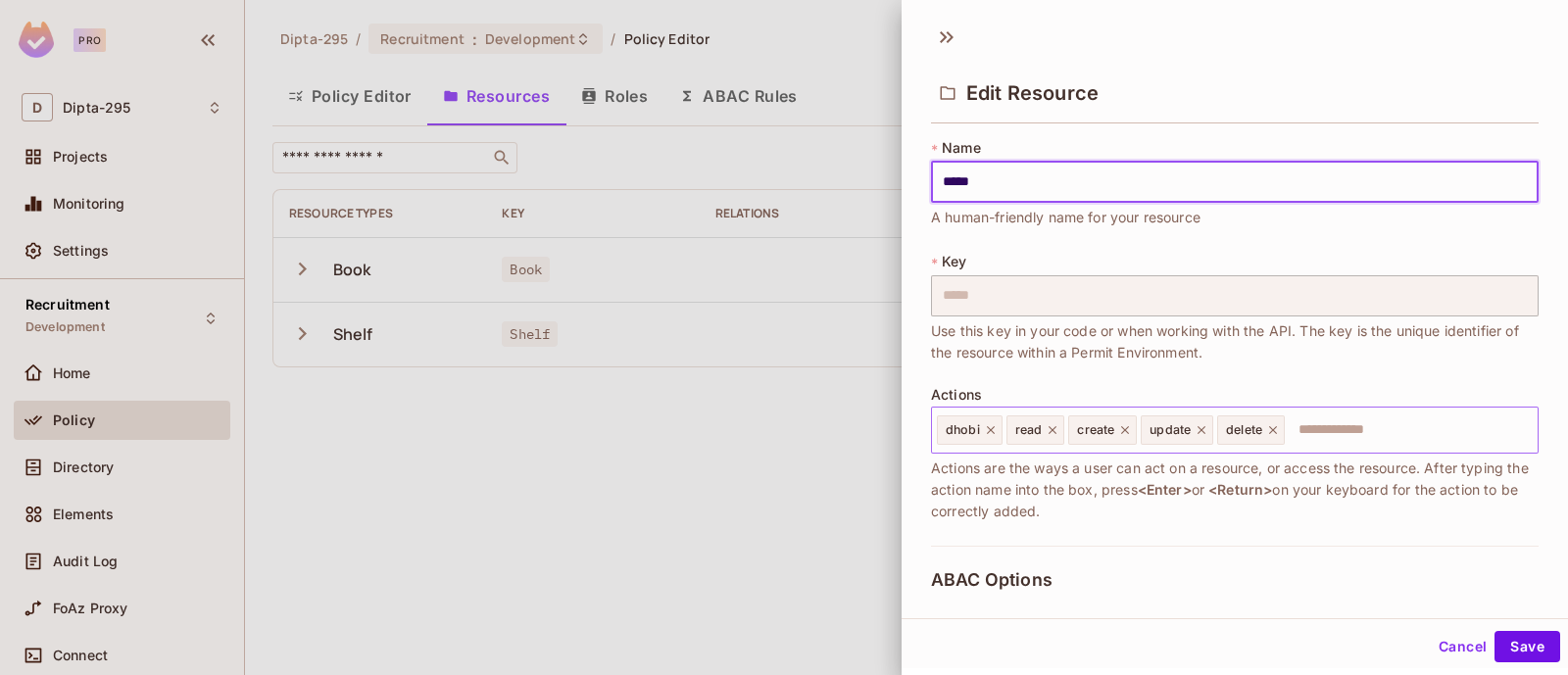 scroll, scrollTop: 459, scrollLeft: 0, axis: vertical 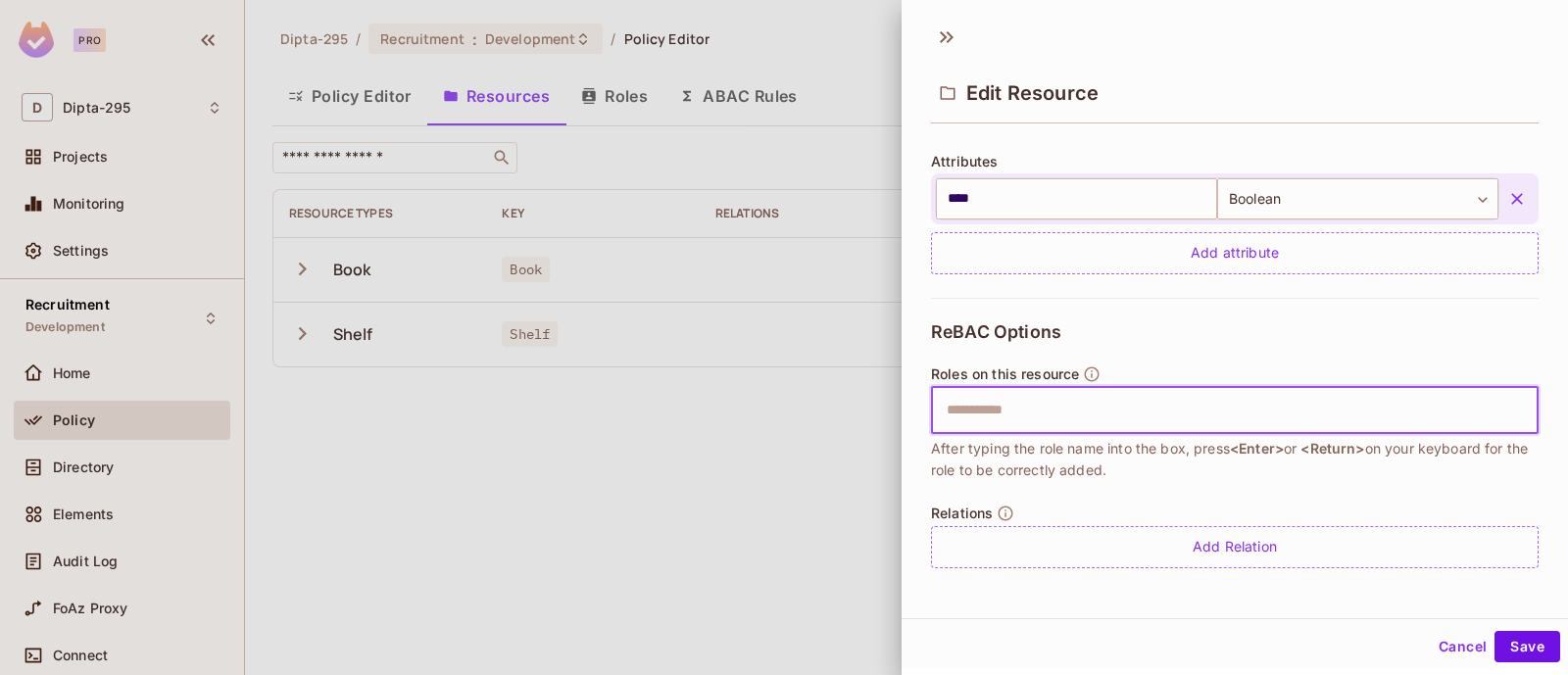 click at bounding box center (1232, 410) 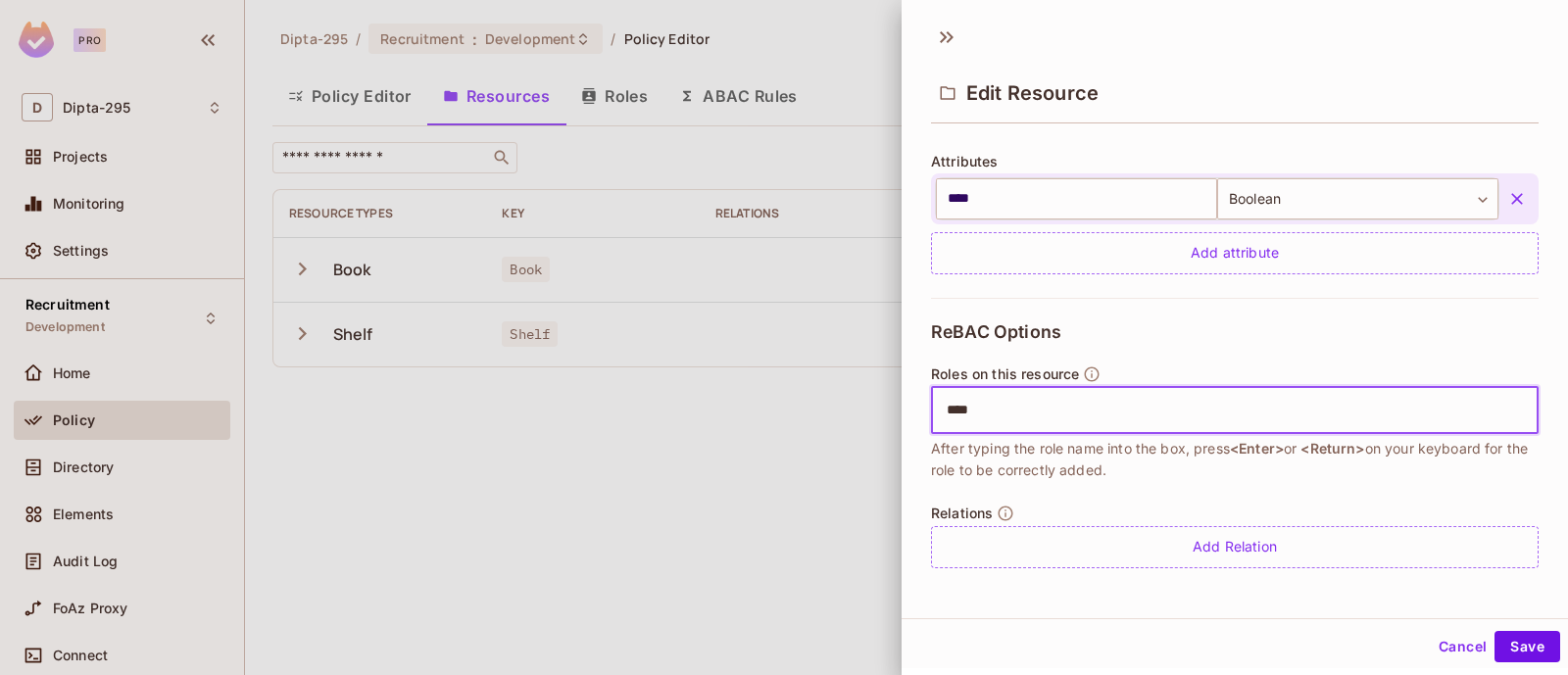 type on "*****" 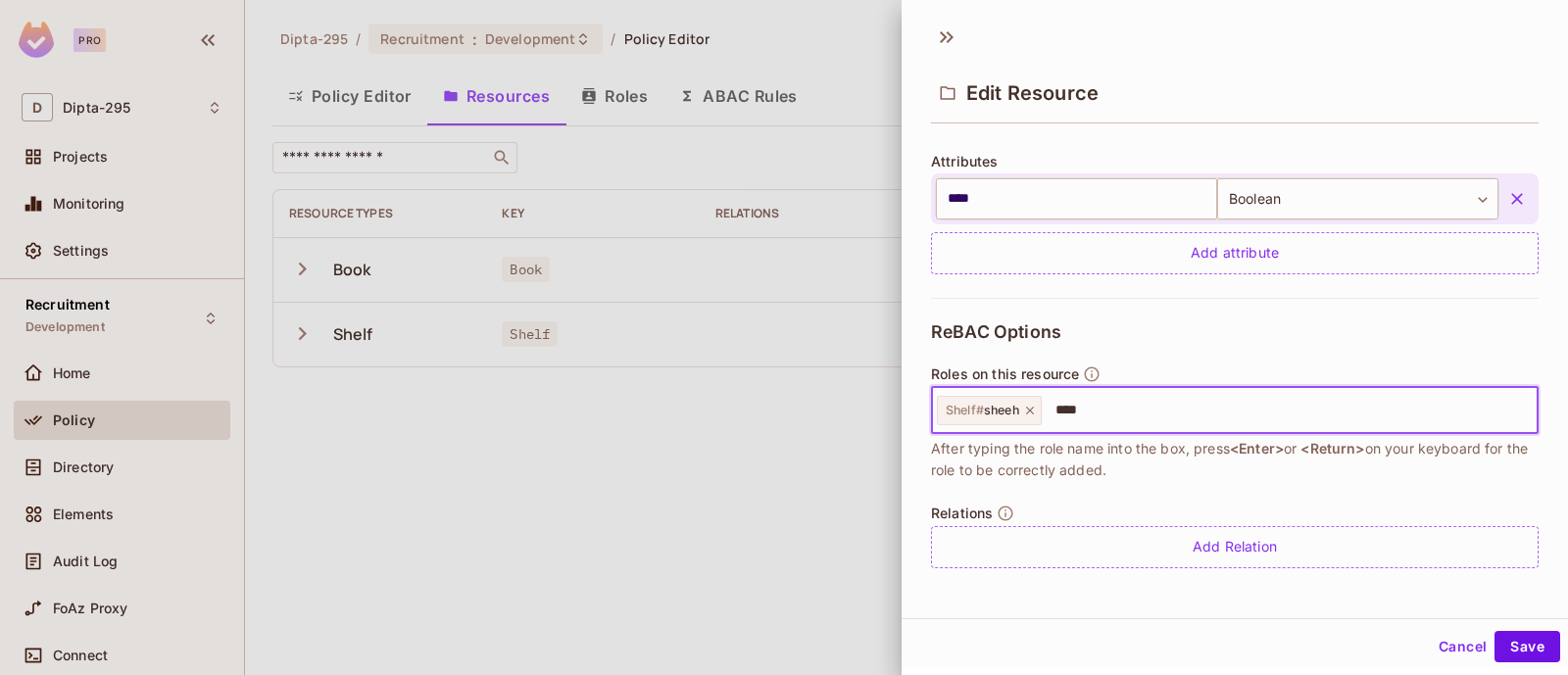 type on "*****" 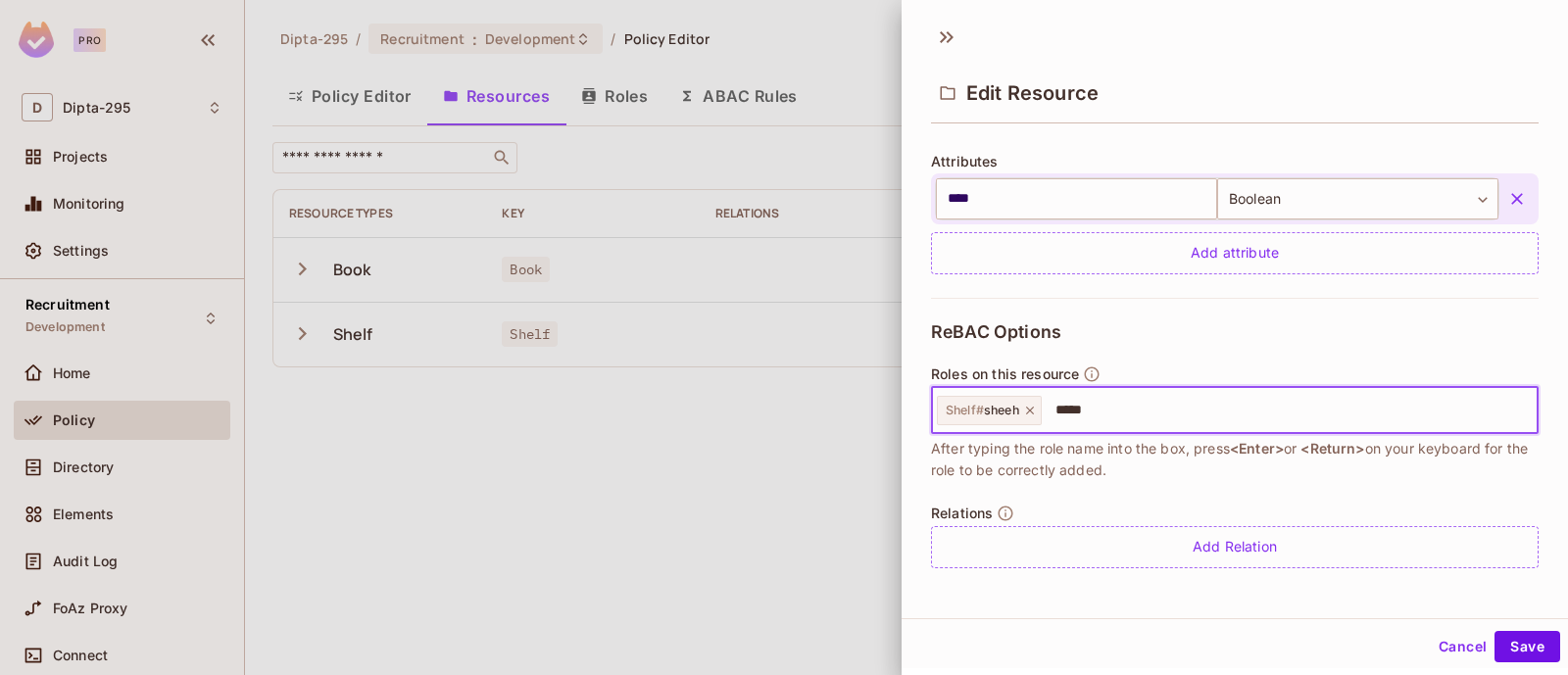 type 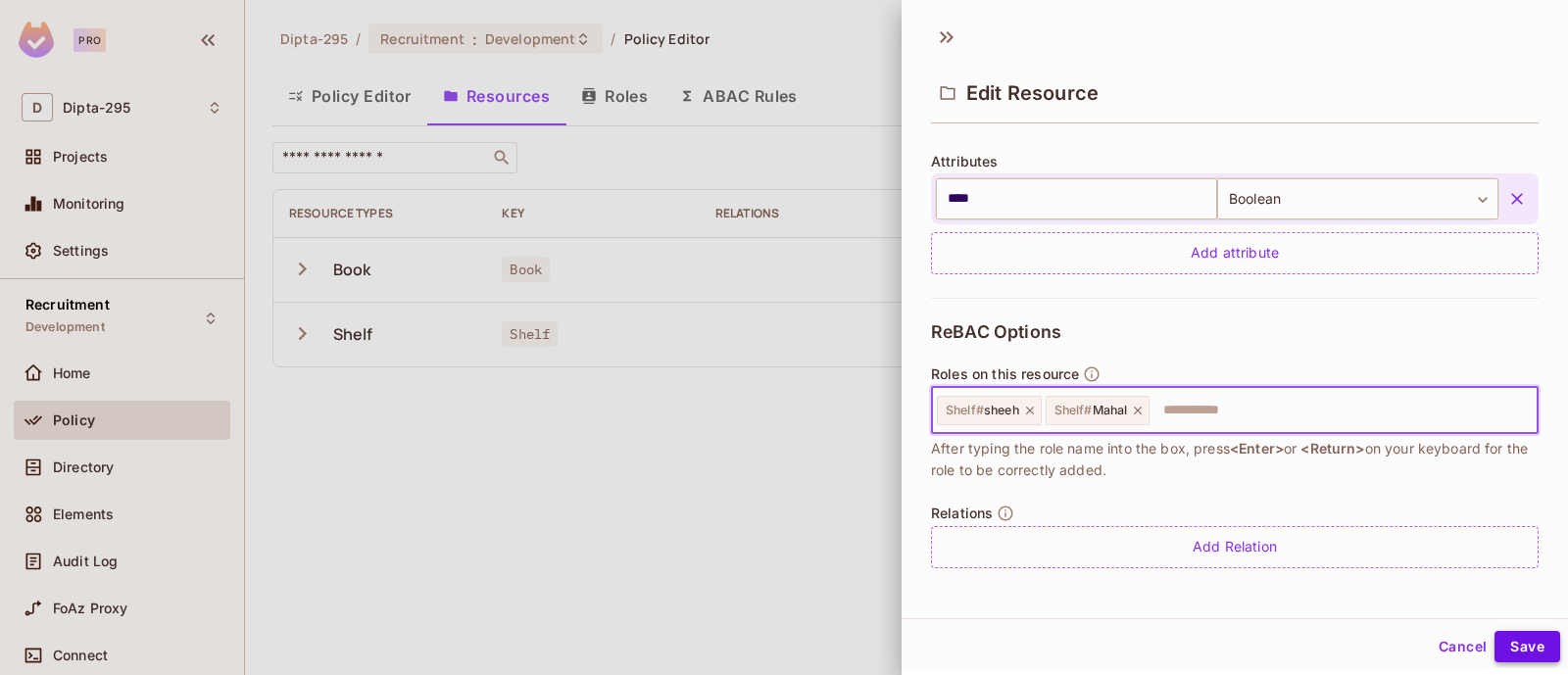 click on "Save" at bounding box center (1527, 647) 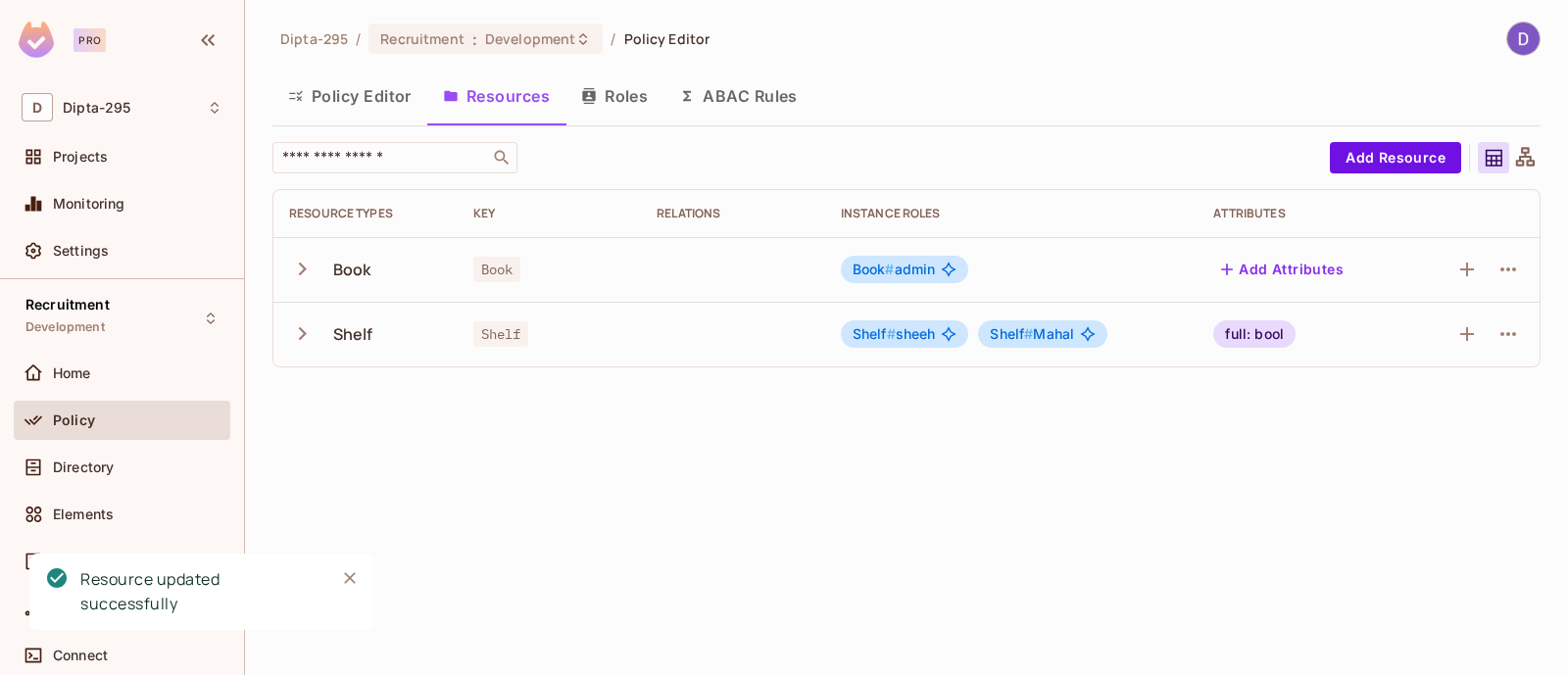 click on "Policy Editor" at bounding box center [350, 96] 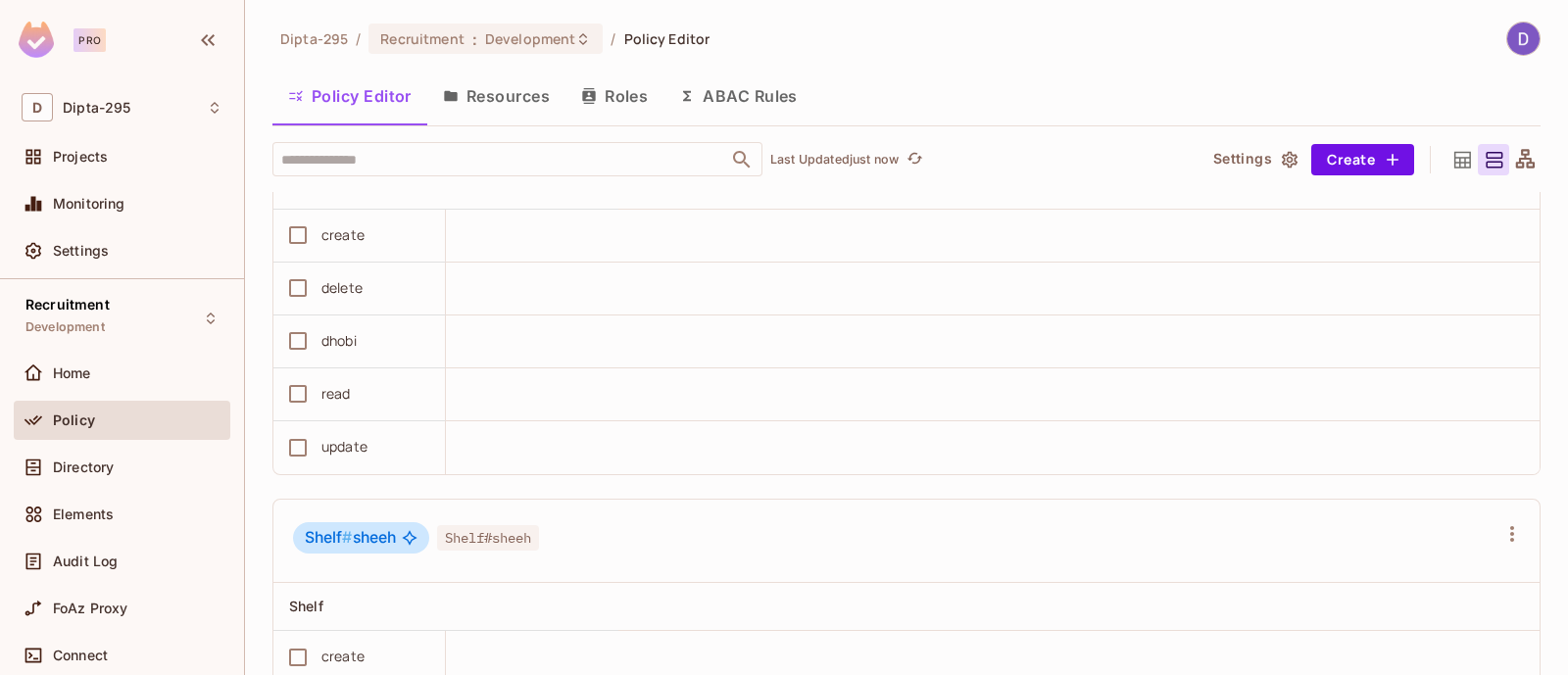 scroll, scrollTop: 2014, scrollLeft: 0, axis: vertical 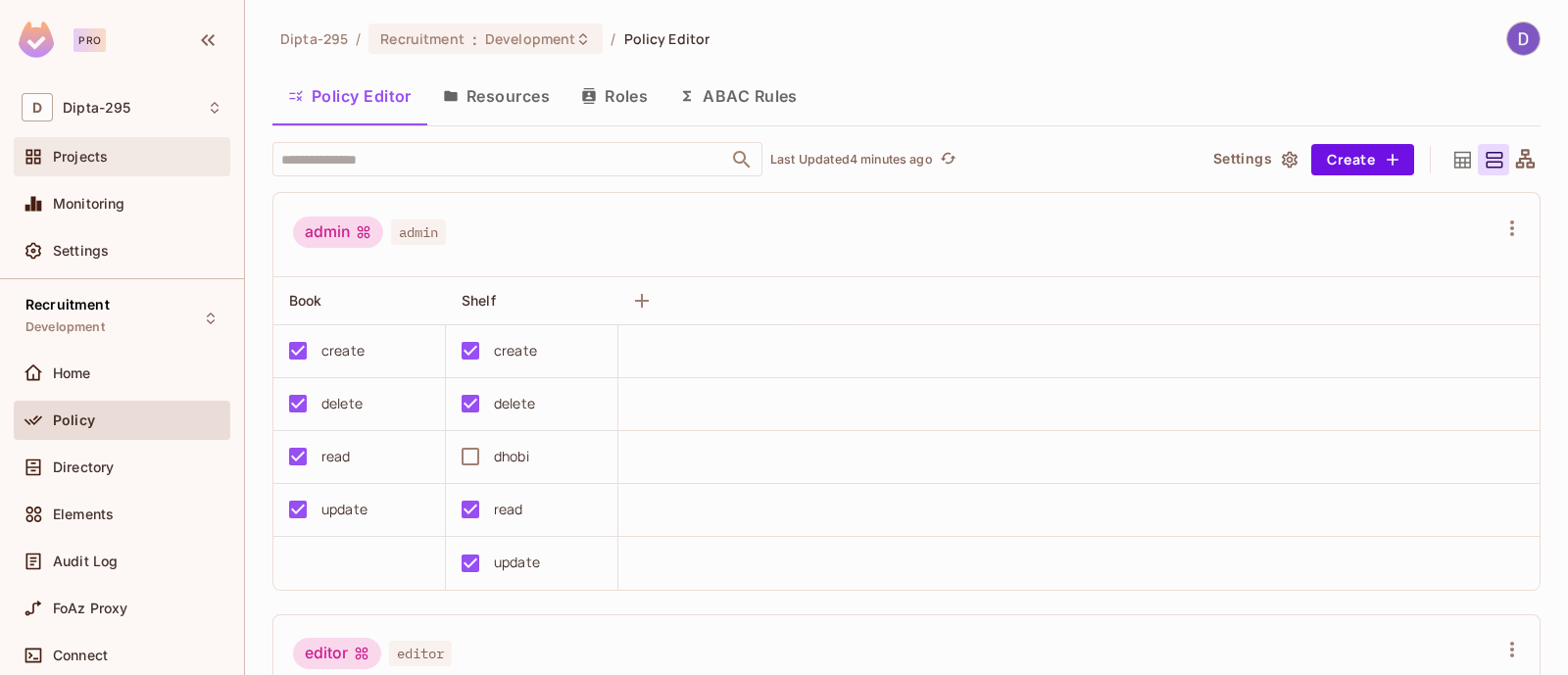 click on "Projects" at bounding box center [122, 157] 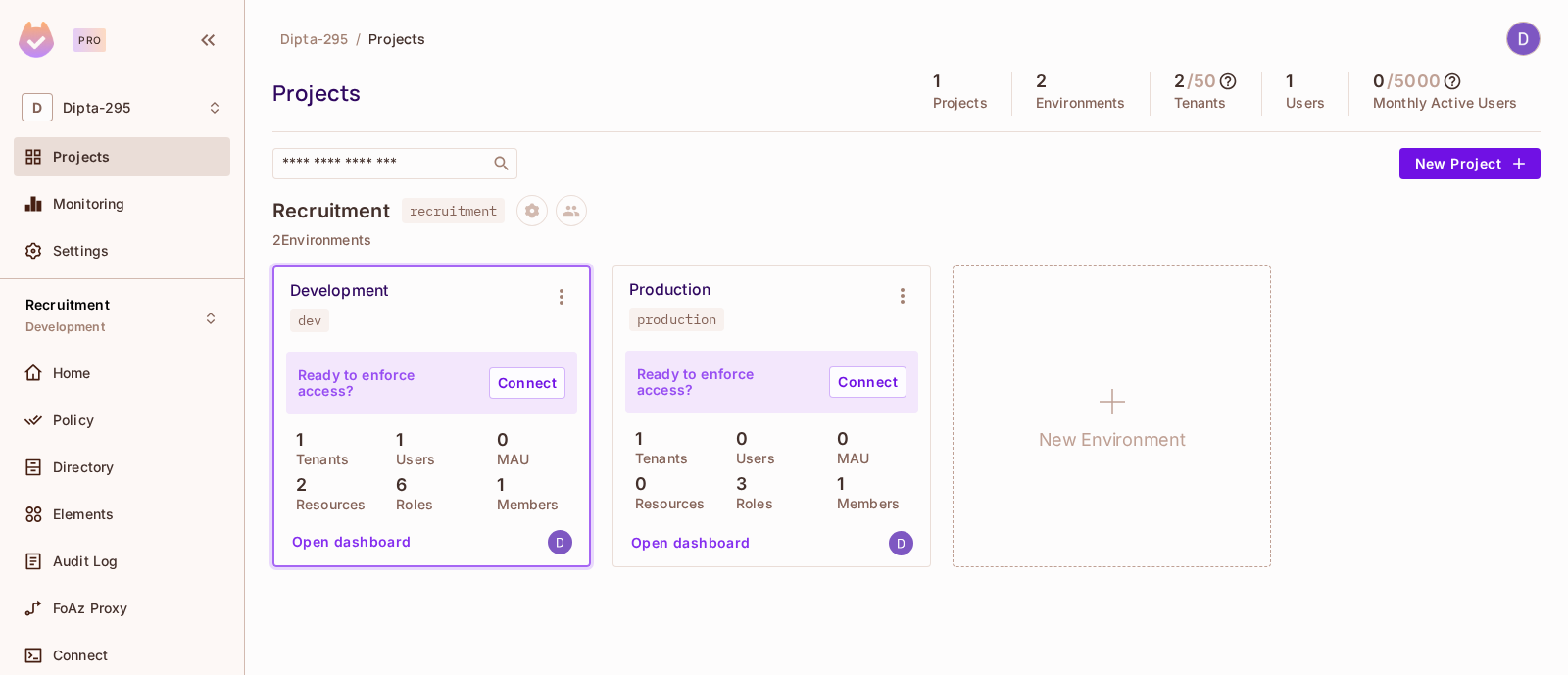 click on "Recruitment recruitment" at bounding box center (906, 211) 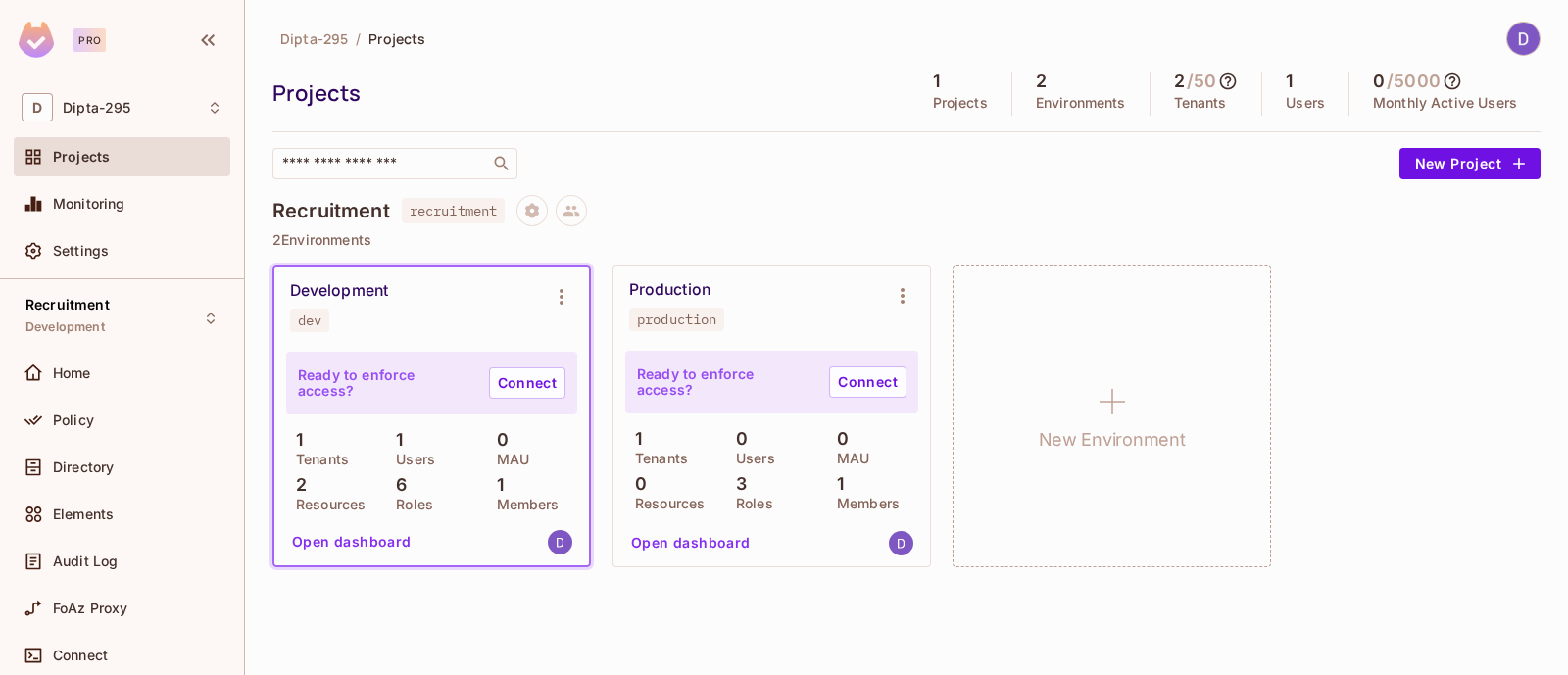 click on "Members" at bounding box center [523, 505] 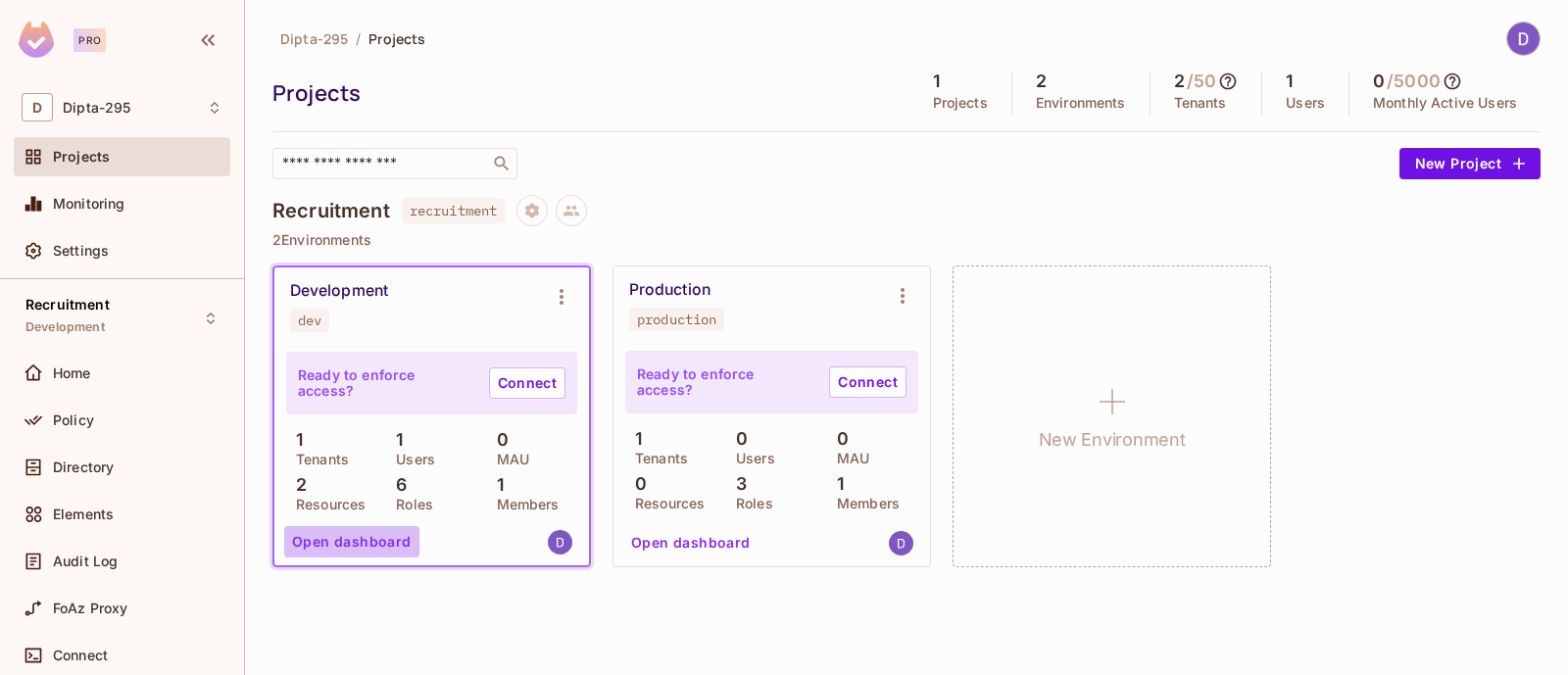 click on "Open dashboard" at bounding box center (352, 542) 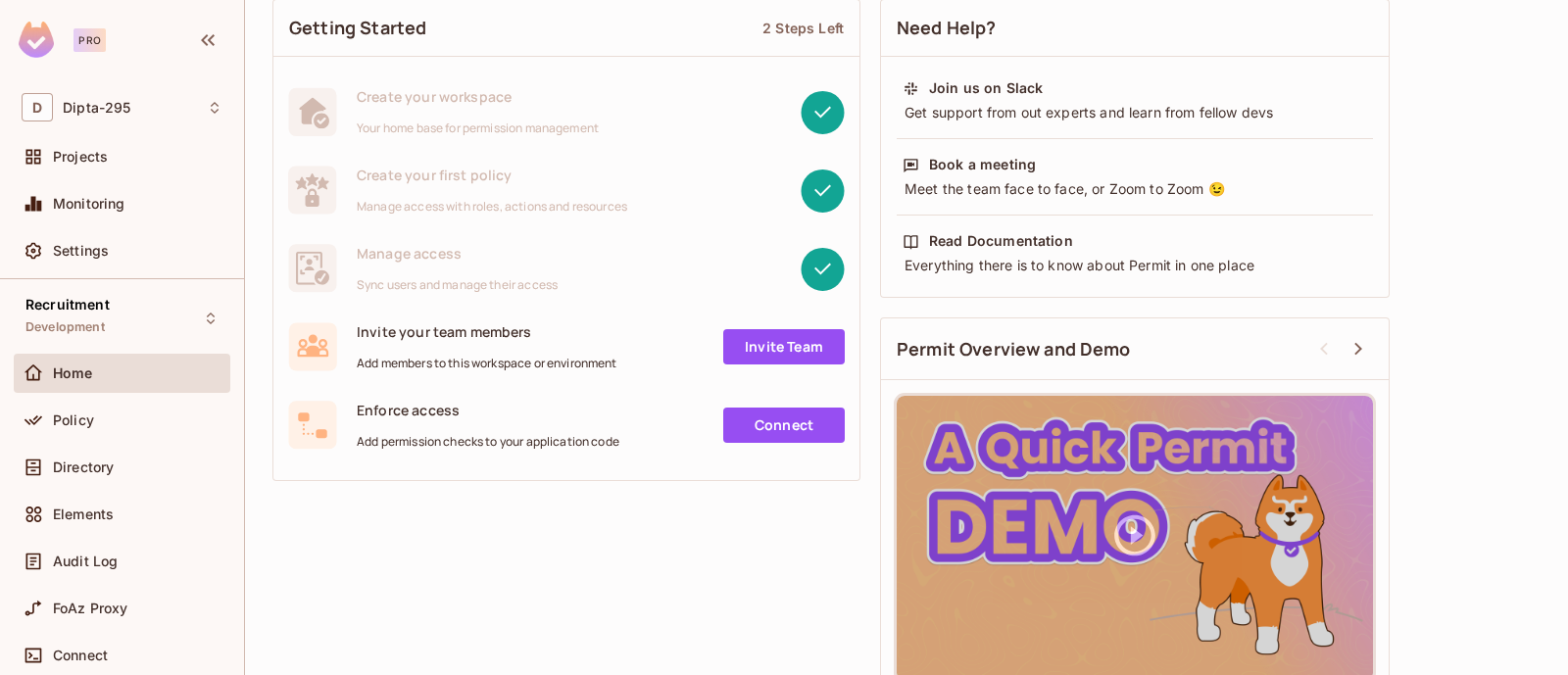 scroll, scrollTop: 174, scrollLeft: 0, axis: vertical 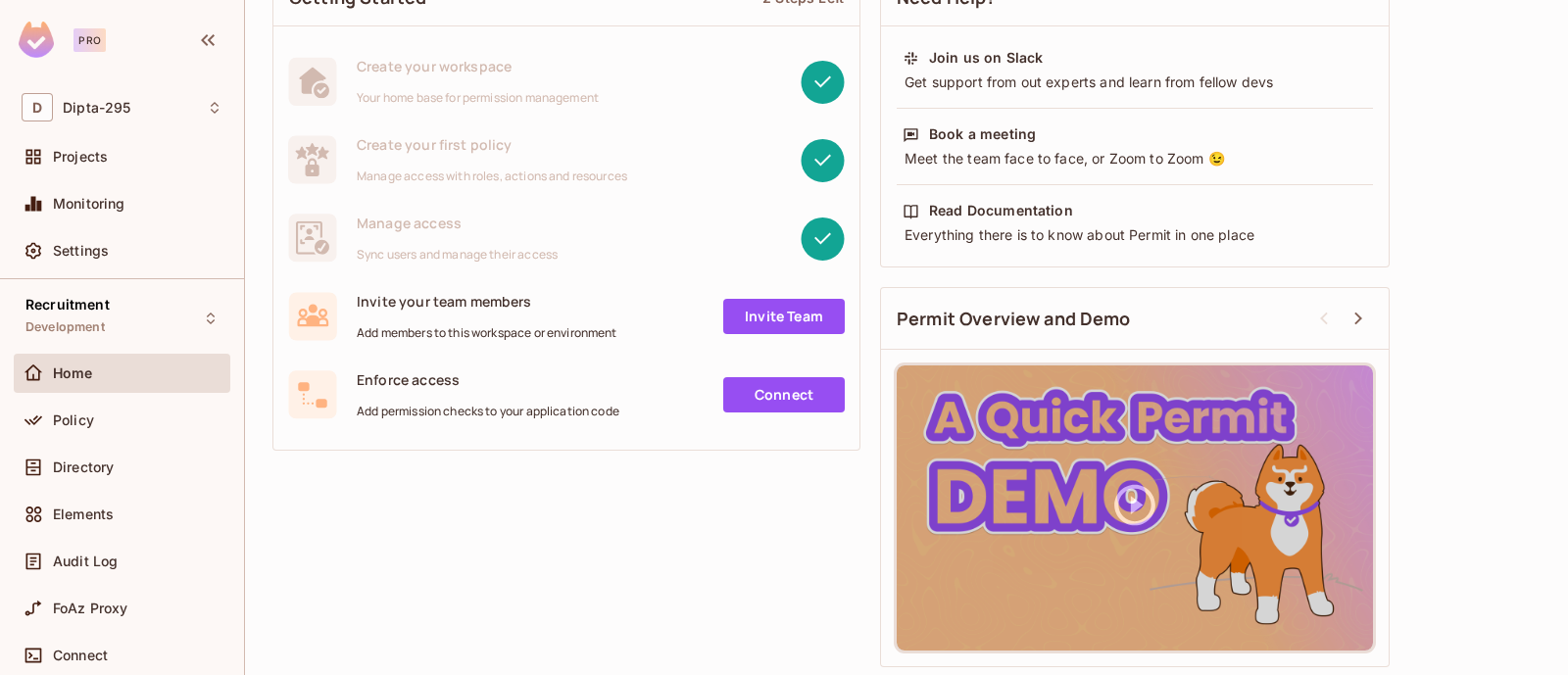 click on "Connect" at bounding box center [784, 395] 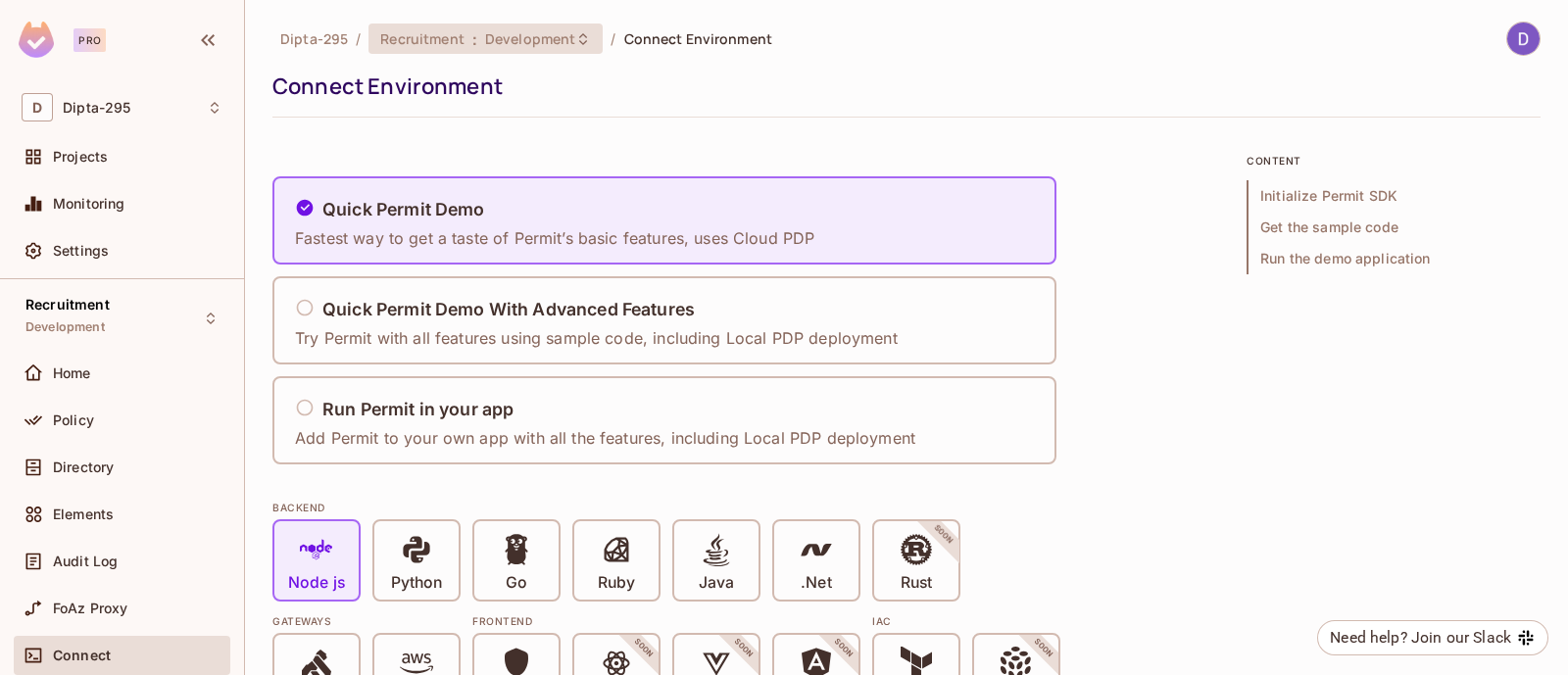 click on "Recruitment : Development" at bounding box center [485, 38] 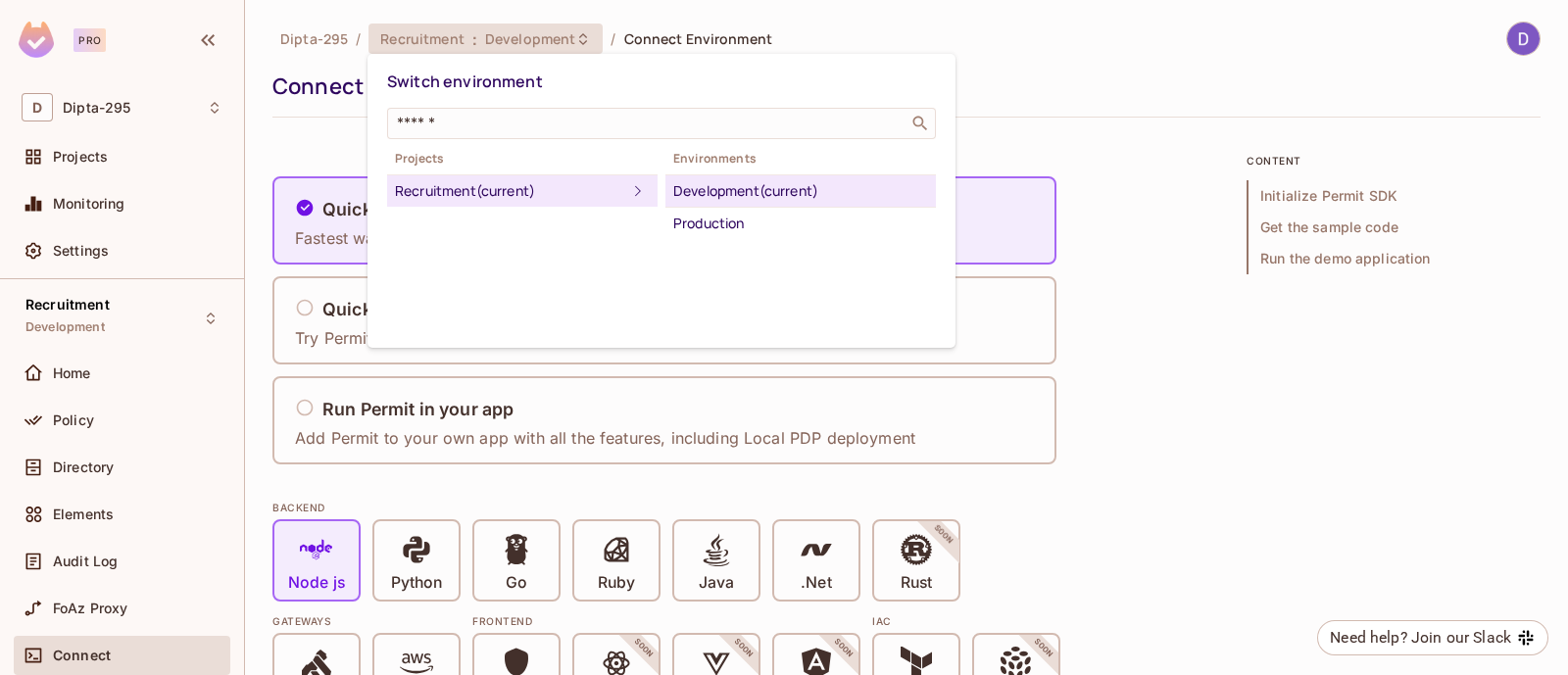 click at bounding box center (784, 337) 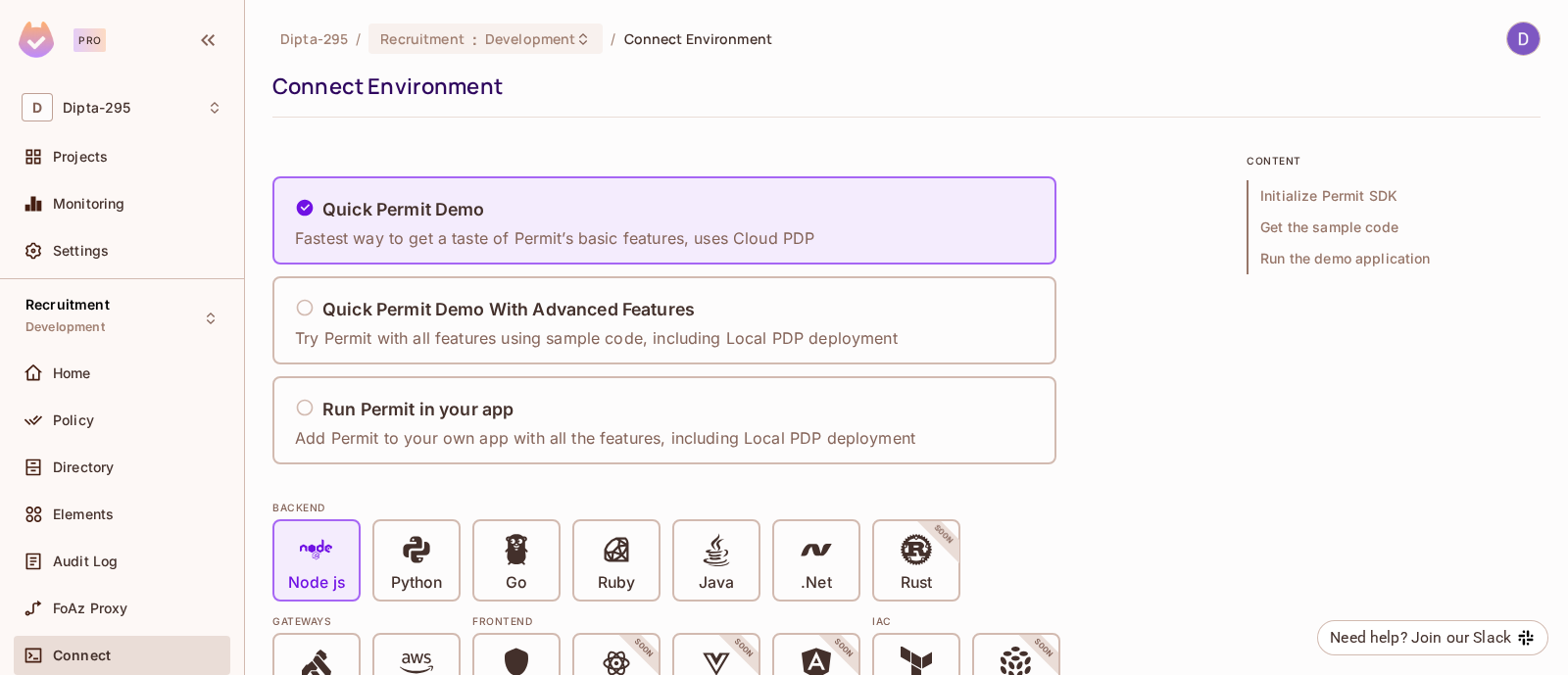 click on "Projects" at bounding box center [137, 157] 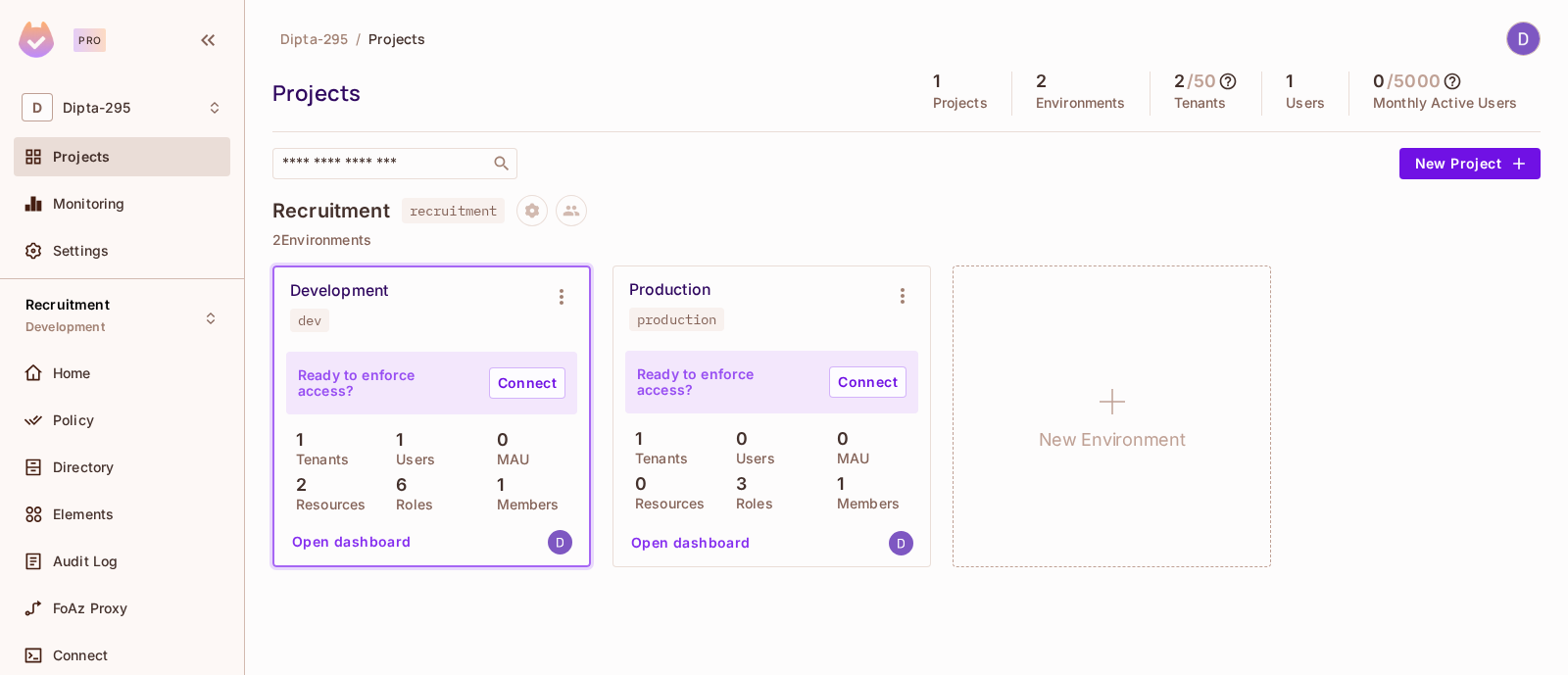 click on "Users" at bounding box center [1305, 103] 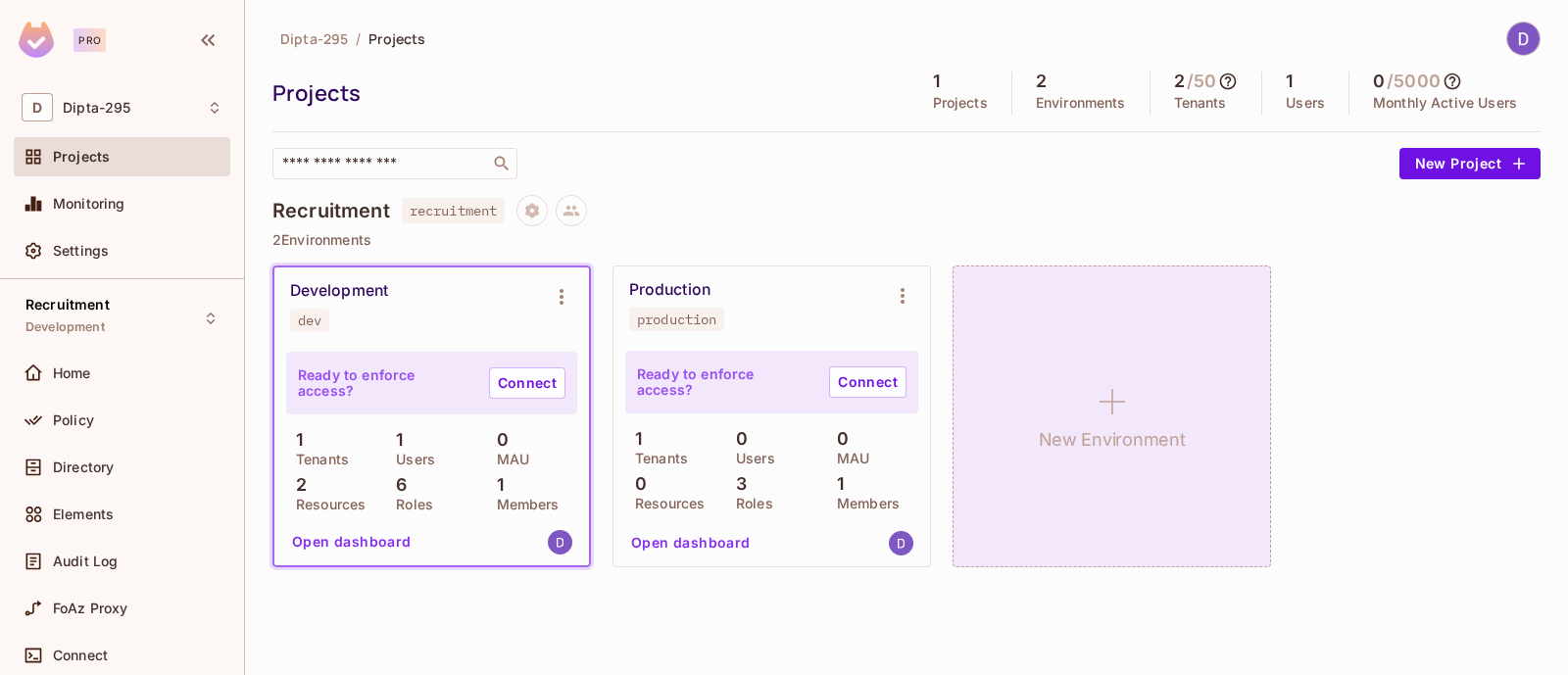 click 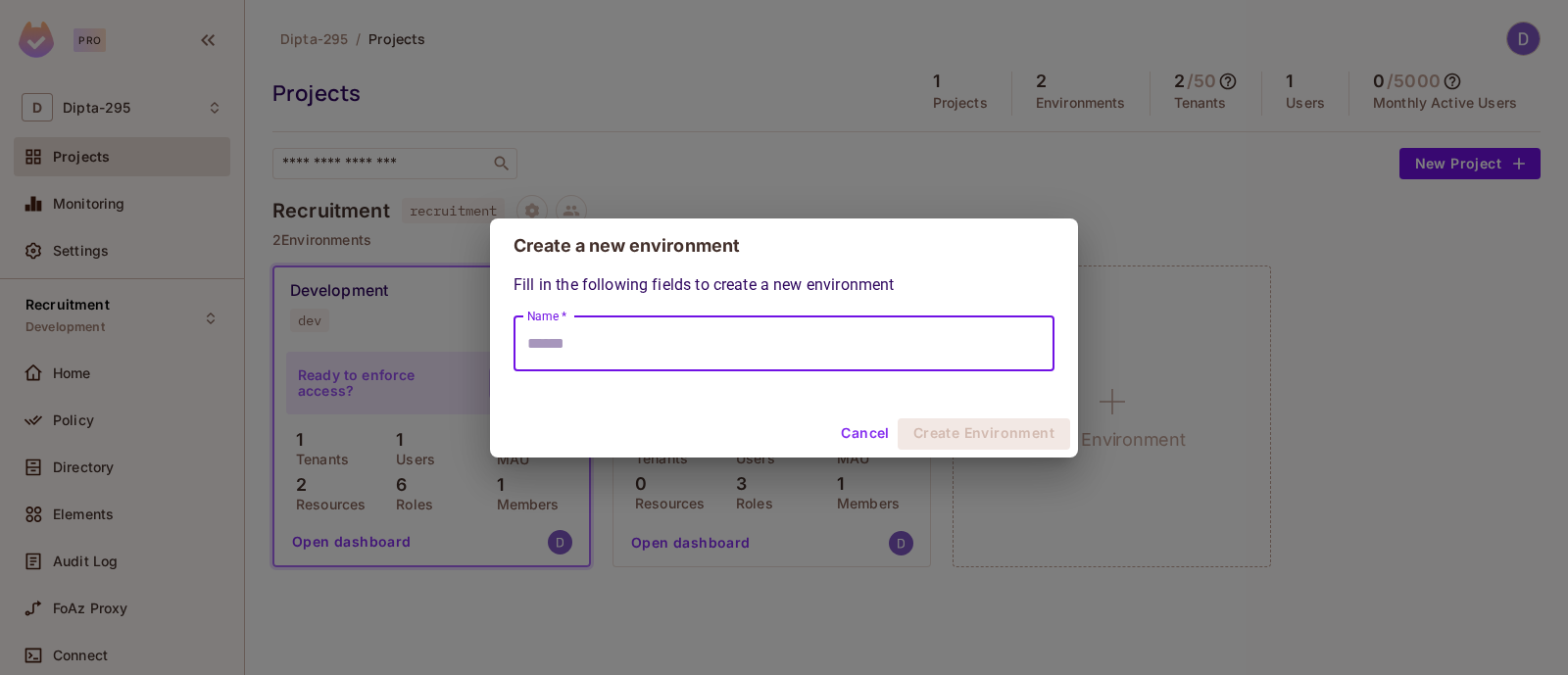click on "Name *" at bounding box center [784, 344] 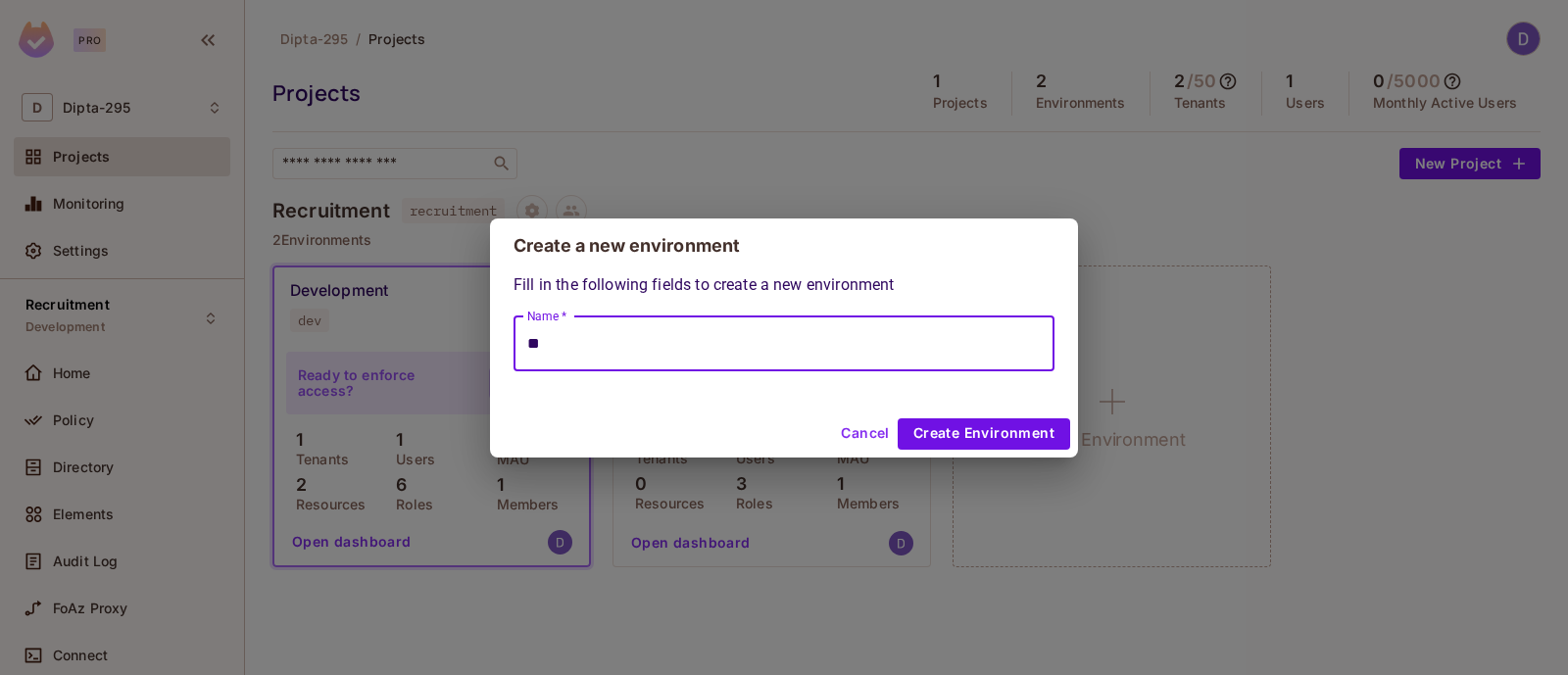 type on "*" 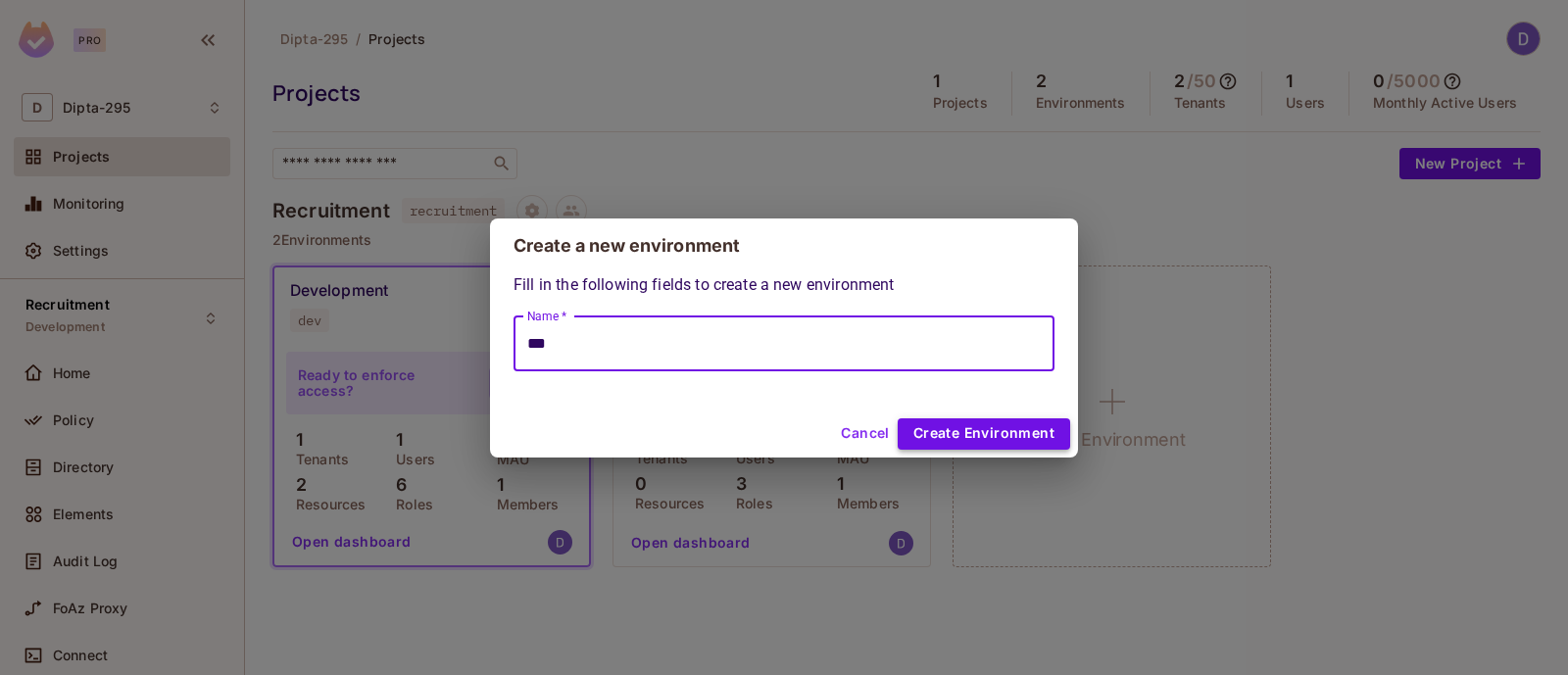 type on "***" 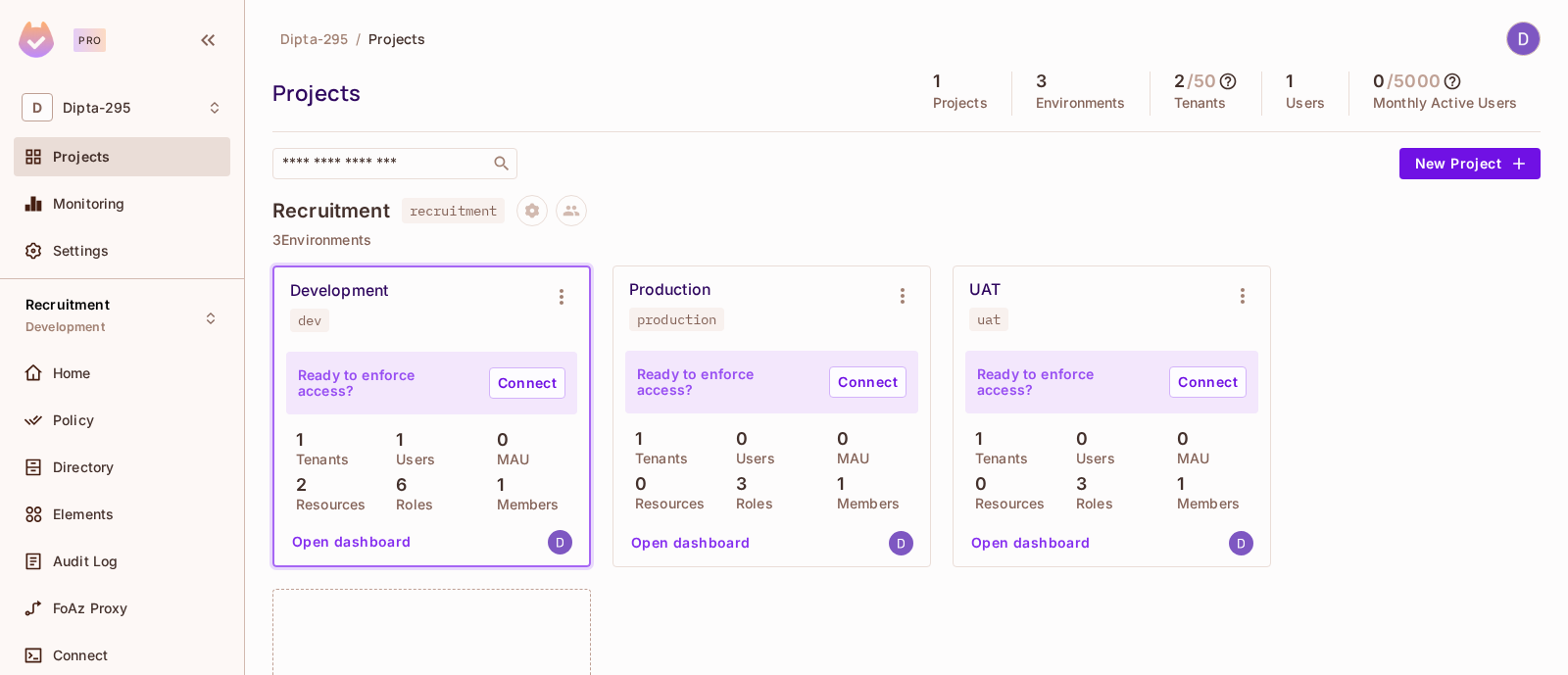 scroll, scrollTop: 0, scrollLeft: 0, axis: both 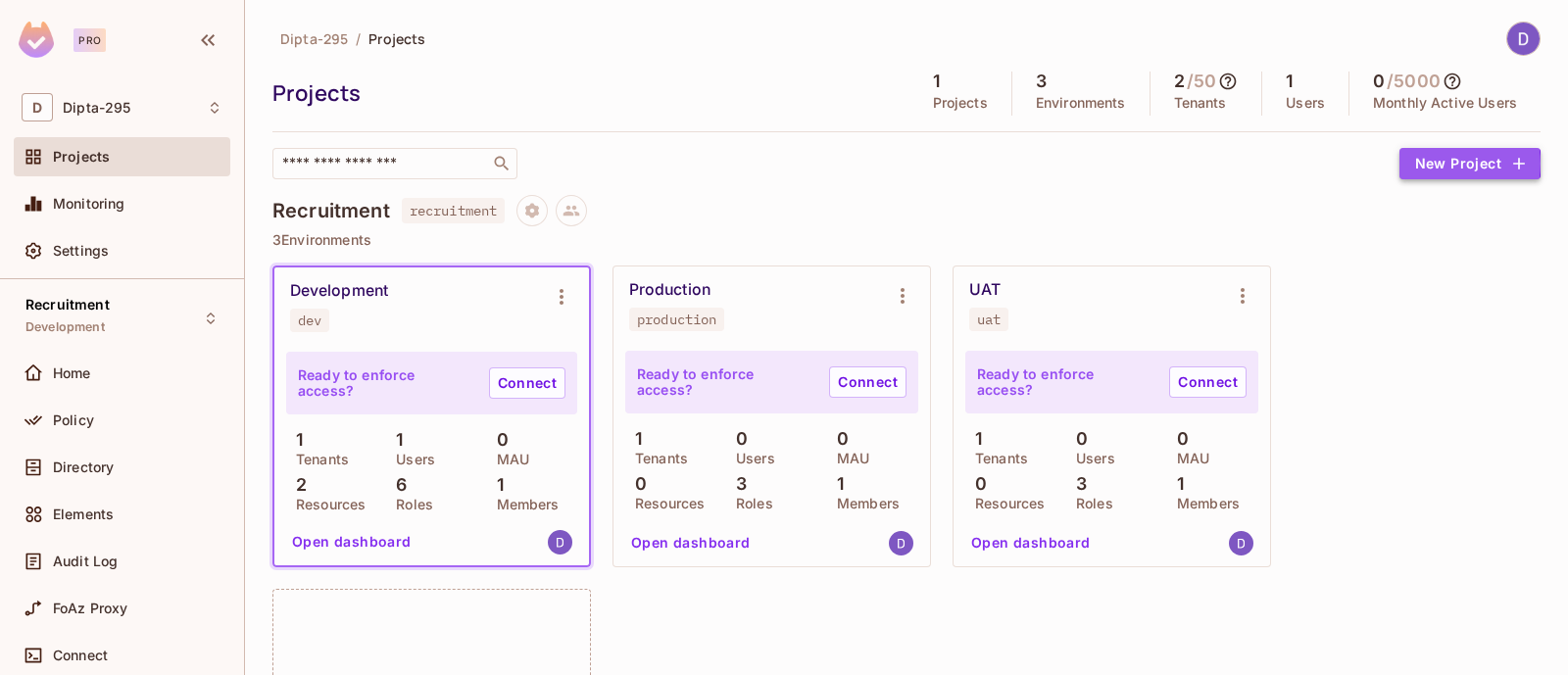 click on "New Project" at bounding box center (1470, 164) 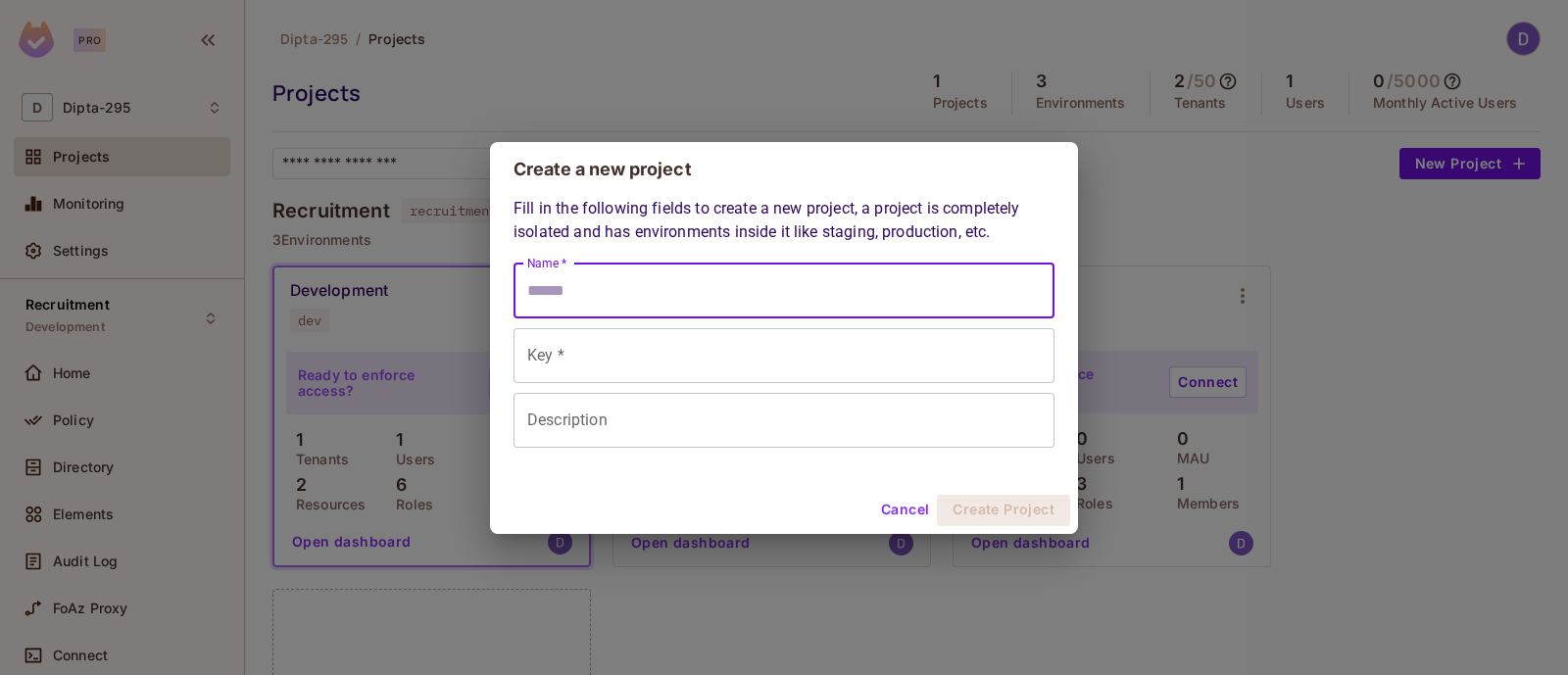click on "Name *" at bounding box center (784, 291) 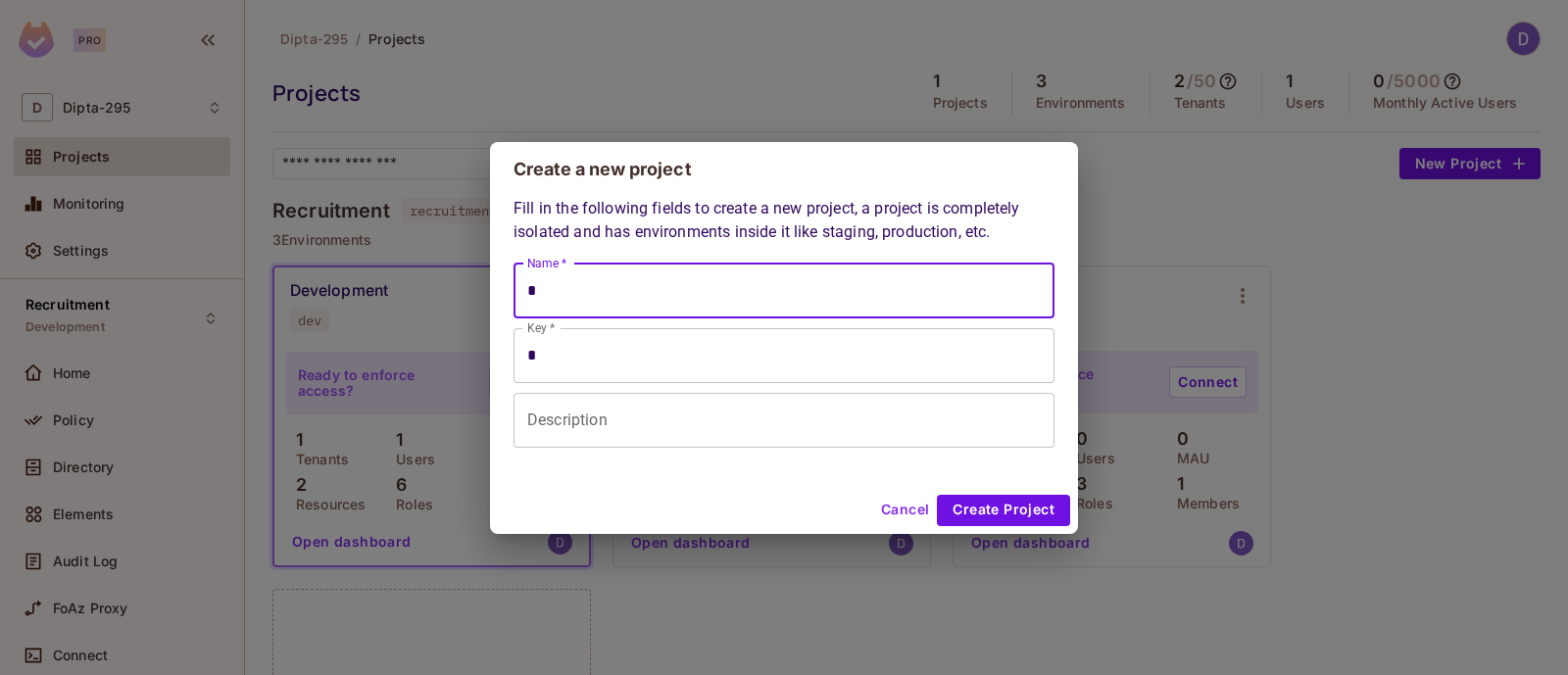 type on "**" 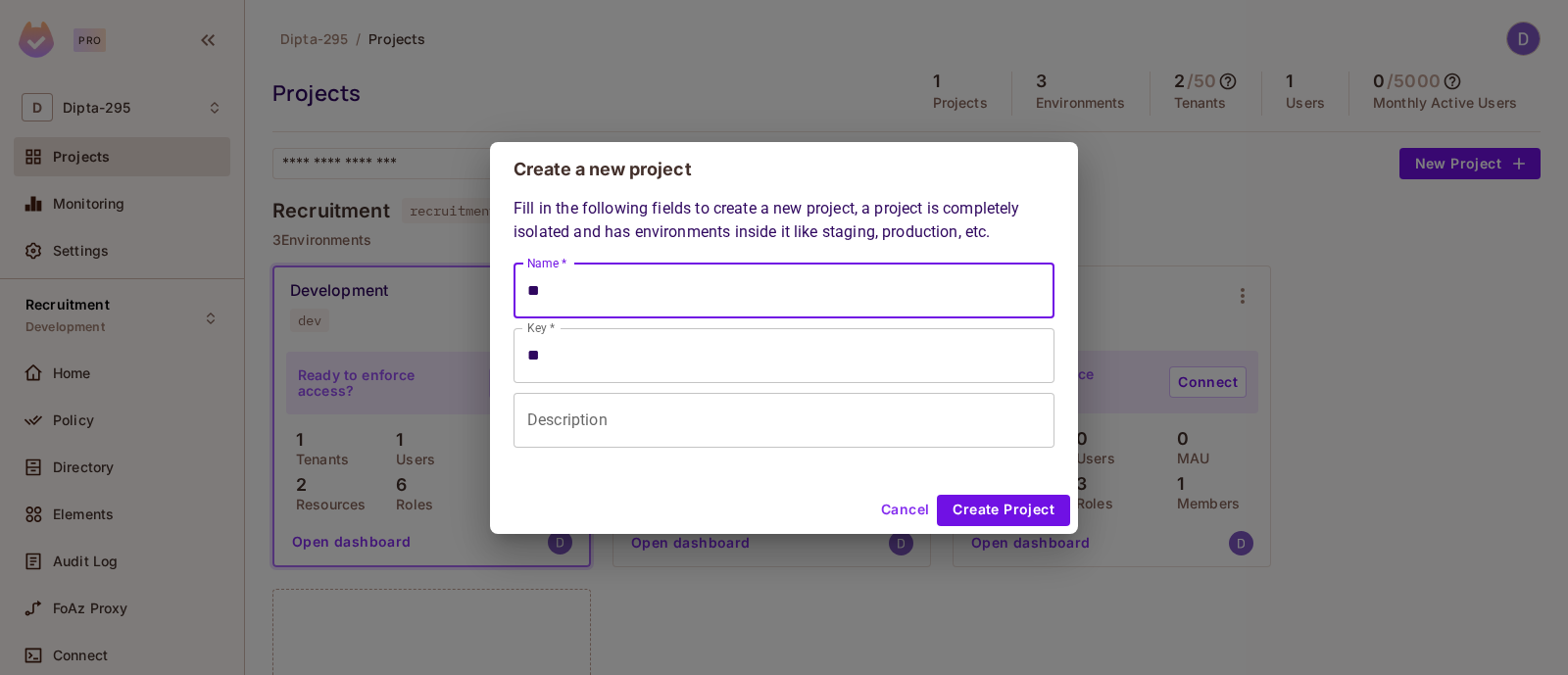 type on "***" 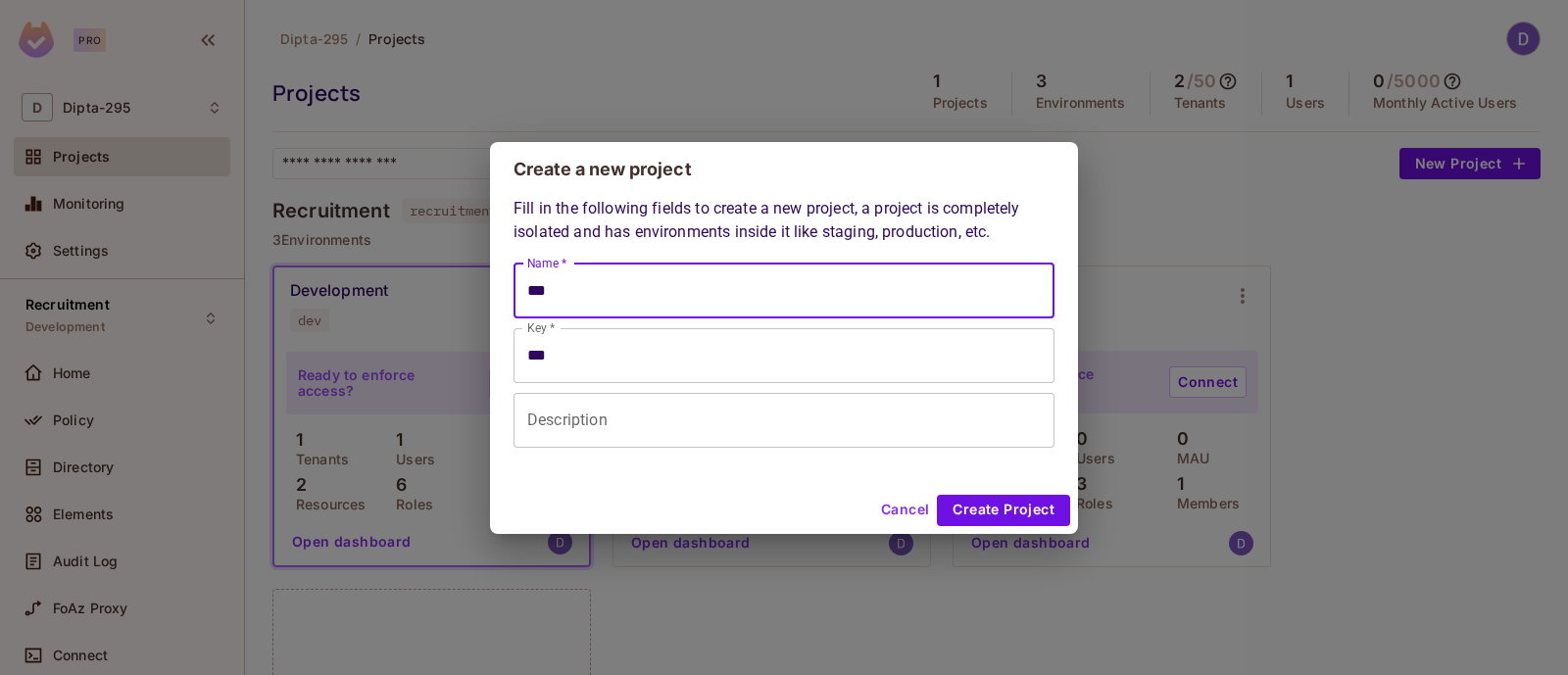 type on "****" 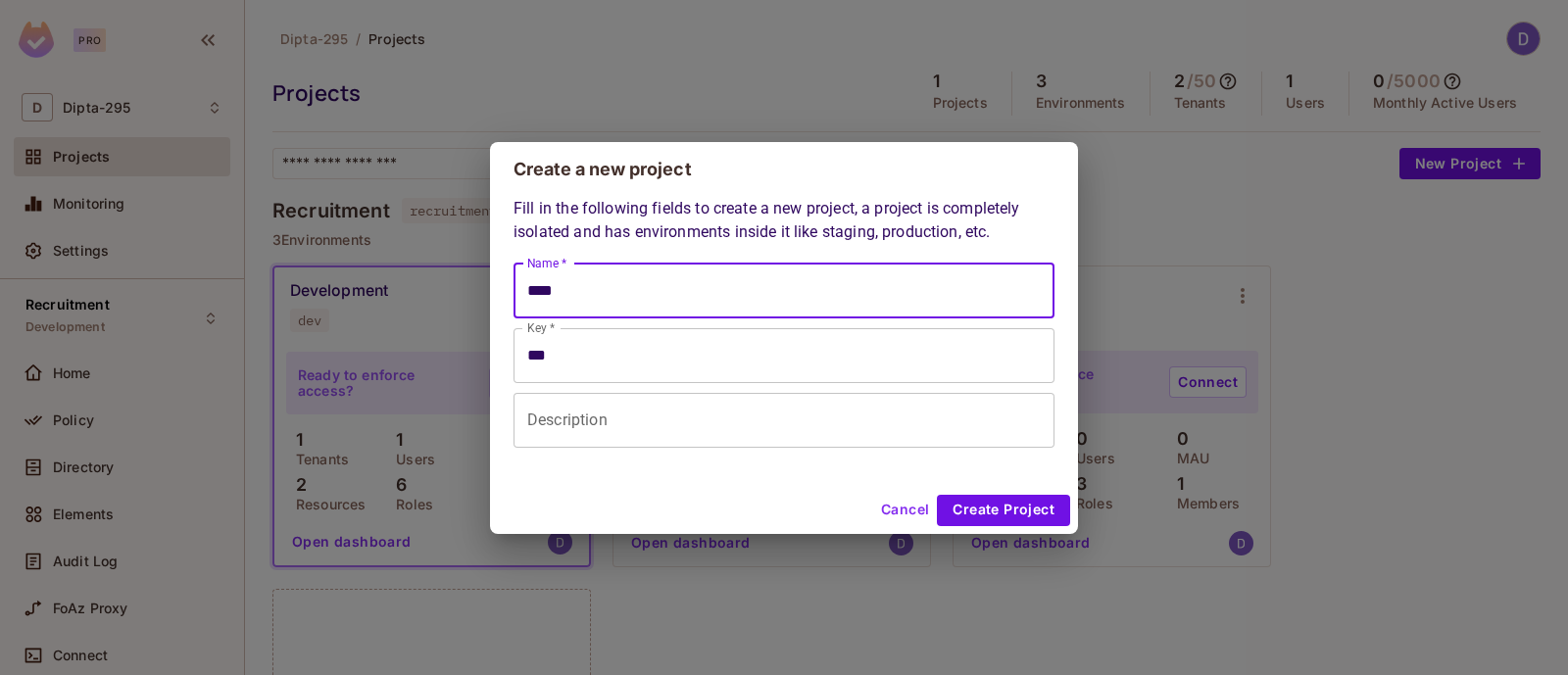 type on "****" 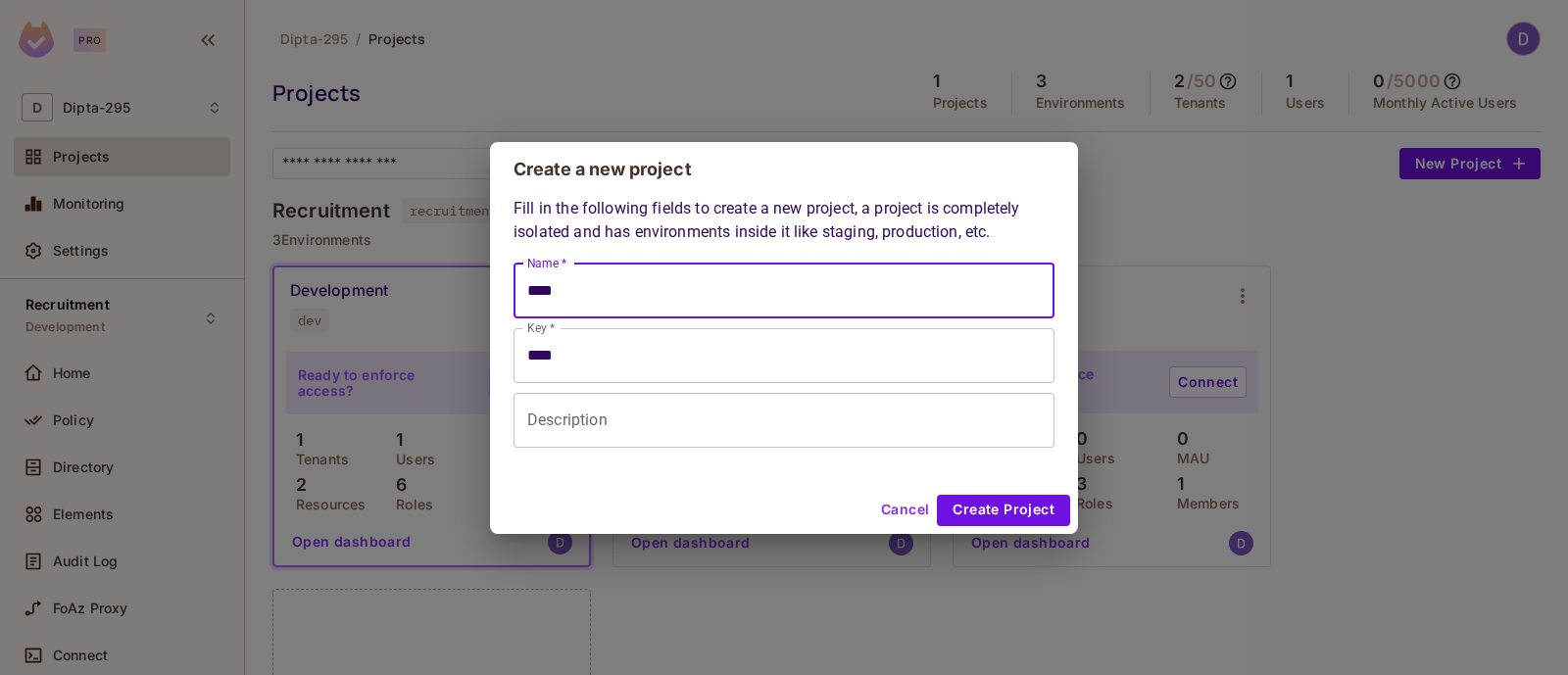 type on "****" 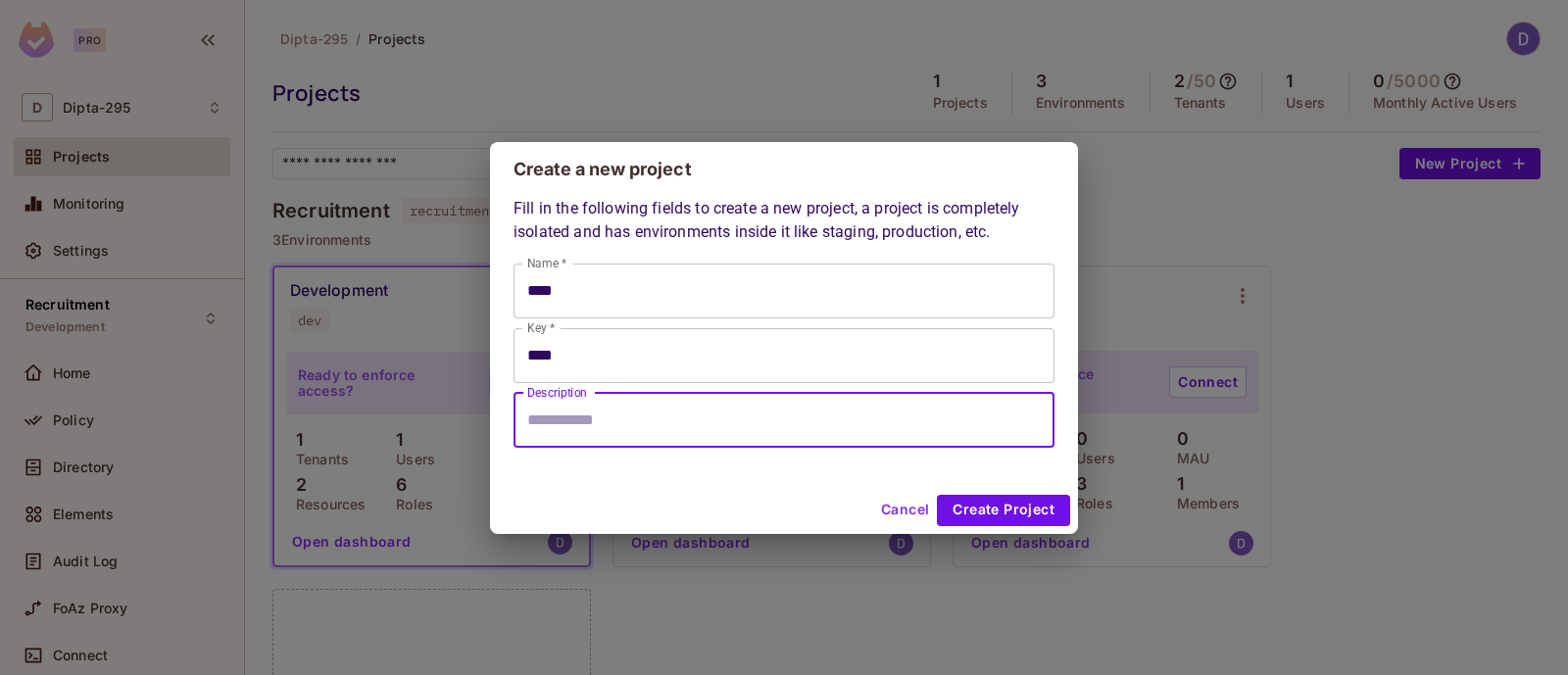 click on "Description" at bounding box center [784, 420] 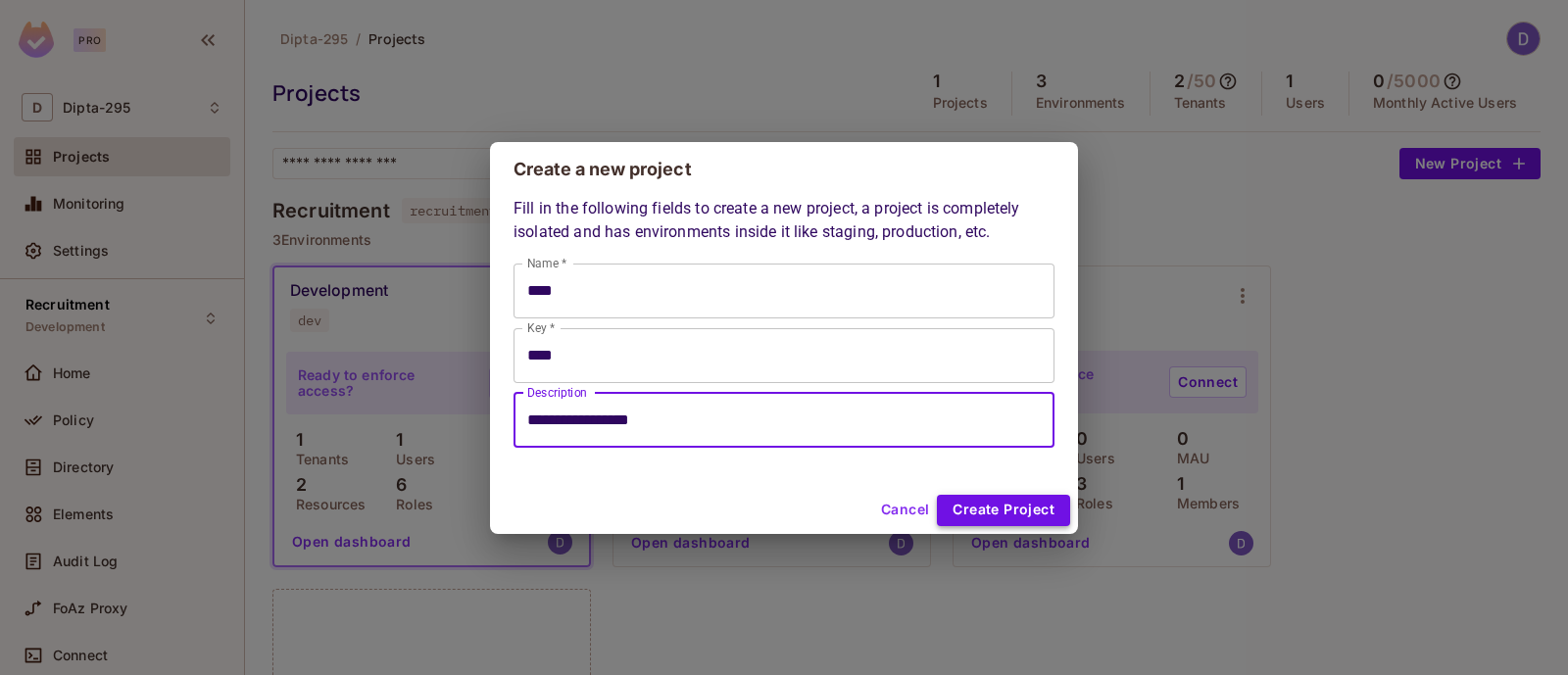 type on "**********" 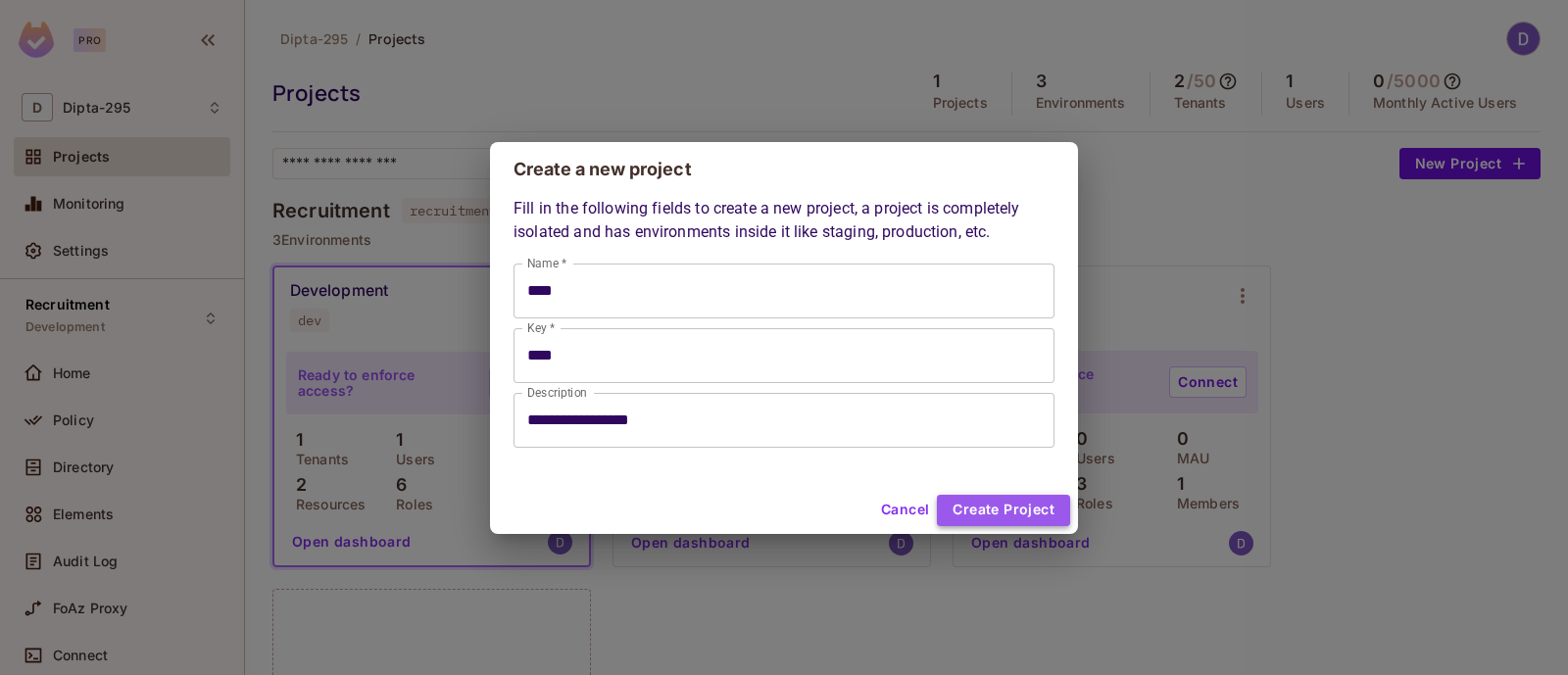 click on "Create Project" at bounding box center [1004, 510] 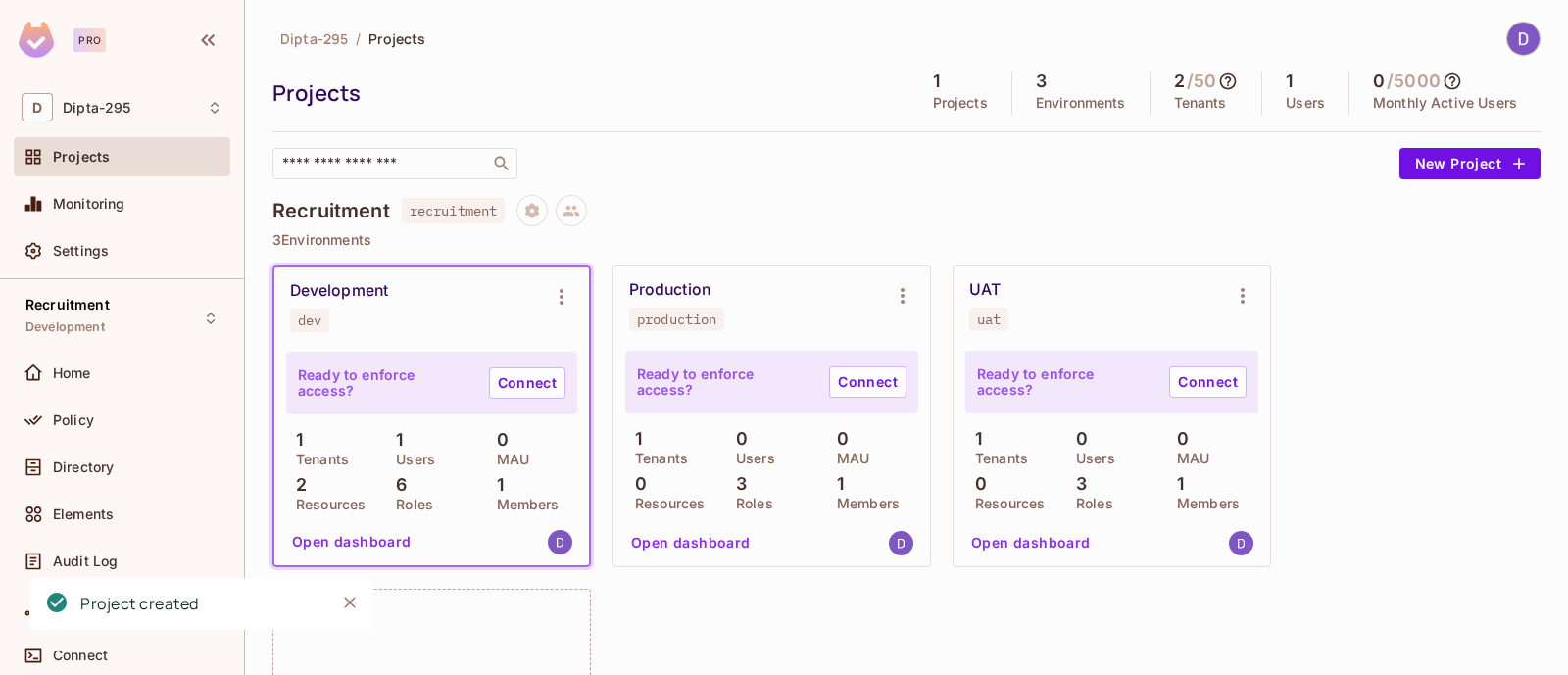 click on "New Environment" at bounding box center [431, 740] 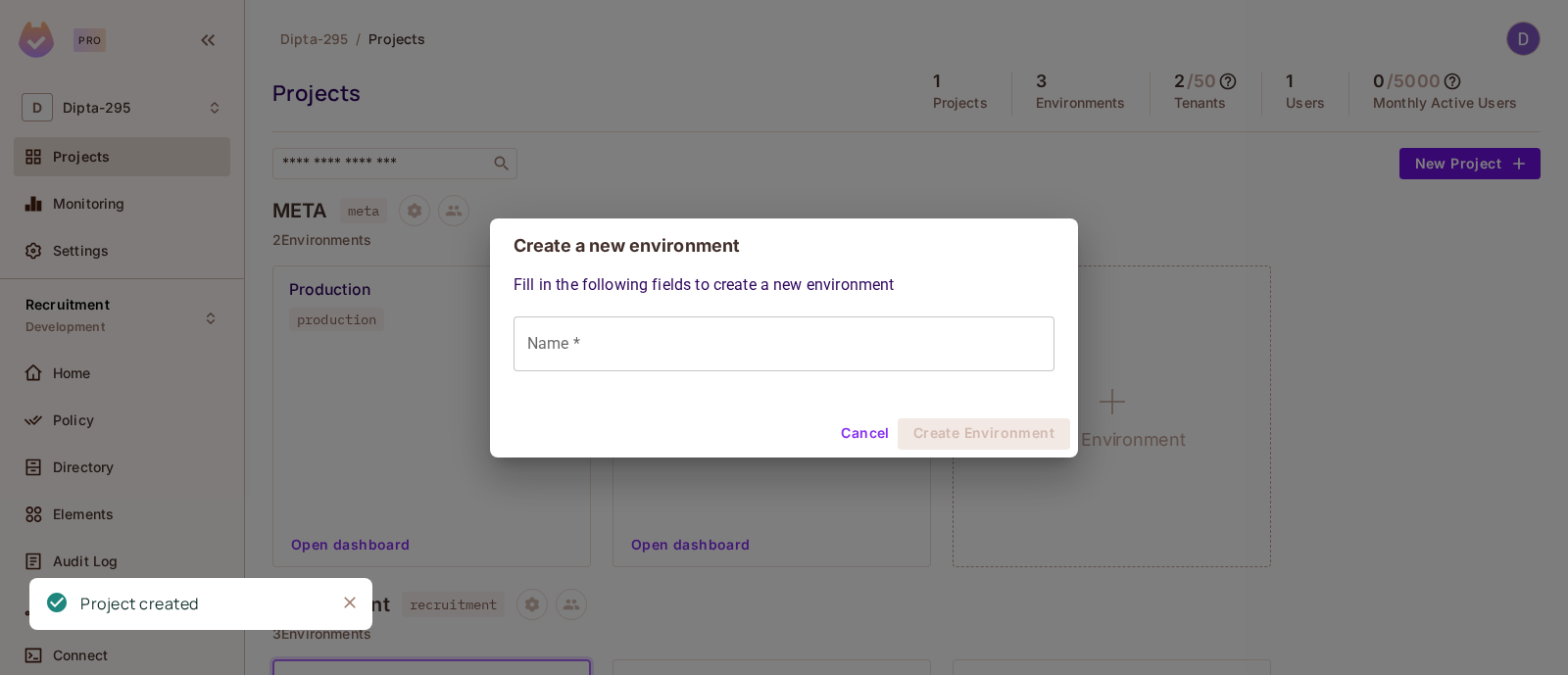 click 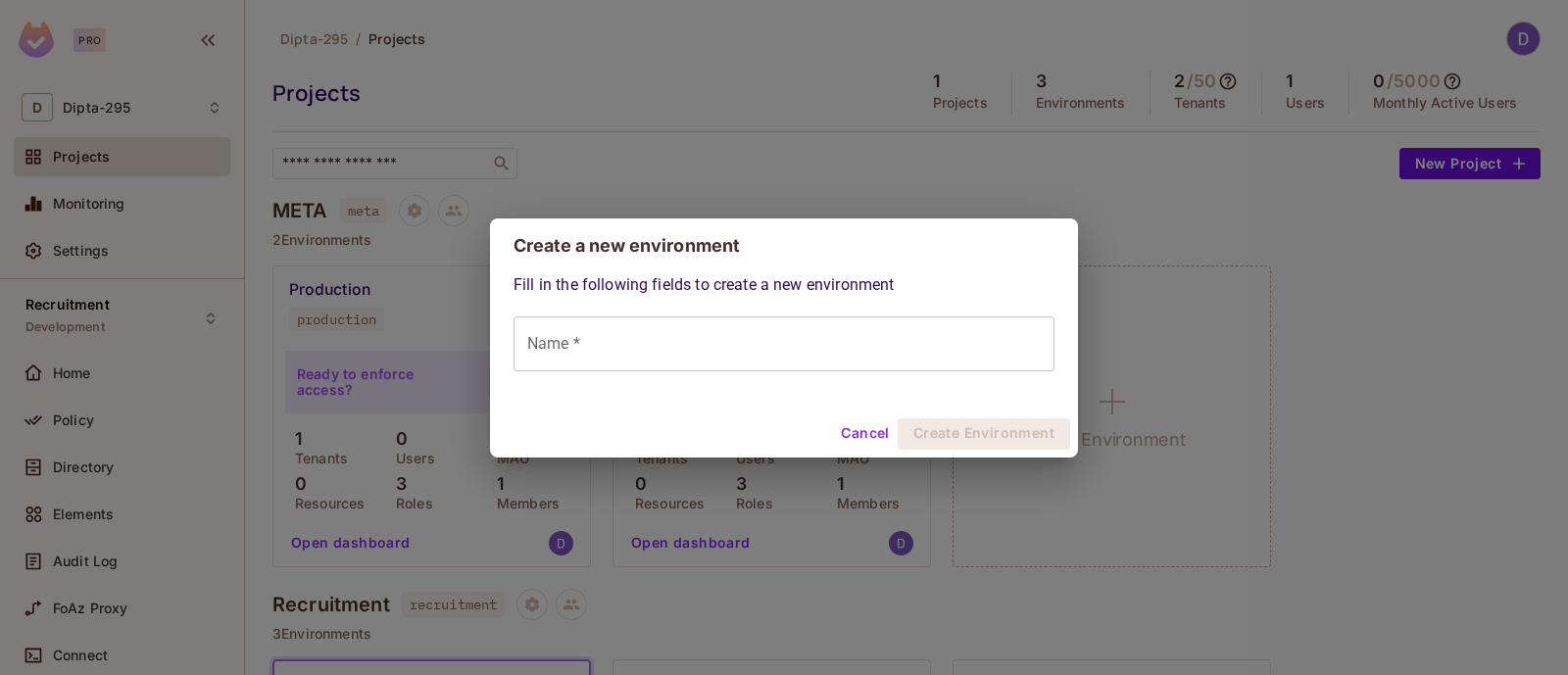 click on "Cancel" at bounding box center [864, 434] 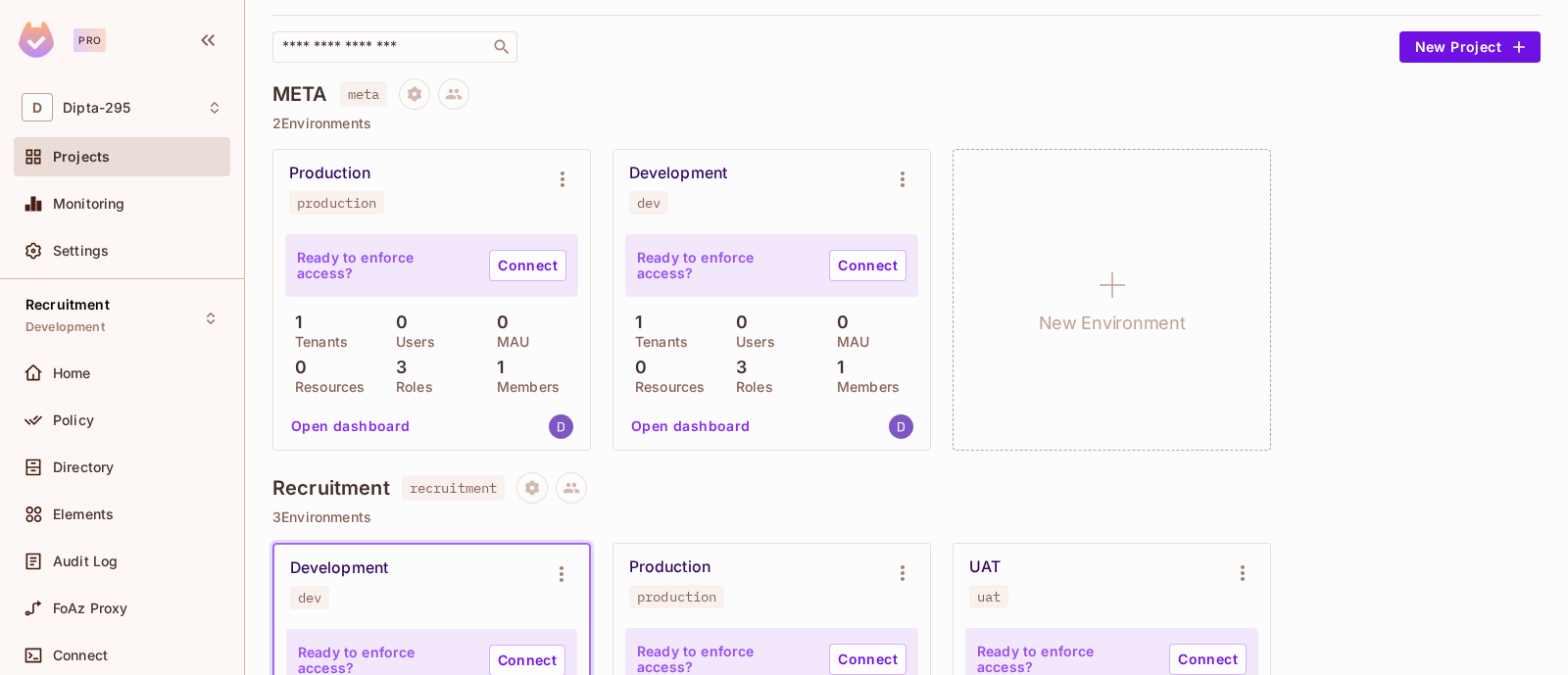 scroll, scrollTop: 116, scrollLeft: 0, axis: vertical 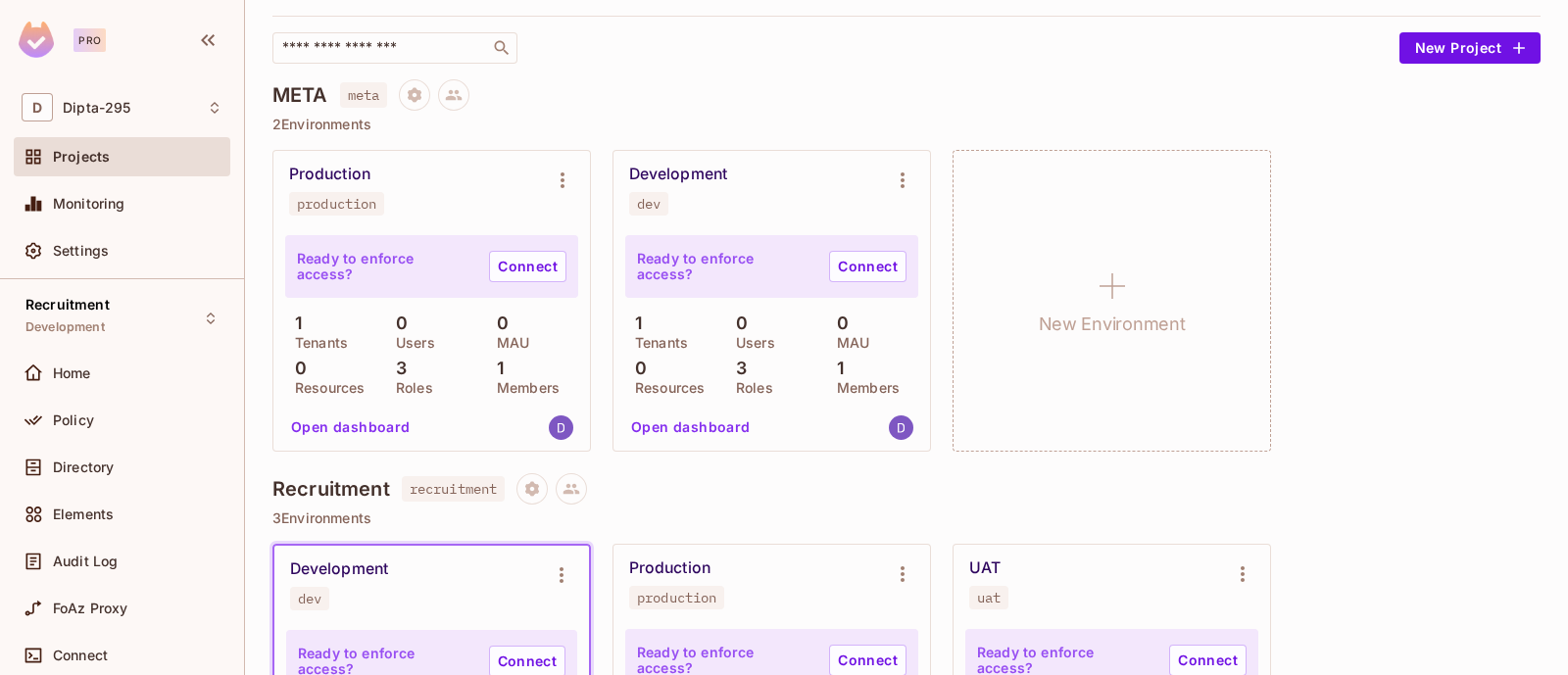 click on "1 Members" at bounding box center [532, 376] 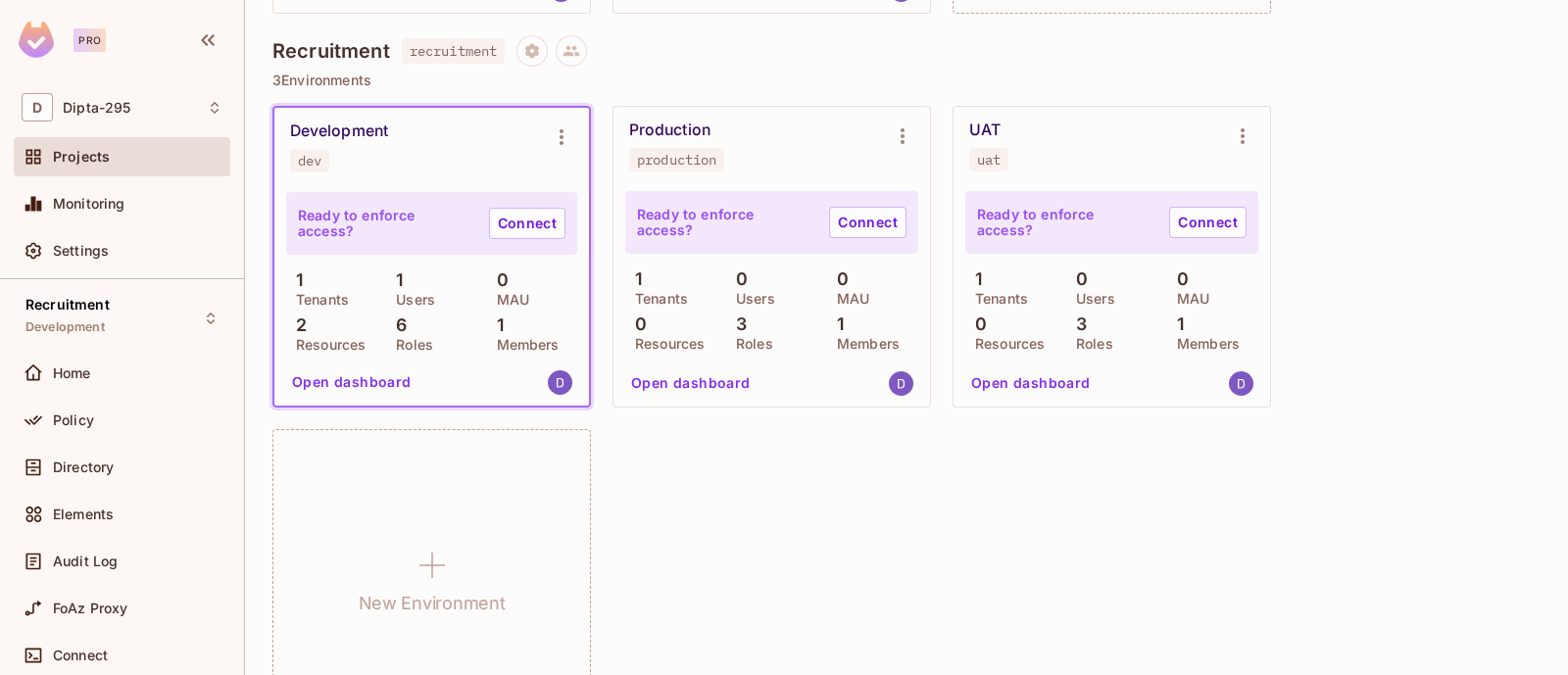 scroll, scrollTop: 556, scrollLeft: 0, axis: vertical 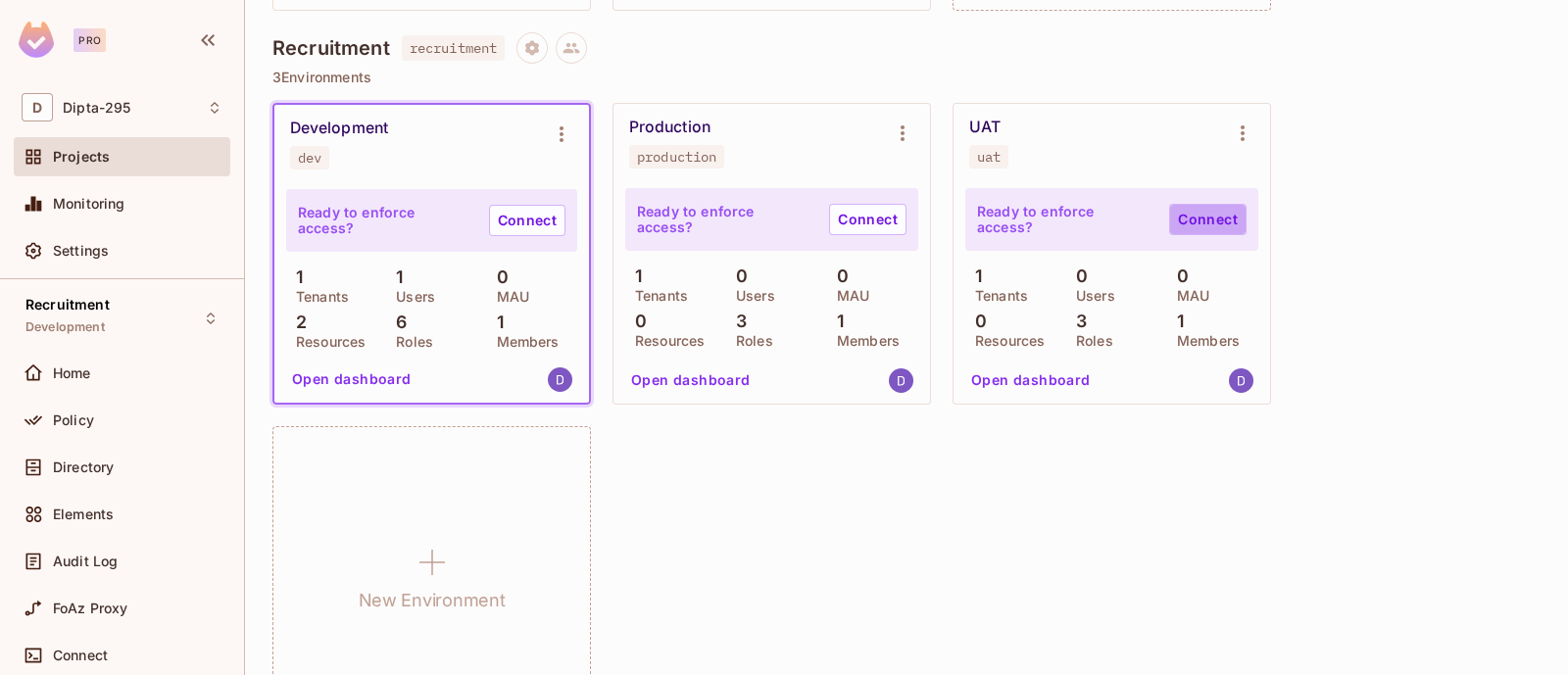 click on "Connect" at bounding box center [1207, 219] 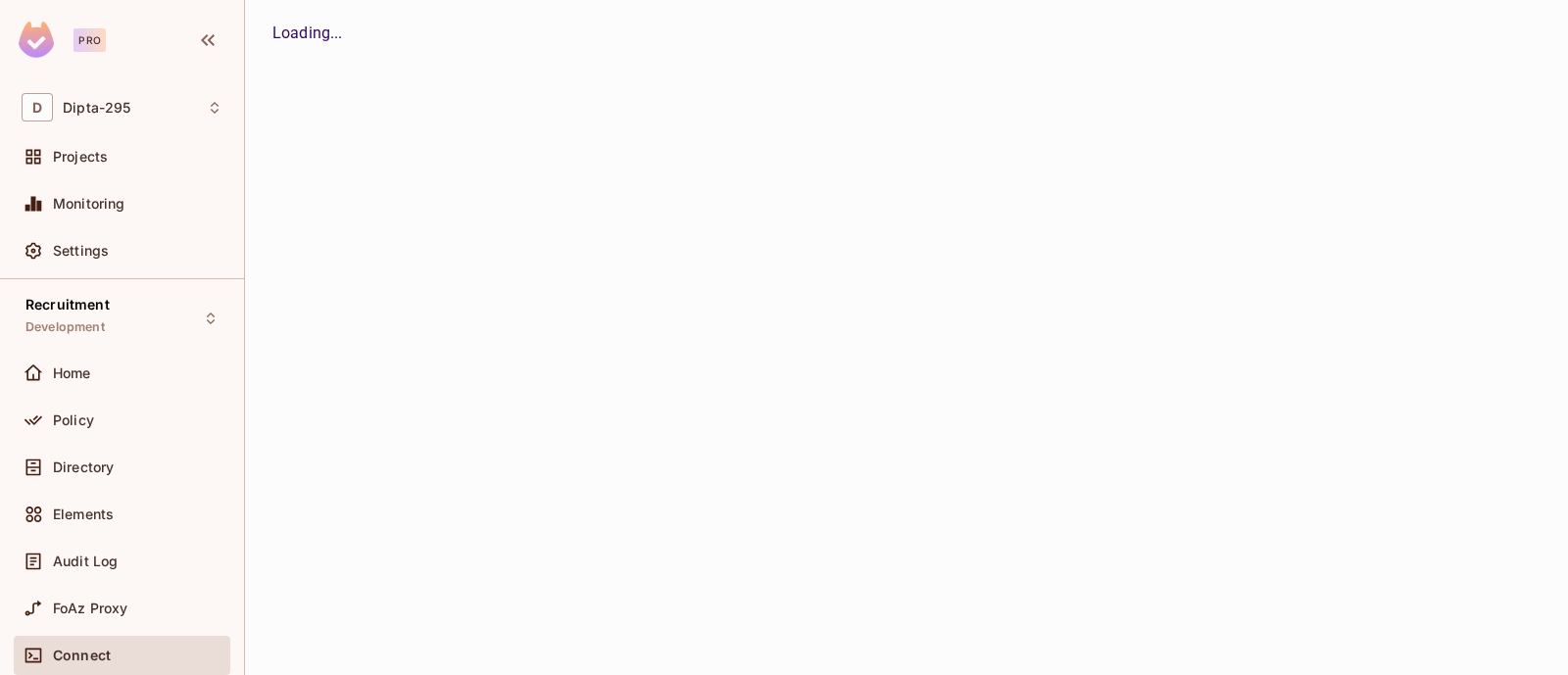 scroll, scrollTop: 0, scrollLeft: 0, axis: both 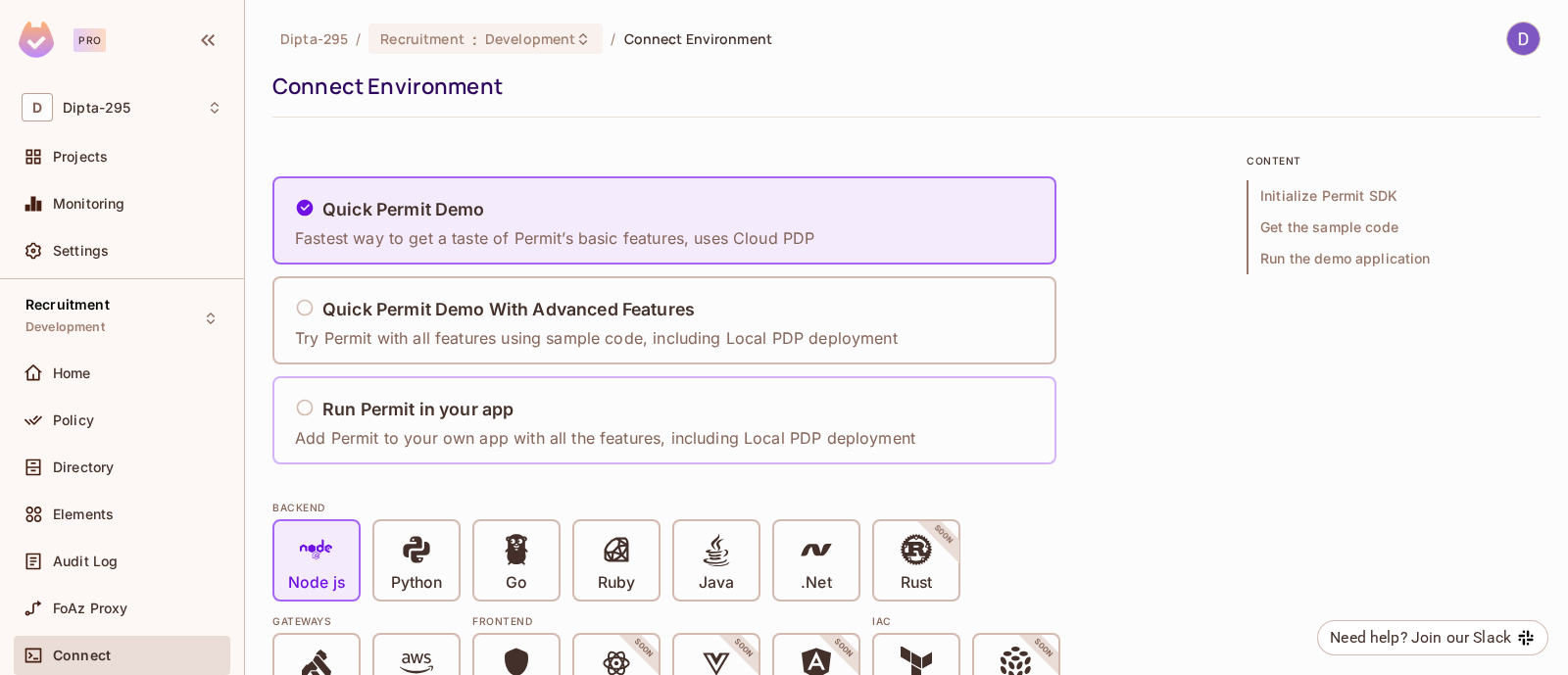 click on "Add Permit to your own app with all the features, including Local PDP deployment" at bounding box center [605, 438] 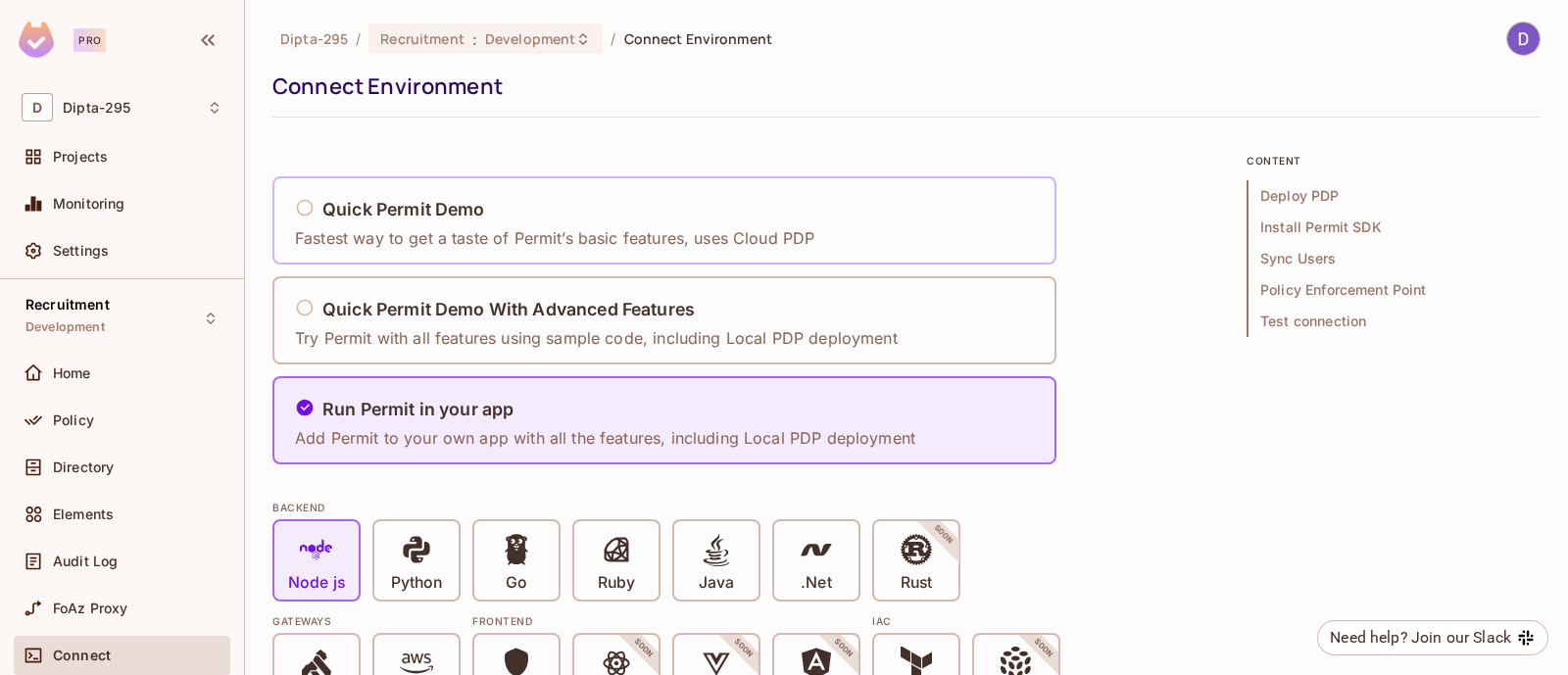 click on "Quick Permit Demo Fastest way to get a taste of Permit’s basic features, uses Cloud PDP" at bounding box center (664, 220) 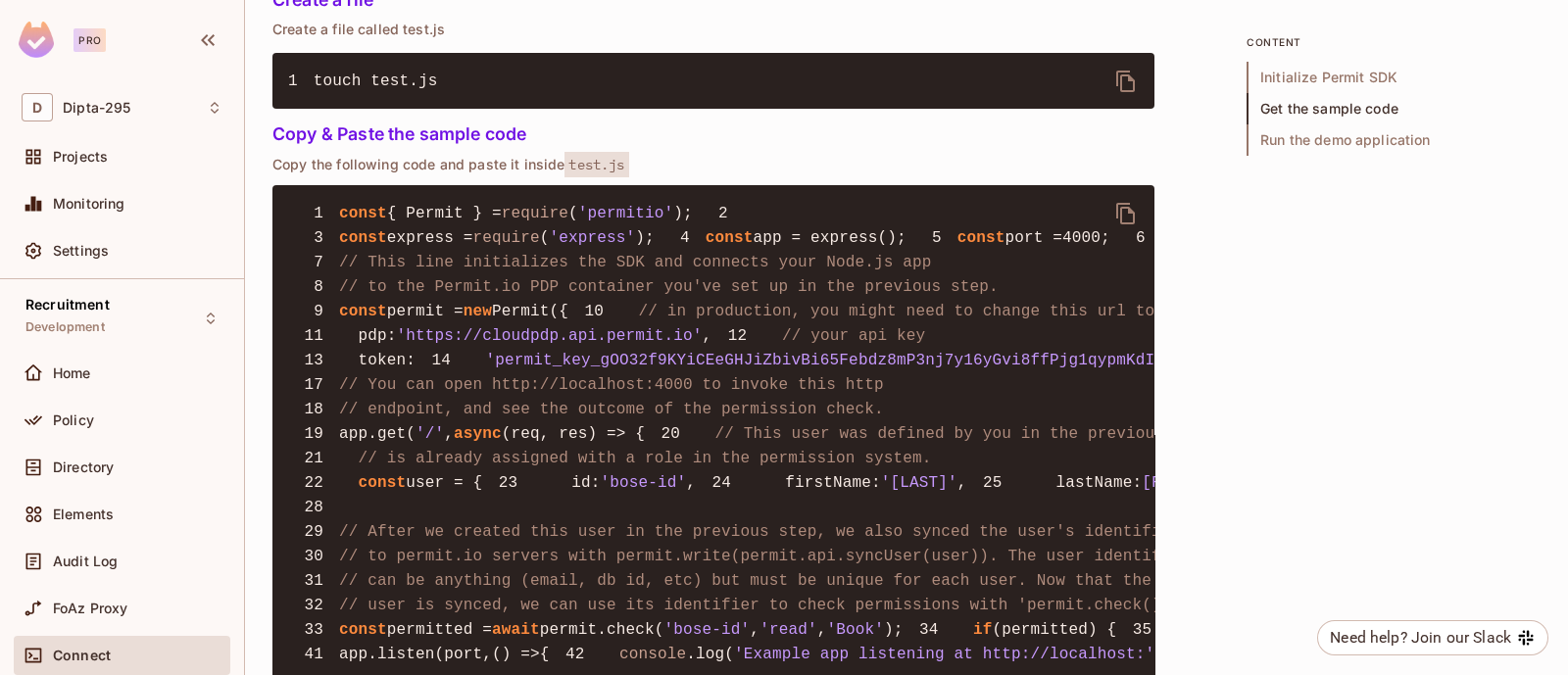scroll, scrollTop: 1406, scrollLeft: 0, axis: vertical 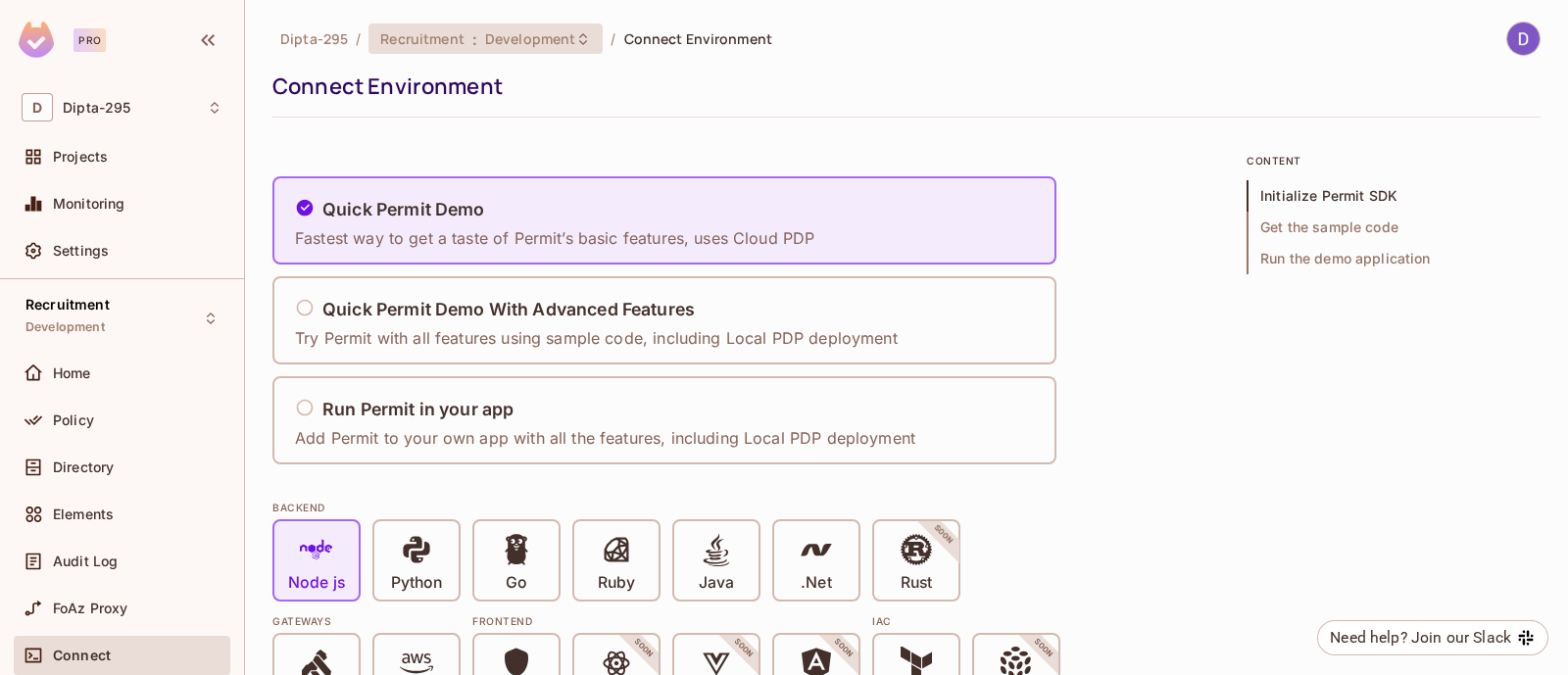 click on "Recruitment" at bounding box center (421, 38) 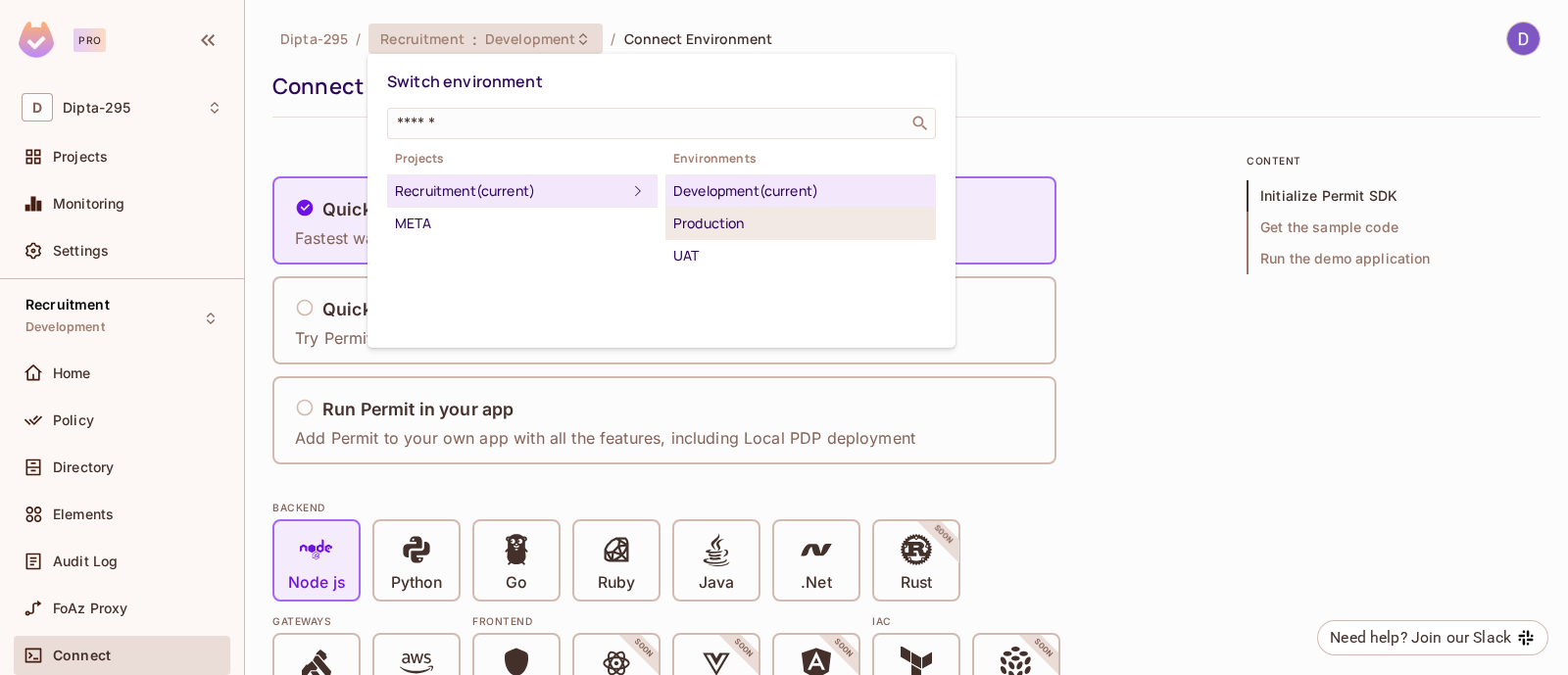 click on "Production" at bounding box center [801, 223] 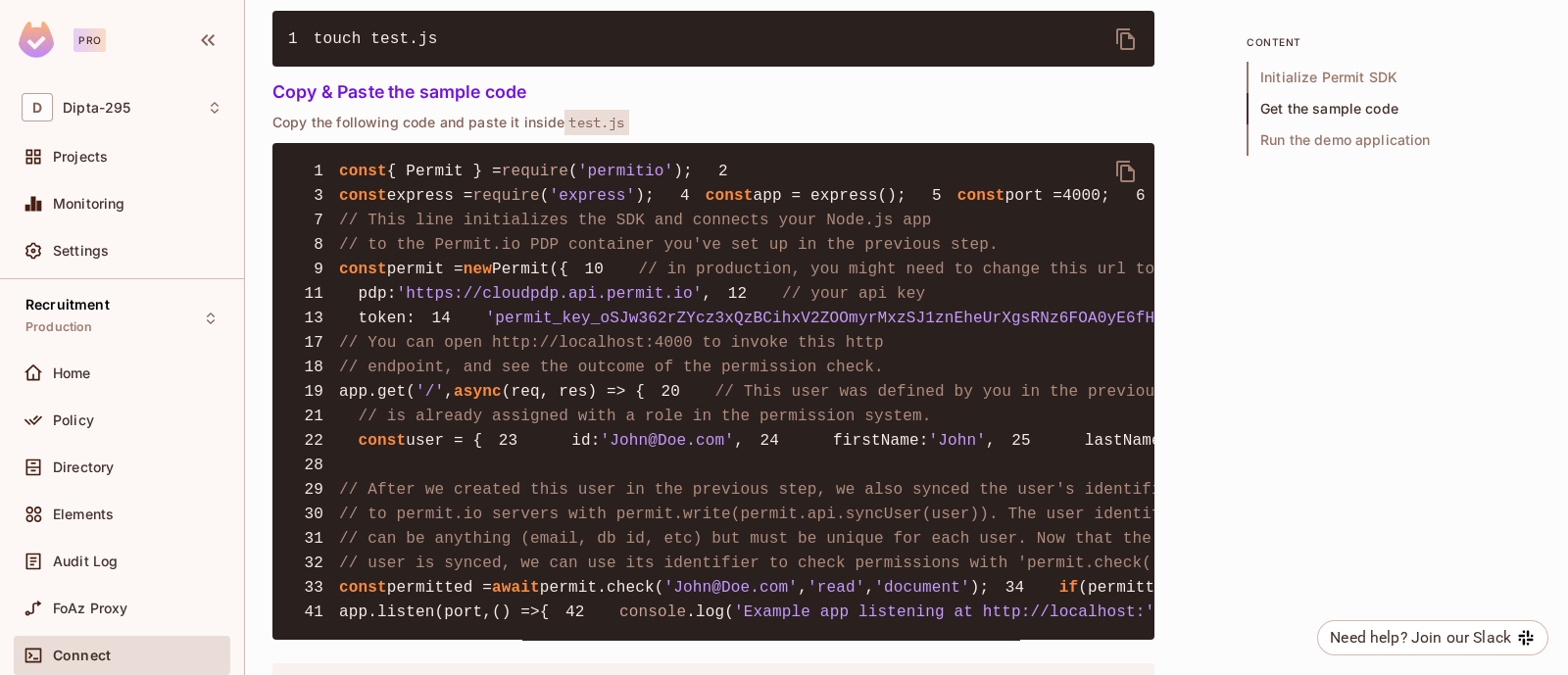 scroll, scrollTop: 1431, scrollLeft: 0, axis: vertical 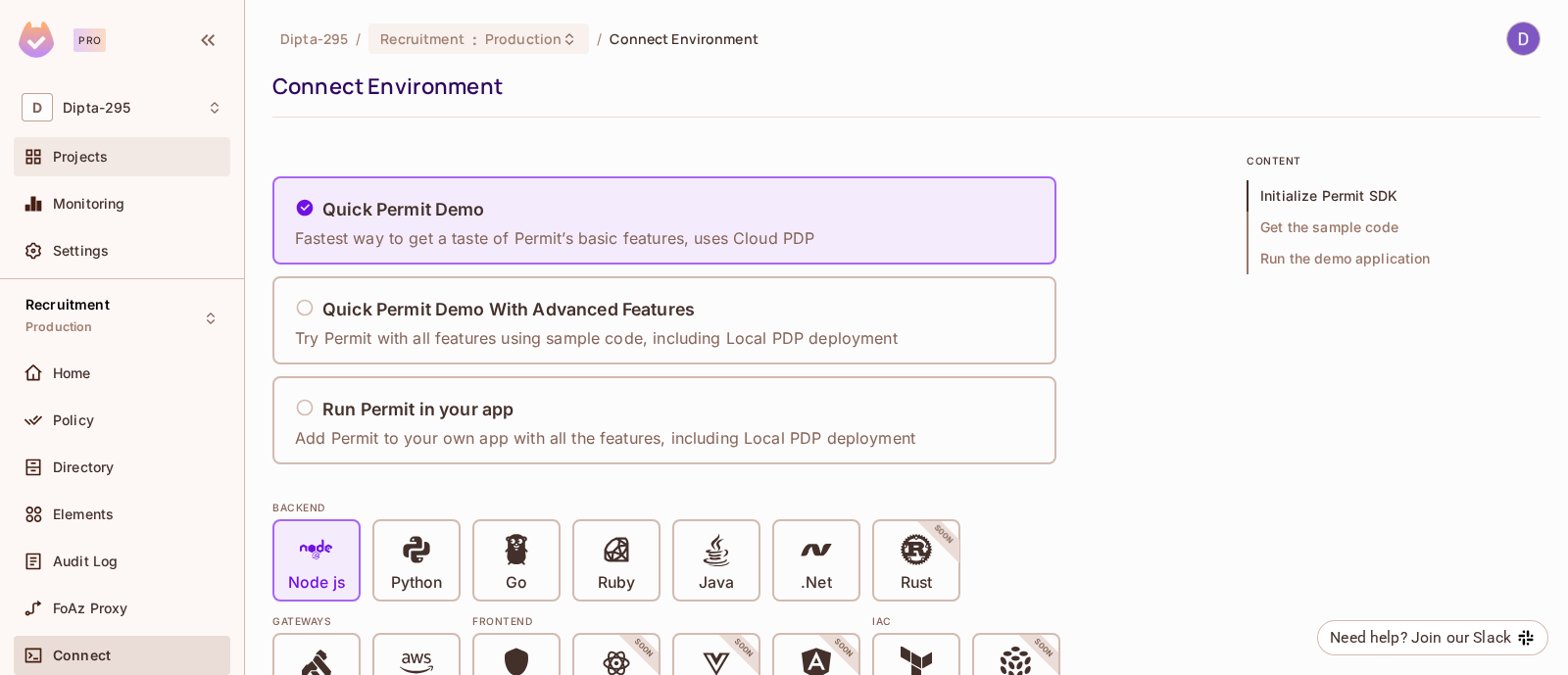 click on "Projects" at bounding box center [122, 157] 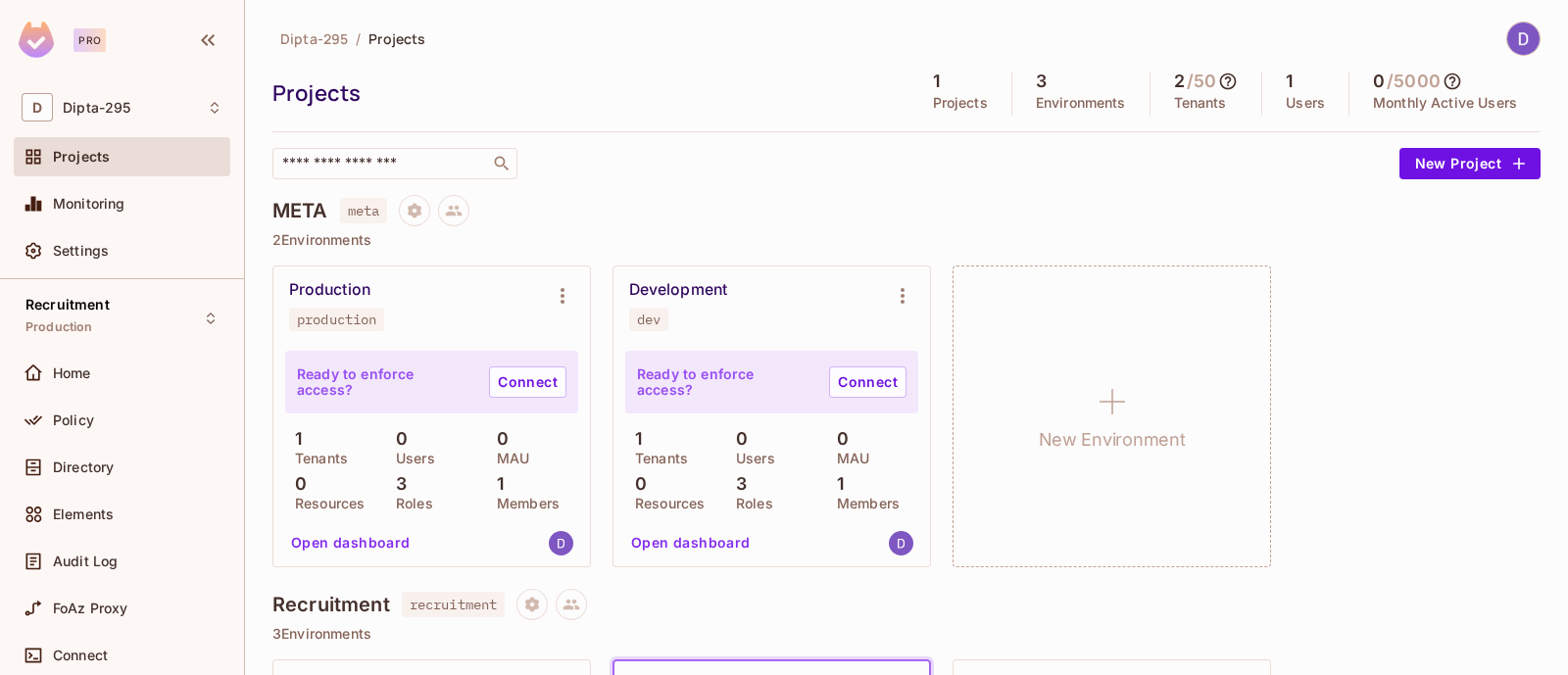 scroll, scrollTop: 164, scrollLeft: 0, axis: vertical 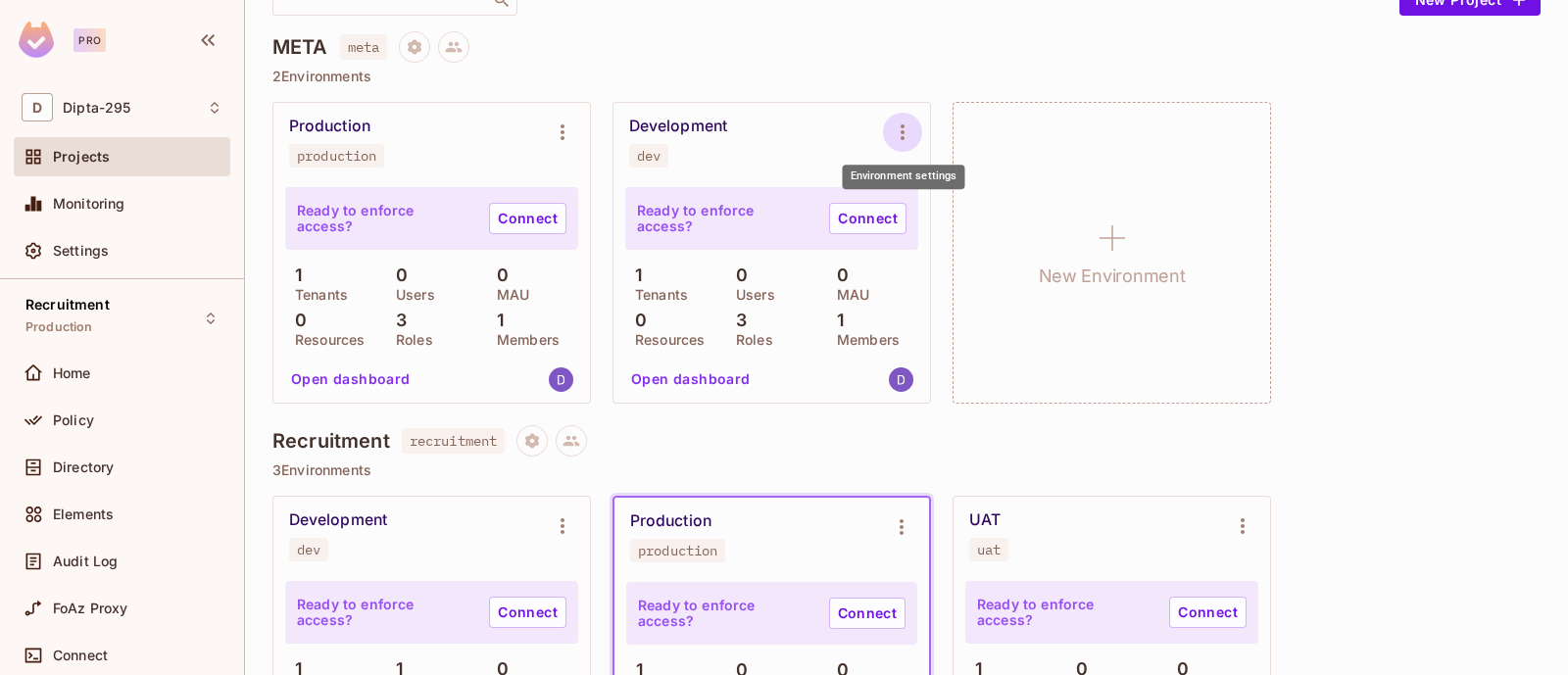 click 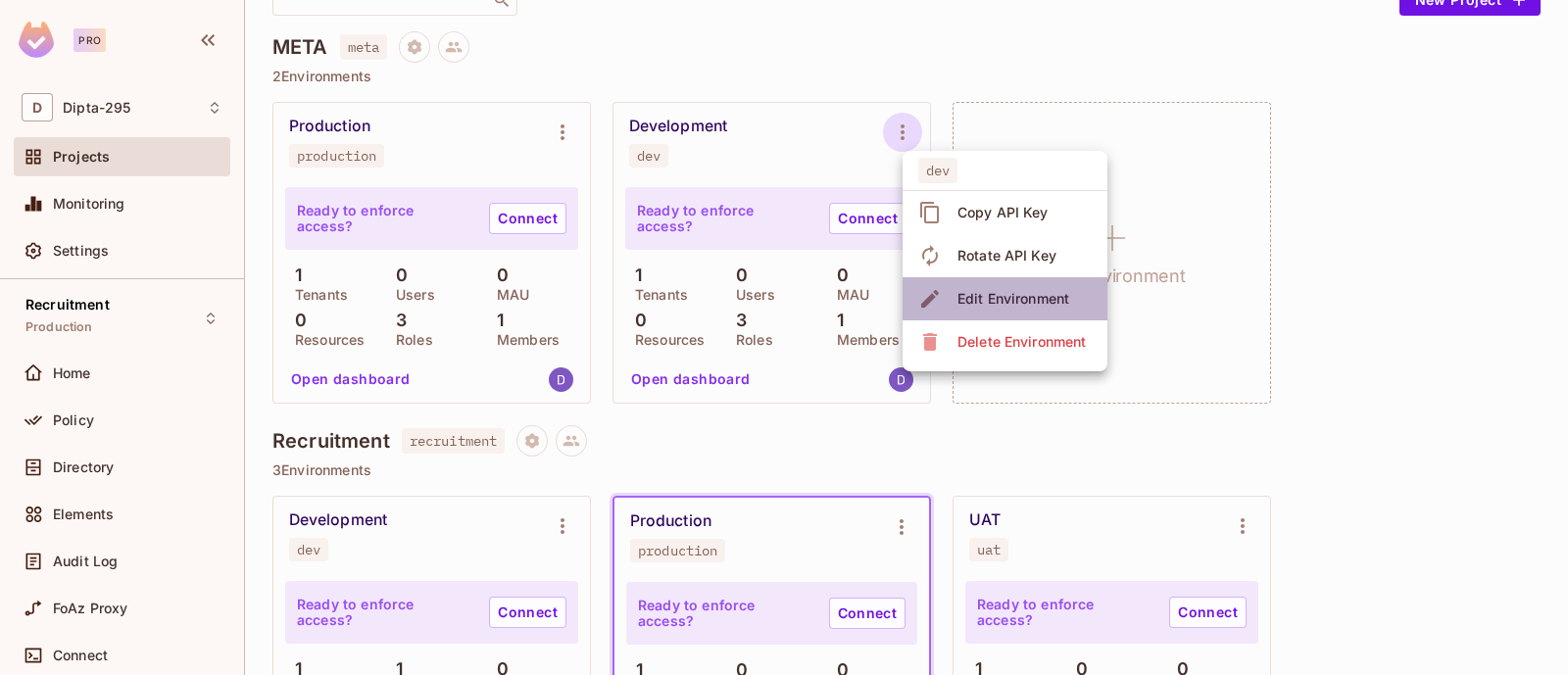 click on "Edit Environment" at bounding box center (1013, 299) 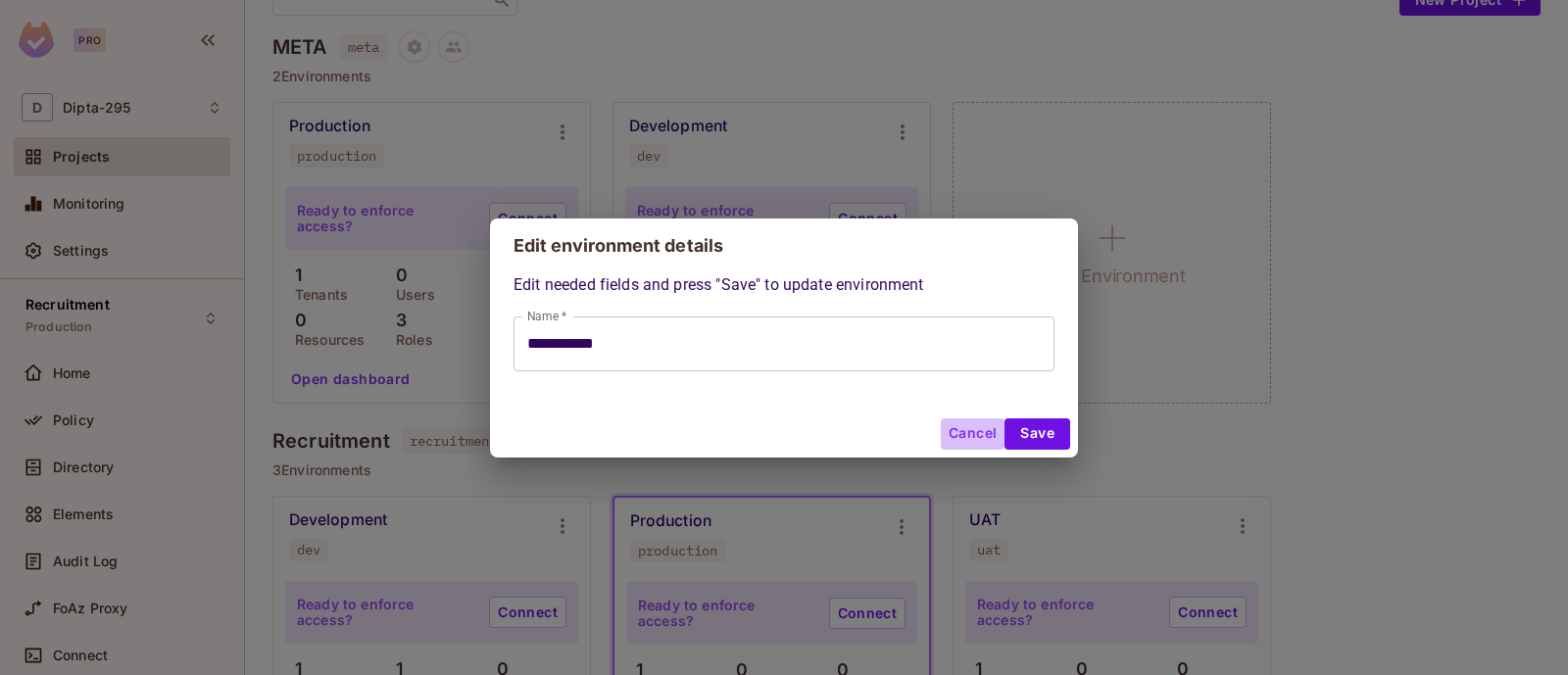 click on "Cancel" at bounding box center (972, 434) 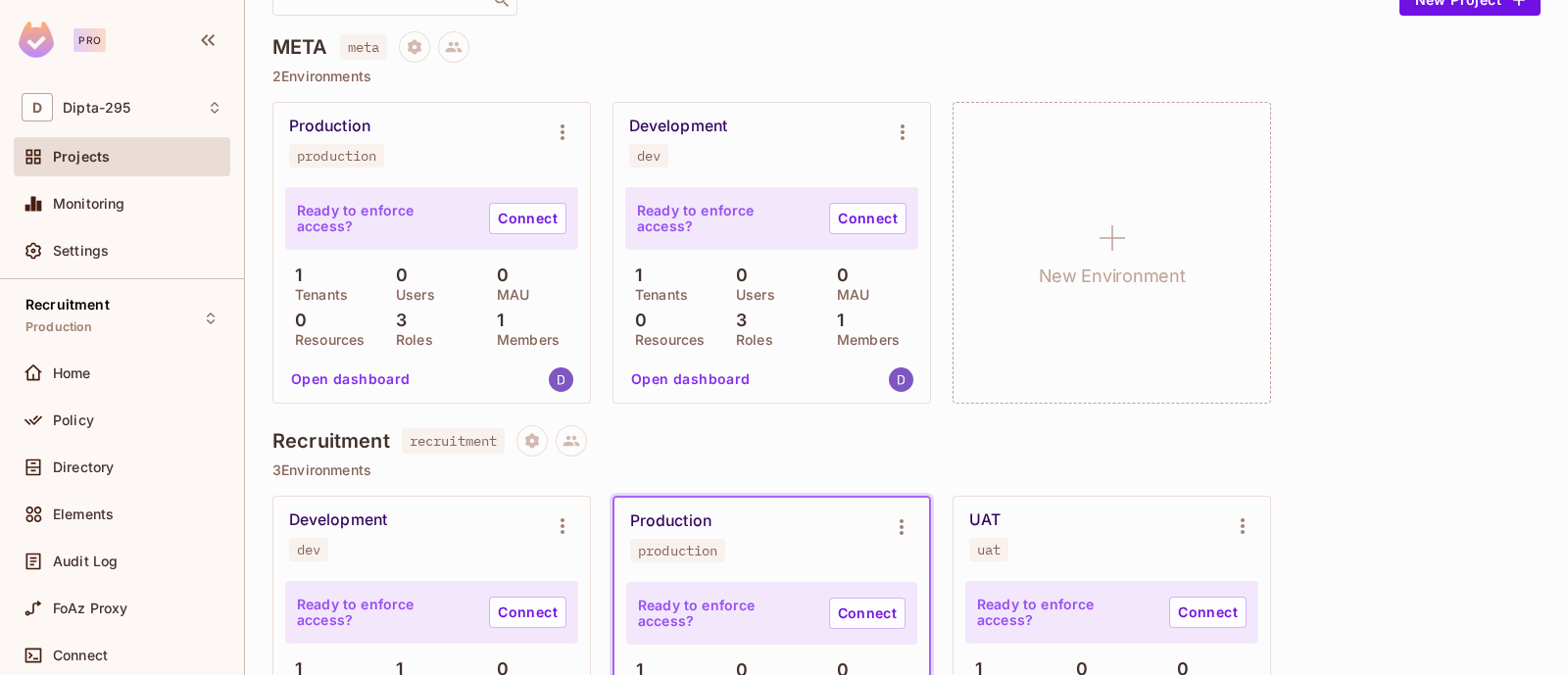scroll, scrollTop: 0, scrollLeft: 0, axis: both 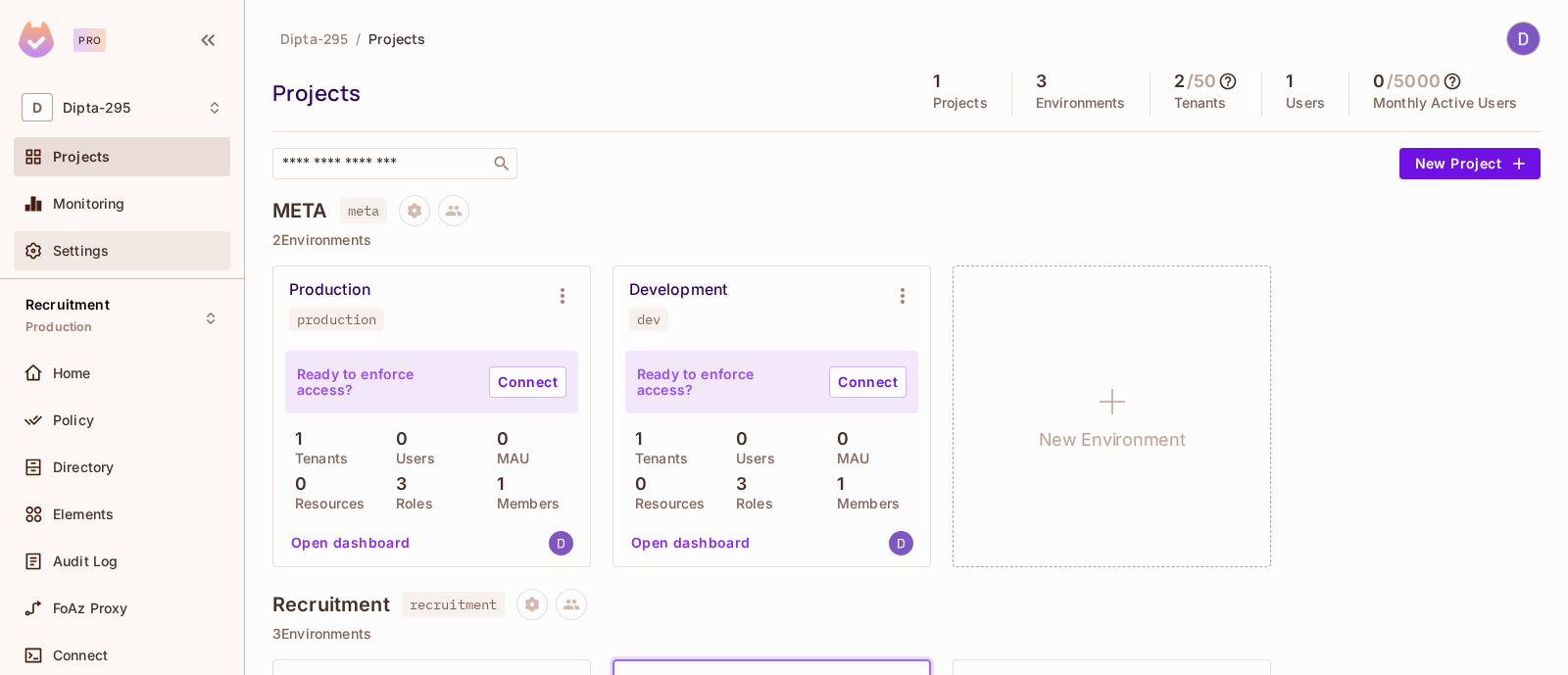 click on "Settings" at bounding box center [122, 251] 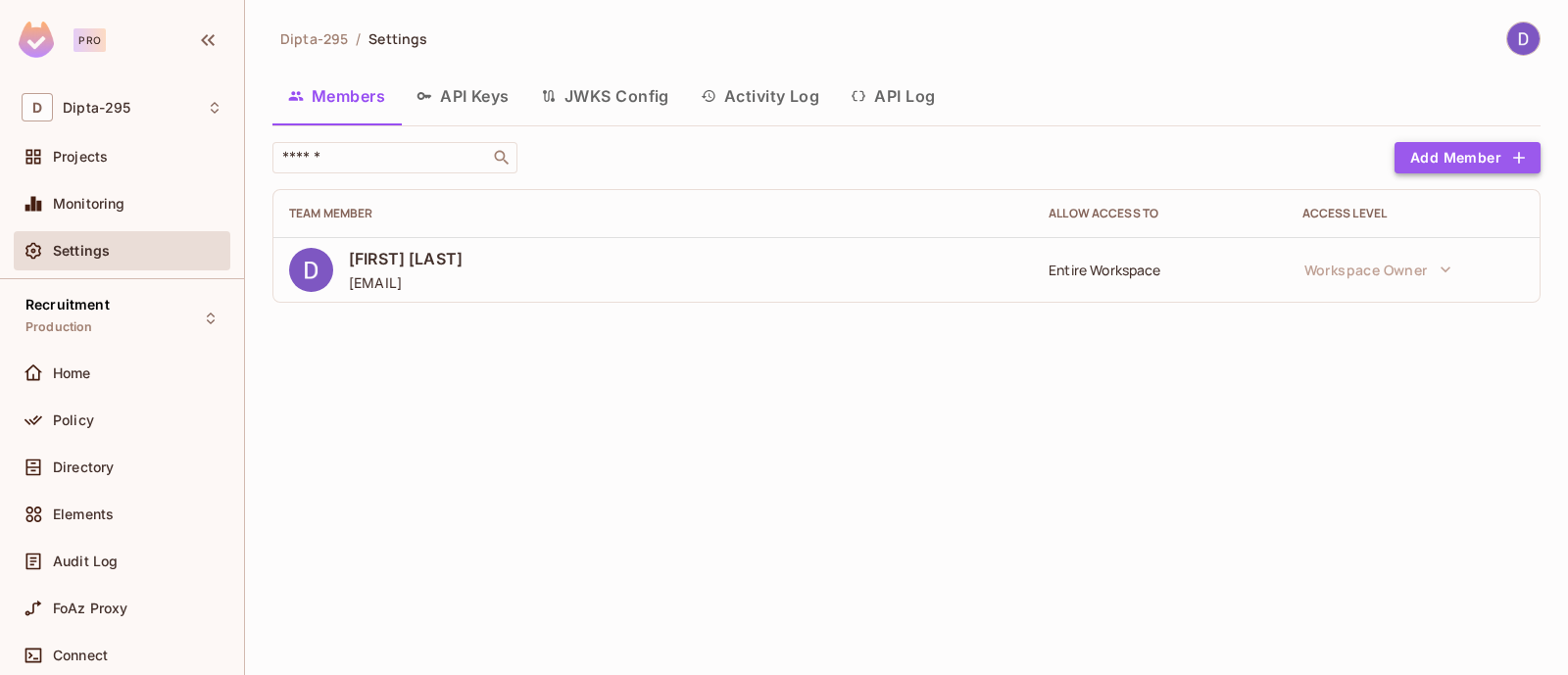 click on "Add Member" at bounding box center [1467, 158] 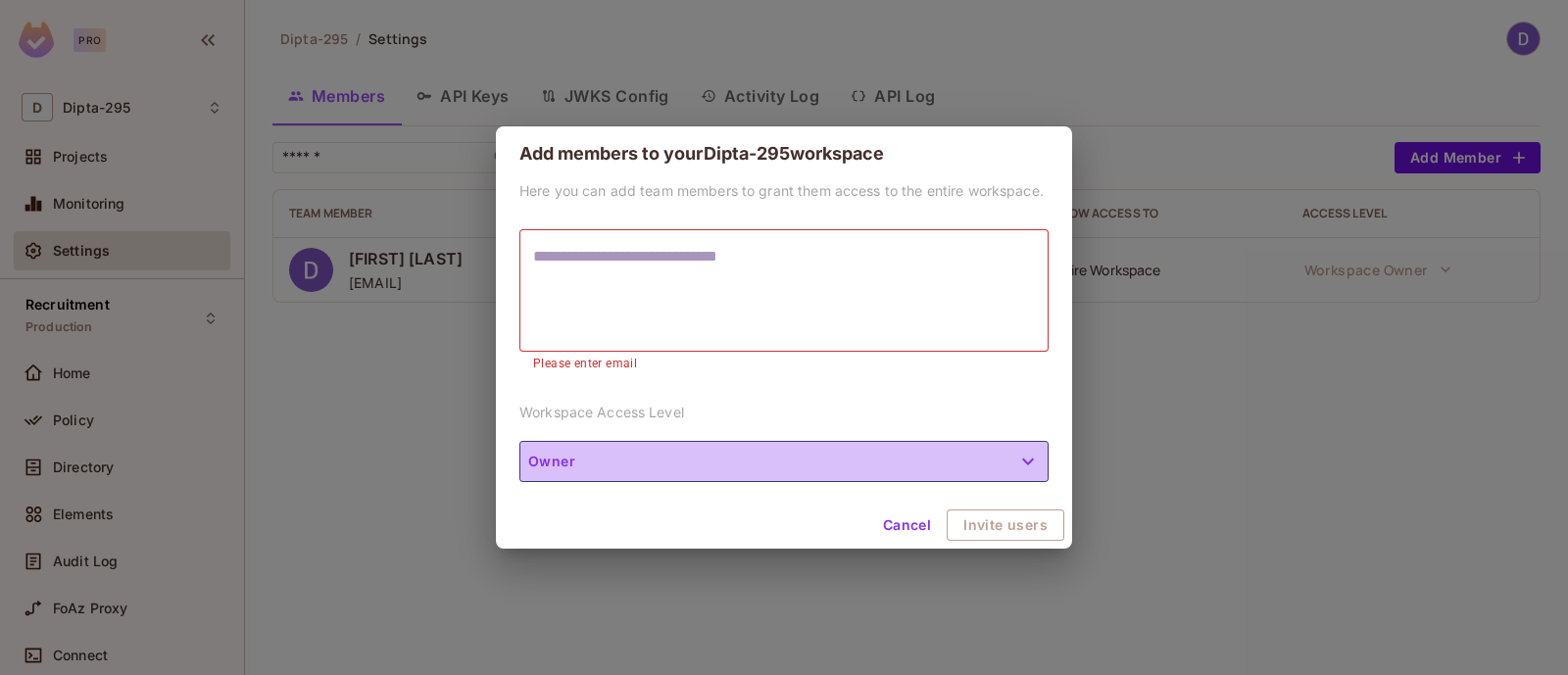 click on "Owner" at bounding box center [784, 461] 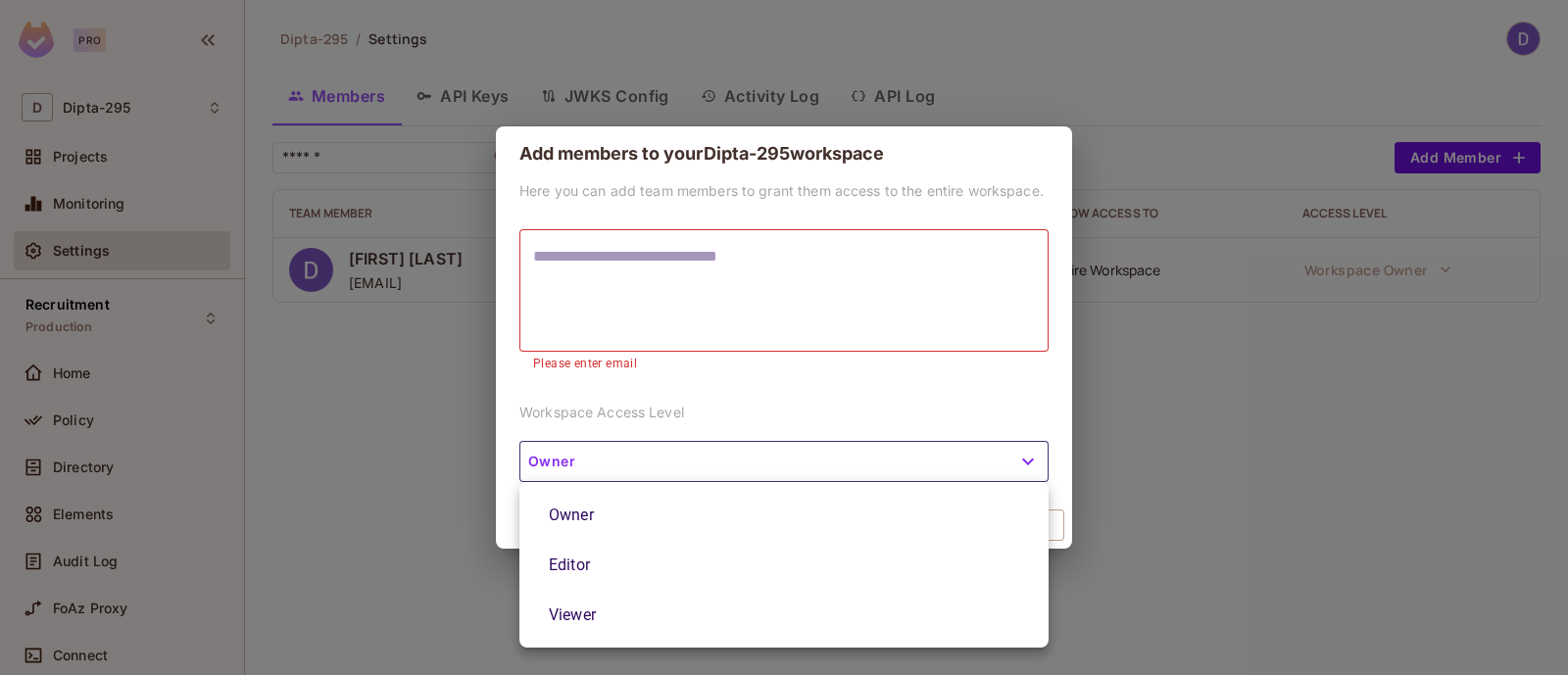 click at bounding box center [784, 337] 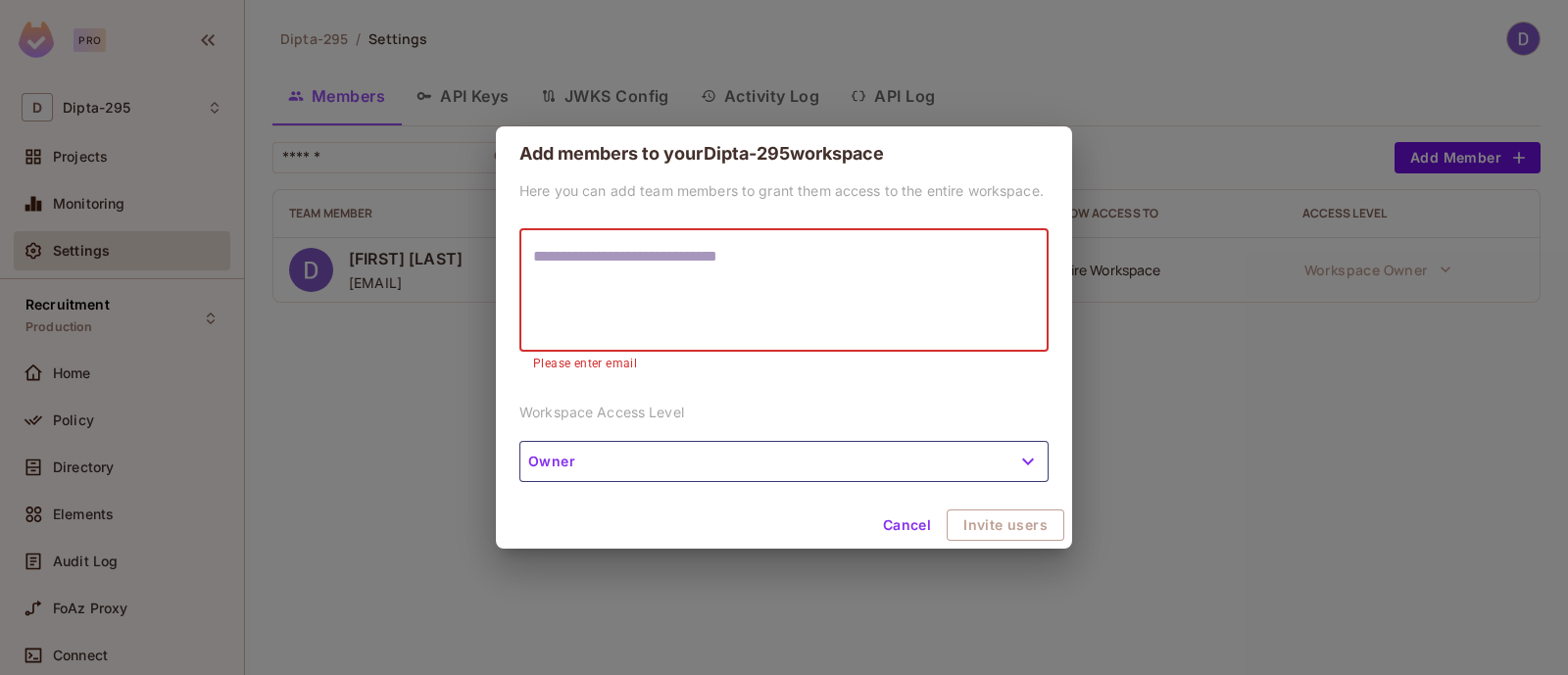 click at bounding box center (784, 290) 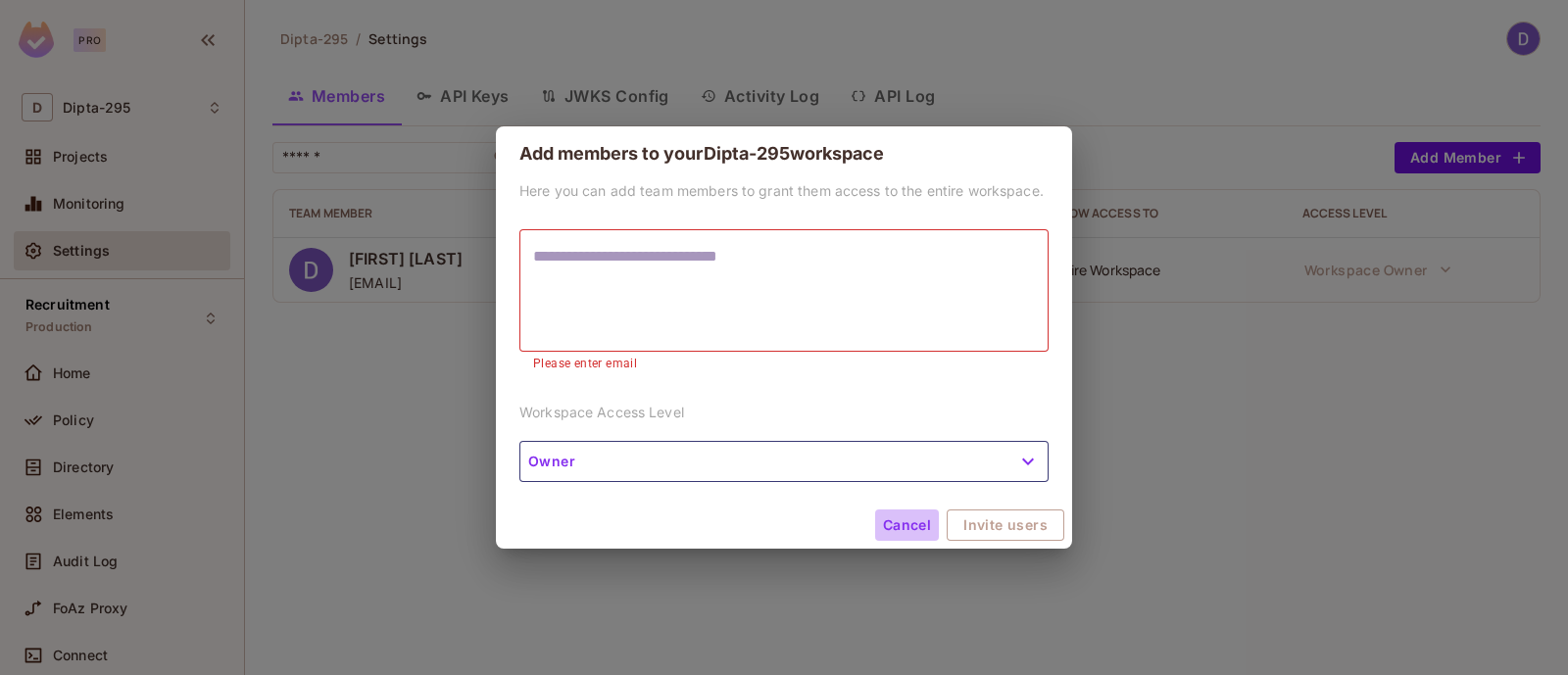 click on "Cancel" at bounding box center [906, 525] 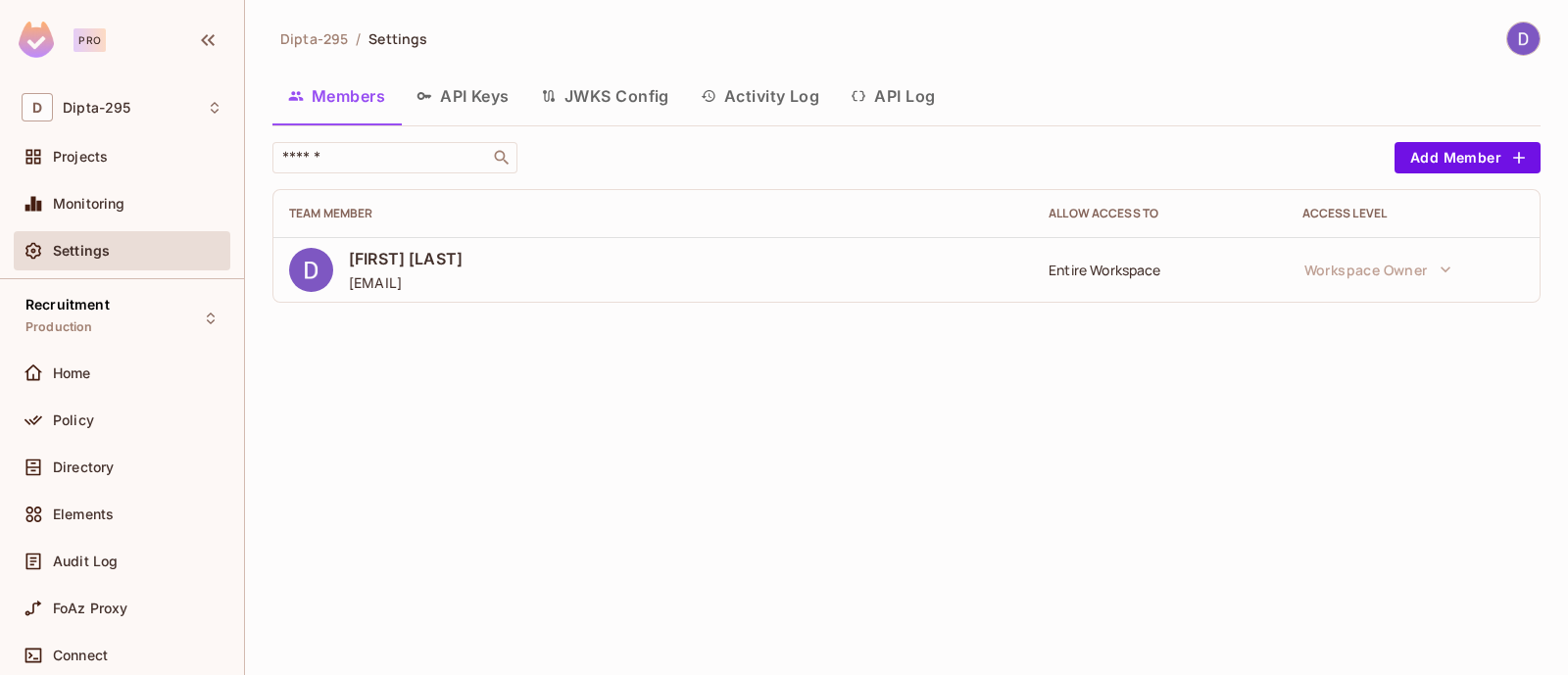 click on "API Keys" at bounding box center (463, 96) 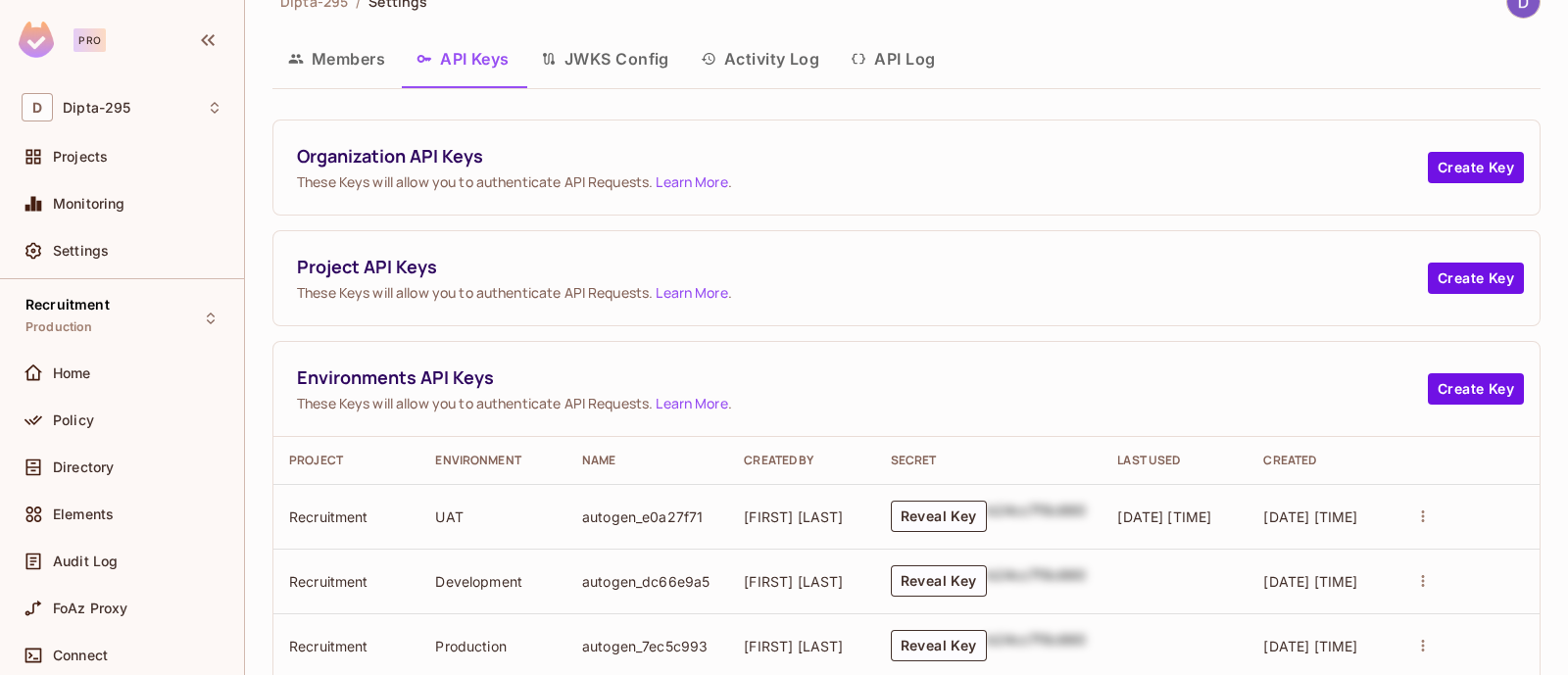 scroll, scrollTop: 0, scrollLeft: 0, axis: both 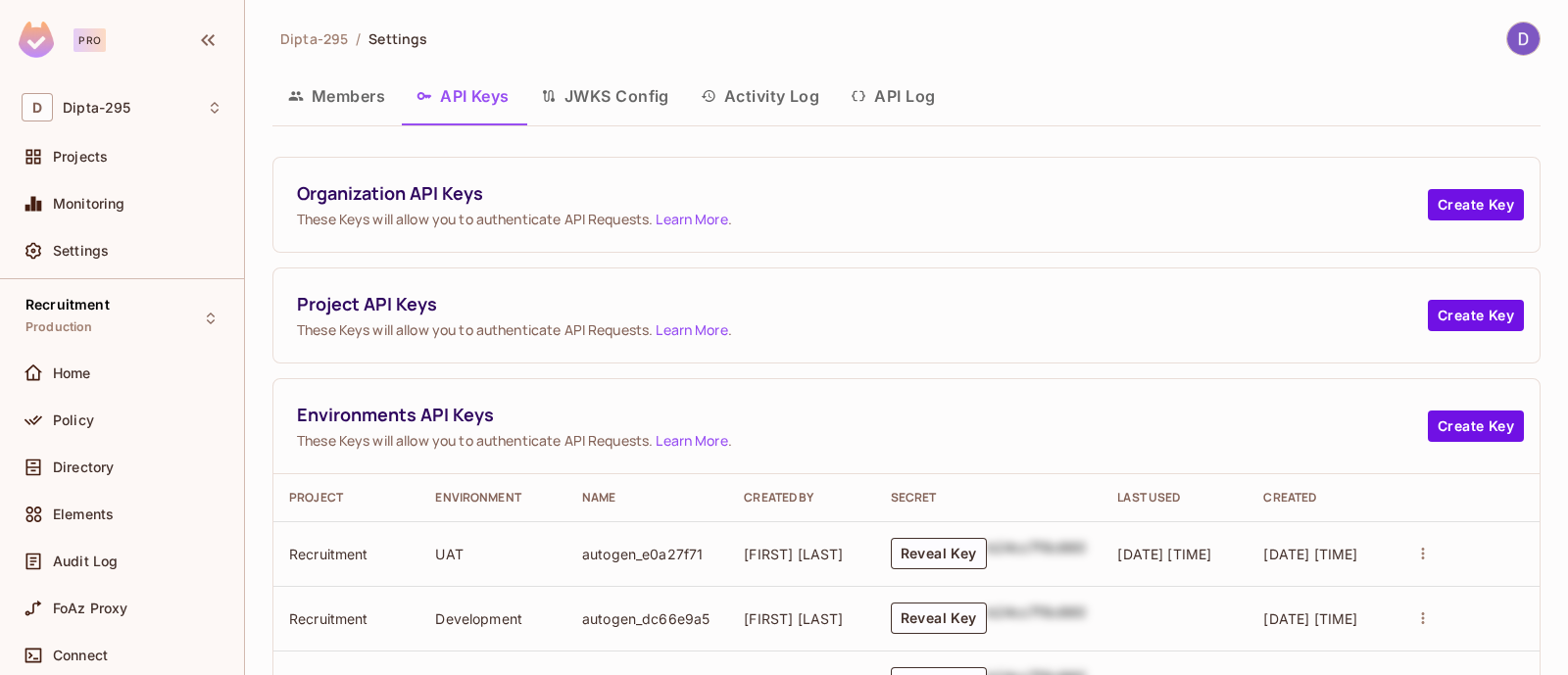 click on "JWKS Config" at bounding box center (605, 96) 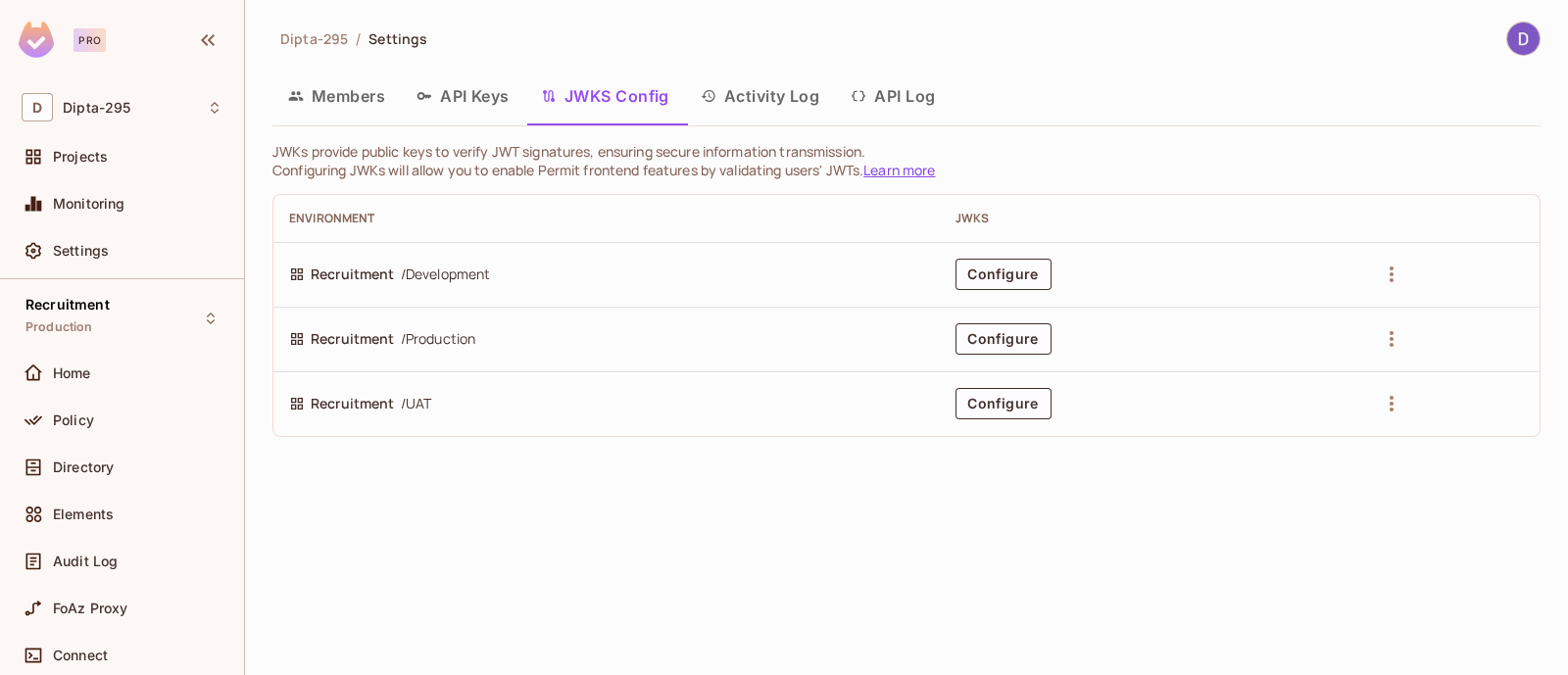 click on "Activity Log" at bounding box center (760, 96) 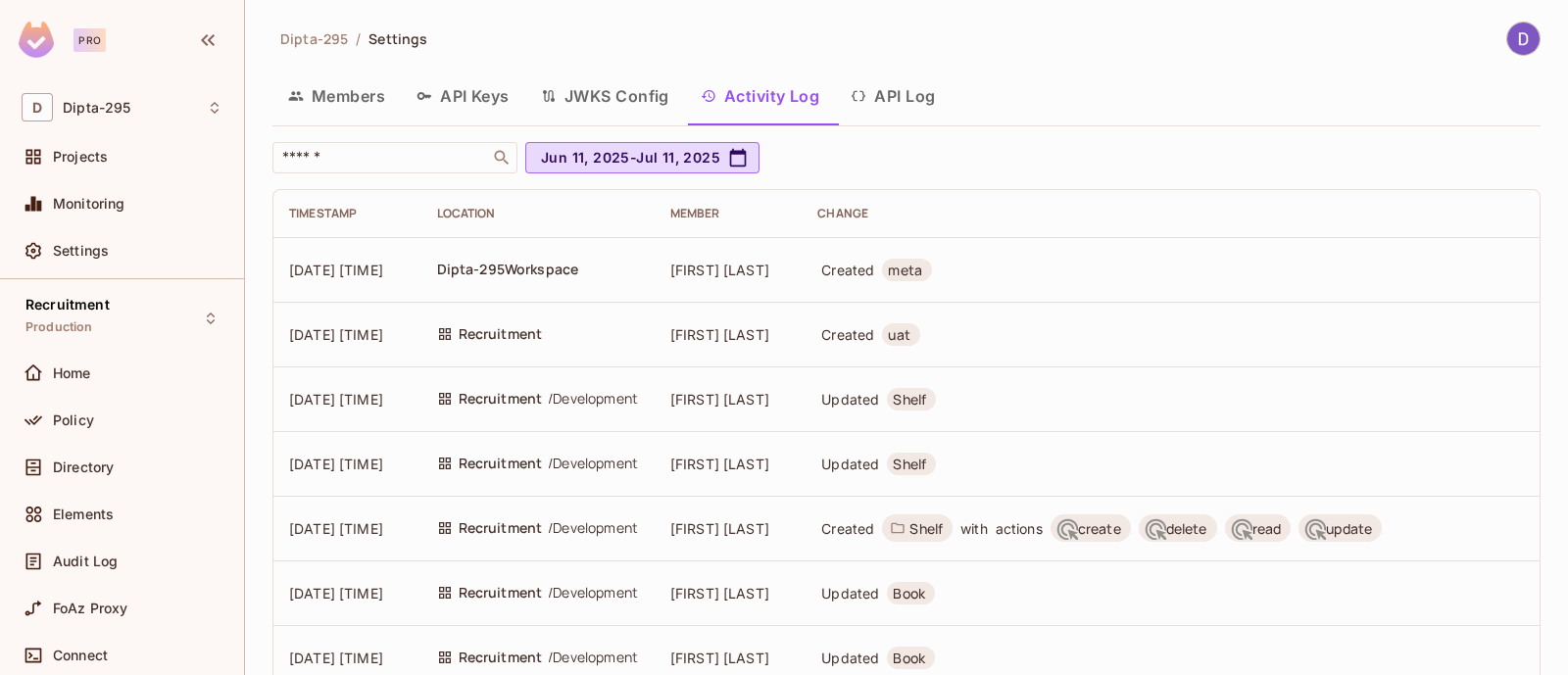 click on "Members" at bounding box center (336, 96) 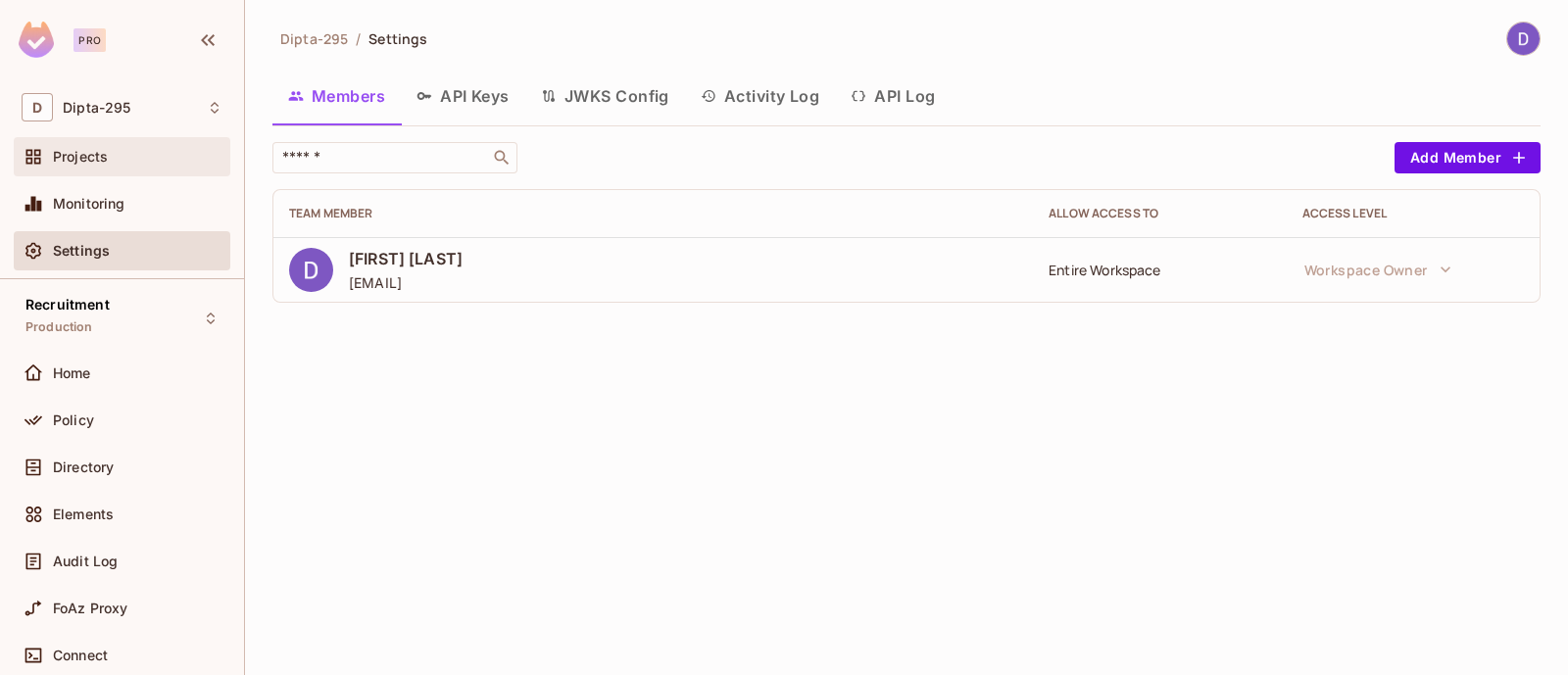 click on "Projects" at bounding box center [137, 157] 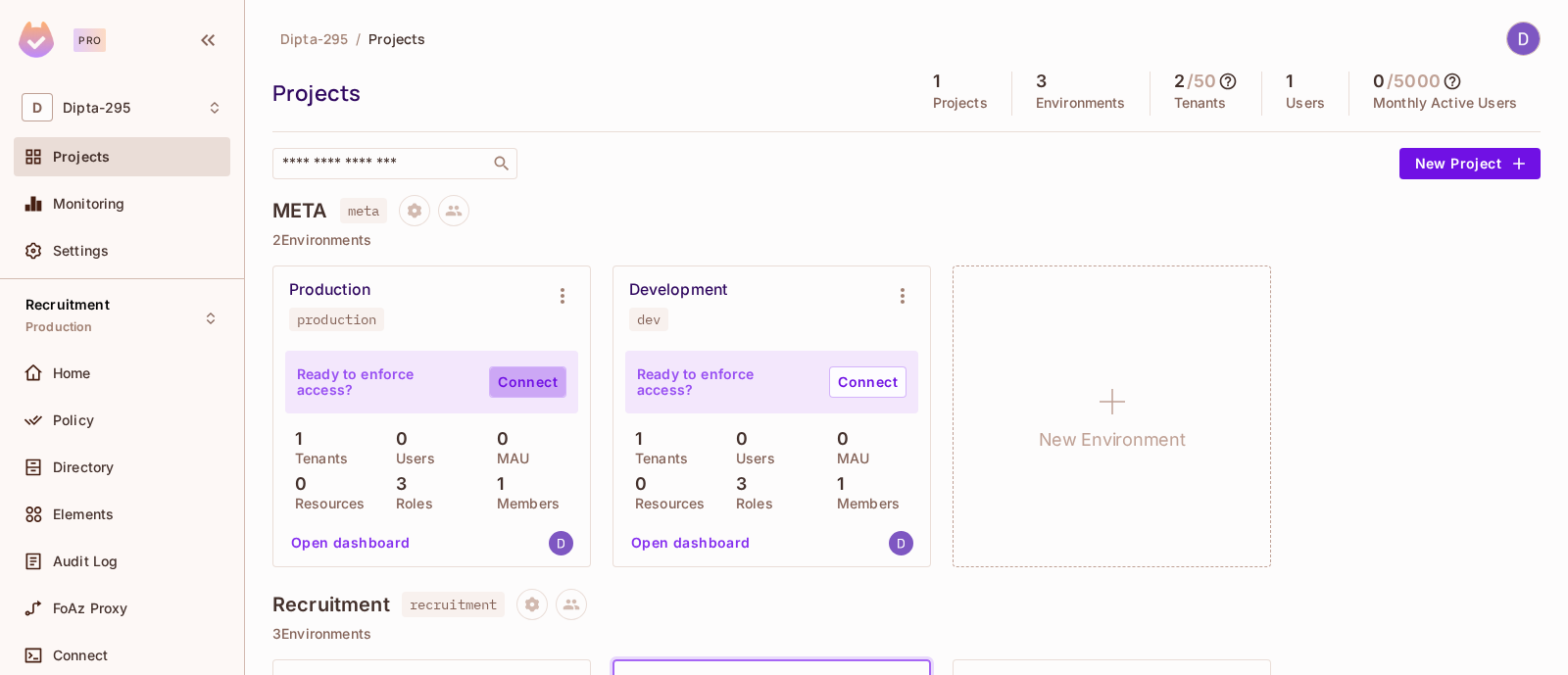 click on "Connect" at bounding box center [527, 382] 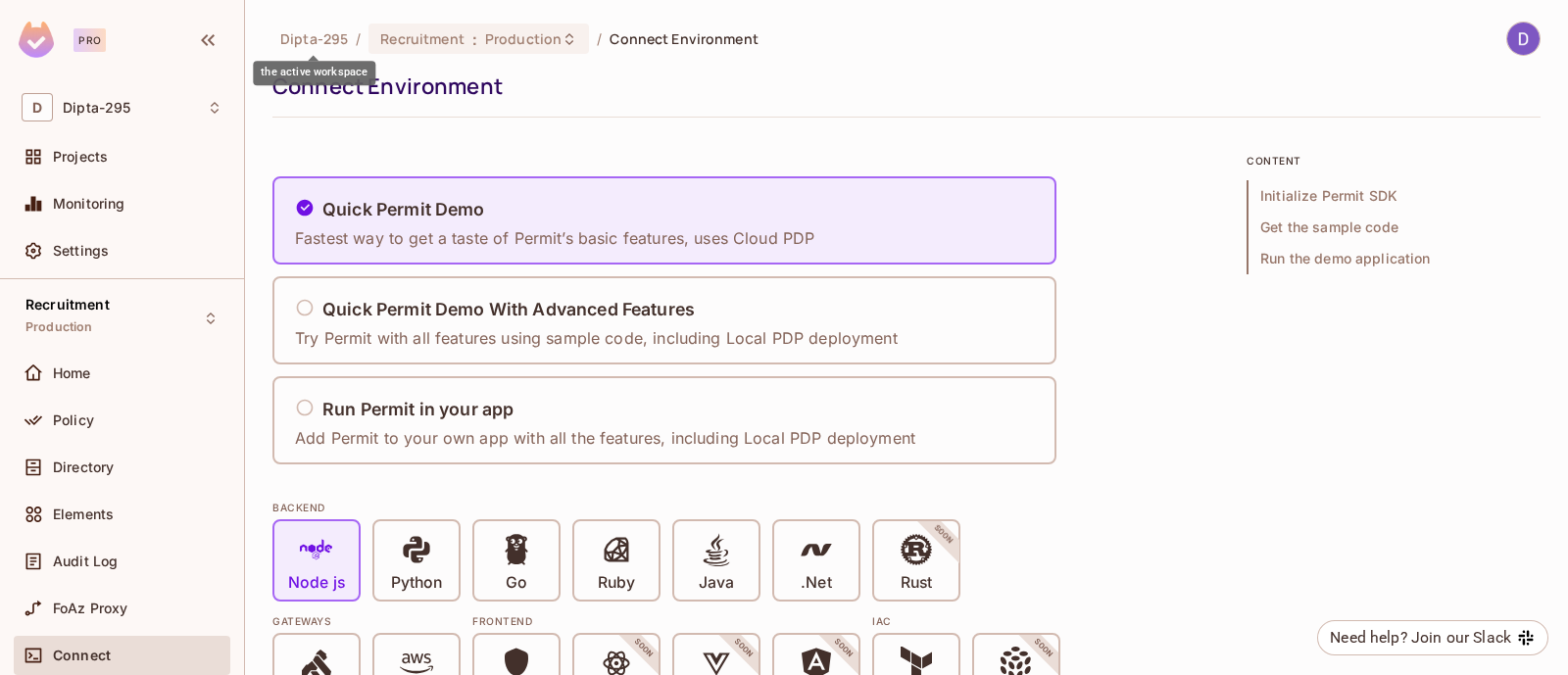 click on "Dipta-295" at bounding box center (314, 38) 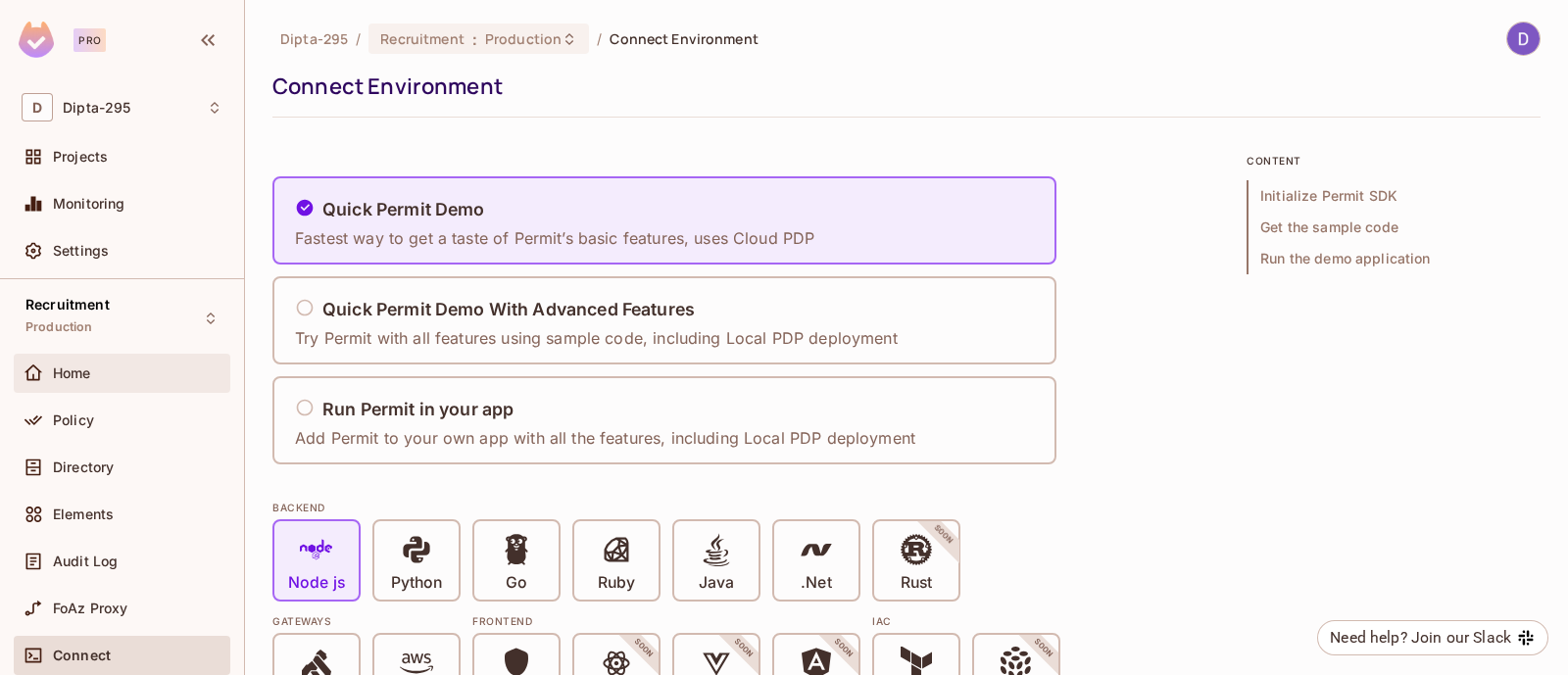 click on "Home" at bounding box center [122, 373] 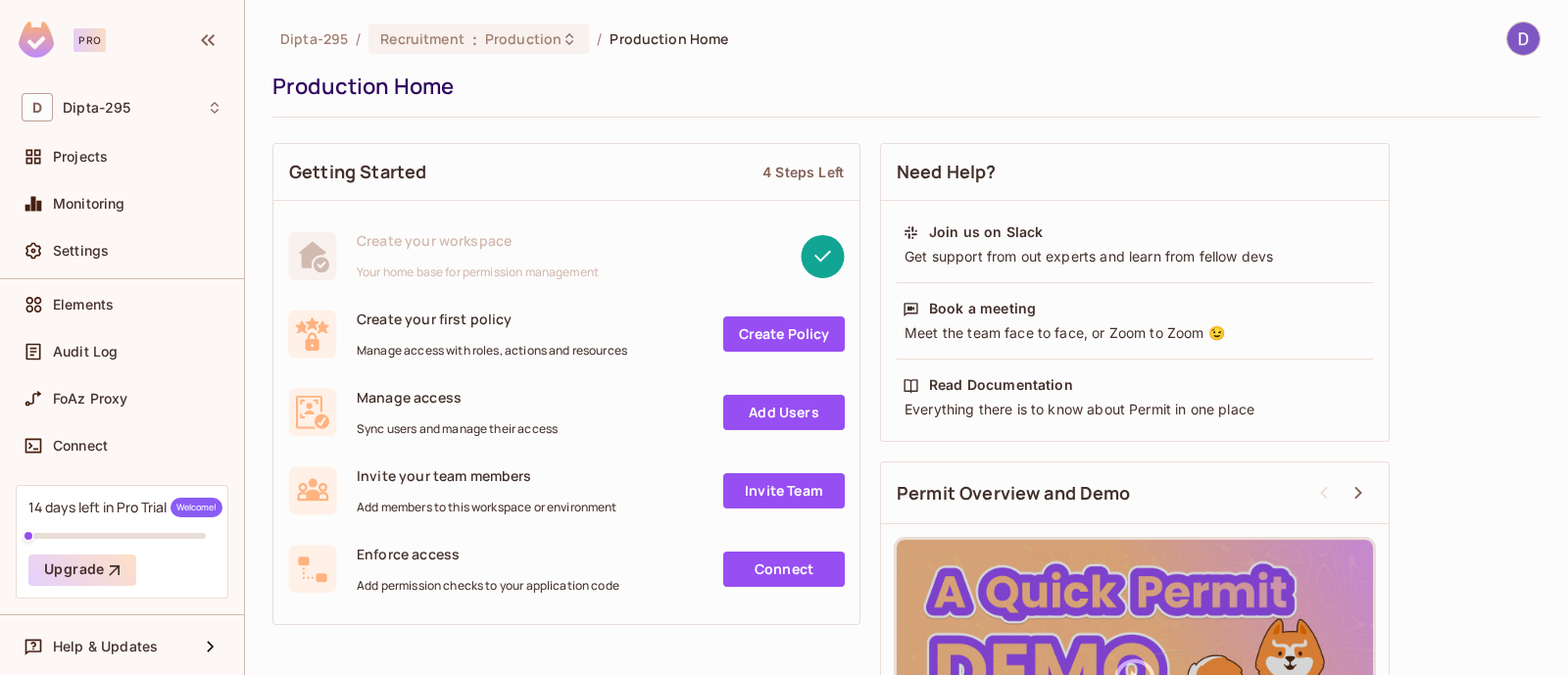 scroll, scrollTop: 0, scrollLeft: 0, axis: both 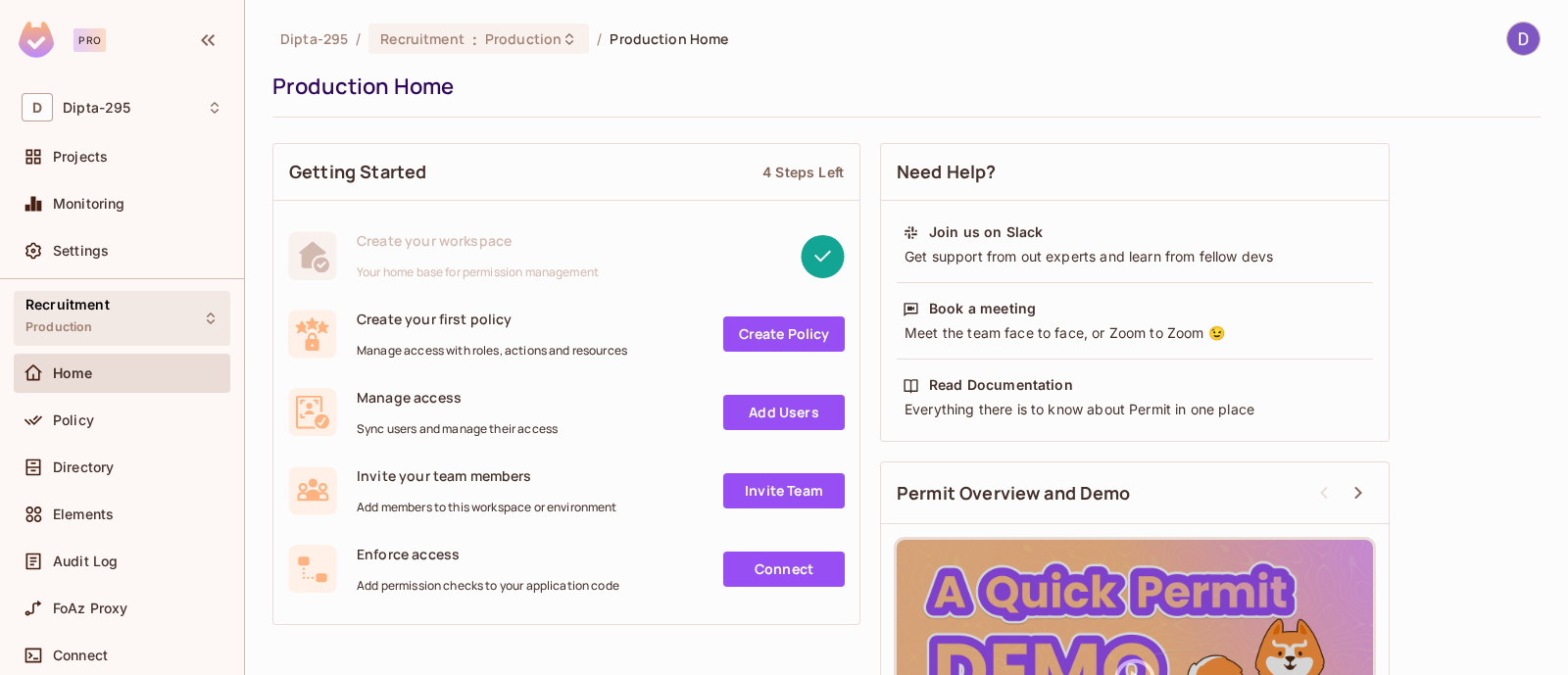click on "Recruitment Production" at bounding box center [122, 317] 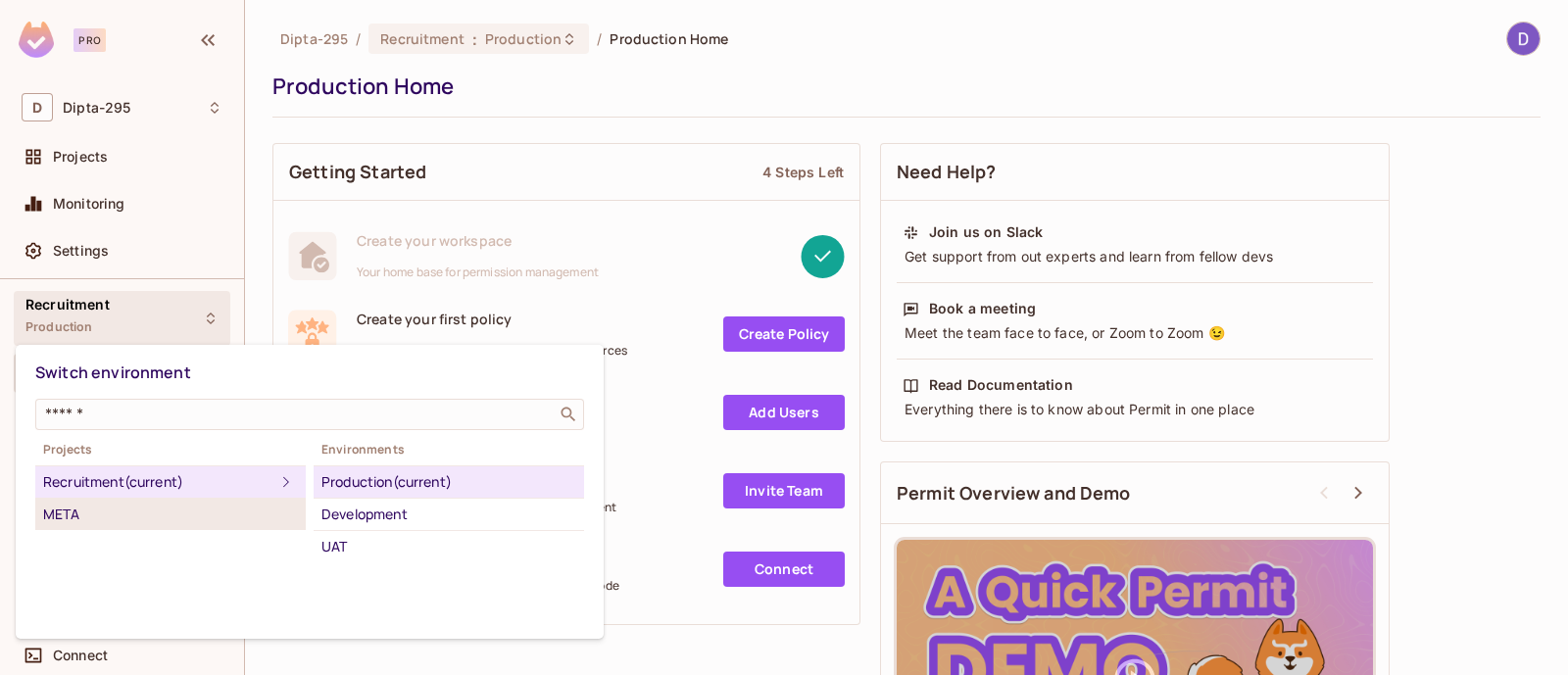 click on "META" at bounding box center [171, 514] 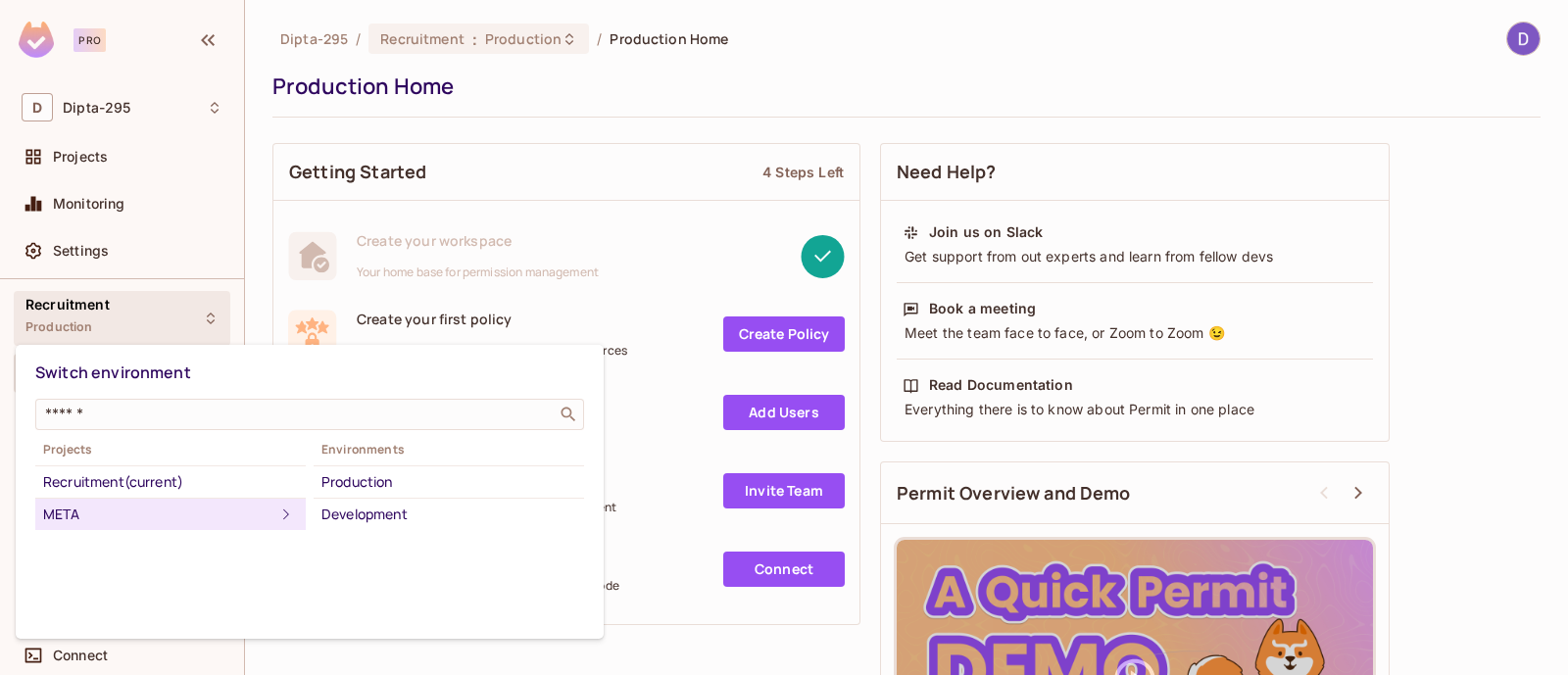 click at bounding box center [784, 337] 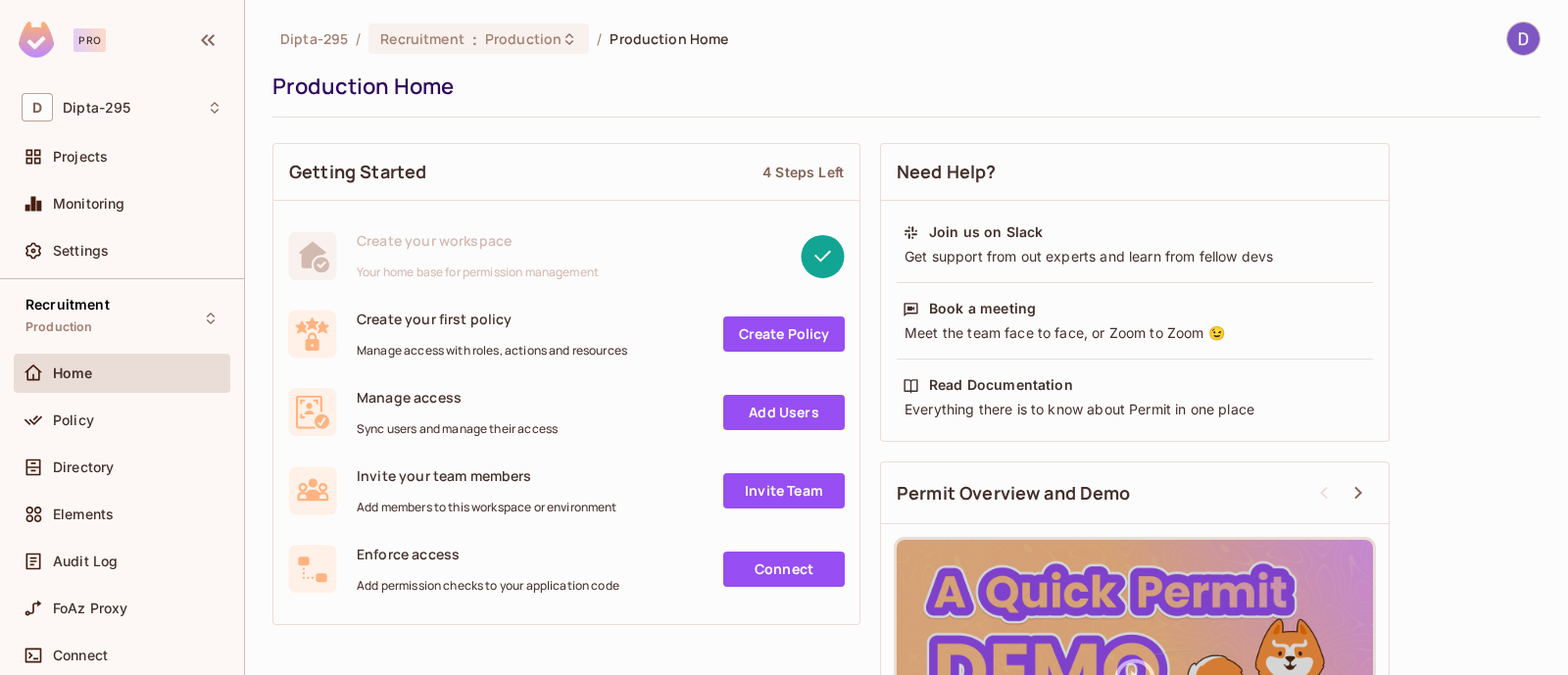 click on "Policy" at bounding box center [122, 424] 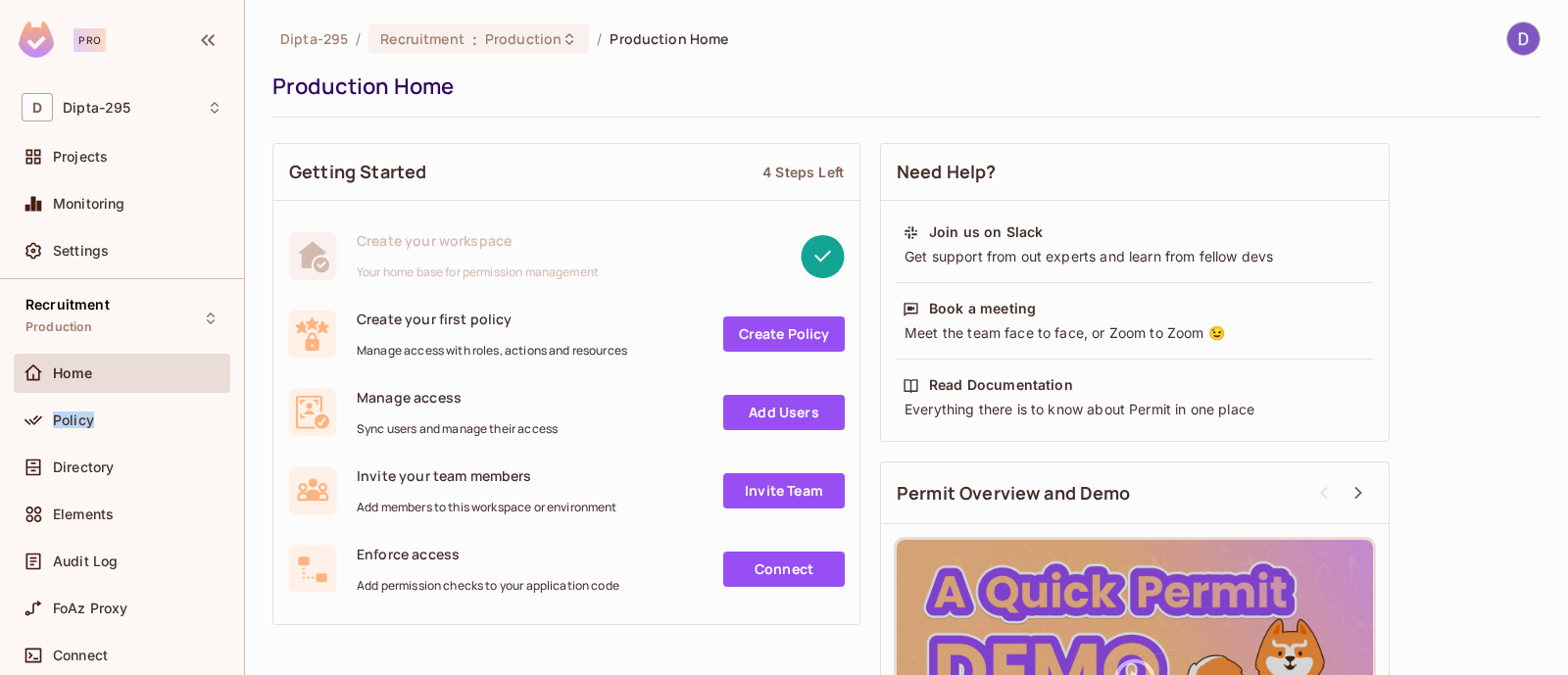 click on "Policy" at bounding box center [122, 424] 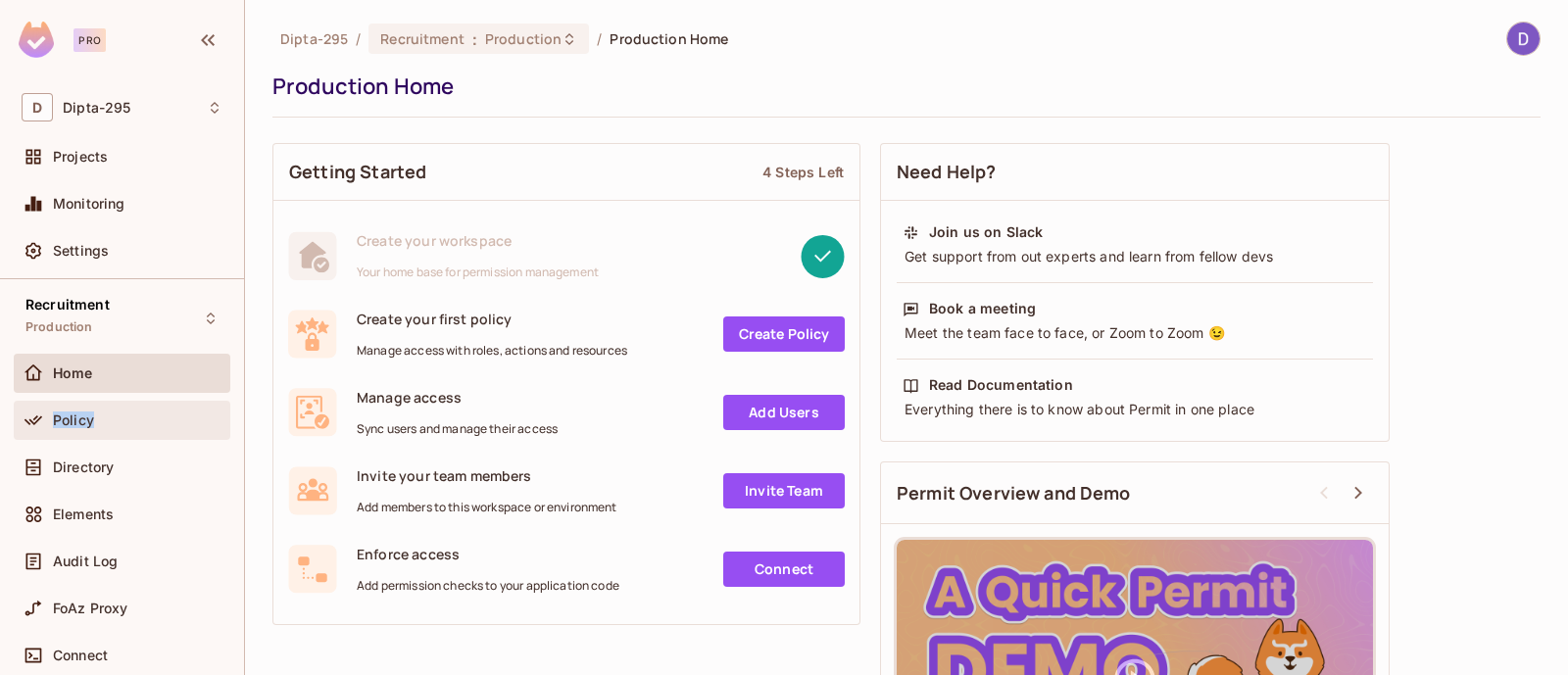 click on "Policy" at bounding box center (137, 420) 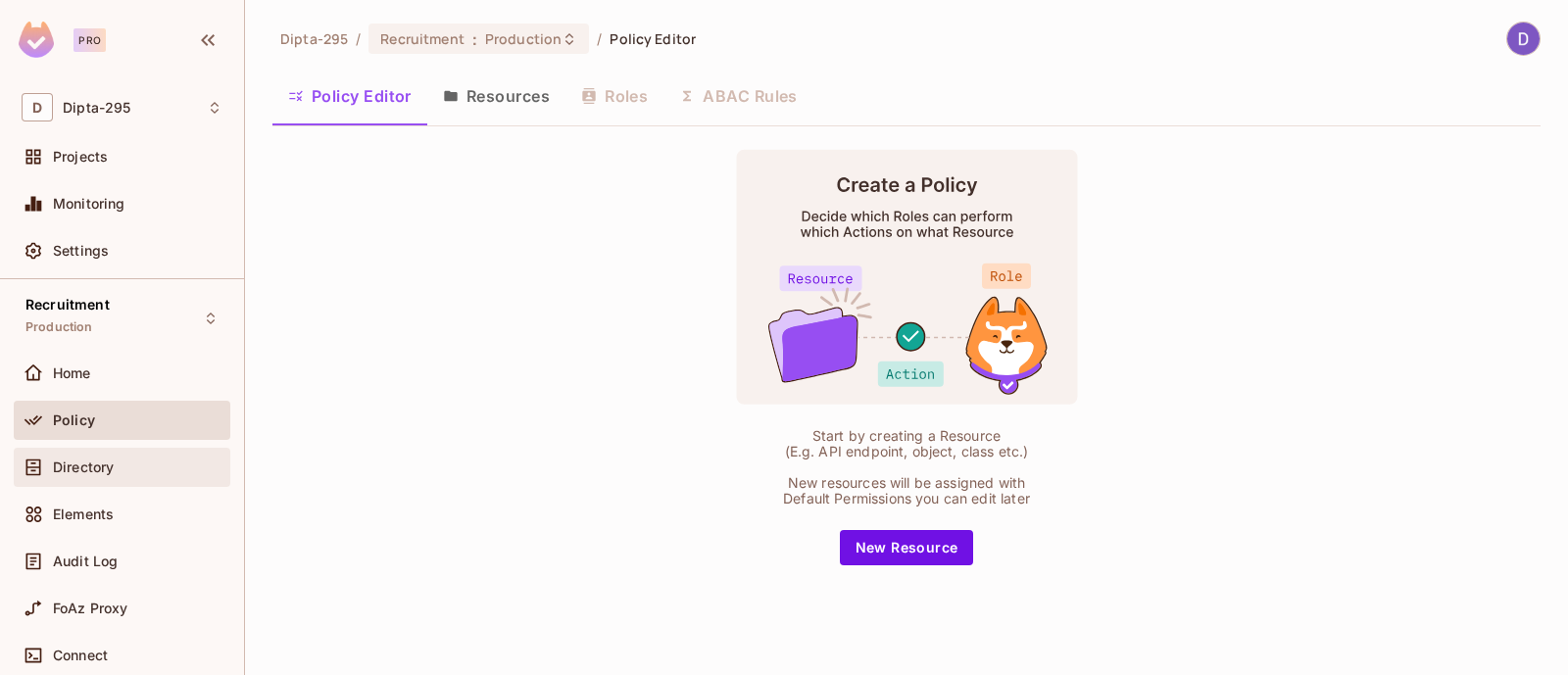 click on "Directory" at bounding box center (137, 467) 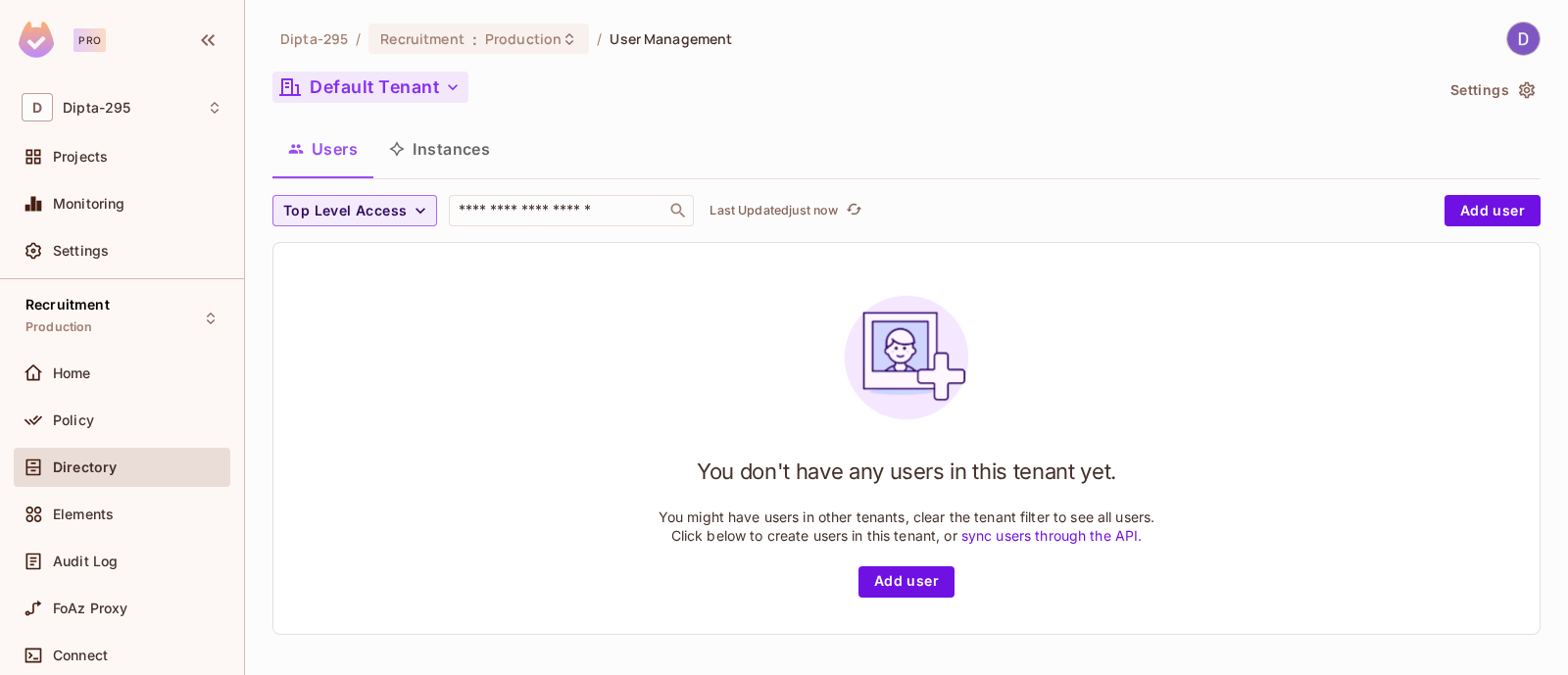 click 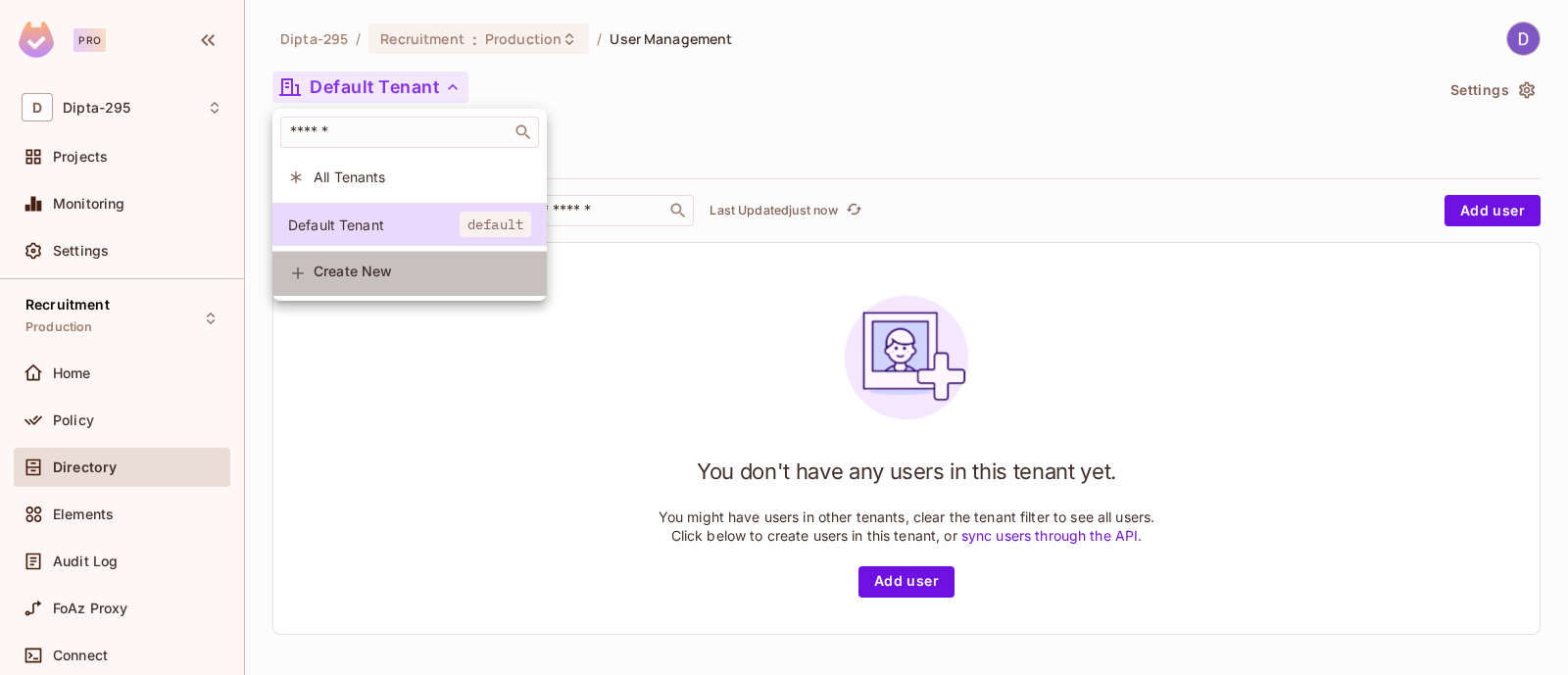 click on "Create New" at bounding box center (422, 271) 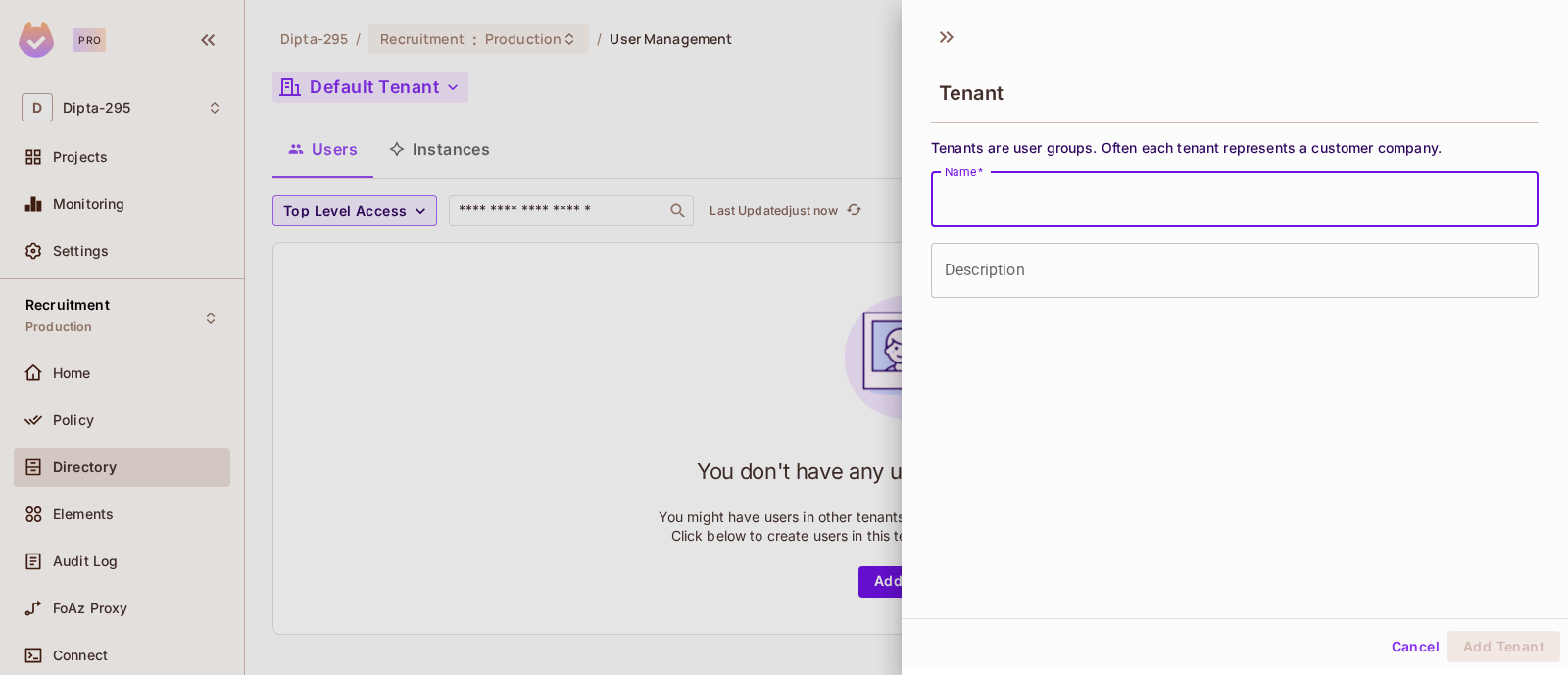 click on "Name   *" at bounding box center (1235, 200) 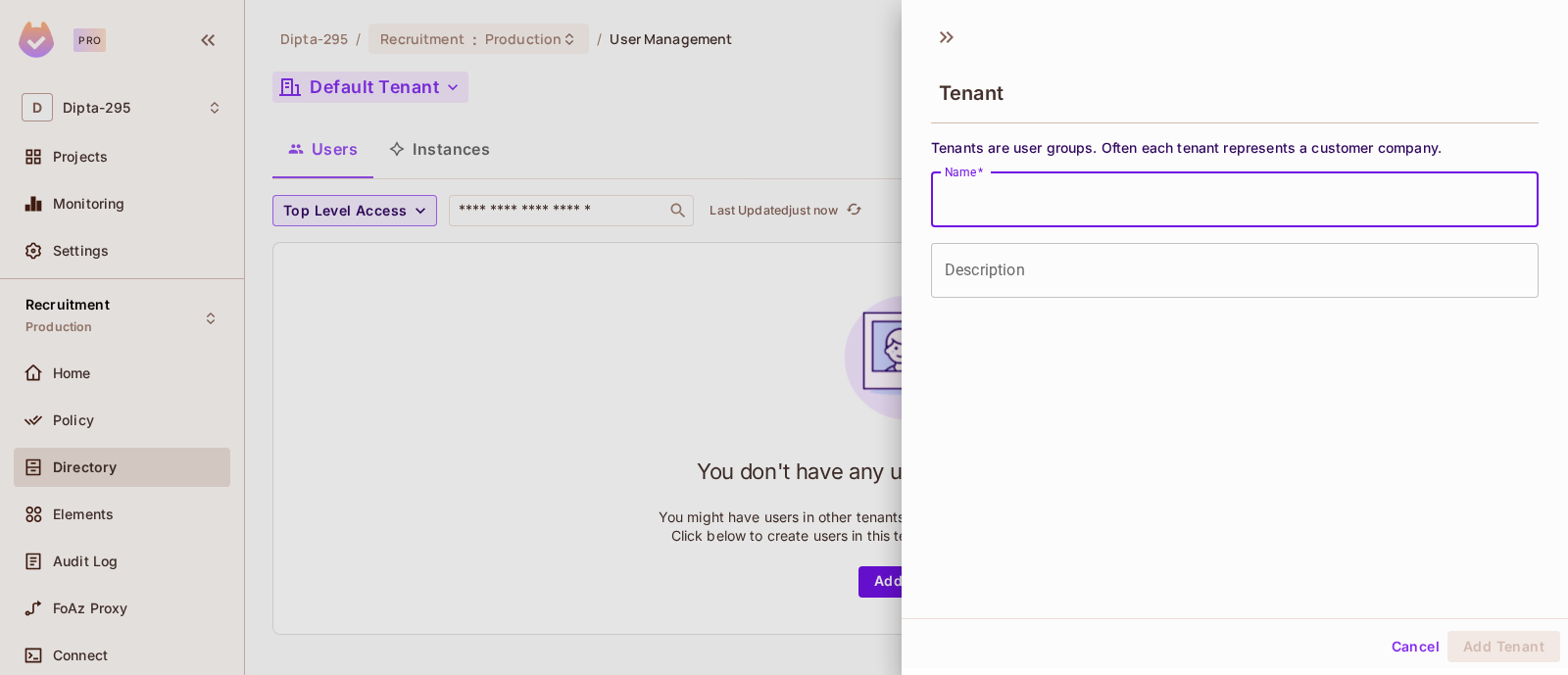 type on "*" 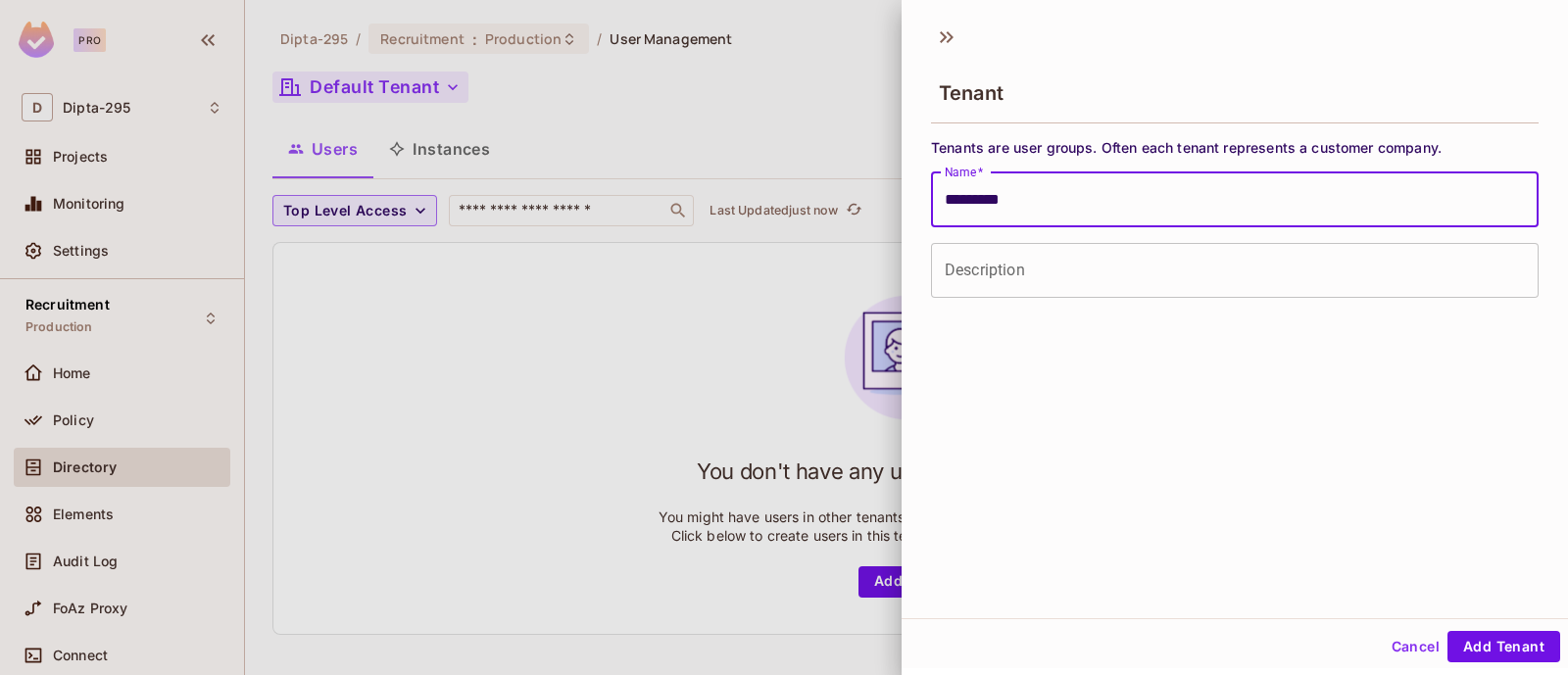 type on "*********" 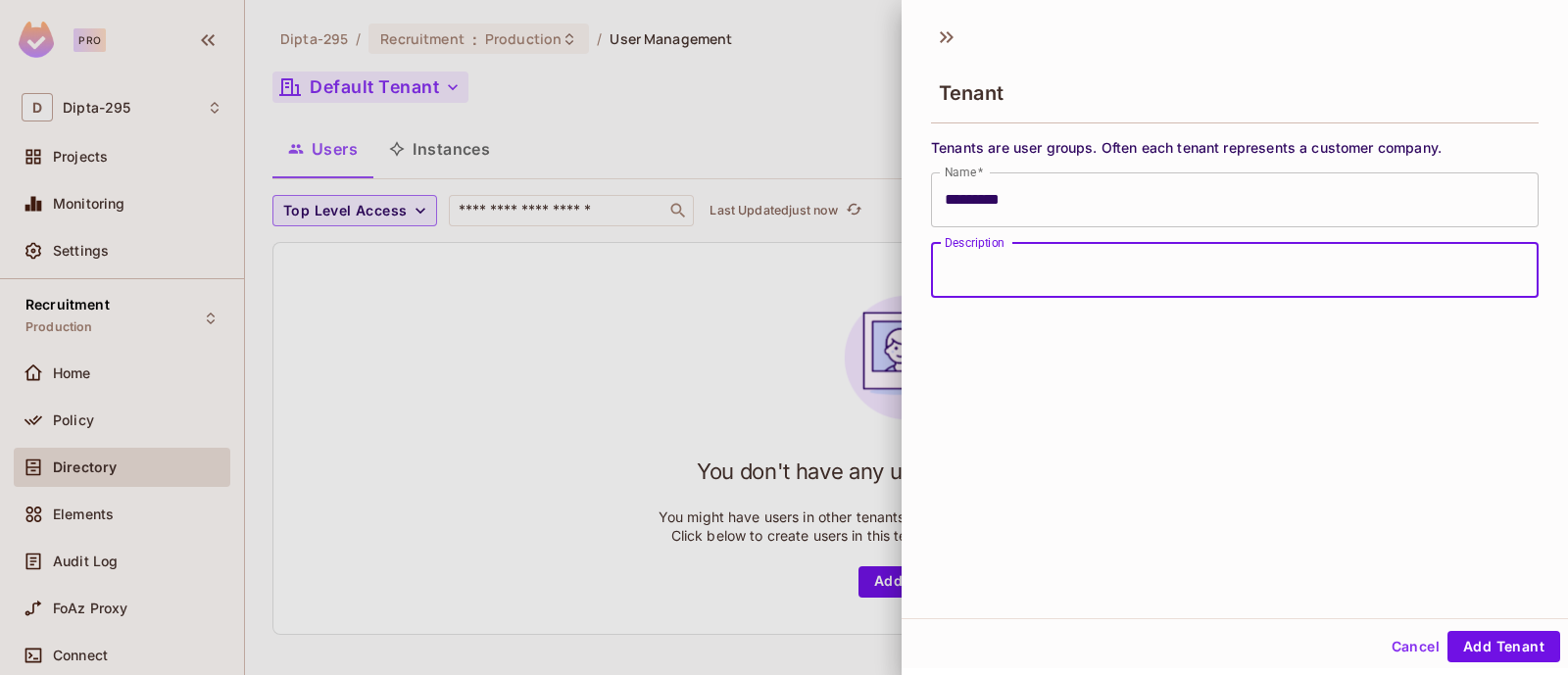 click on "Description" at bounding box center [1235, 270] 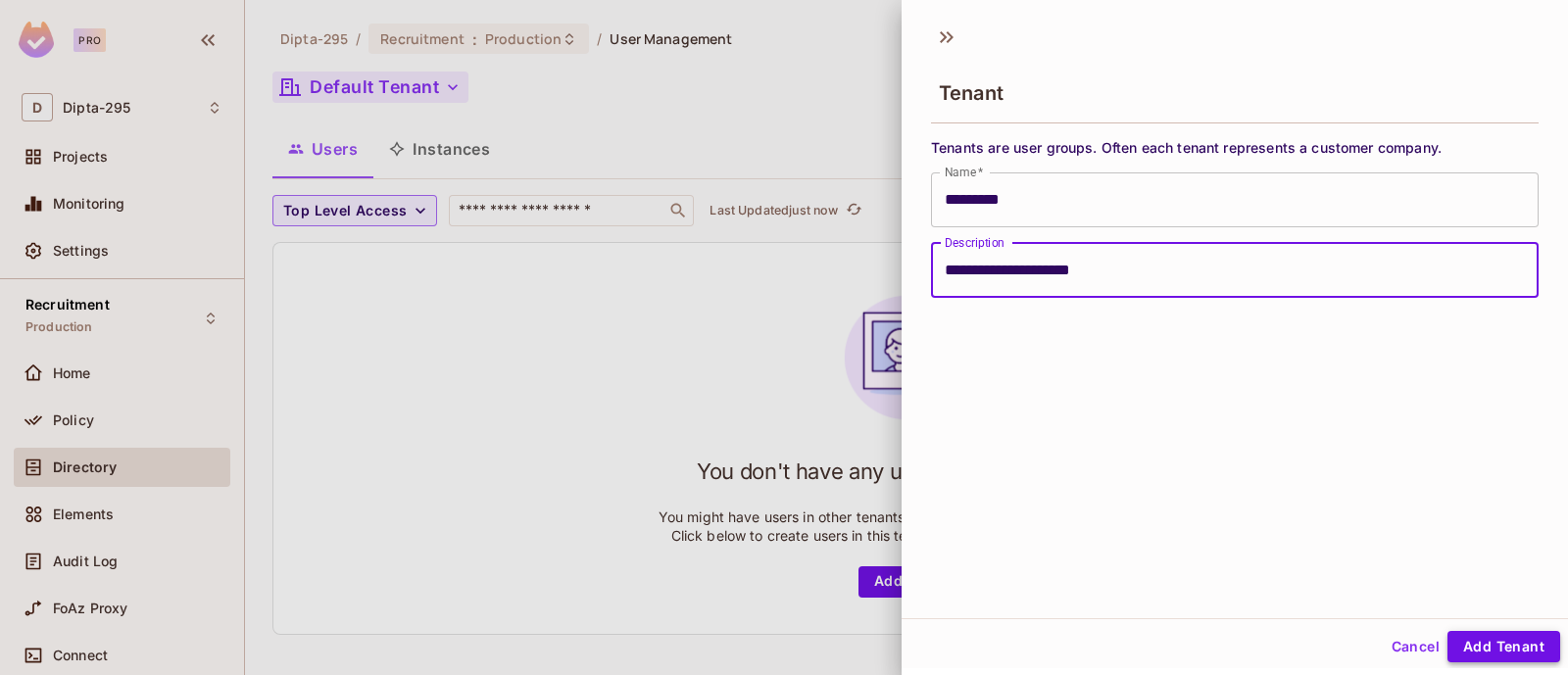 type on "**********" 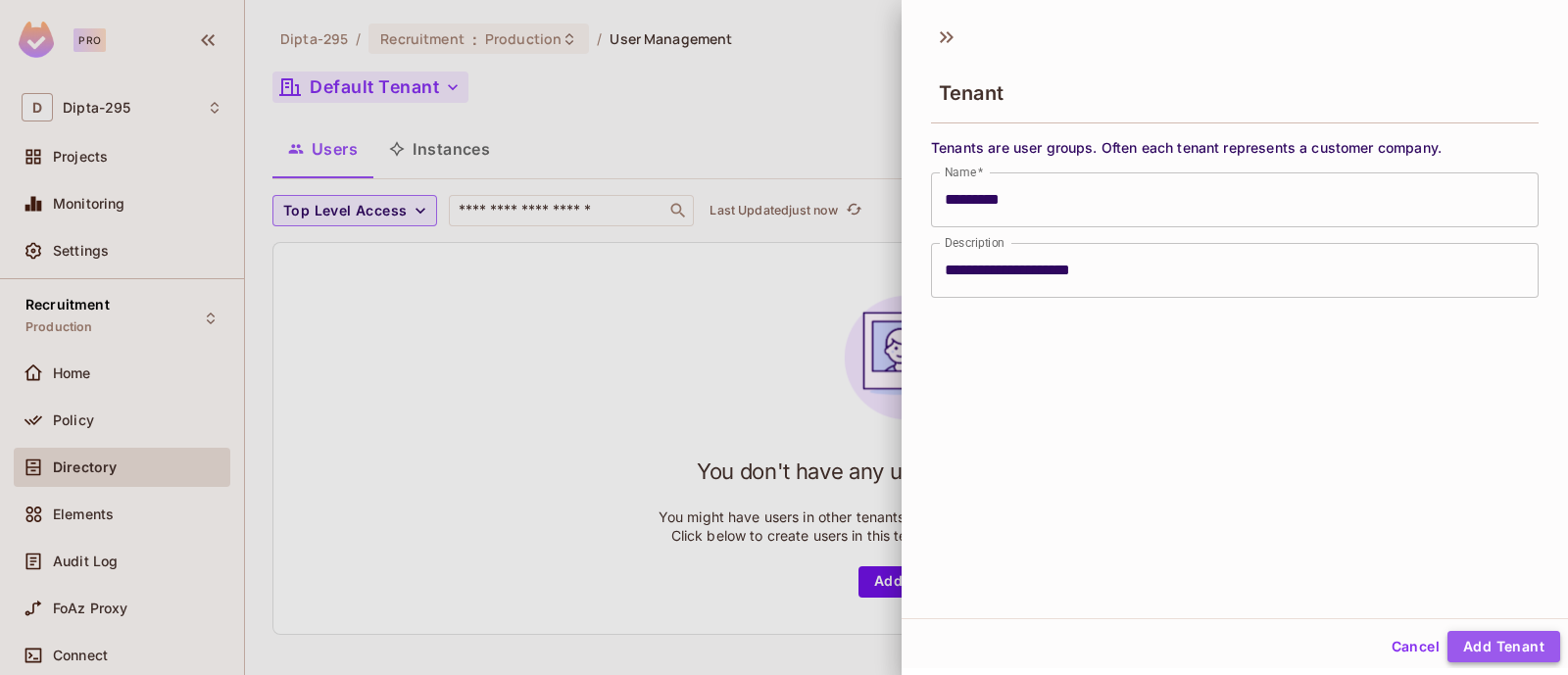 click on "Add Tenant" at bounding box center (1503, 647) 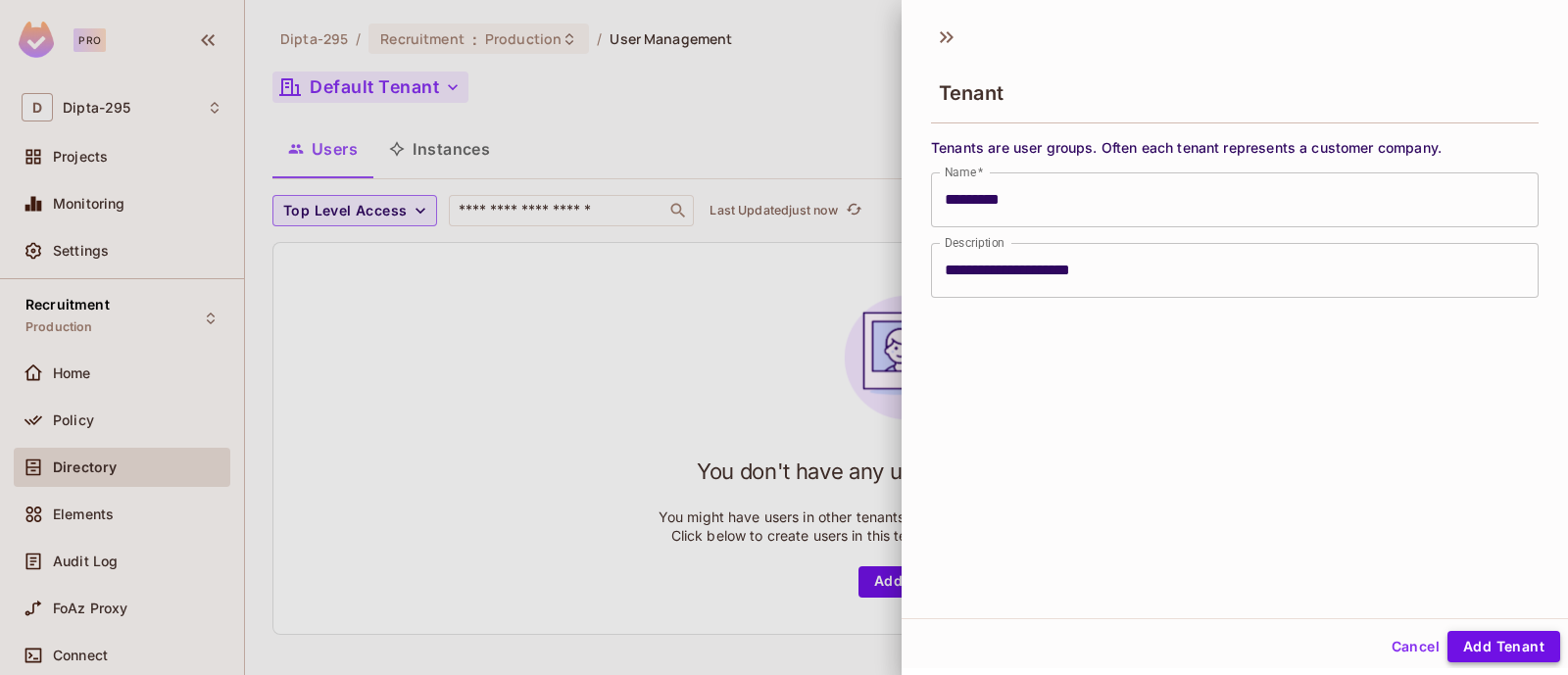 type 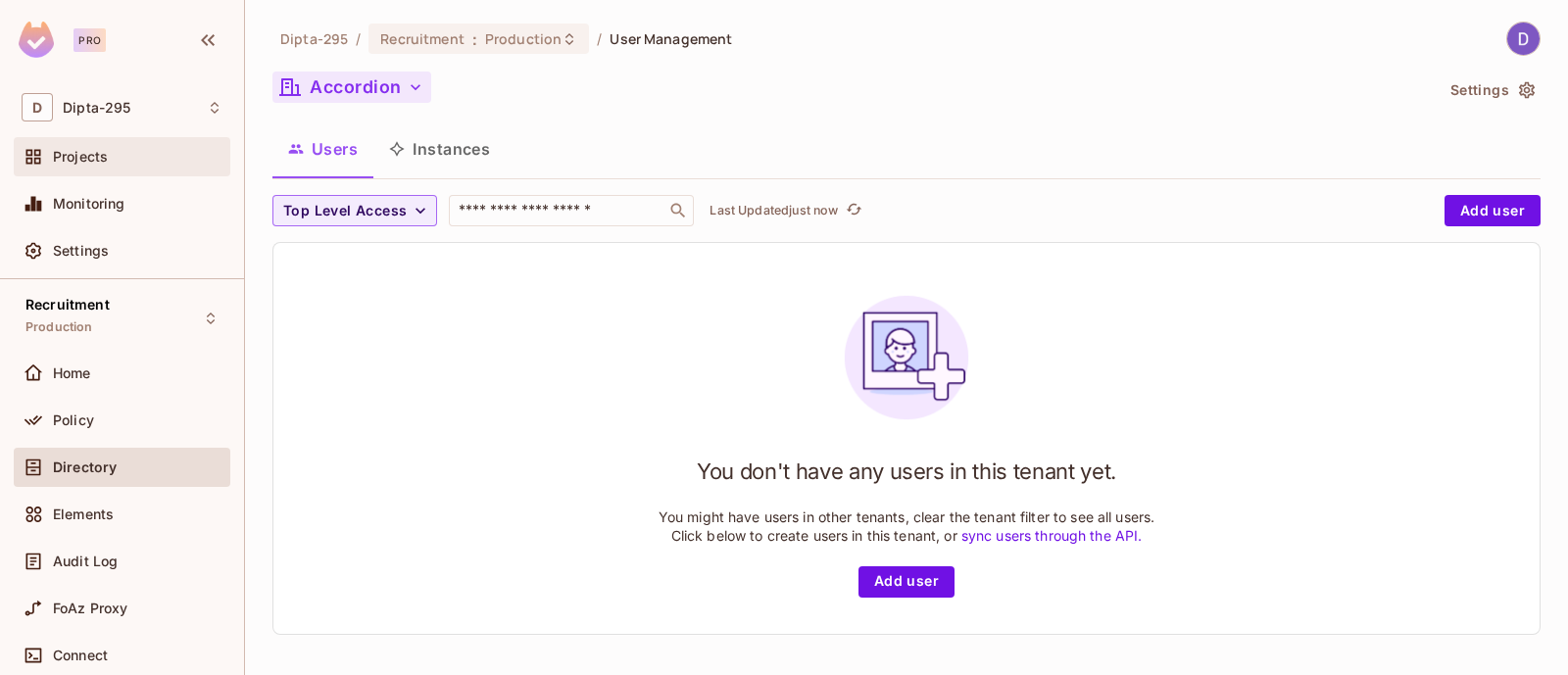 click on "Projects" at bounding box center (122, 157) 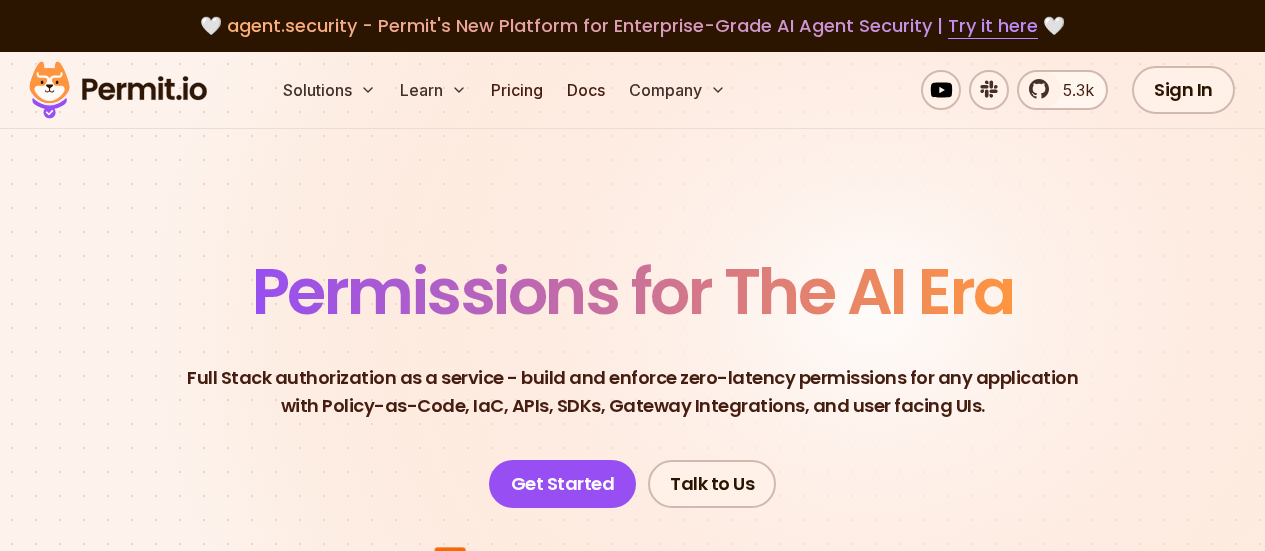 scroll, scrollTop: 0, scrollLeft: 0, axis: both 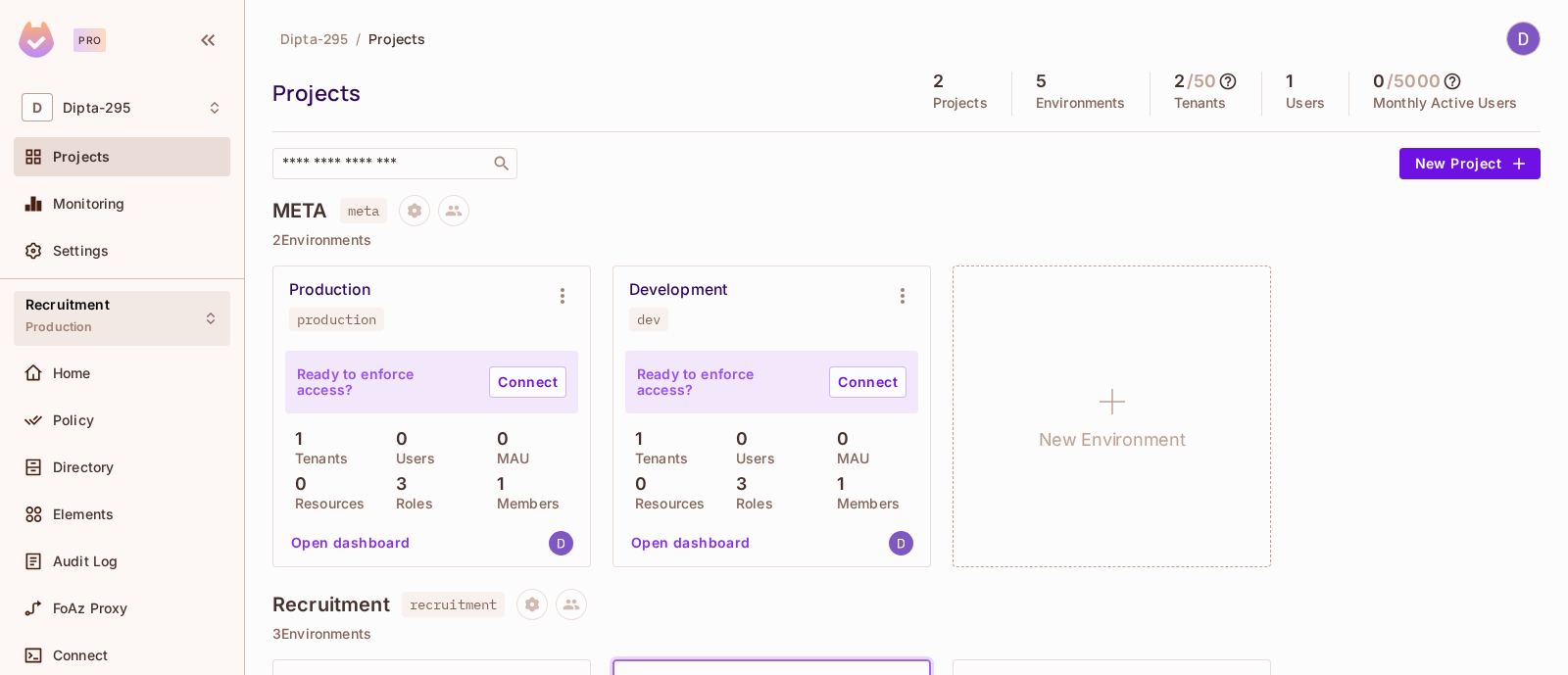 click on "Recruitment Production" at bounding box center (122, 317) 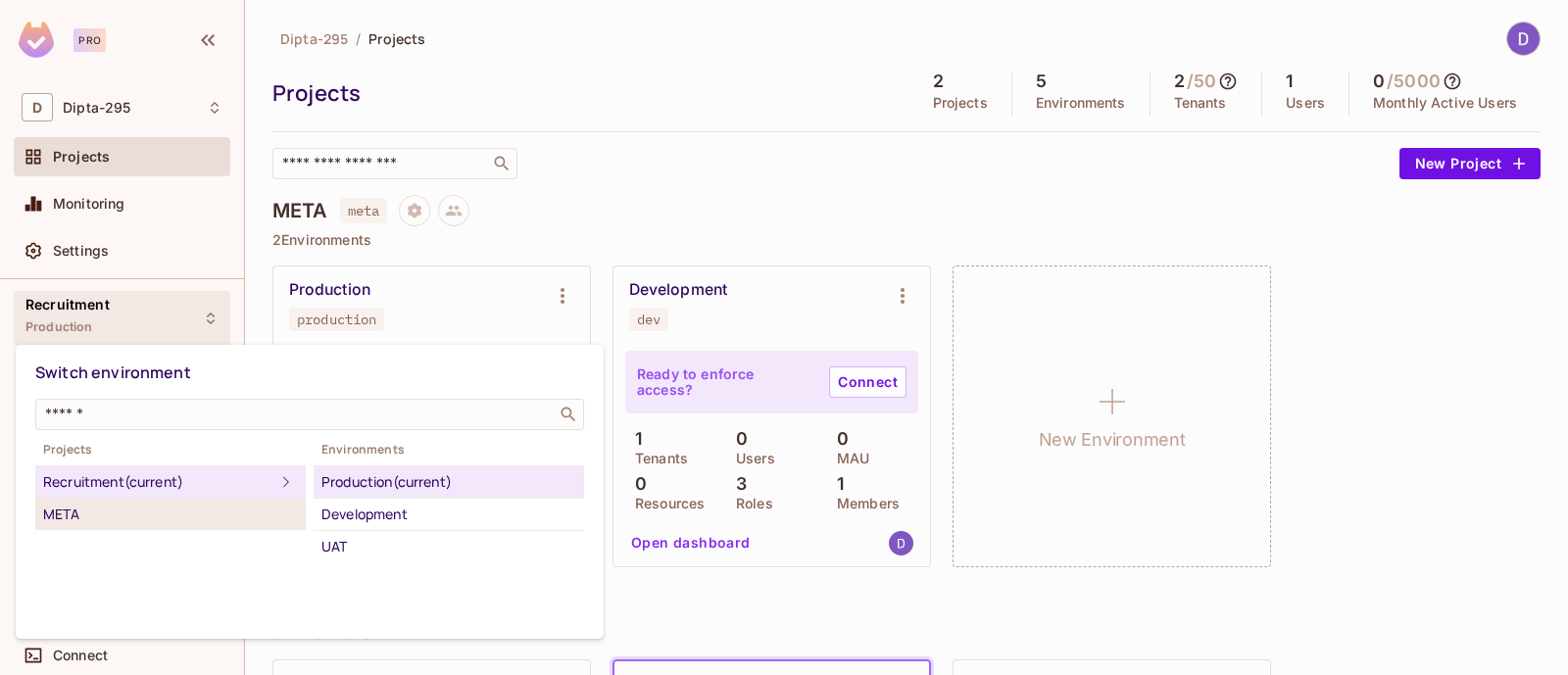 click on "META" at bounding box center (171, 514) 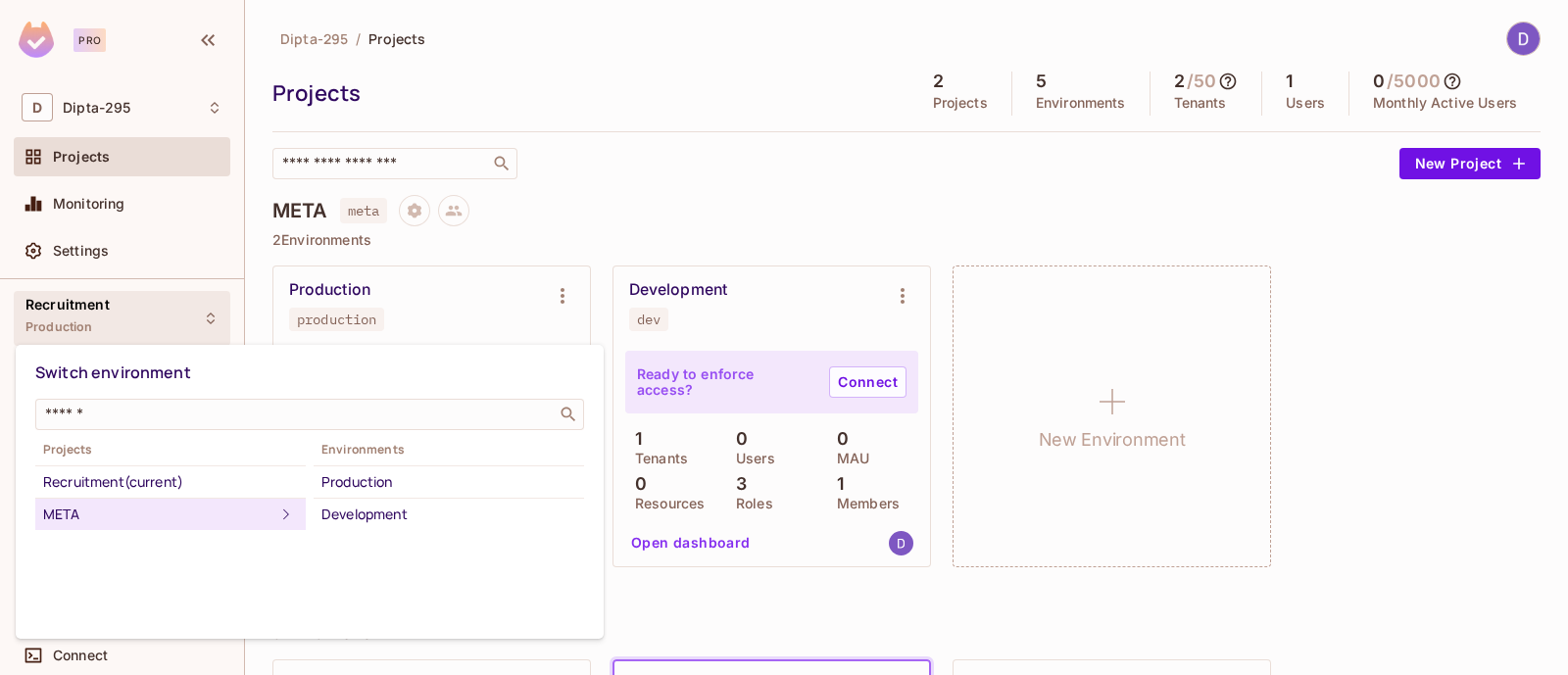 click 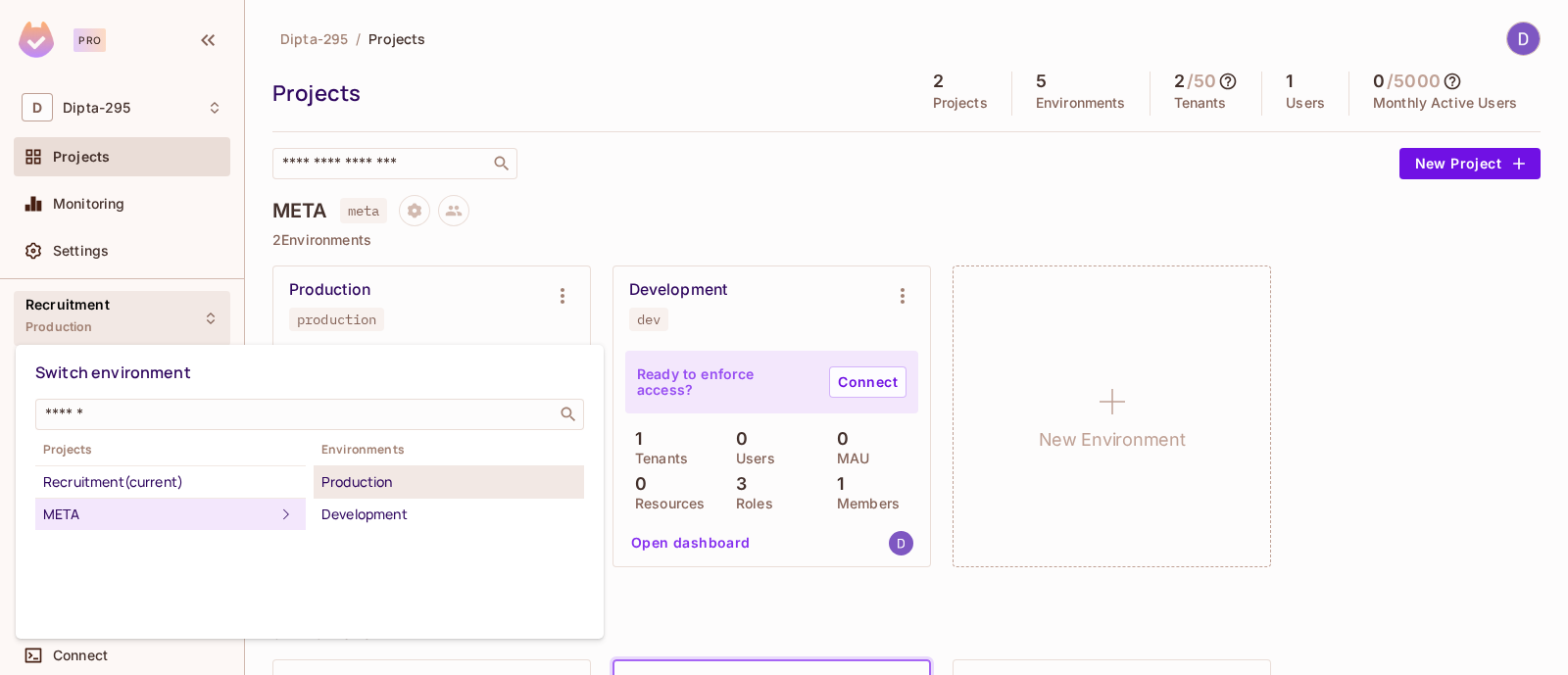 click on "Production" at bounding box center (449, 482) 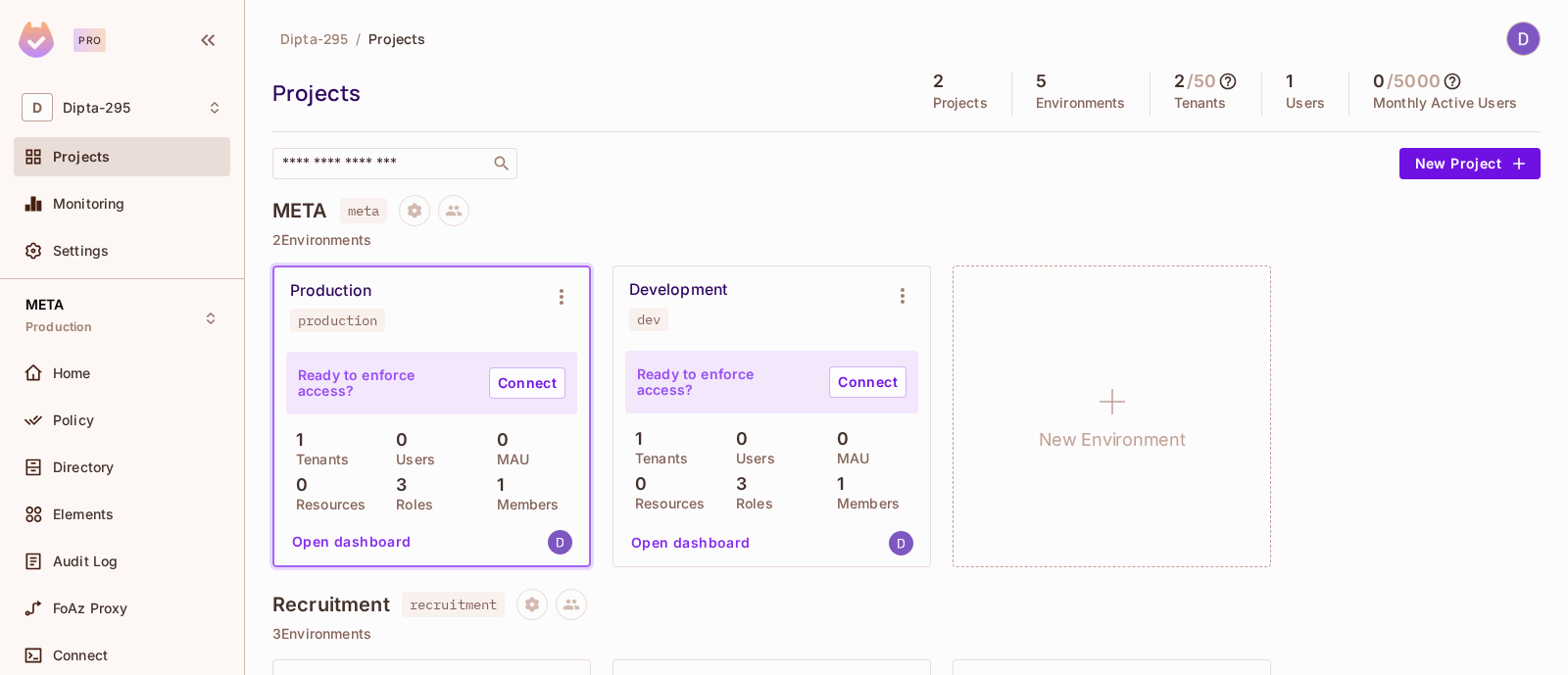 click on "Directory" at bounding box center [137, 467] 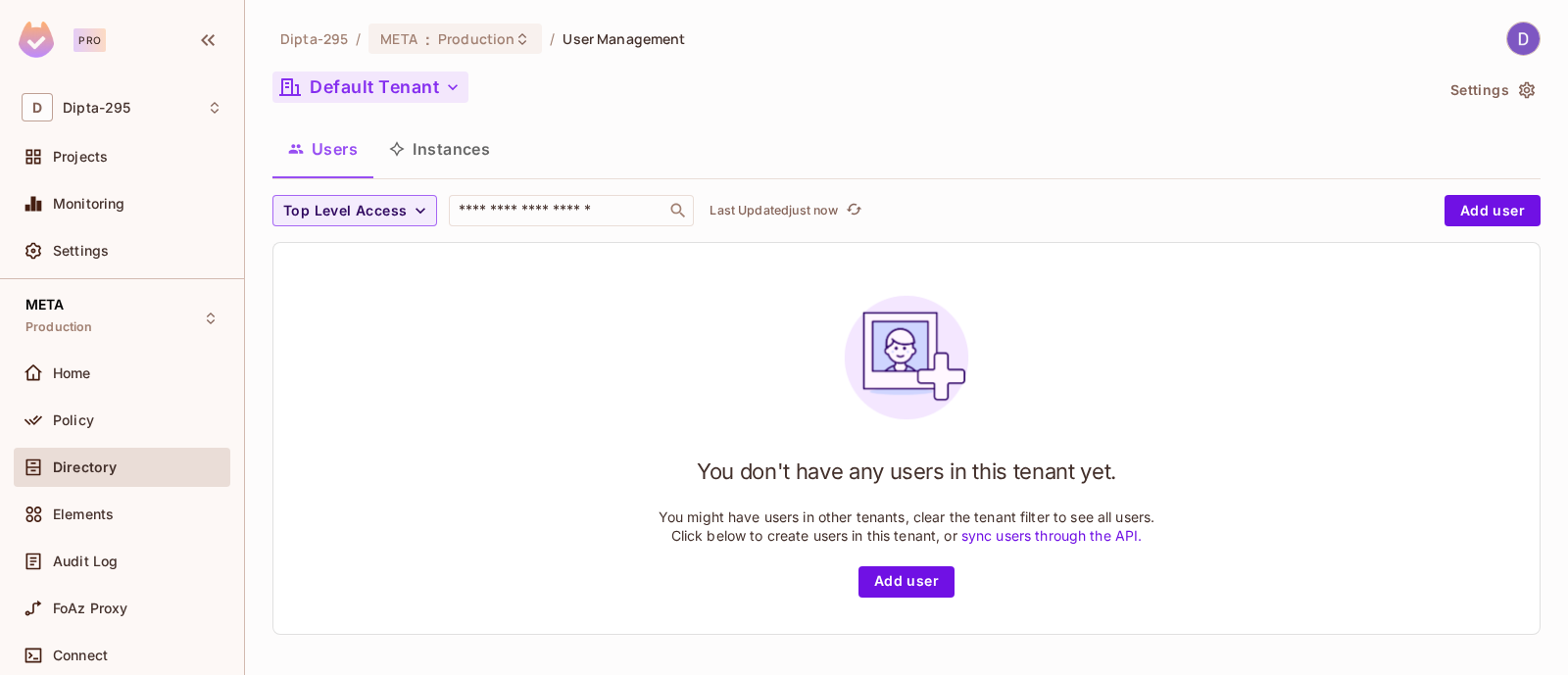 click on "Default Tenant" at bounding box center (370, 87) 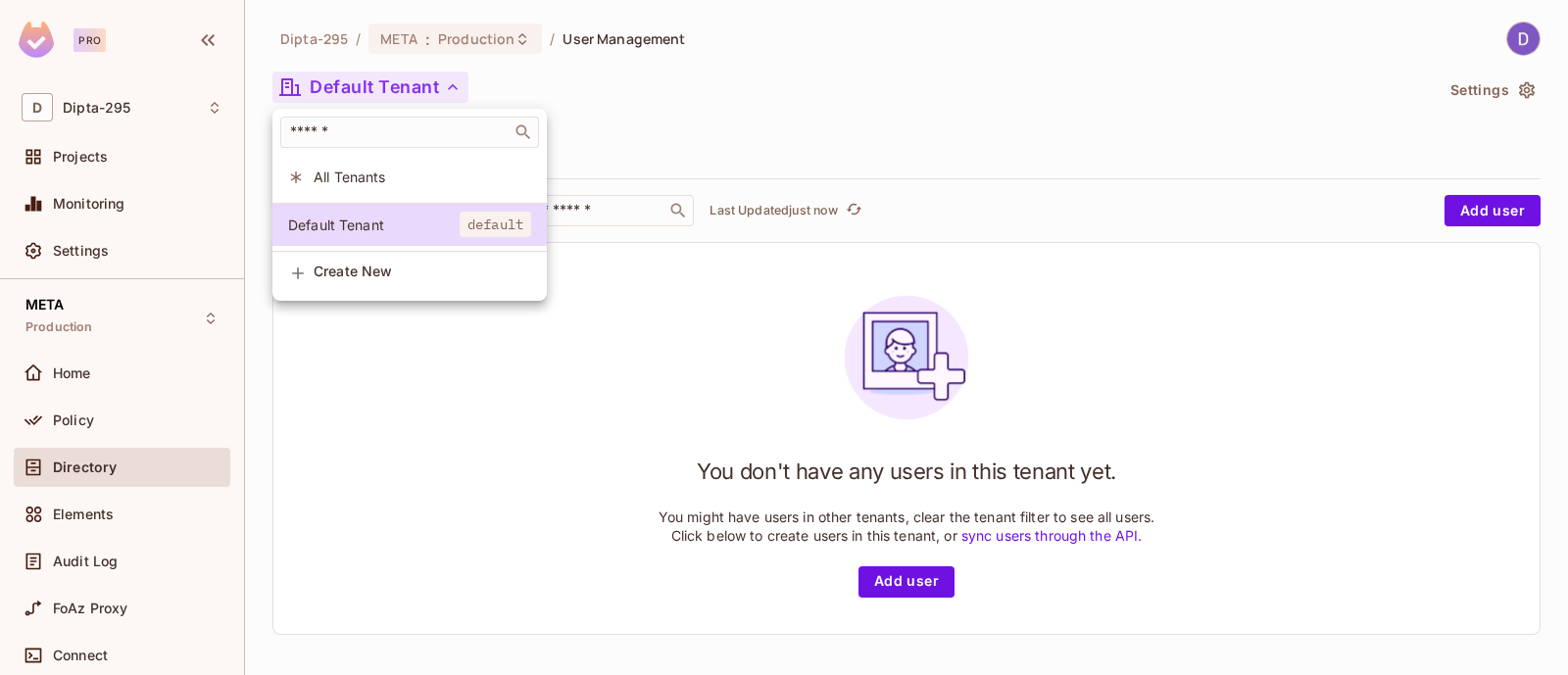 click at bounding box center [784, 337] 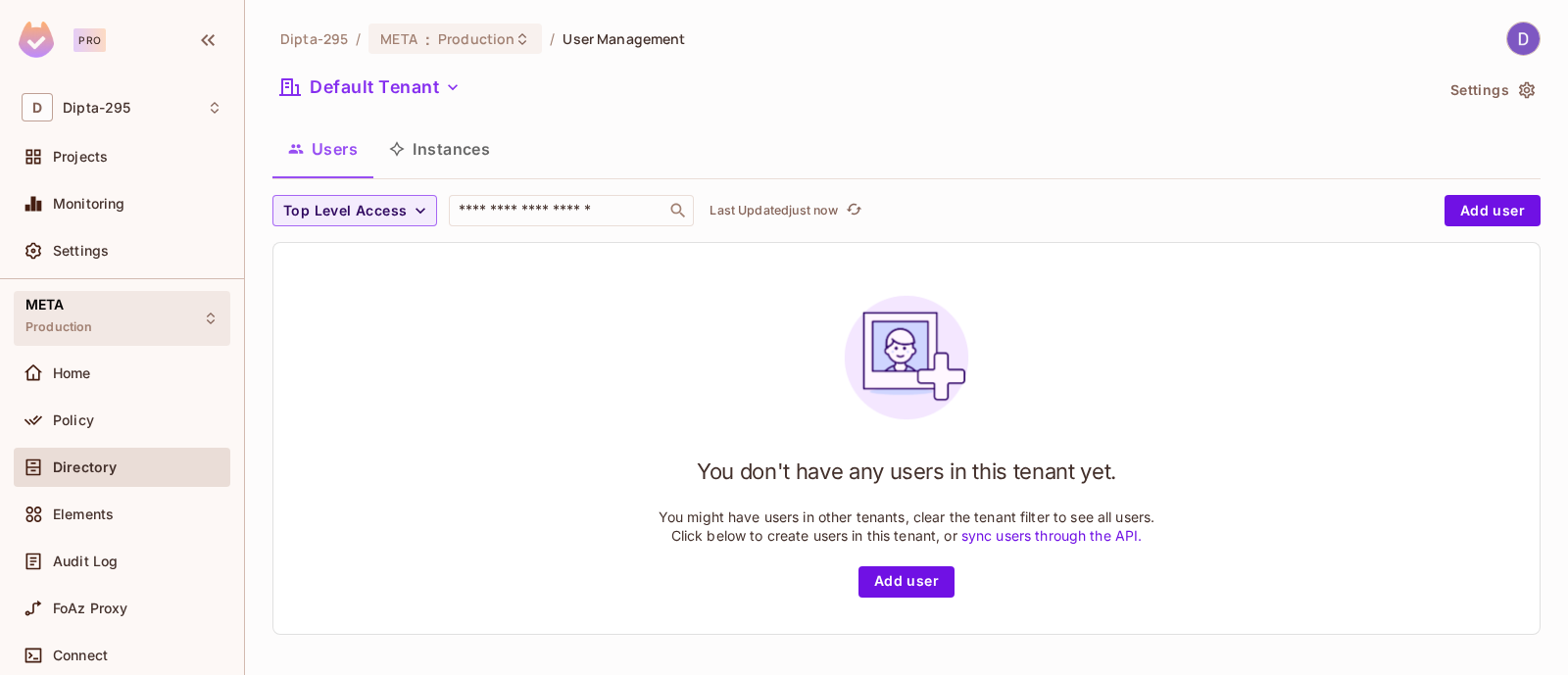 click on "META Production" at bounding box center [122, 317] 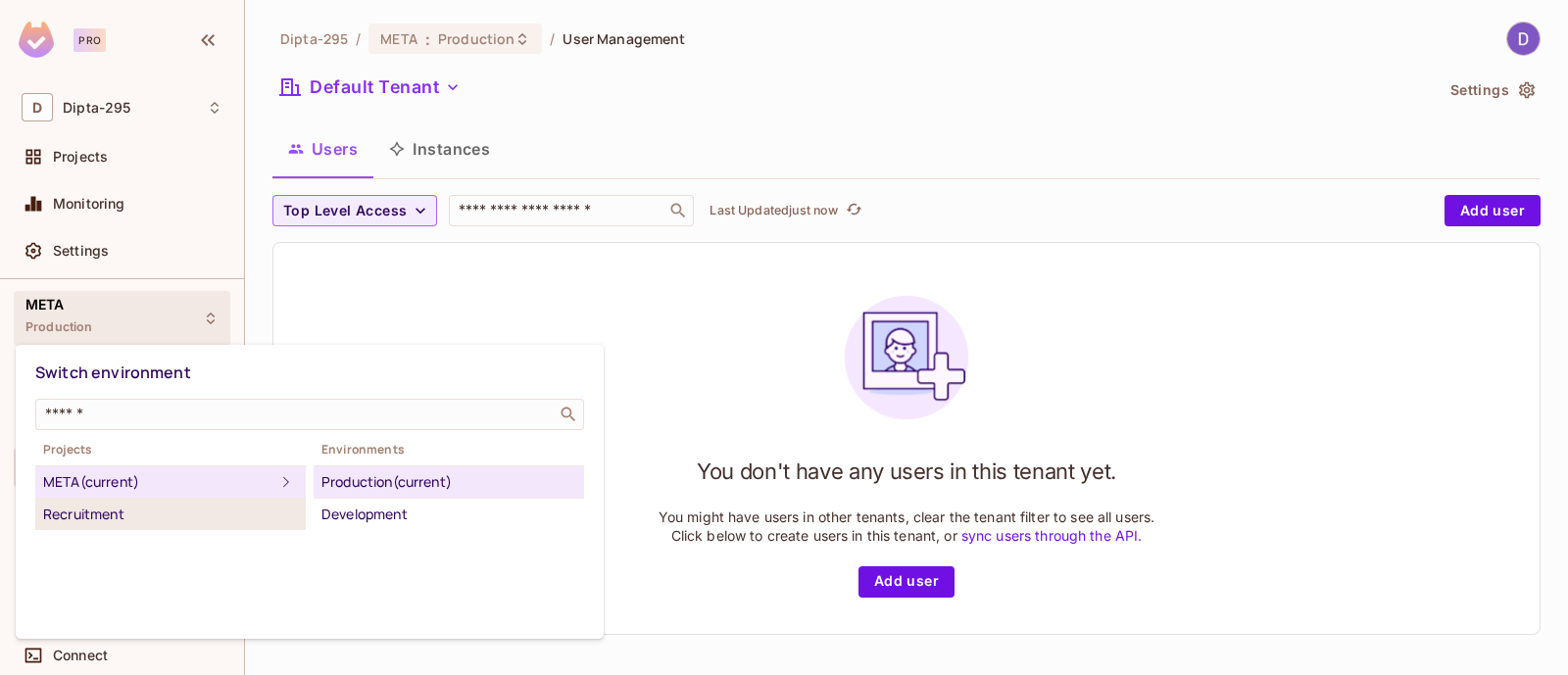 click on "Recruitment" at bounding box center [171, 514] 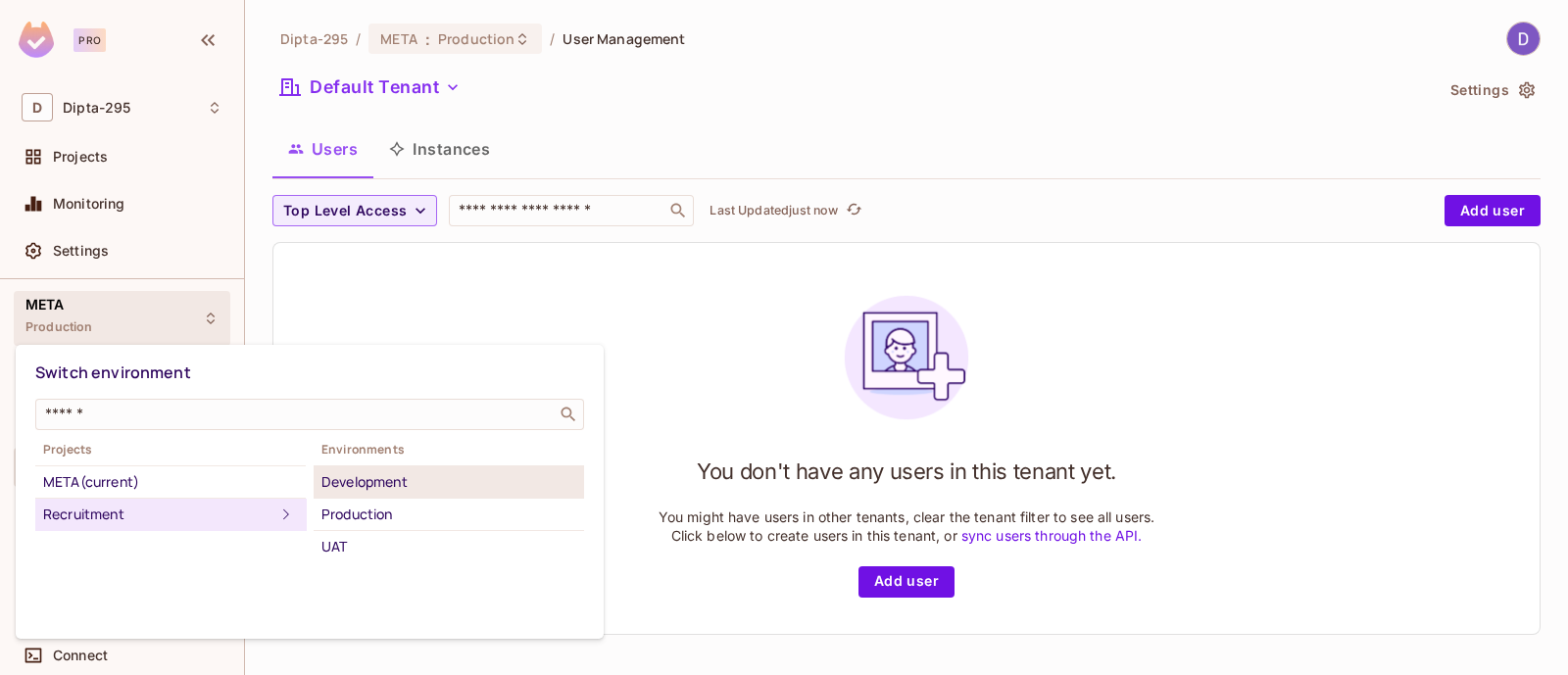 click on "Development" at bounding box center [449, 482] 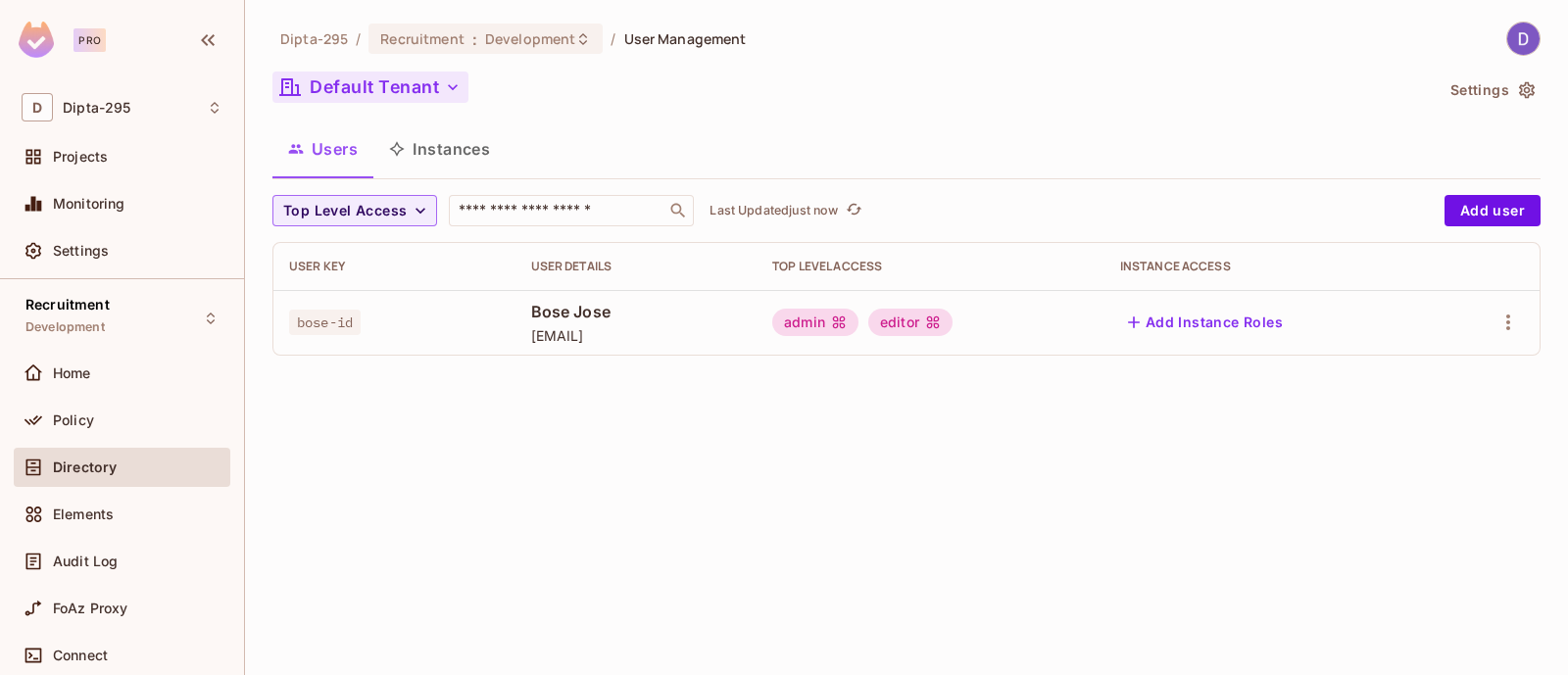 click 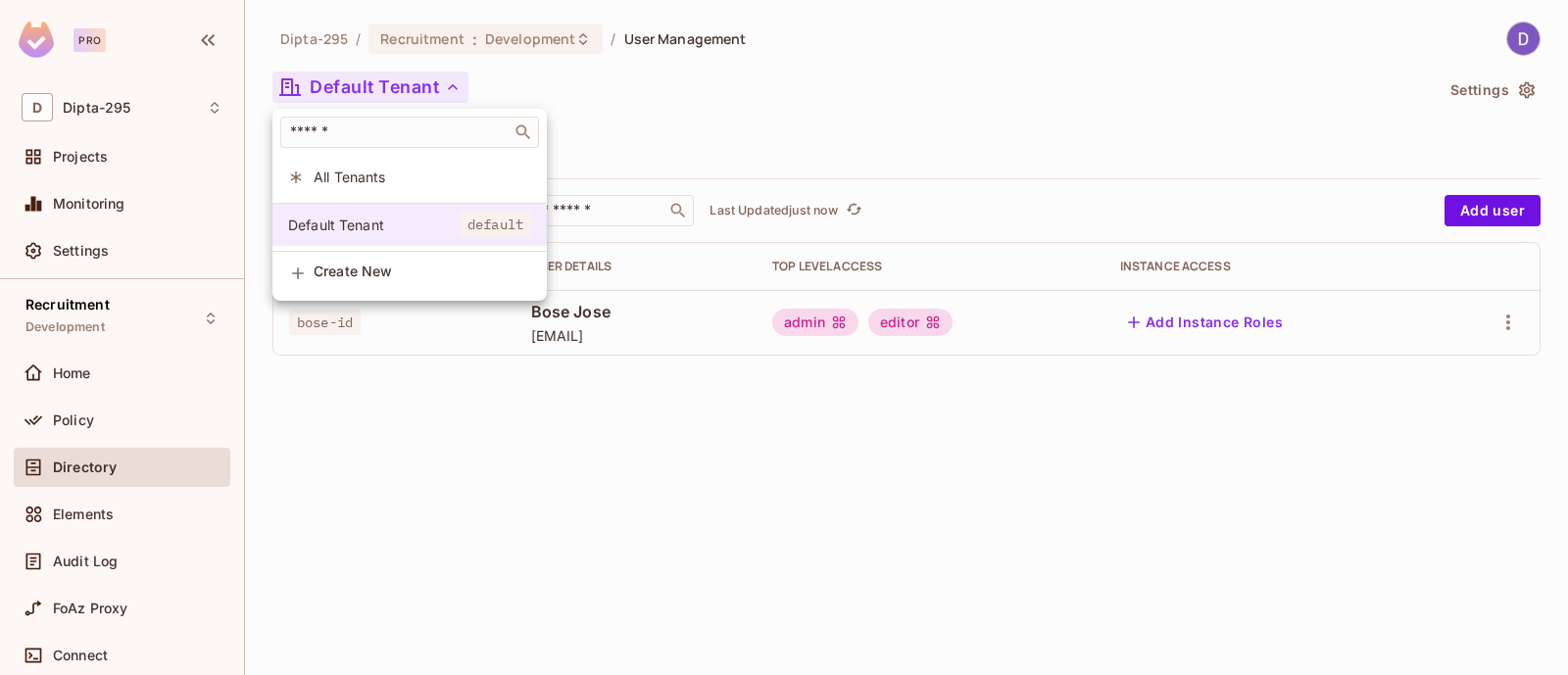 click on "Default Tenant" at bounding box center (373, 224) 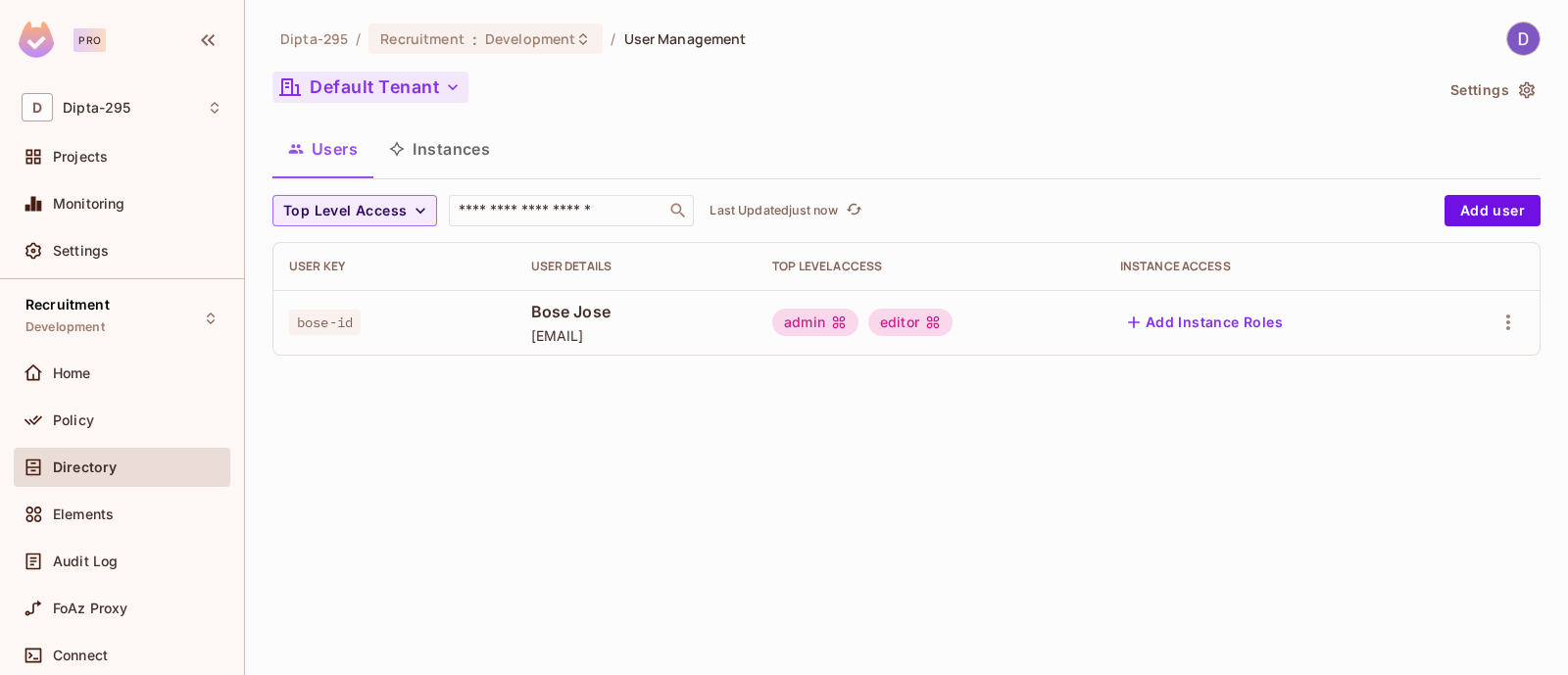 click on "Default Tenant" at bounding box center [370, 87] 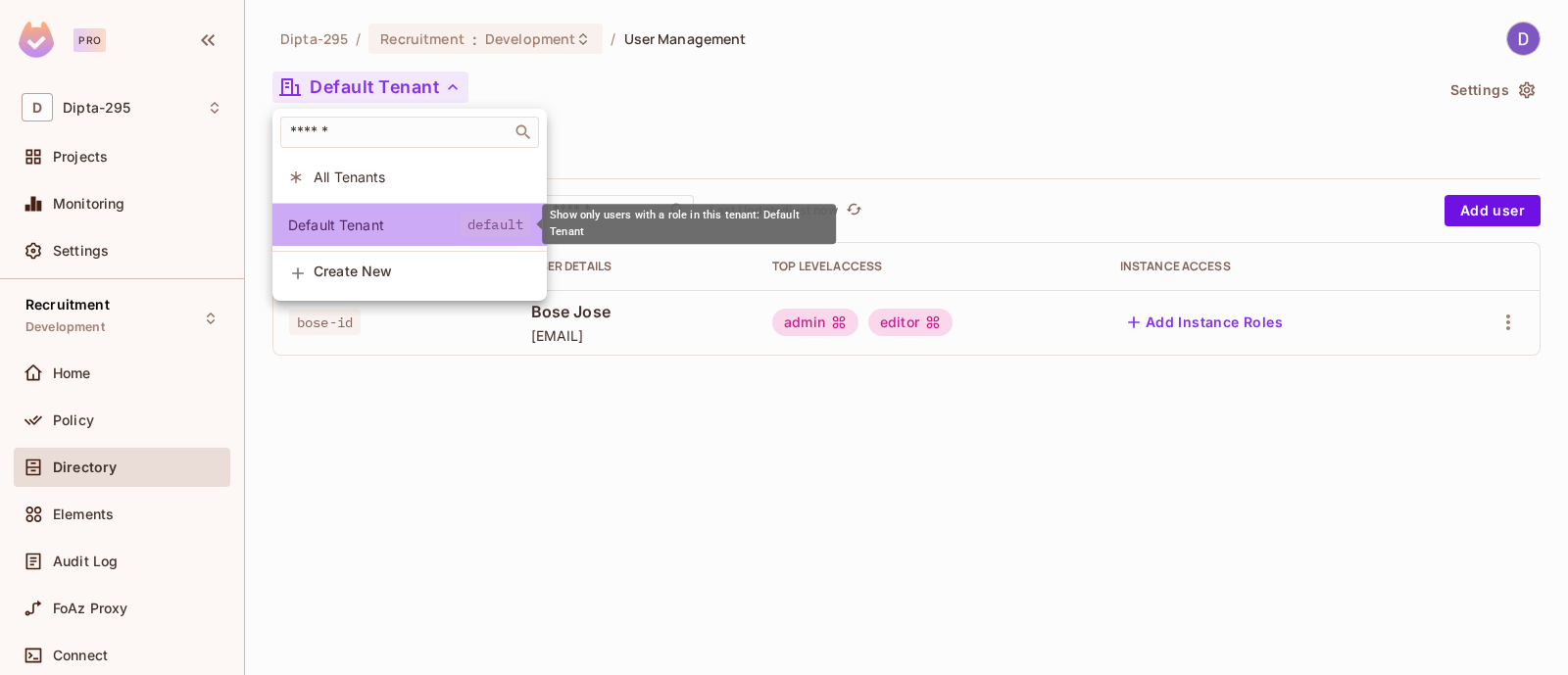 click on "default" at bounding box center (495, 224) 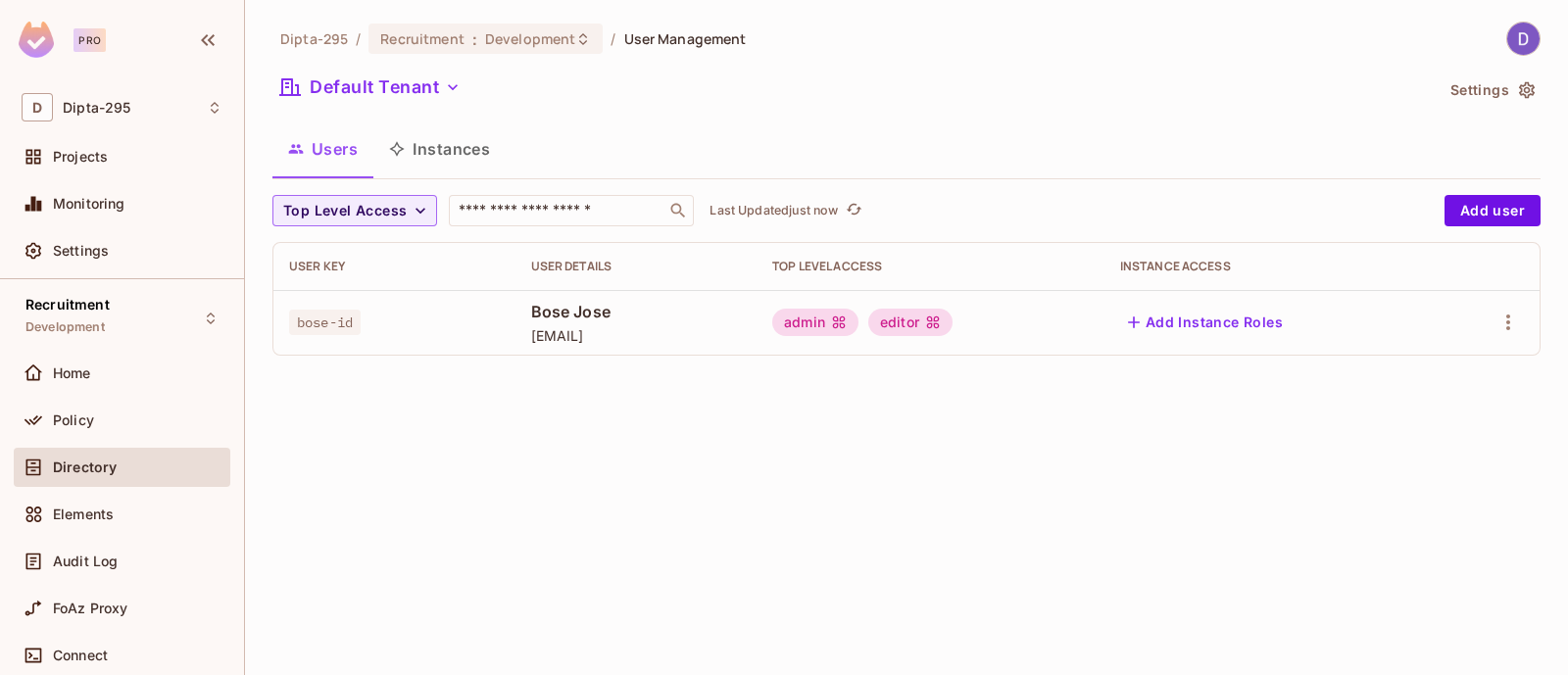 click on "Instances" at bounding box center [439, 149] 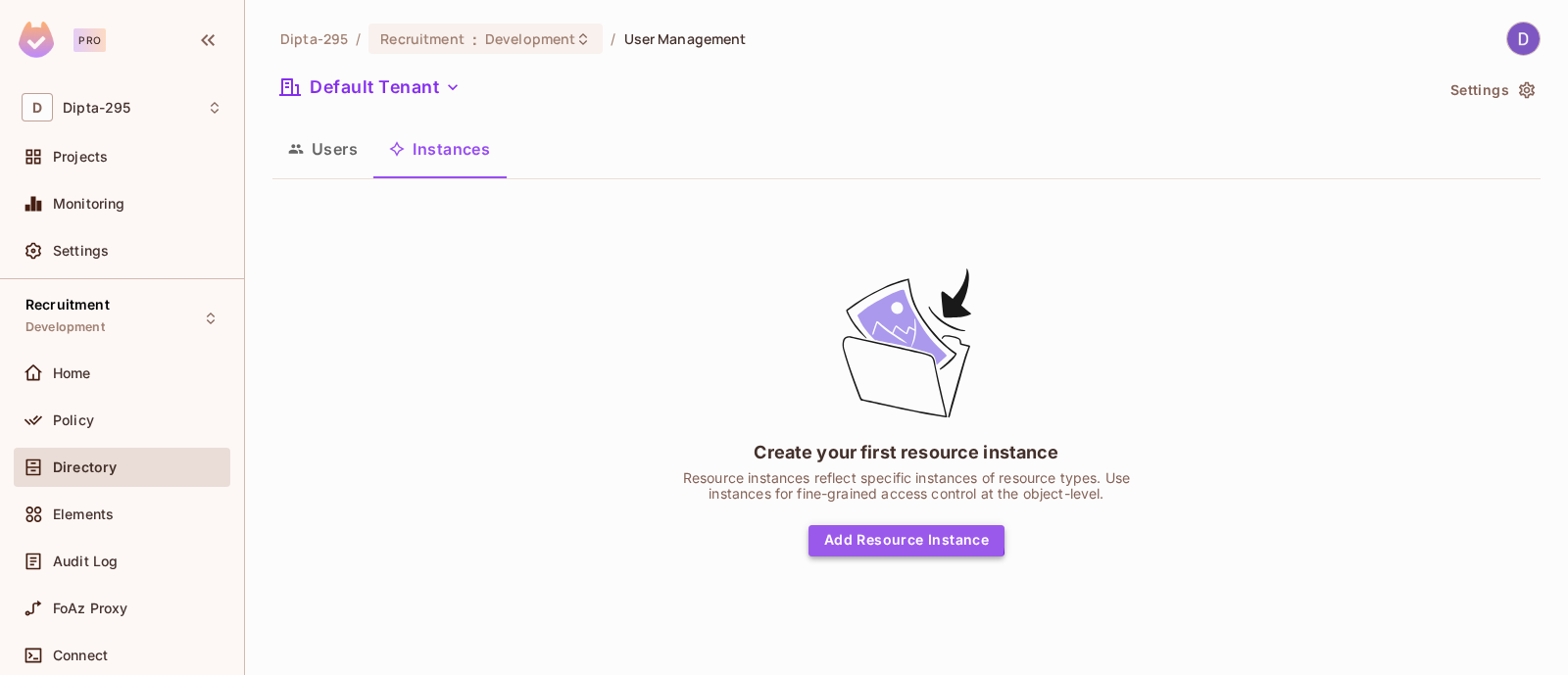 click on "Add Resource Instance" at bounding box center [906, 541] 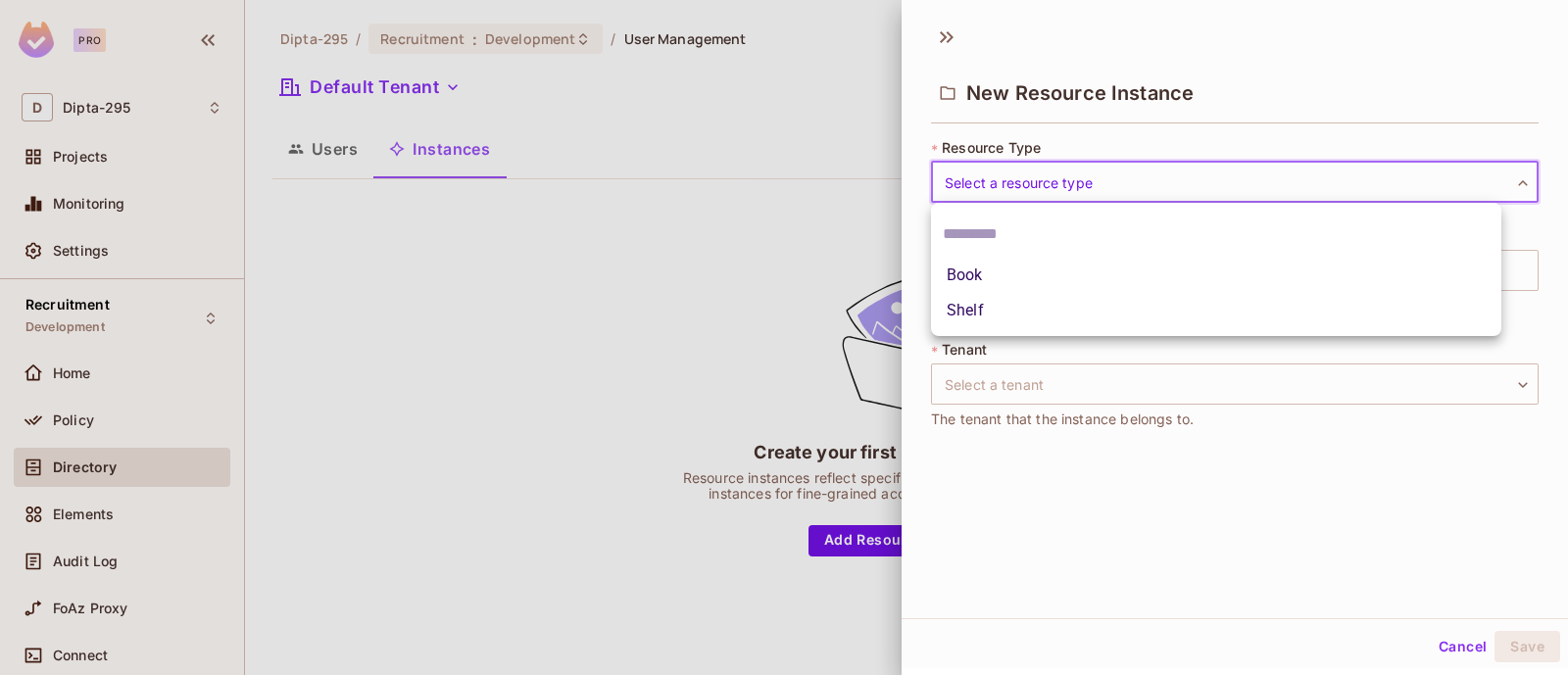 click on "Pro D Dipta-295 Projects Monitoring Settings Recruitment Development Home Policy Directory Elements Audit Log FoAz Proxy Connect 14 days left in Pro Trial Welcome! Upgrade Help & Updates Dipta-295 / Recruitment : Development / User Management Default Tenant Settings Users Instances Create your first resource instance Resource instances reflect specific instances of resource types. Use instances for fine-grained access control at the object-level. Add Resource Instance
New Resource Instance * Resource Type Select a resource type ​ Select a resource type * Instance Key ​ Uniquely identifies a specific resource instance within an environment. * Tenant Select a tenant ​ Select a tenant The tenant that the instance belongs to. Cancel Save Book Shelf" at bounding box center (784, 337) 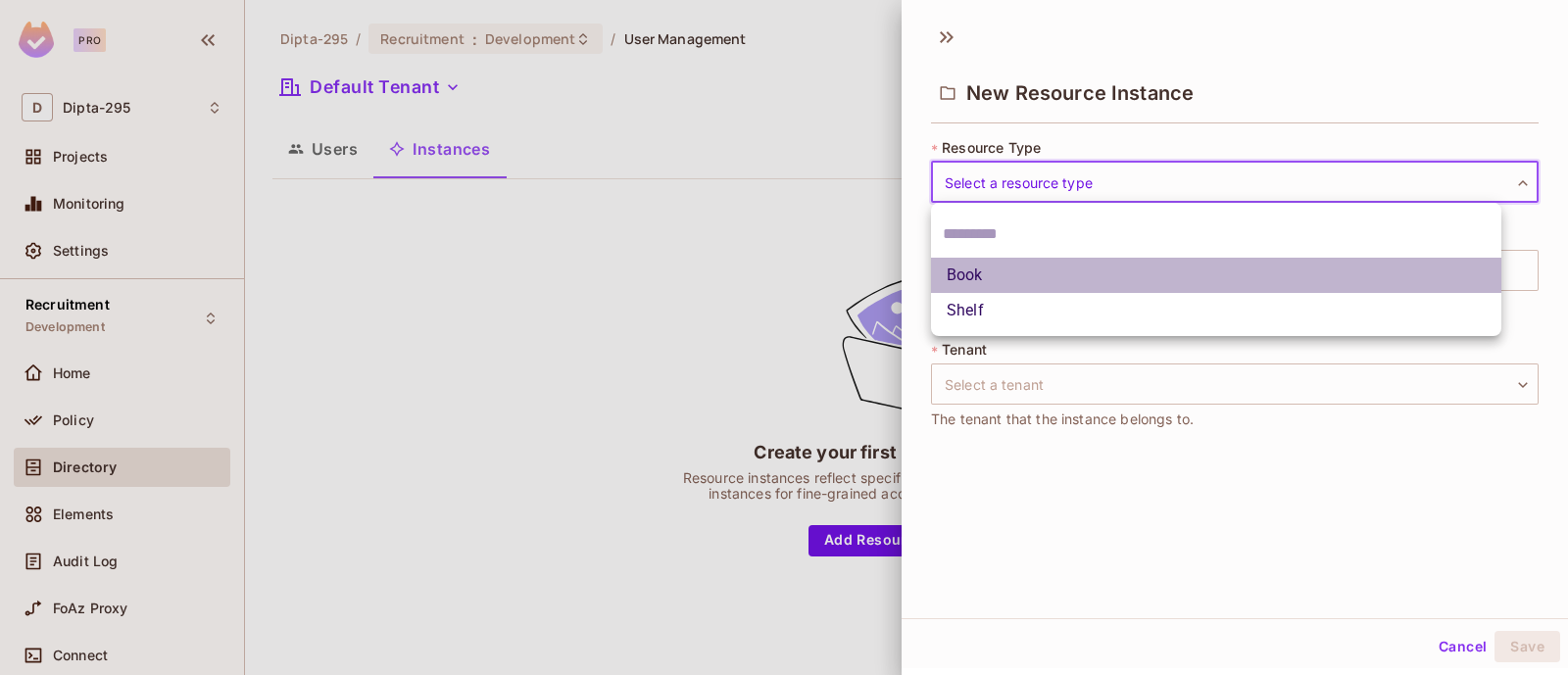 click on "Book" at bounding box center (1216, 275) 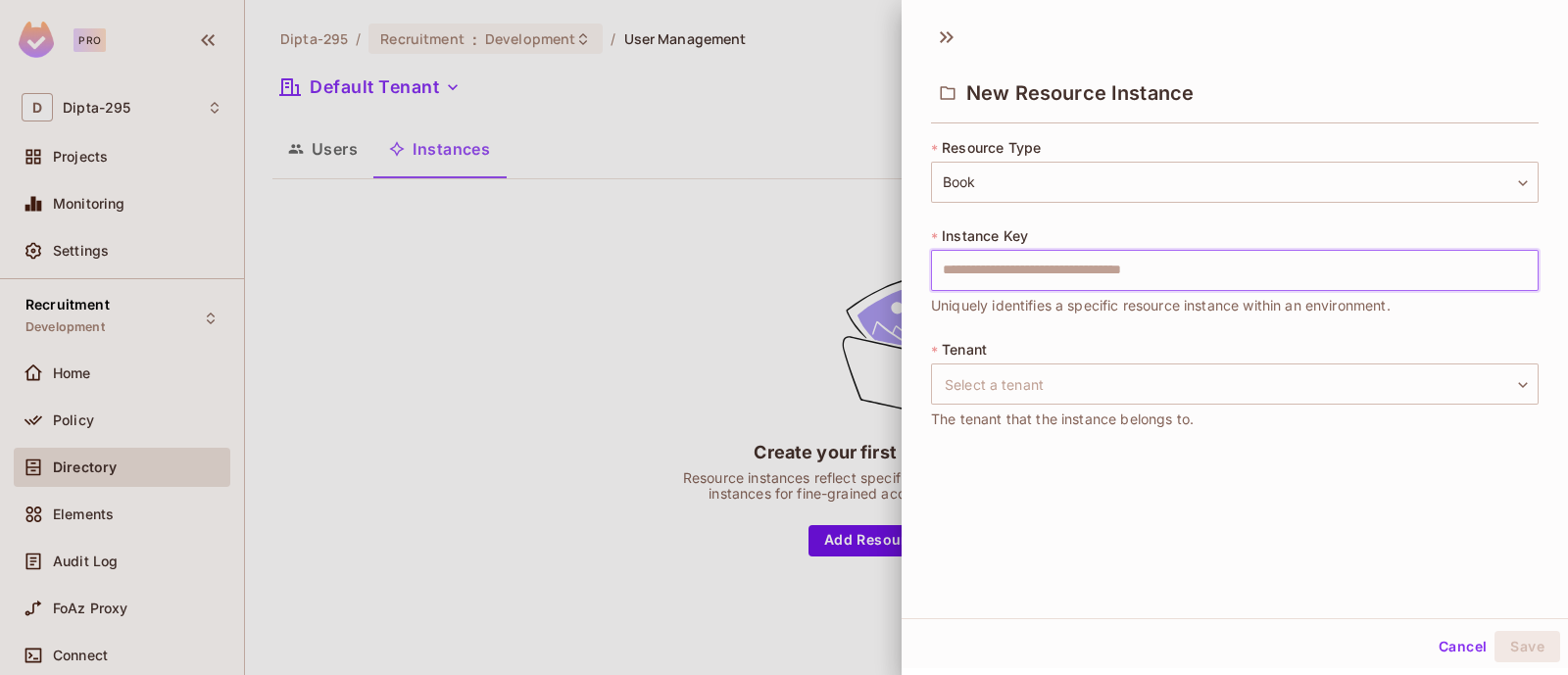 click at bounding box center (1235, 270) 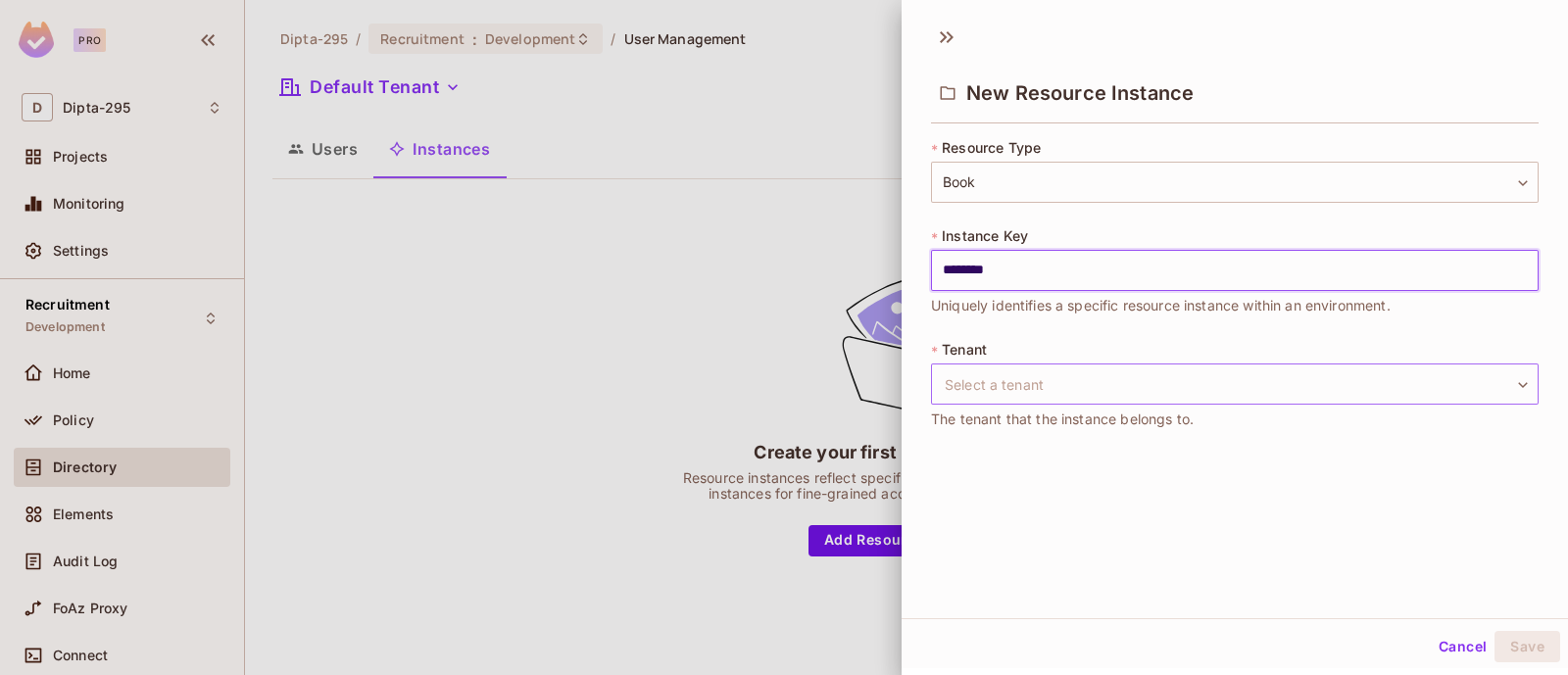 type on "********" 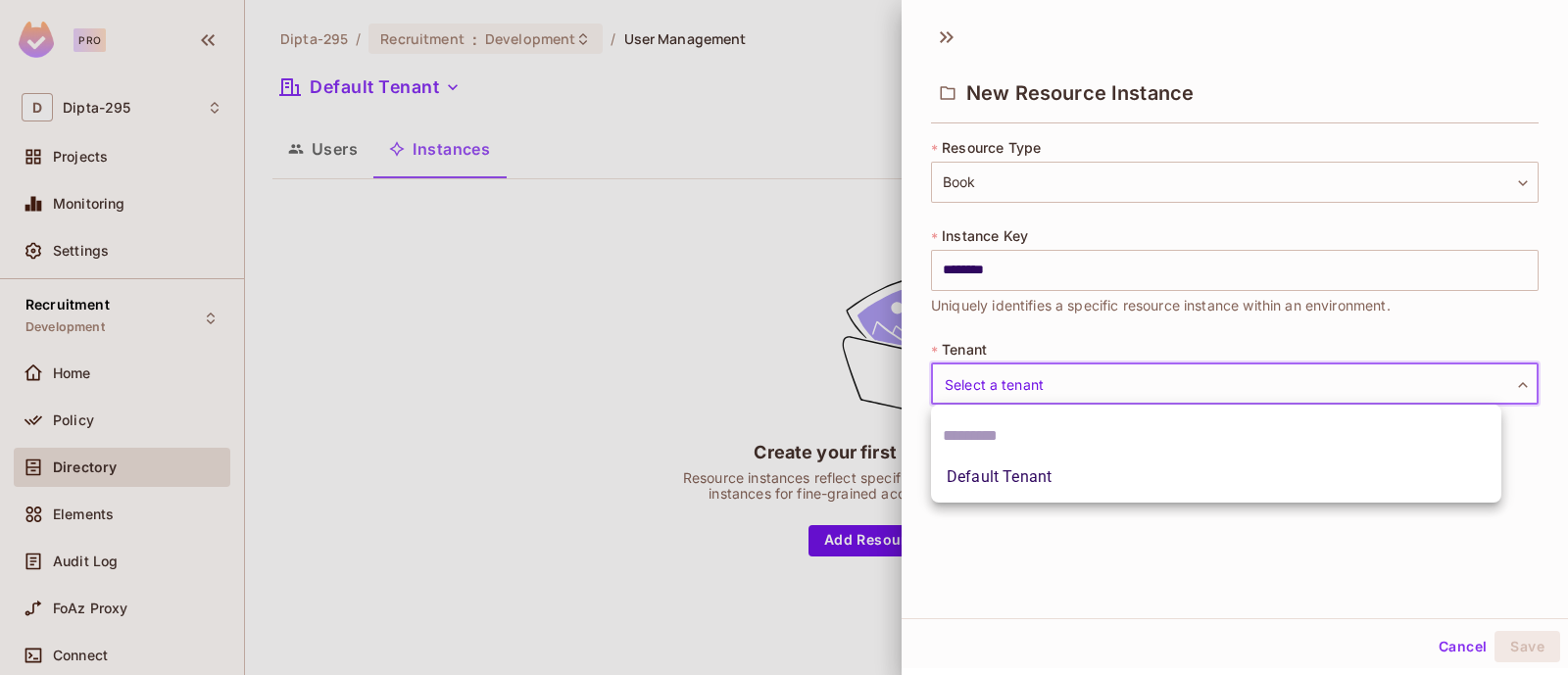 click on "Pro D Dipta-295 Projects Monitoring Settings Recruitment Development Home Policy Directory Elements Audit Log FoAz Proxy Connect 14 days left in Pro Trial Welcome! Upgrade Help & Updates Dipta-295 / Recruitment : Development / User Management Default Tenant Settings Users Instances Create your first resource instance Resource instances reflect specific instances of resource types. Use instances for fine-grained access control at the object-level. Add Resource Instance
New Resource Instance * Resource Type Book **** ​ * Instance Key ******** ​ Uniquely identifies a specific resource instance within an environment. * Tenant Select a tenant ​ Select a tenant The tenant that the instance belongs to. Cancel Save Default Tenant" at bounding box center (784, 337) 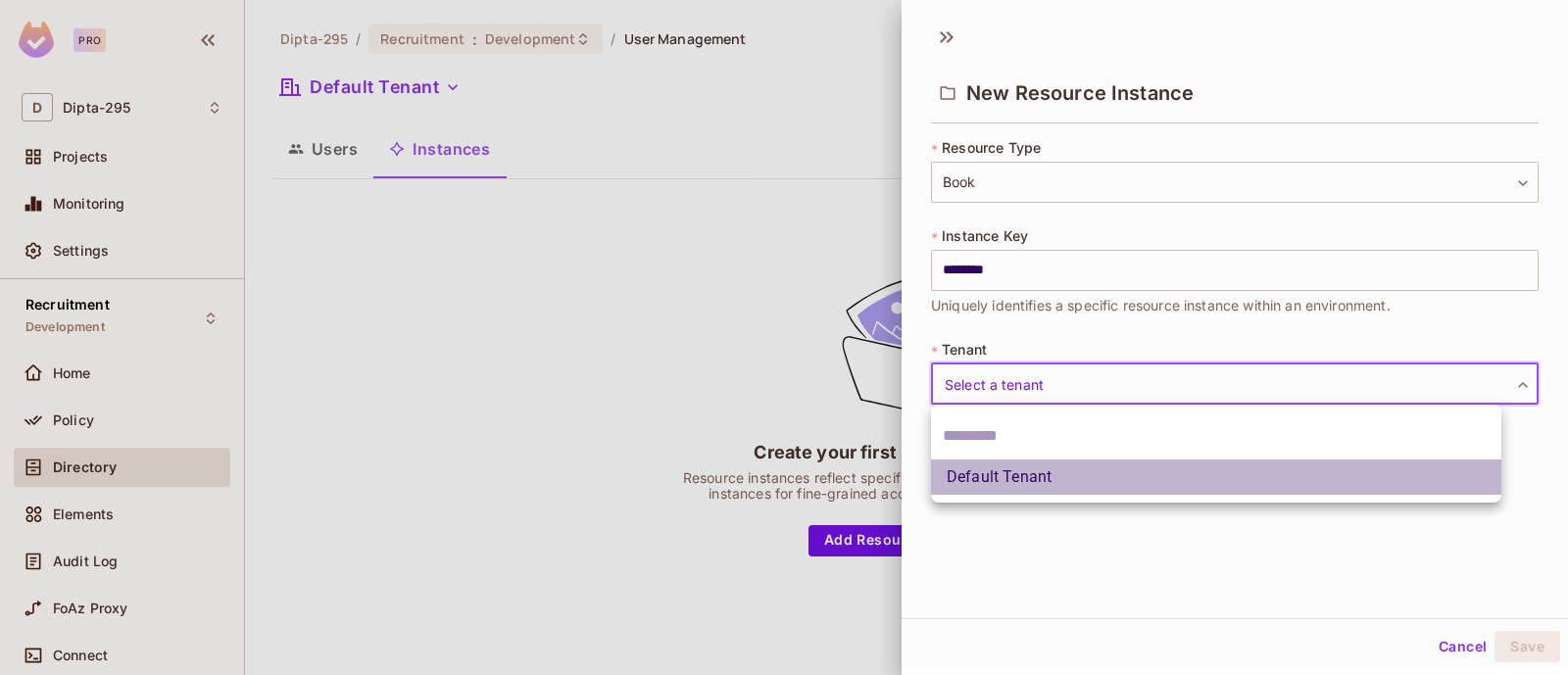 click on "Default Tenant" at bounding box center [1216, 477] 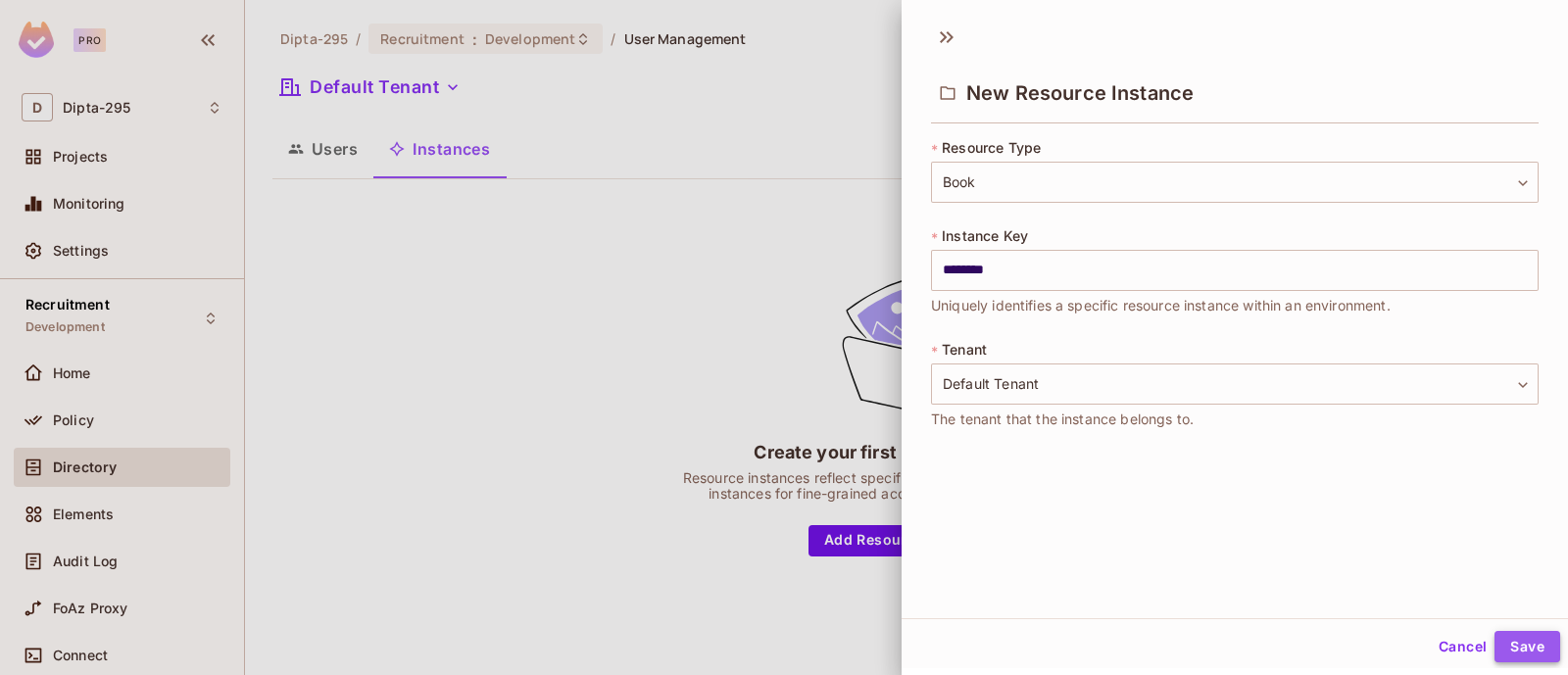 click on "Save" at bounding box center [1527, 647] 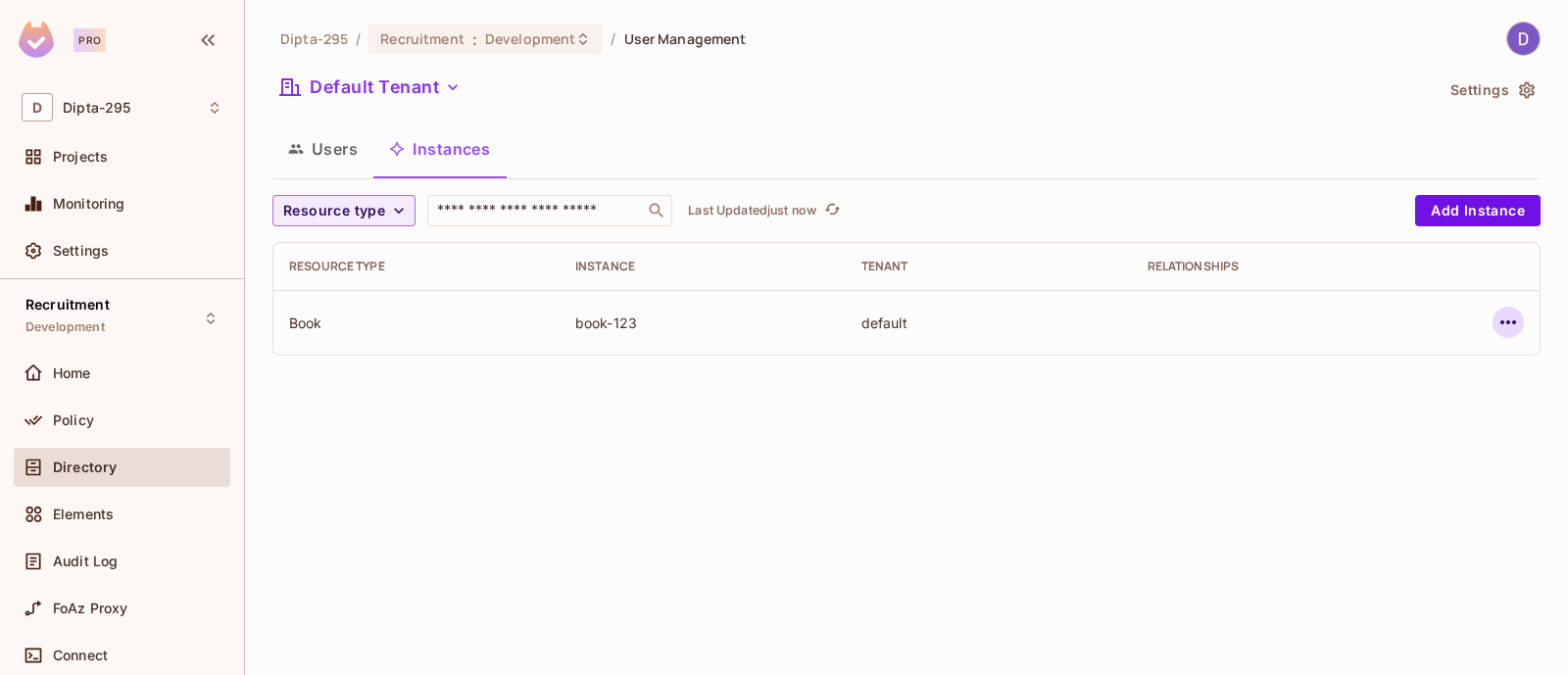 click 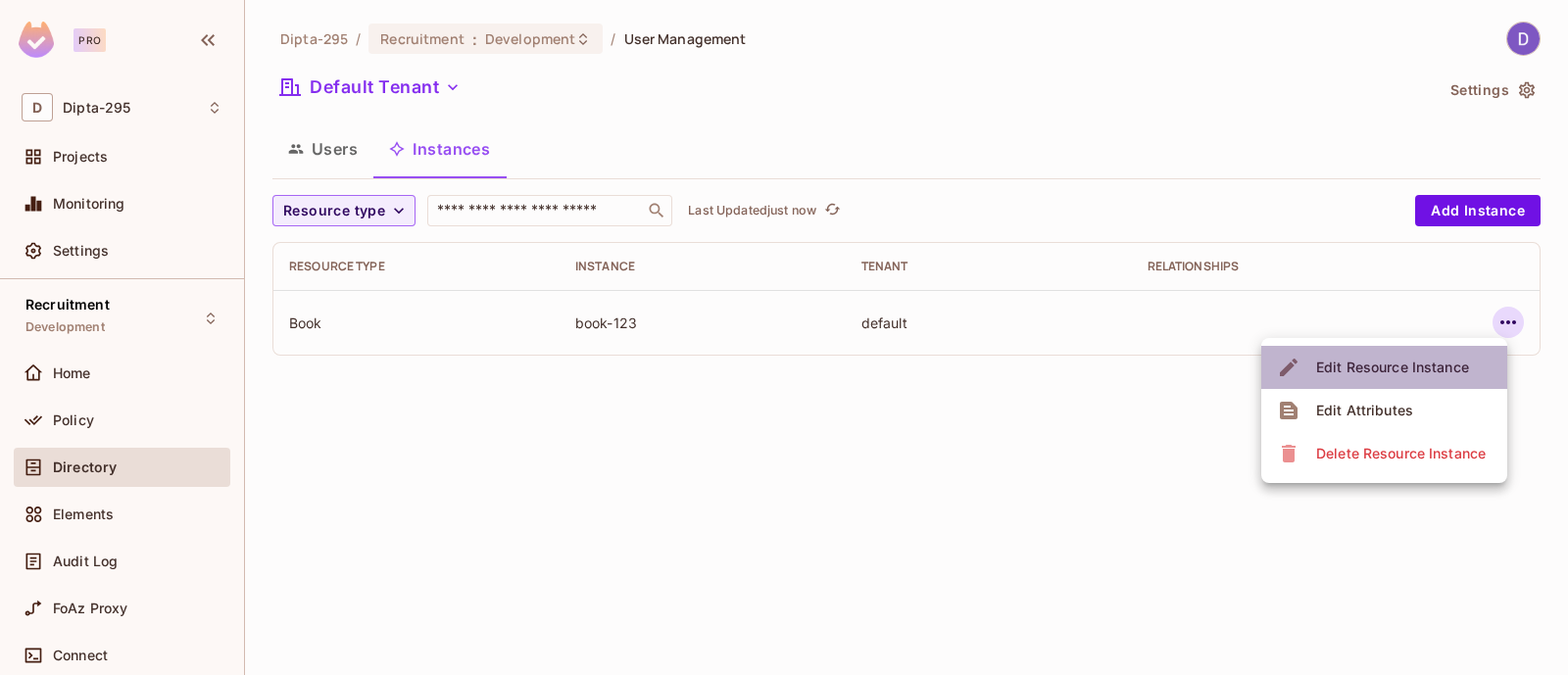 click on "Edit Resource Instance" at bounding box center (1393, 367) 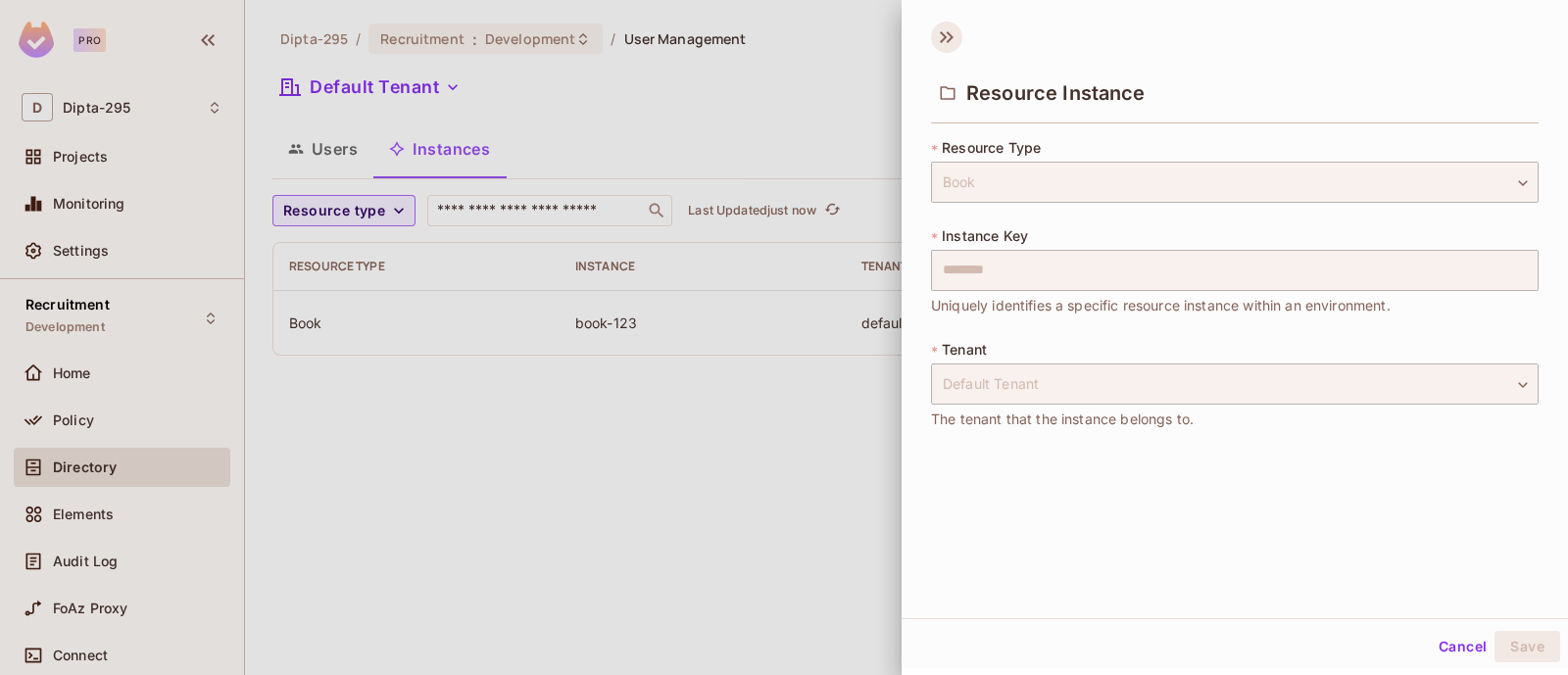 click 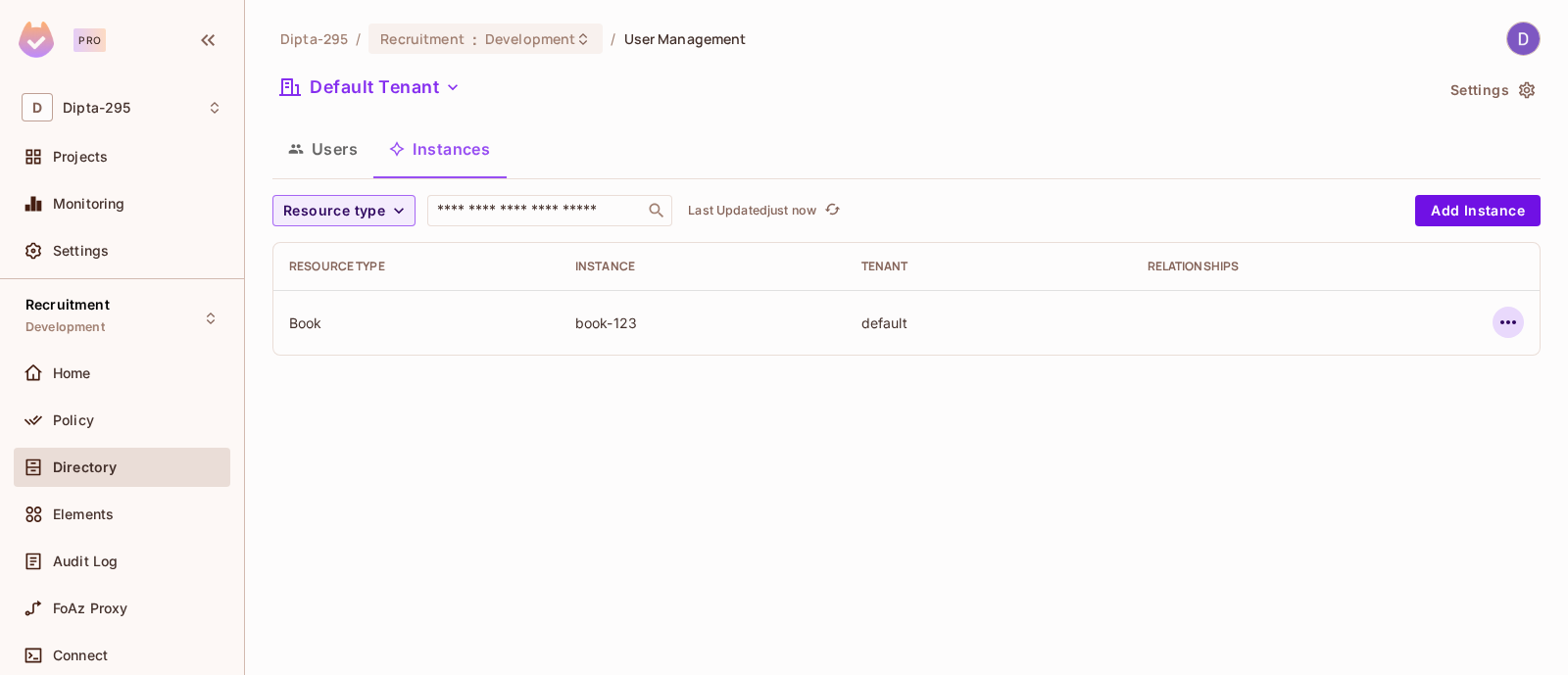 click 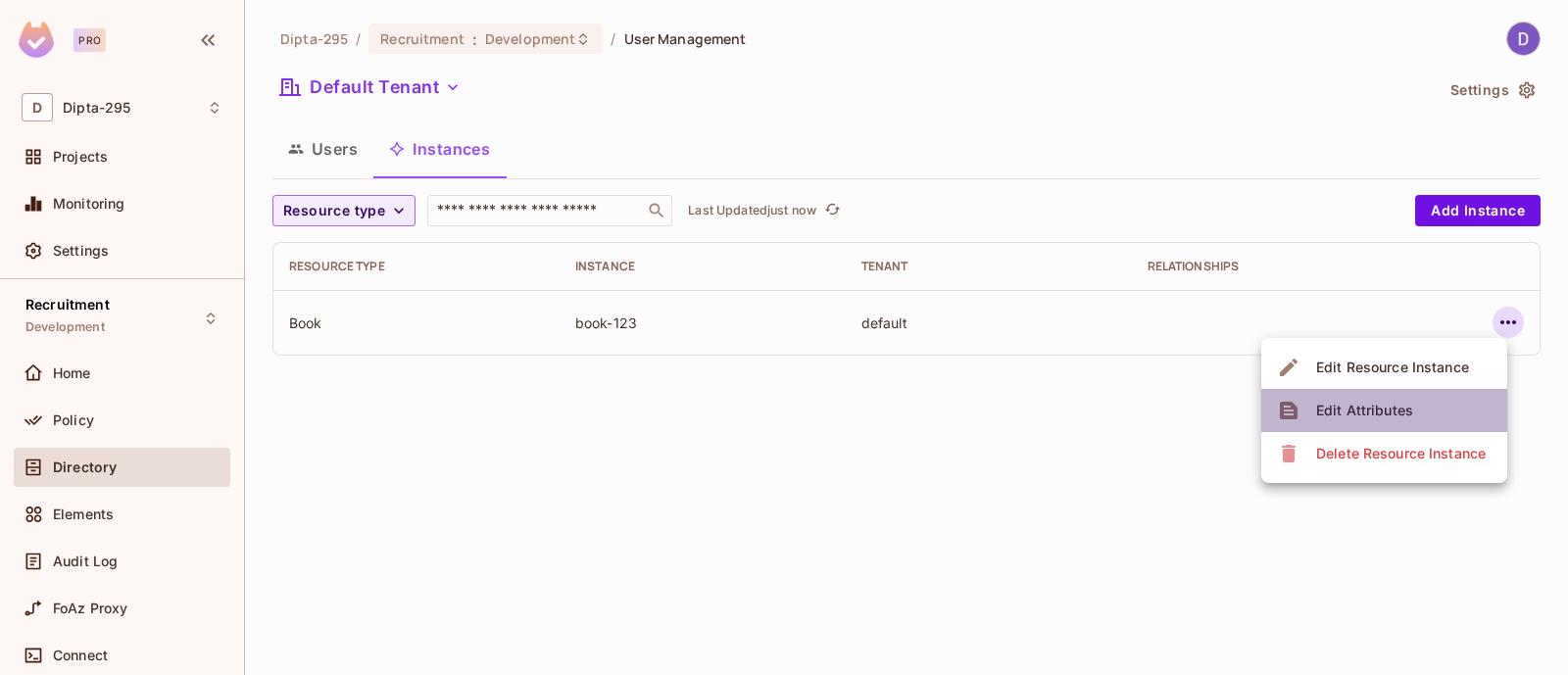 click on "Edit Attributes" at bounding box center (1364, 410) 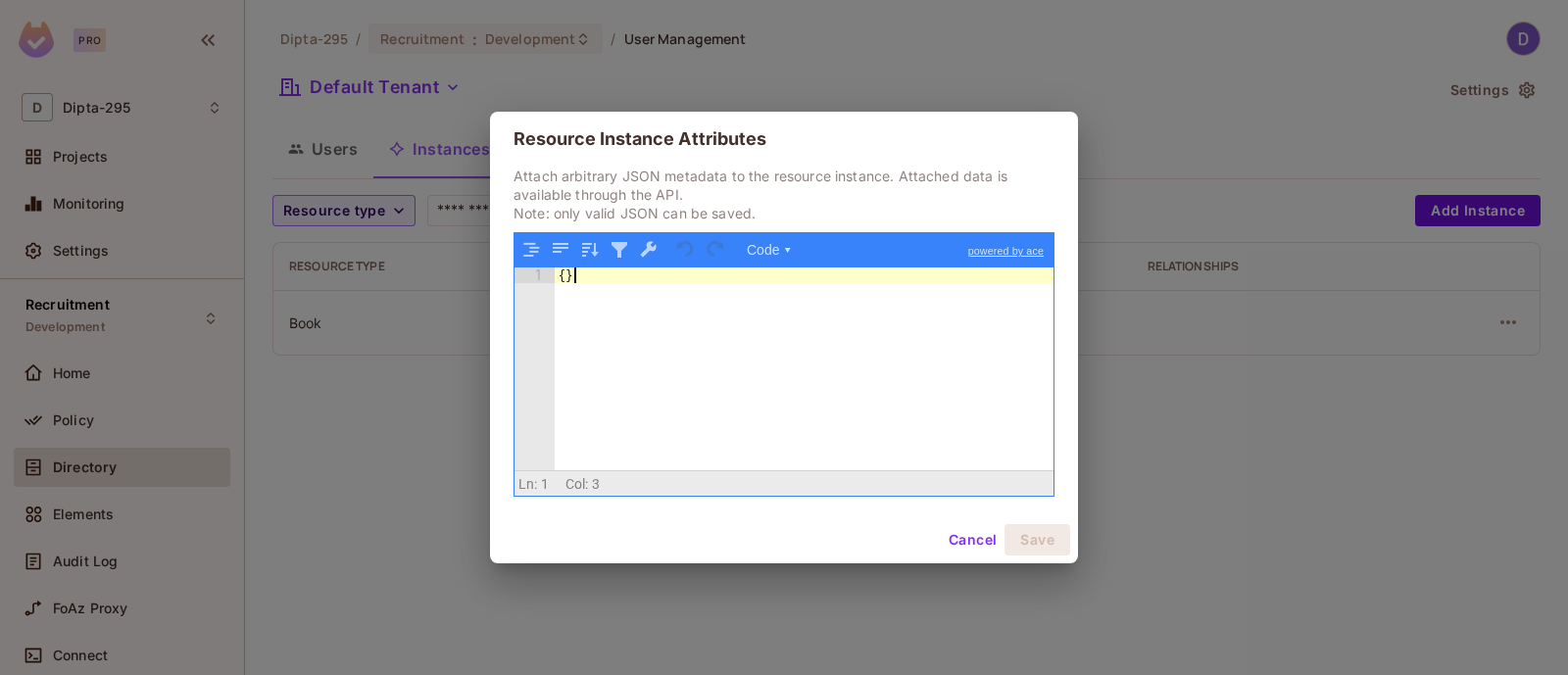click on "{ }" at bounding box center (804, 384) 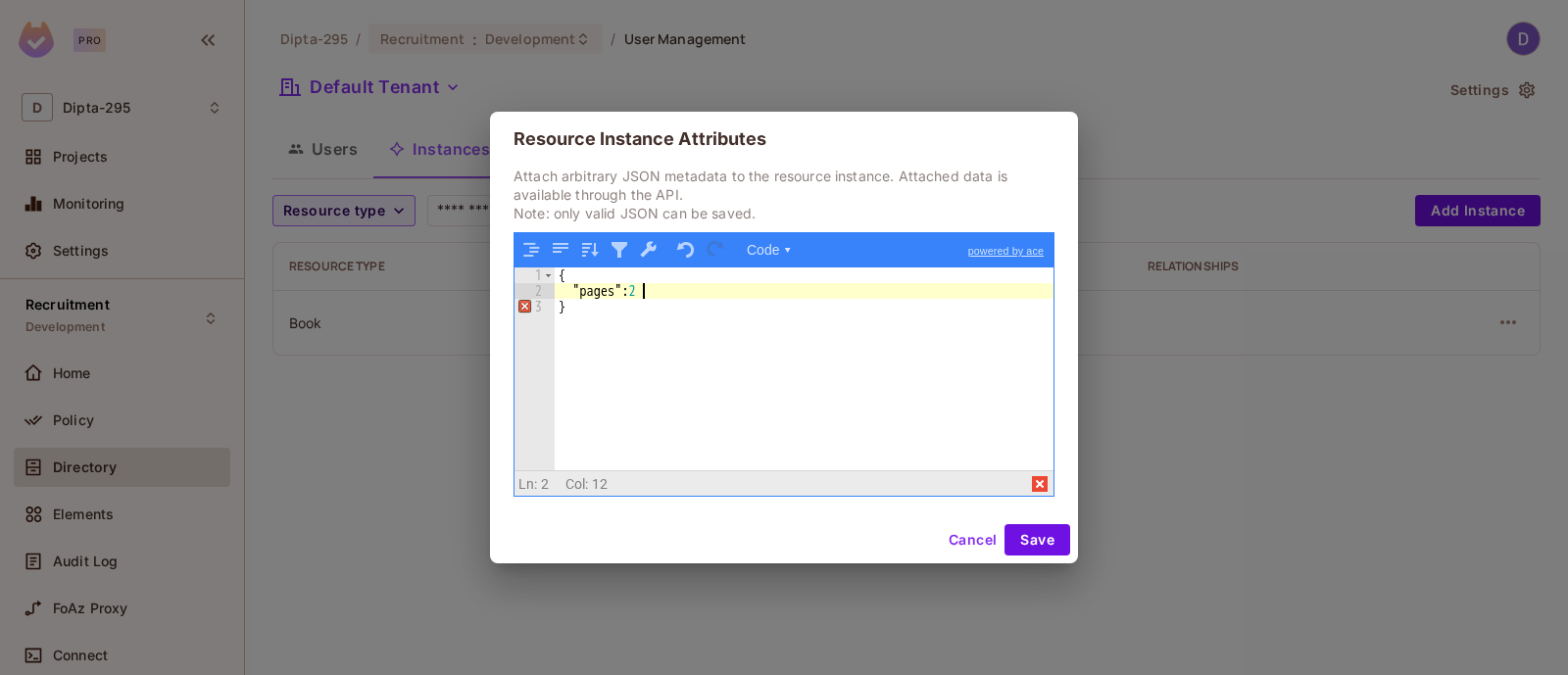type 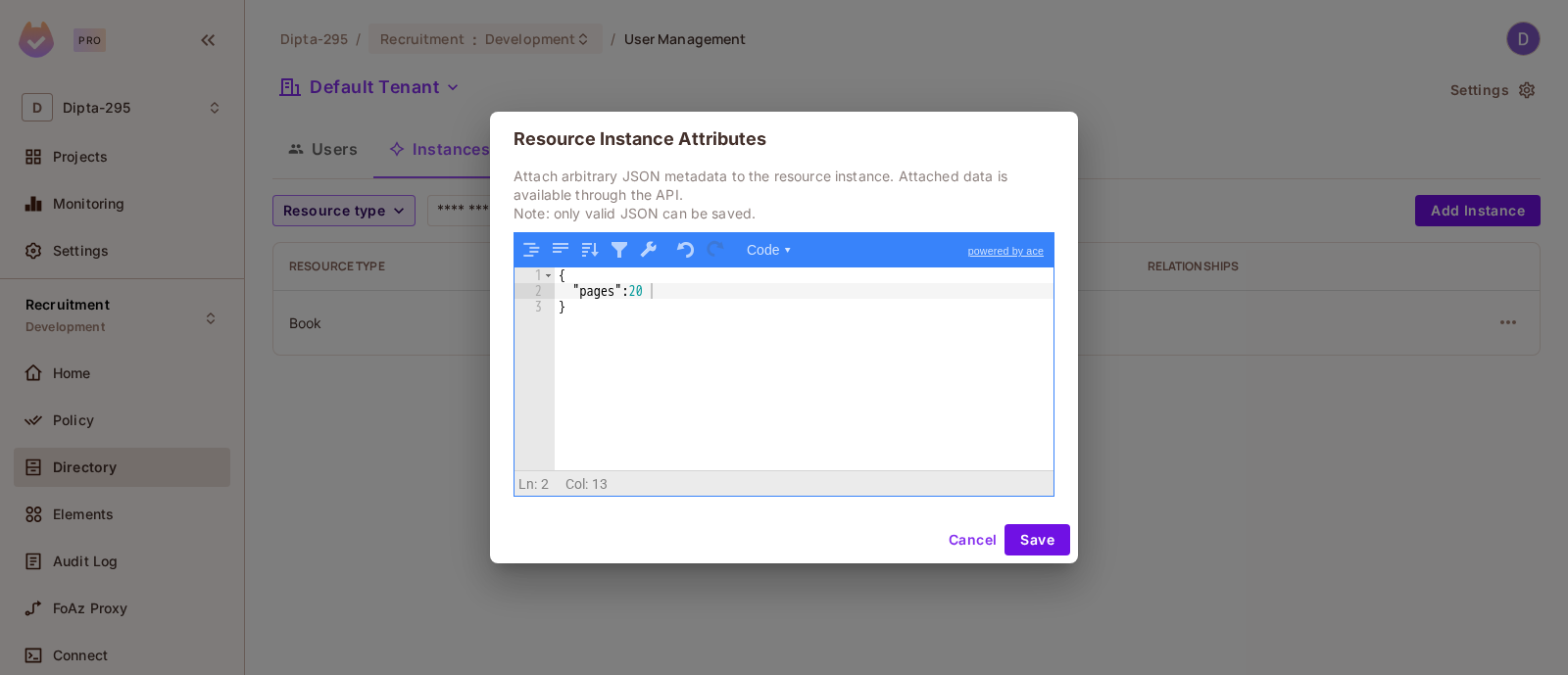 click on "Cancel Save" at bounding box center (784, 540) 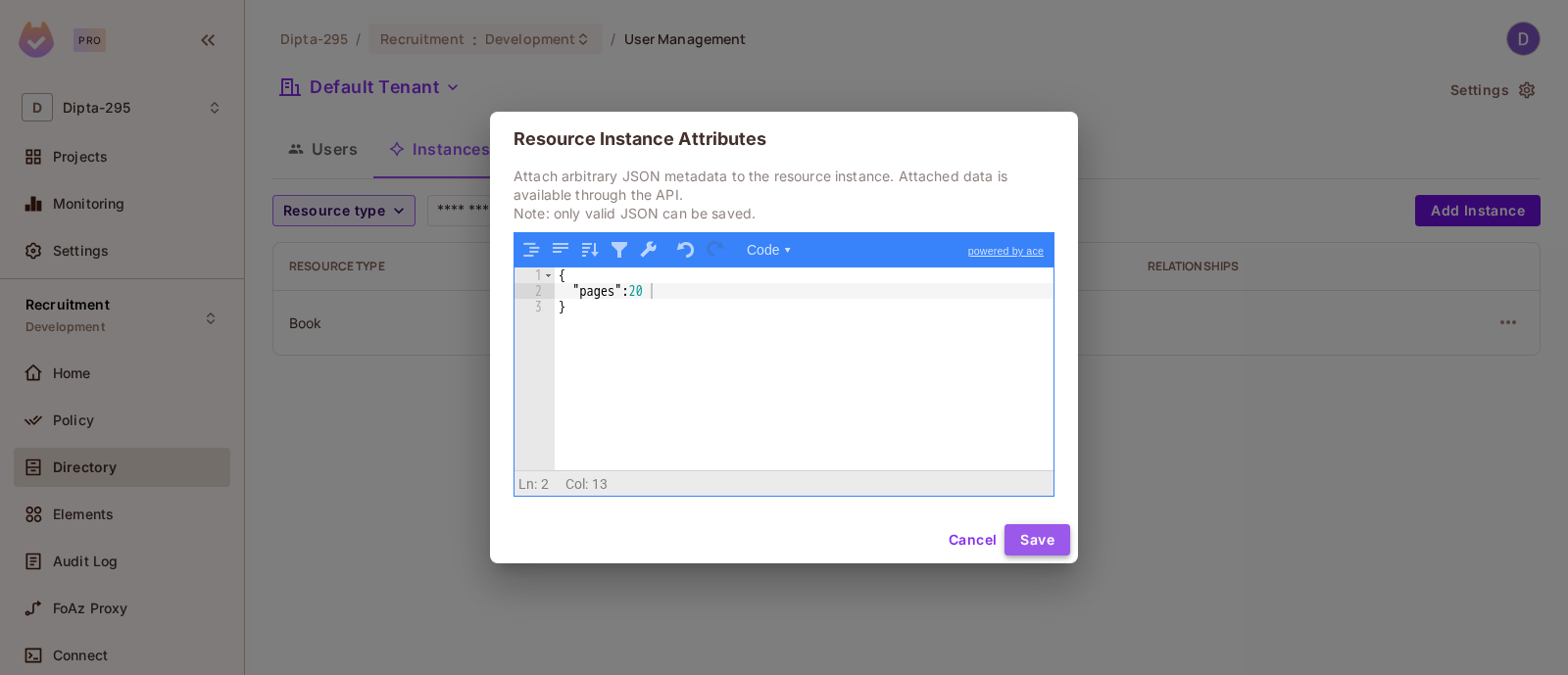 click on "Save" at bounding box center (1037, 540) 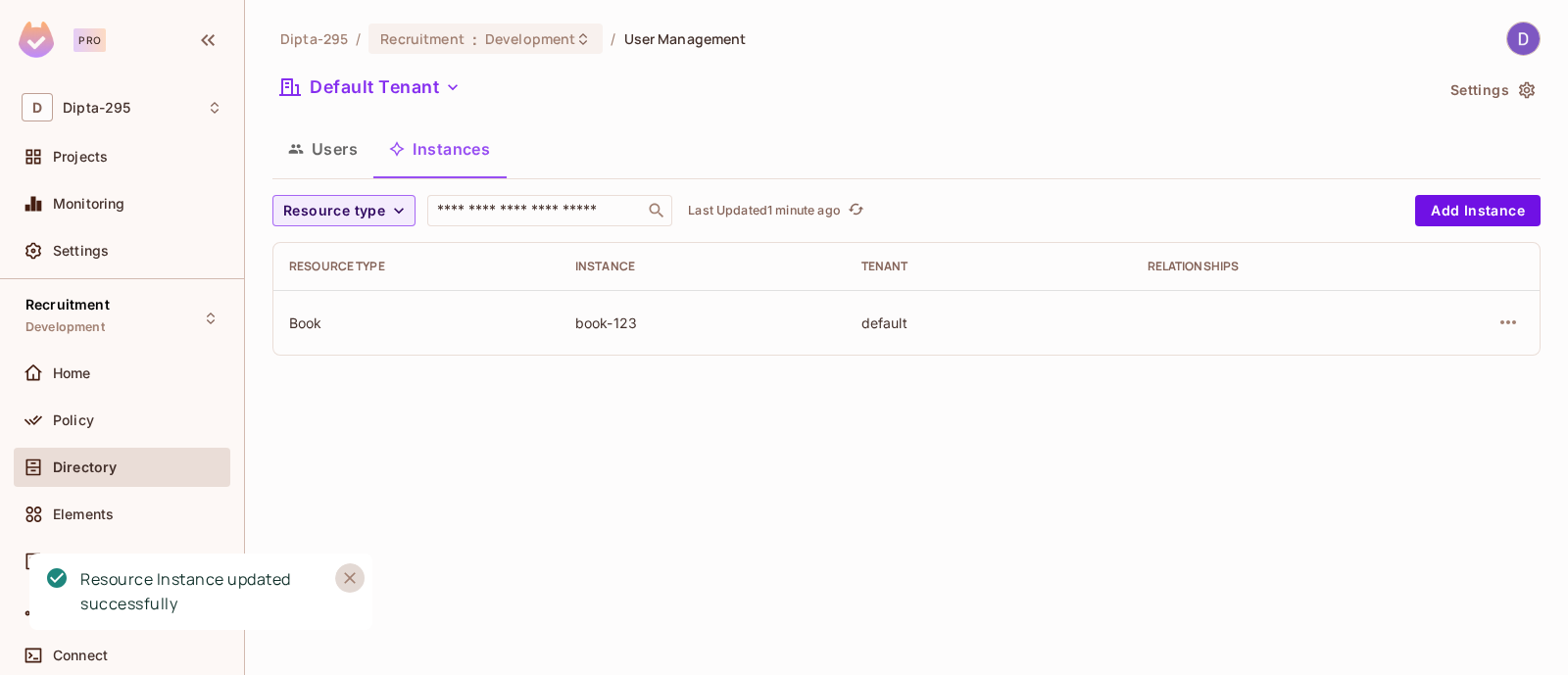click 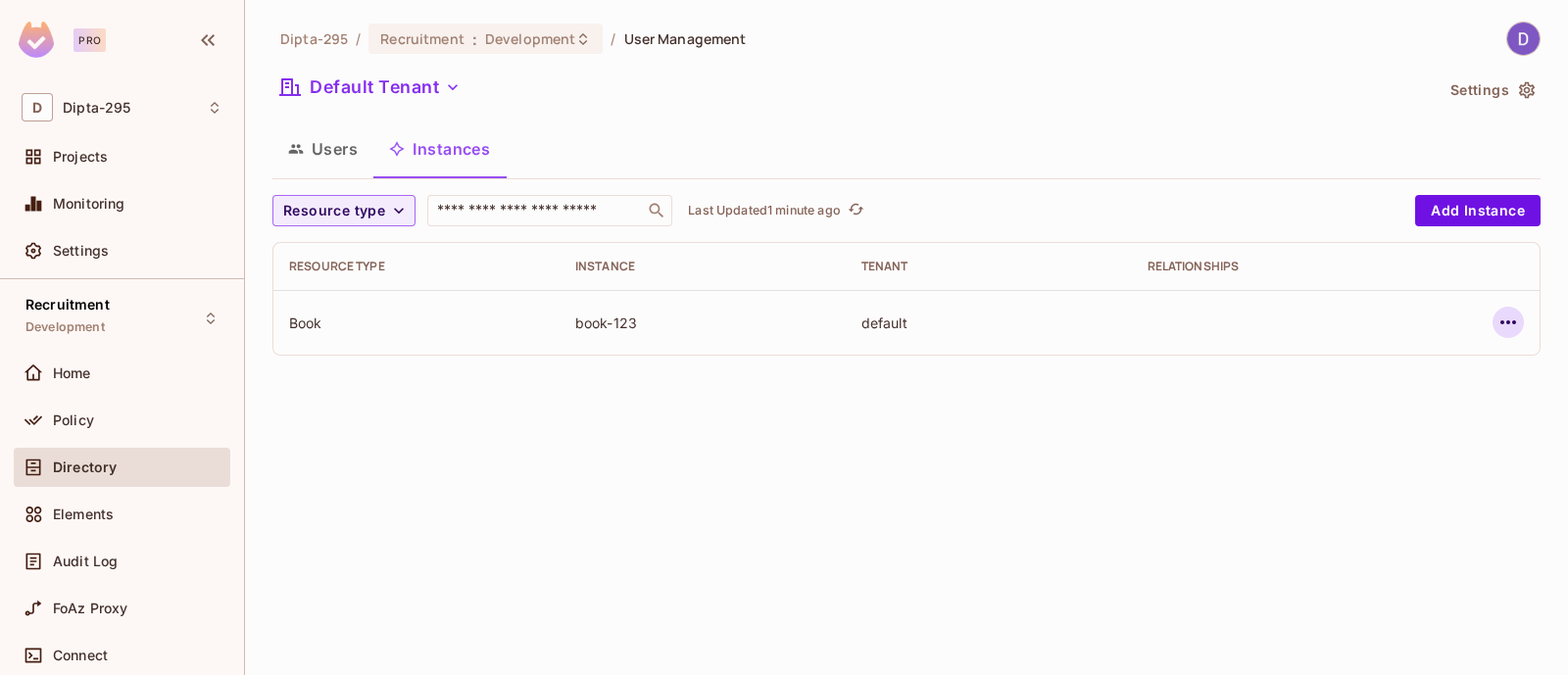 click 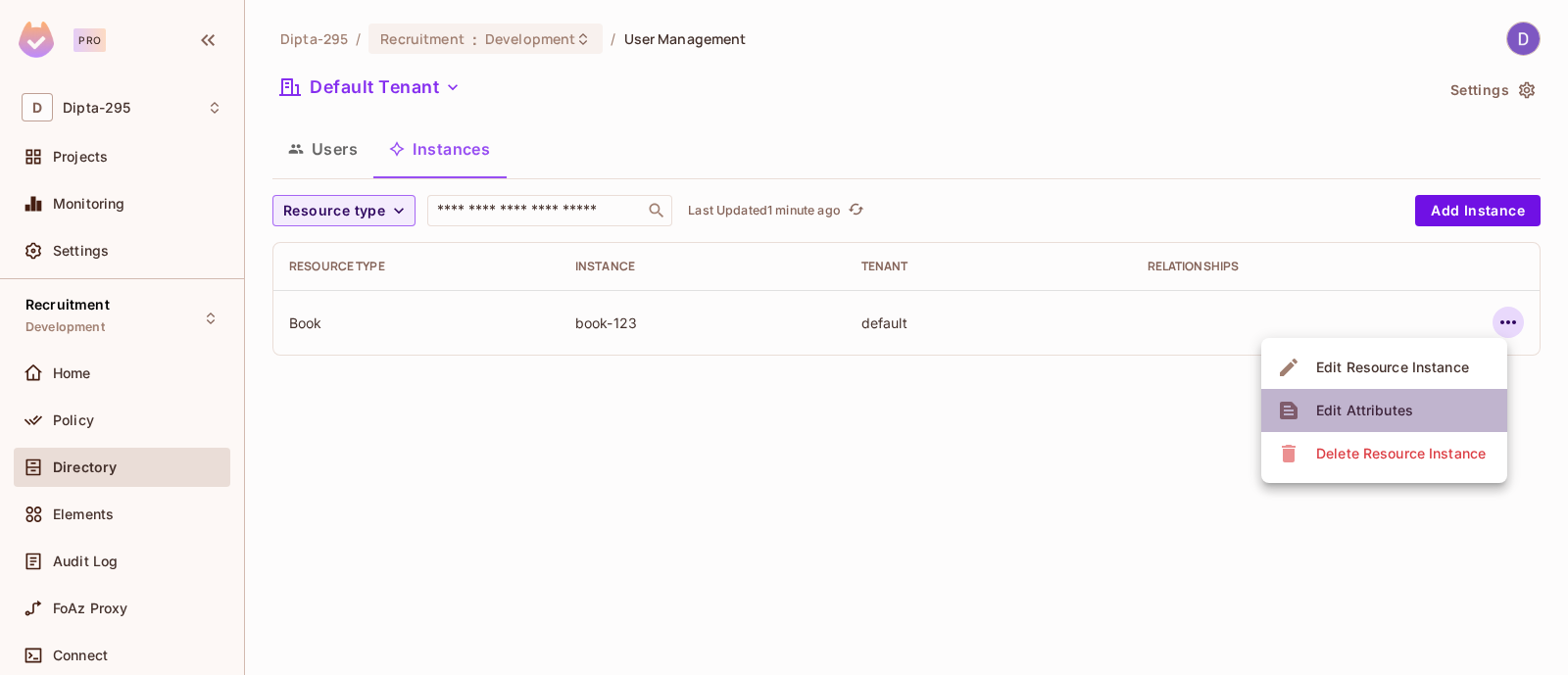 click on "Edit Attributes" at bounding box center [1364, 410] 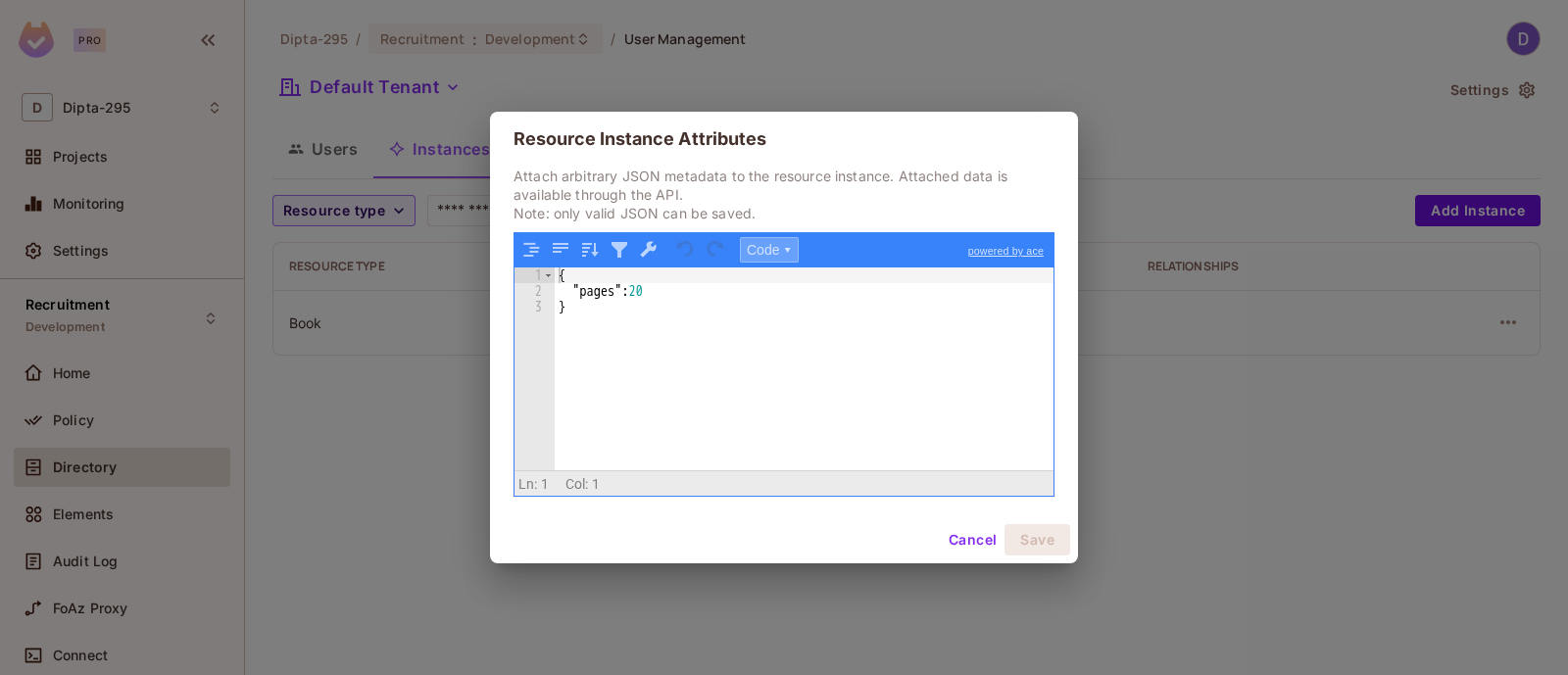 click on "Code ▾" at bounding box center [769, 250] 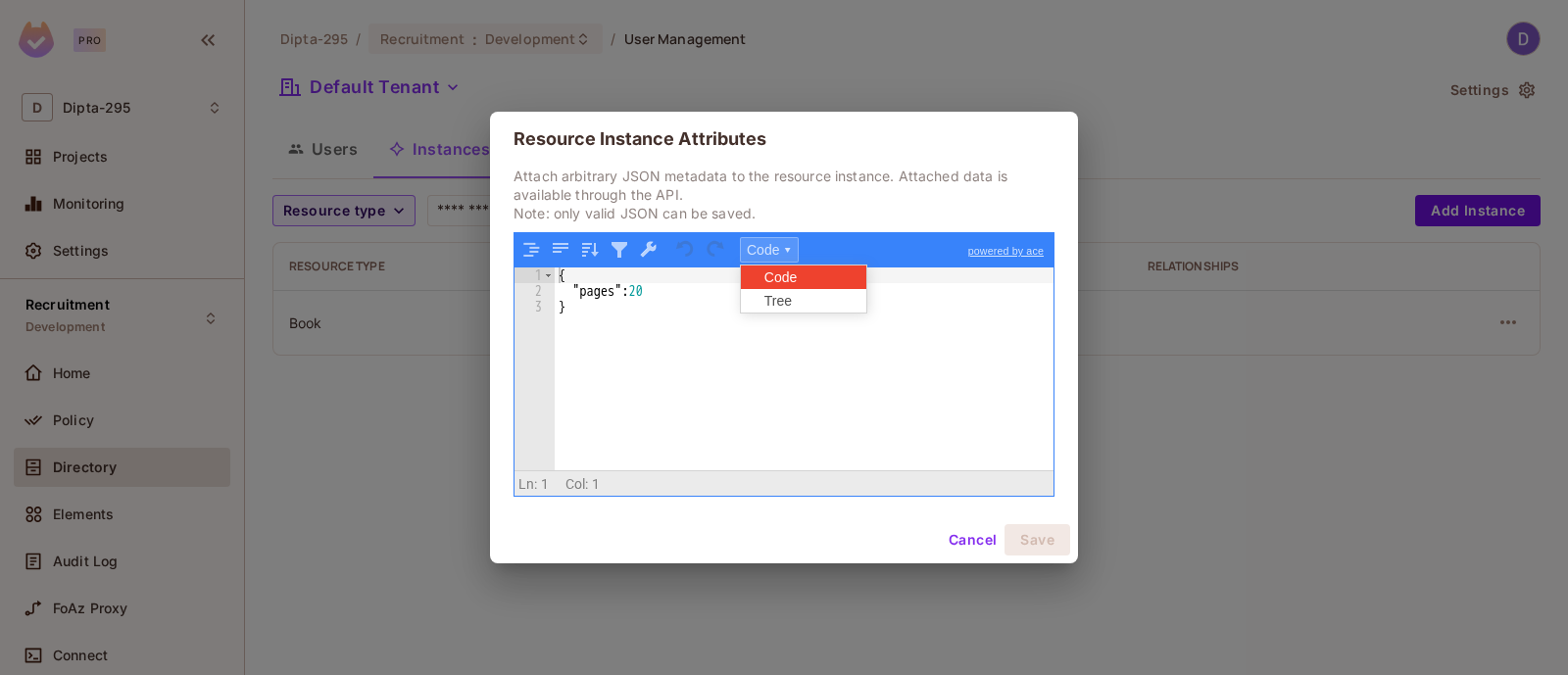 scroll, scrollTop: 13, scrollLeft: 0, axis: vertical 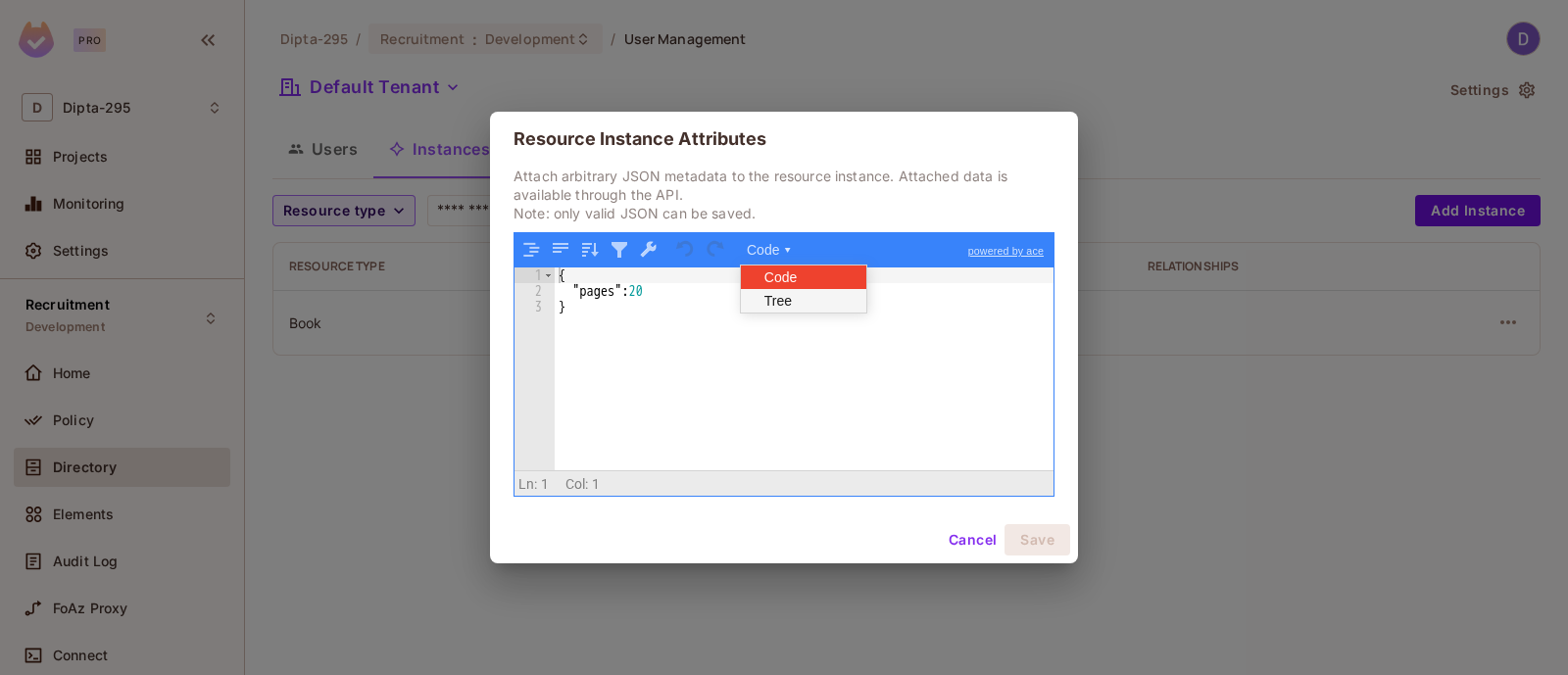 click on "Tree" at bounding box center (800, 301) 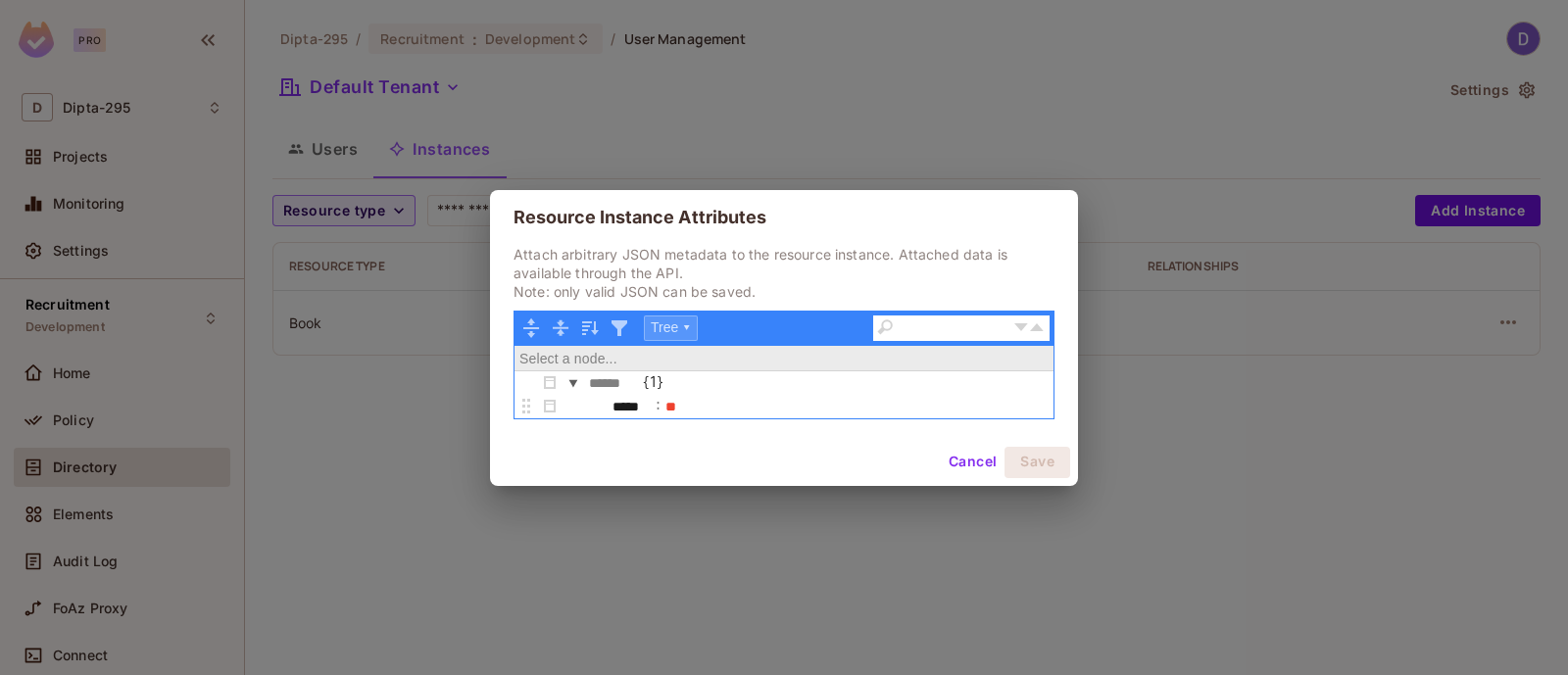 click on "Tree ▾" at bounding box center (670, 328) 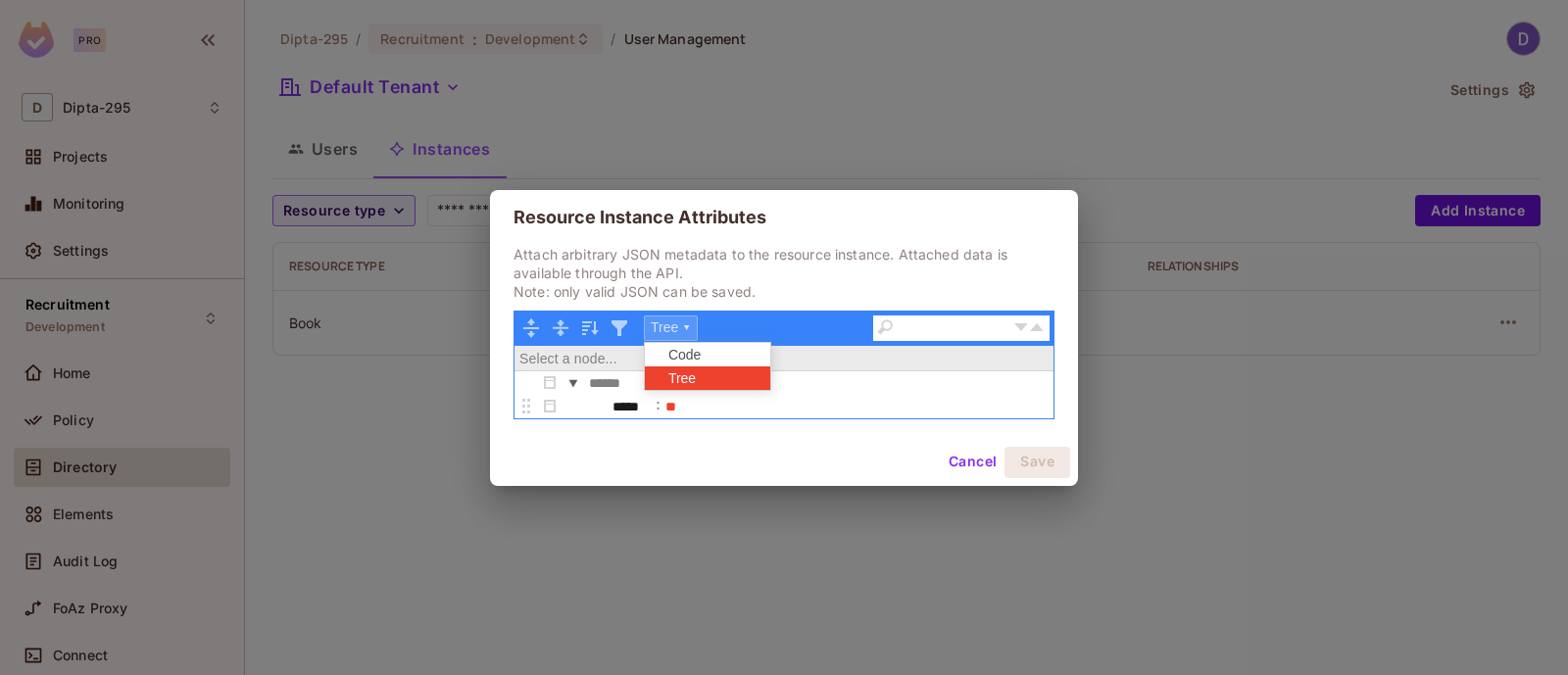 scroll, scrollTop: 13, scrollLeft: 0, axis: vertical 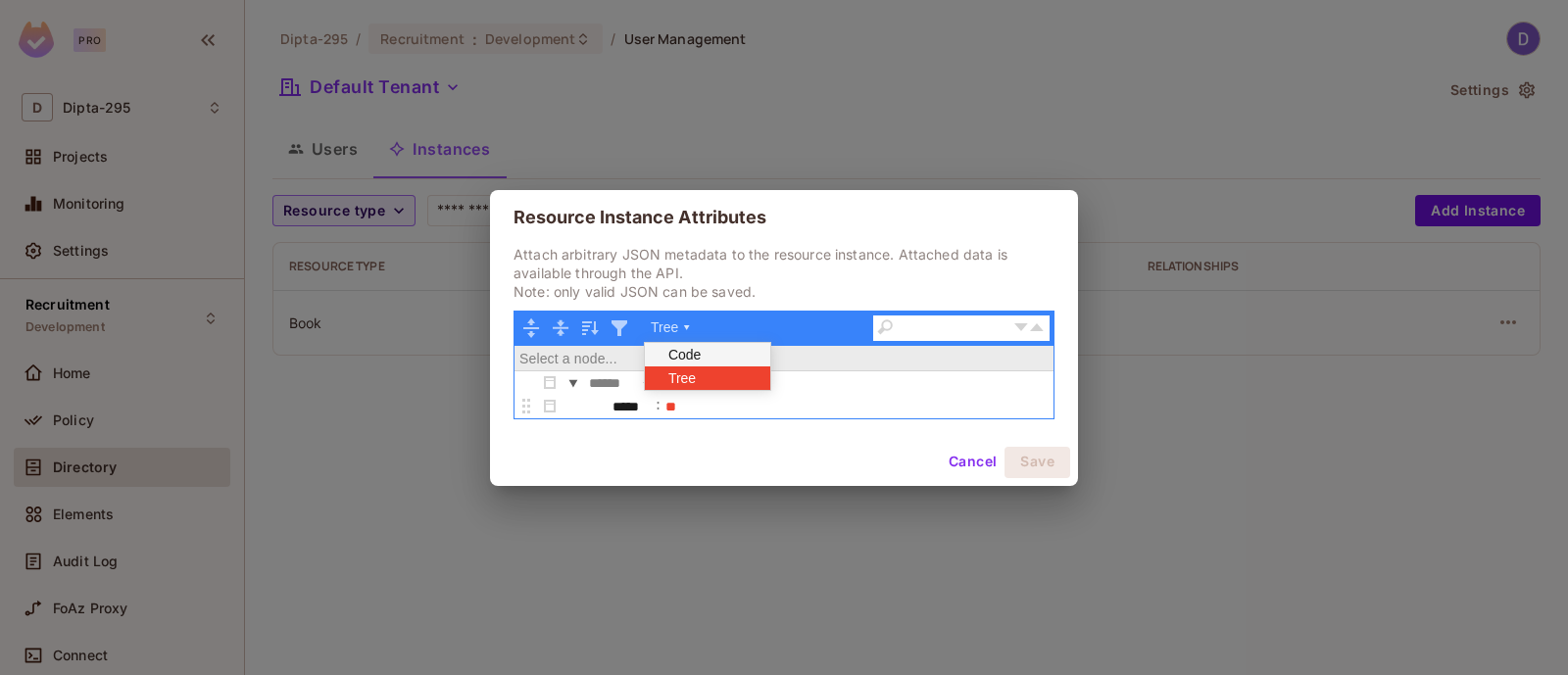 click on "Code" at bounding box center (704, 355) 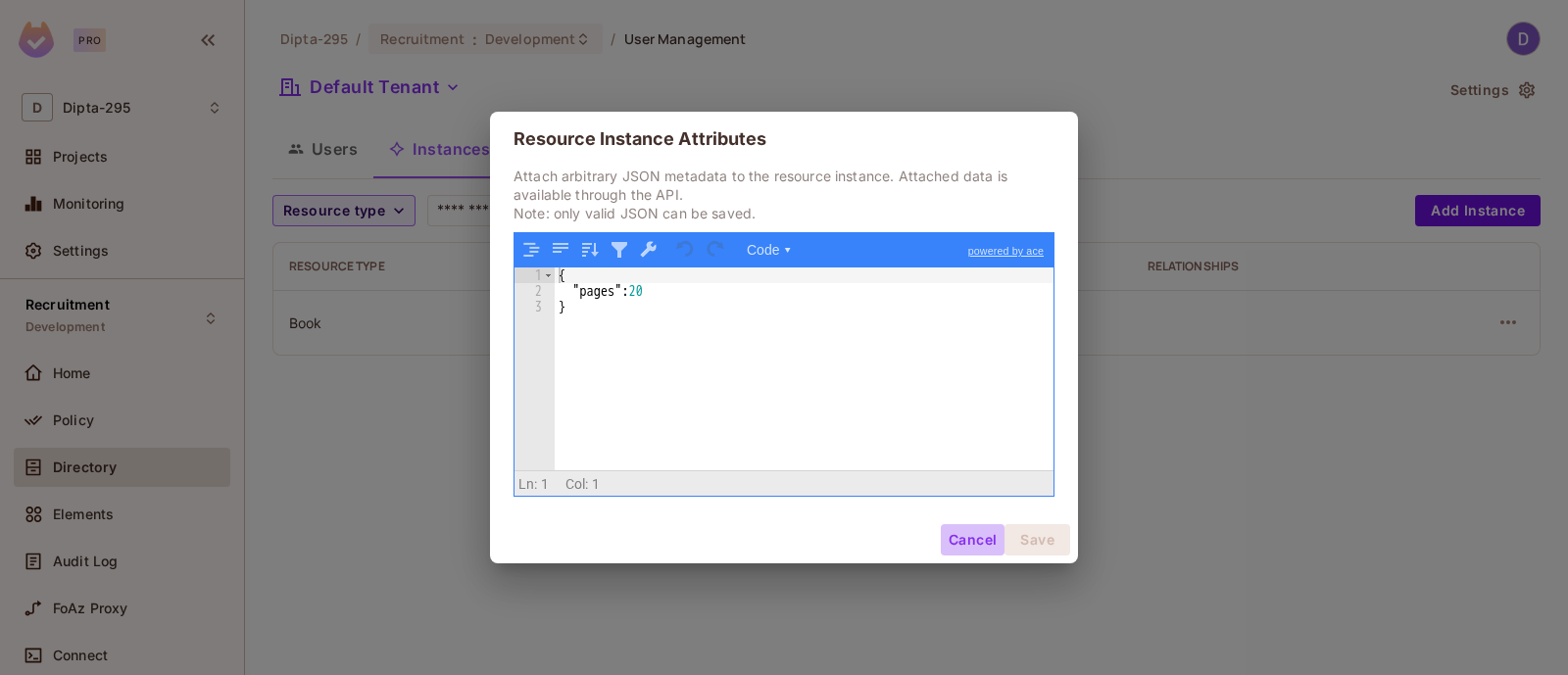 click on "Cancel" at bounding box center [972, 540] 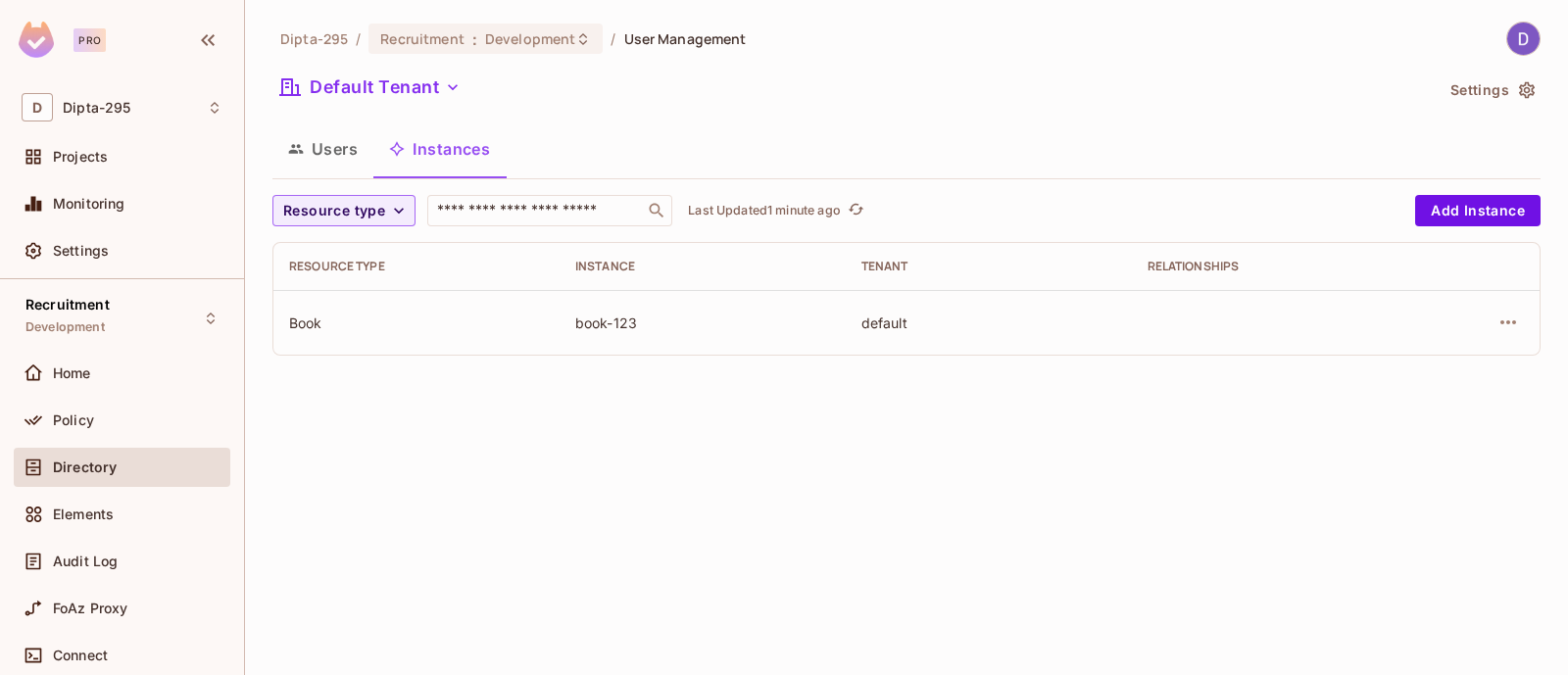 click on "Users" at bounding box center (322, 149) 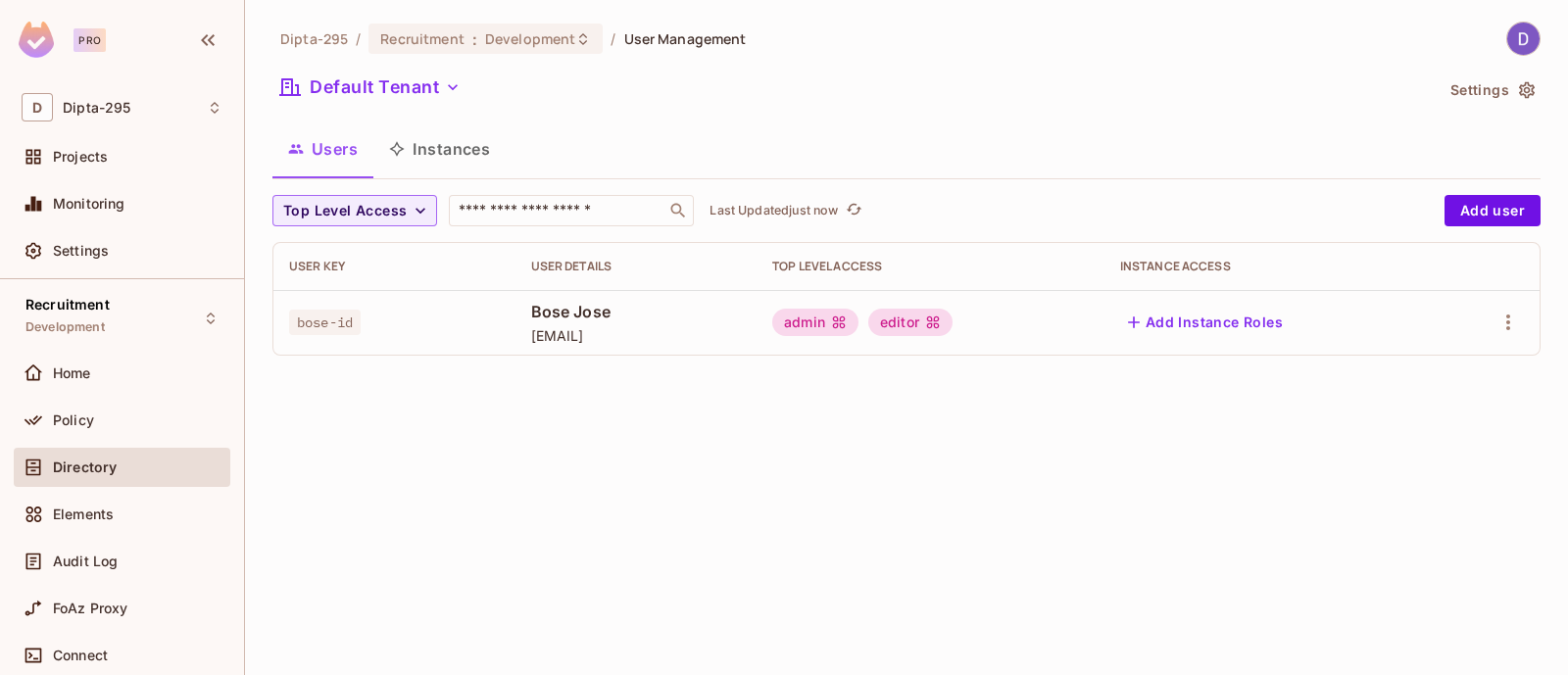 click on "admin" at bounding box center (815, 322) 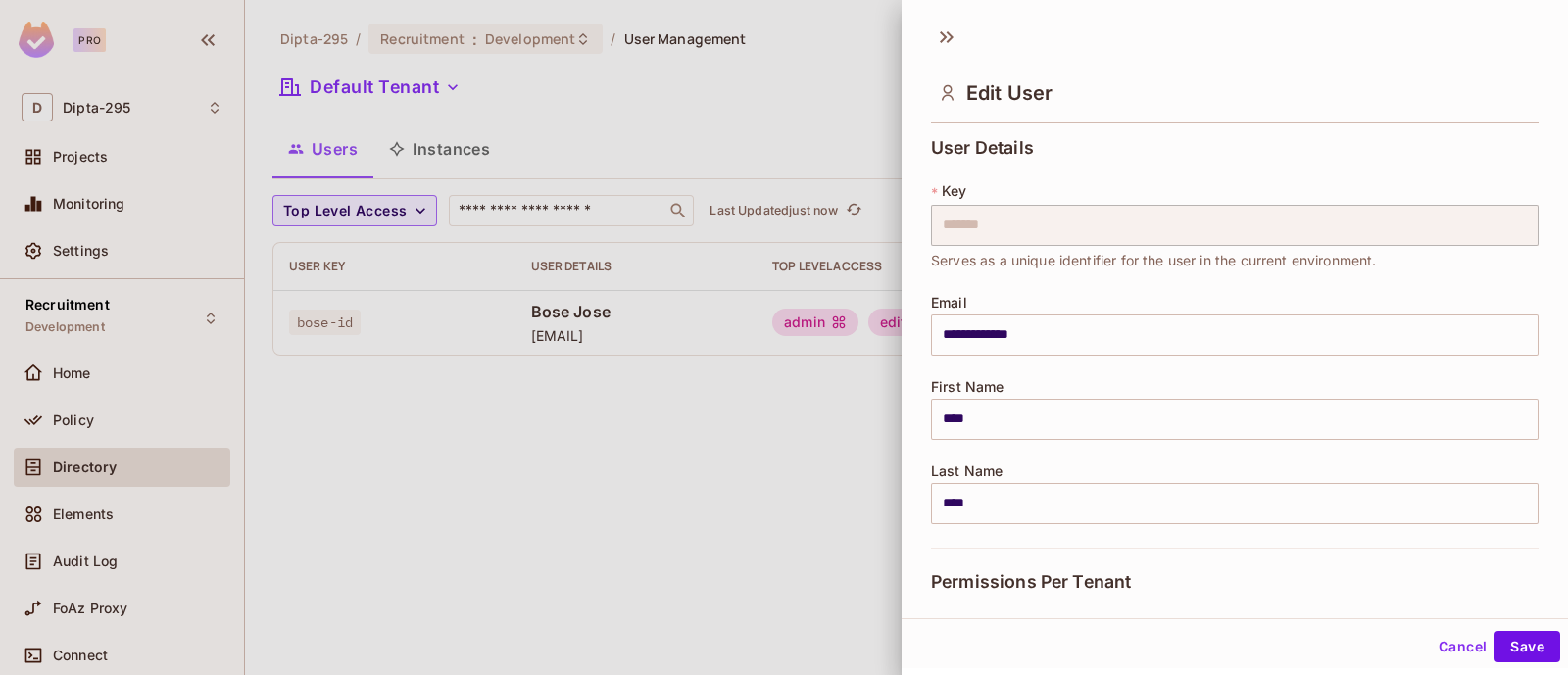 click at bounding box center (784, 337) 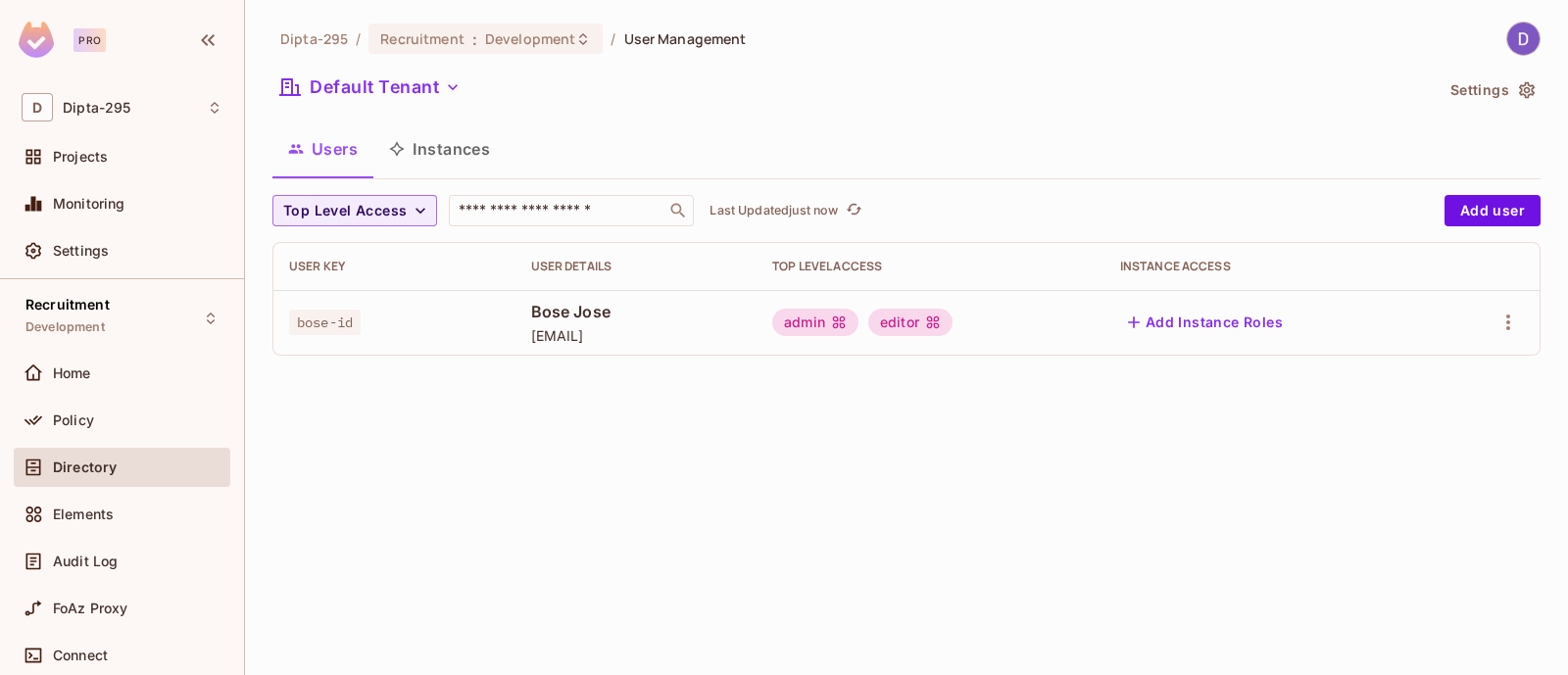 click 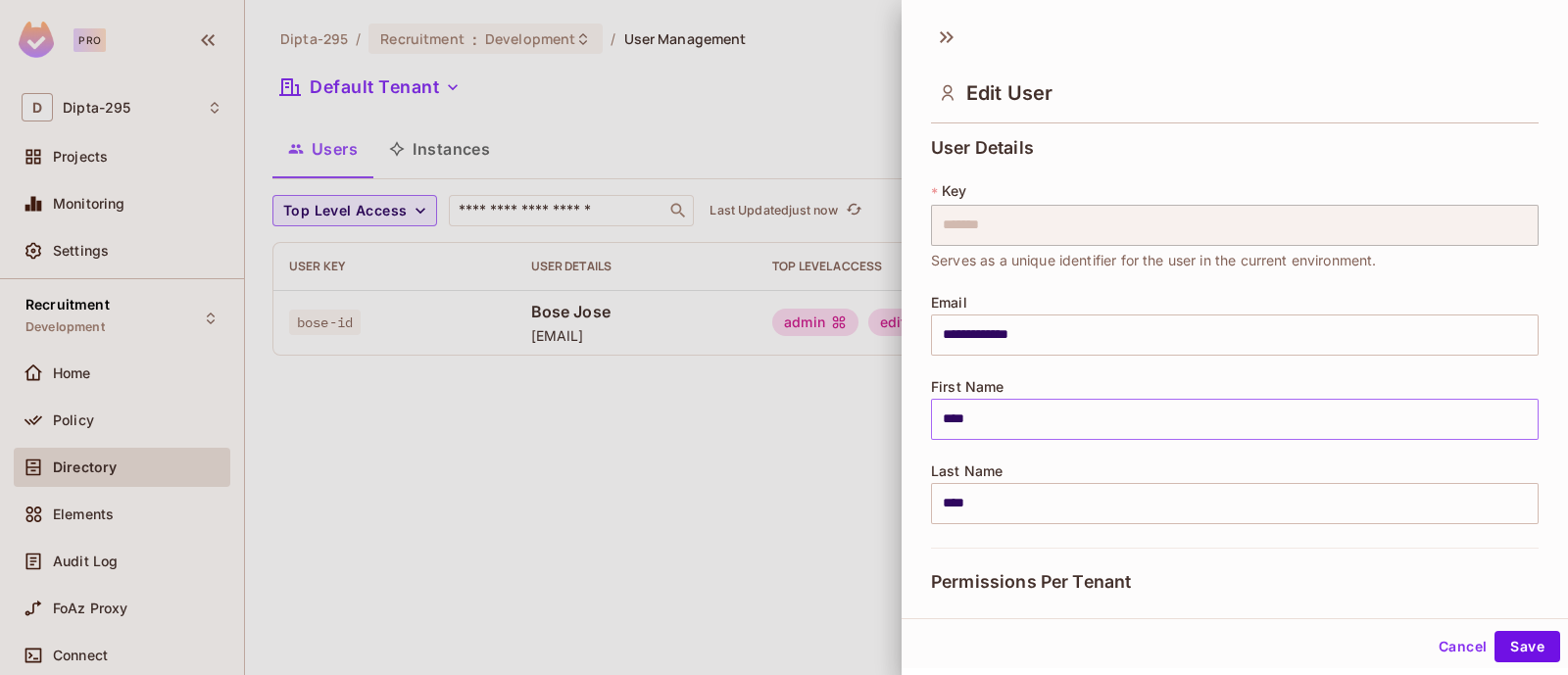 scroll, scrollTop: 366, scrollLeft: 0, axis: vertical 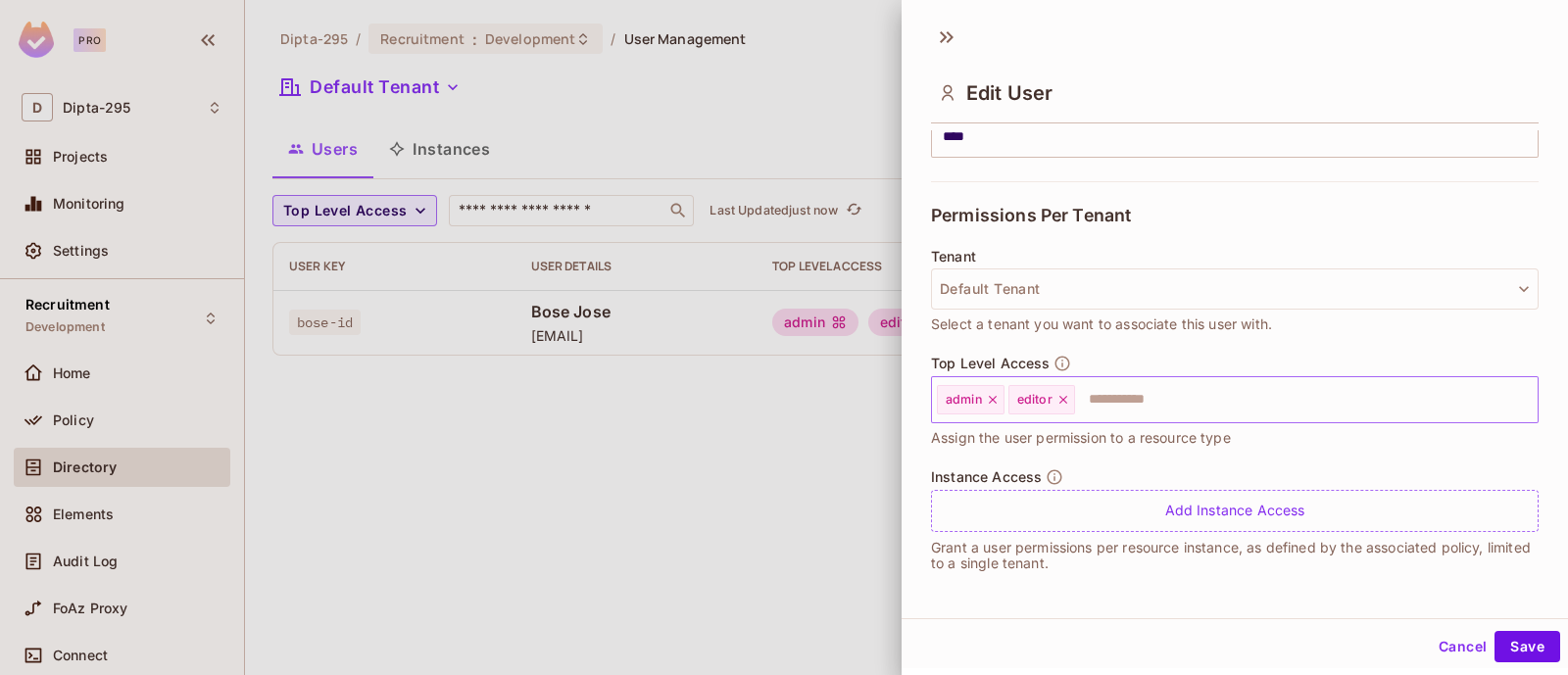 click 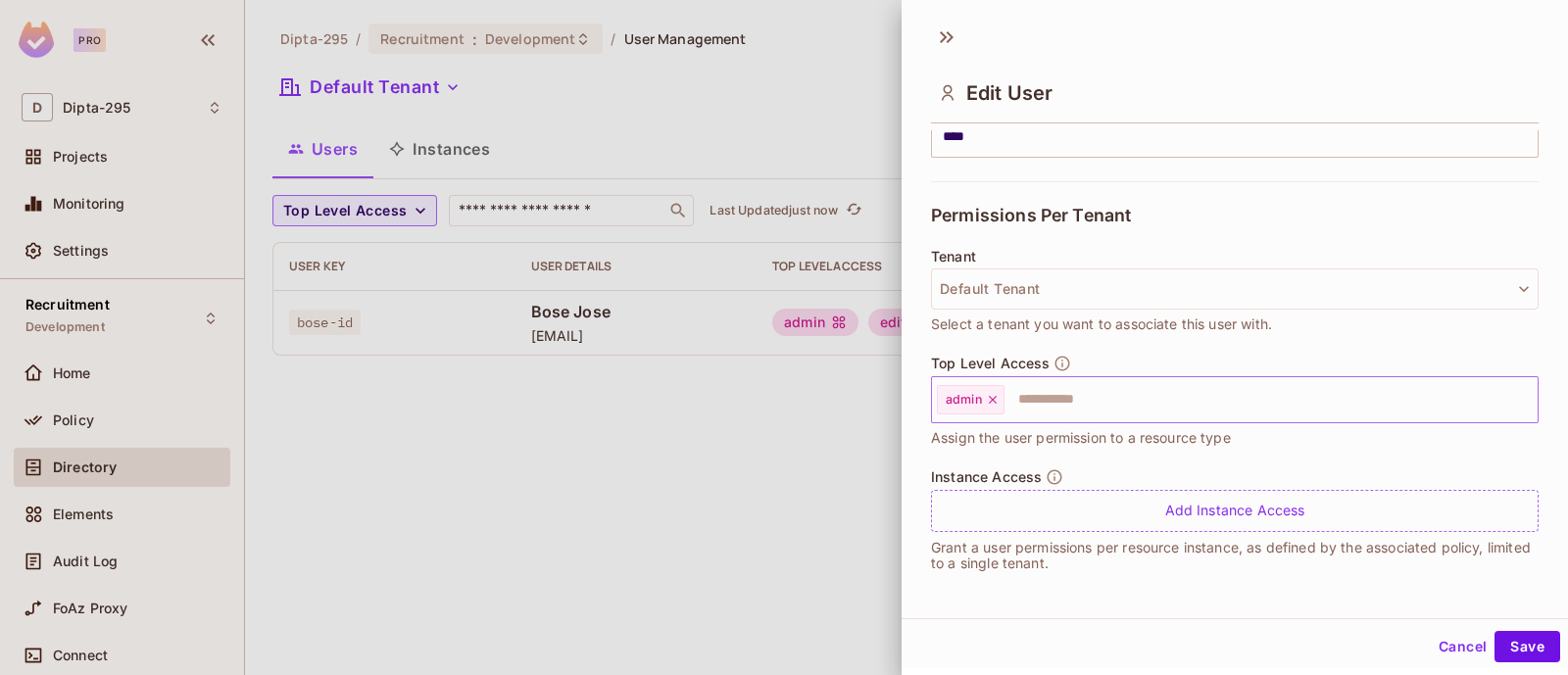 click 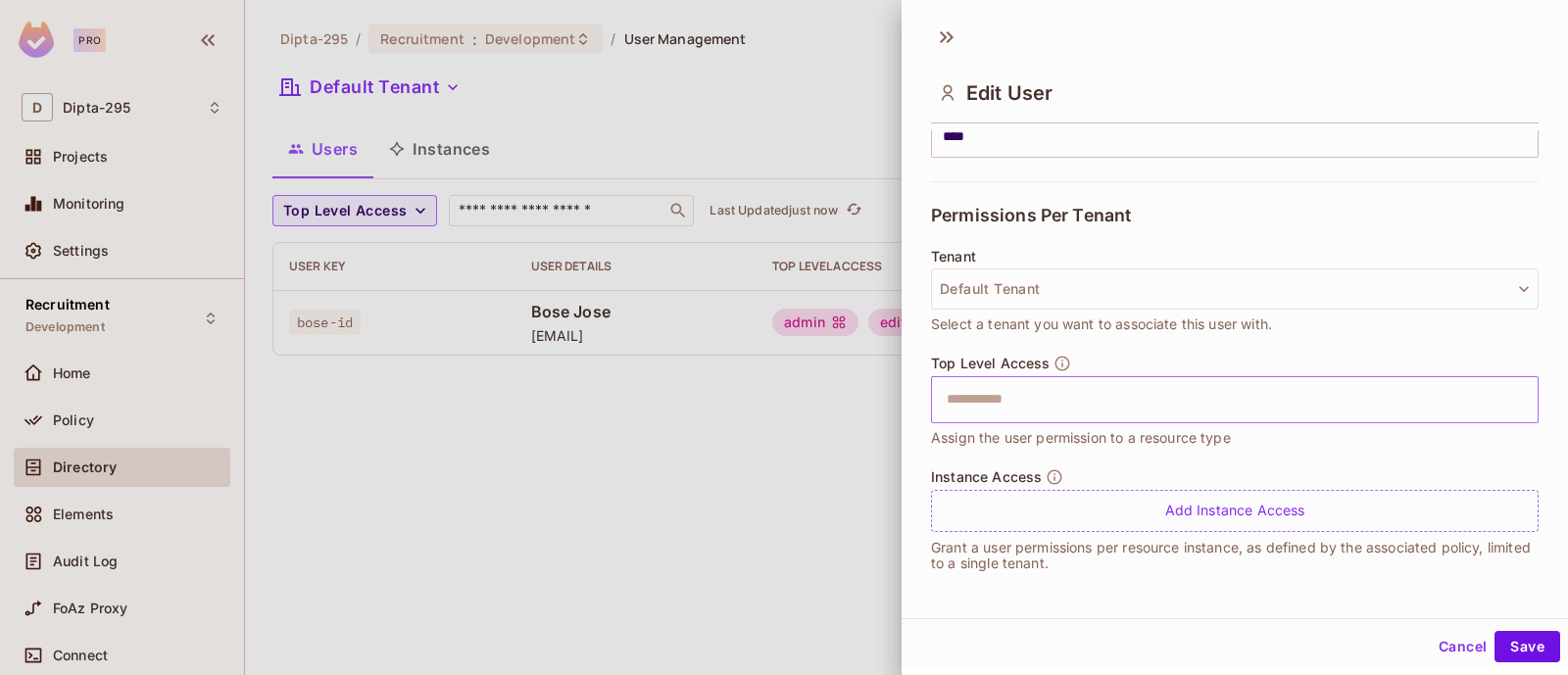 scroll, scrollTop: 3, scrollLeft: 0, axis: vertical 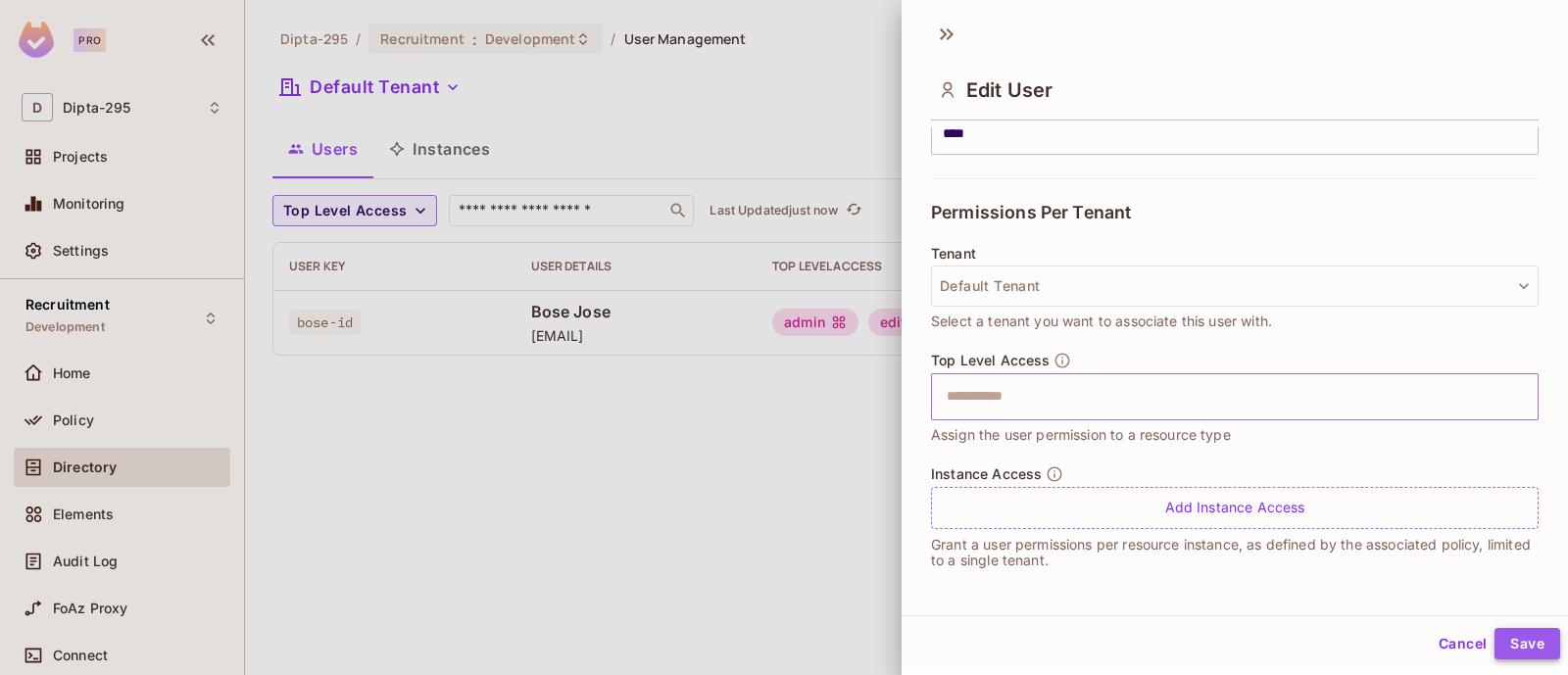 click on "Save" at bounding box center (1527, 644) 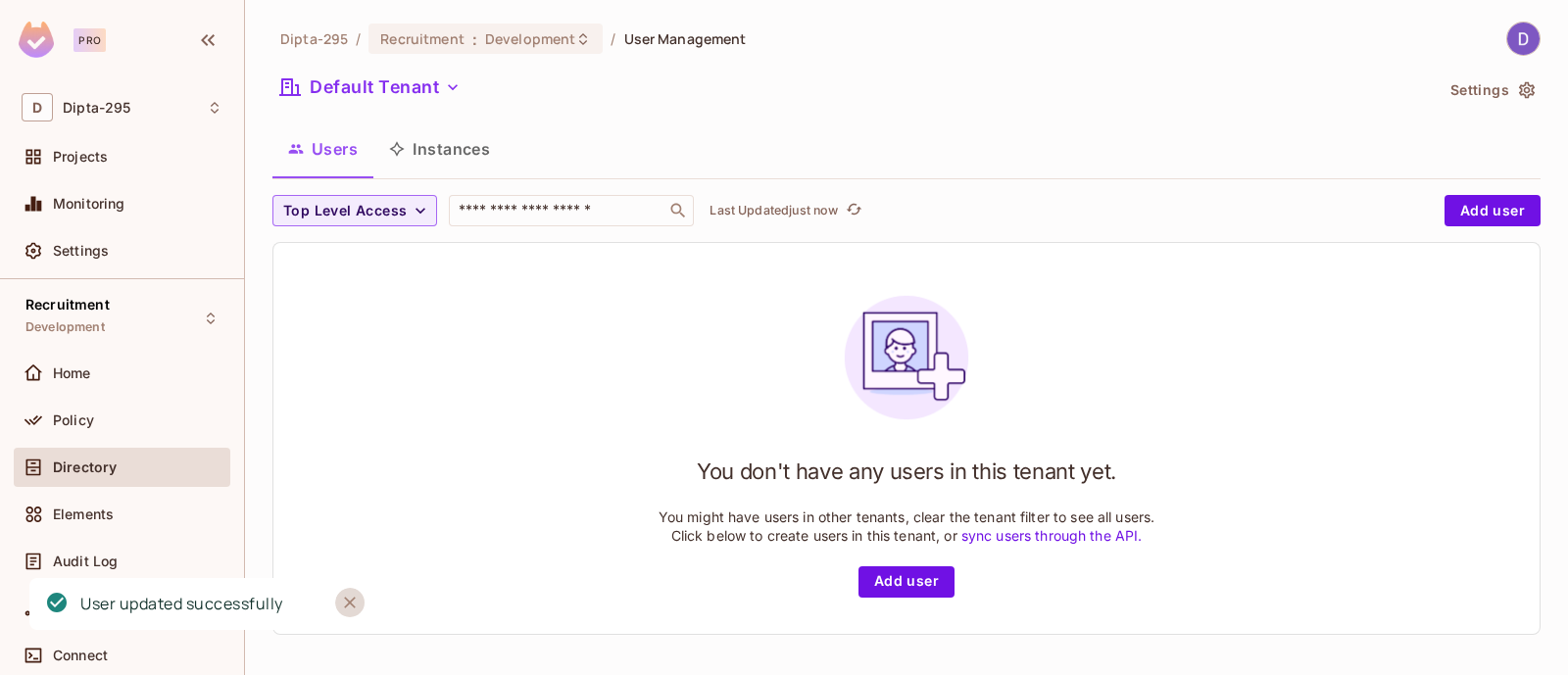 click 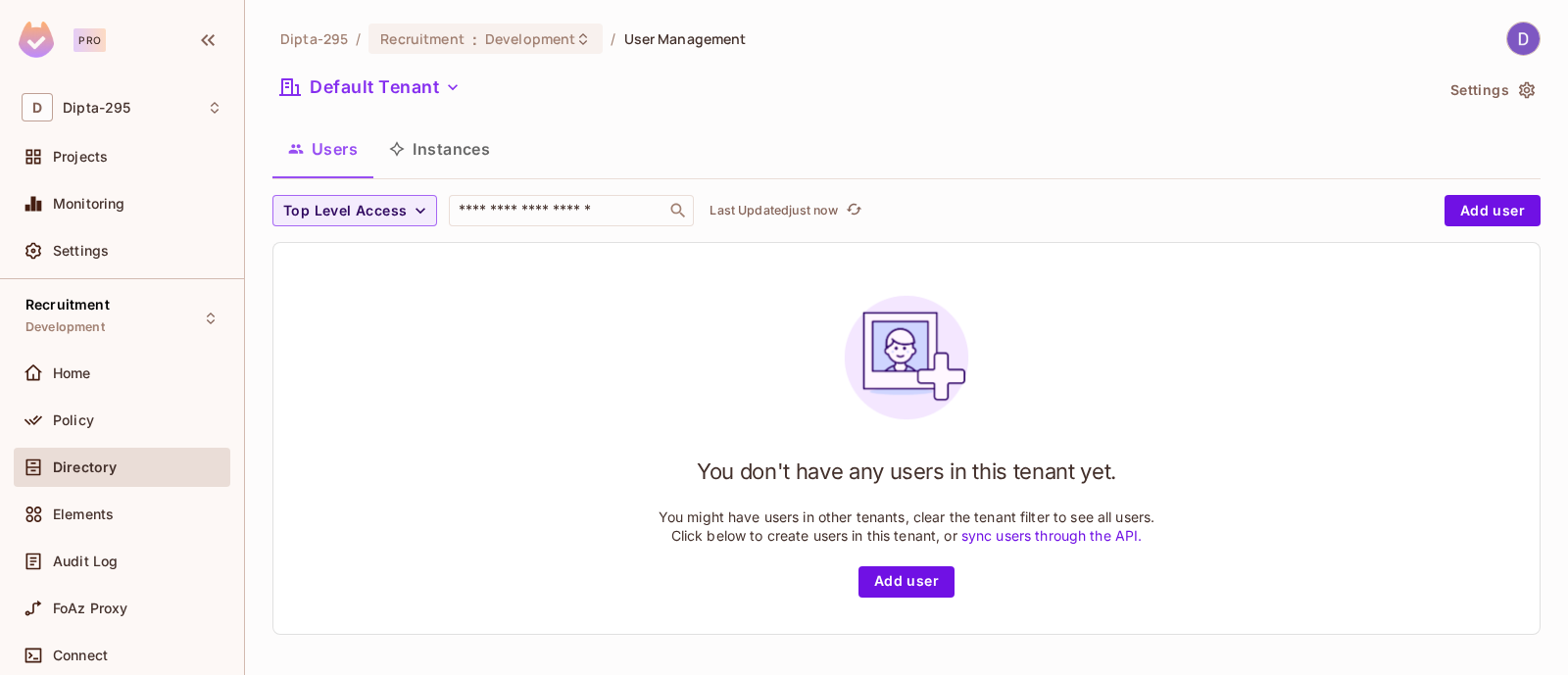 scroll, scrollTop: 2, scrollLeft: 0, axis: vertical 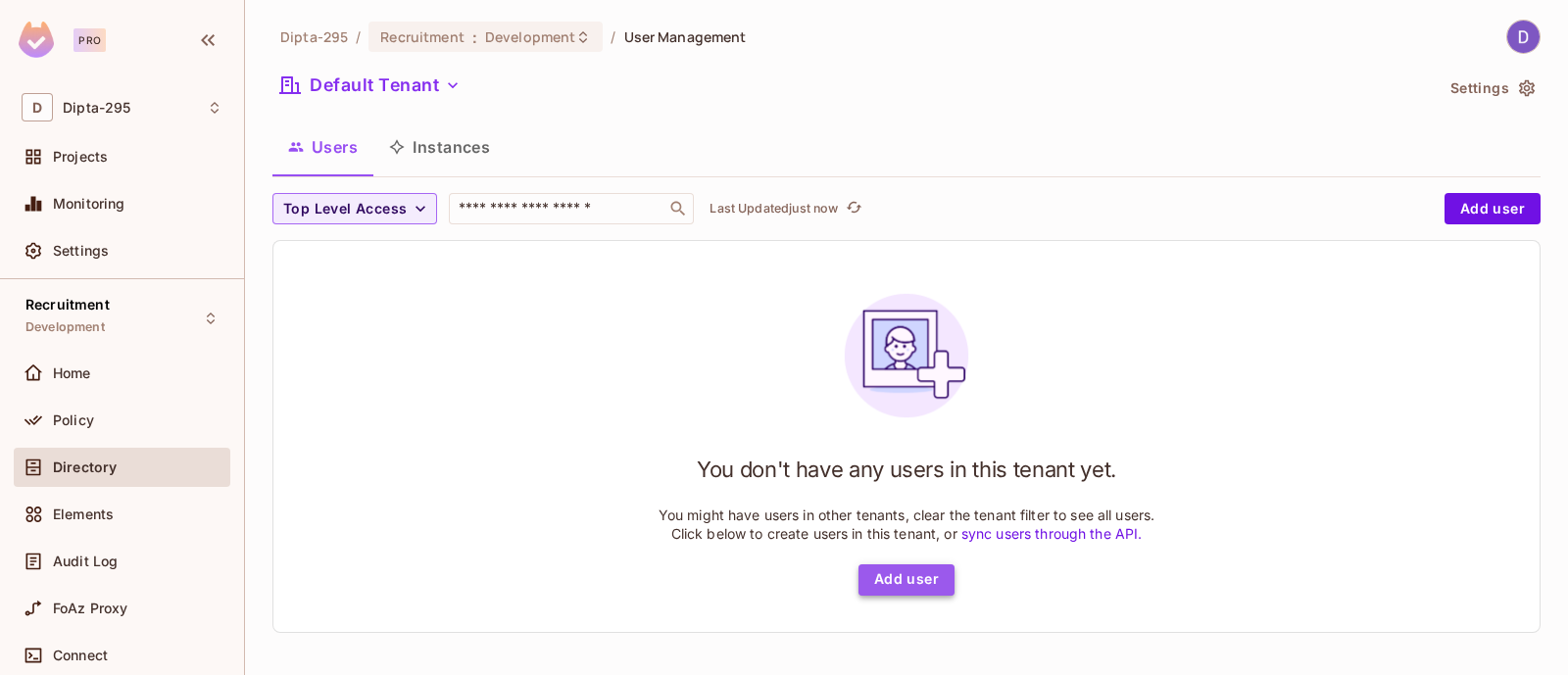 click on "Add user" at bounding box center [906, 580] 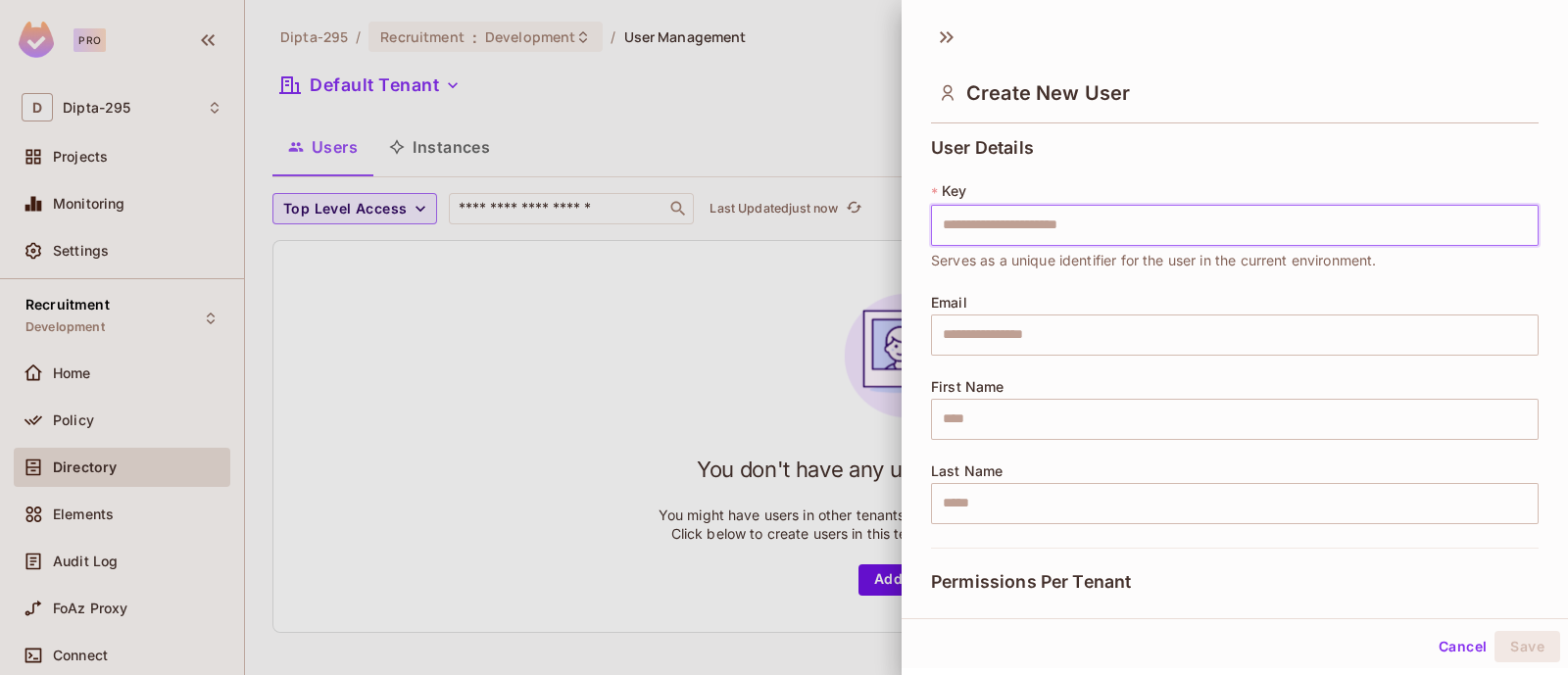 click at bounding box center (1235, 225) 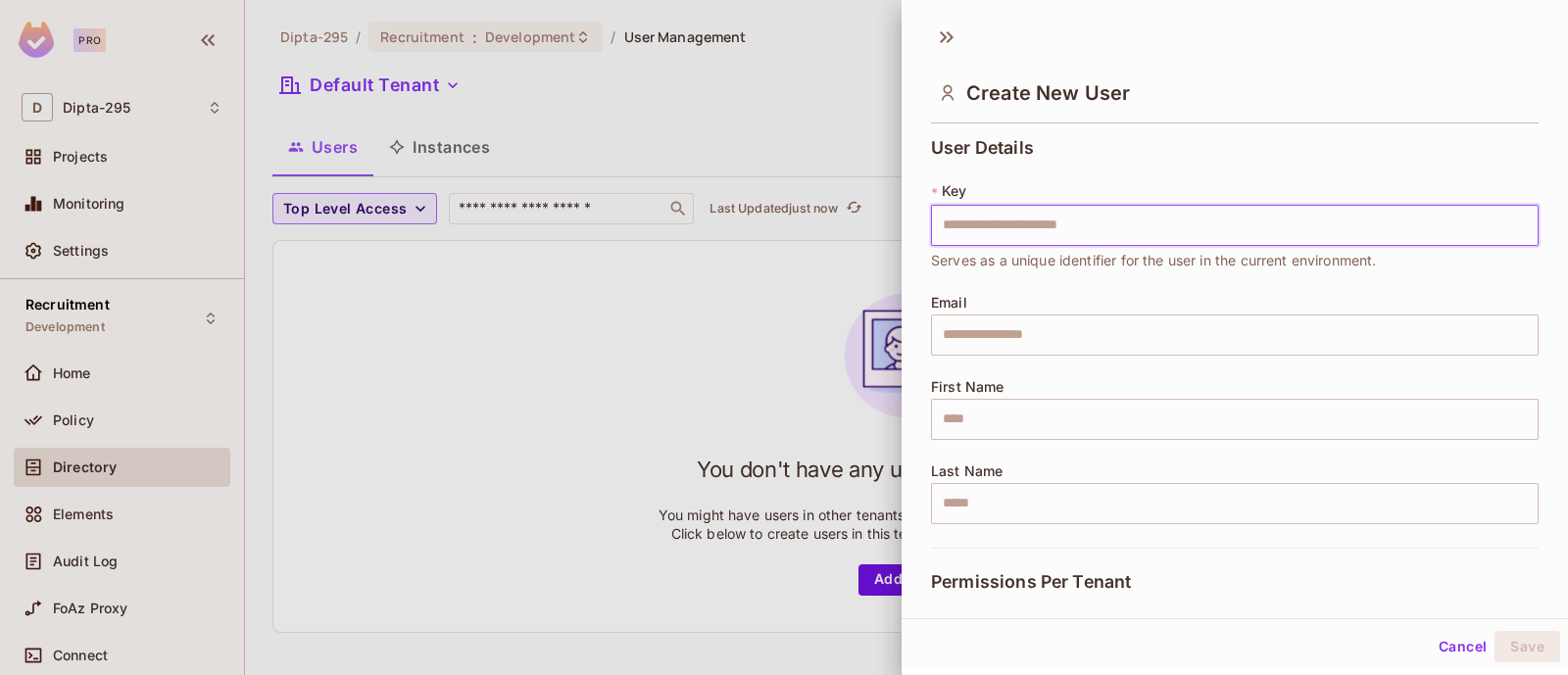 type on "*******" 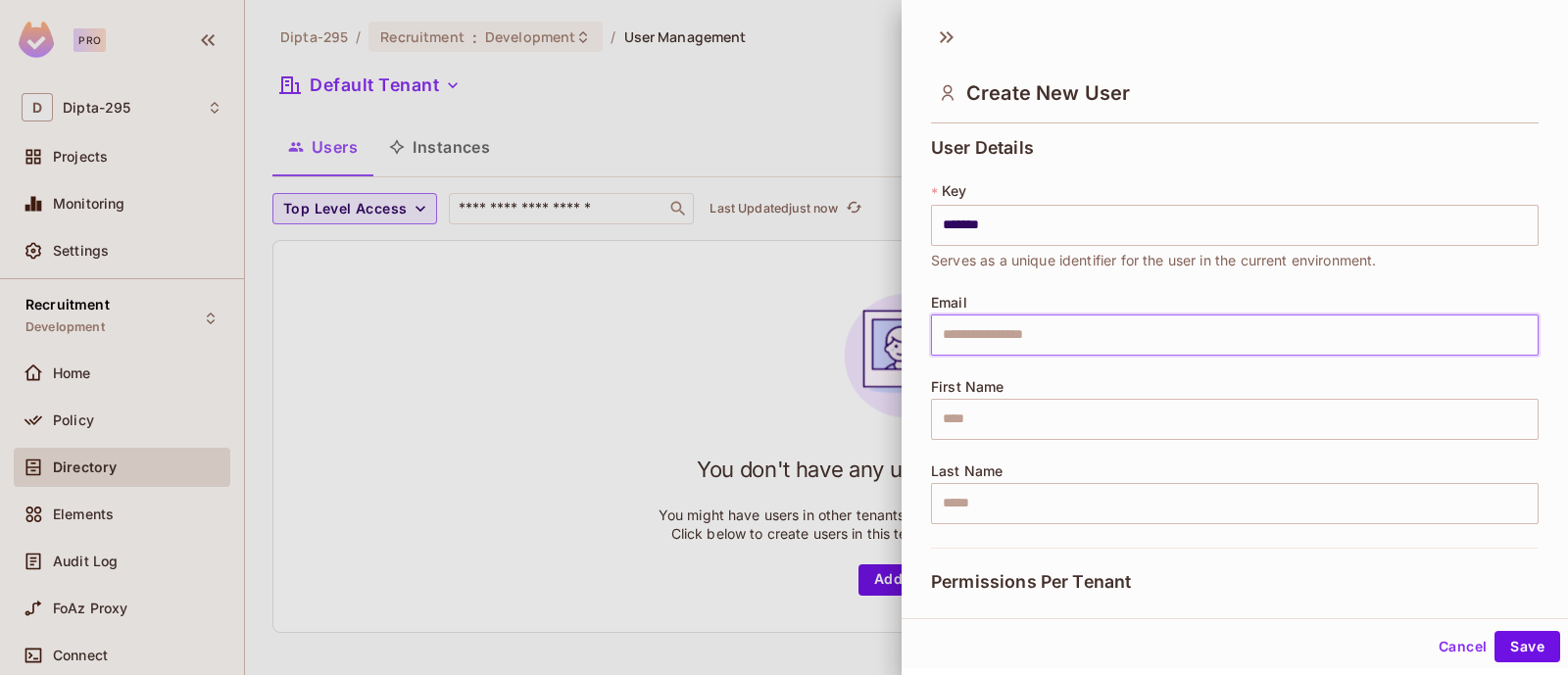 click at bounding box center (1235, 335) 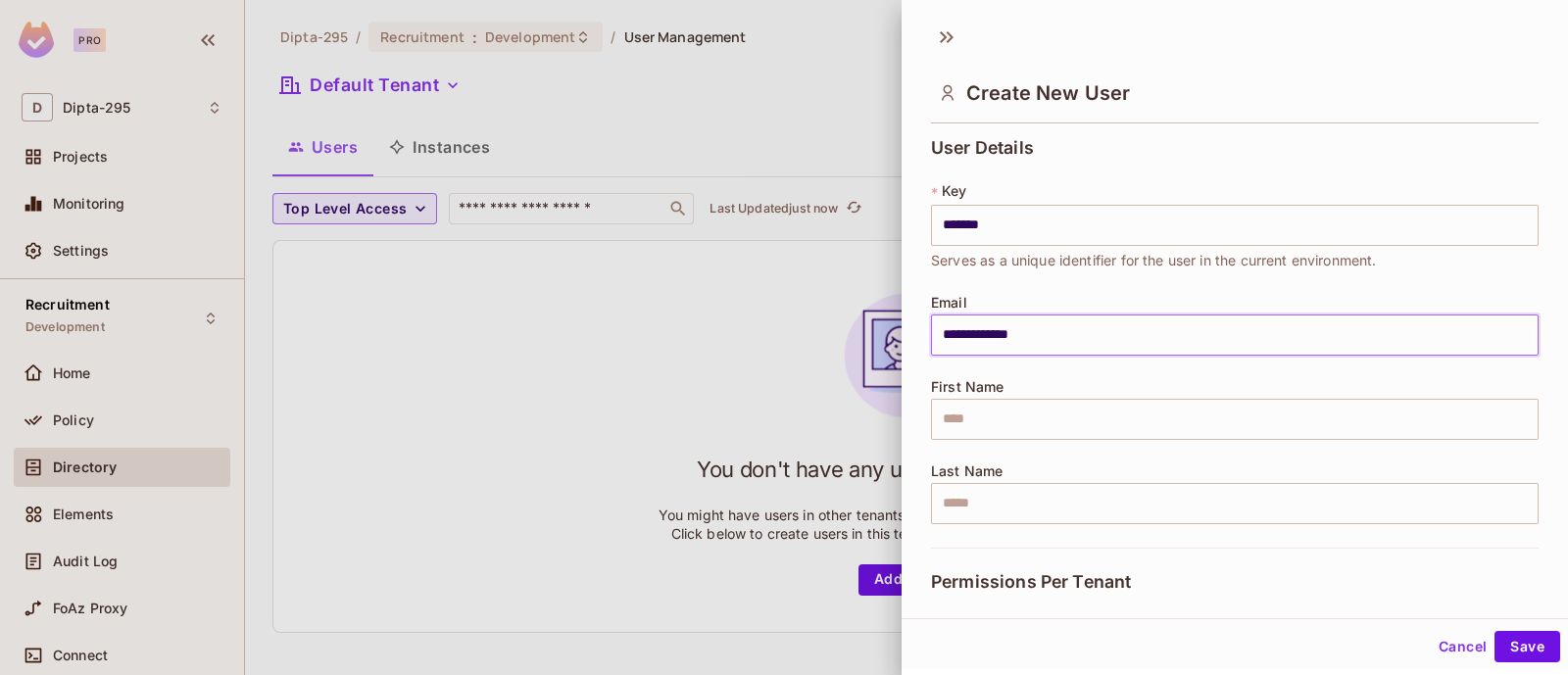 click on "**********" at bounding box center [1235, 335] 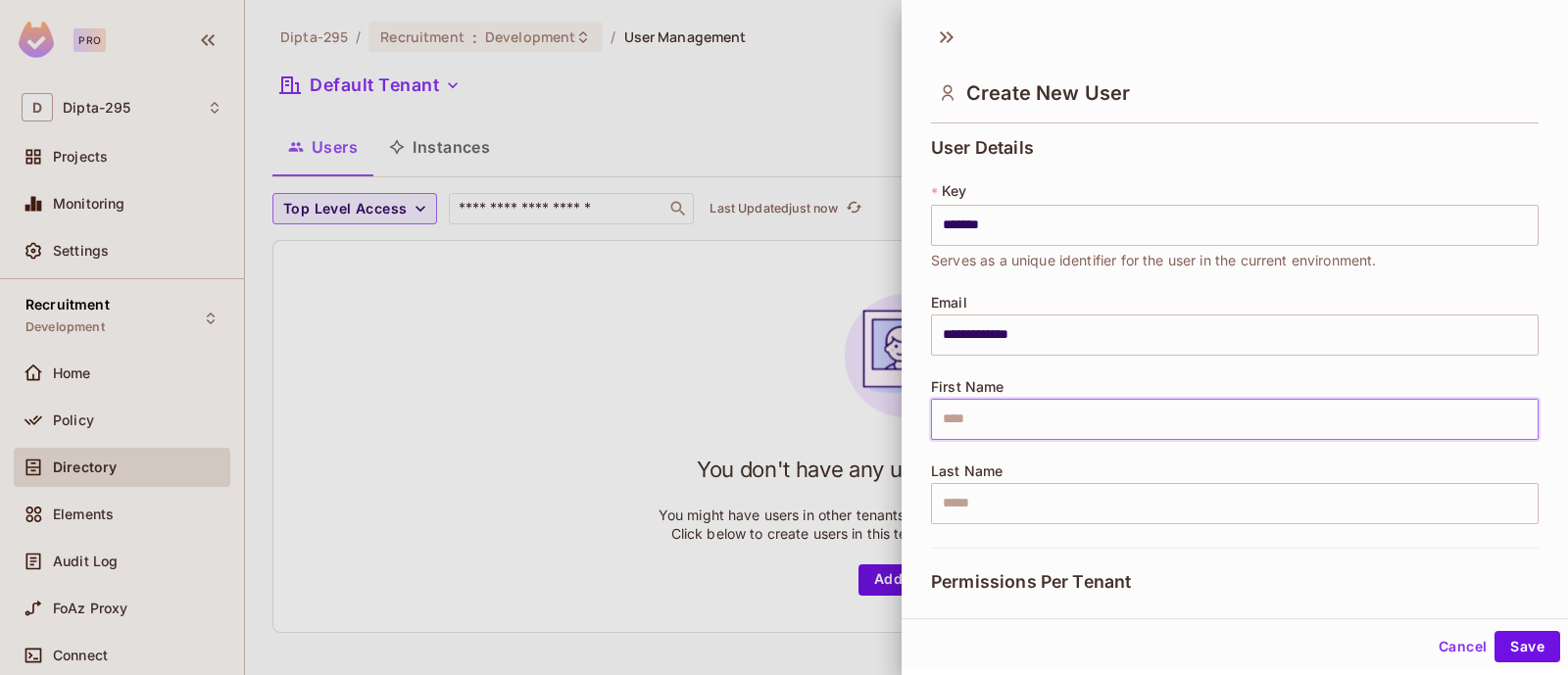 click at bounding box center (1235, 419) 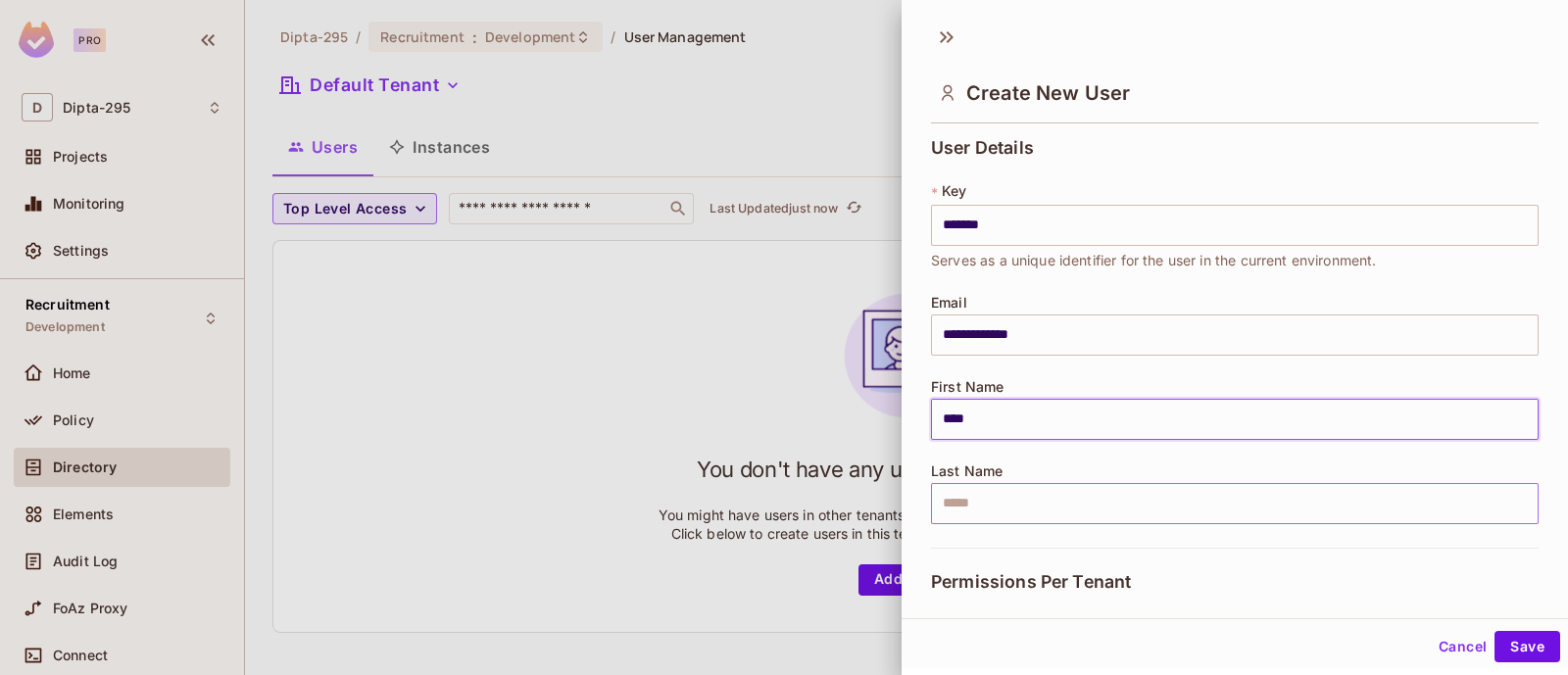 type on "****" 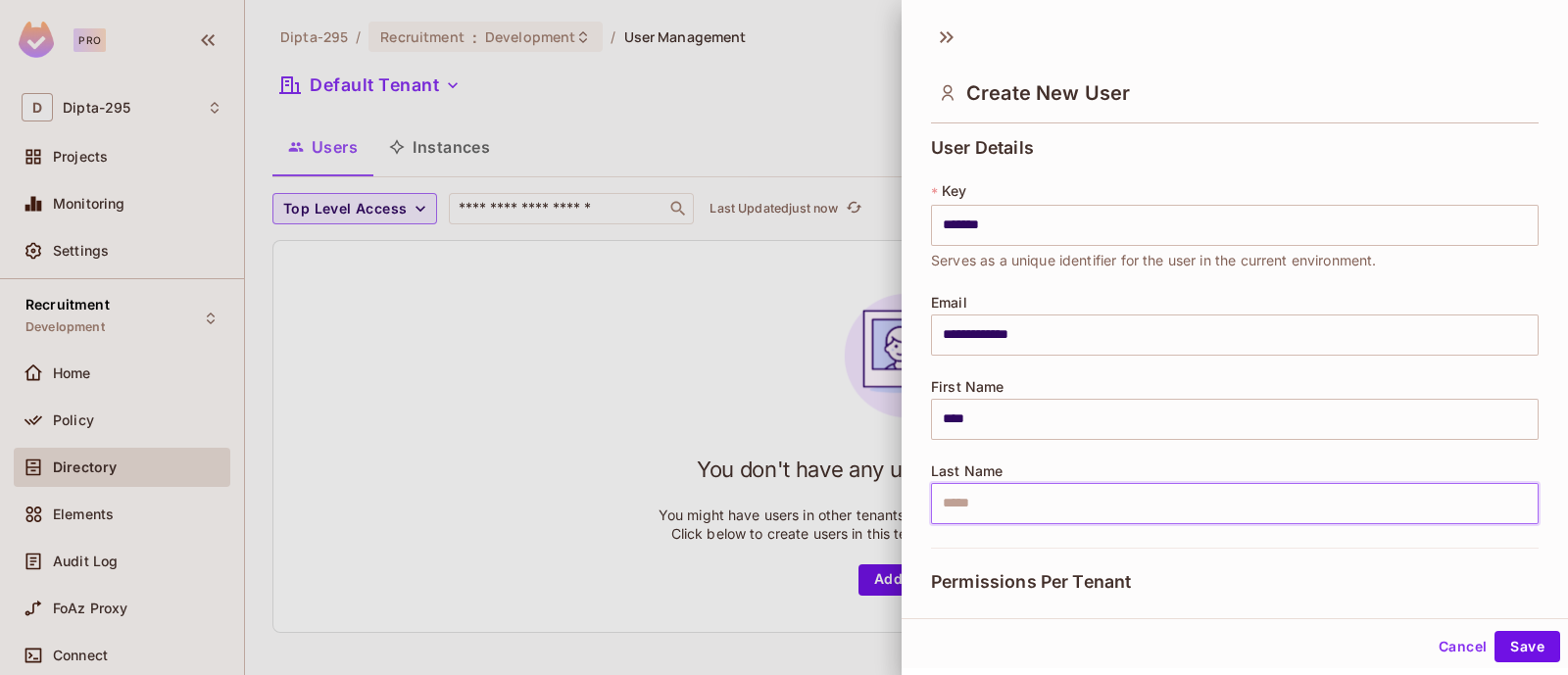 click at bounding box center [1235, 504] 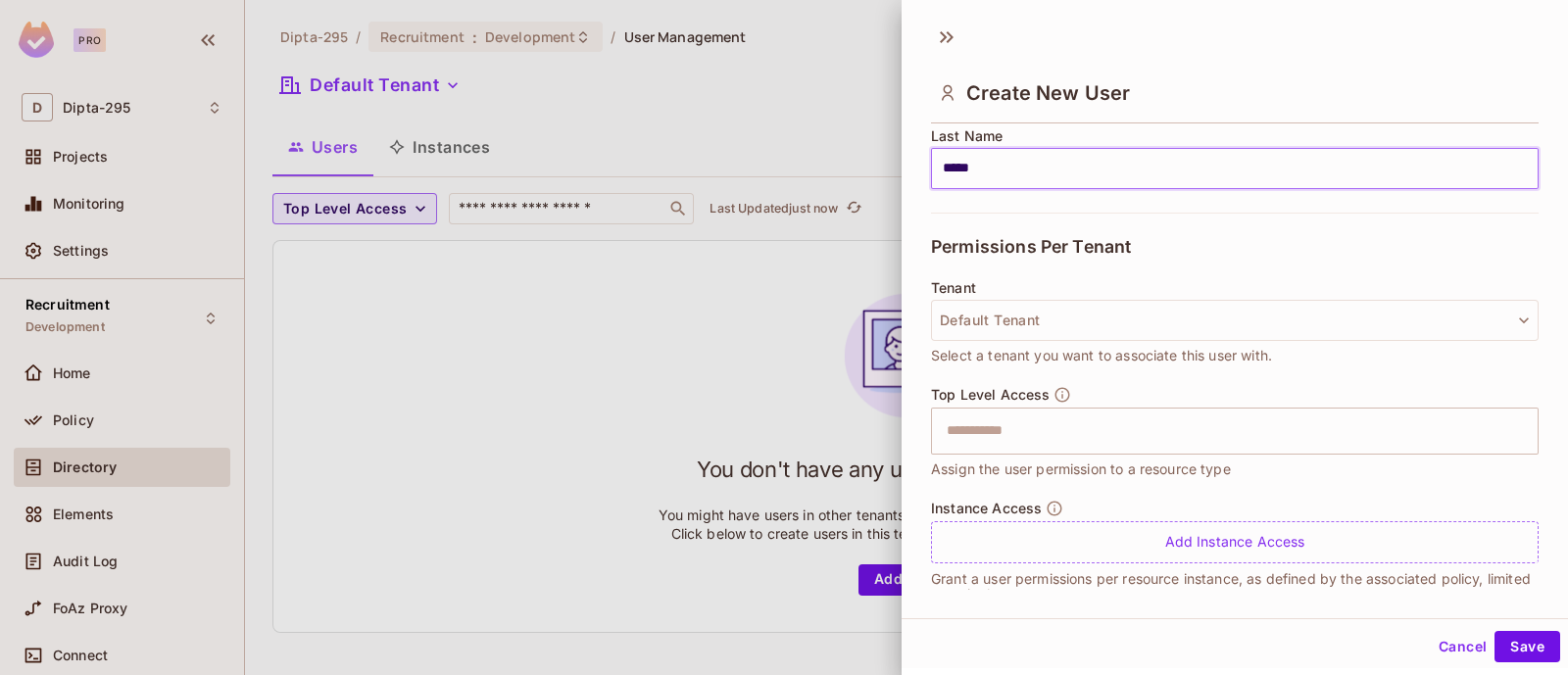 scroll, scrollTop: 366, scrollLeft: 0, axis: vertical 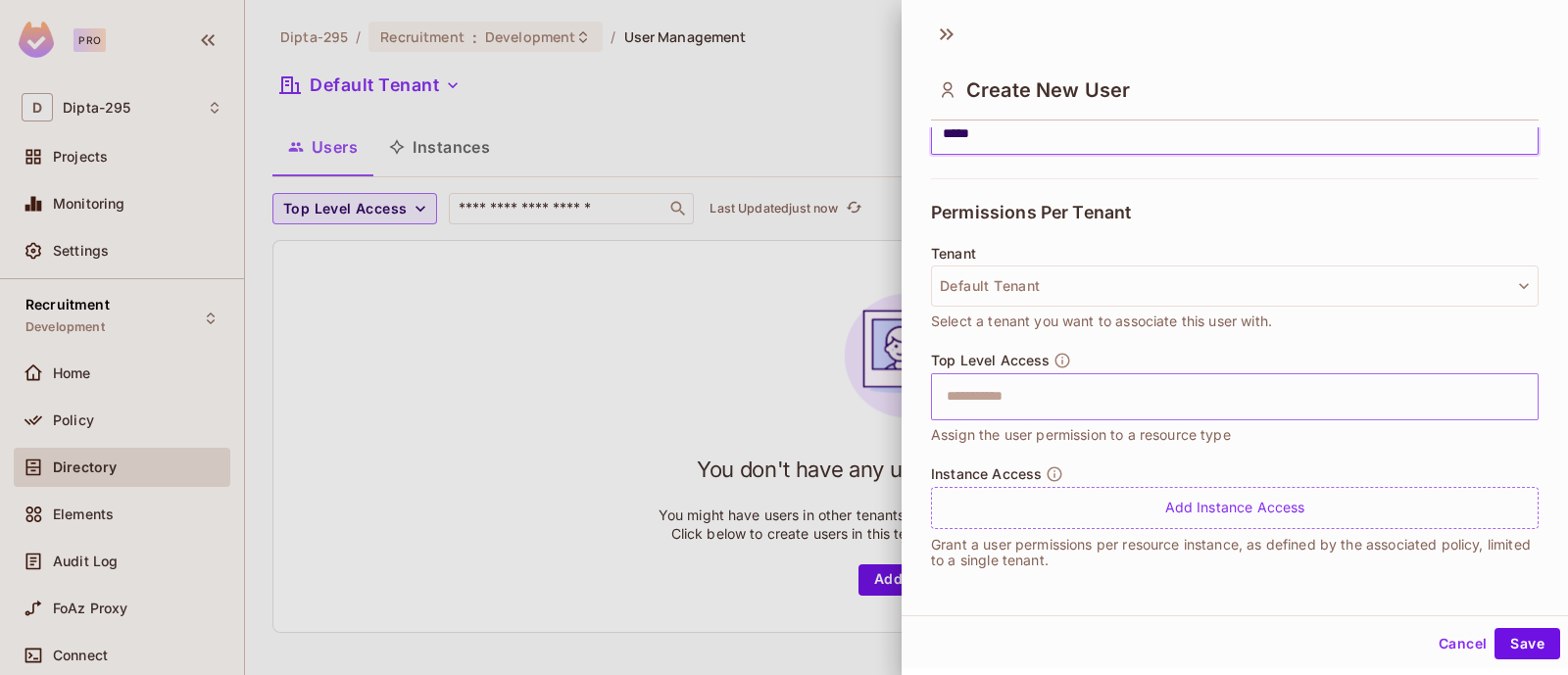 type on "*****" 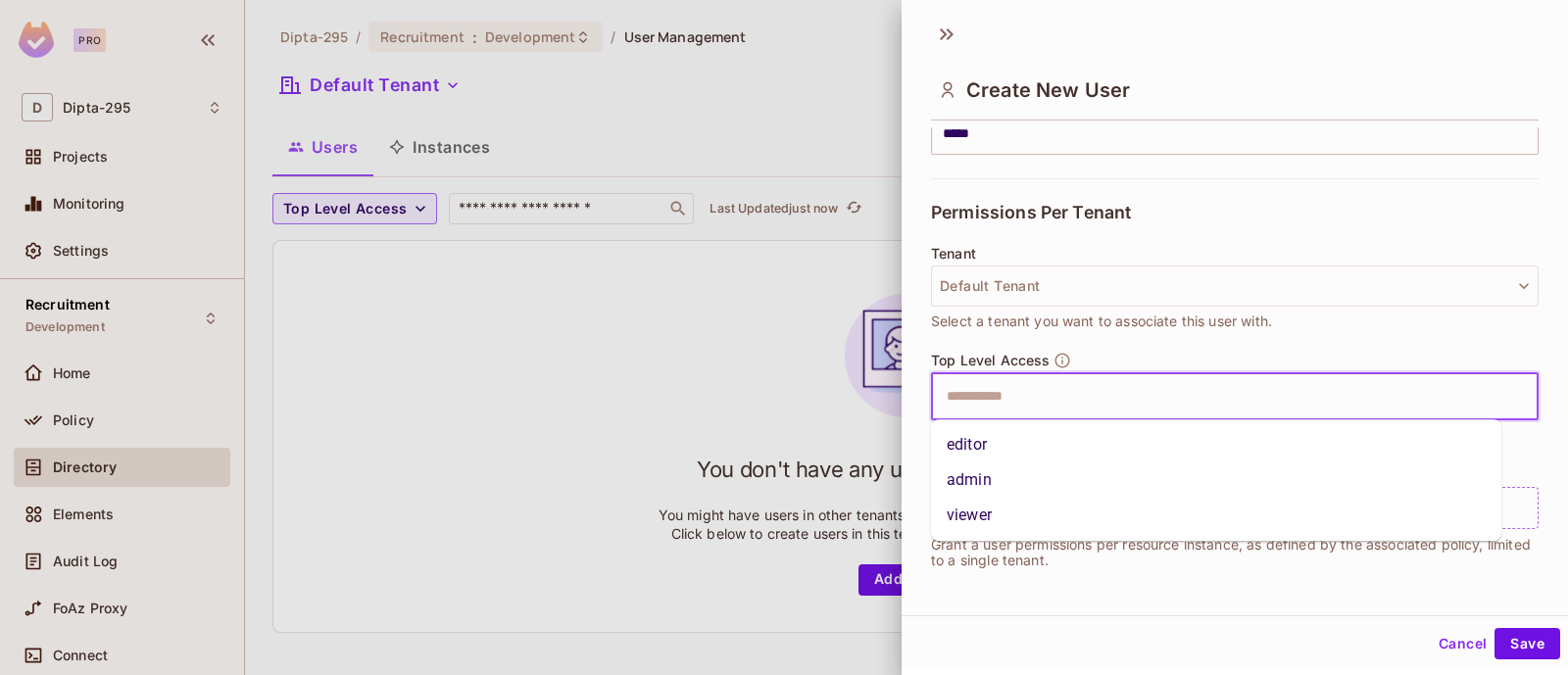 click at bounding box center [1217, 397] 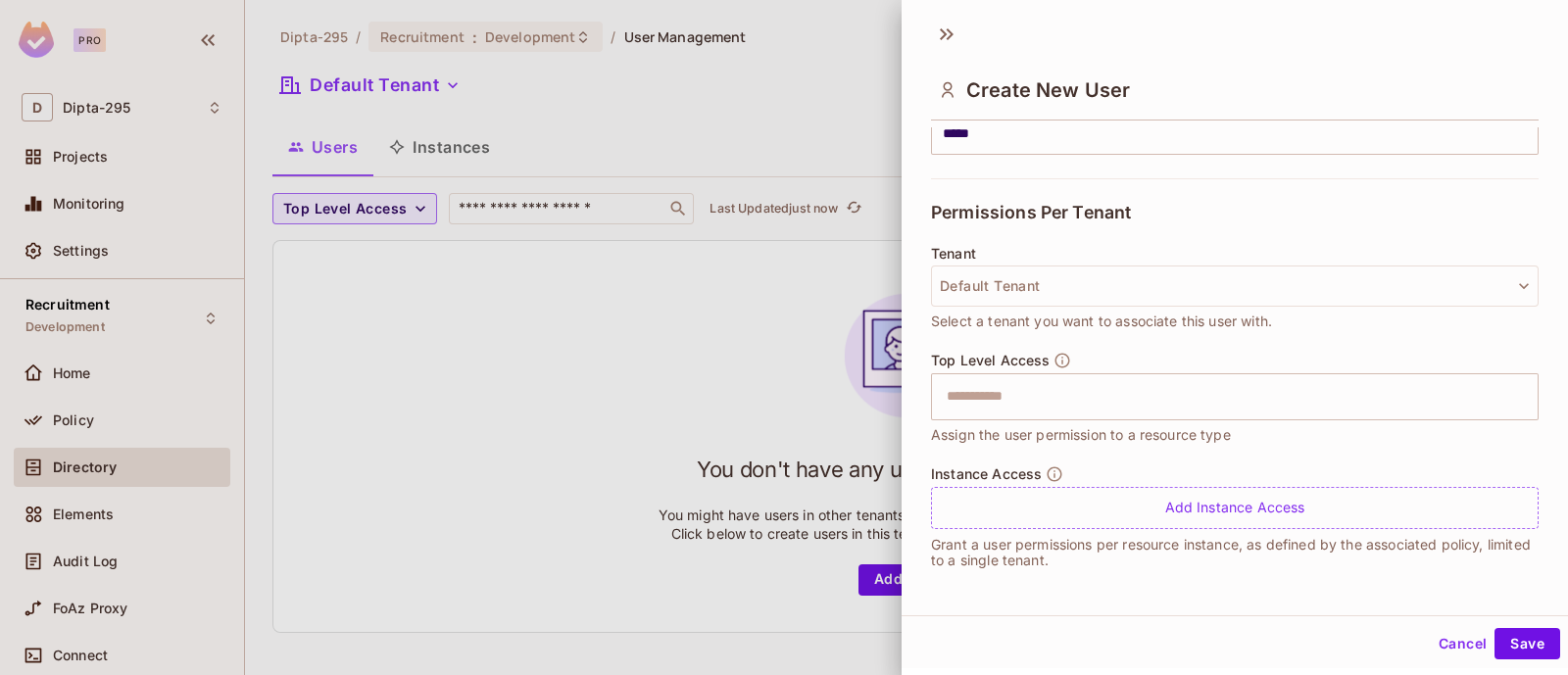 click on "Tenant Default Tenant Select a tenant you want to associate this user with." at bounding box center [1235, 289] 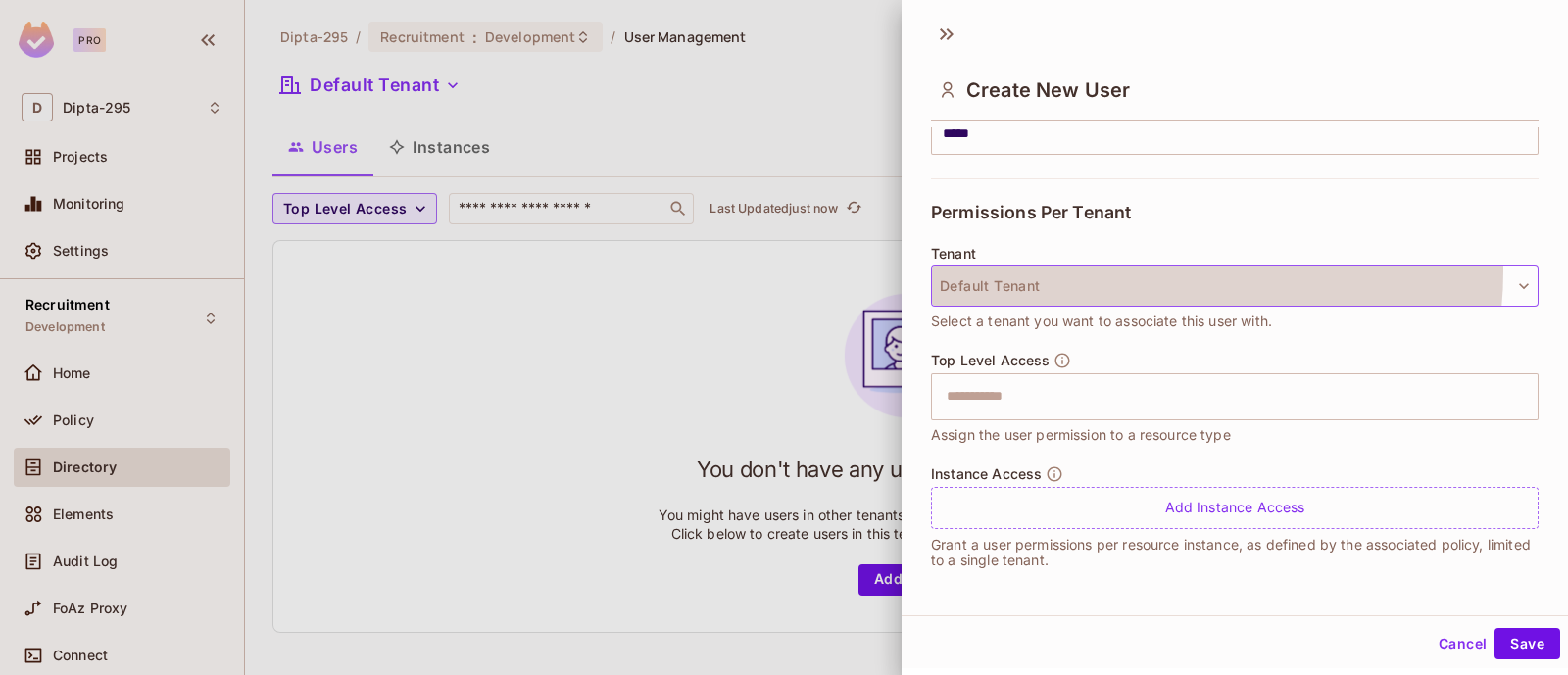 click on "Default Tenant" at bounding box center [1235, 286] 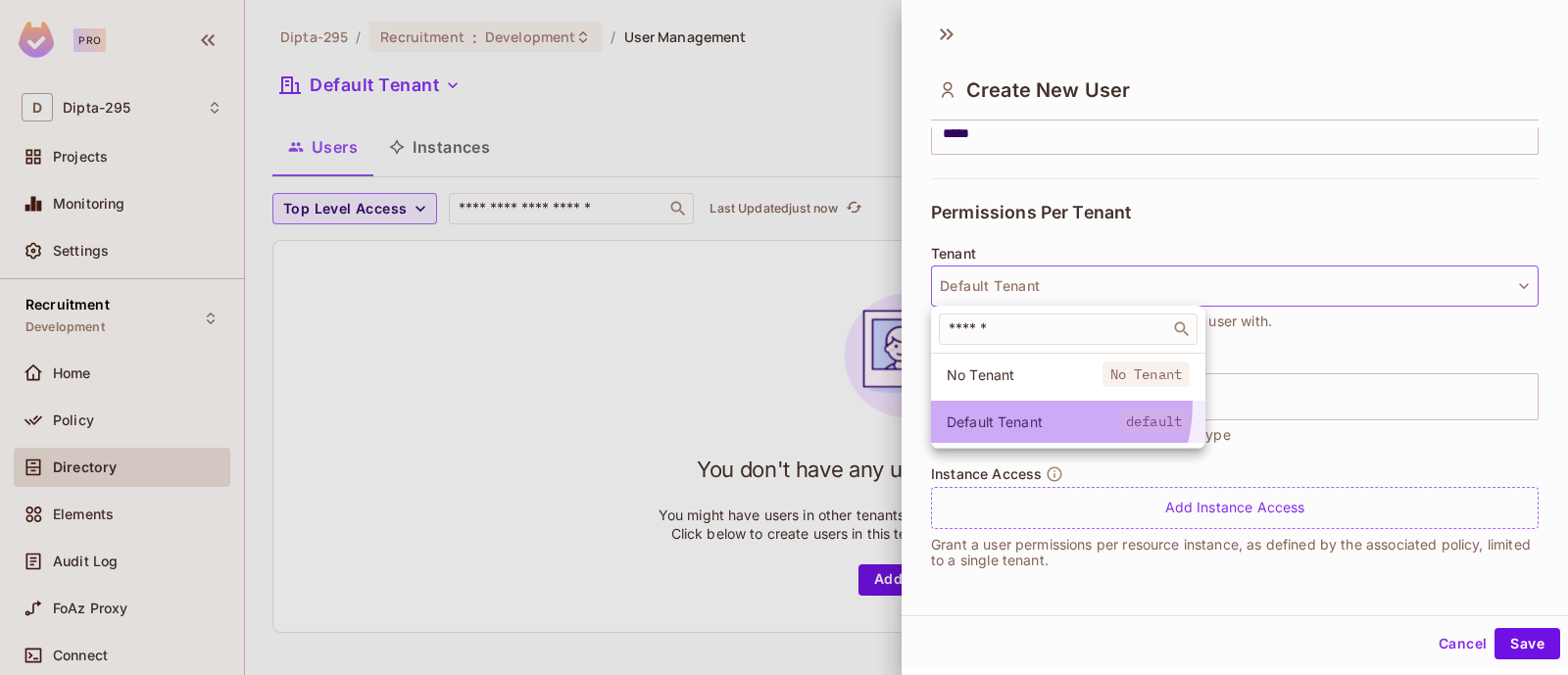 click on "Default Tenant default" at bounding box center [1068, 421] 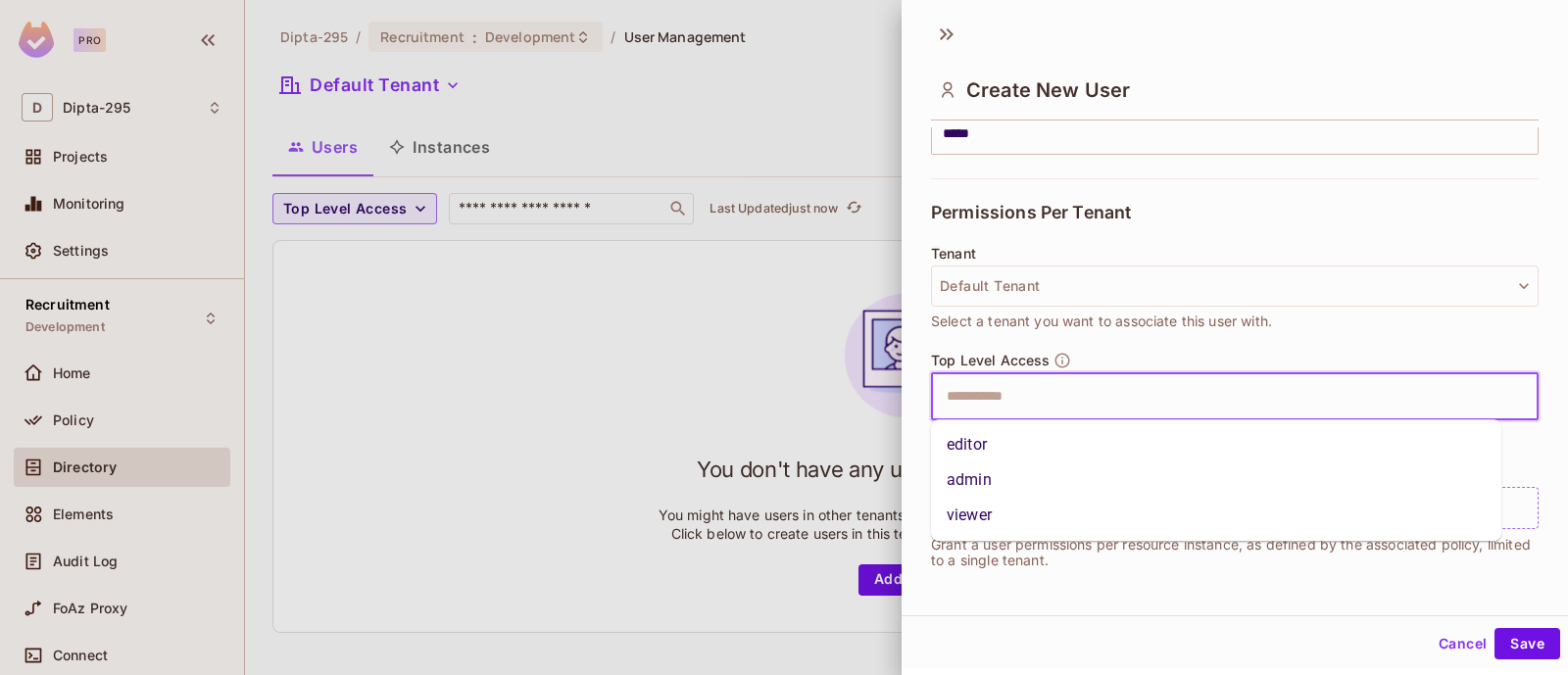 click at bounding box center (1217, 397) 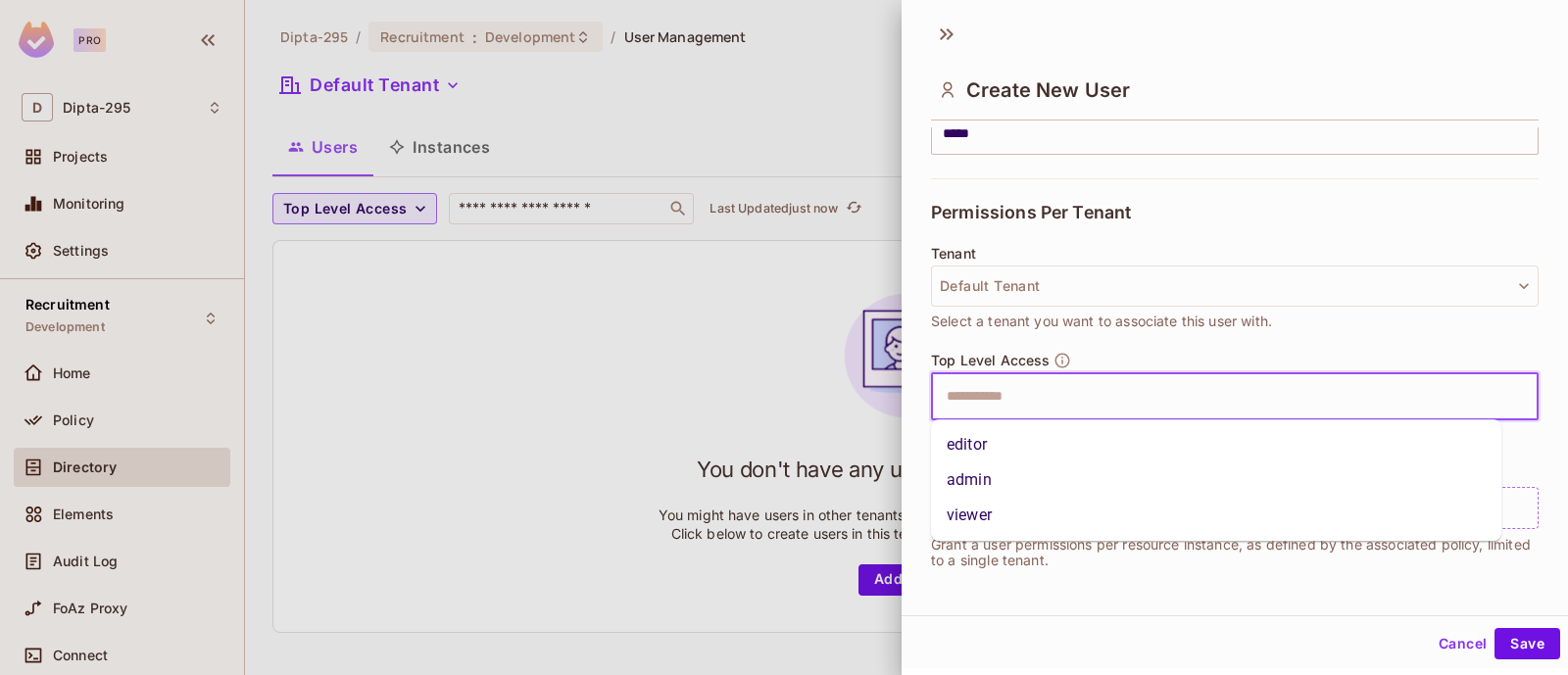 click on "admin" at bounding box center (1216, 480) 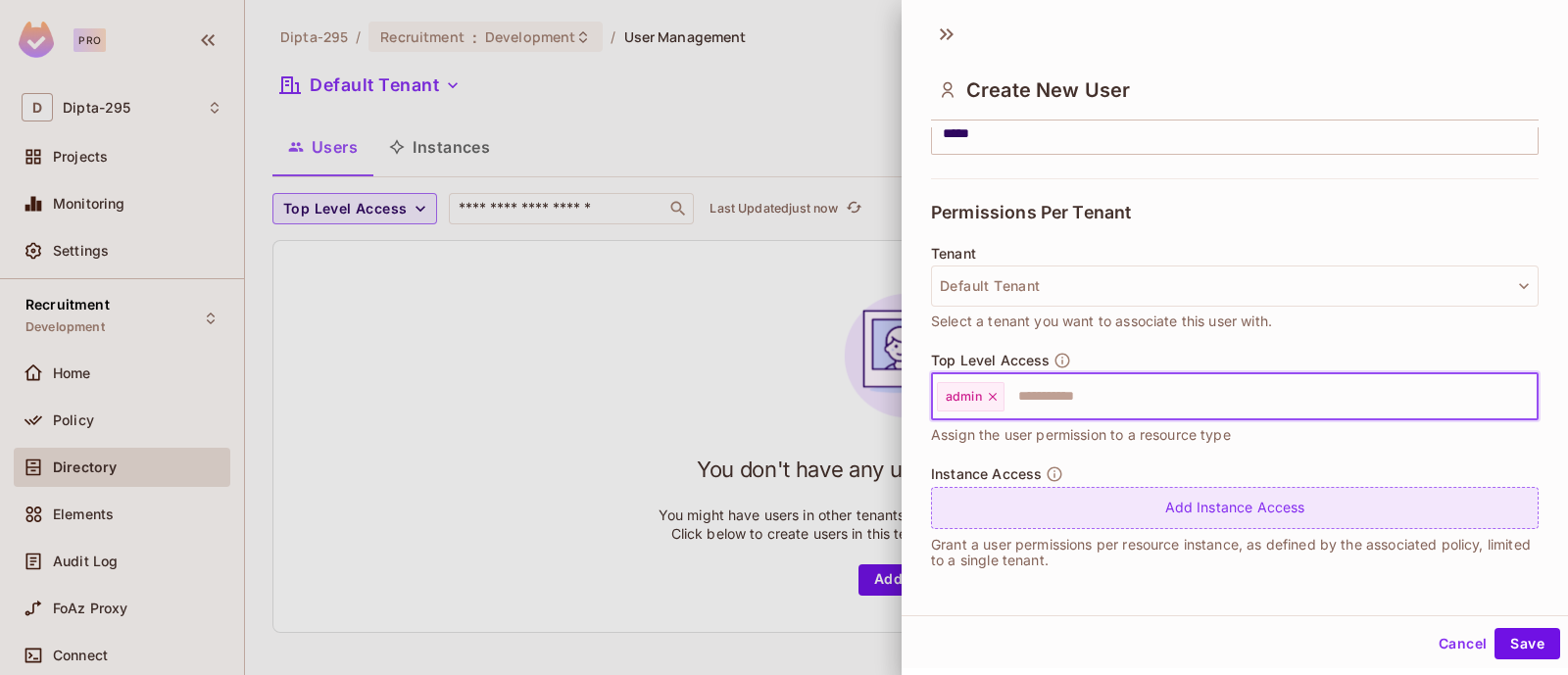click on "Add Instance Access" at bounding box center (1235, 507) 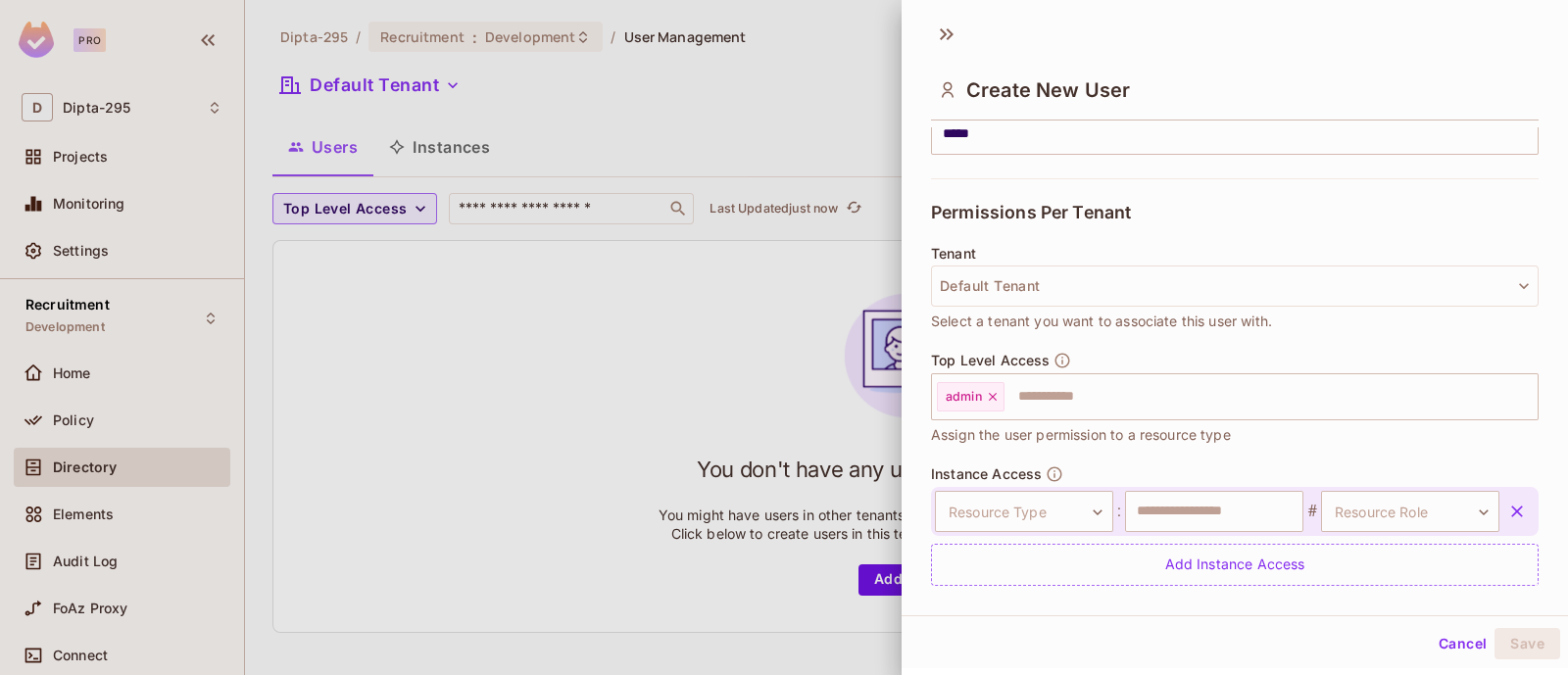 scroll, scrollTop: 422, scrollLeft: 0, axis: vertical 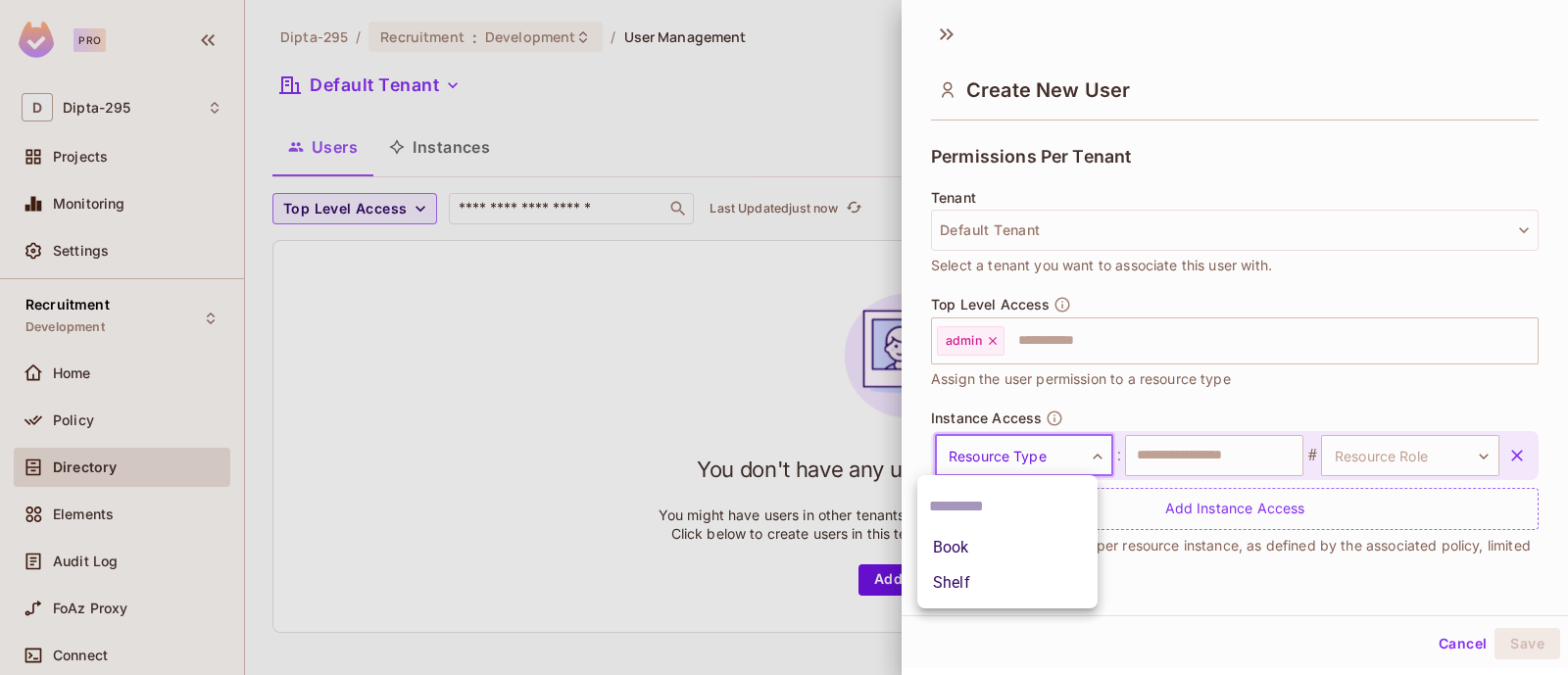 click on "**********" at bounding box center [784, 337] 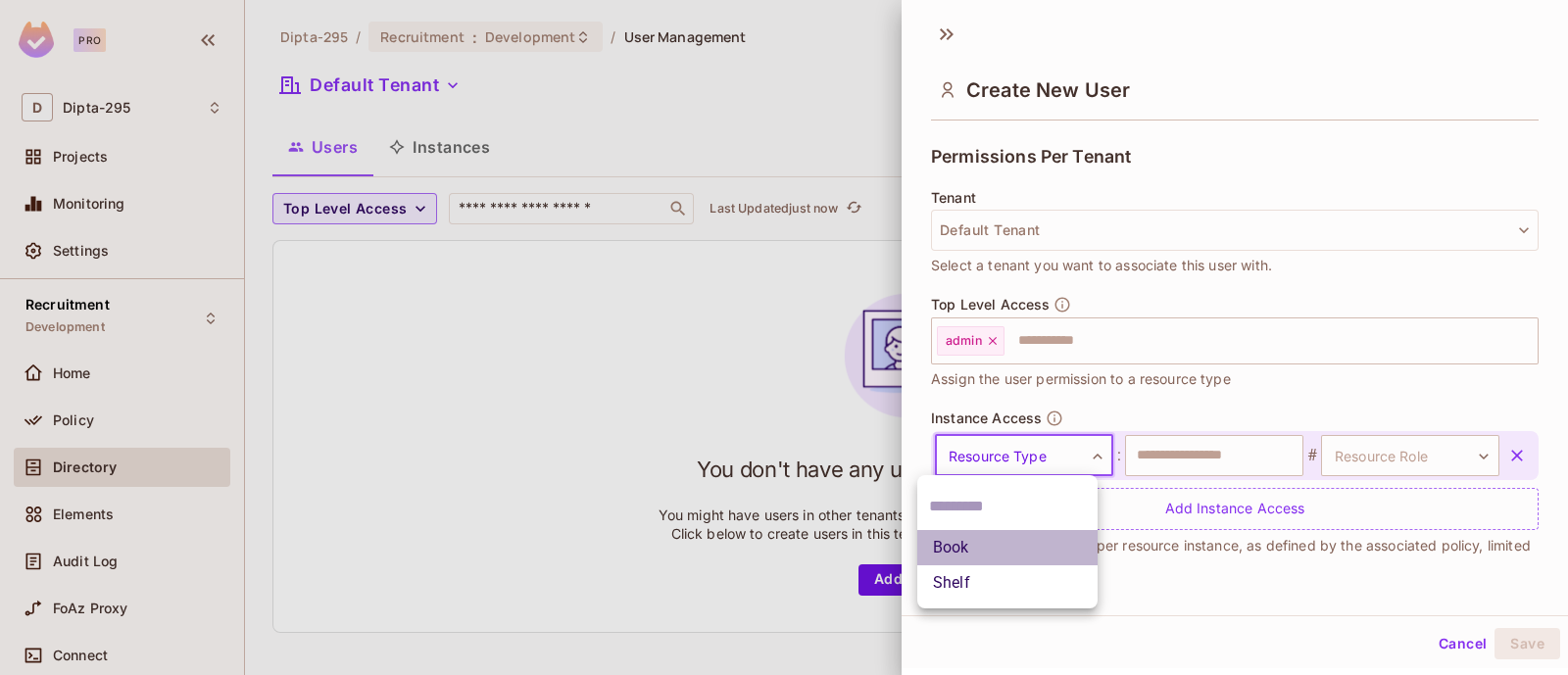 click on "Book" at bounding box center [1007, 548] 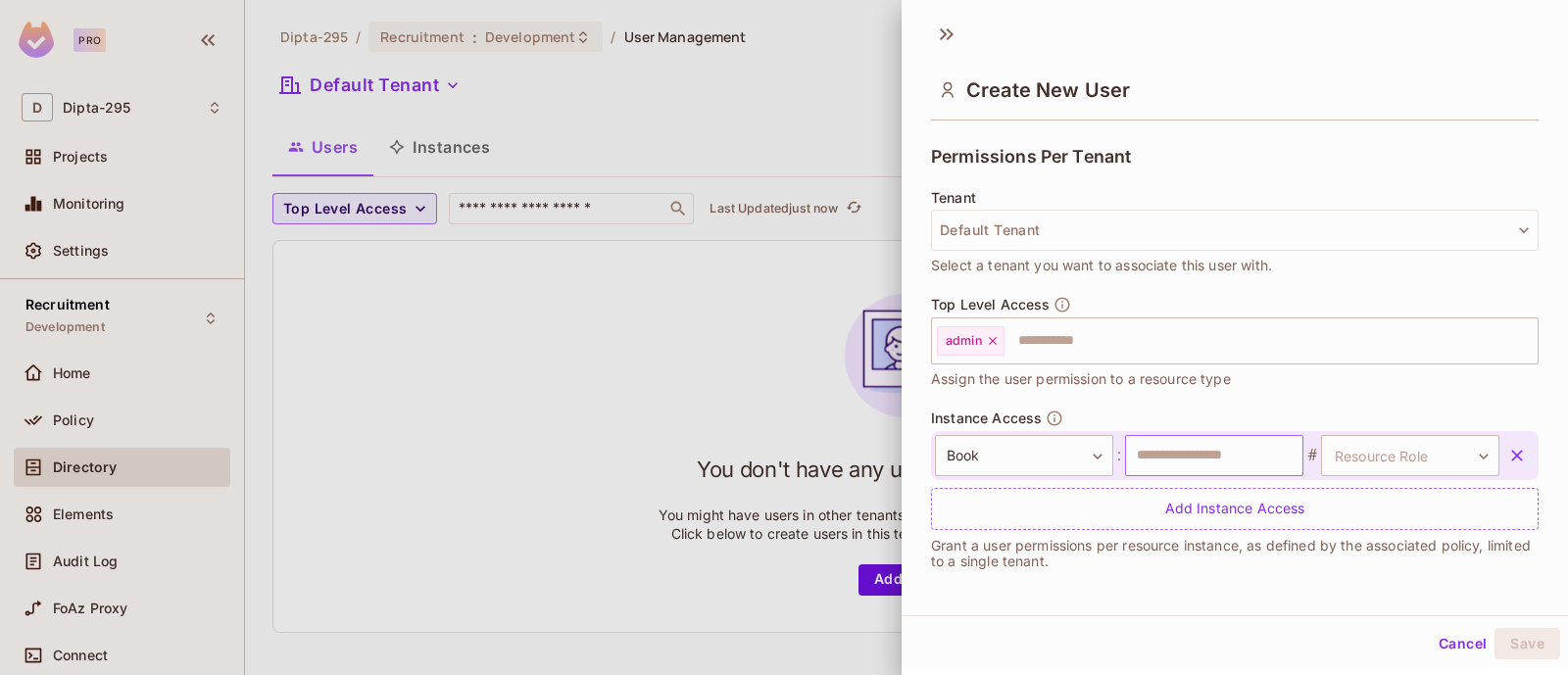 click at bounding box center [1214, 456] 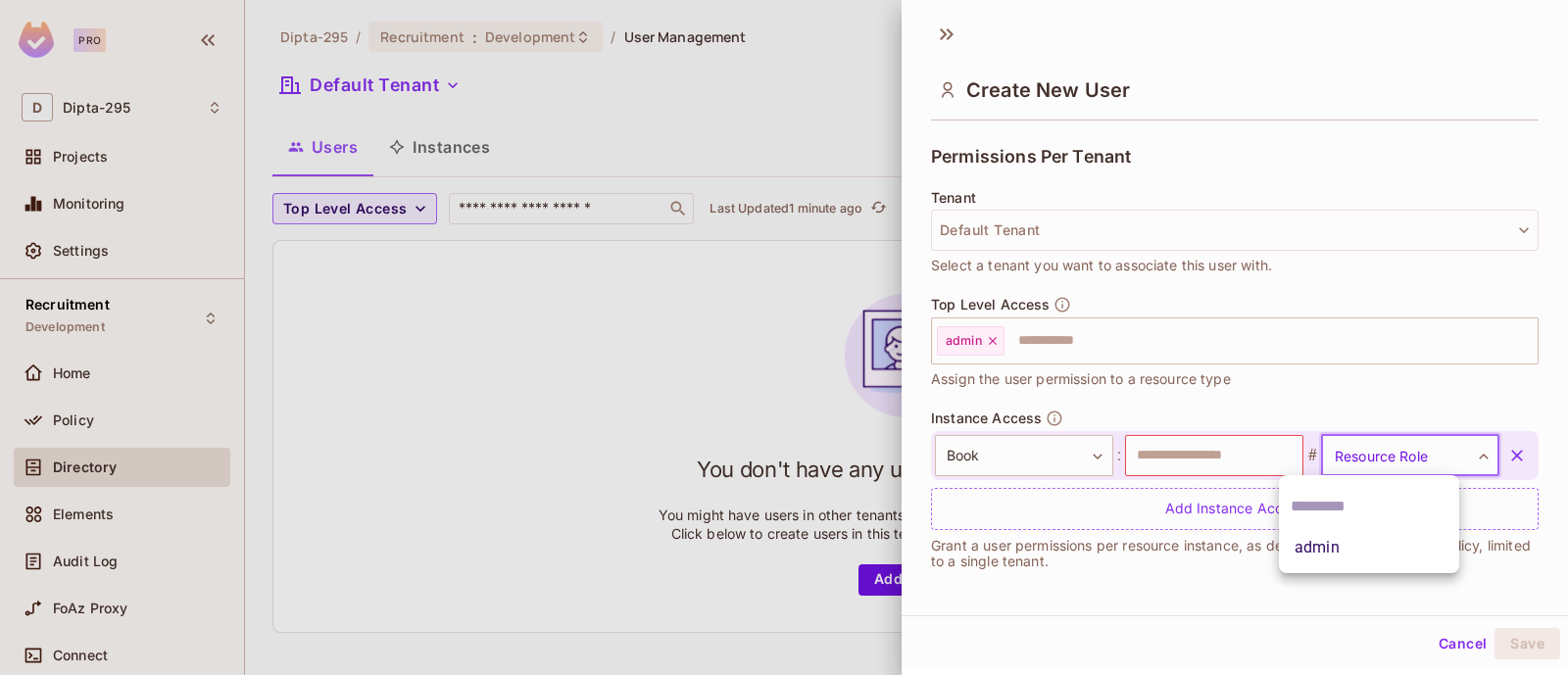 click on "**********" at bounding box center (784, 337) 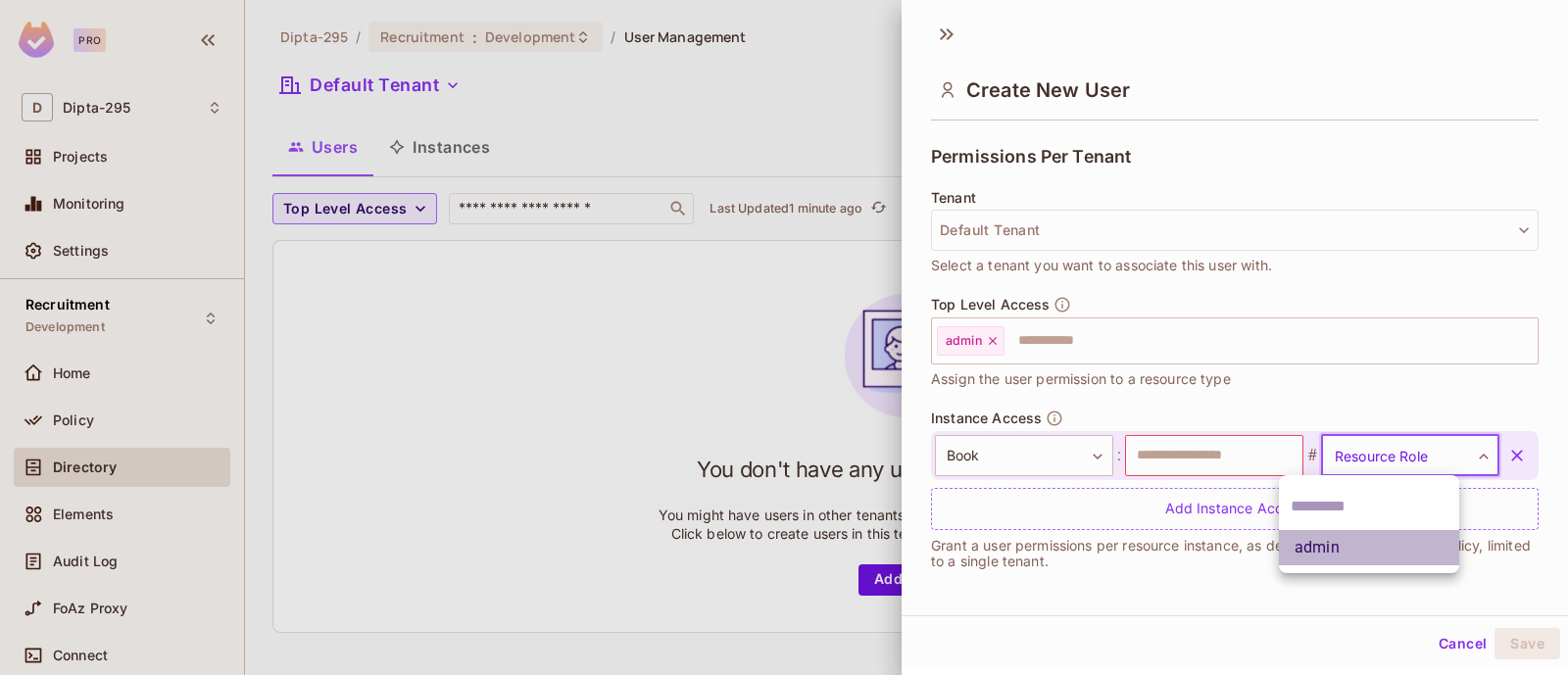 click on "admin" at bounding box center (1369, 548) 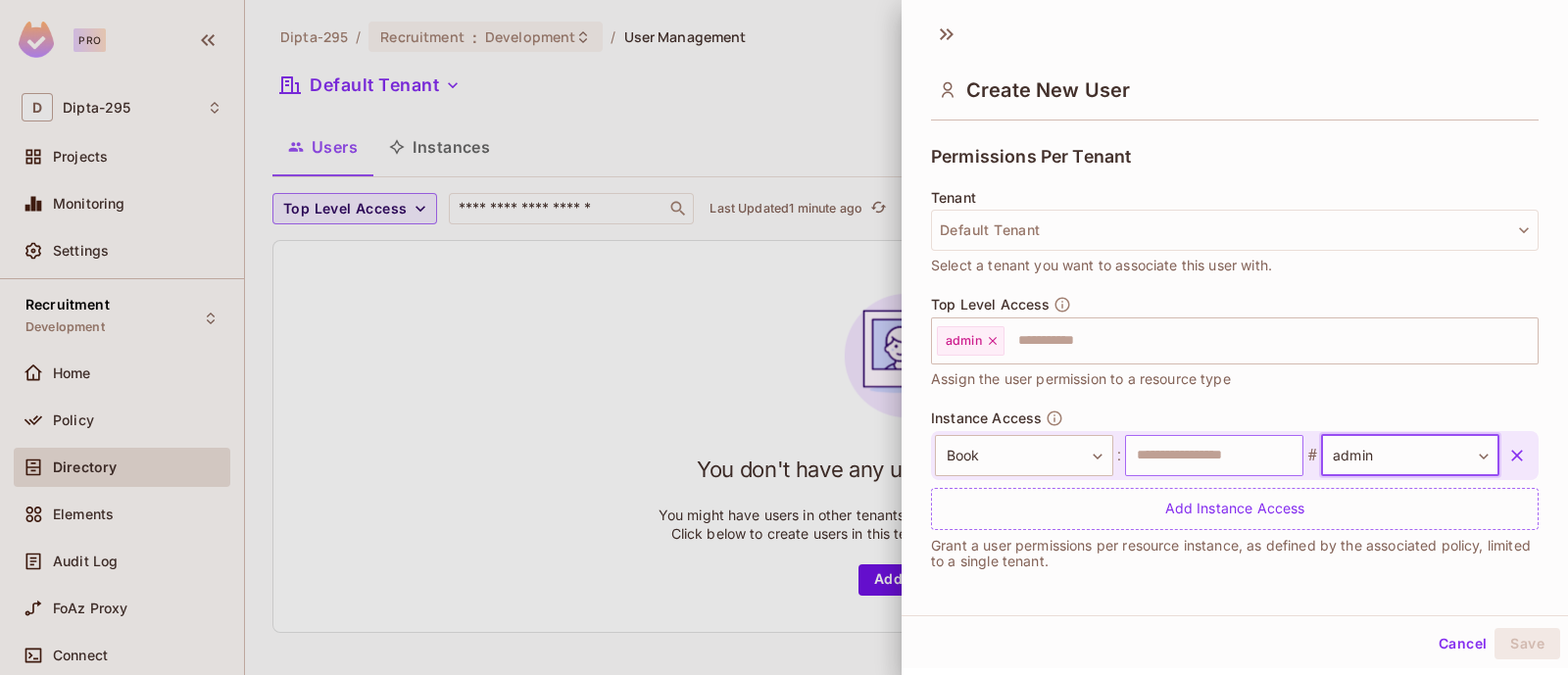 click at bounding box center (1214, 456) 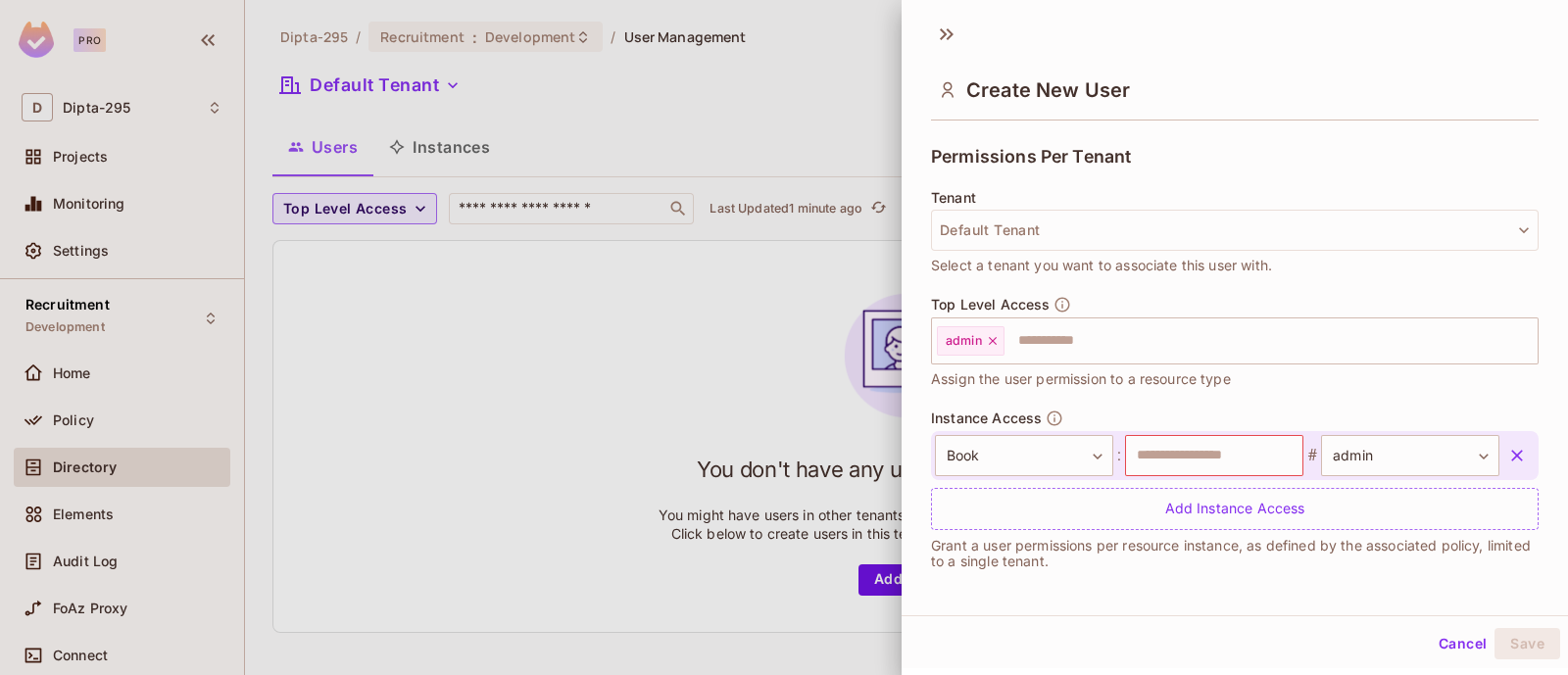 click 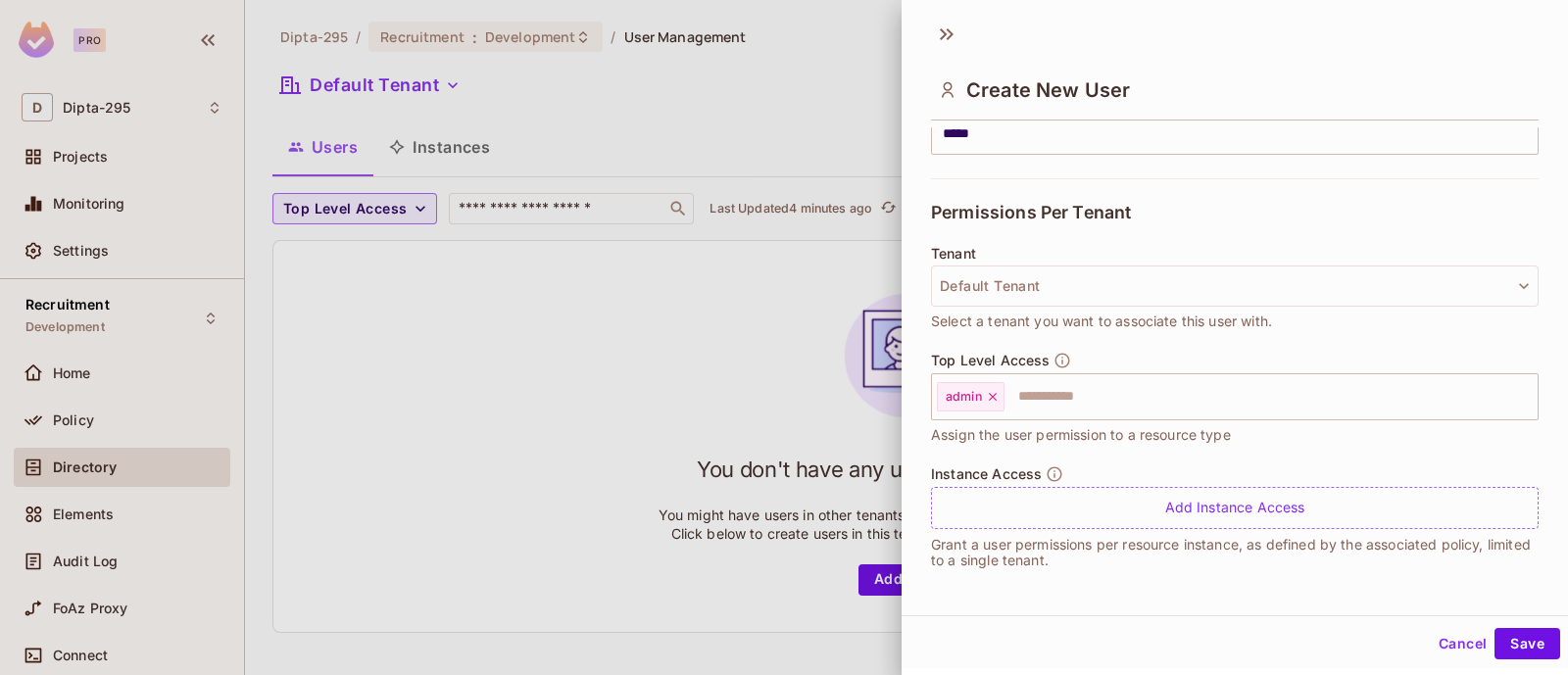 click at bounding box center (784, 337) 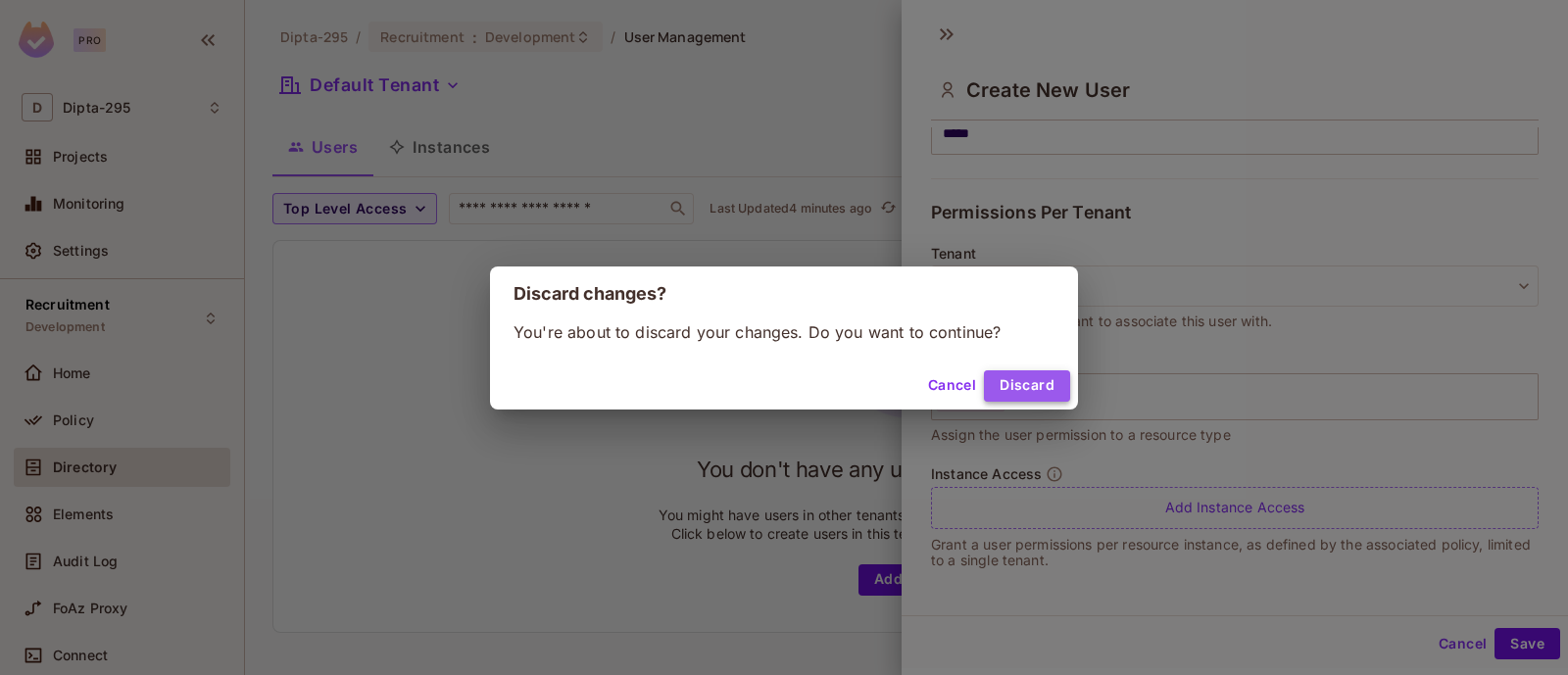 click on "Discard" at bounding box center [1027, 386] 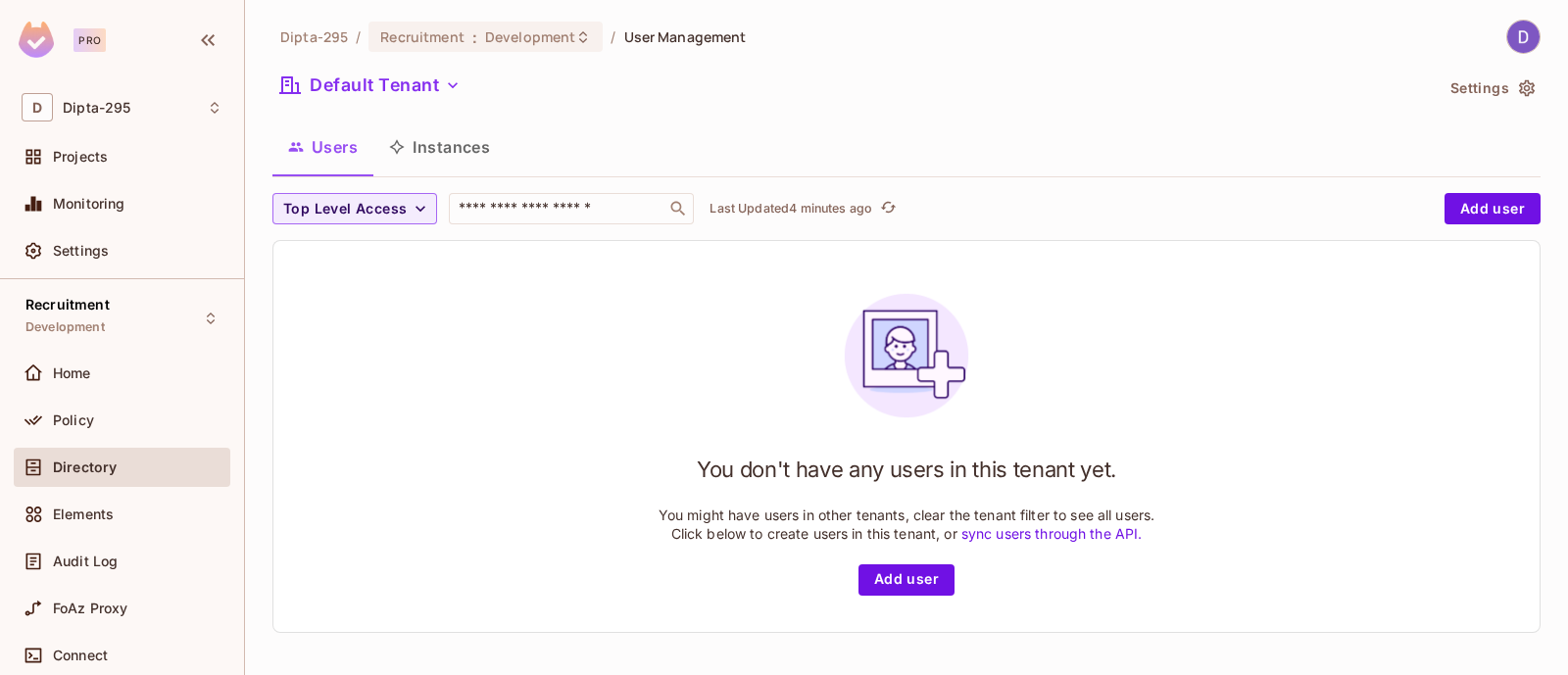 click on "Instances" at bounding box center [439, 147] 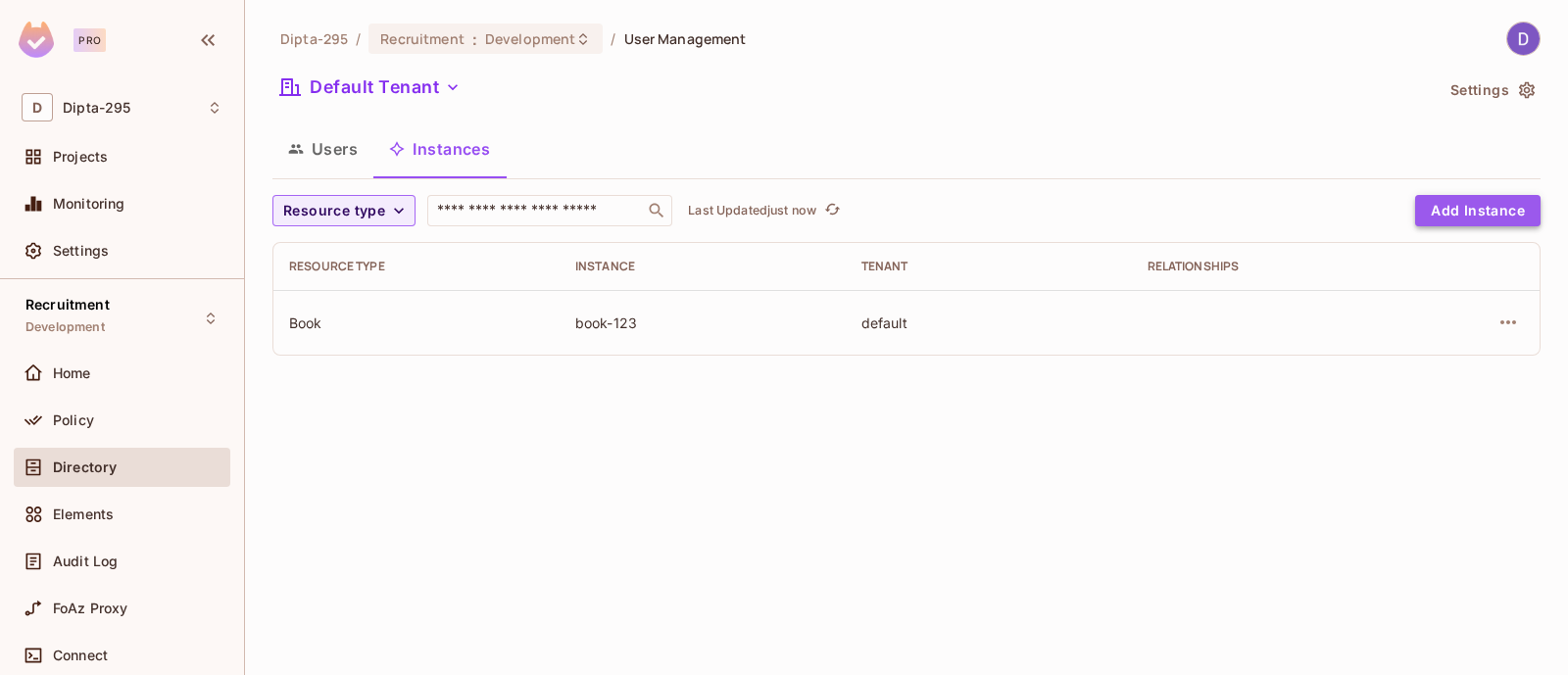 click on "Add Instance" at bounding box center (1478, 211) 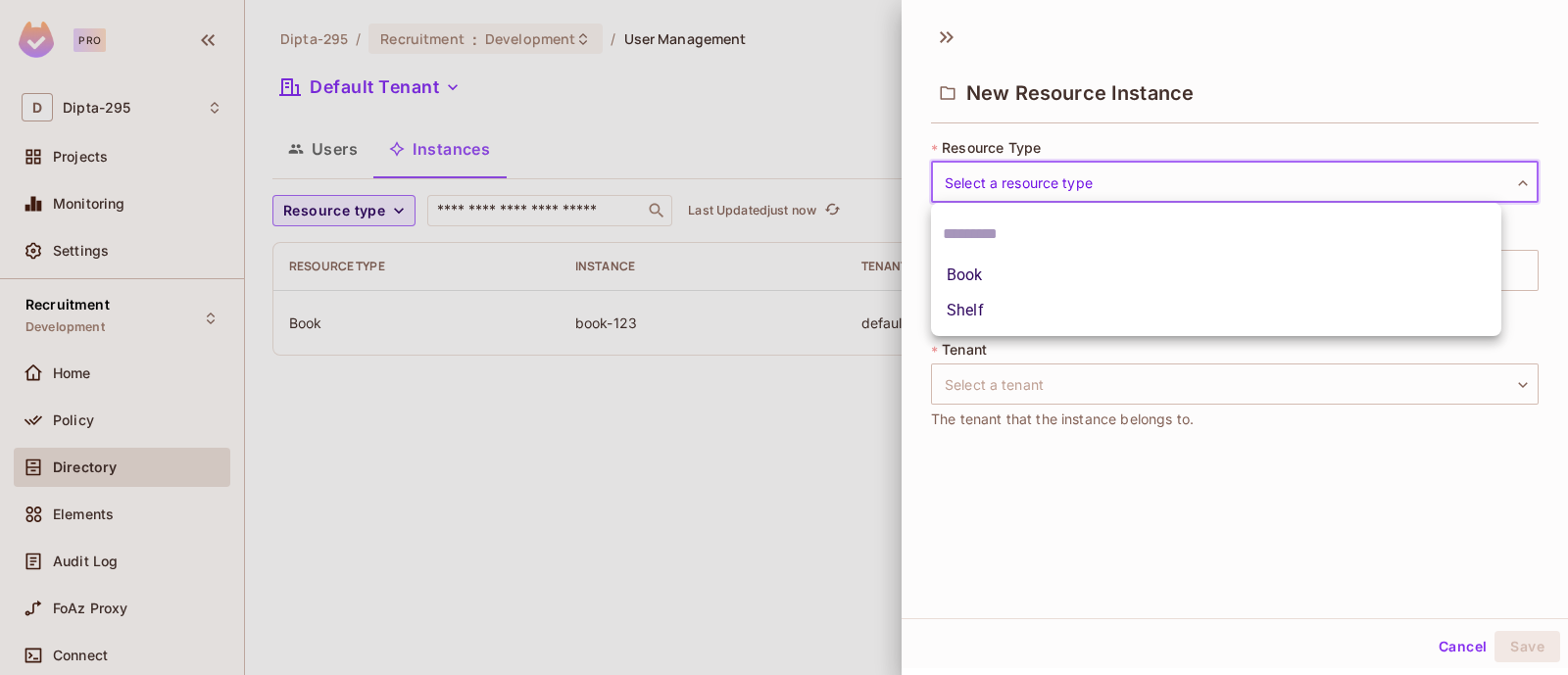 click on "Pro D Dipta-295 Projects Monitoring Settings Recruitment Development Home Policy Directory Elements Audit Log FoAz Proxy Connect 14 days left in Pro Trial Welcome! Upgrade Help & Updates Dipta-295 / Recruitment : Development / User Management Default Tenant Settings Users Instances Resource type ​ Last Updated  just now Add Instance Resource type Instance Tenant Relationships Book book-123 default
New Resource Instance * Resource Type Select a resource type ​ Select a resource type * Instance Key ​ Uniquely identifies a specific resource instance within an environment. * Tenant Select a tenant ​ Select a tenant The tenant that the instance belongs to. Cancel Save Book Shelf" at bounding box center (784, 337) 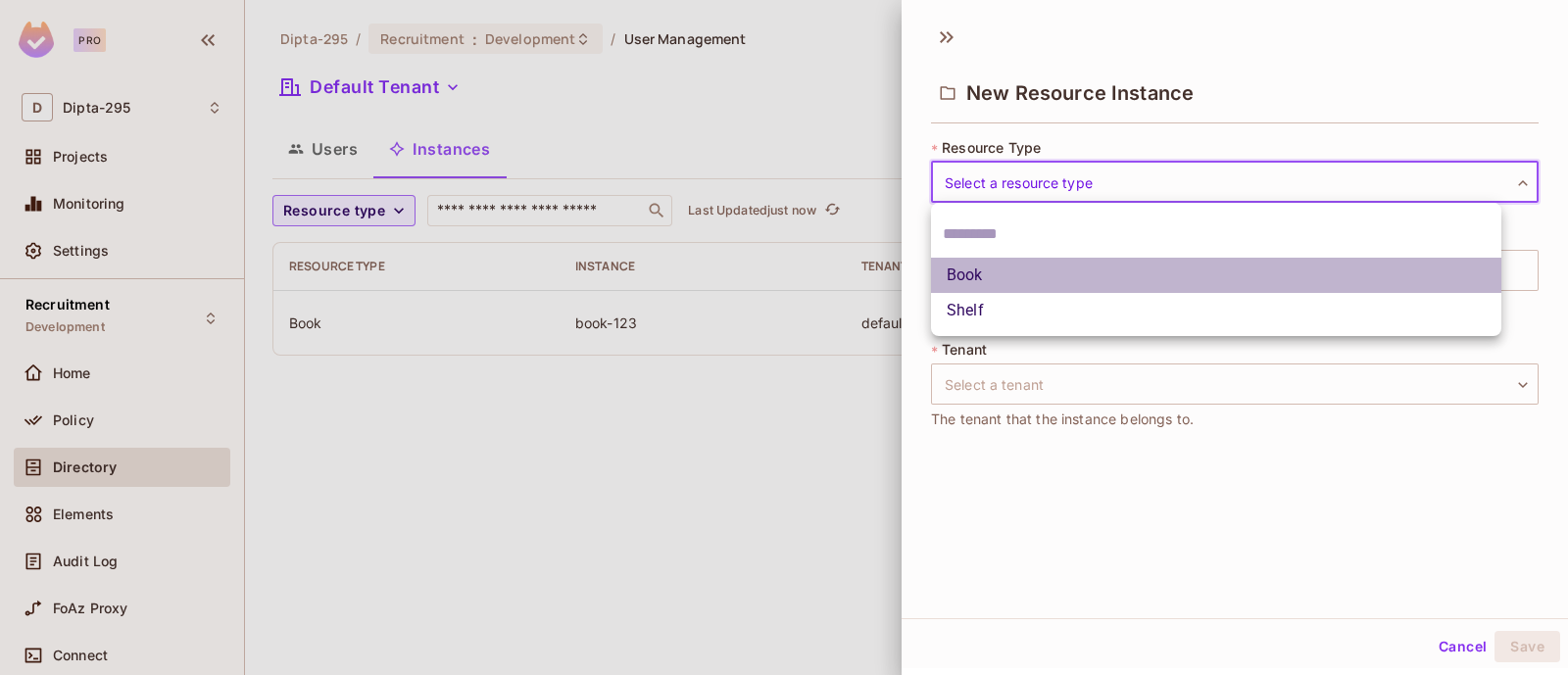 click on "Book" at bounding box center (1216, 275) 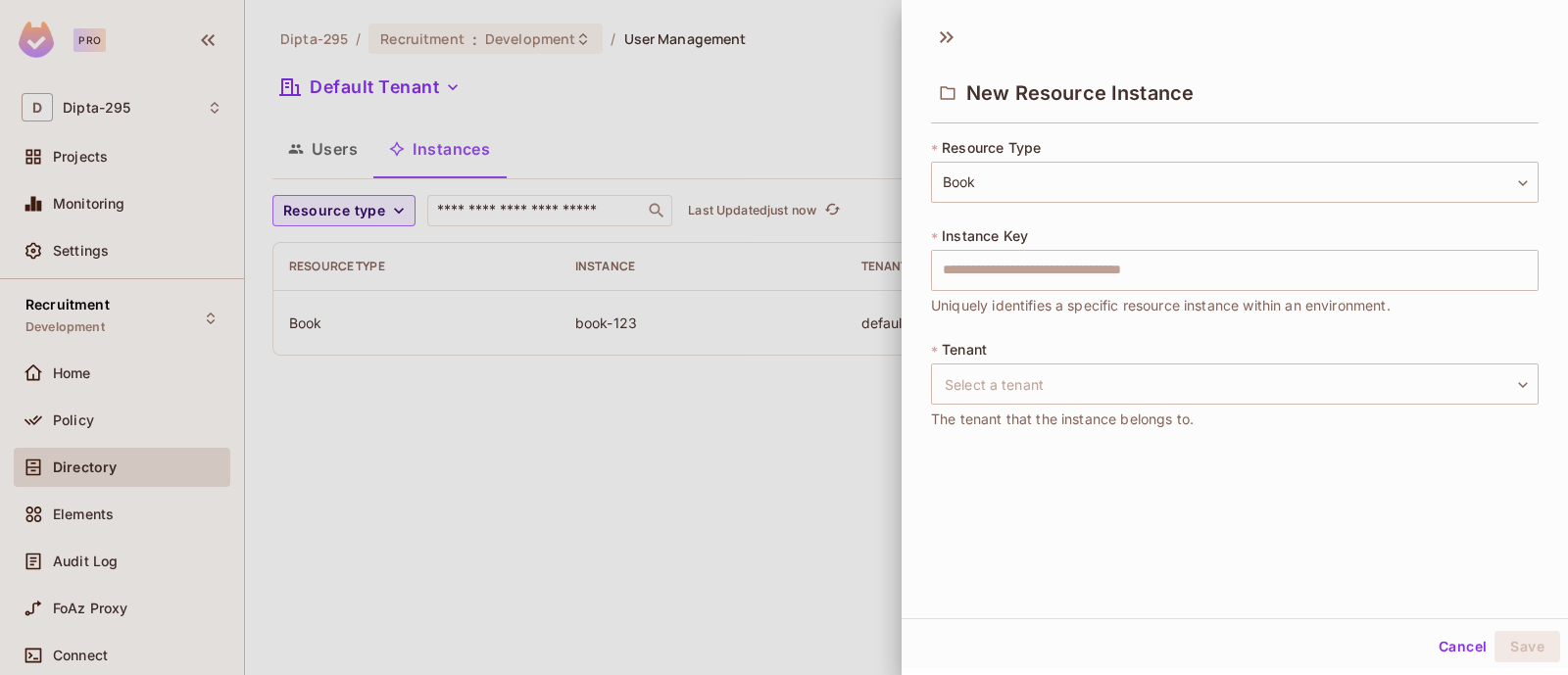 click at bounding box center [784, 337] 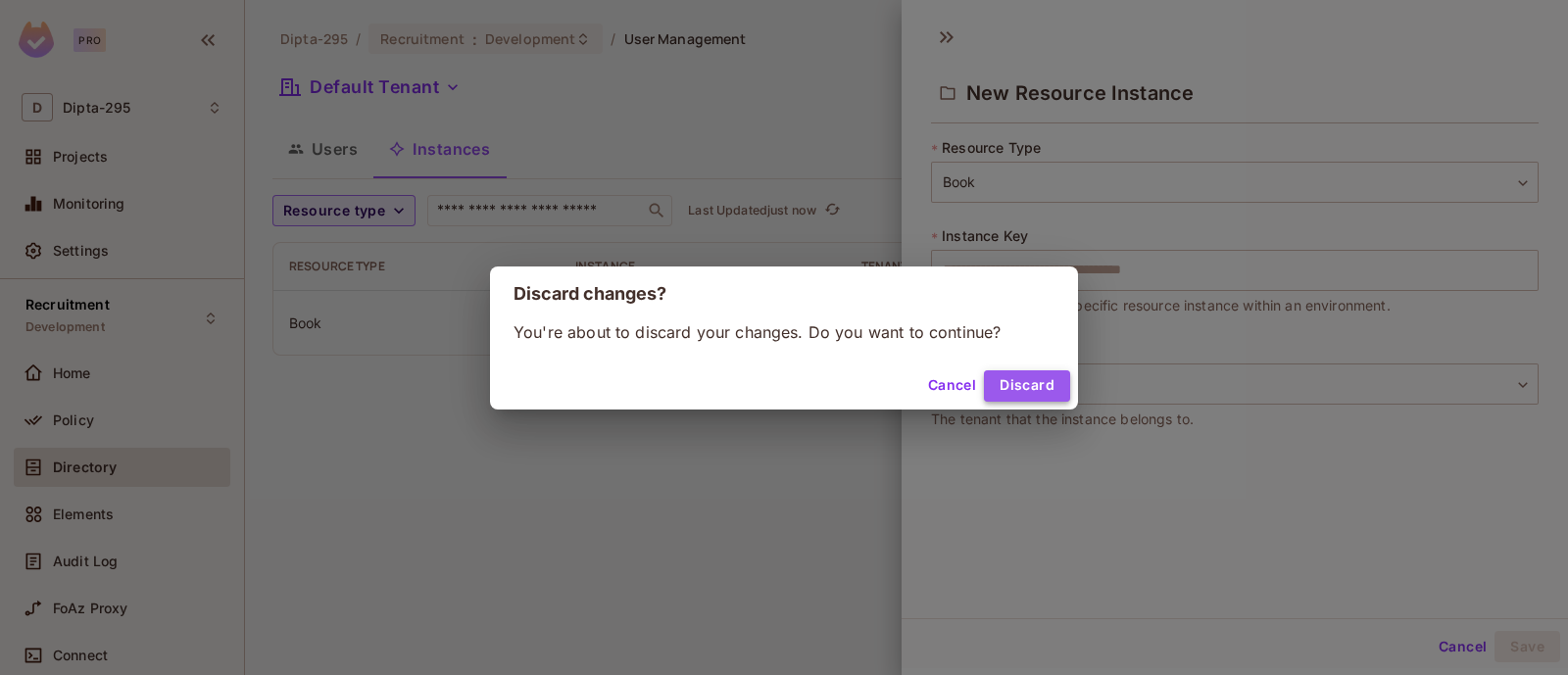 click on "Discard" at bounding box center (1027, 386) 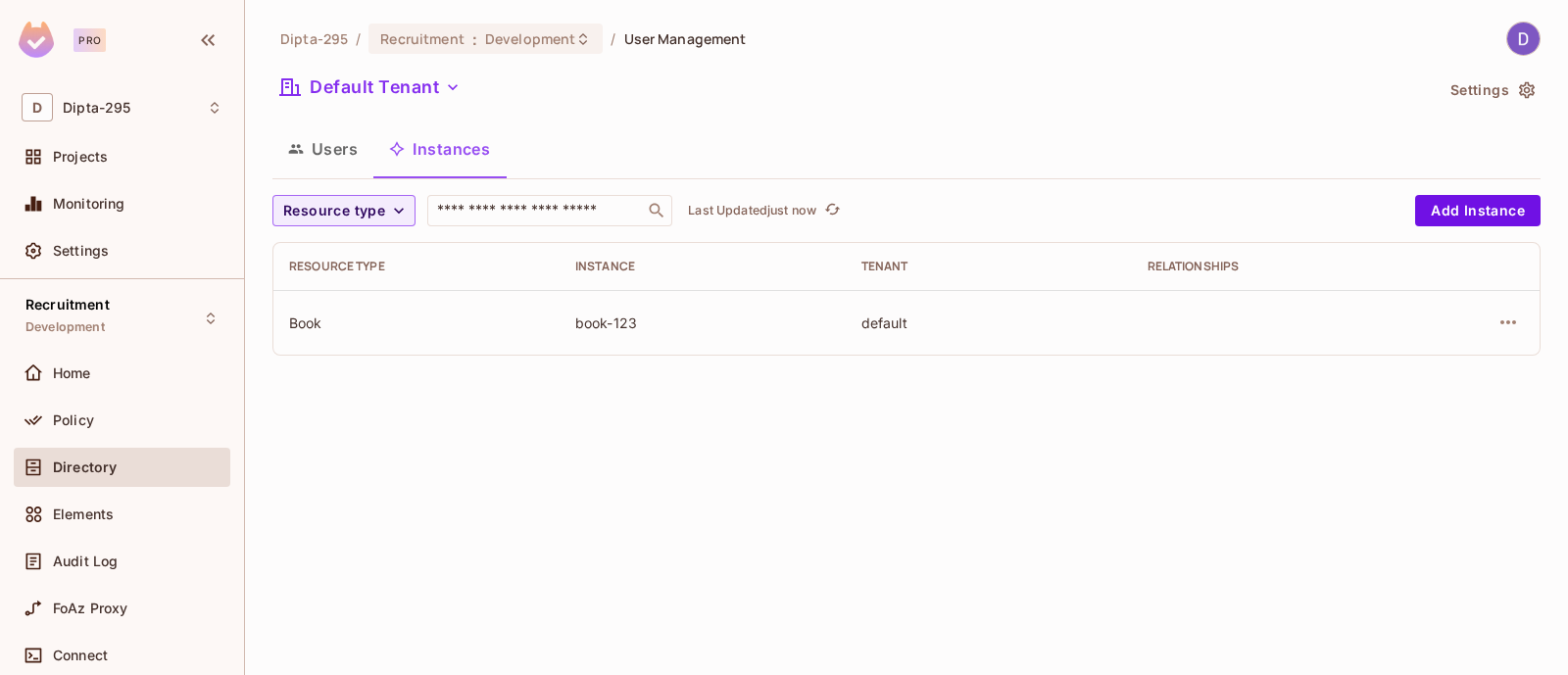 click on "Users" at bounding box center (322, 149) 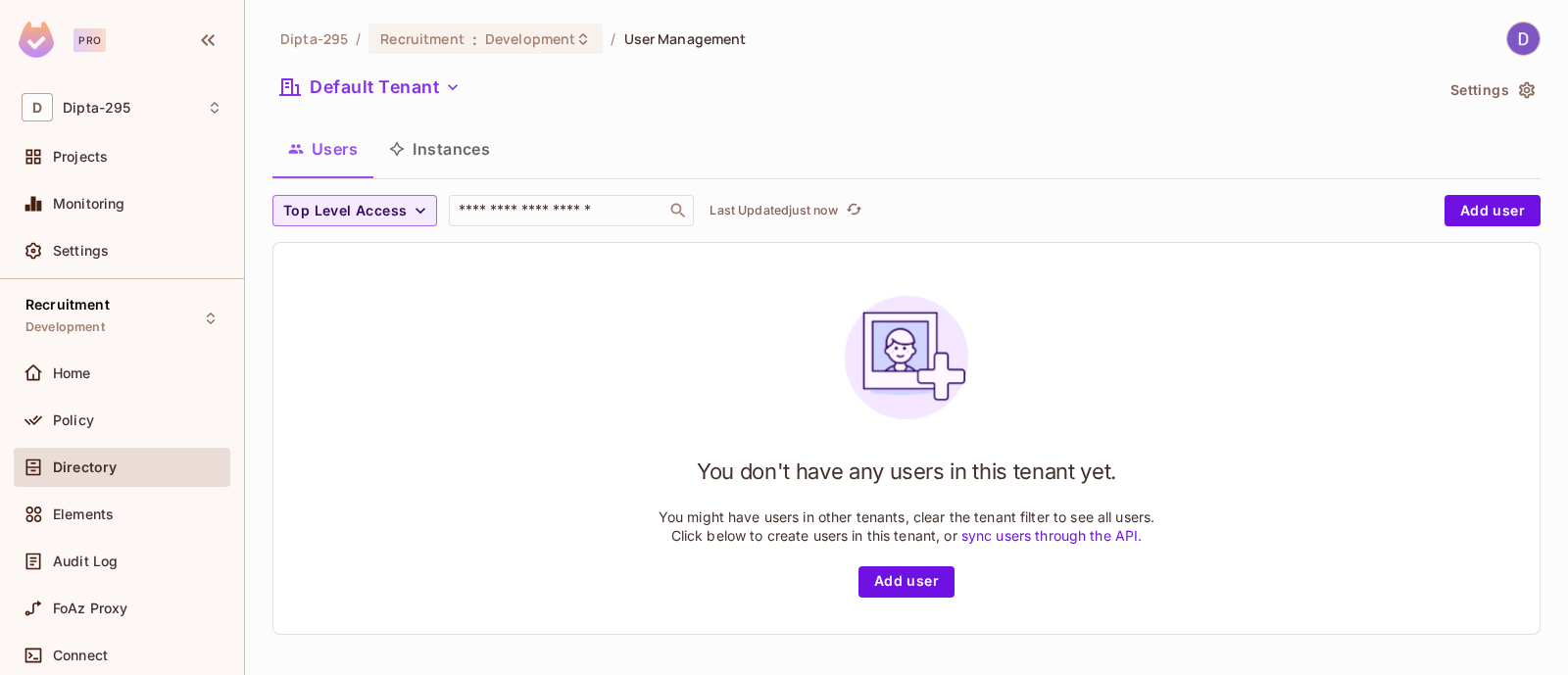 scroll, scrollTop: 2, scrollLeft: 0, axis: vertical 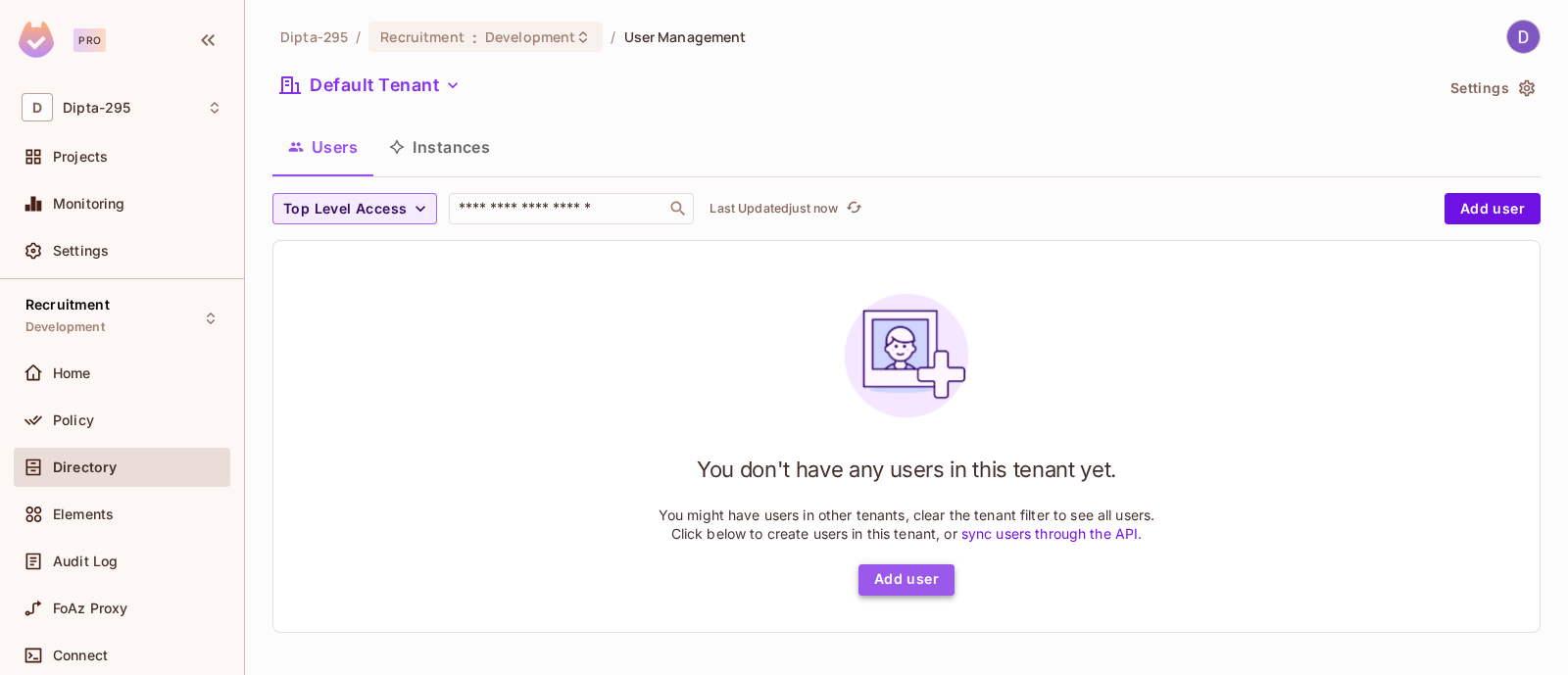 click on "Add user" at bounding box center [906, 580] 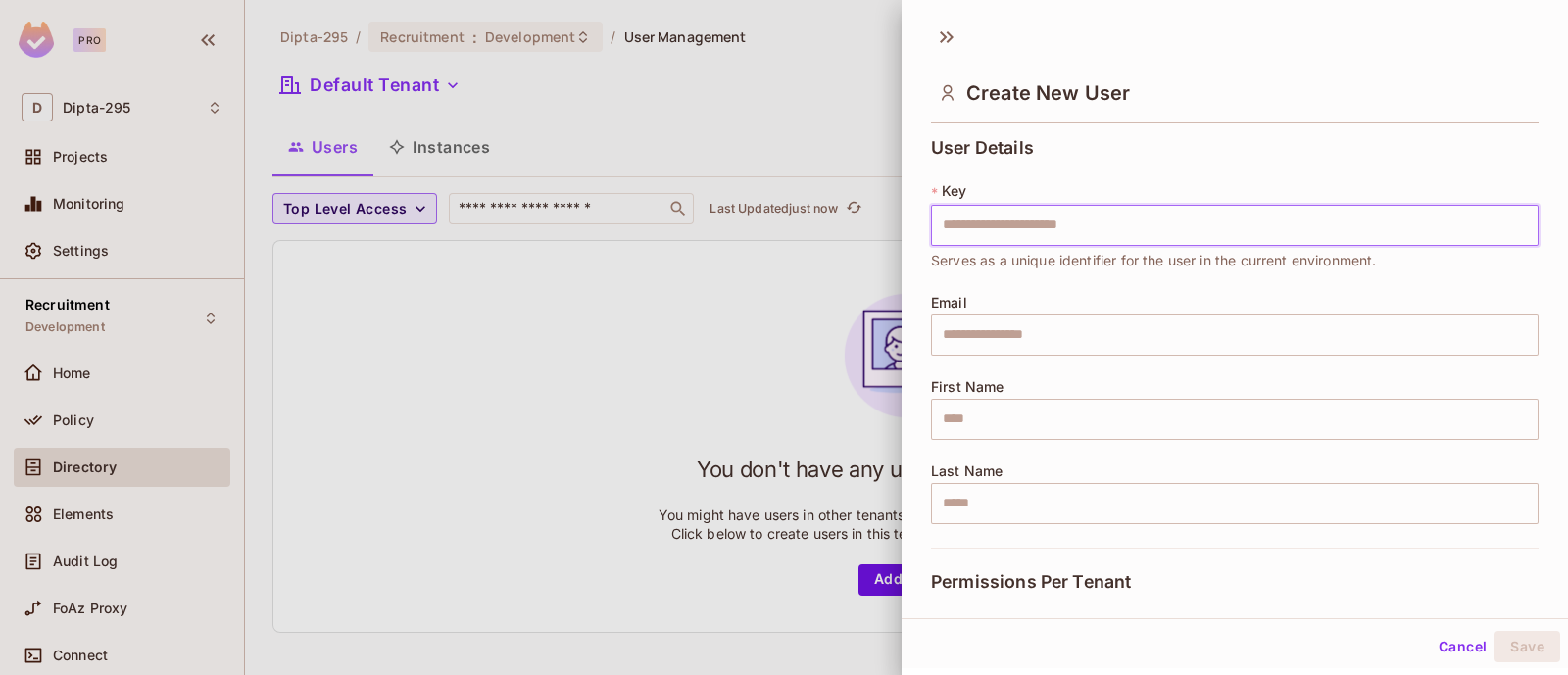click at bounding box center (1235, 225) 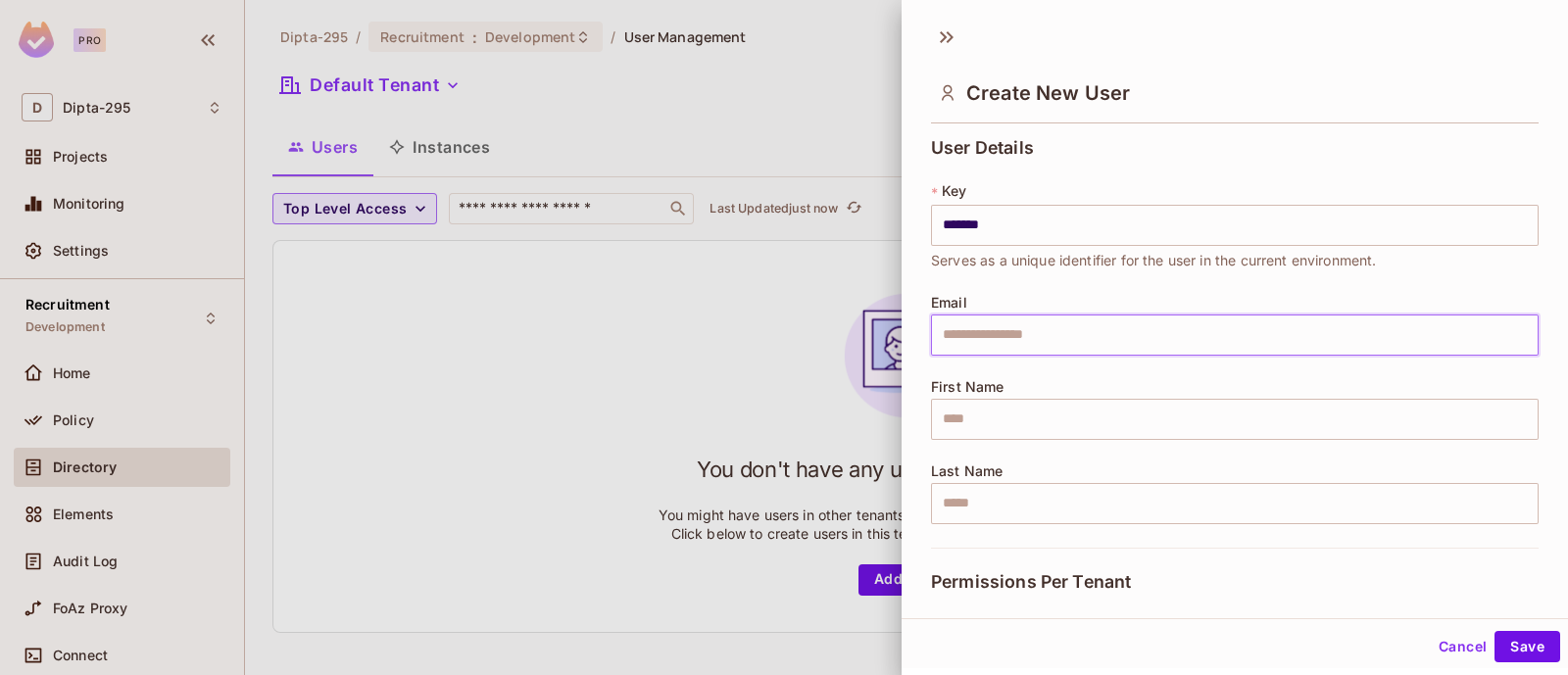 click at bounding box center [1235, 335] 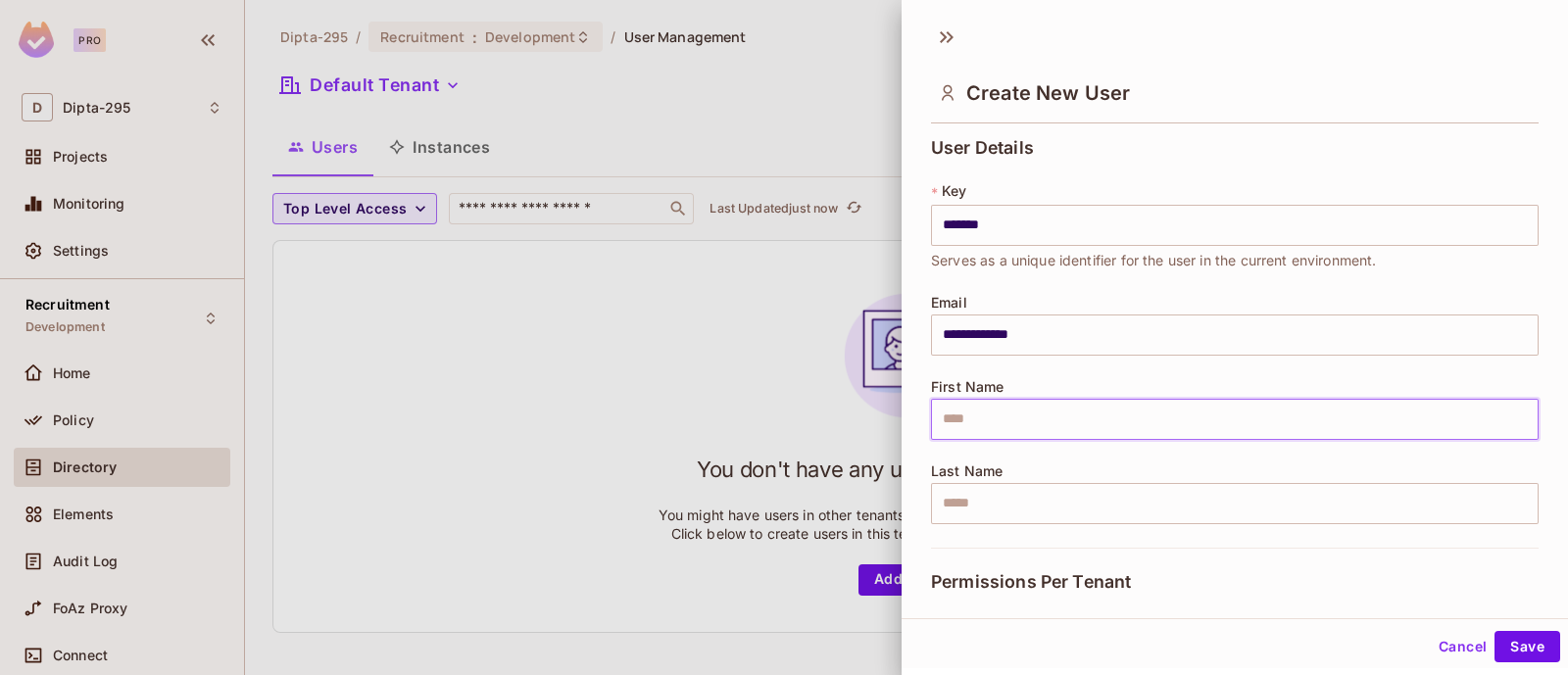 click at bounding box center [1235, 419] 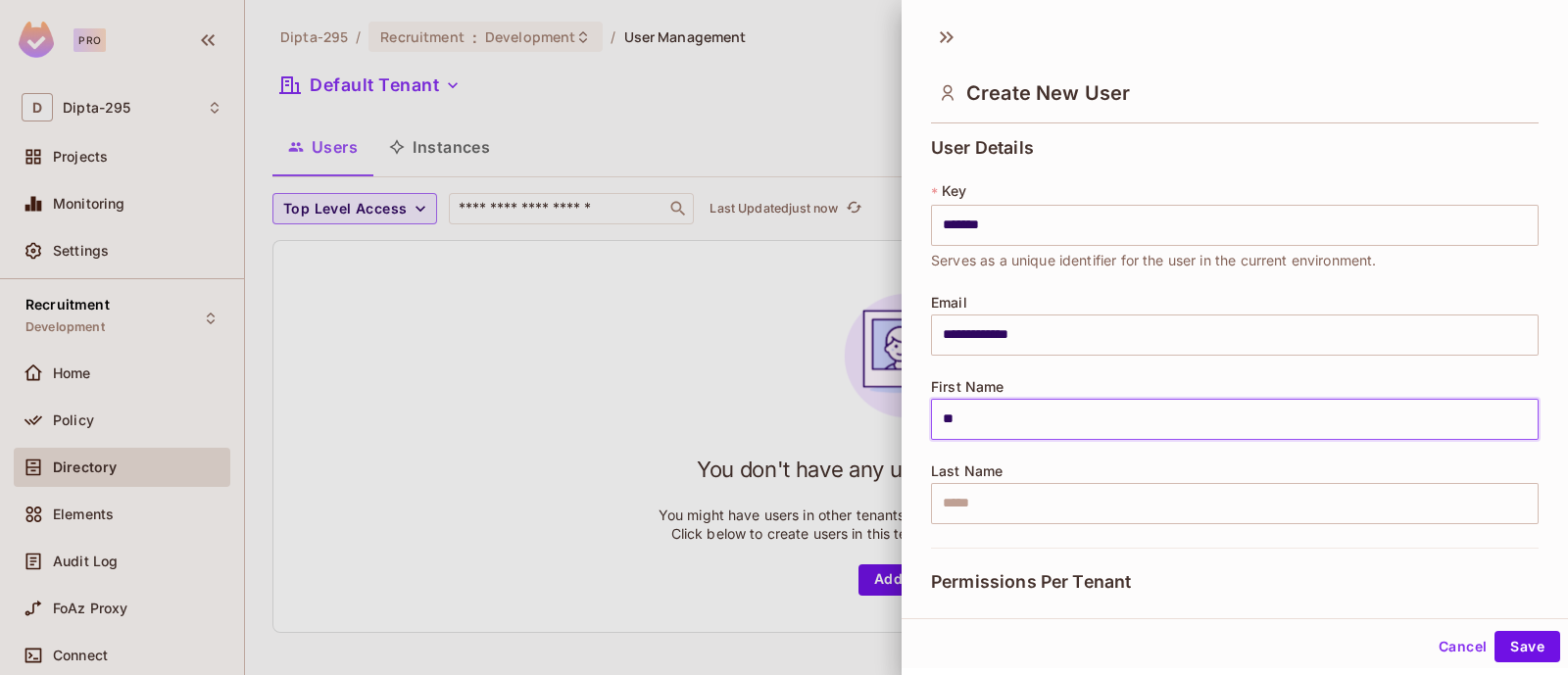 type on "****" 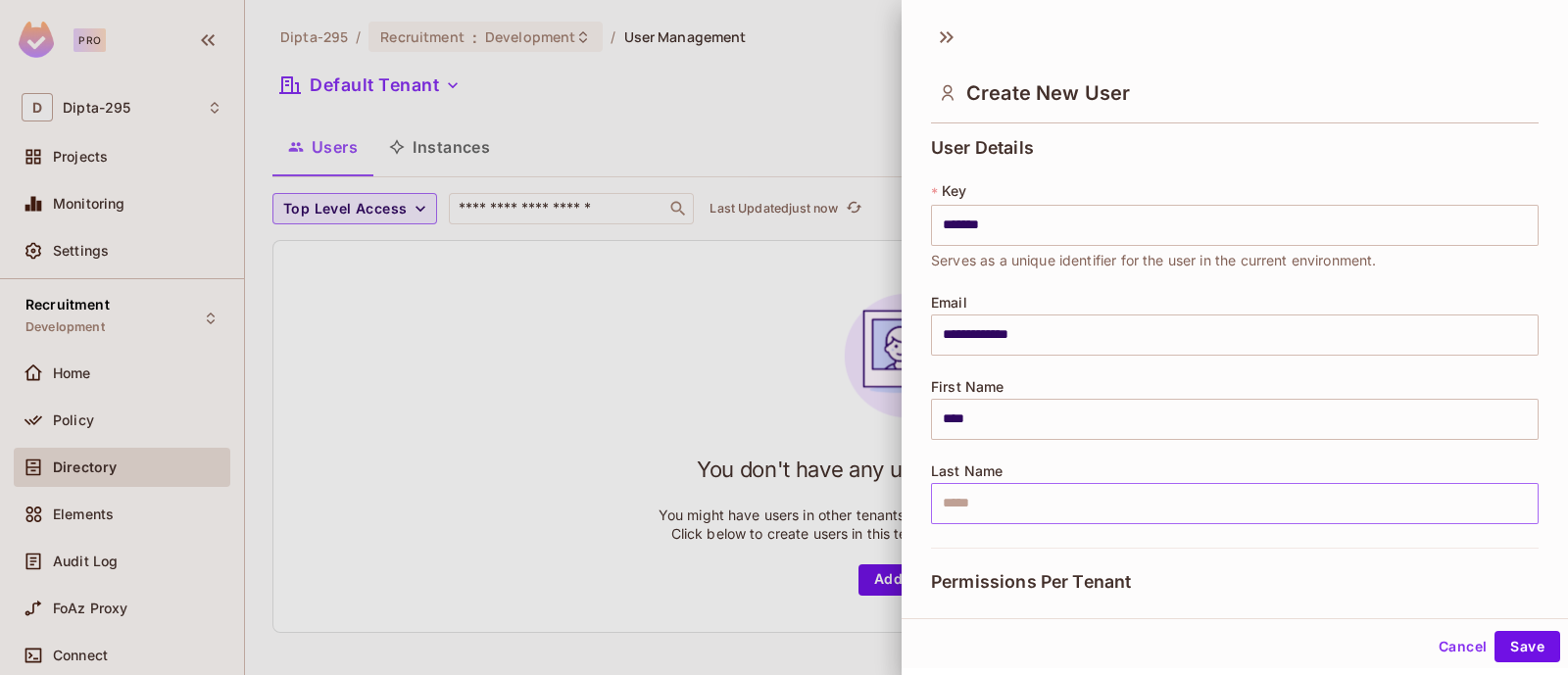 drag, startPoint x: 1017, startPoint y: 467, endPoint x: 1008, endPoint y: 497, distance: 31.32092 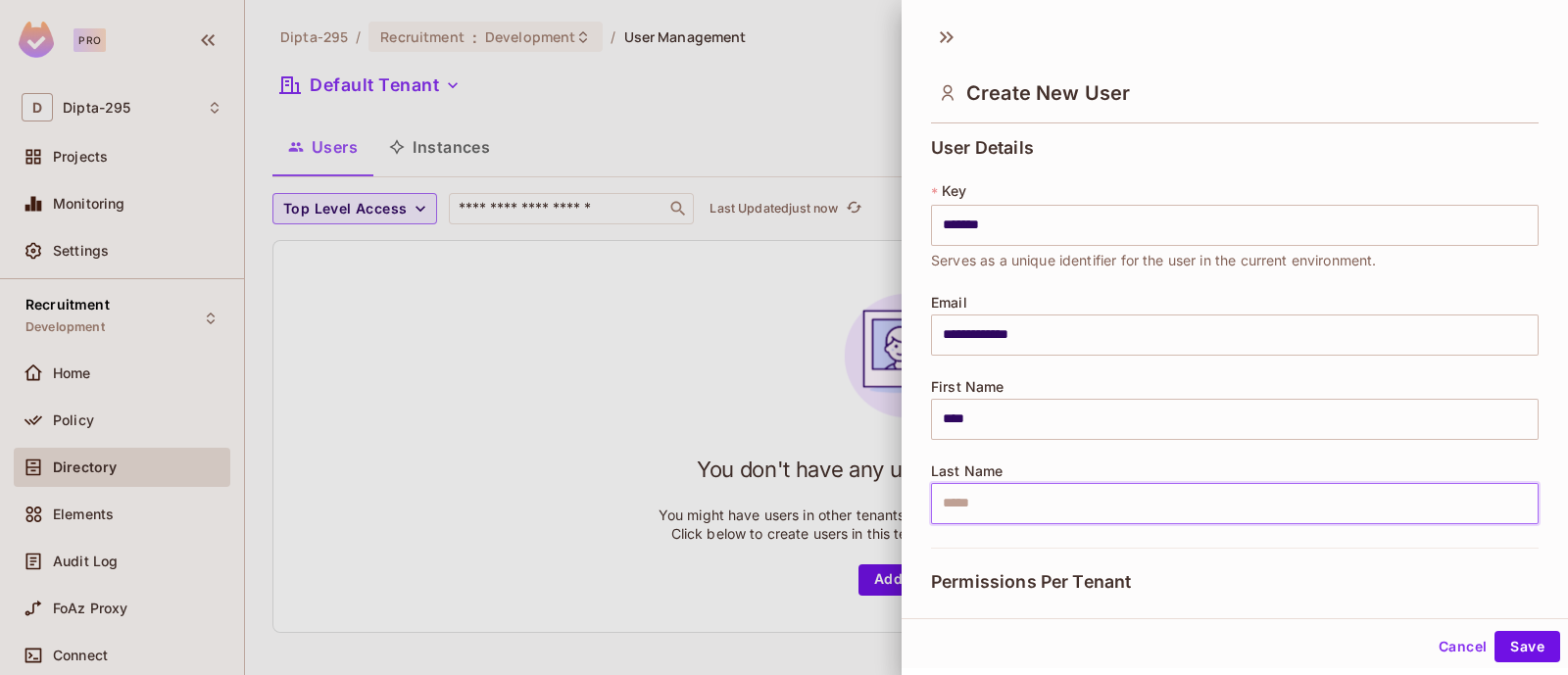 click at bounding box center (1235, 504) 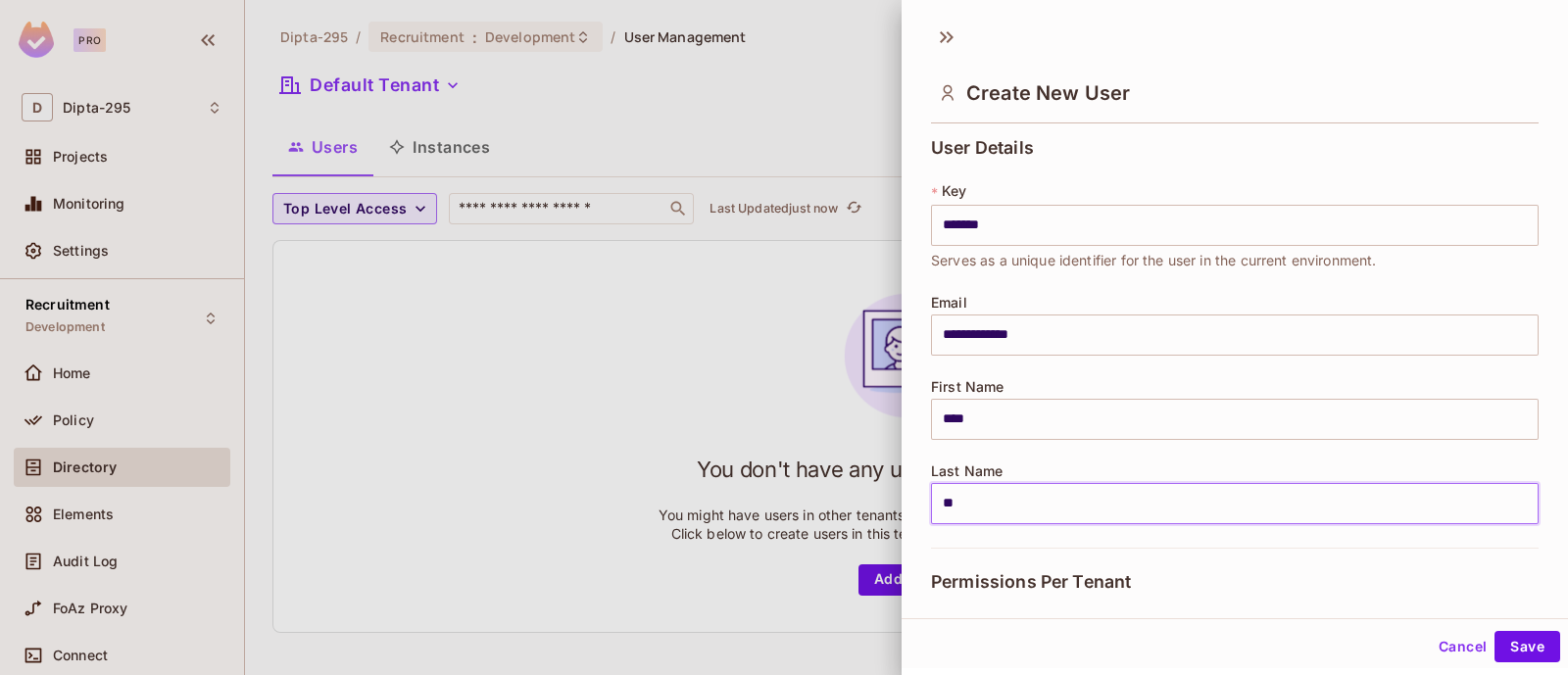 type on "*****" 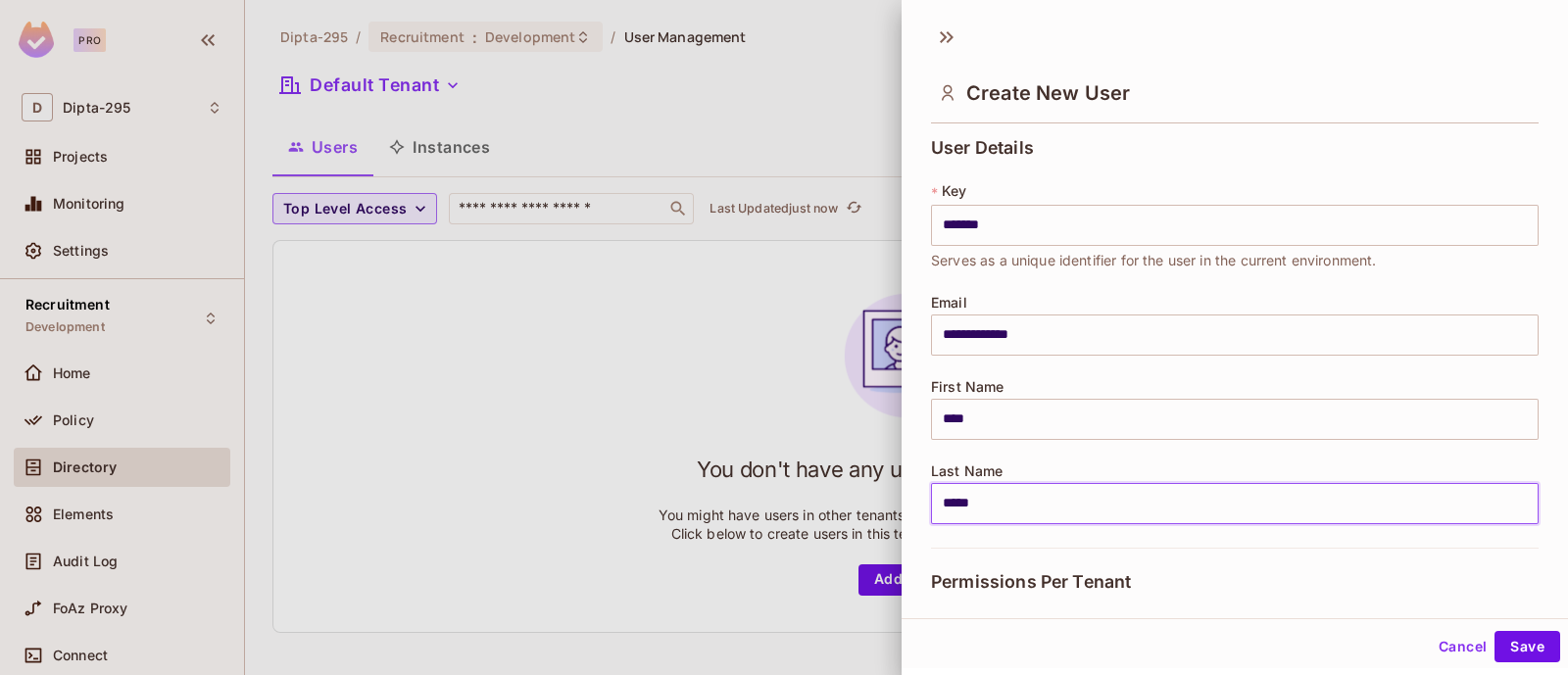 scroll, scrollTop: 366, scrollLeft: 0, axis: vertical 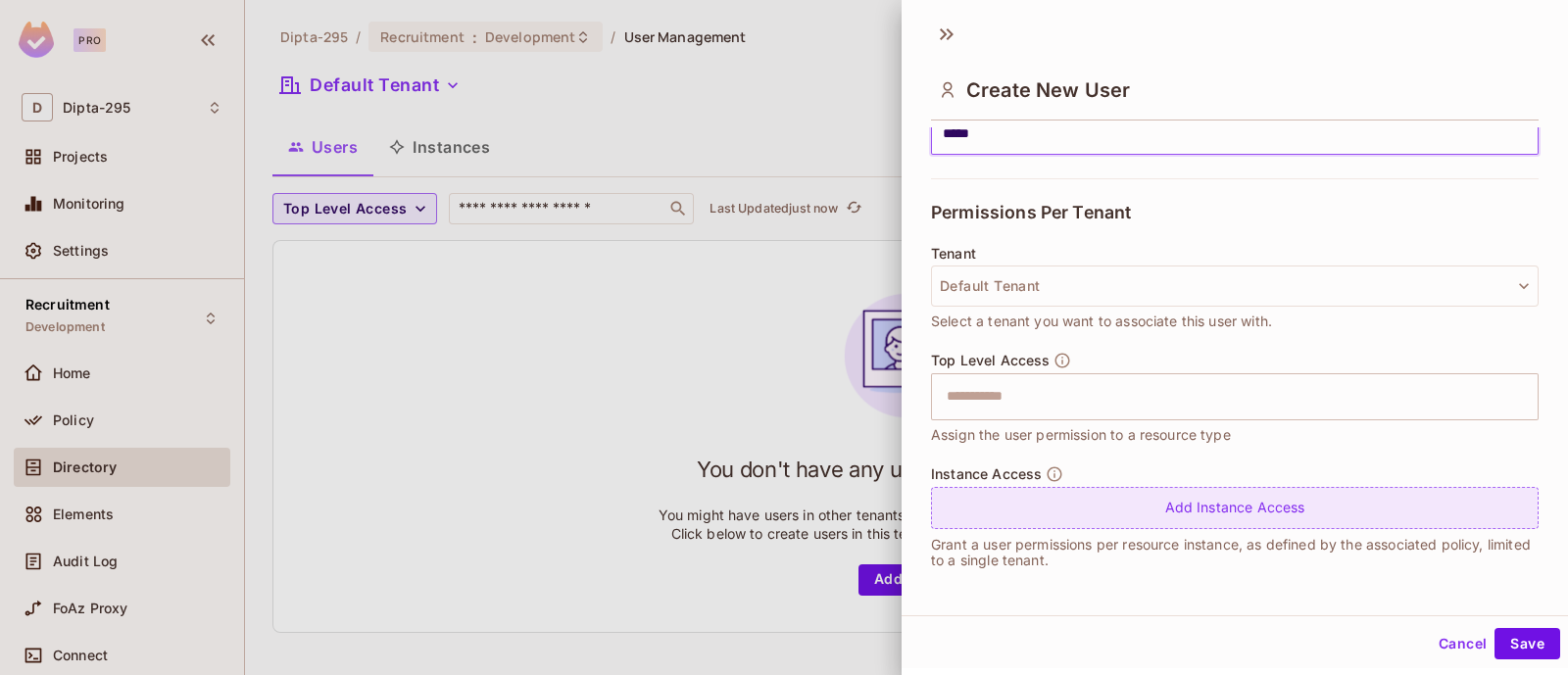 click on "Add Instance Access" at bounding box center (1235, 507) 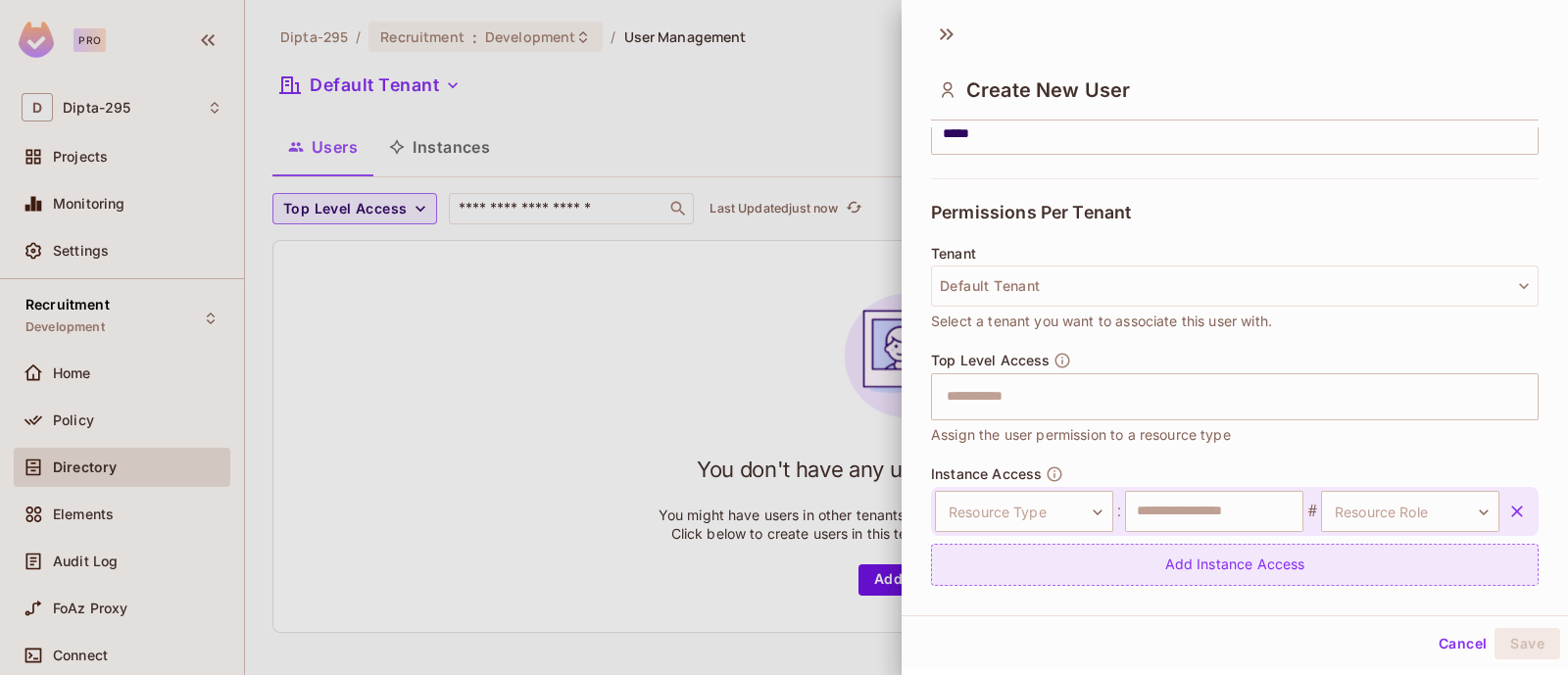 scroll, scrollTop: 422, scrollLeft: 0, axis: vertical 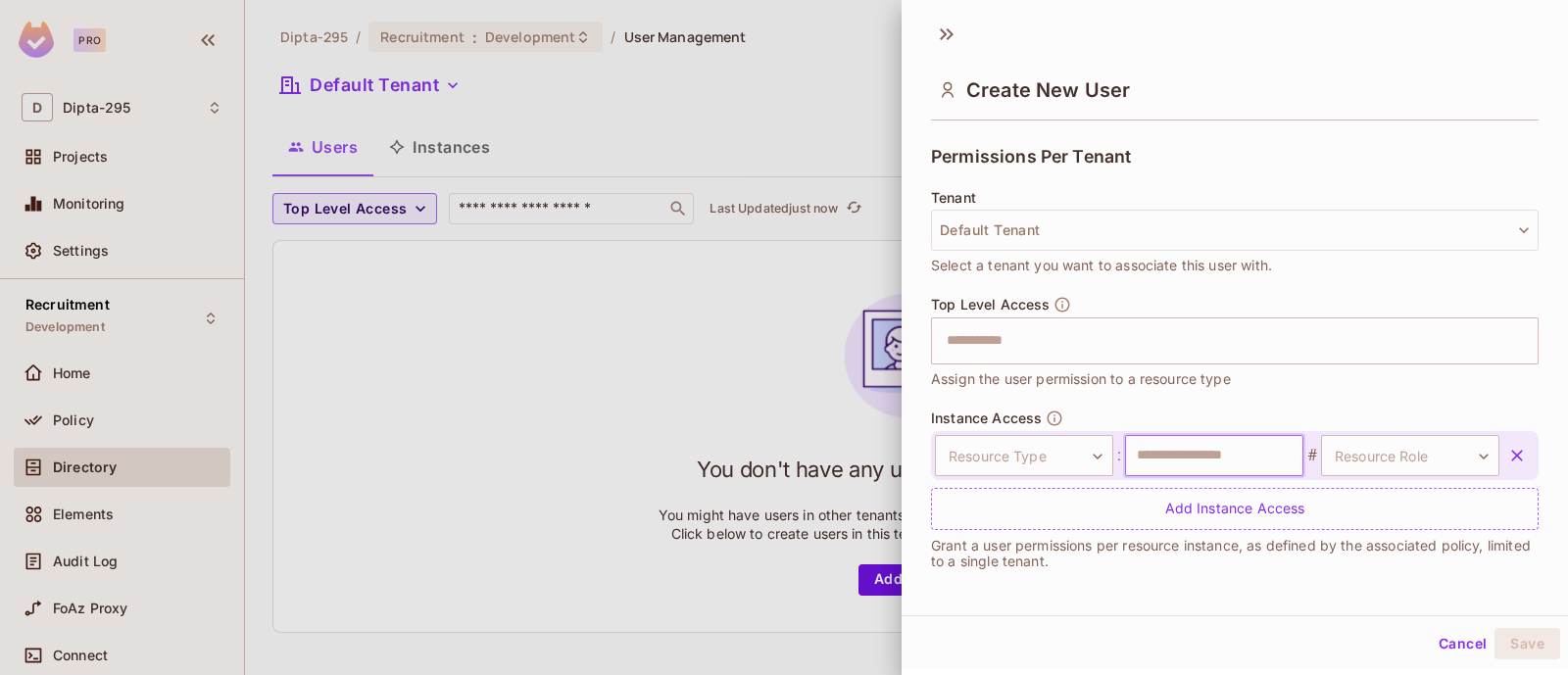 click at bounding box center [1214, 456] 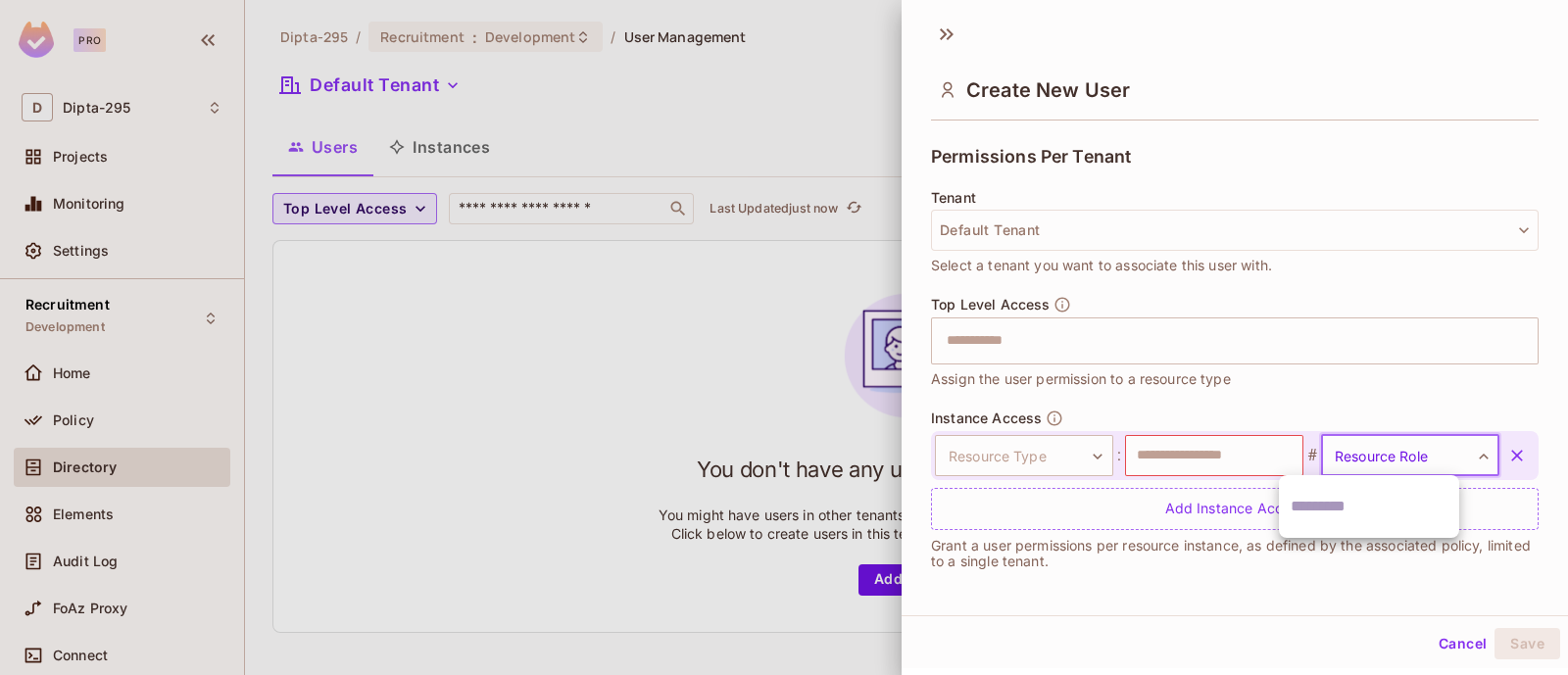 click on "**********" at bounding box center [784, 337] 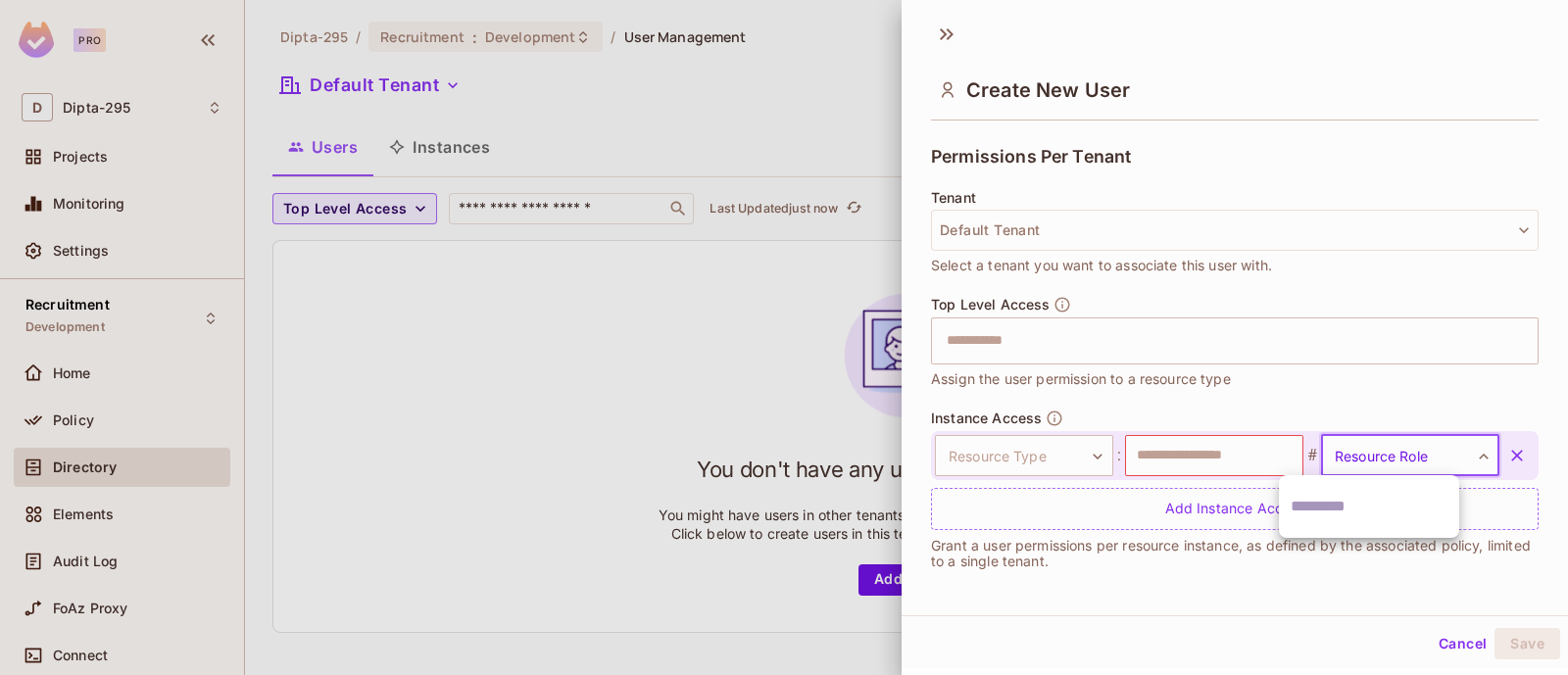 click at bounding box center (784, 337) 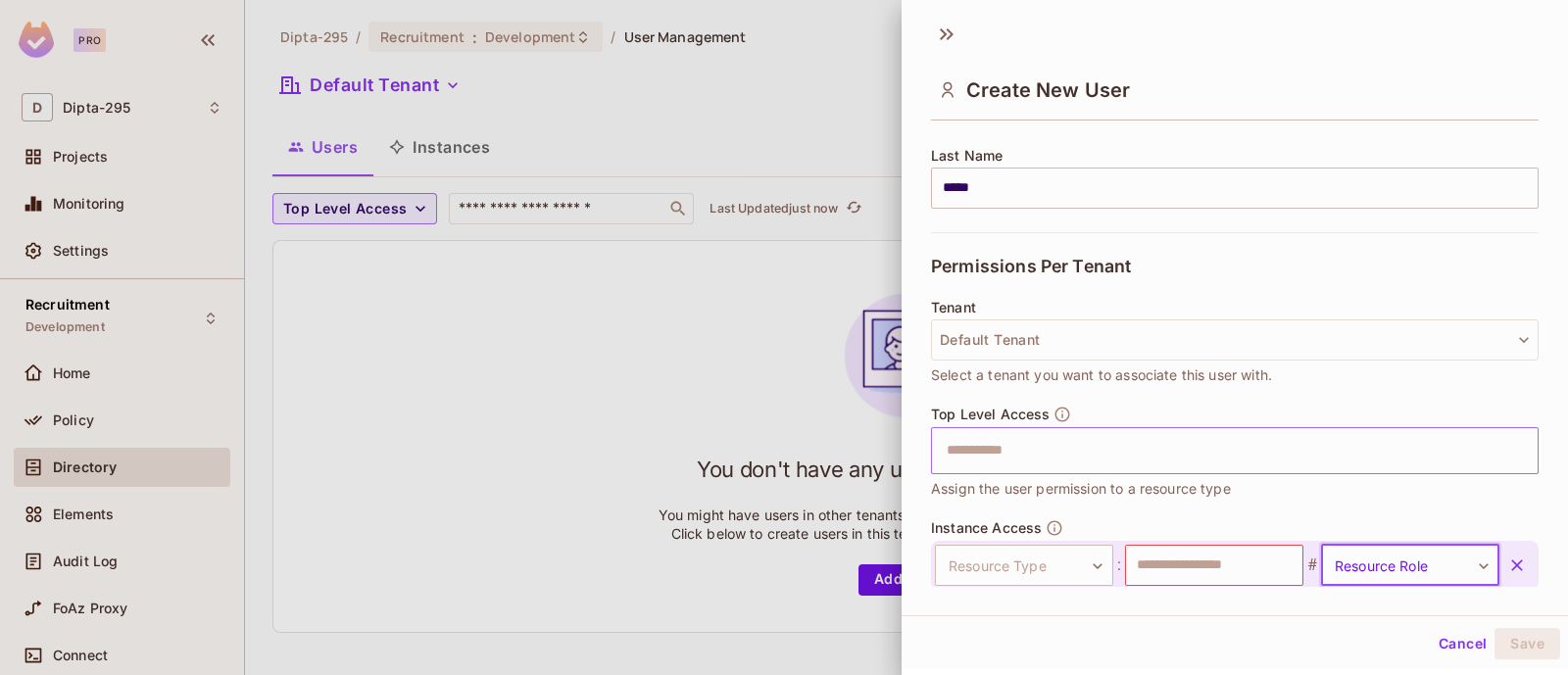 scroll, scrollTop: 422, scrollLeft: 0, axis: vertical 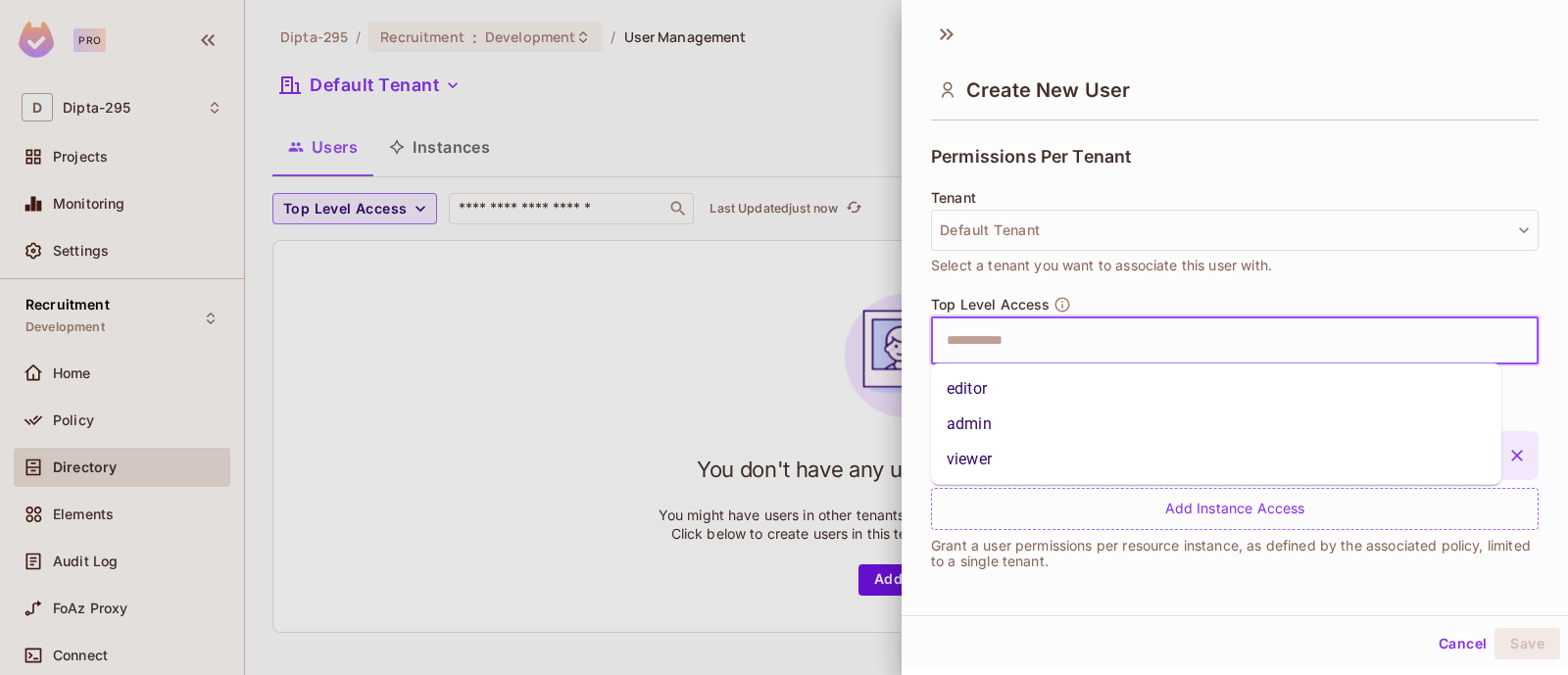 click at bounding box center [1217, 341] 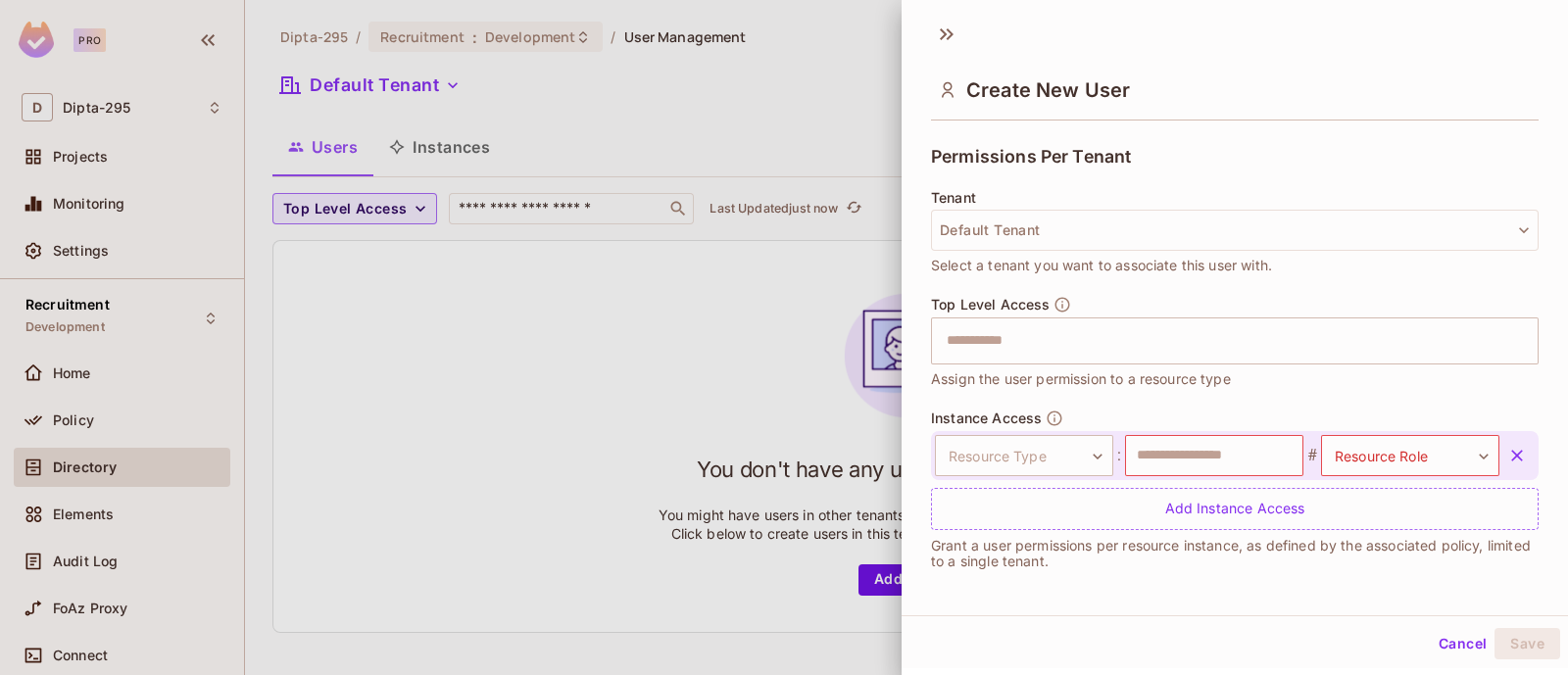 click on "Tenant Default Tenant Select a tenant you want to associate this user with." at bounding box center [1235, 243] 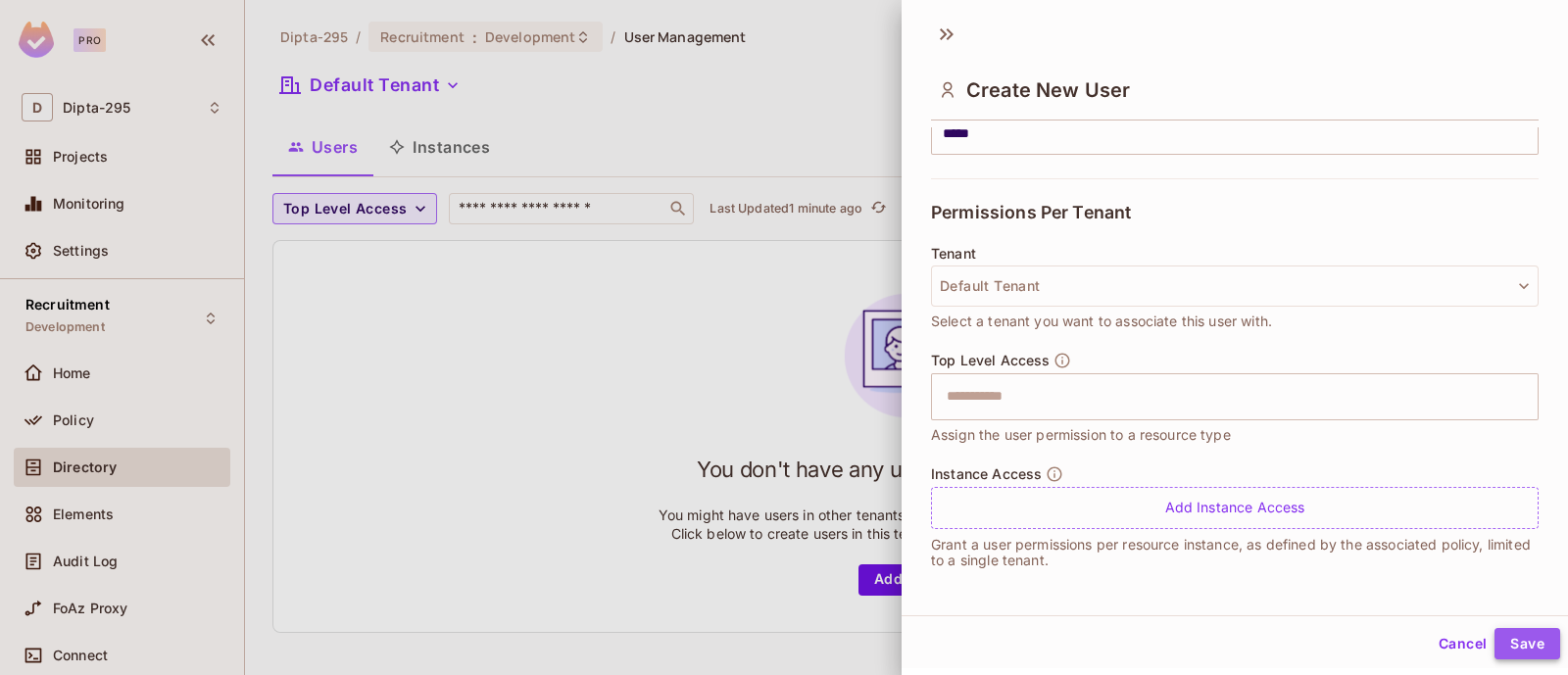 click on "Save" at bounding box center [1527, 644] 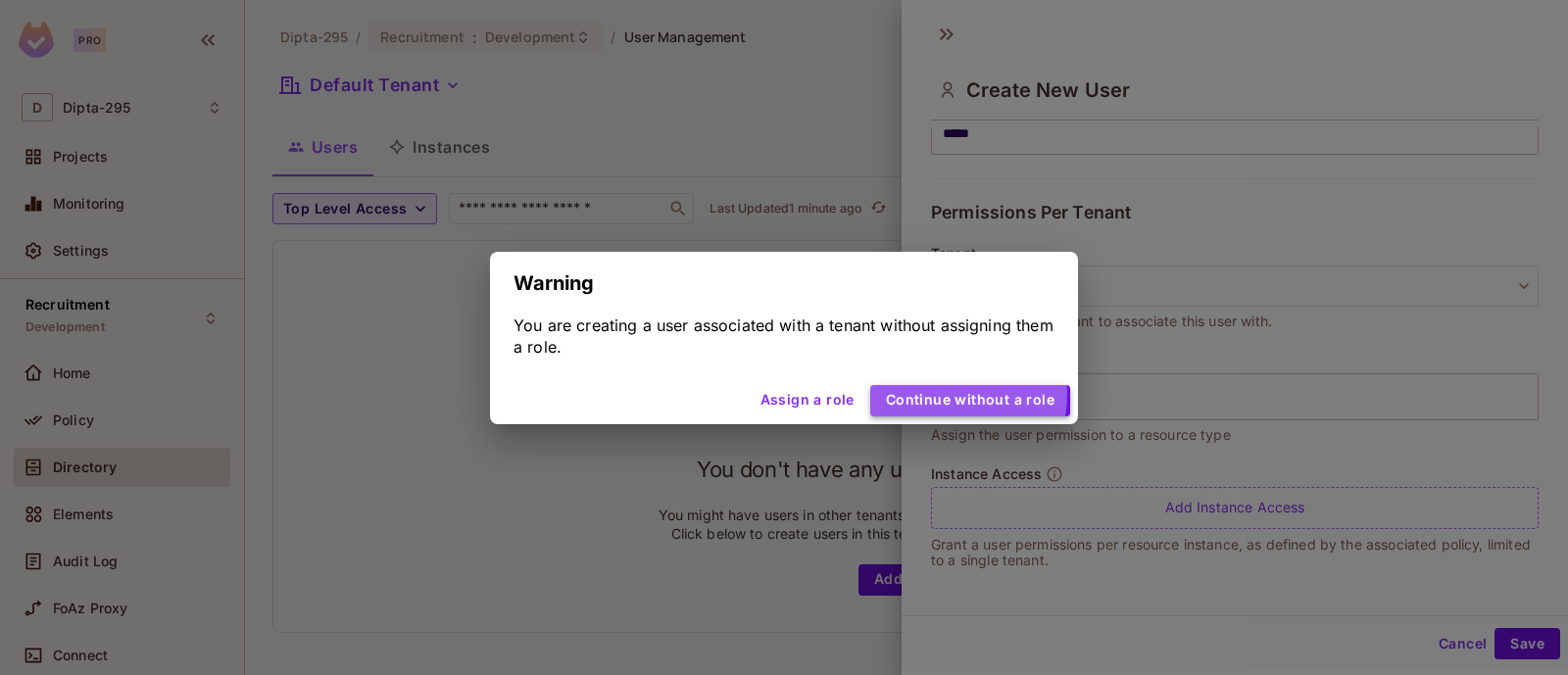 click on "Continue without a role" at bounding box center [970, 401] 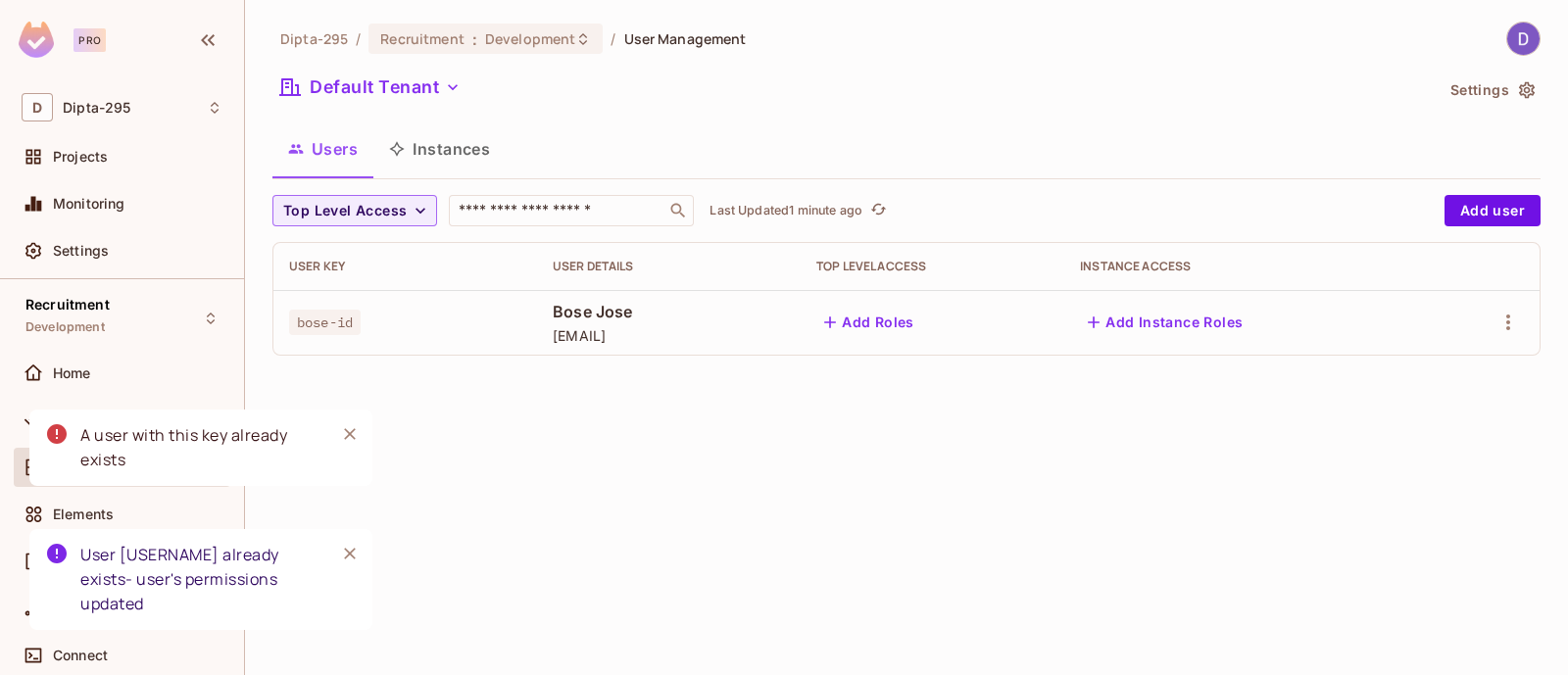 scroll, scrollTop: 0, scrollLeft: 0, axis: both 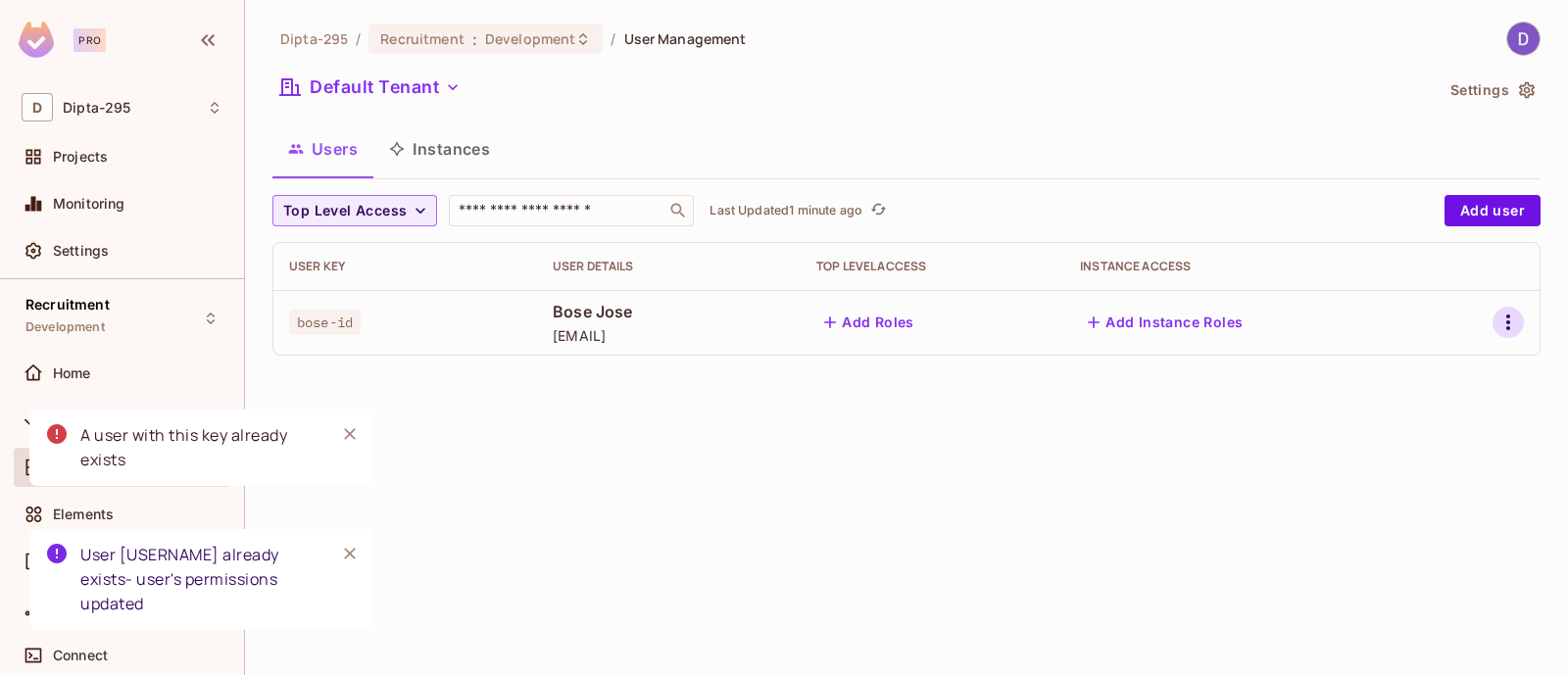 click 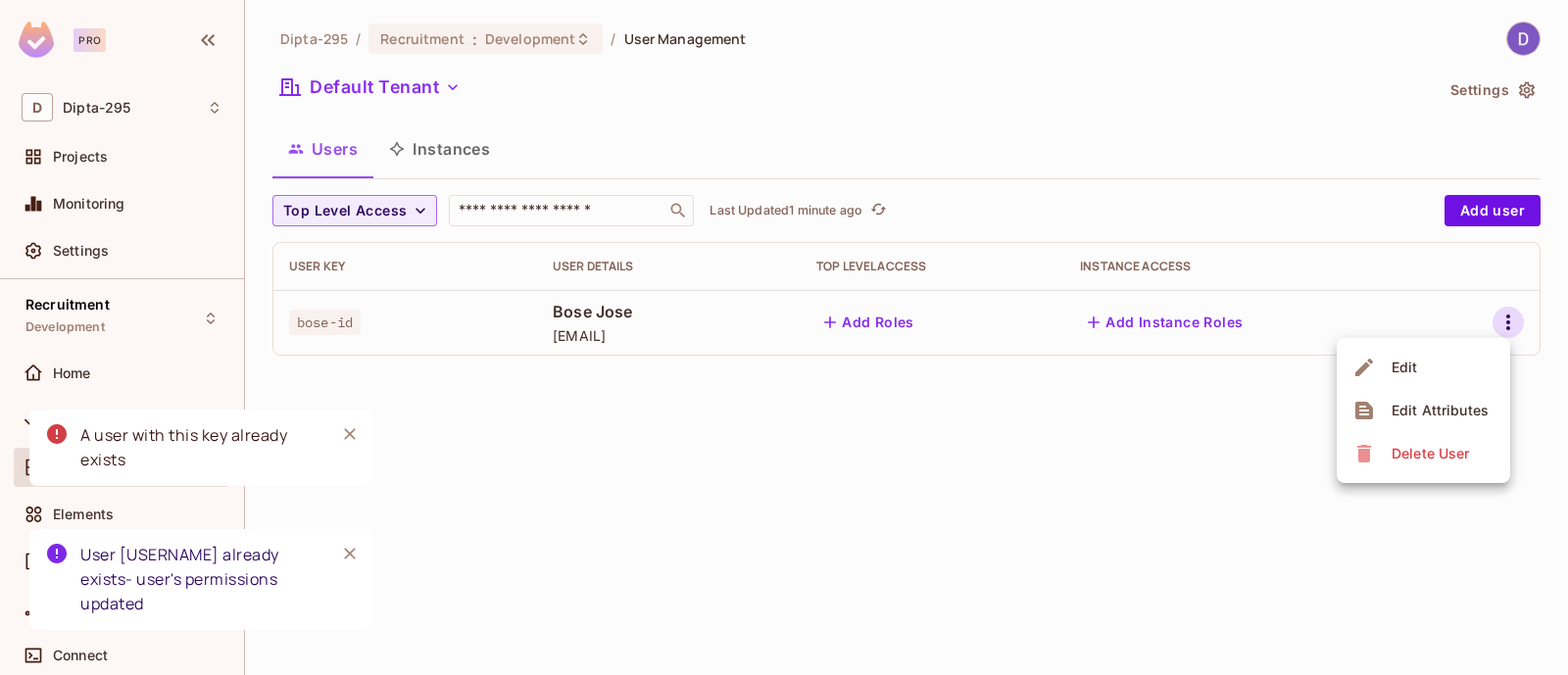 click at bounding box center [784, 337] 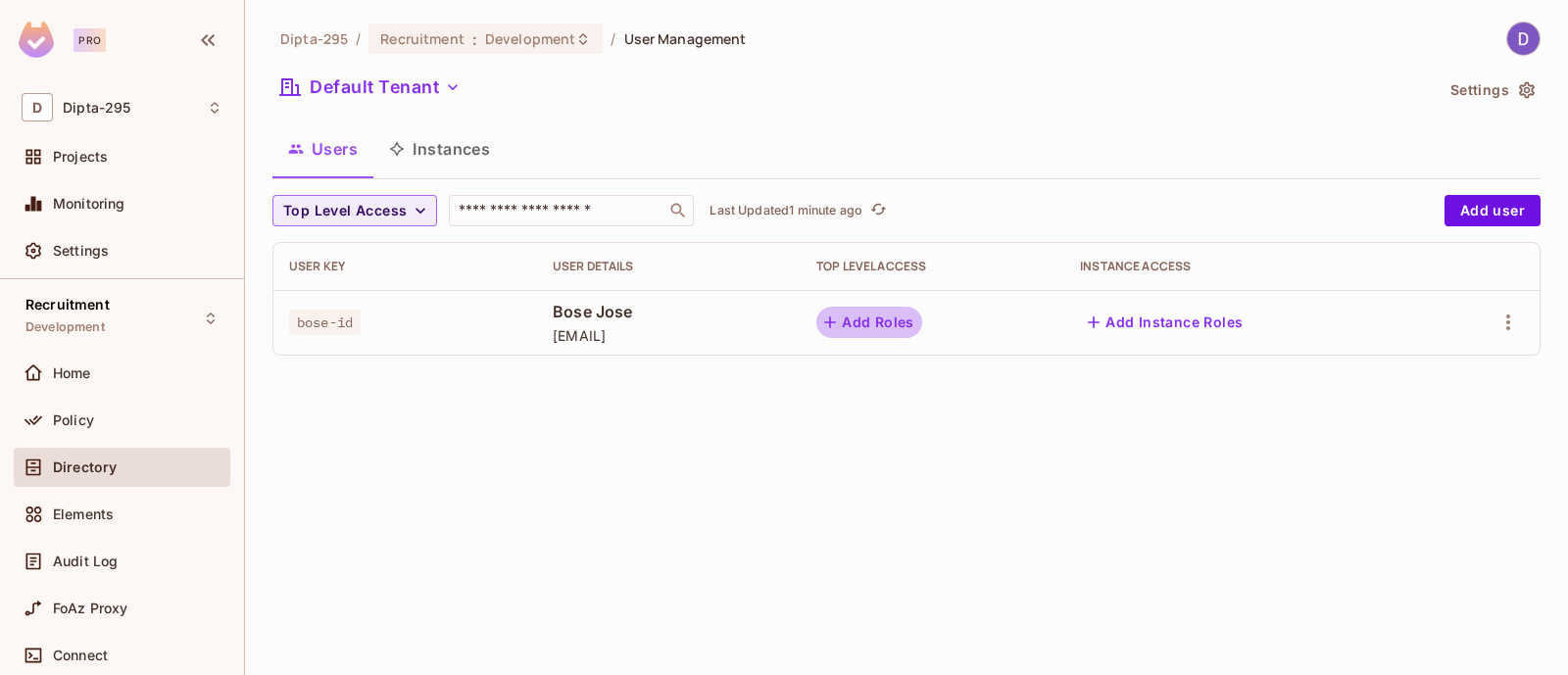 click on "Add Roles" at bounding box center (869, 322) 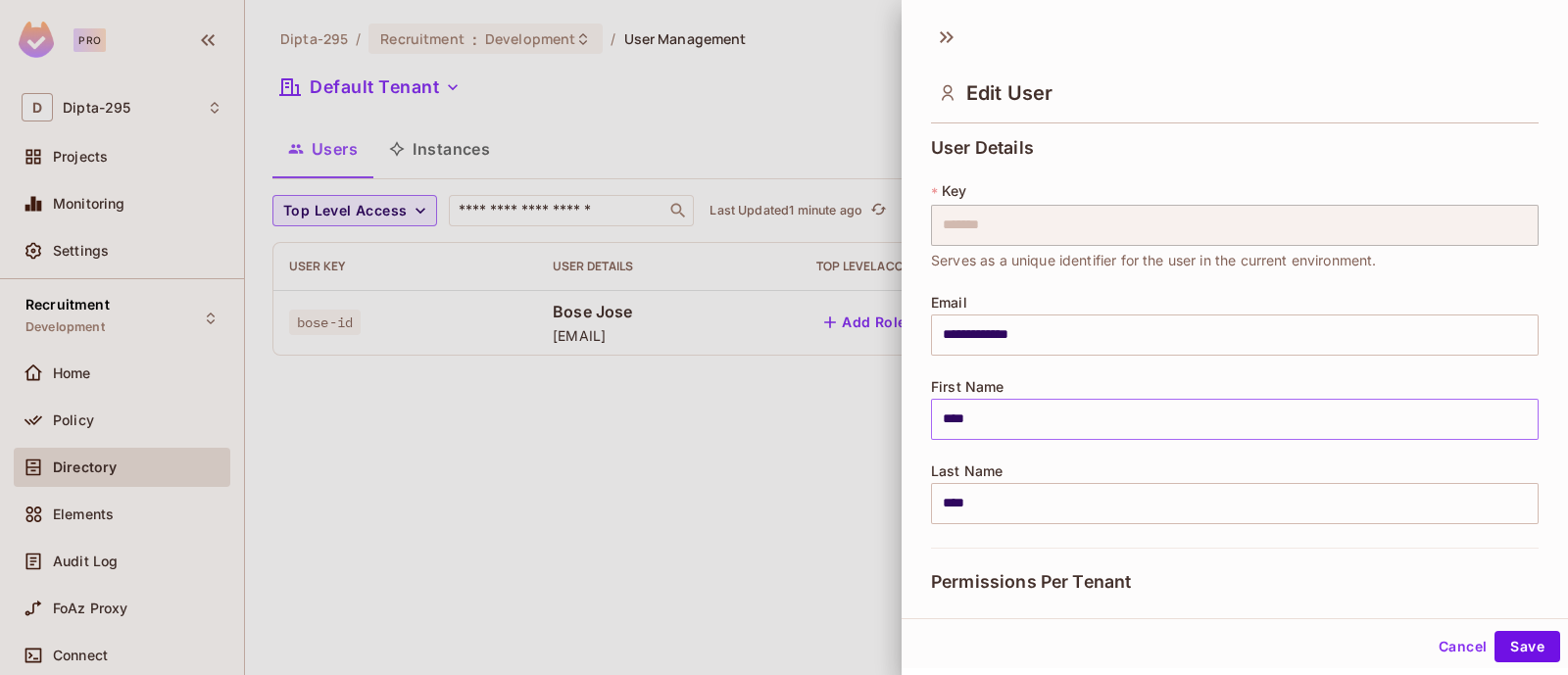 scroll, scrollTop: 366, scrollLeft: 0, axis: vertical 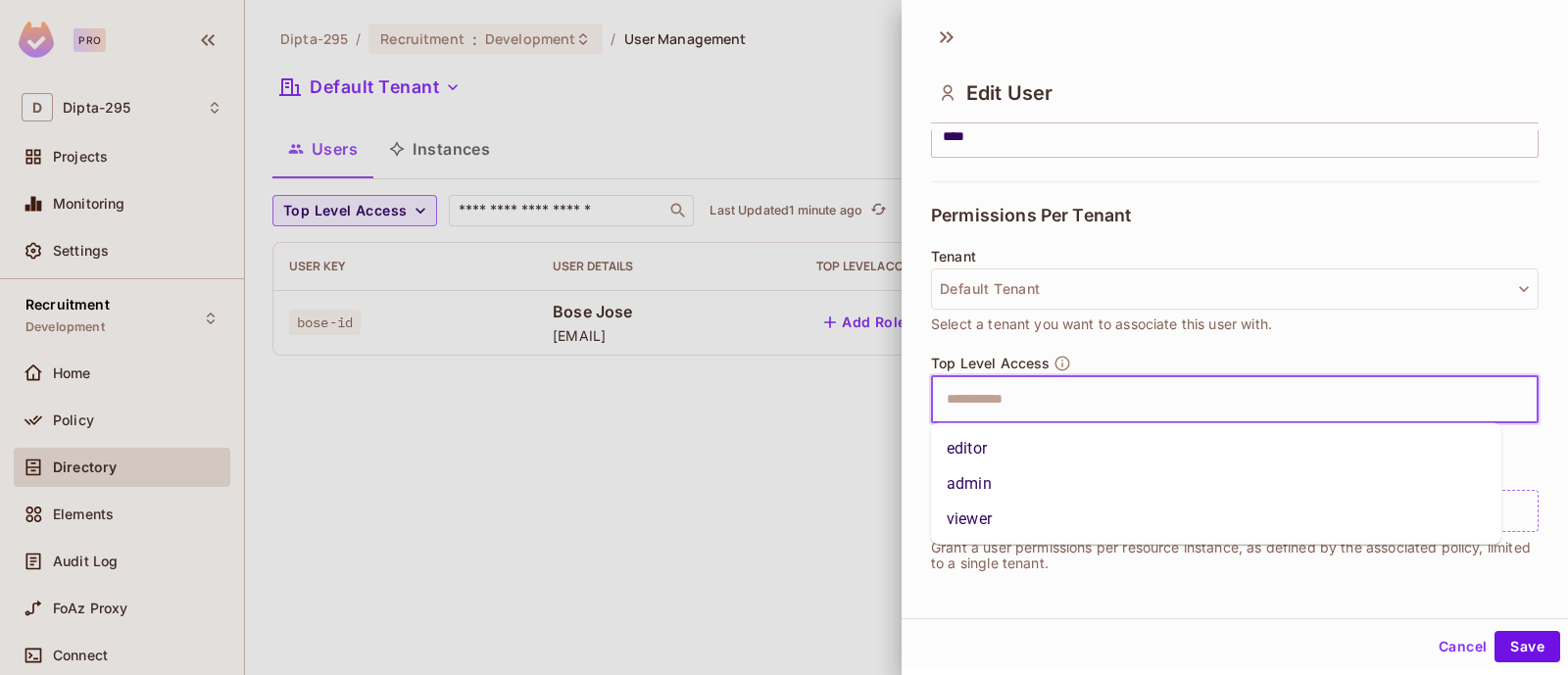 click at bounding box center (1217, 400) 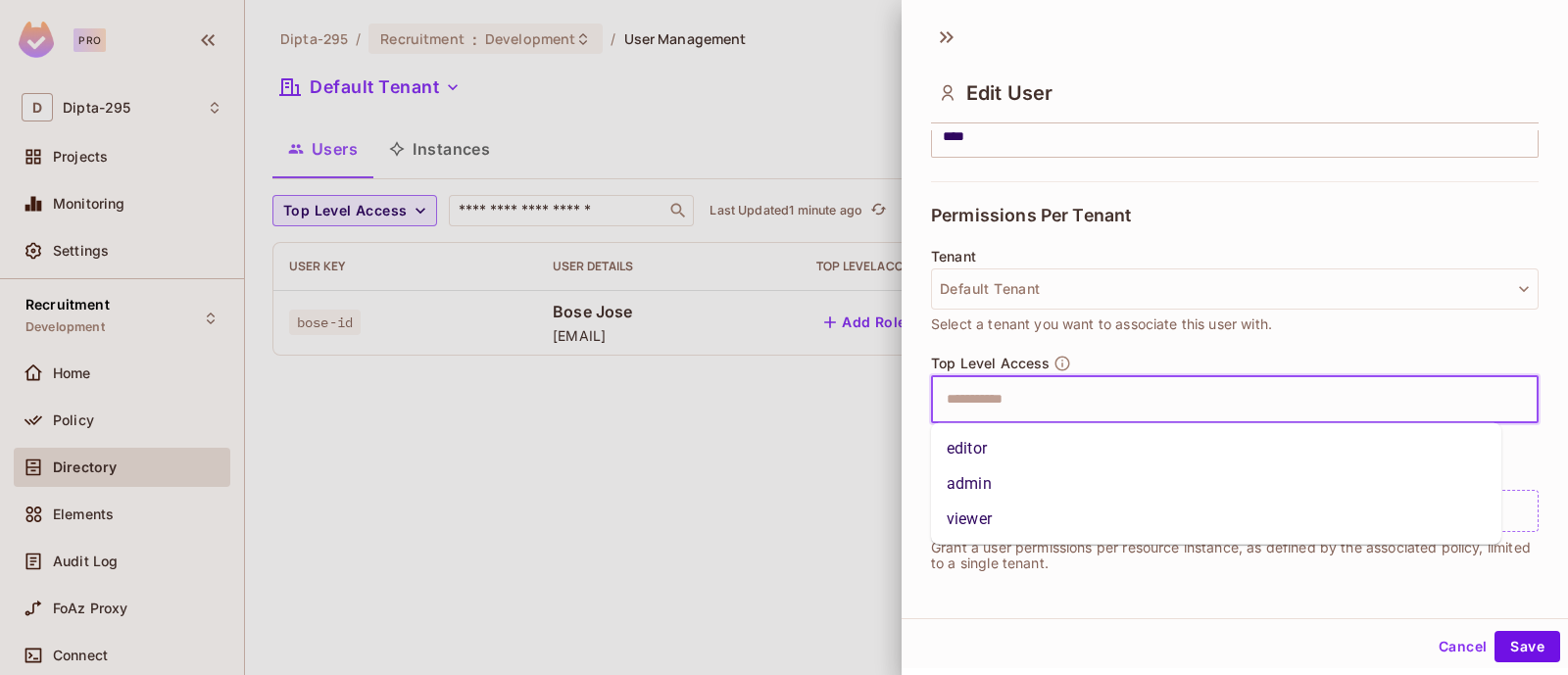 click on "admin" at bounding box center [1216, 484] 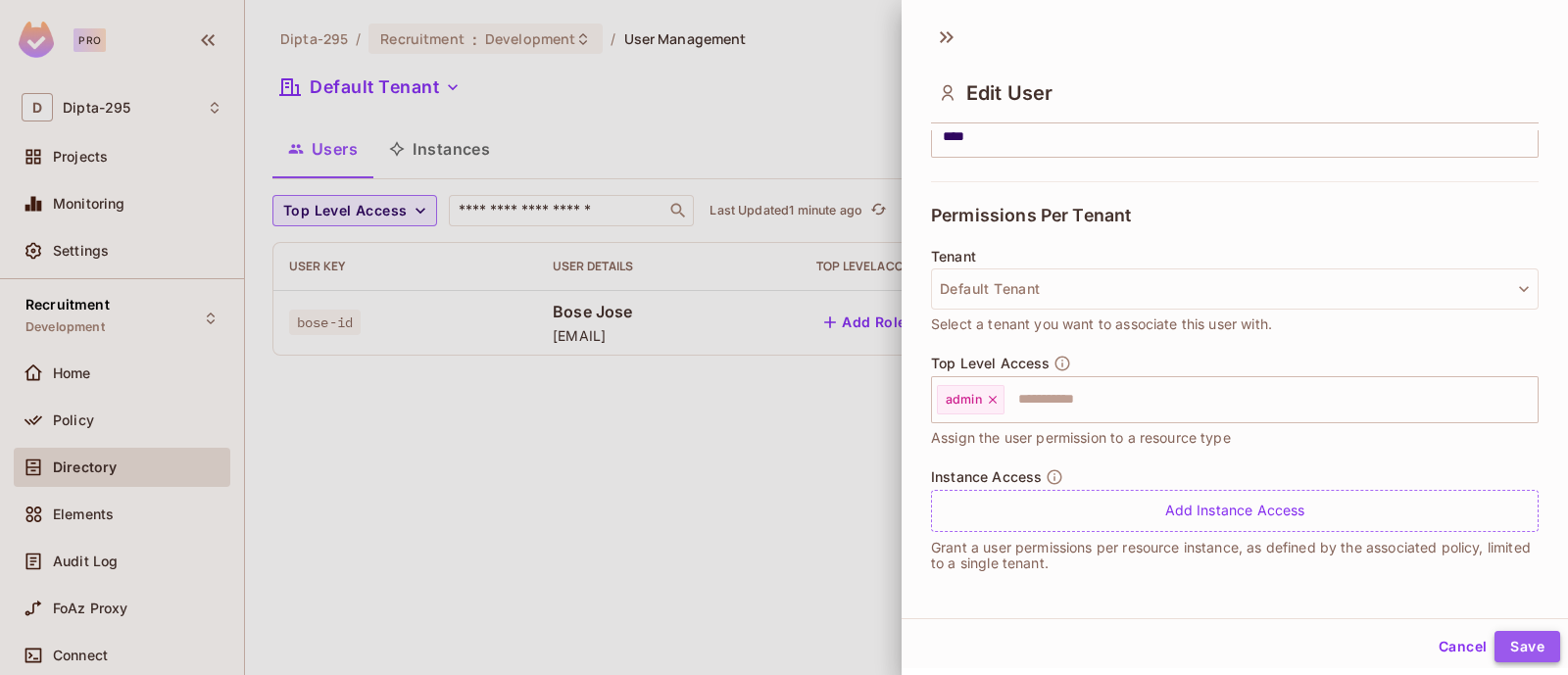 click on "Save" at bounding box center [1527, 647] 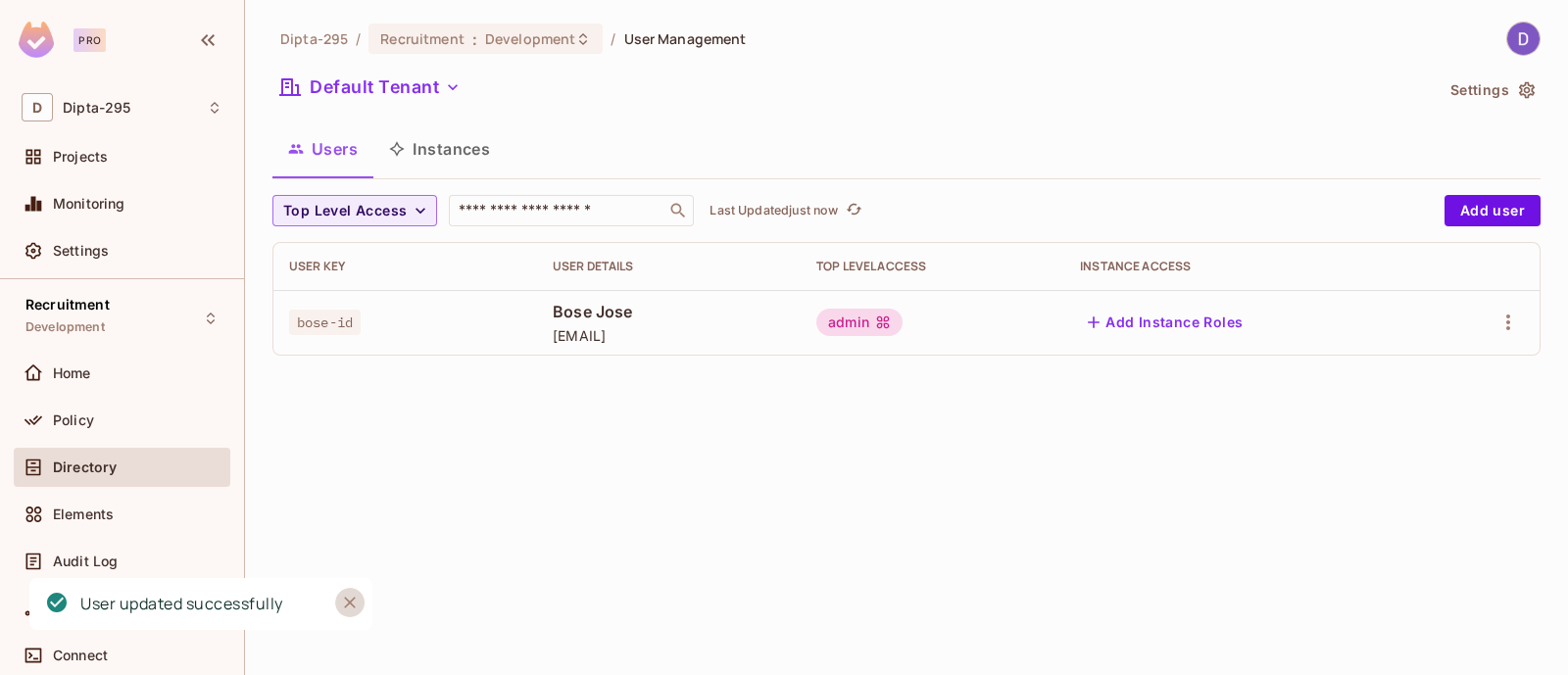 click 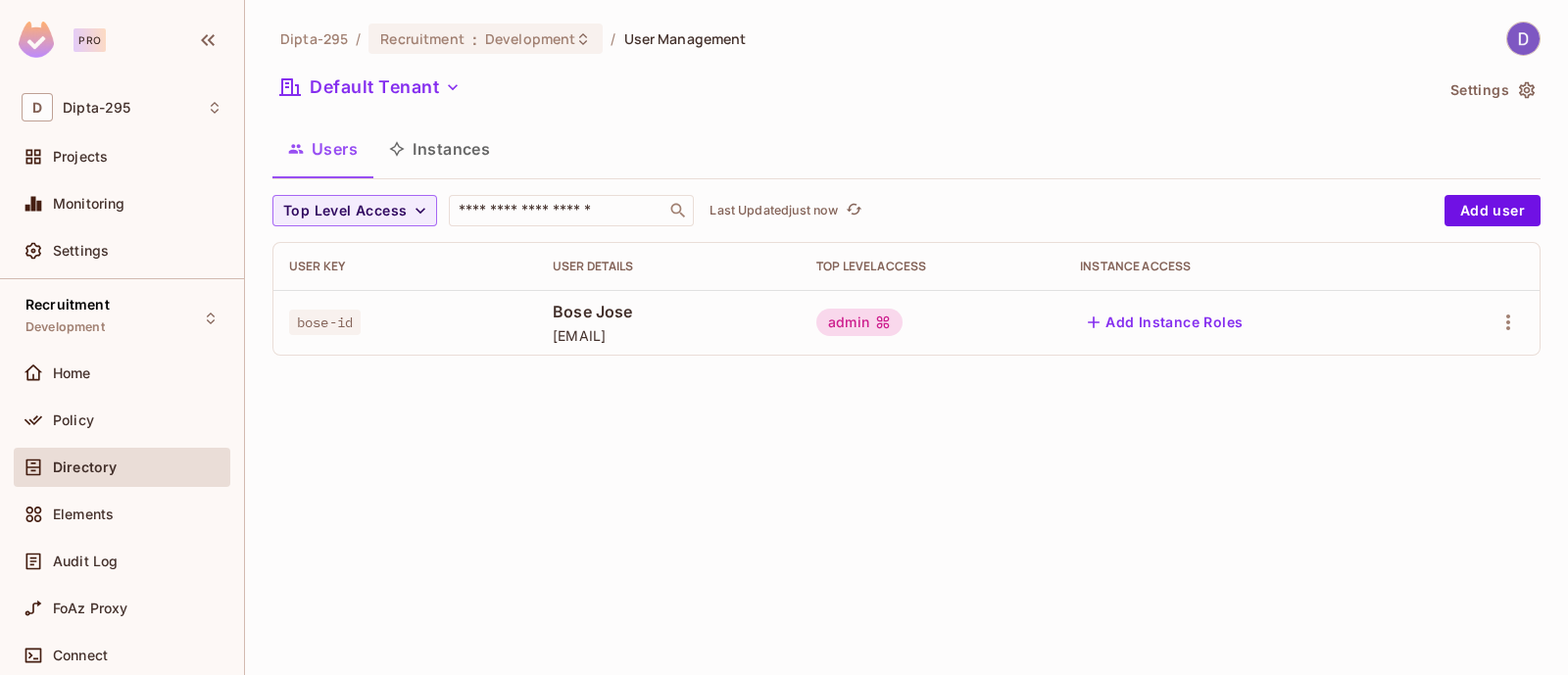 click 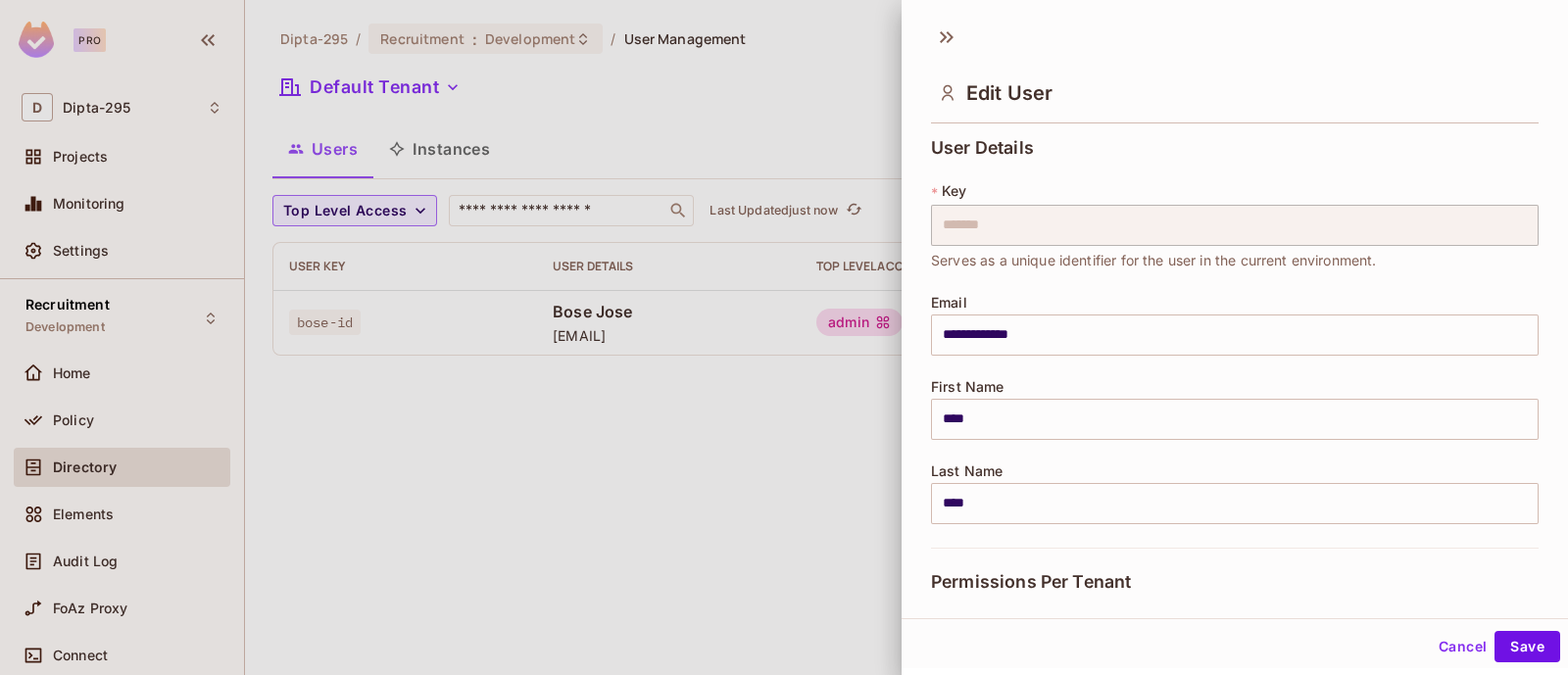 click at bounding box center (784, 337) 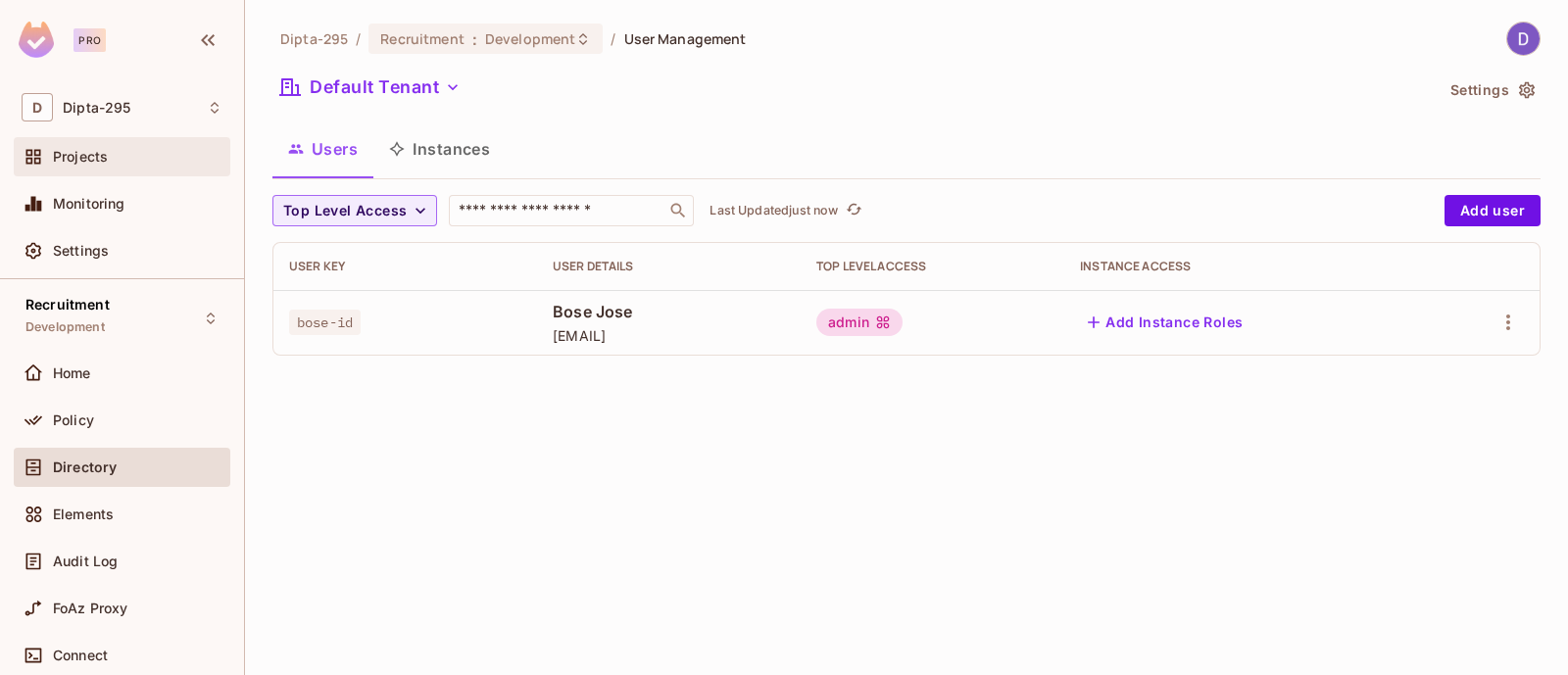 click on "Projects" at bounding box center [137, 157] 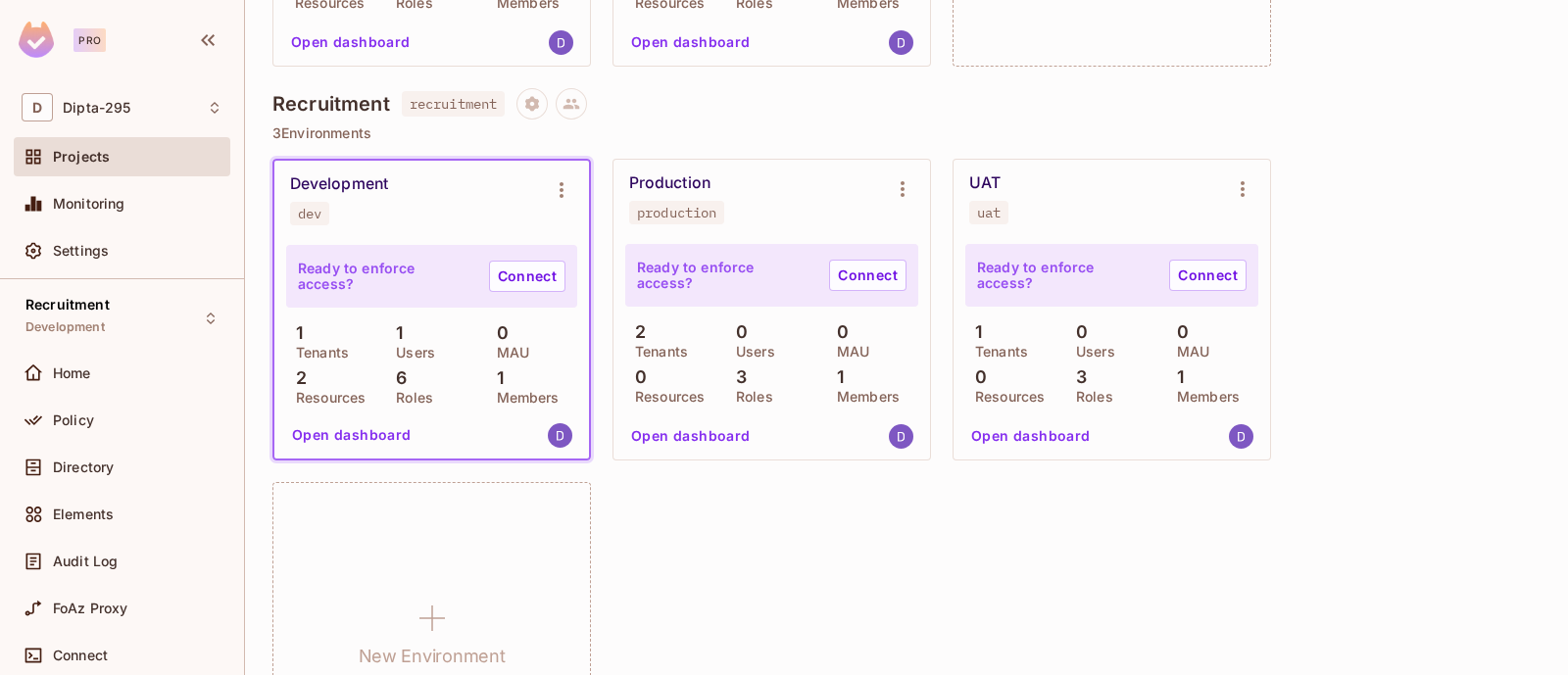 scroll, scrollTop: 510, scrollLeft: 0, axis: vertical 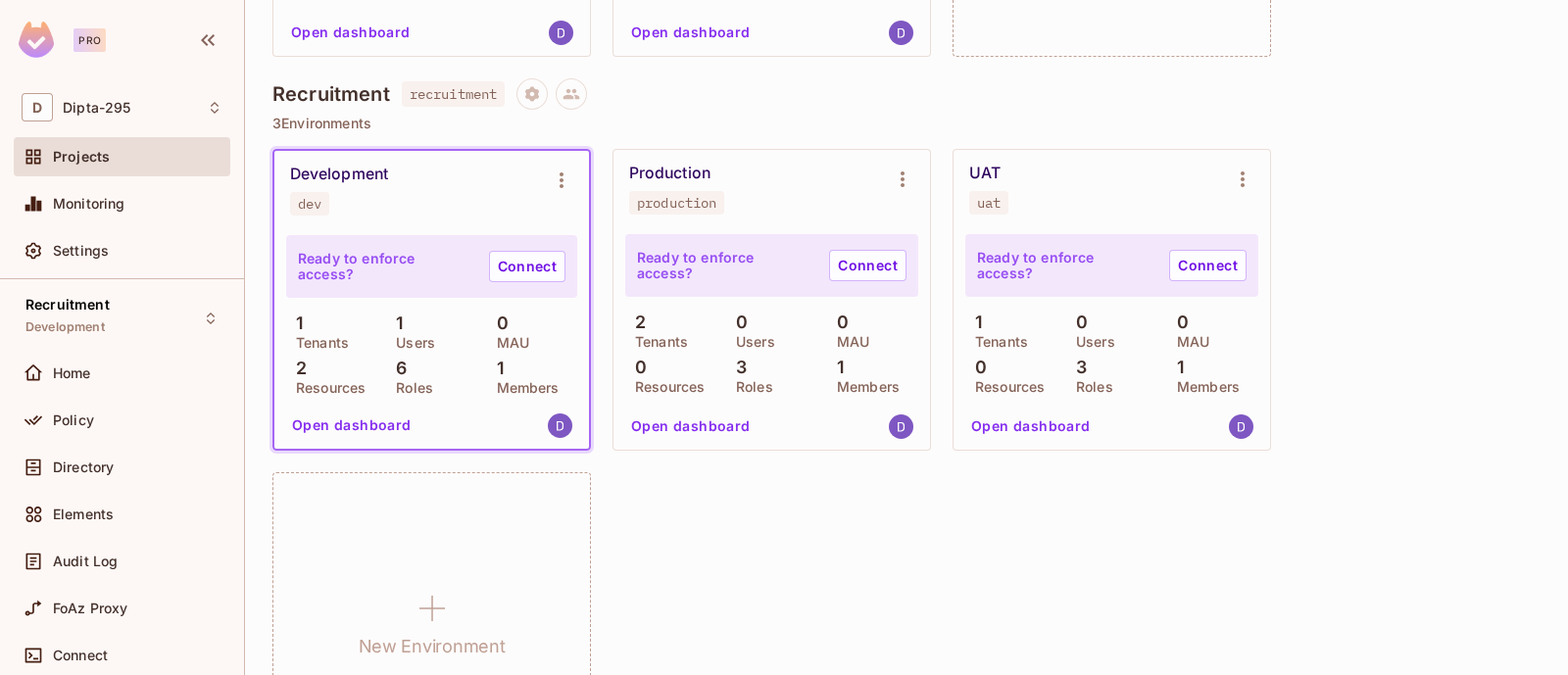 click on "1 Tenants 1 Users 0 MAU 2 Resources 6 Roles 1 Members" at bounding box center (431, 354) 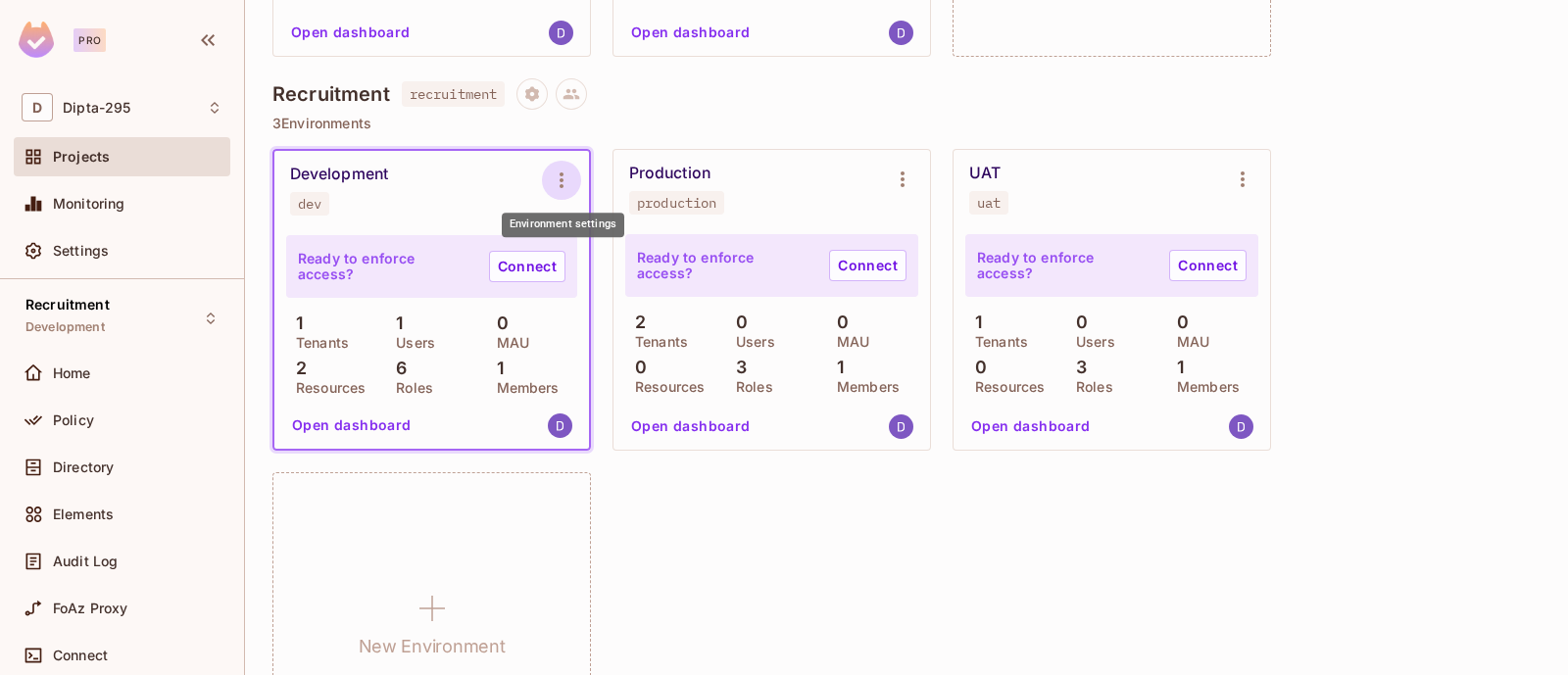 click 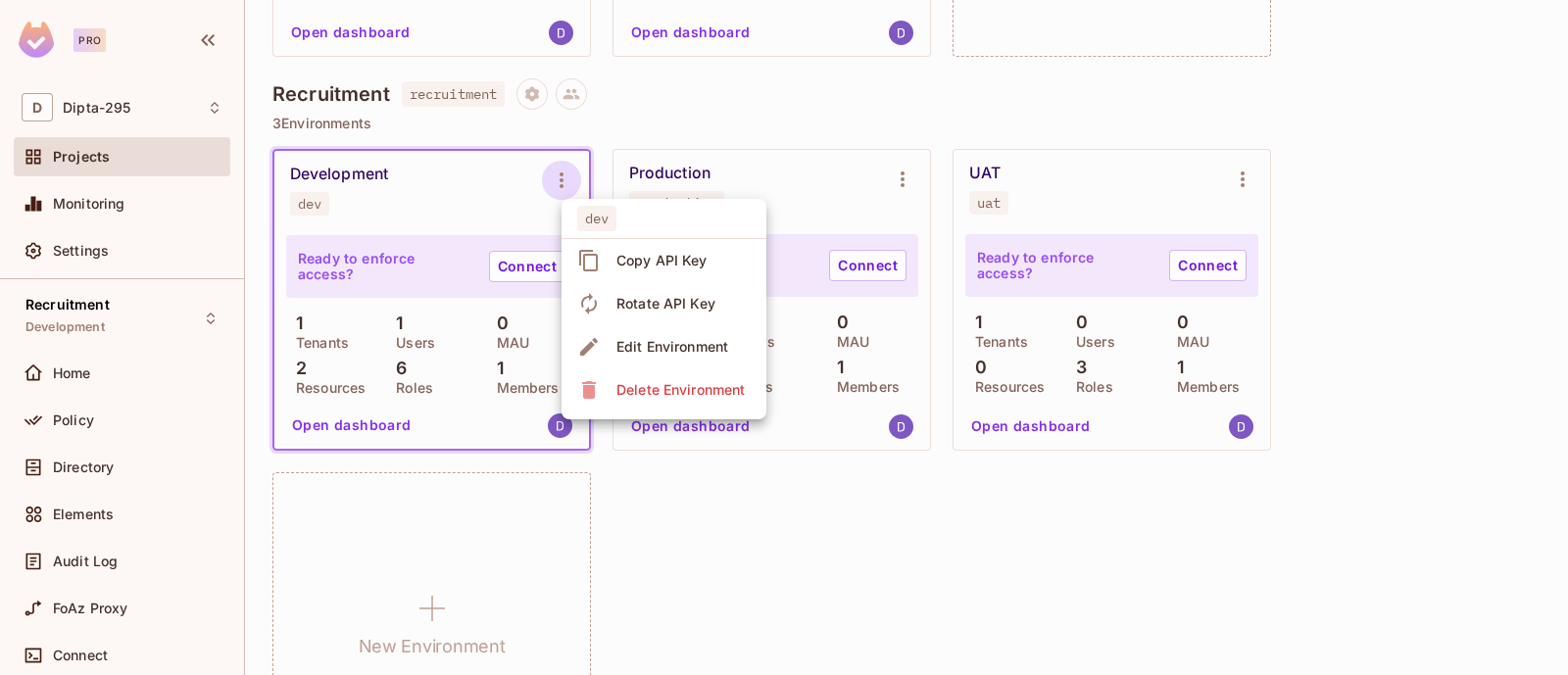 click at bounding box center [784, 337] 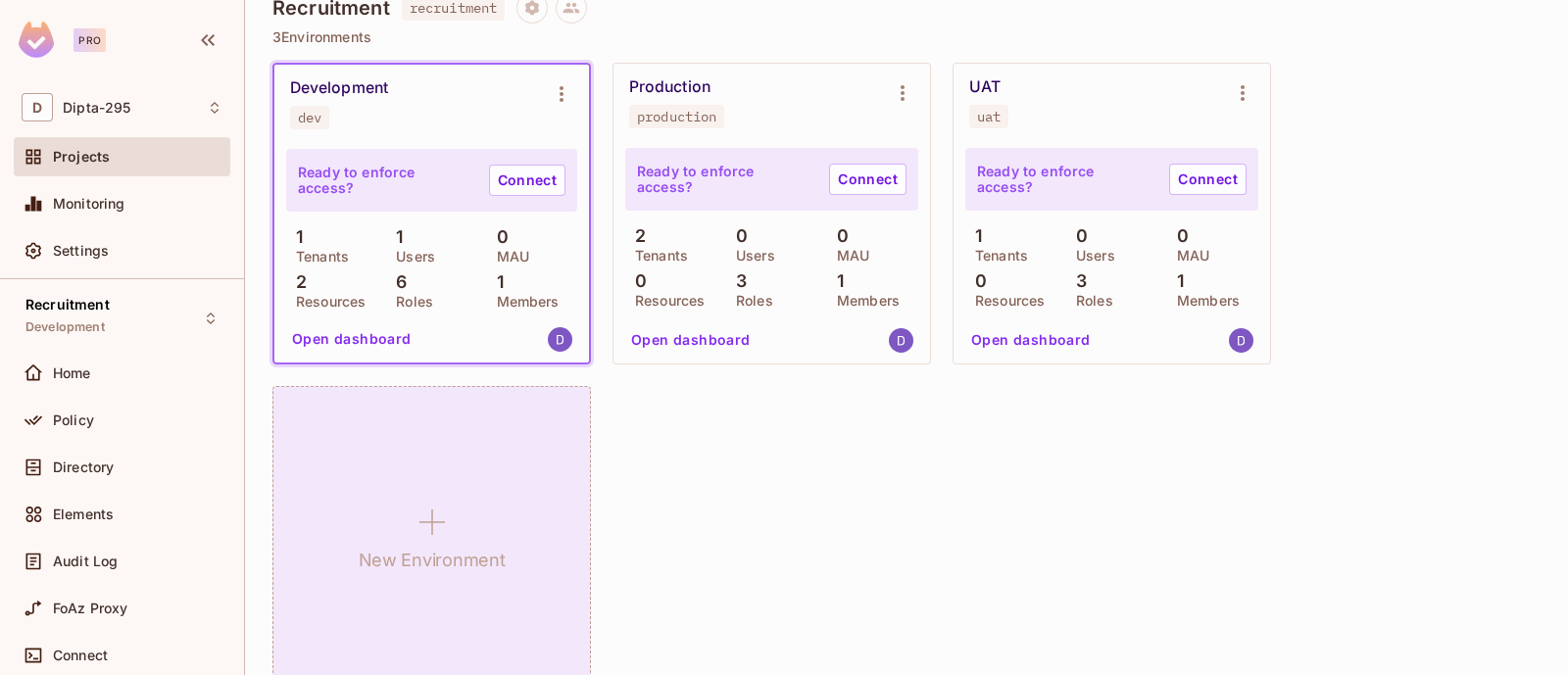 scroll, scrollTop: 598, scrollLeft: 0, axis: vertical 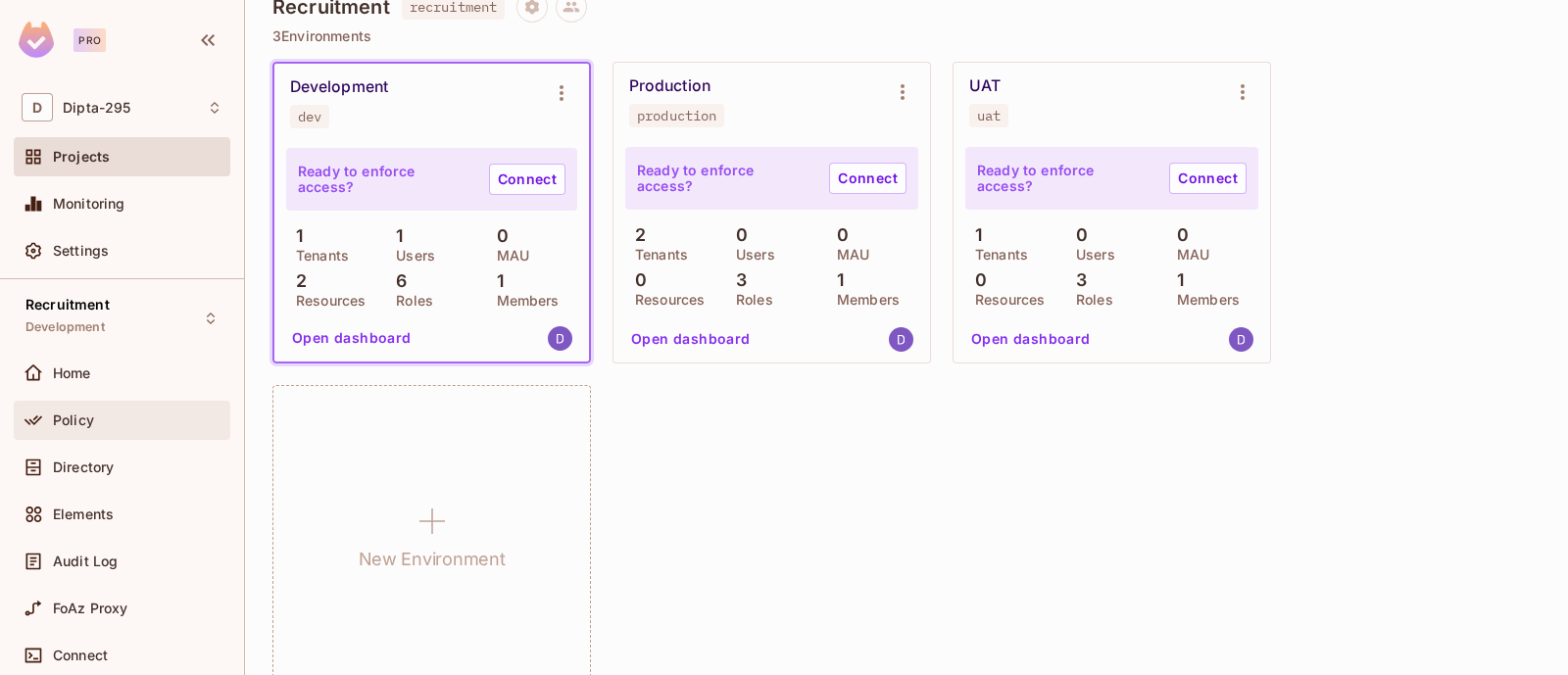 click on "Policy" at bounding box center (122, 420) 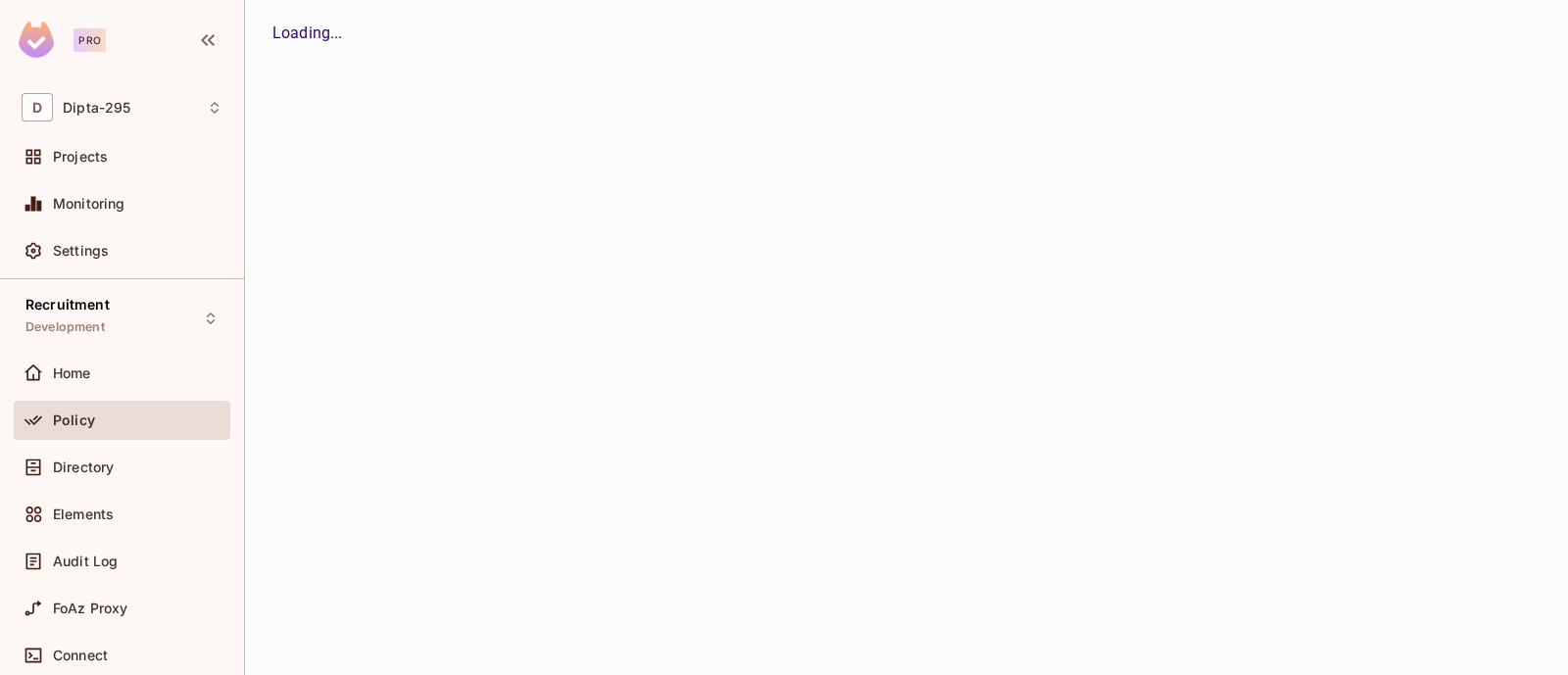 scroll, scrollTop: 0, scrollLeft: 0, axis: both 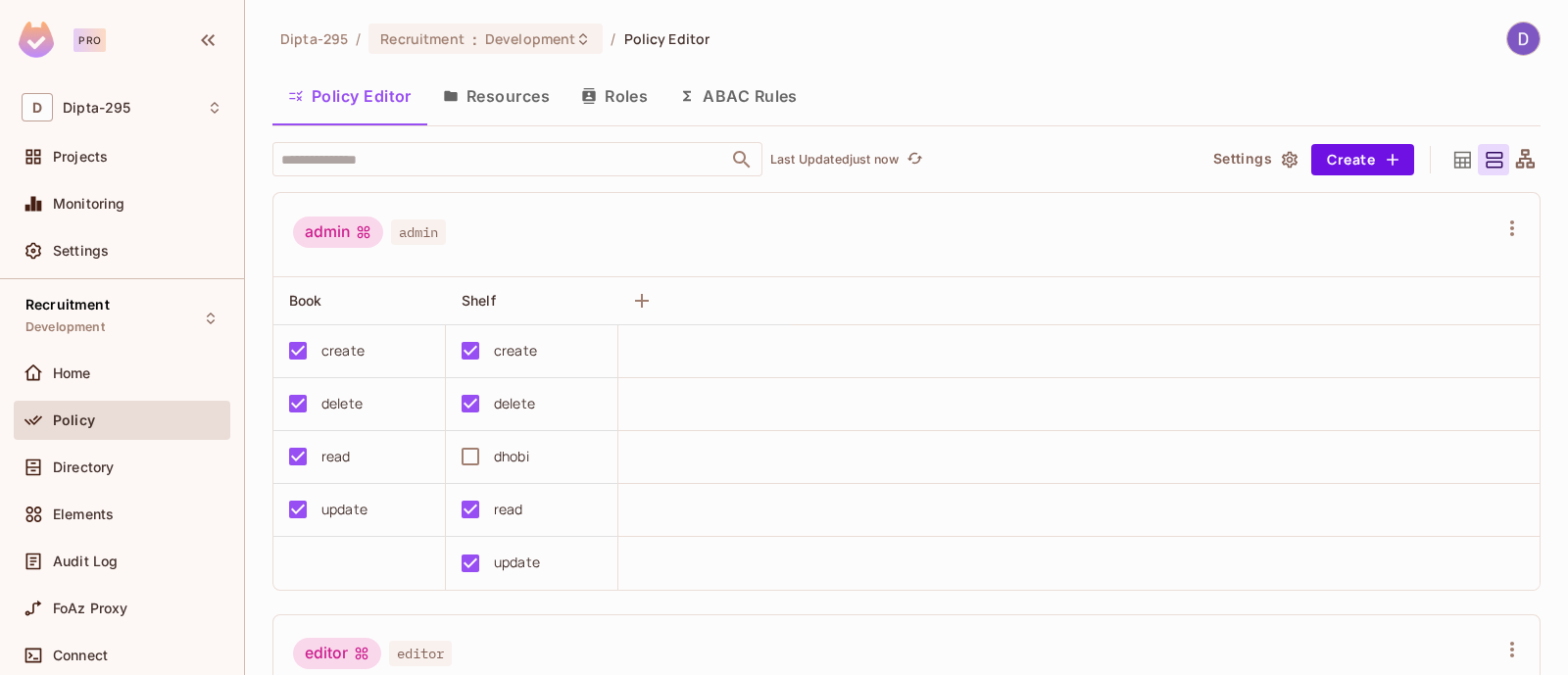 click on "admin" at bounding box center (338, 232) 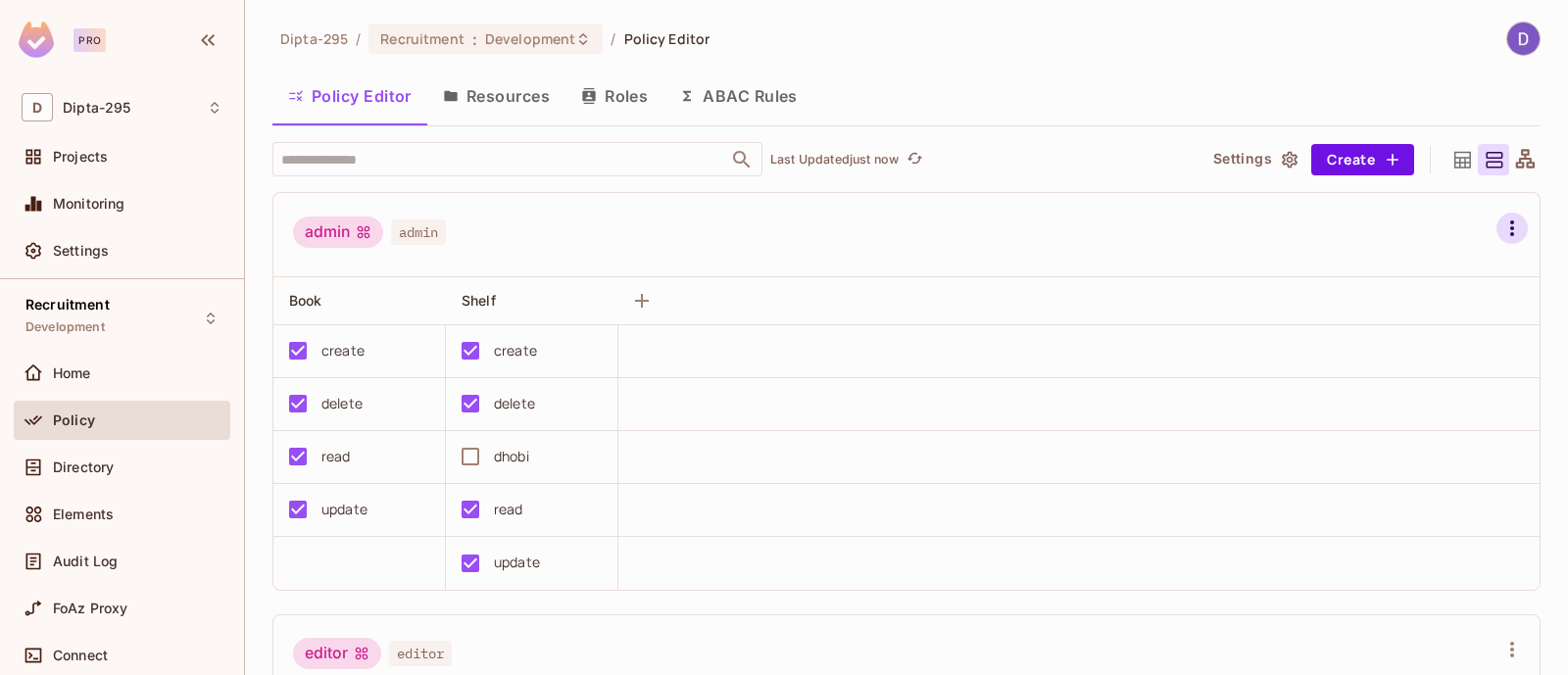 click 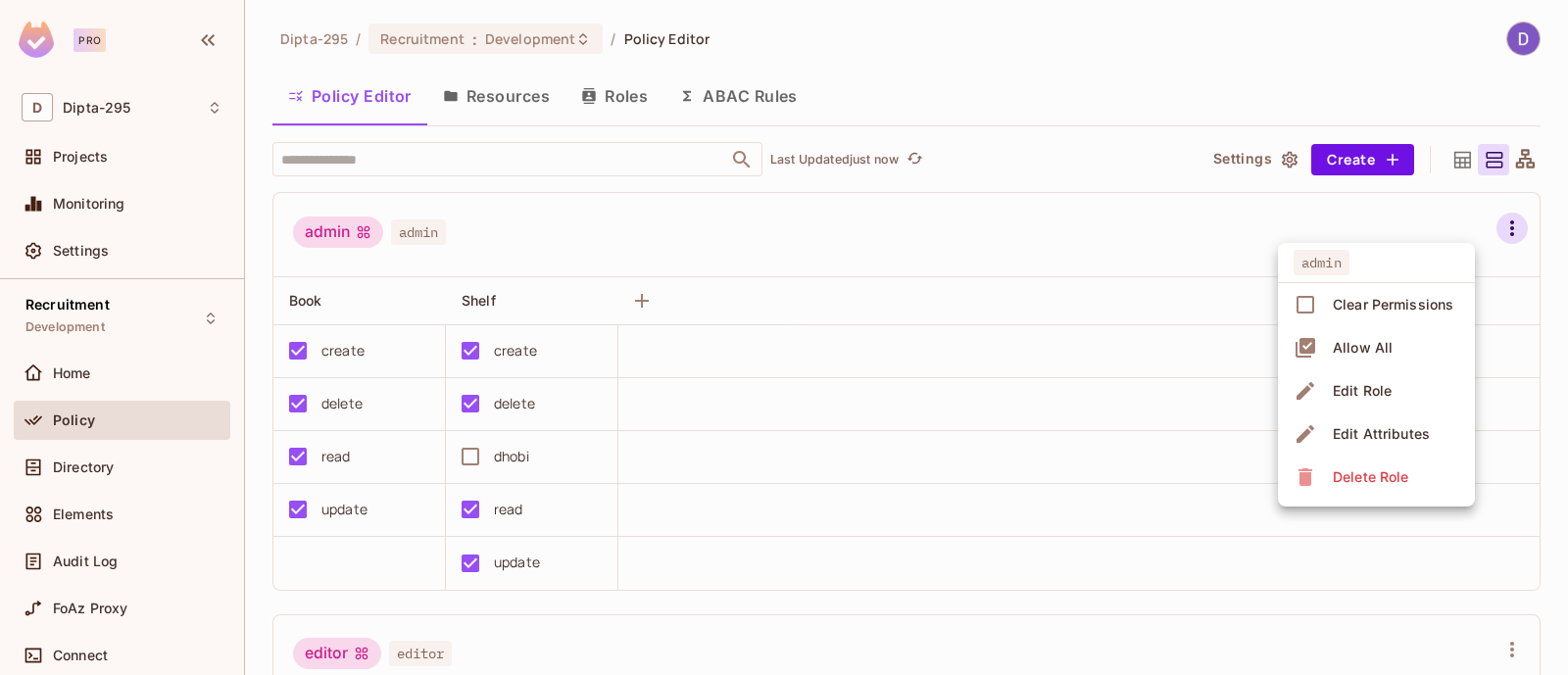 click on "Edit Role" at bounding box center (1362, 391) 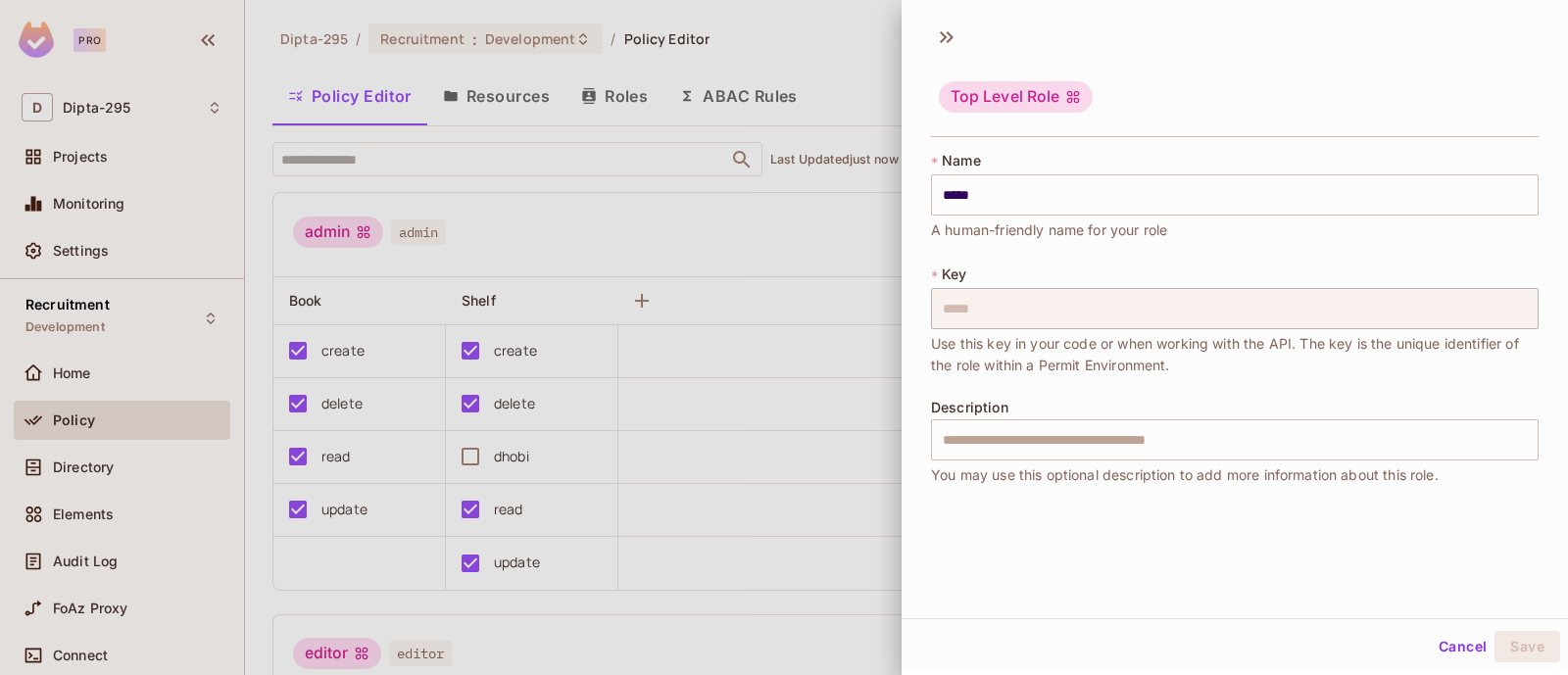 scroll, scrollTop: 3, scrollLeft: 0, axis: vertical 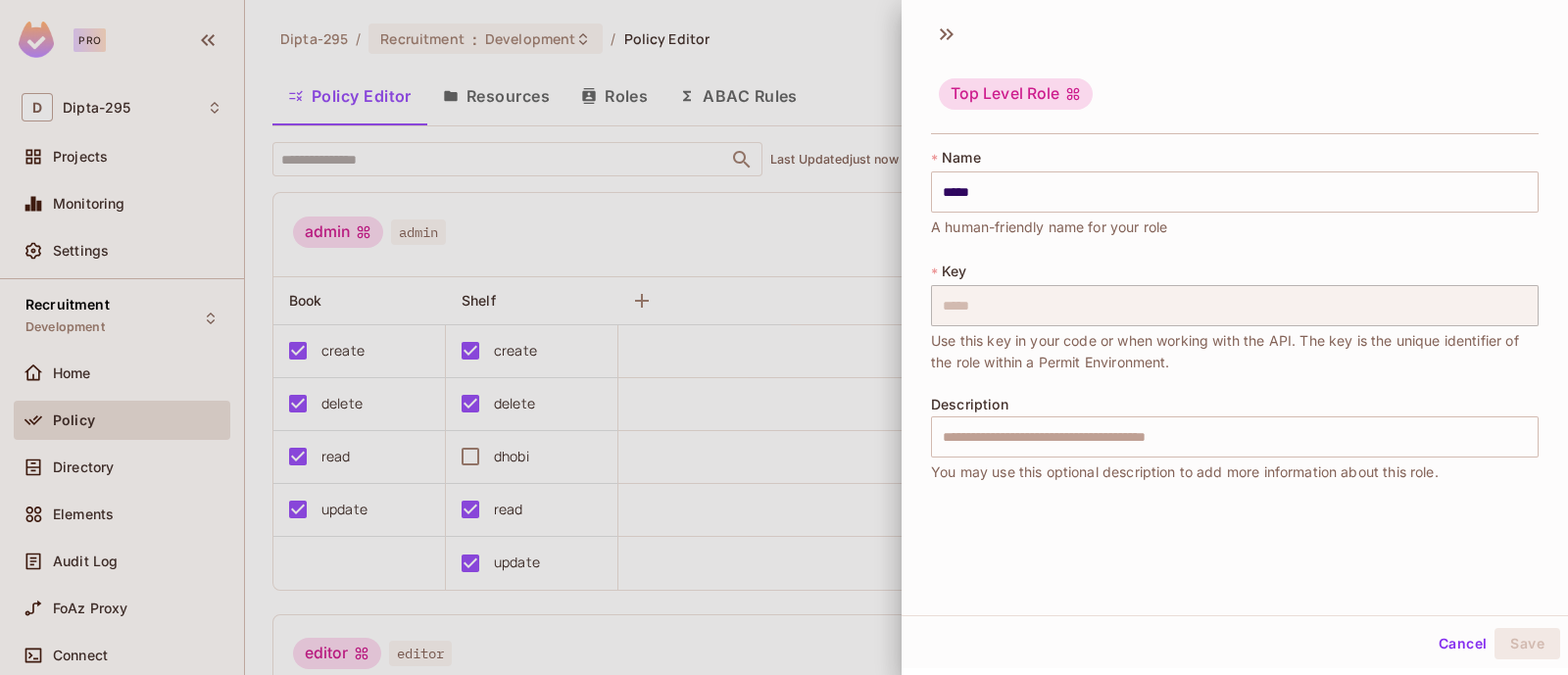 click 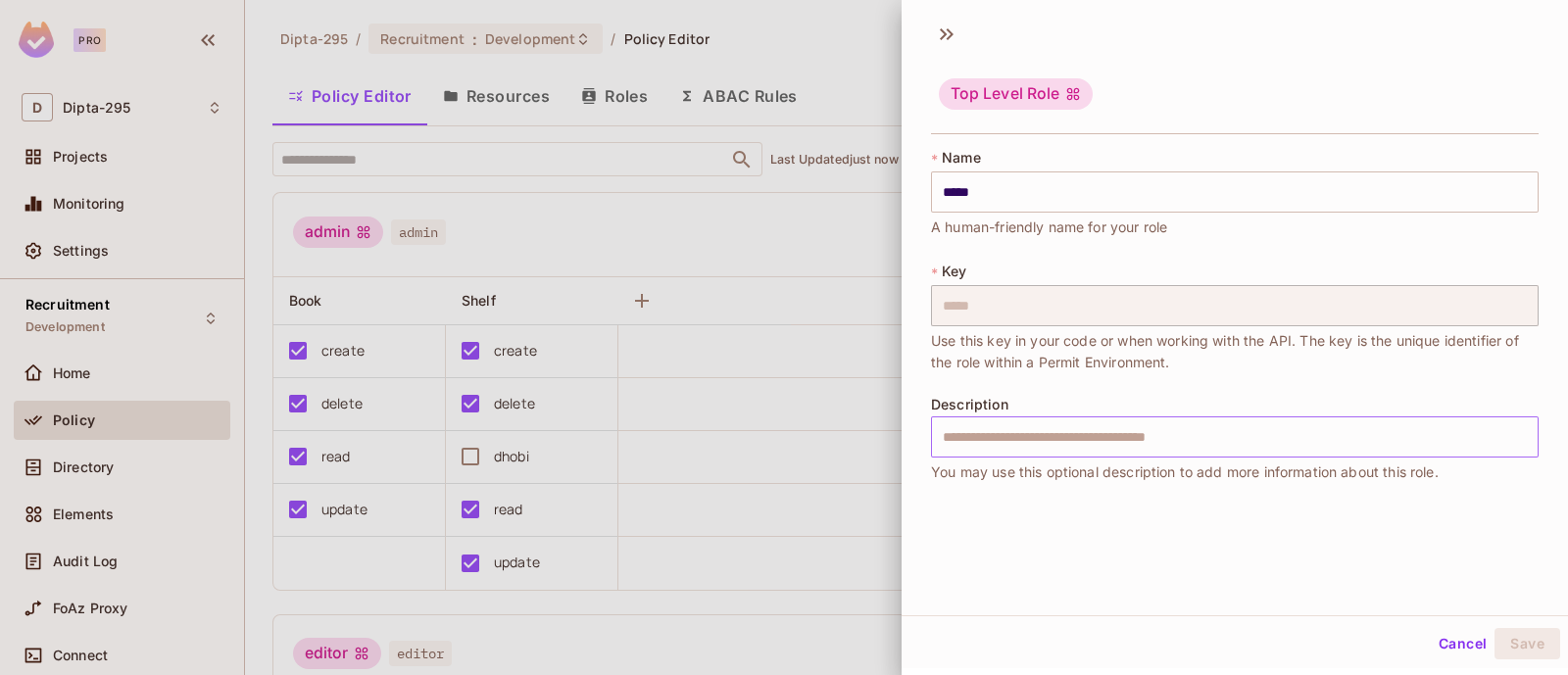 click at bounding box center [1235, 437] 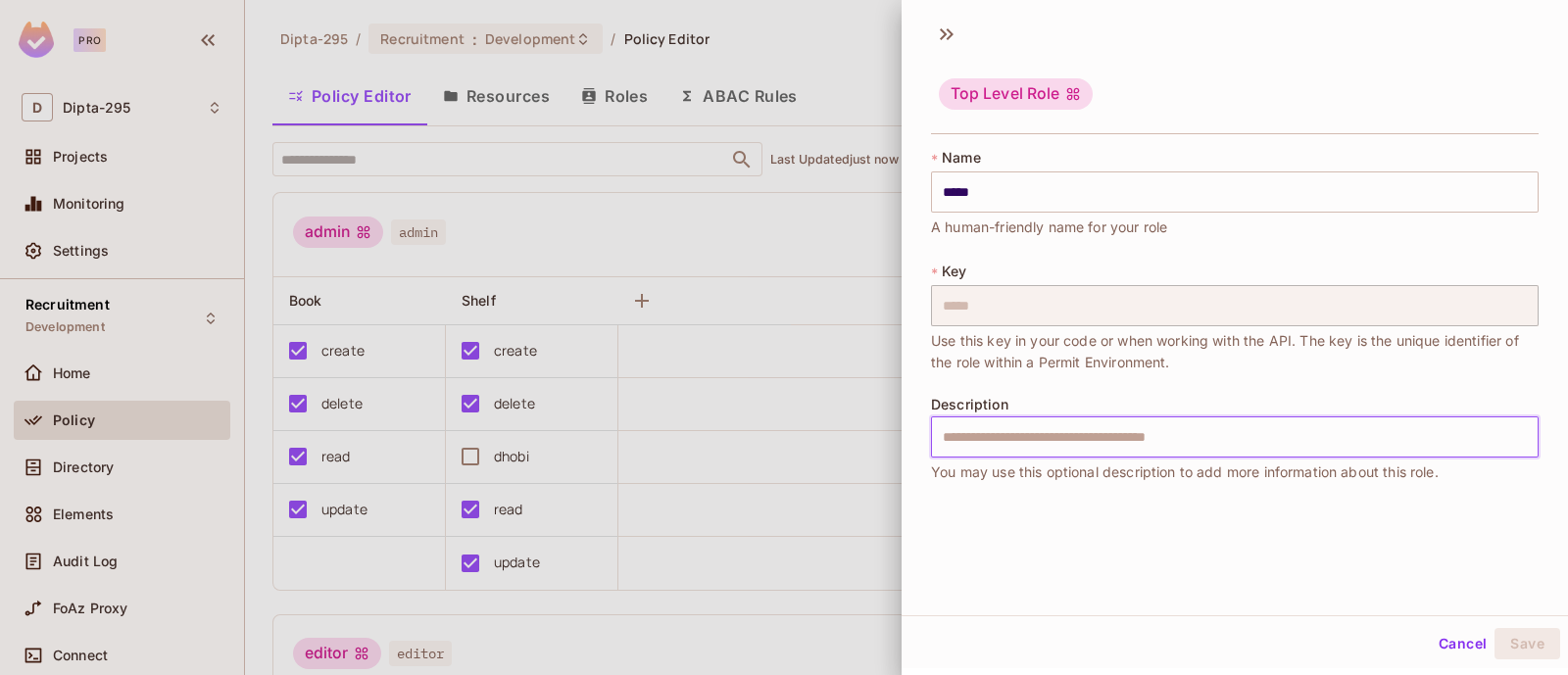 click on "Top Level Role * Name ***** ​ A human-friendly name for your role * Key ***** ​ Use this key in your code or when working with the API. The key is the unique identifier of the role within a Permit Environment. Description ​ You may use this optional description to add more information about this role." at bounding box center [1235, 313] 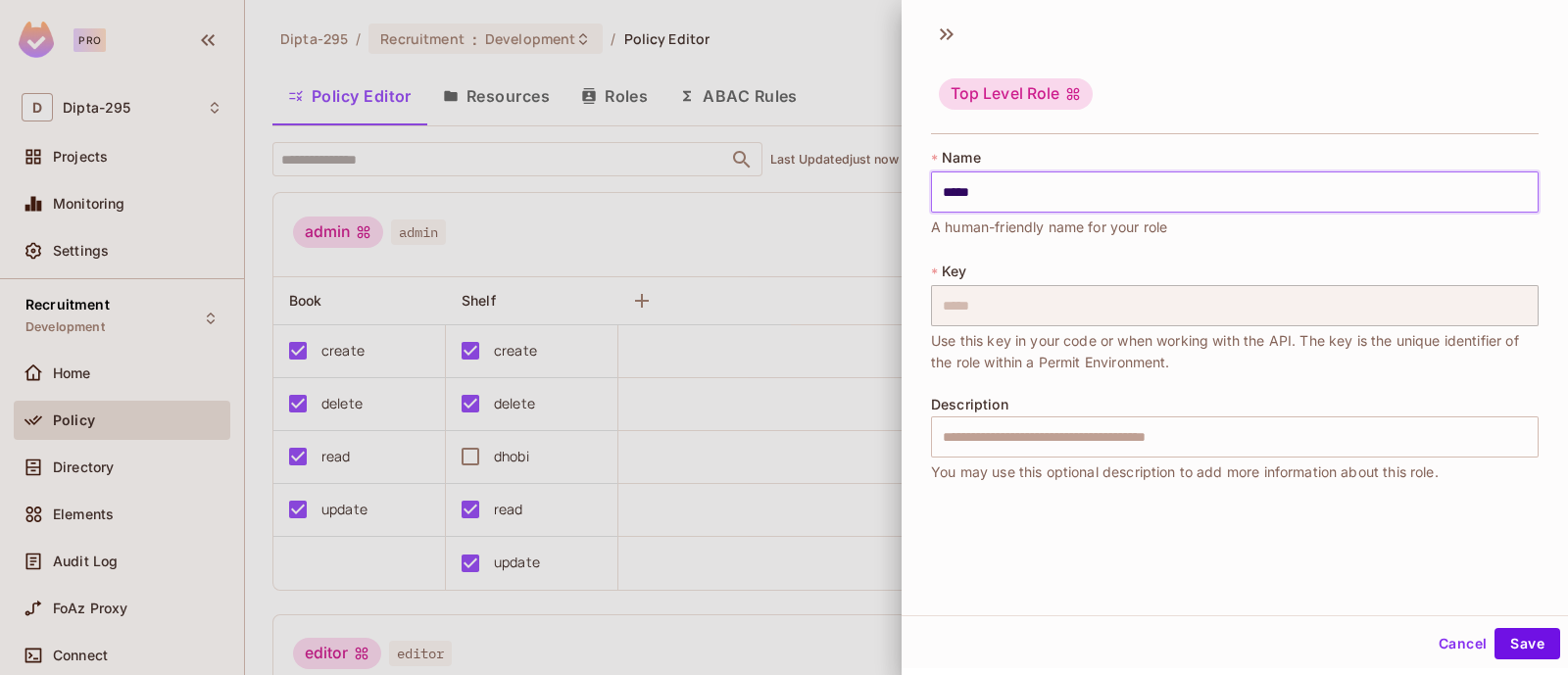 click on "*****" at bounding box center [1235, 192] 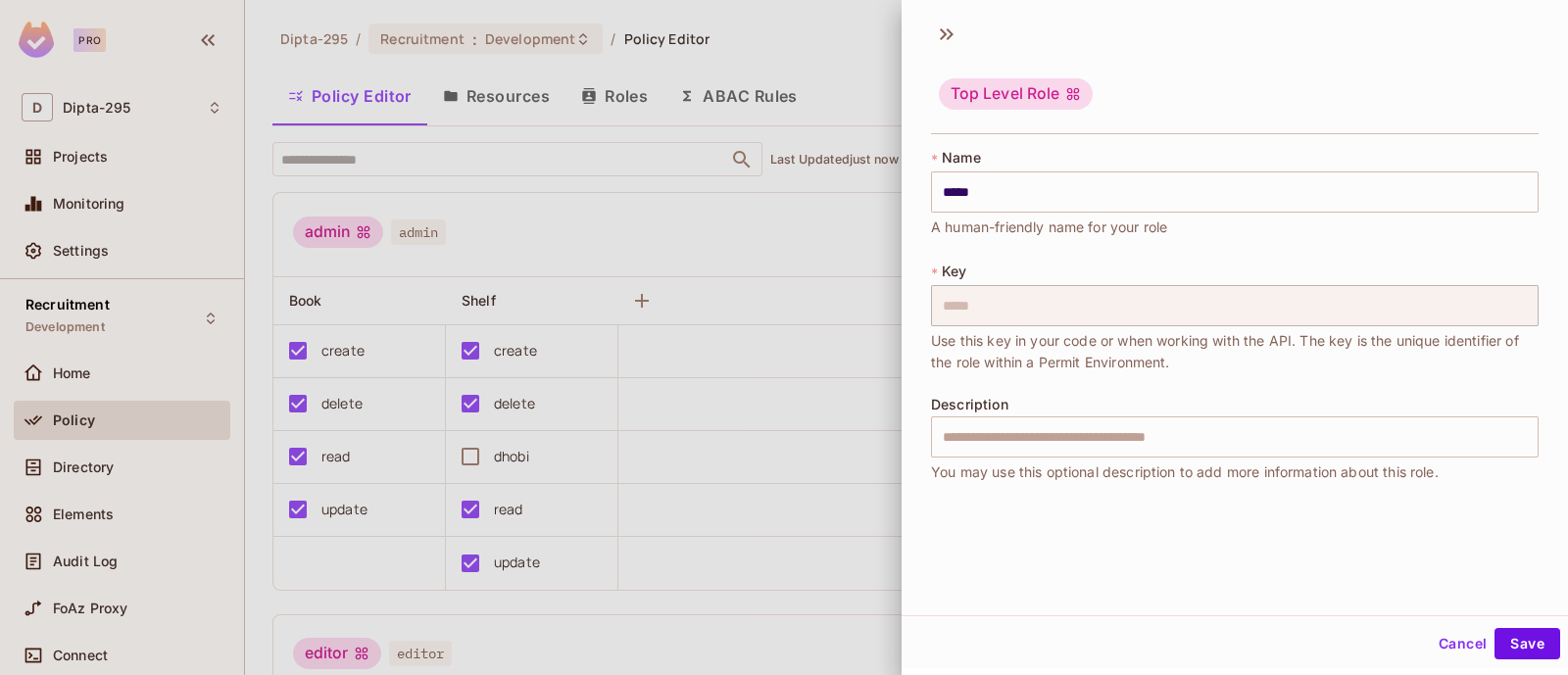 click at bounding box center (784, 337) 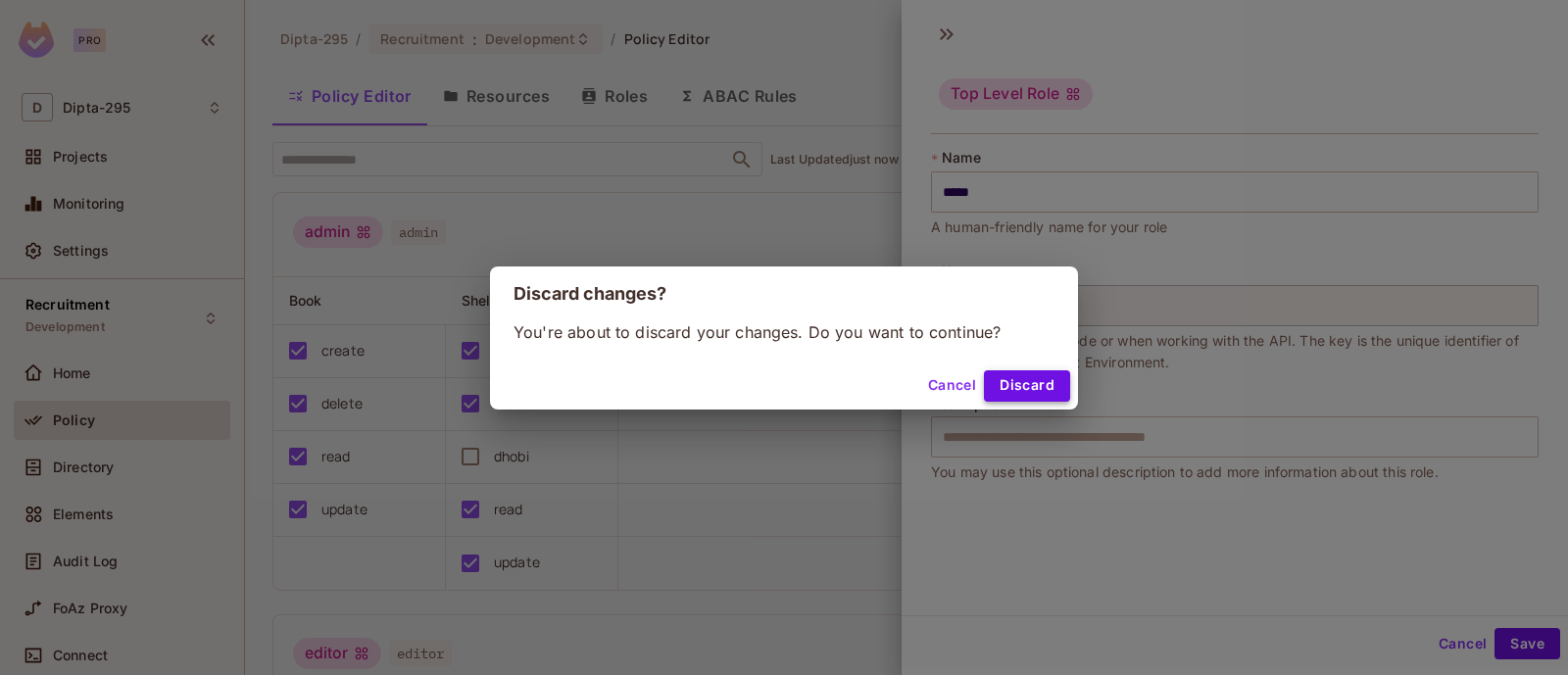click on "Discard" at bounding box center (1027, 386) 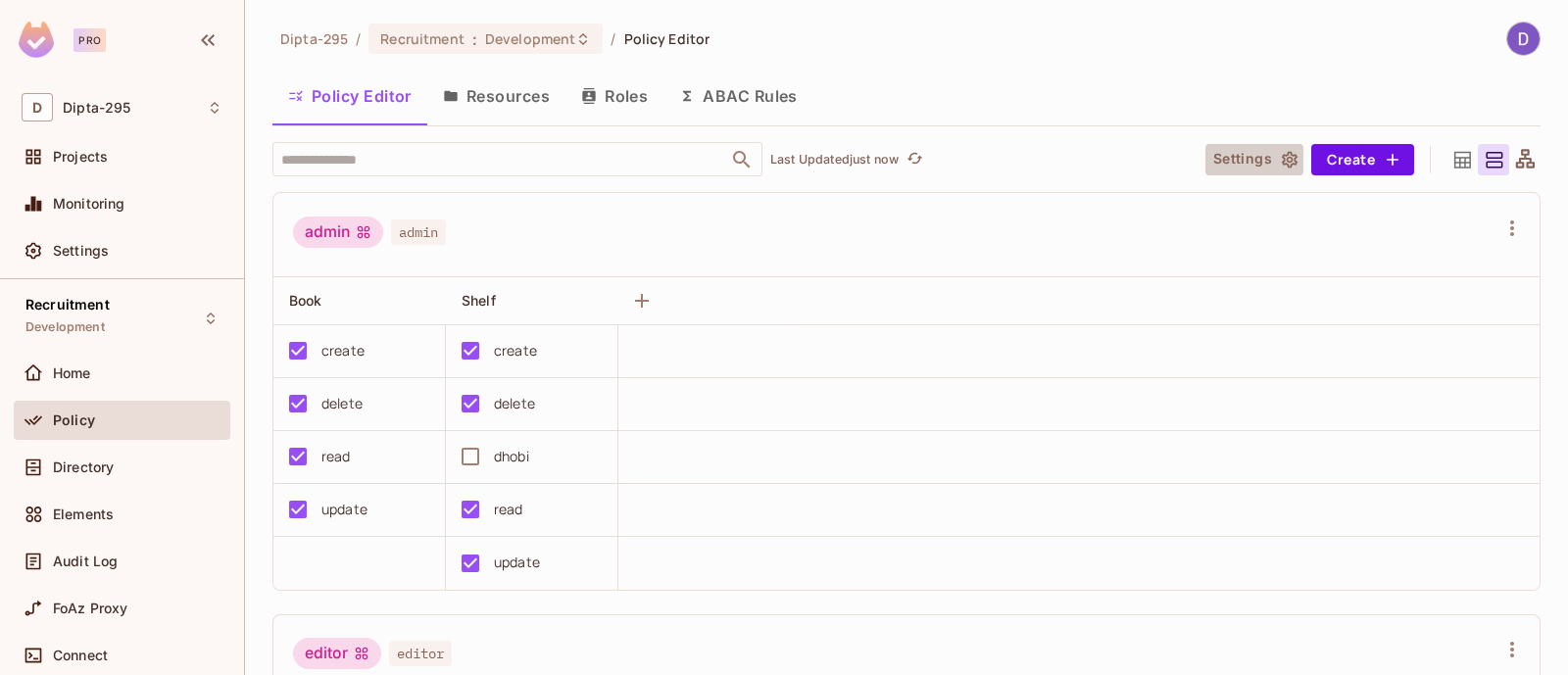 click 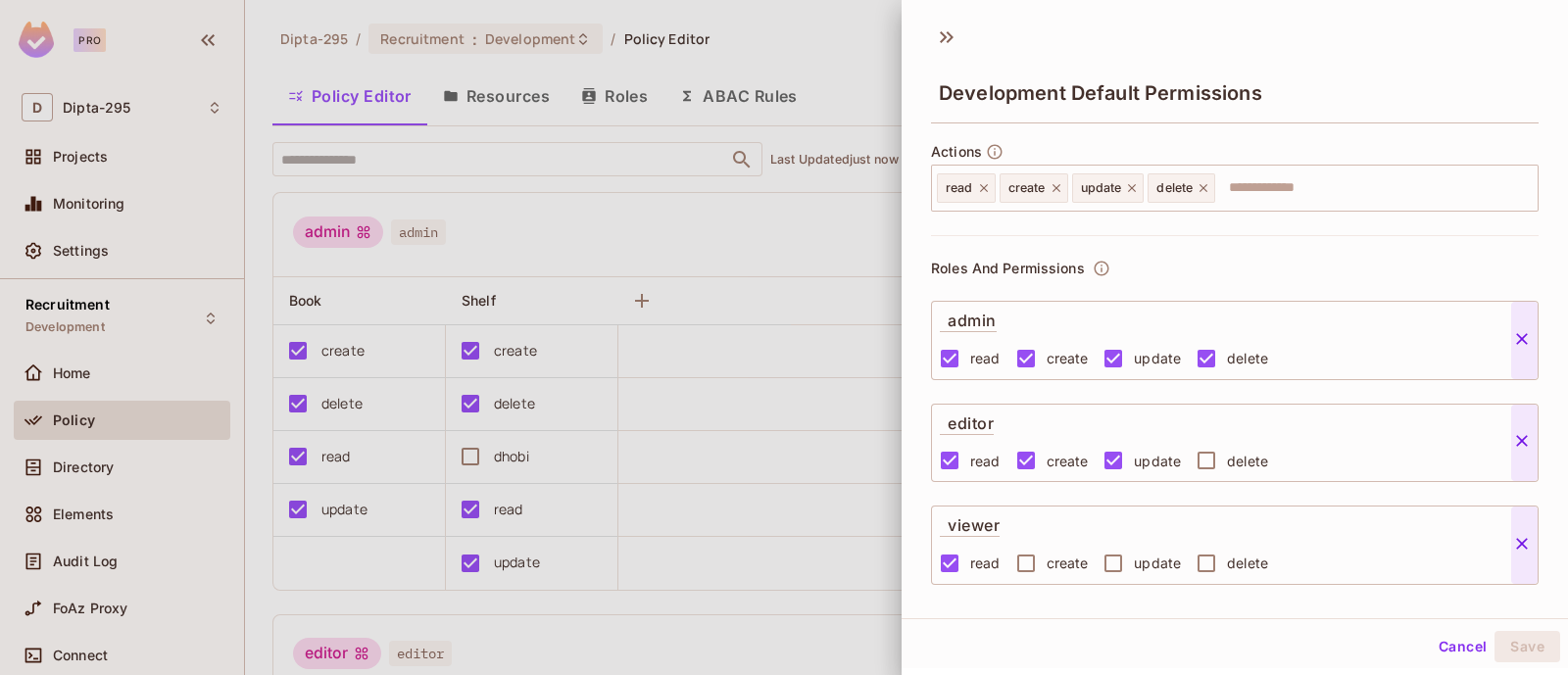 scroll, scrollTop: 210, scrollLeft: 0, axis: vertical 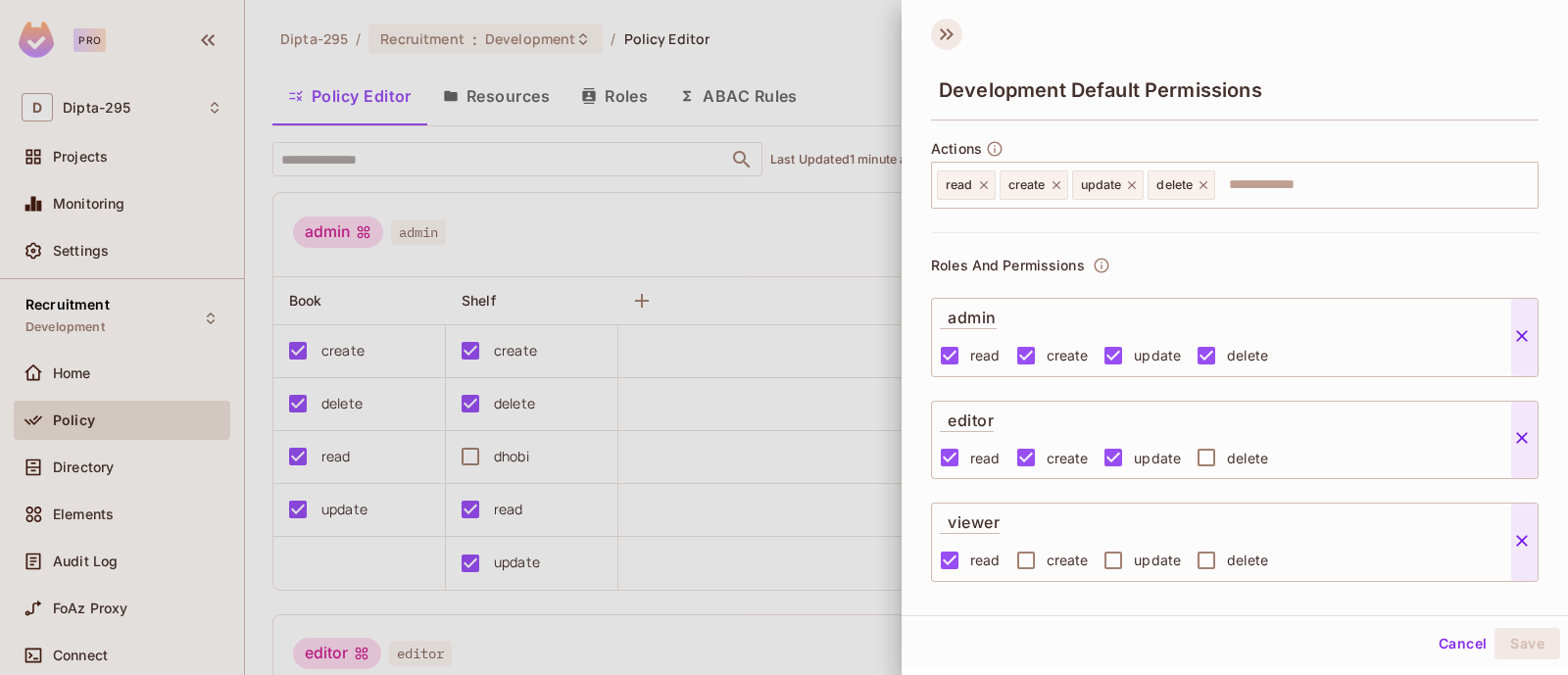 click 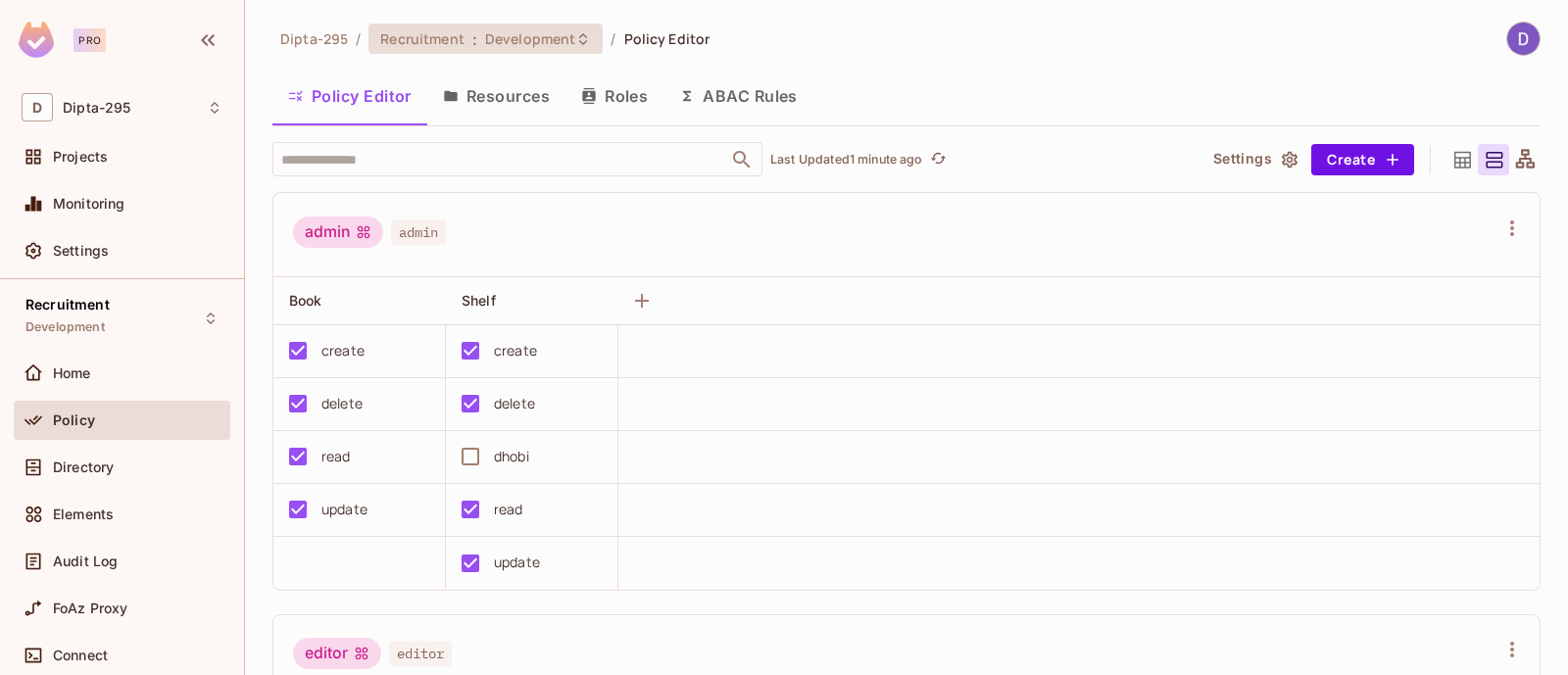 click on "Recruitment : Development" at bounding box center [485, 38] 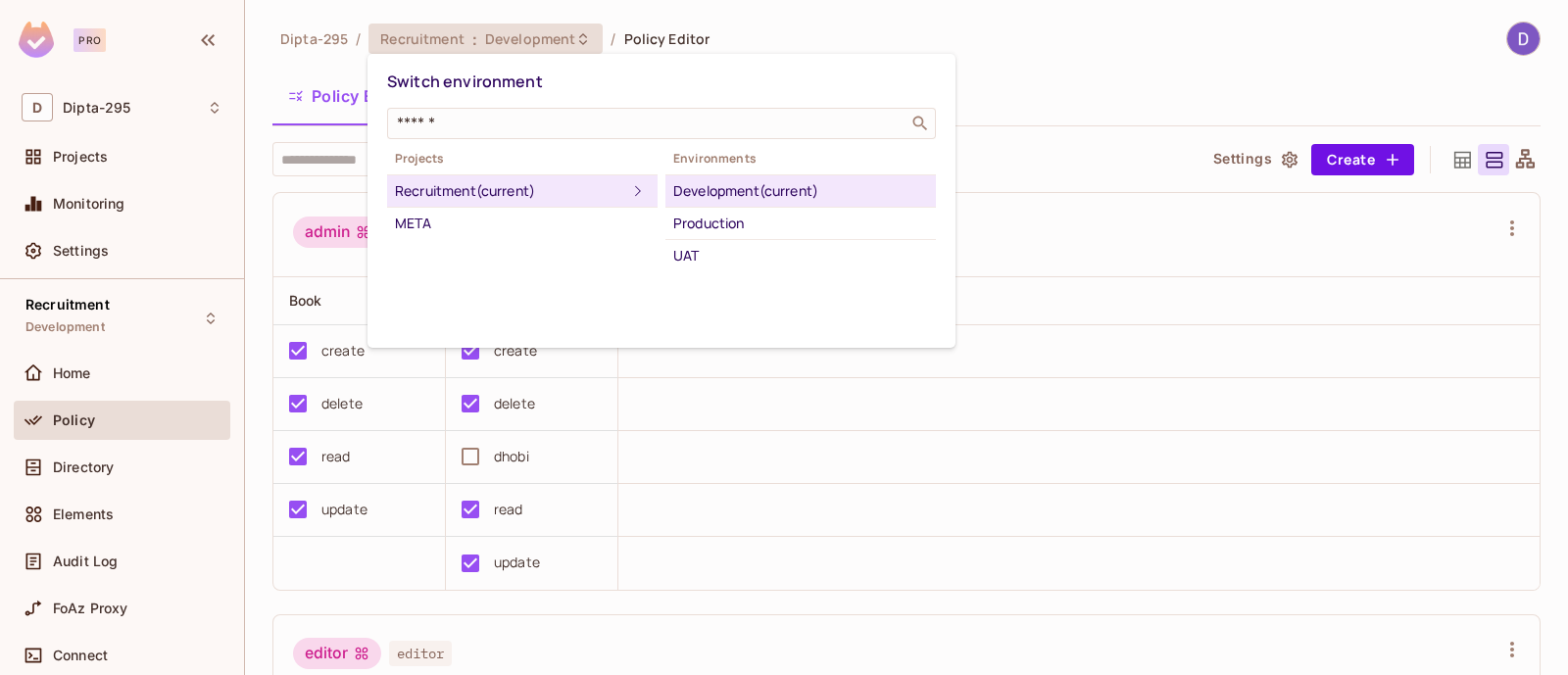 click at bounding box center [784, 337] 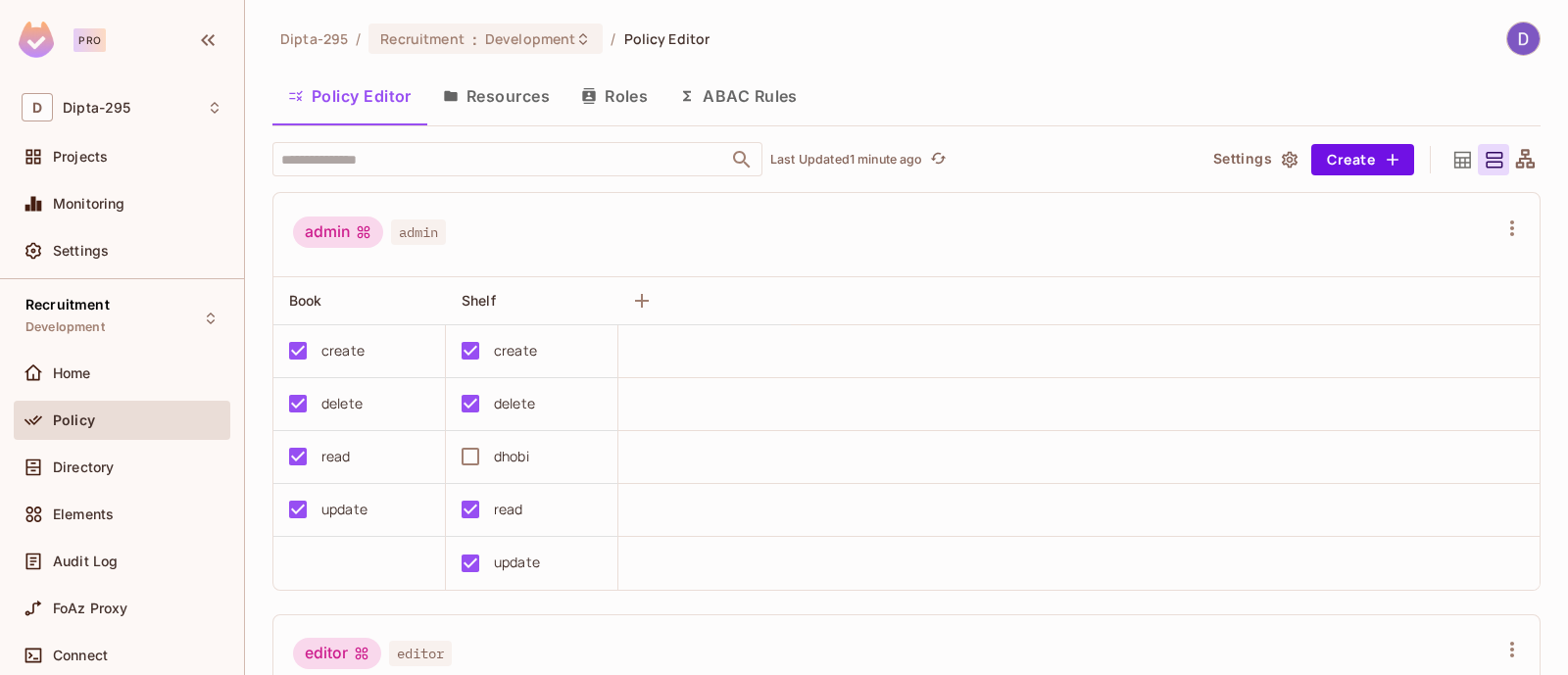 click on "Switch environment ​ Projects Recruitment  (current) META Environments Development  (current) Production UAT" at bounding box center [784, 337] 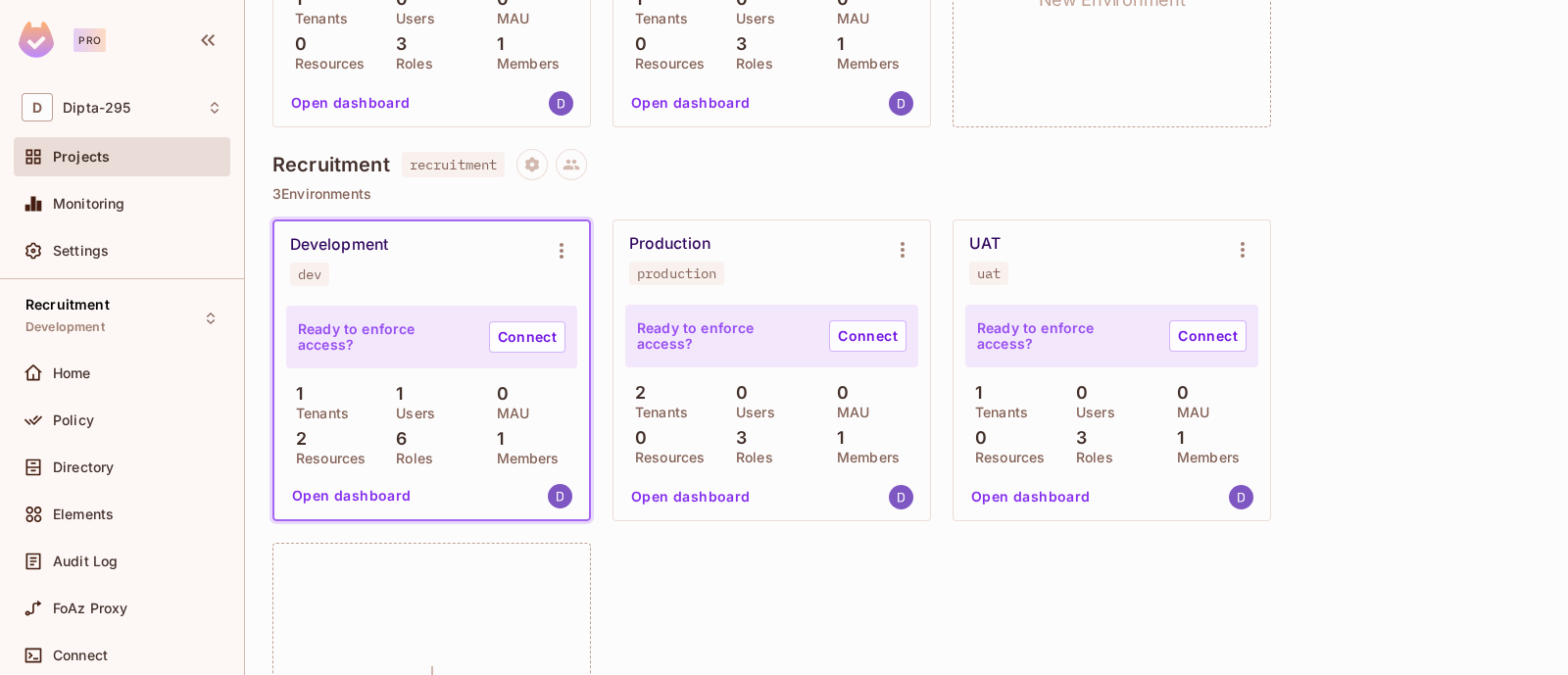 scroll, scrollTop: 427, scrollLeft: 0, axis: vertical 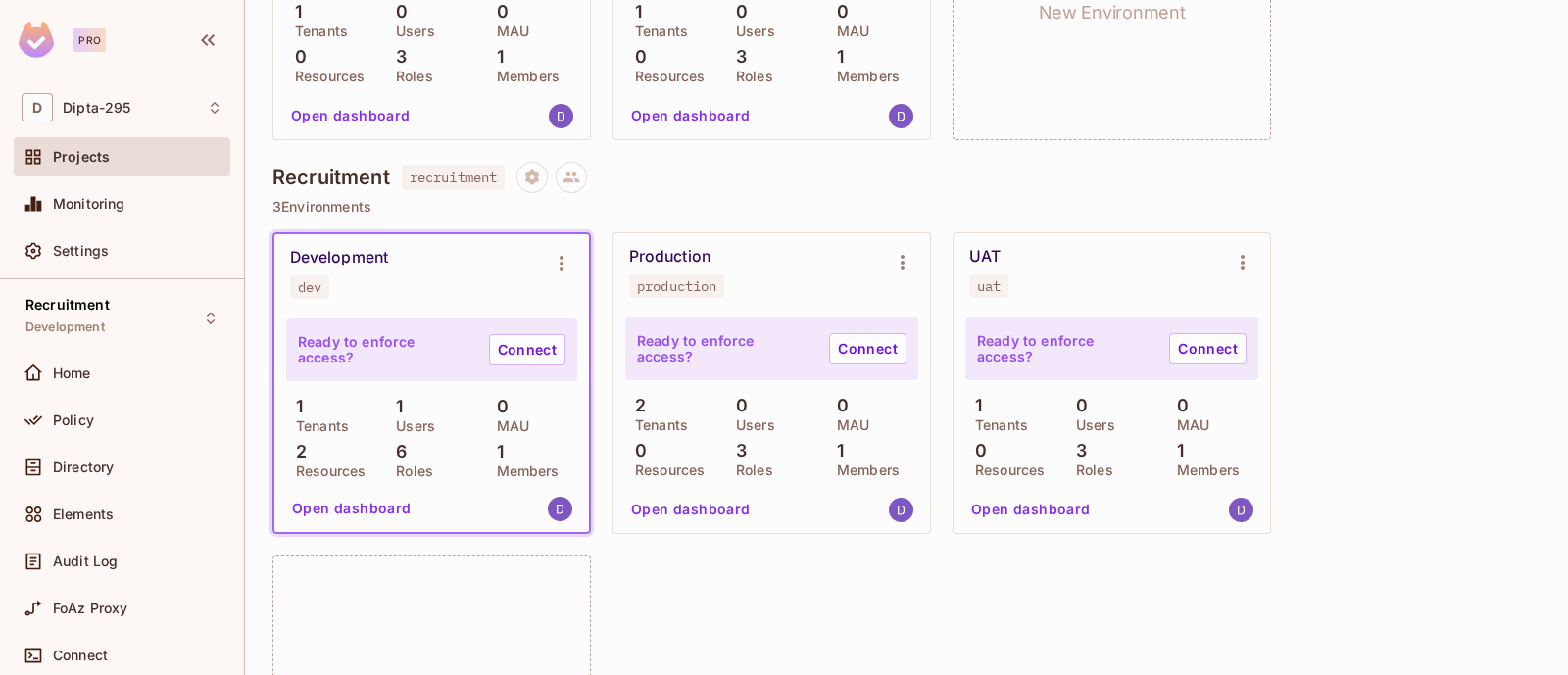 click on "Production production" at bounding box center (756, 272) 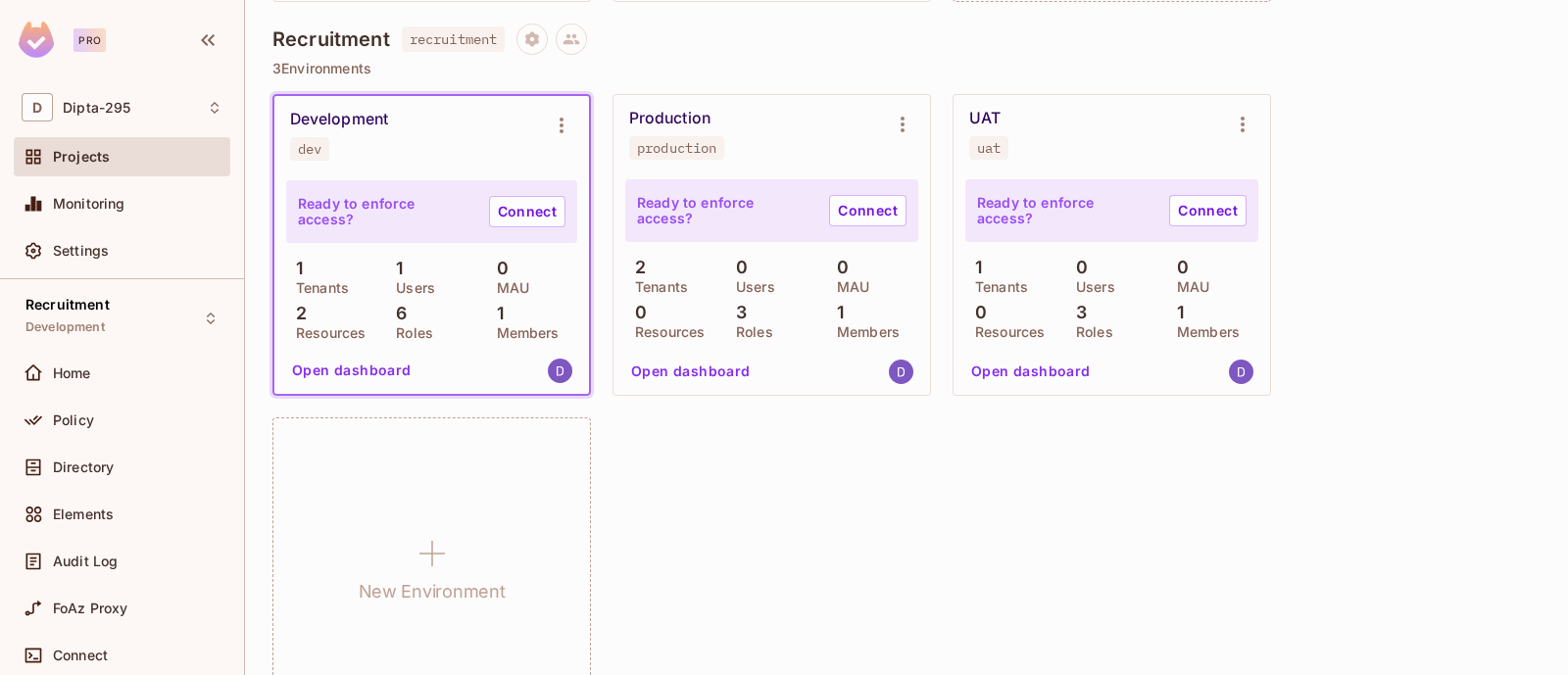 scroll, scrollTop: 525, scrollLeft: 0, axis: vertical 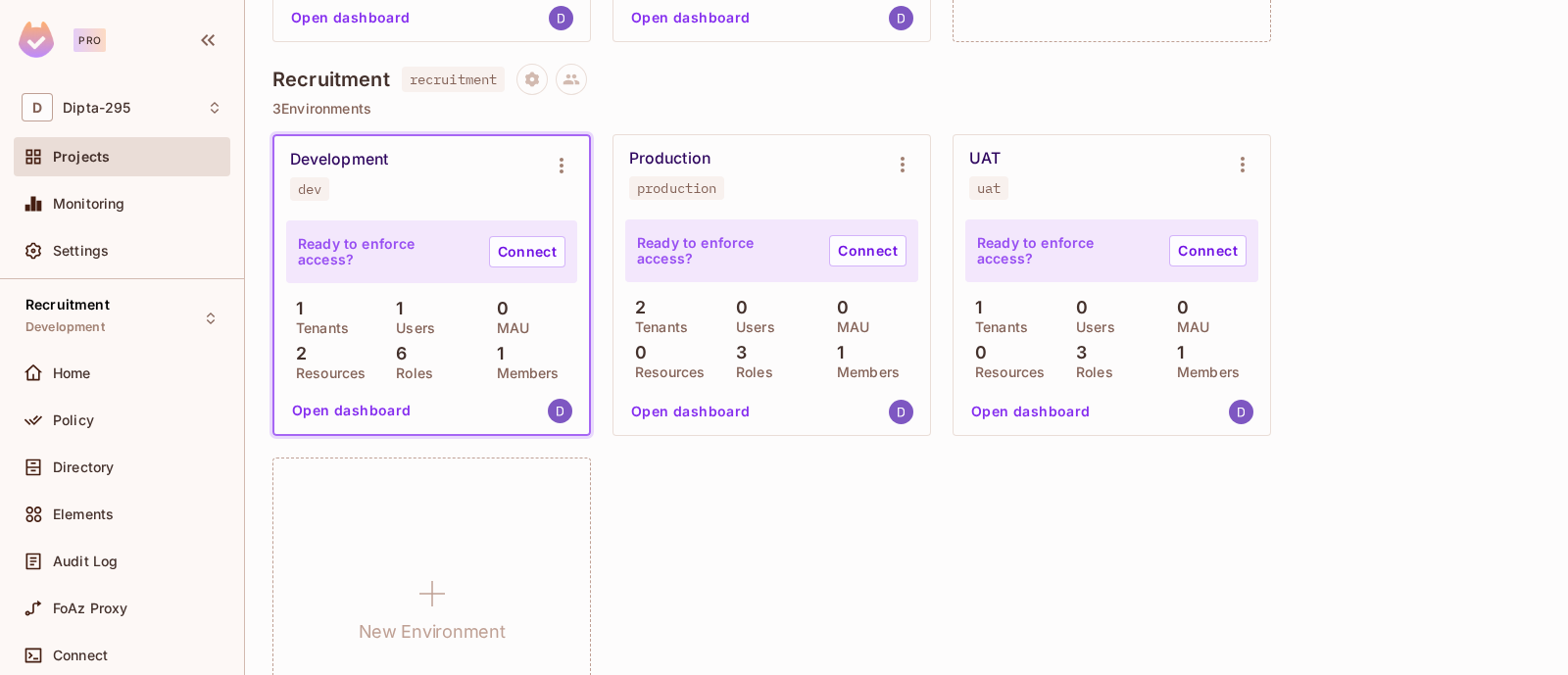 click on "Ready to enforce access? Connect" at bounding box center (771, 251) 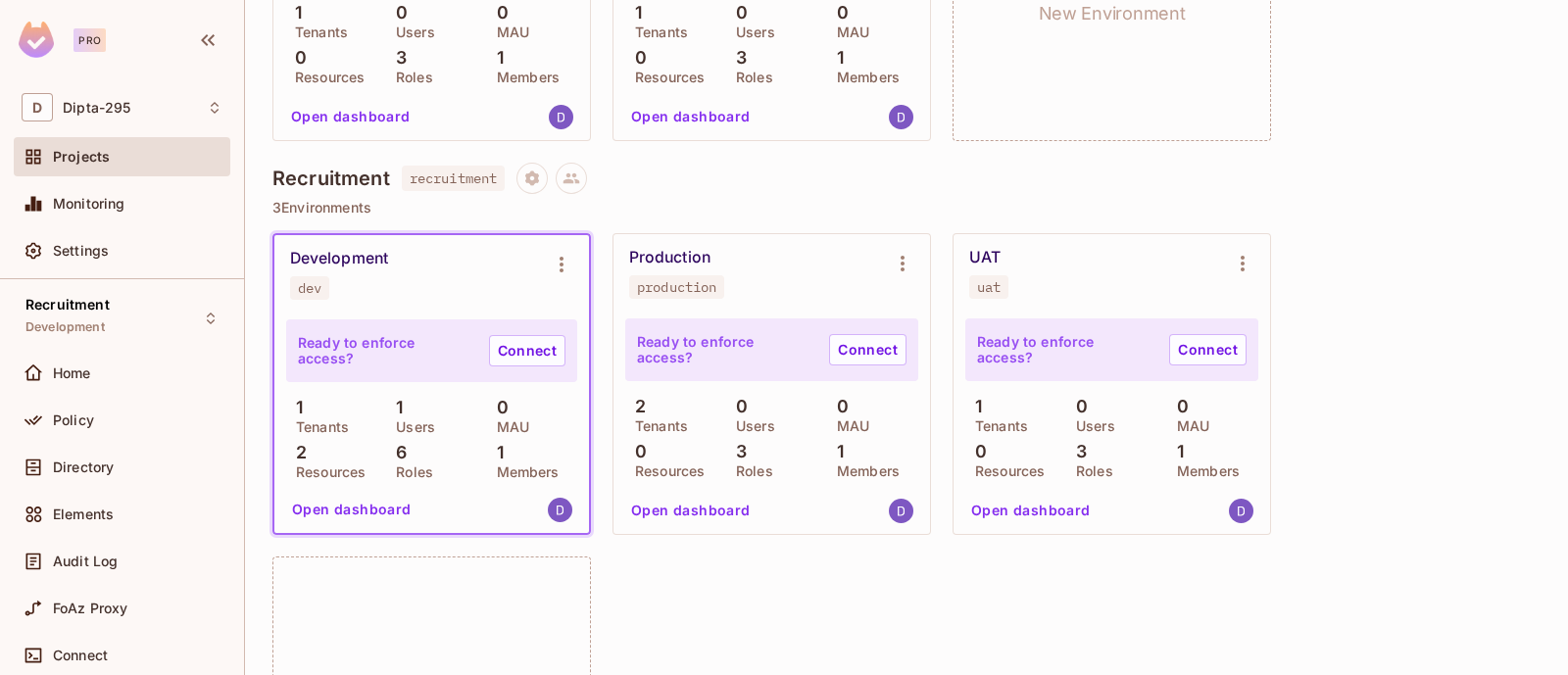 scroll, scrollTop: 376, scrollLeft: 0, axis: vertical 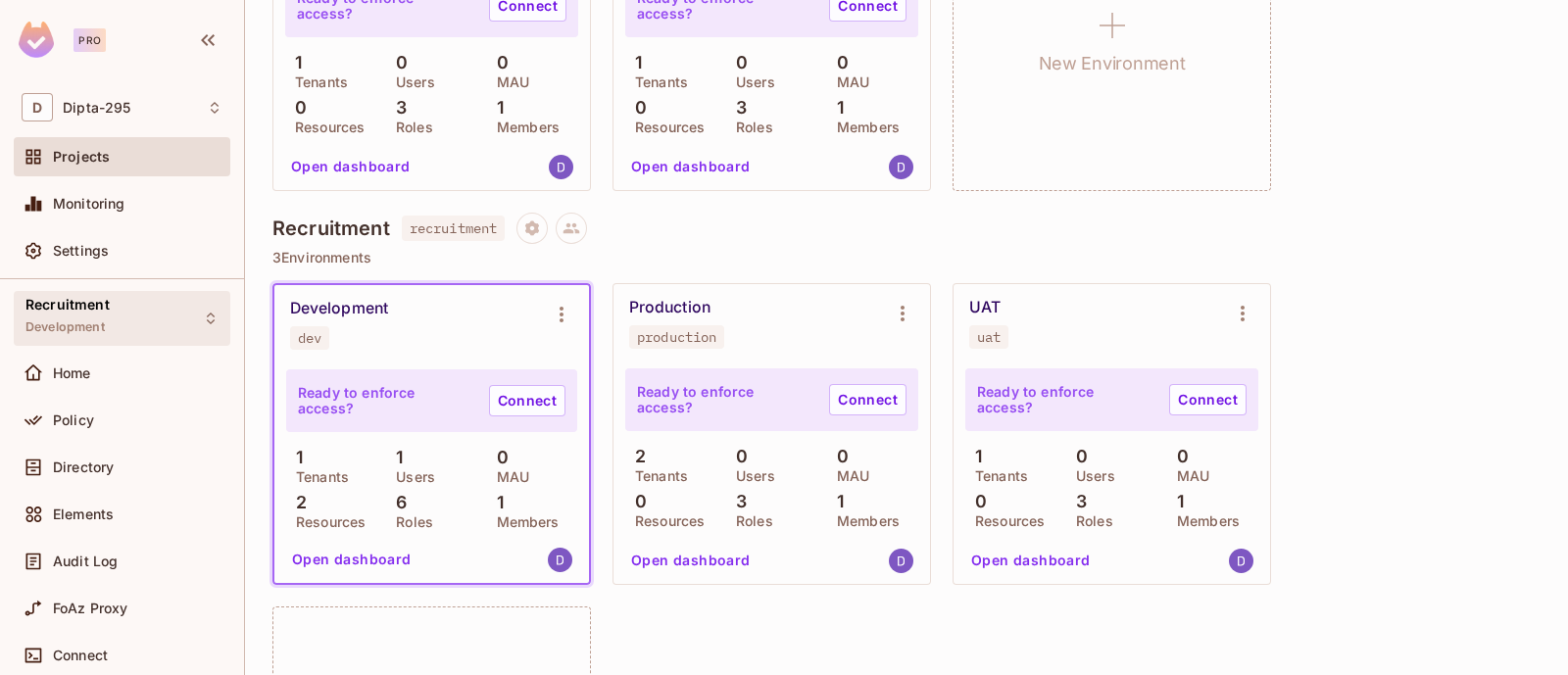 click on "Recruitment Development" at bounding box center [122, 317] 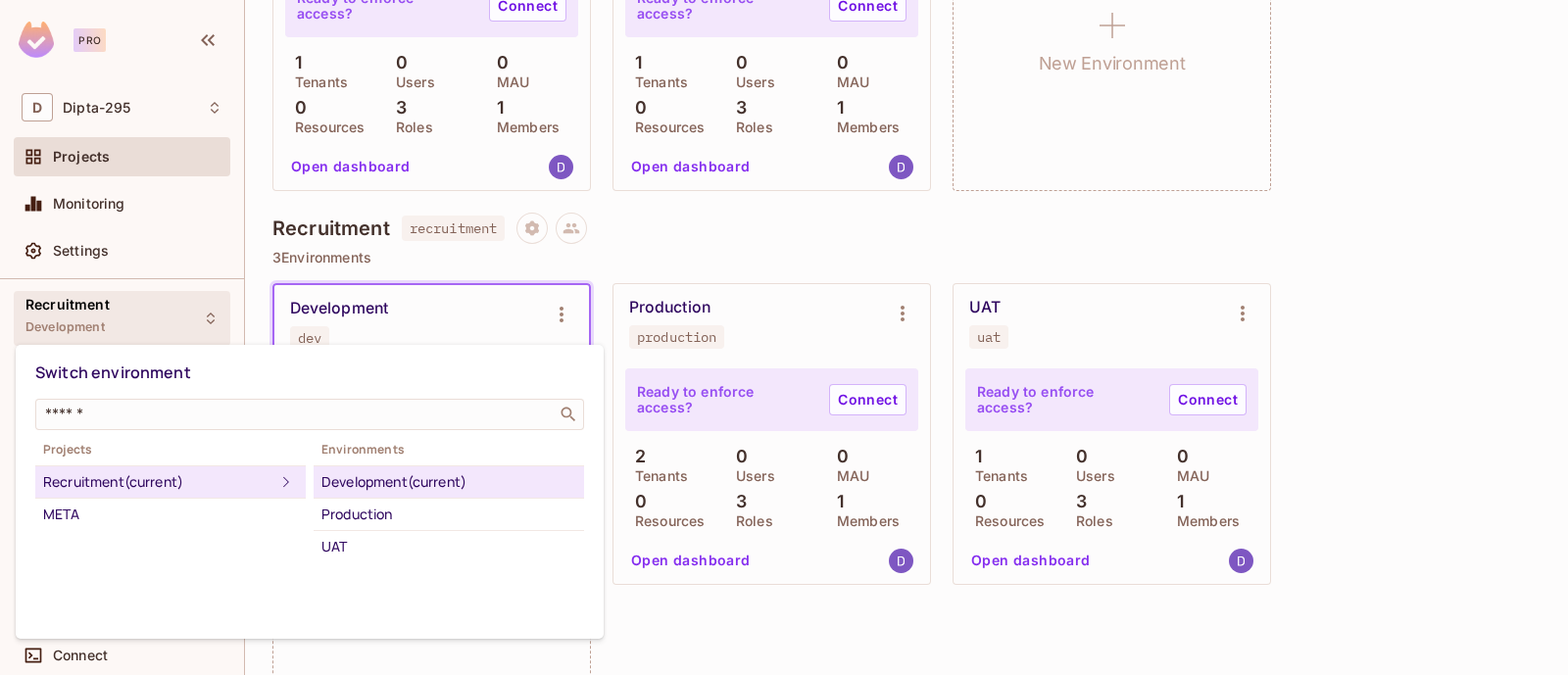 click on "Recruitment  (current)" at bounding box center [159, 482] 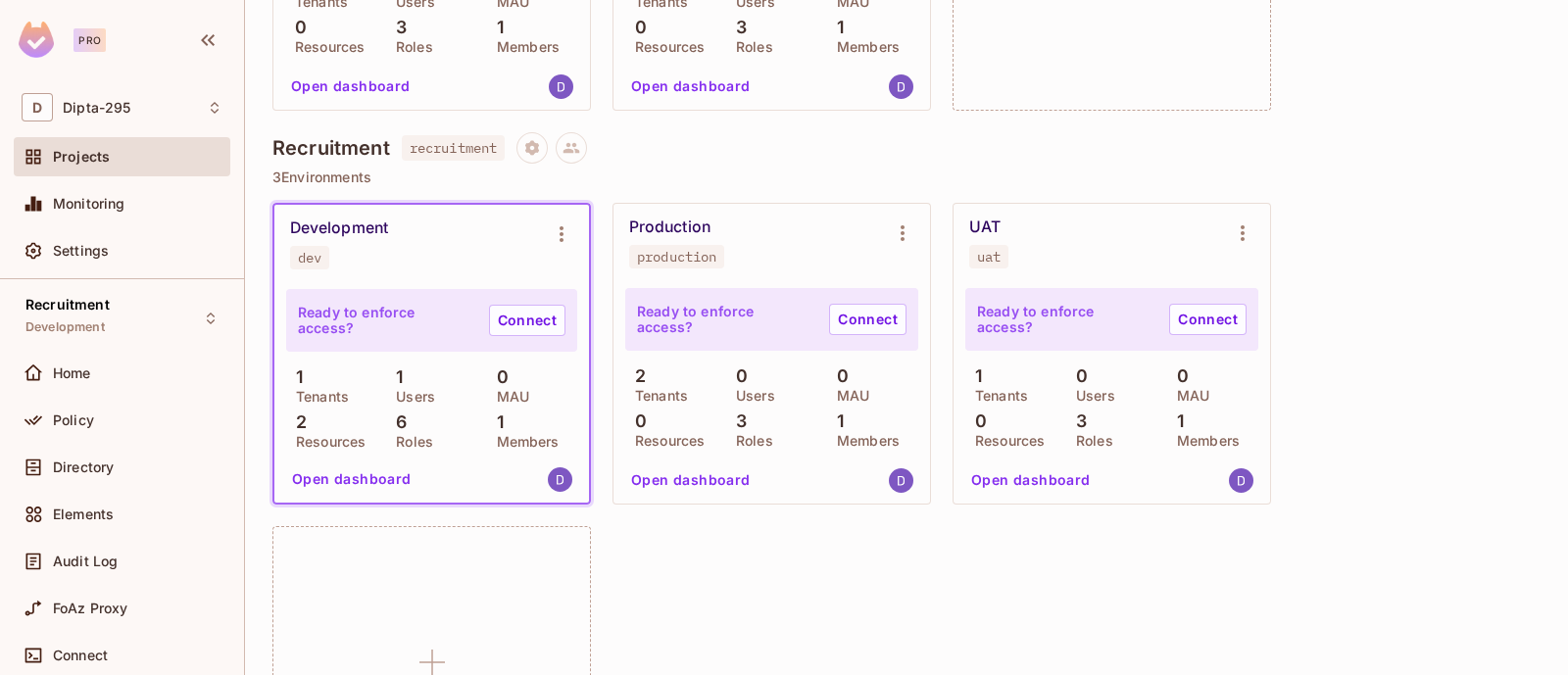 scroll, scrollTop: 458, scrollLeft: 0, axis: vertical 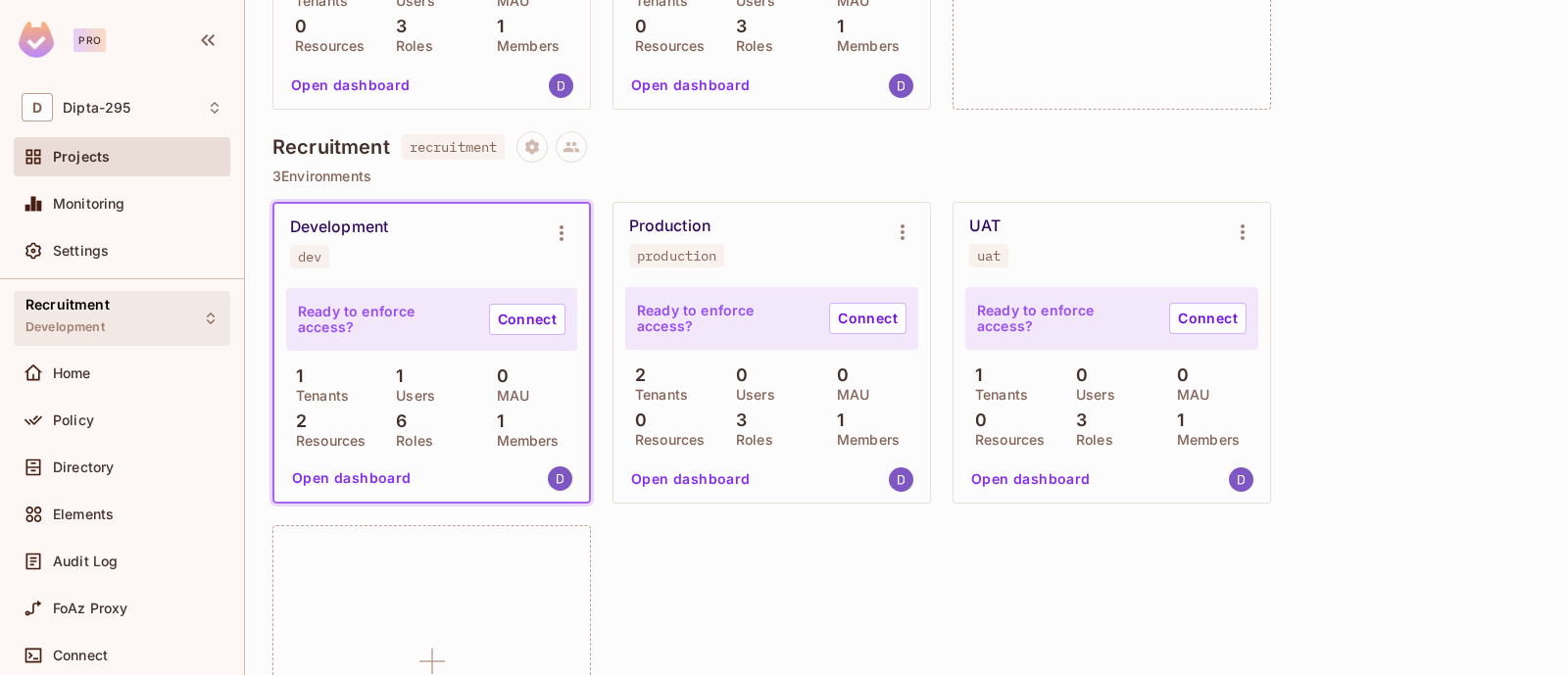 click on "Recruitment Development" at bounding box center (122, 317) 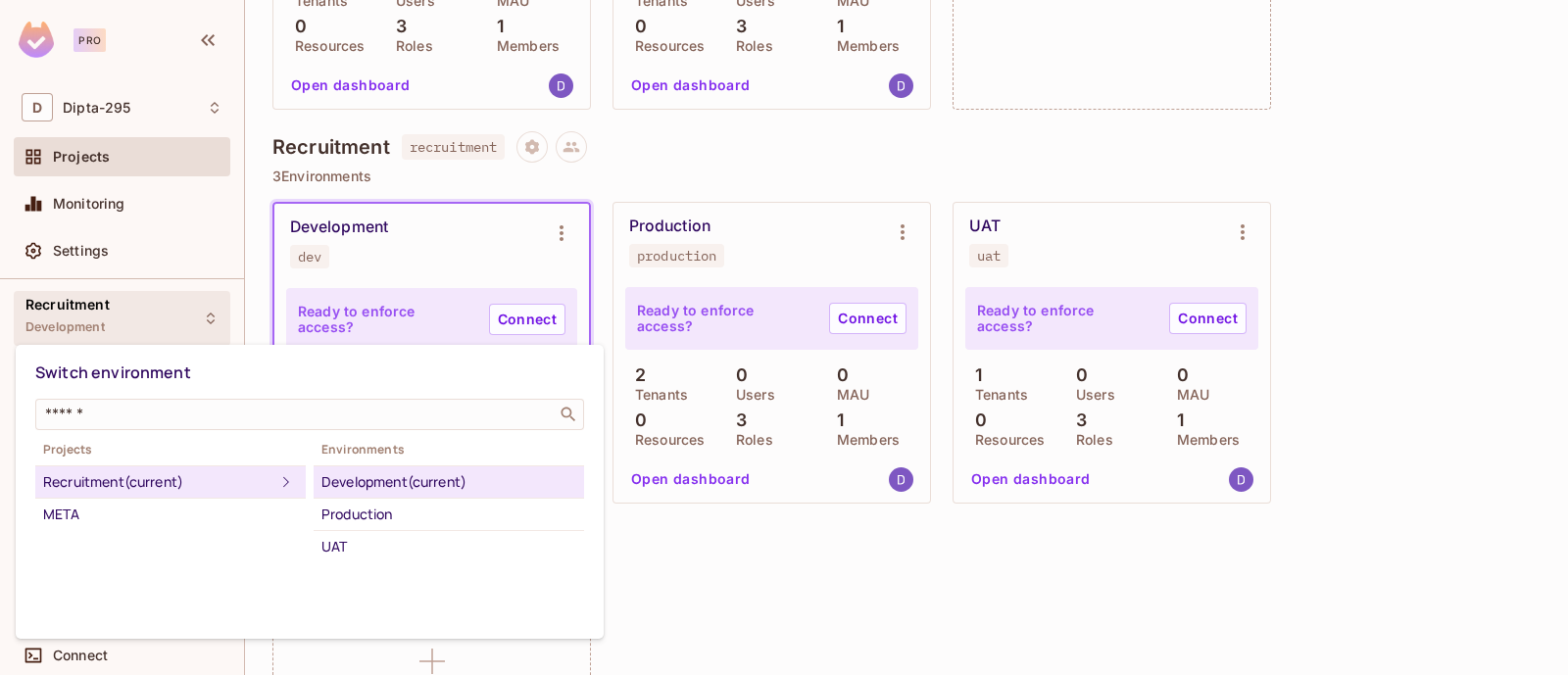 click on "Development  (current)" at bounding box center [449, 482] 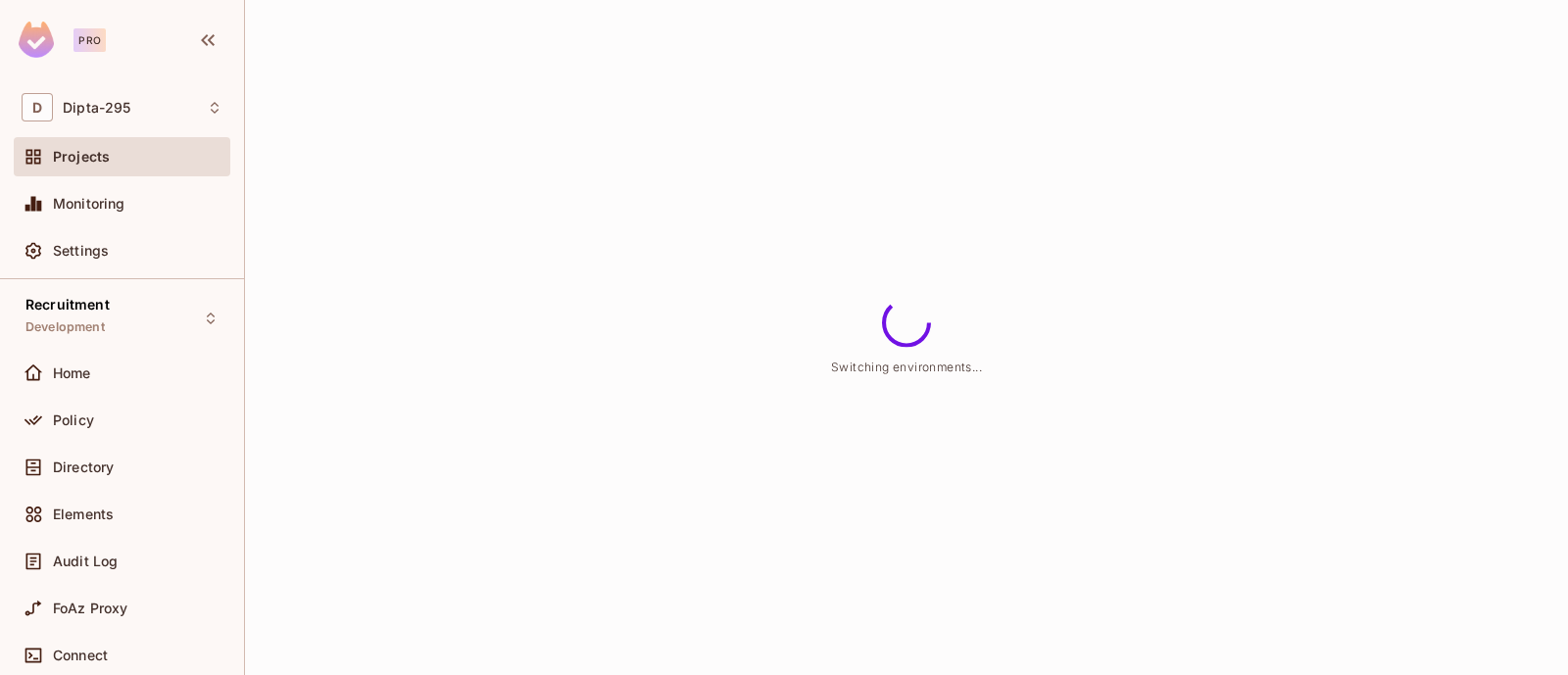scroll, scrollTop: 0, scrollLeft: 0, axis: both 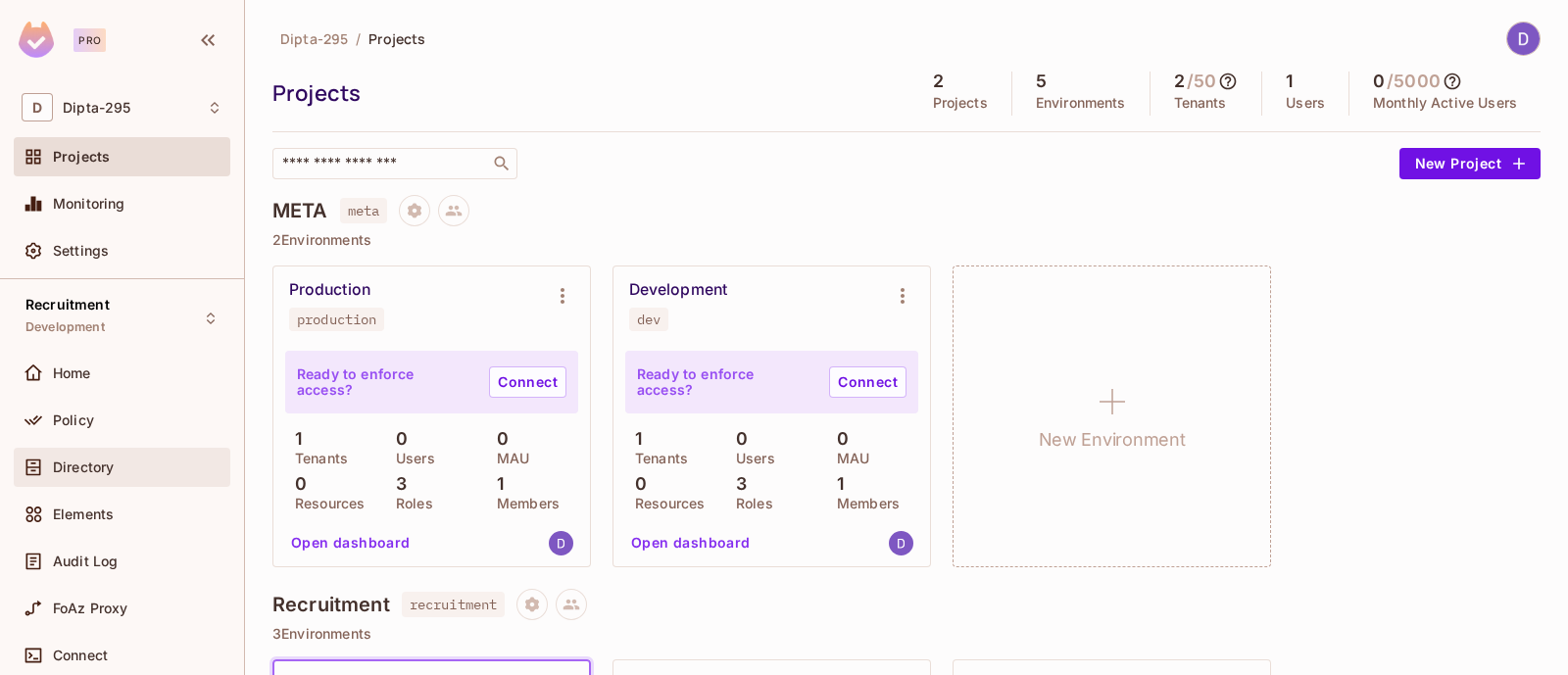 click on "Directory" at bounding box center [83, 467] 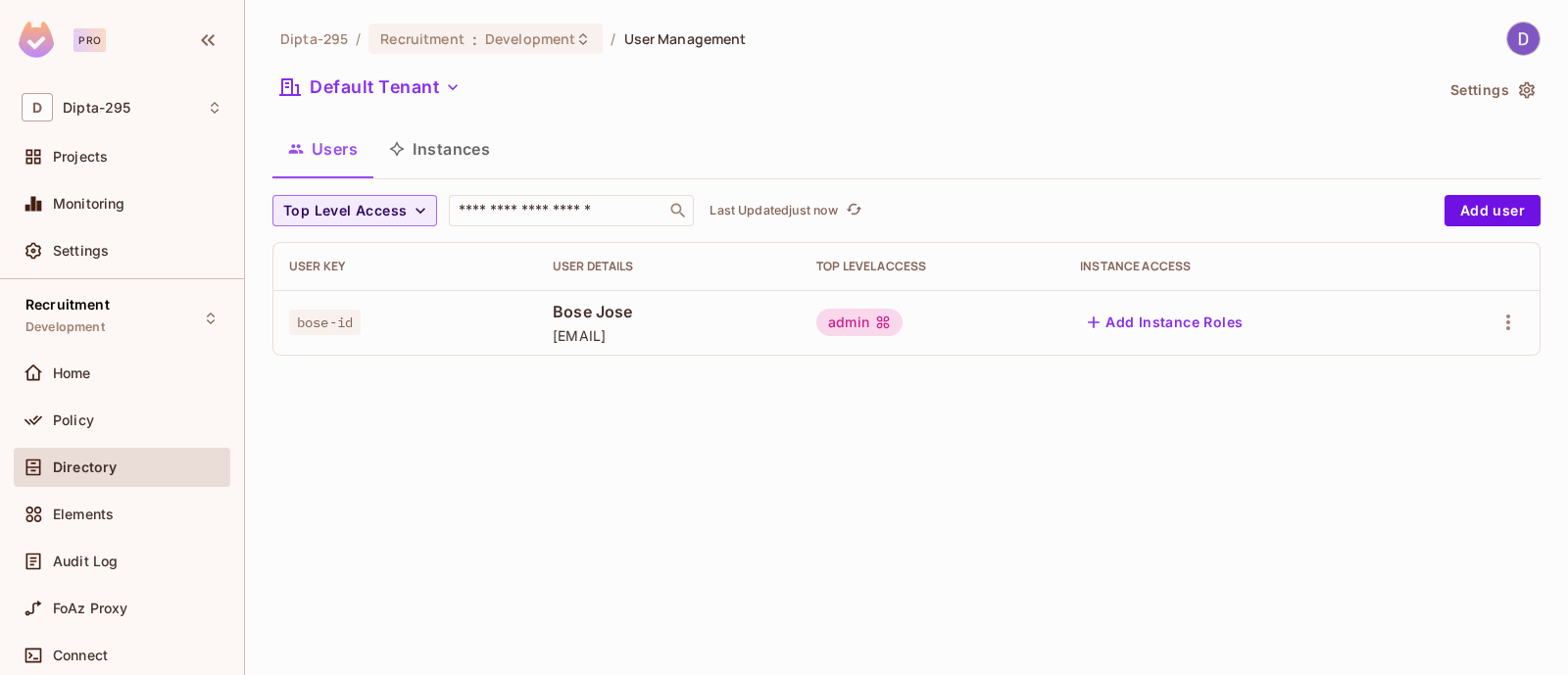 click on "Instances" at bounding box center [439, 149] 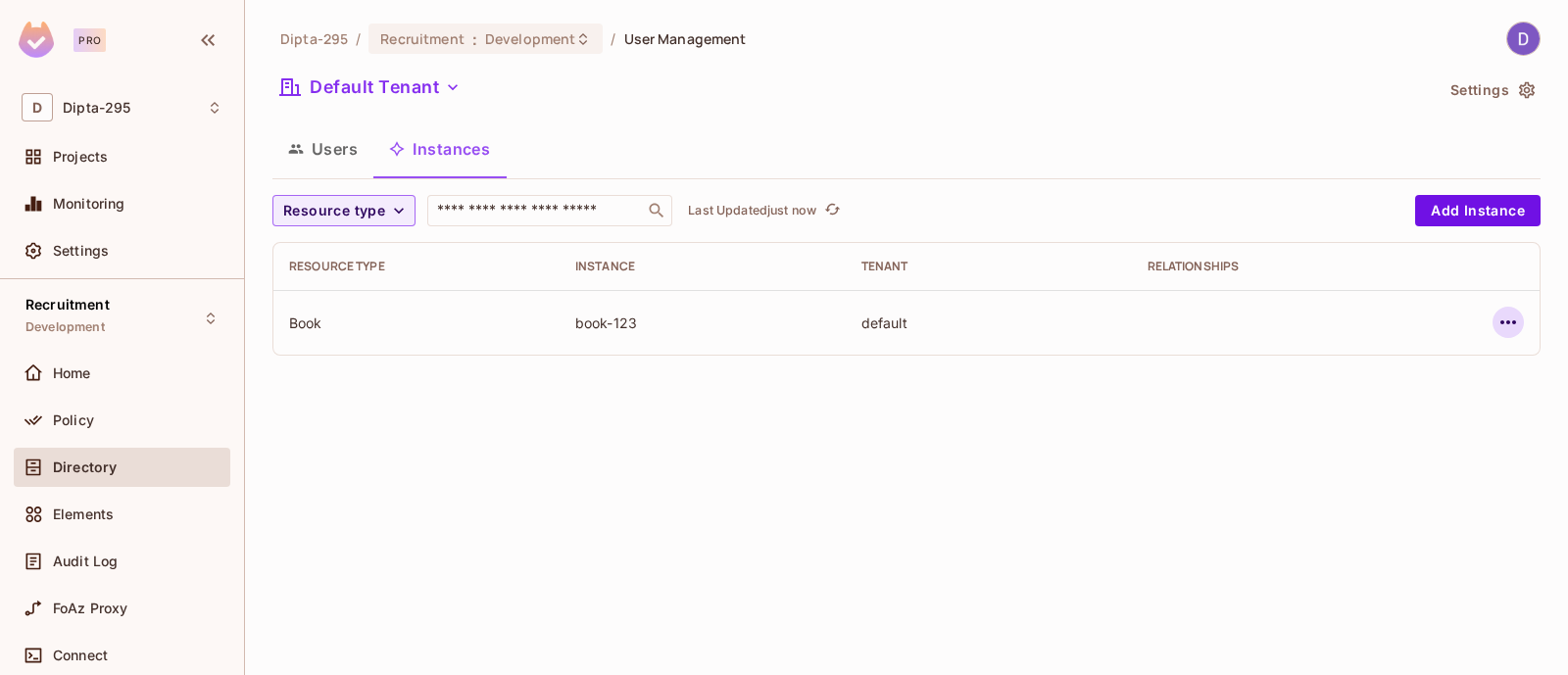 click 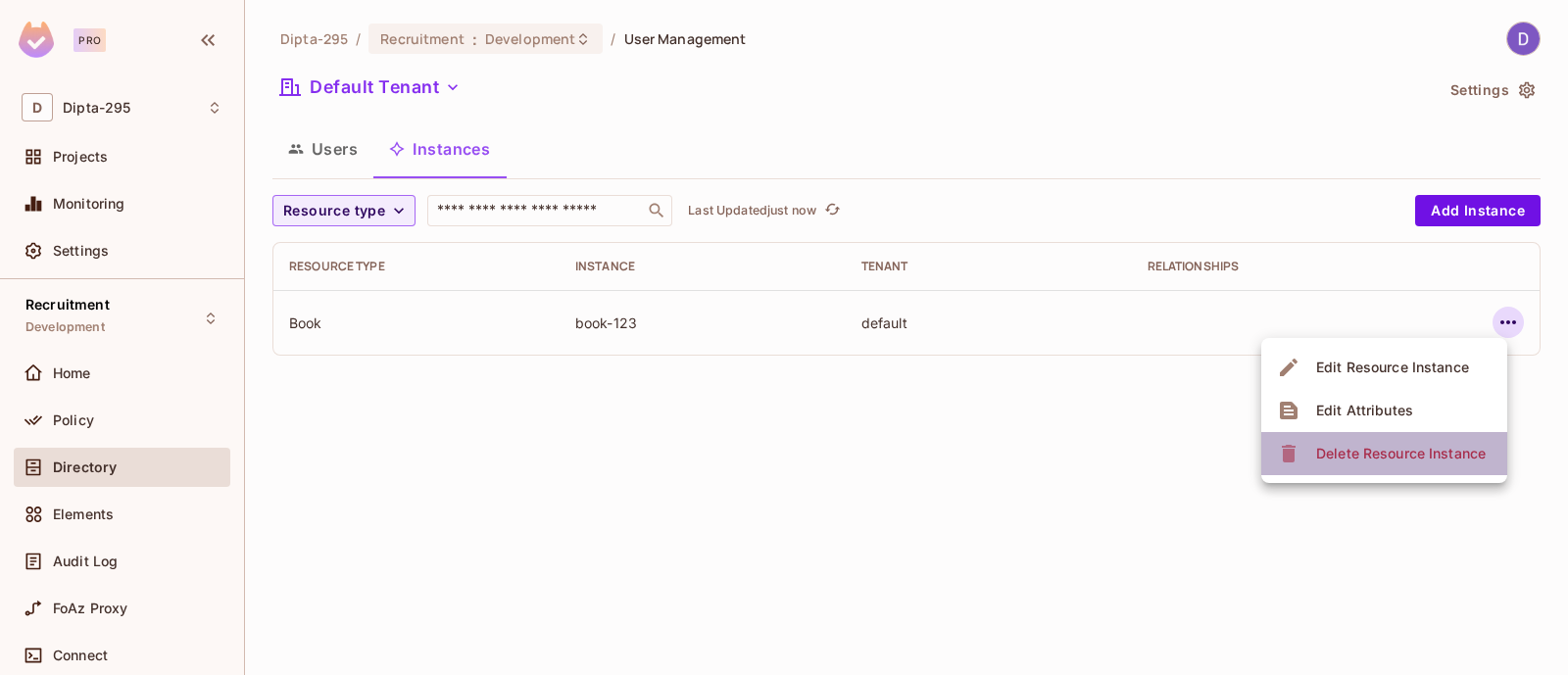 click on "Delete Resource Instance" at bounding box center (1400, 454) 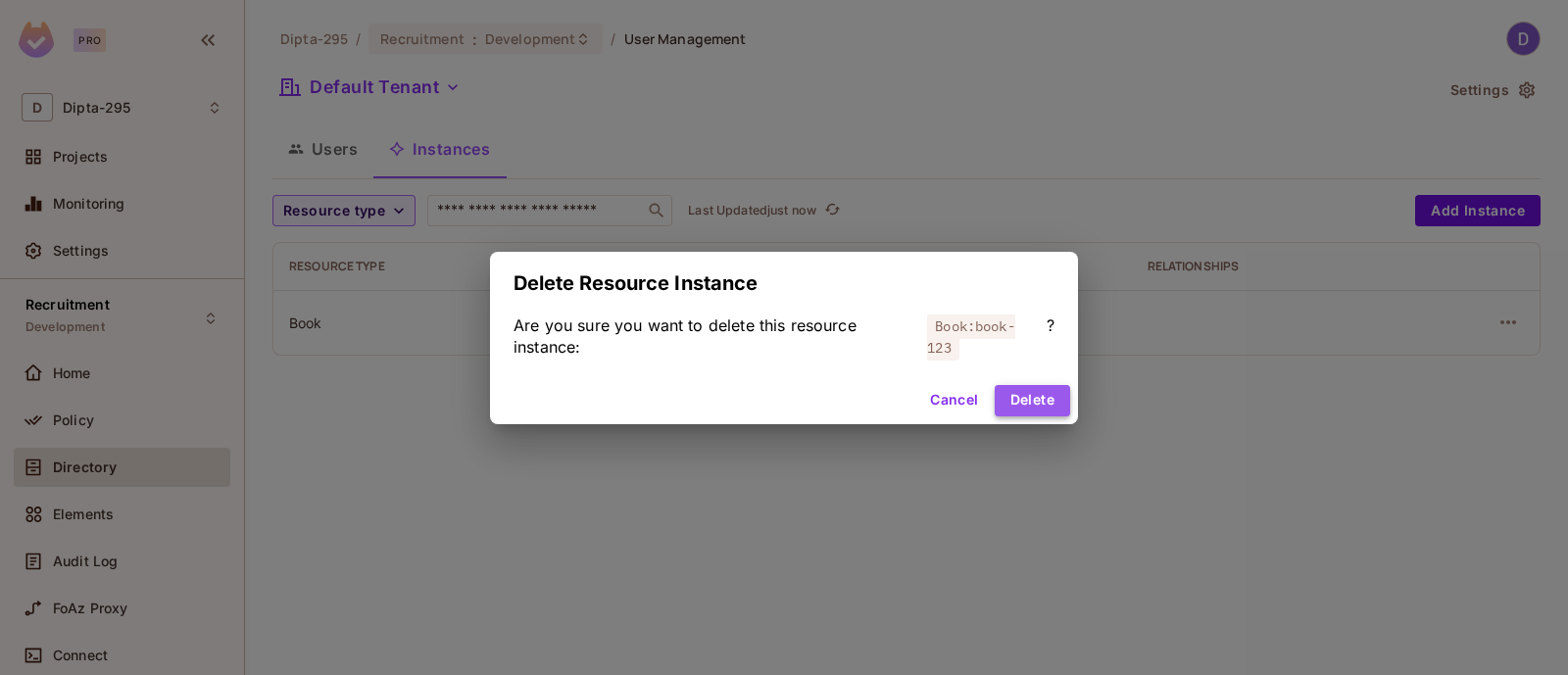 click on "Delete" at bounding box center (1032, 401) 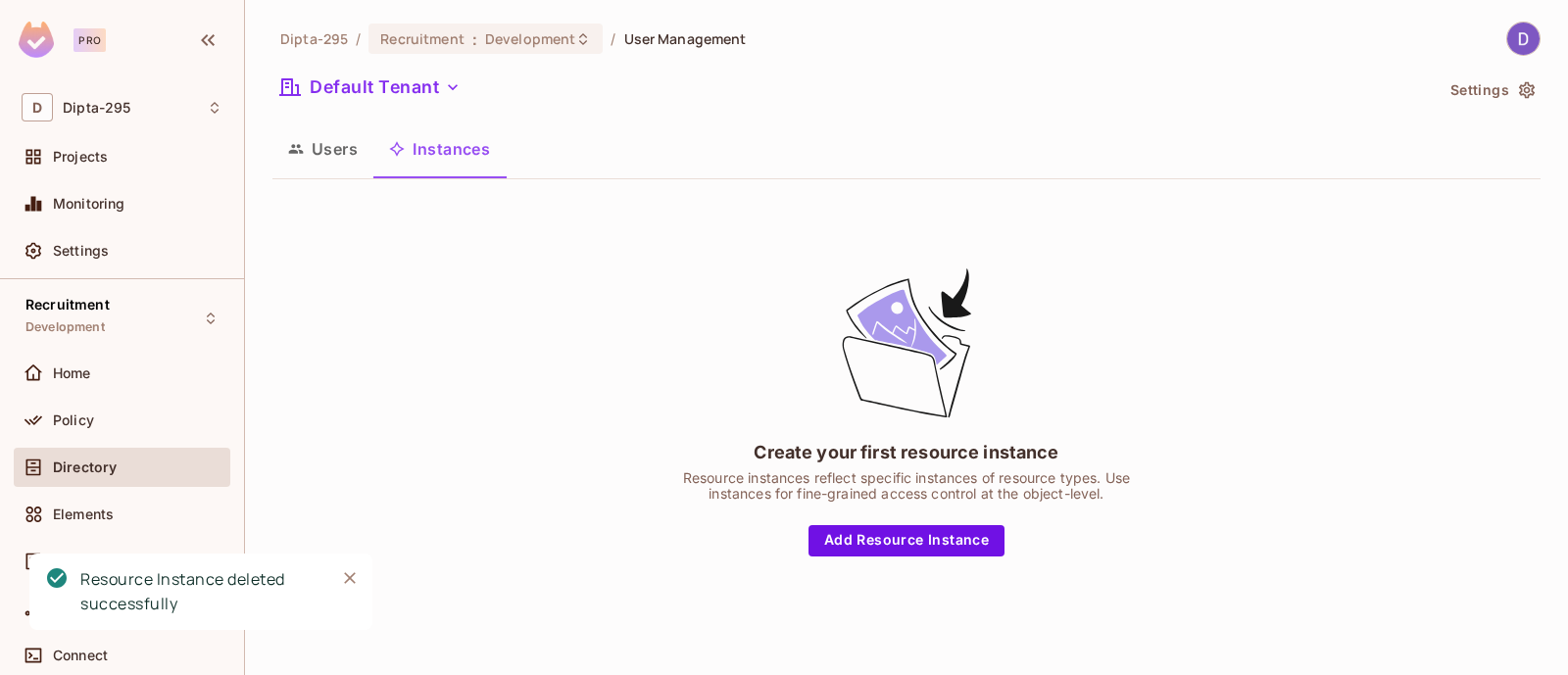 click on "Users" at bounding box center [322, 149] 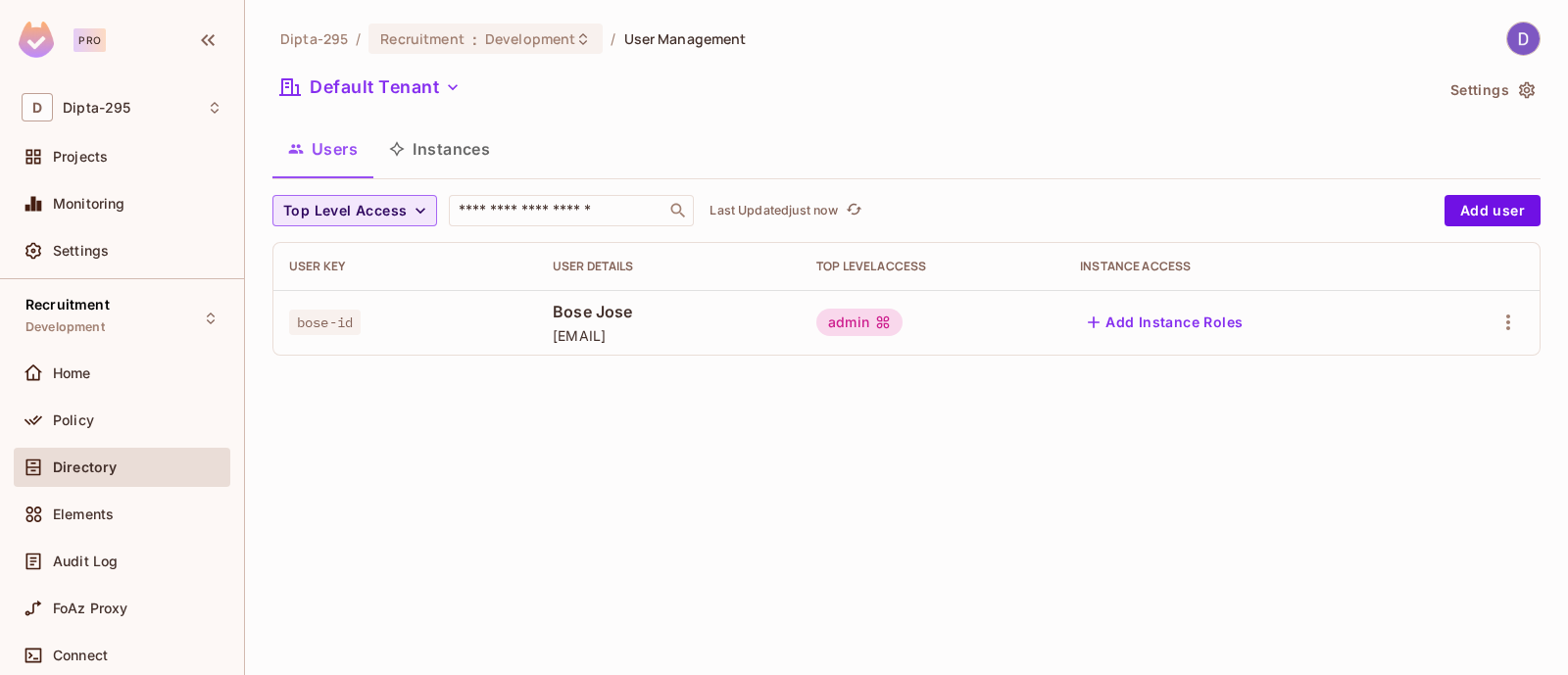 click on "Top Level Access" at bounding box center (345, 211) 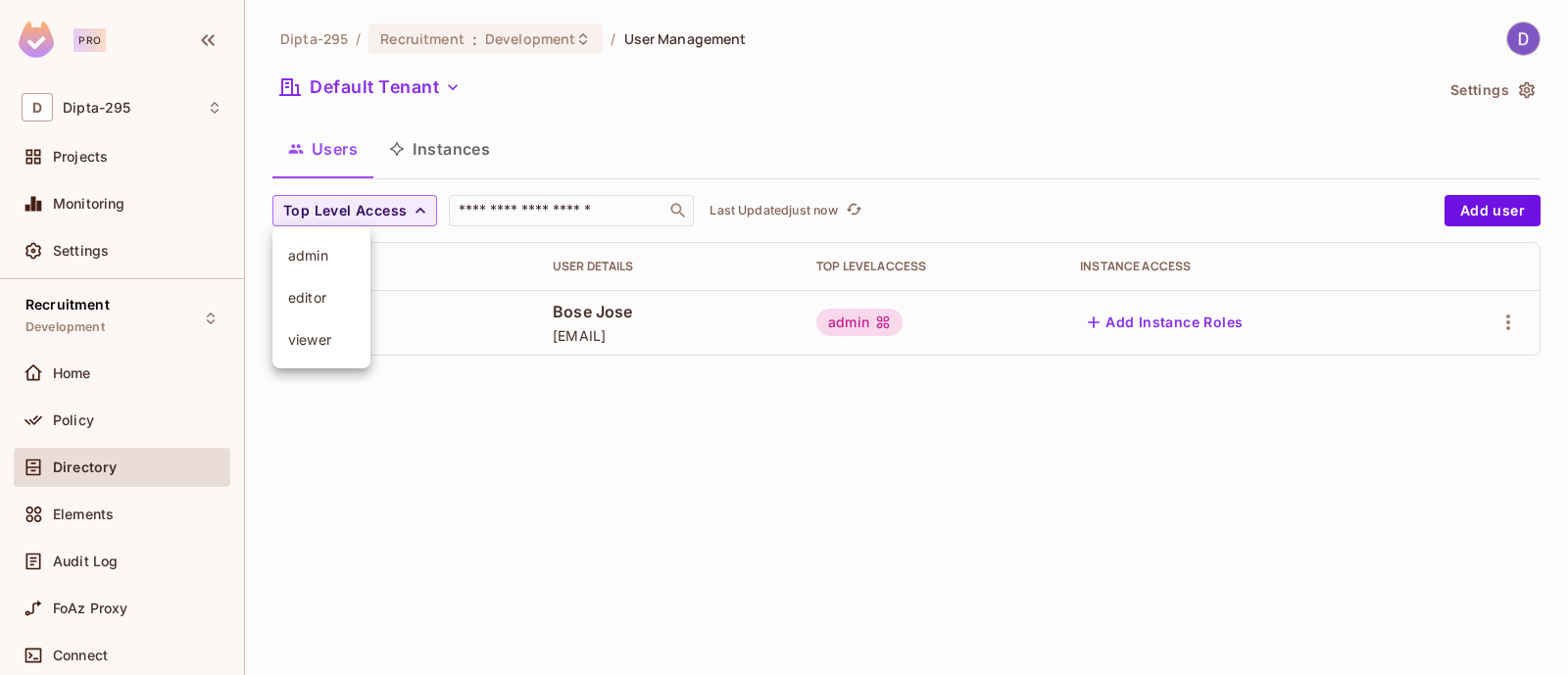 click at bounding box center (784, 337) 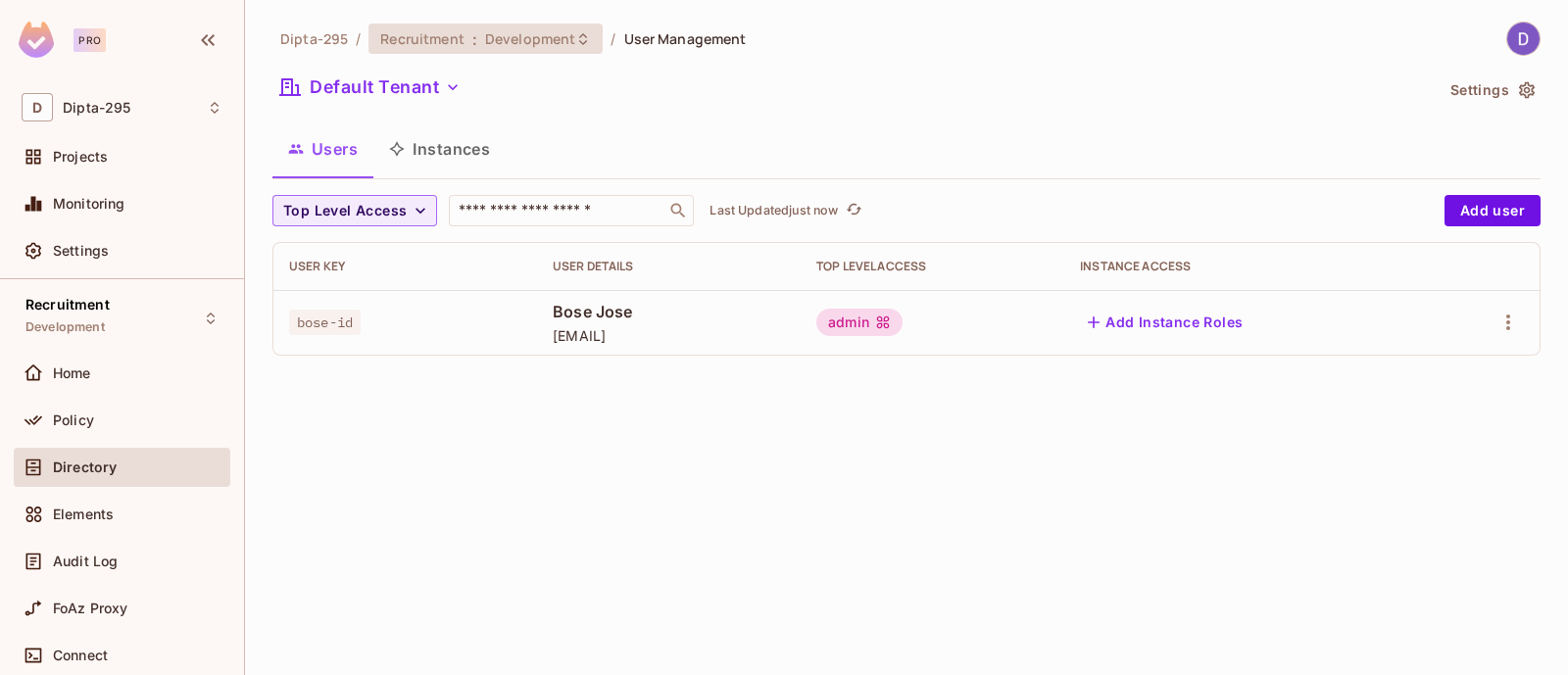 click on "Development" at bounding box center (530, 38) 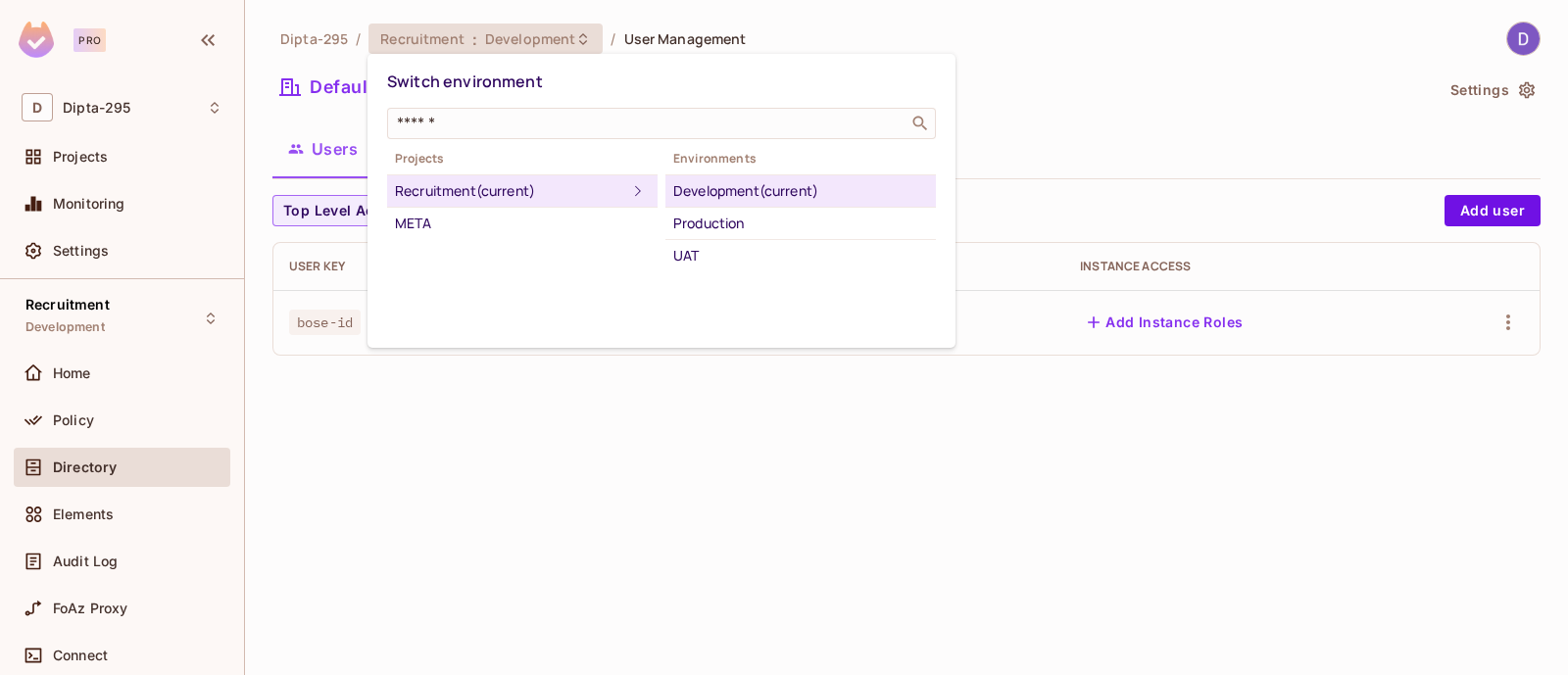 click at bounding box center [784, 337] 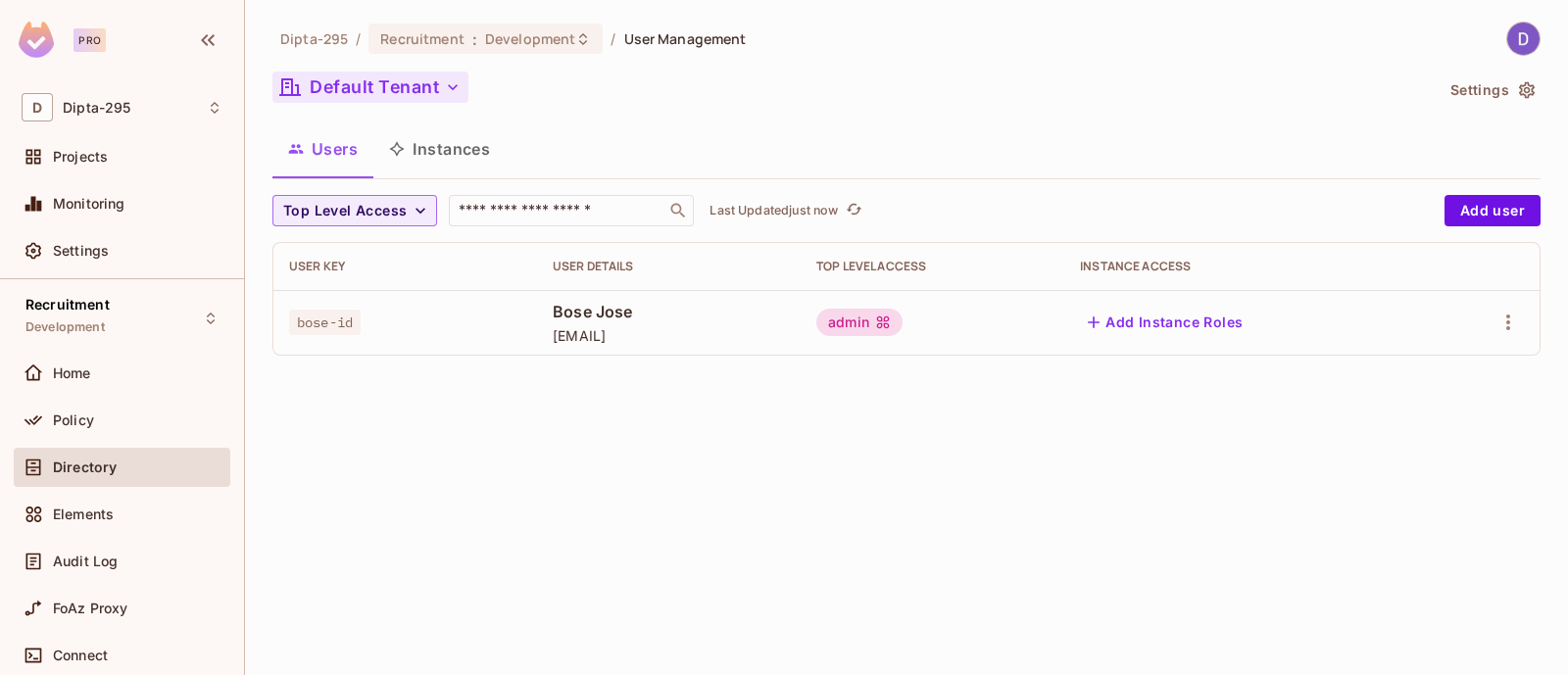 click 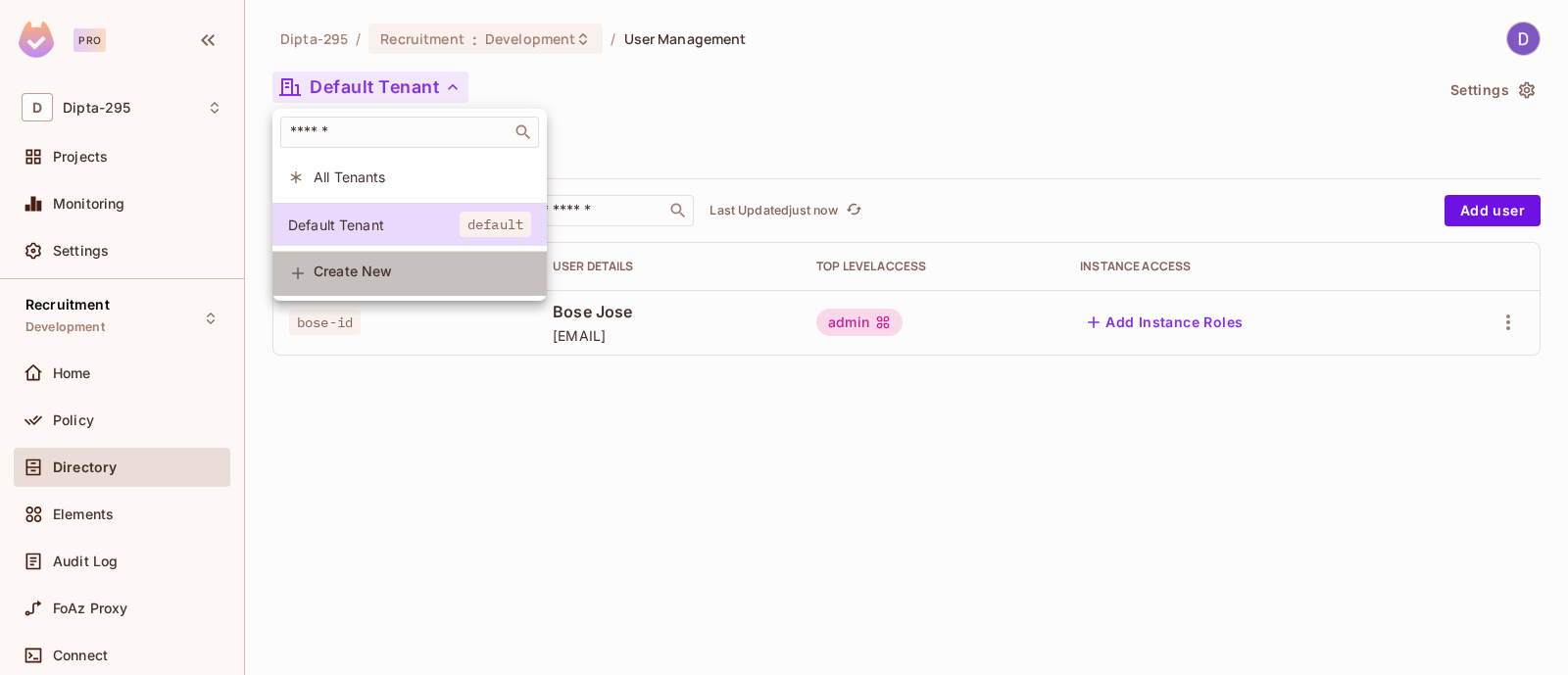 click on "Create New" at bounding box center [422, 273] 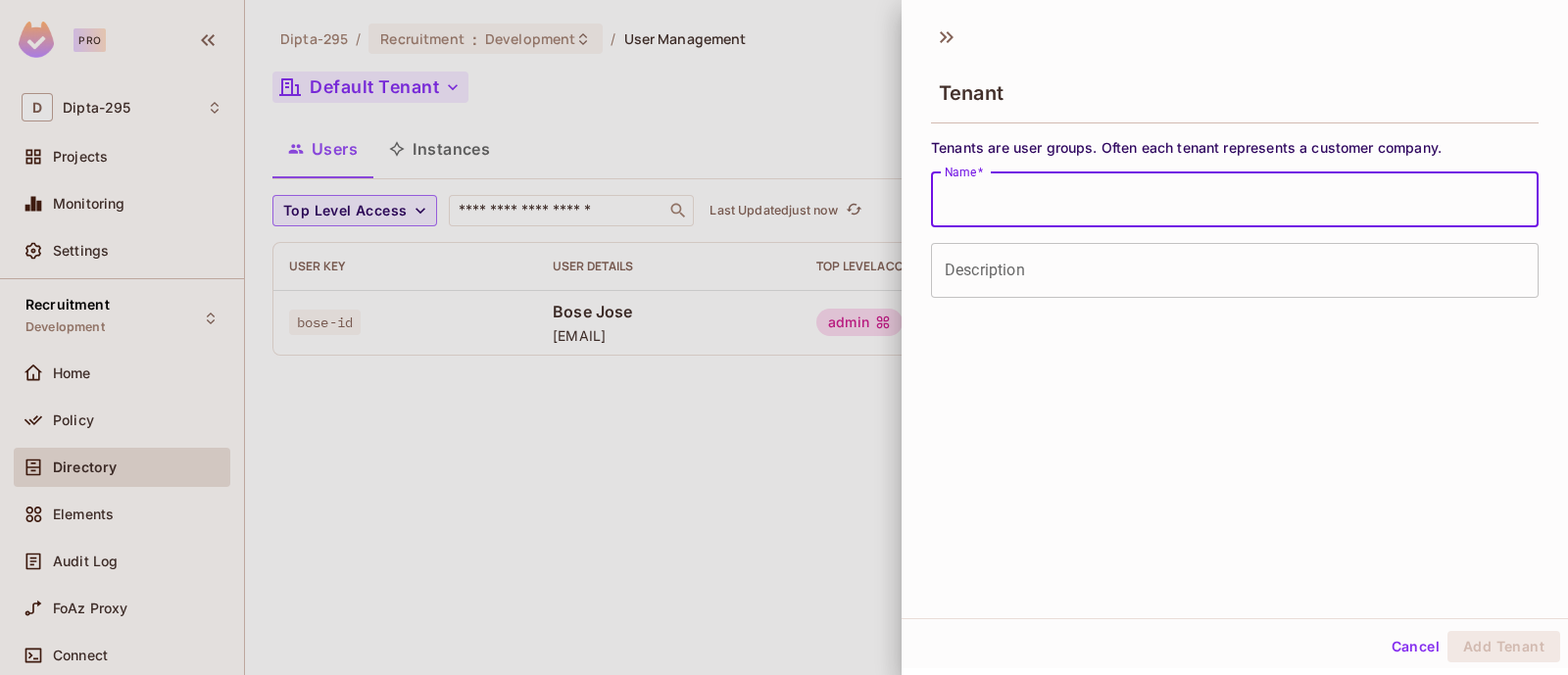 click on "Name   *" at bounding box center (1235, 200) 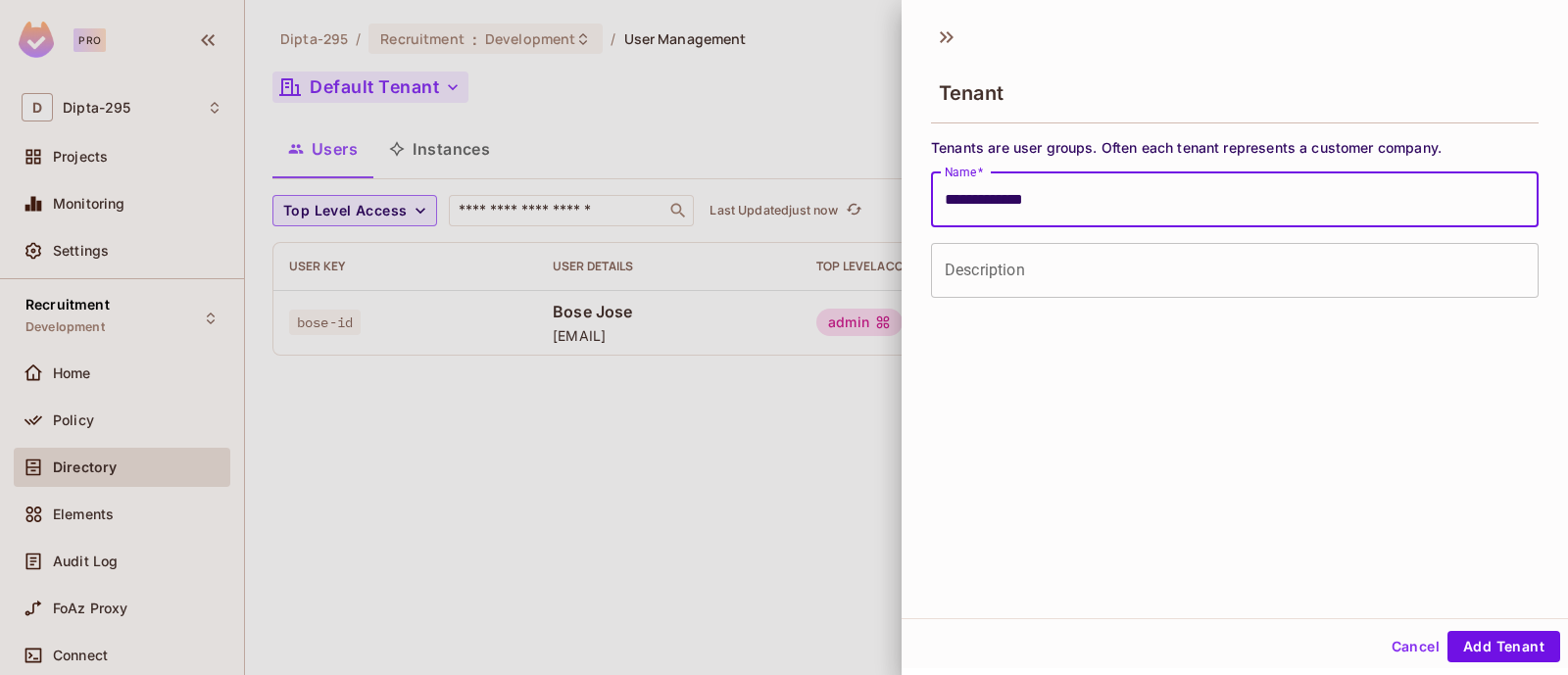 type on "**********" 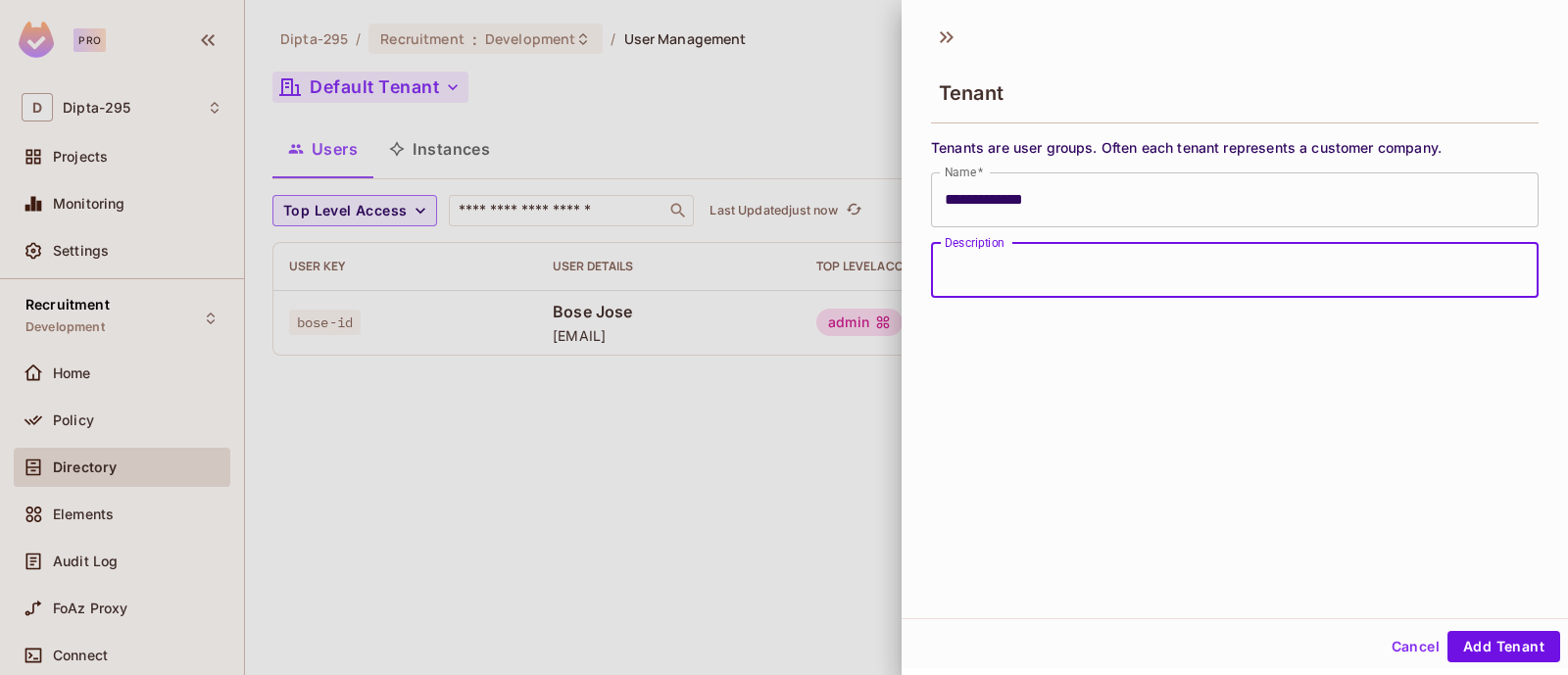 click on "Description" at bounding box center [1235, 270] 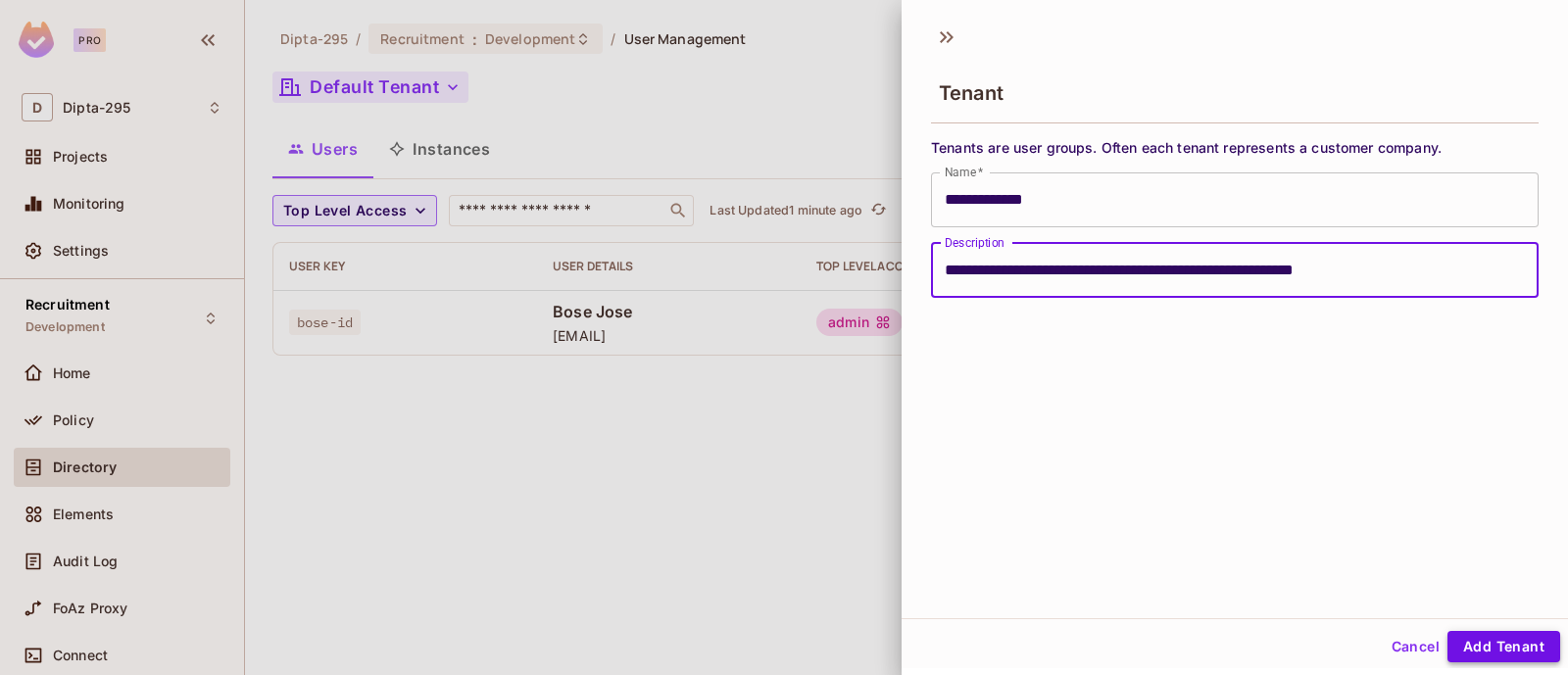 type on "**********" 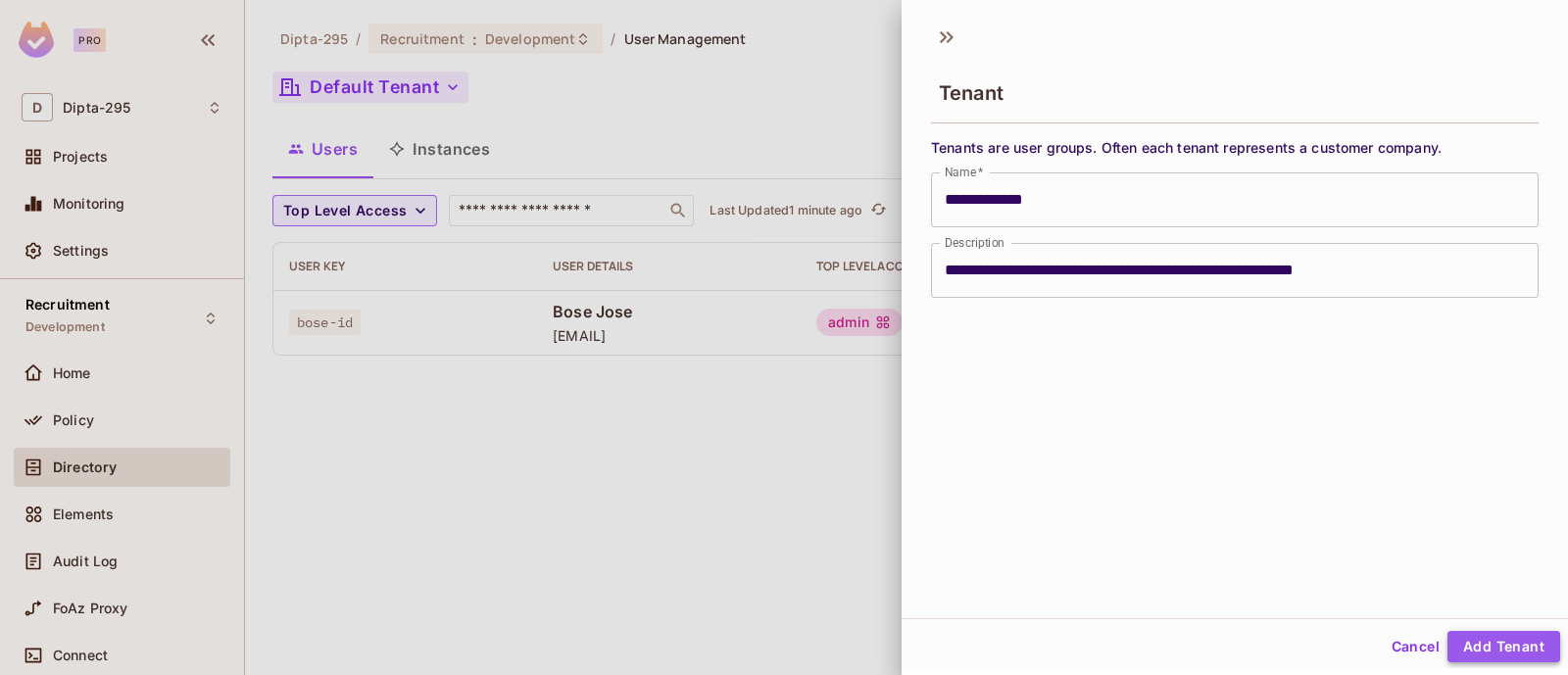click on "Add Tenant" at bounding box center [1503, 647] 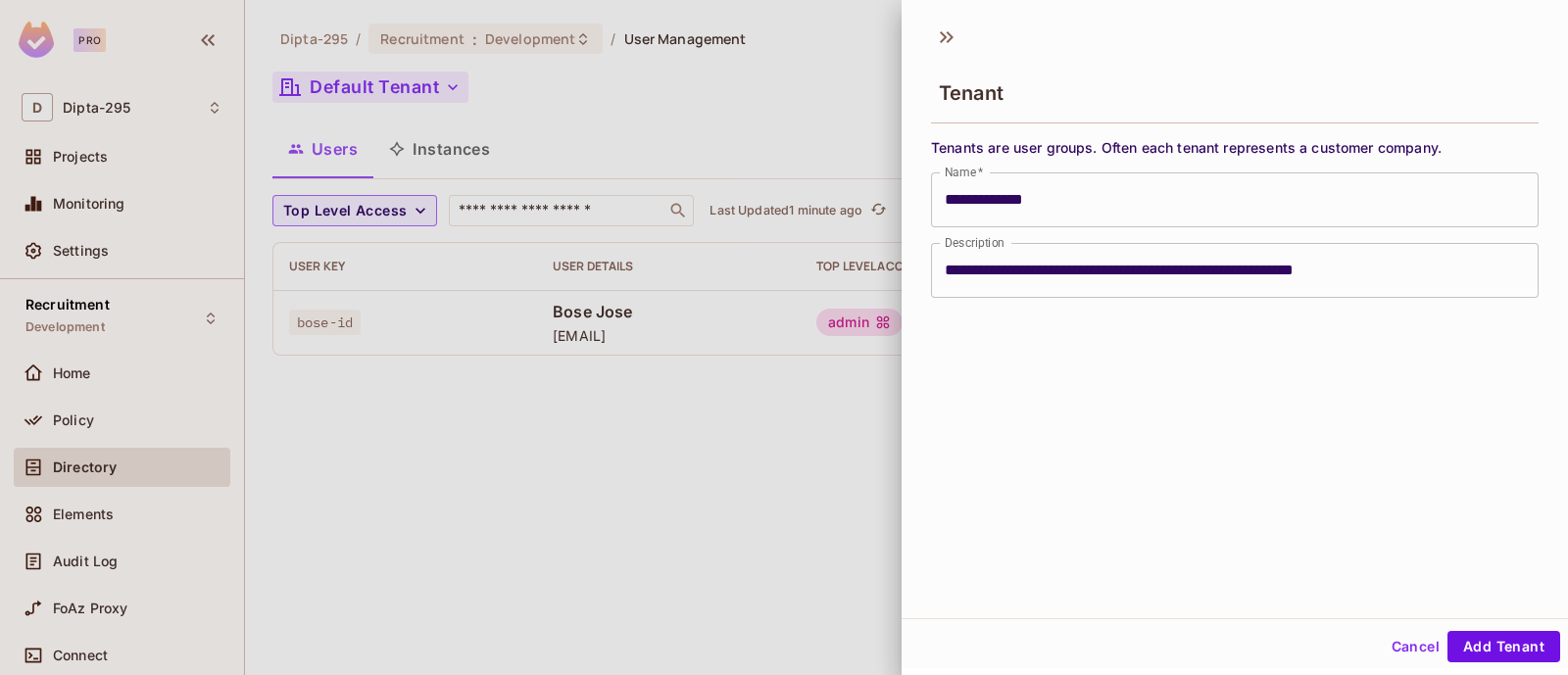 type 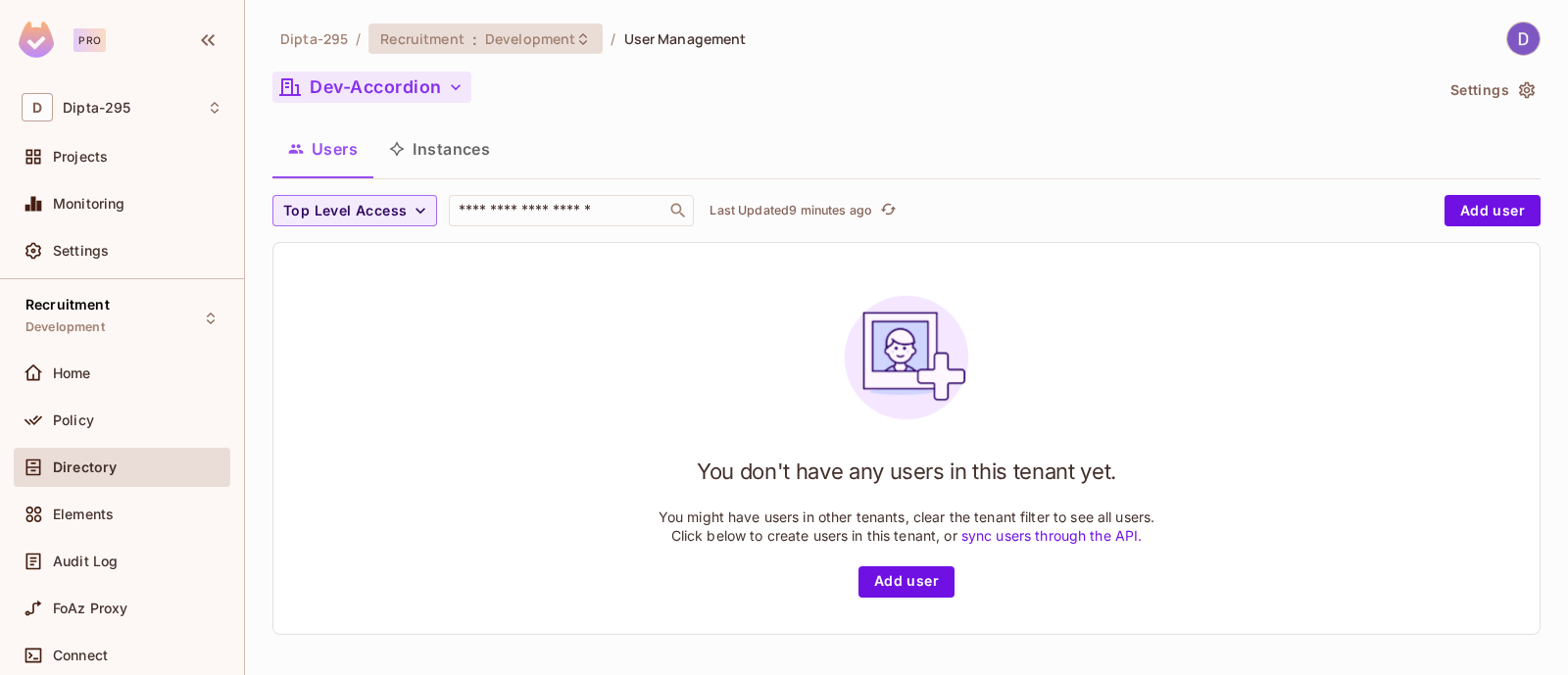 click on "Development" at bounding box center [530, 38] 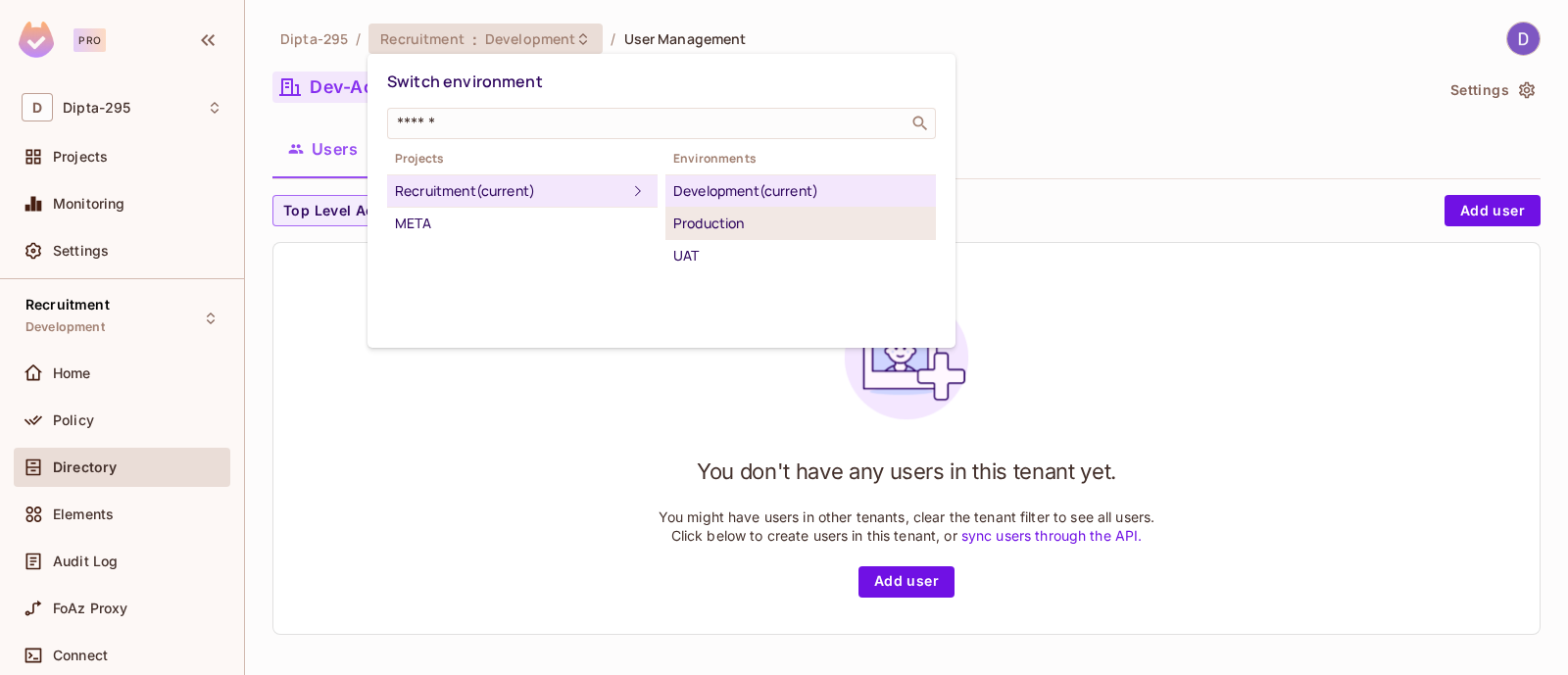click on "Production" at bounding box center (801, 223) 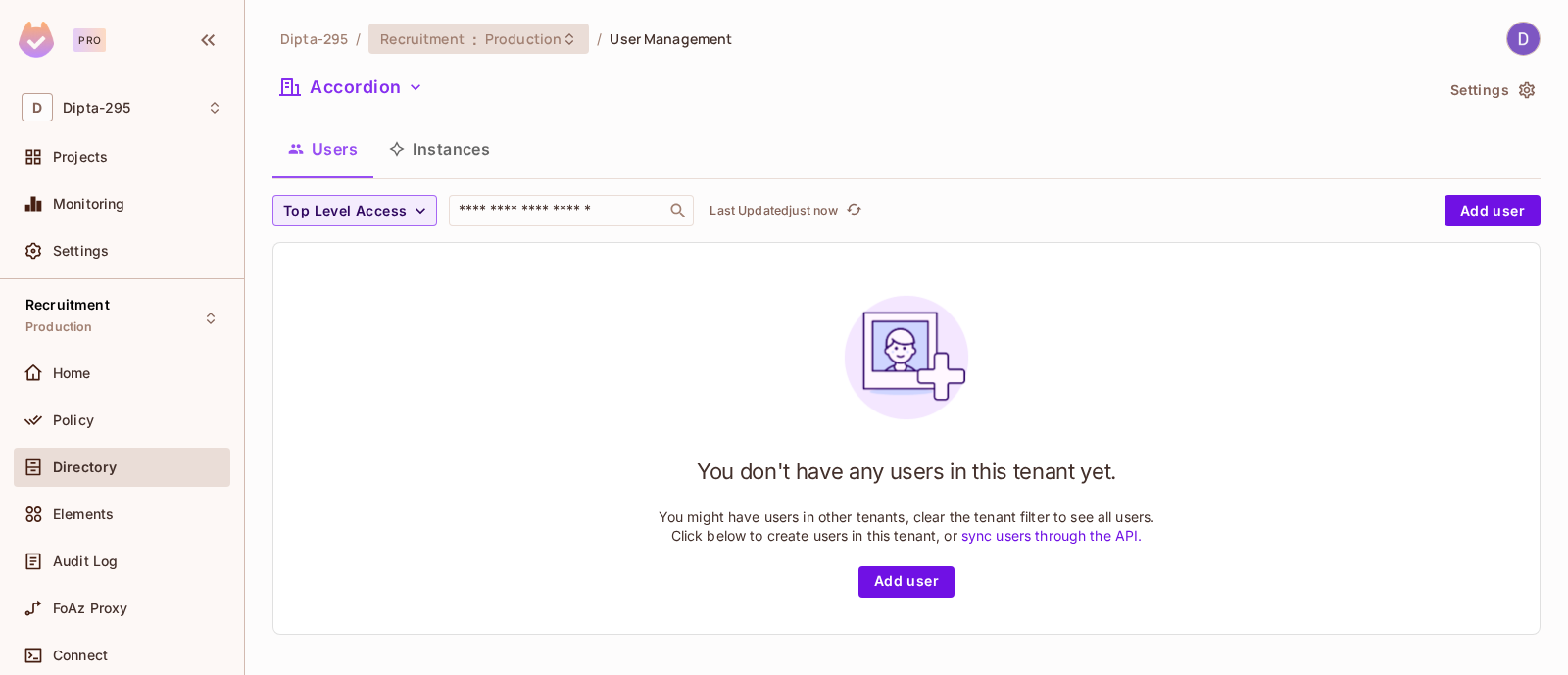 click 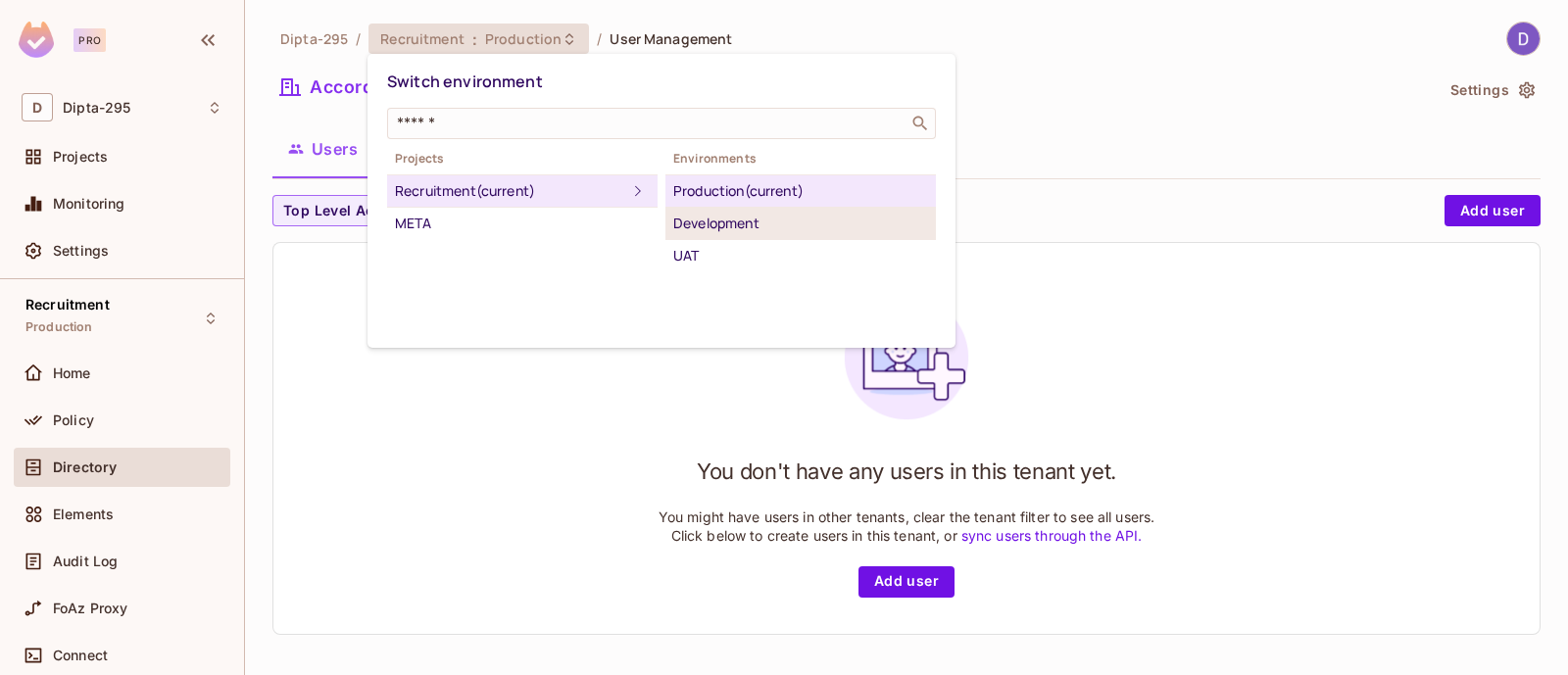 click on "Development" at bounding box center [801, 223] 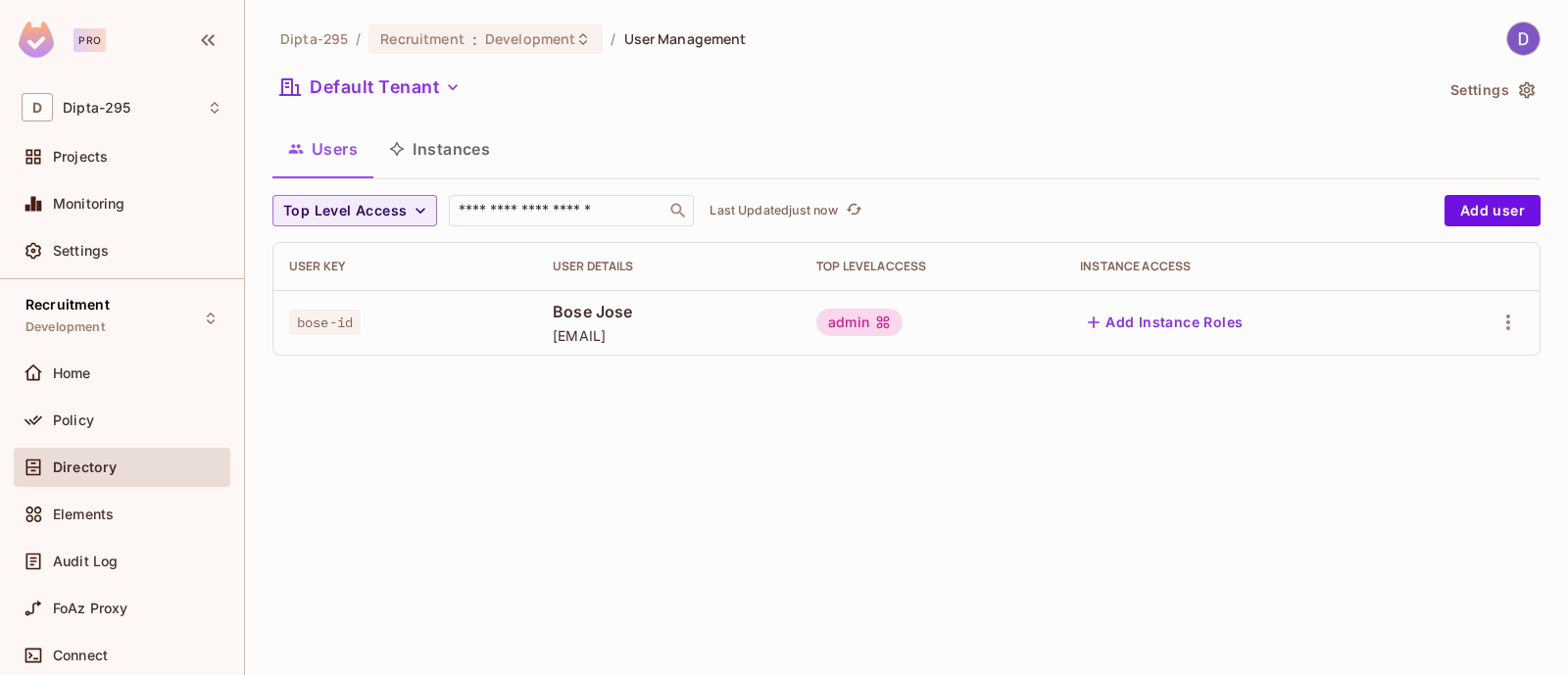 click on "Dipta-295 / Recruitment : Development / User Management Default Tenant Settings Users Instances Top Level Access ​ Last Updated  just now Add user User Key User Details Top Level Access Instance Access bose-id Bose Jose bose@bose.com admin Add Instance Roles" at bounding box center (906, 337) 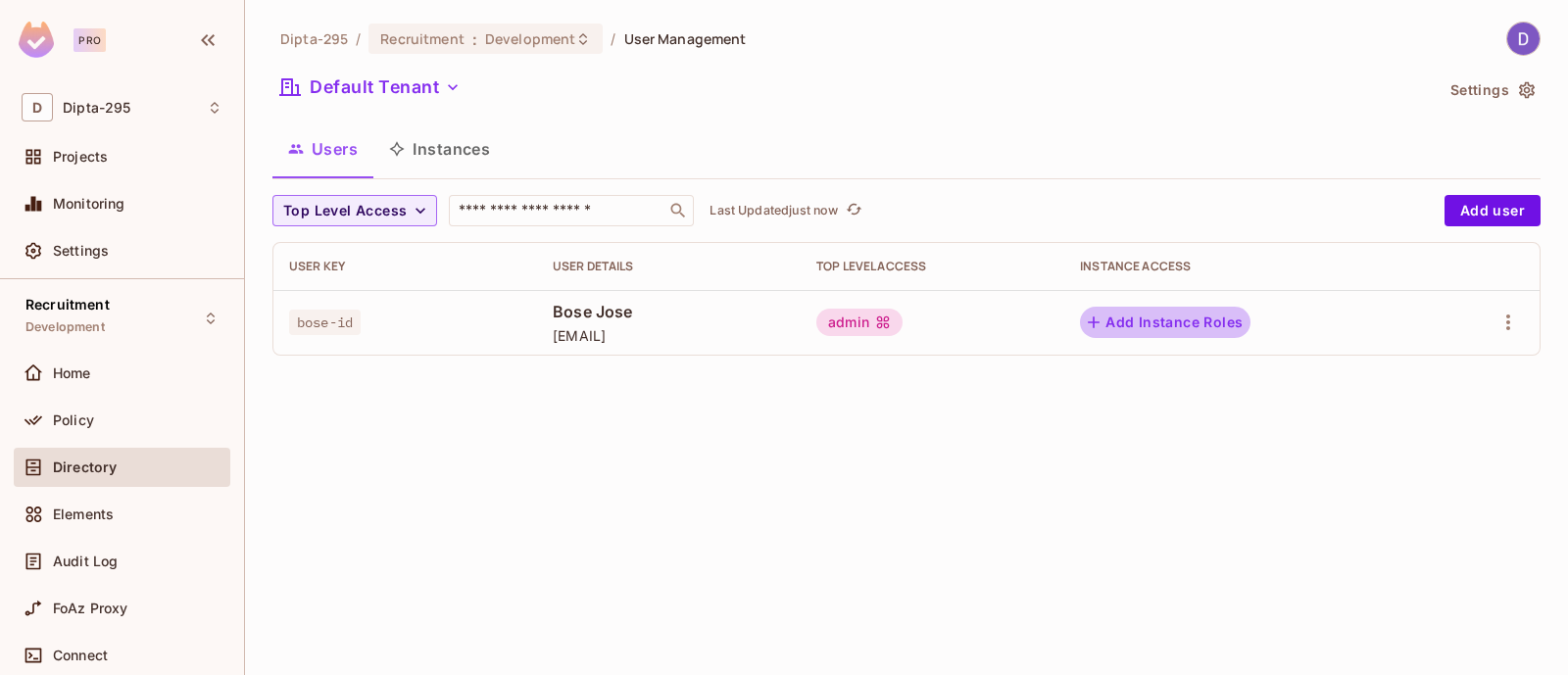 click on "Add Instance Roles" at bounding box center (1165, 322) 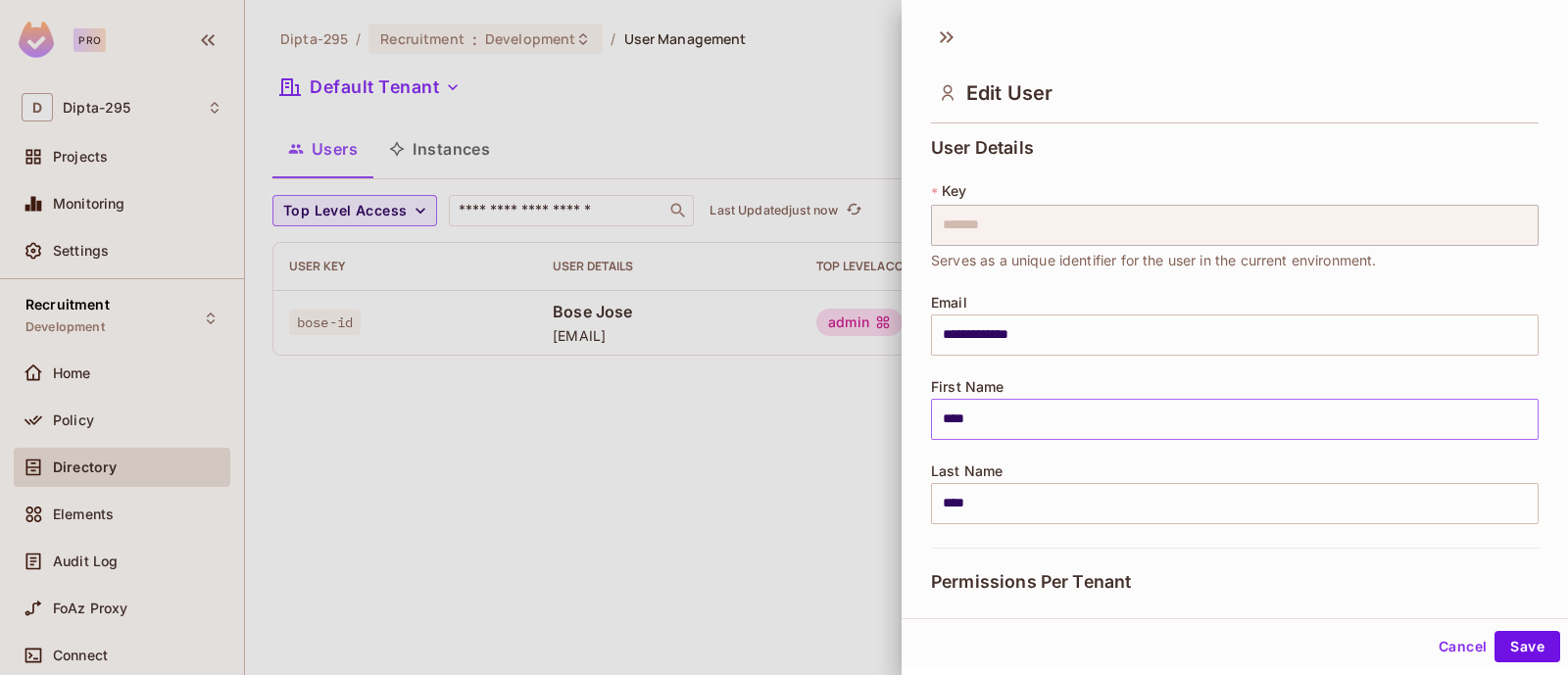 scroll, scrollTop: 366, scrollLeft: 0, axis: vertical 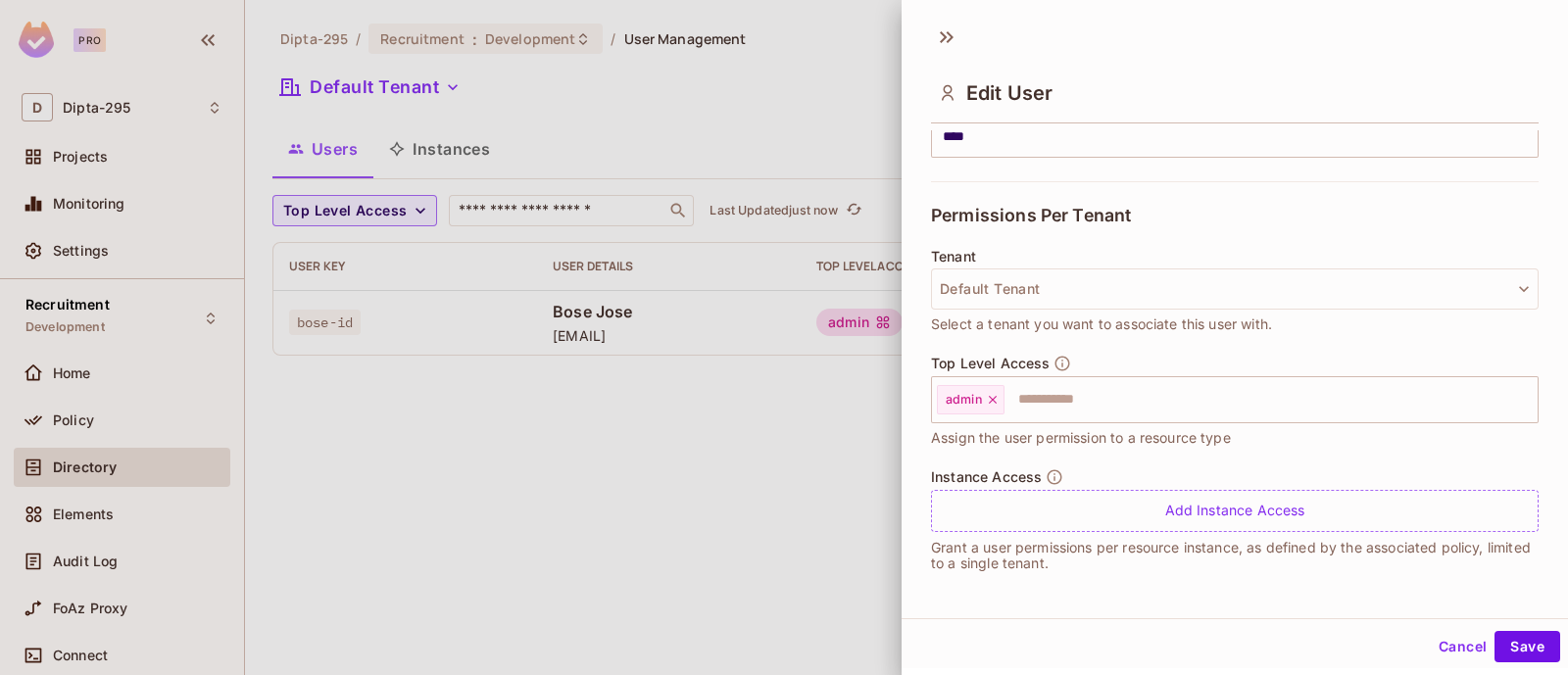 click at bounding box center [784, 337] 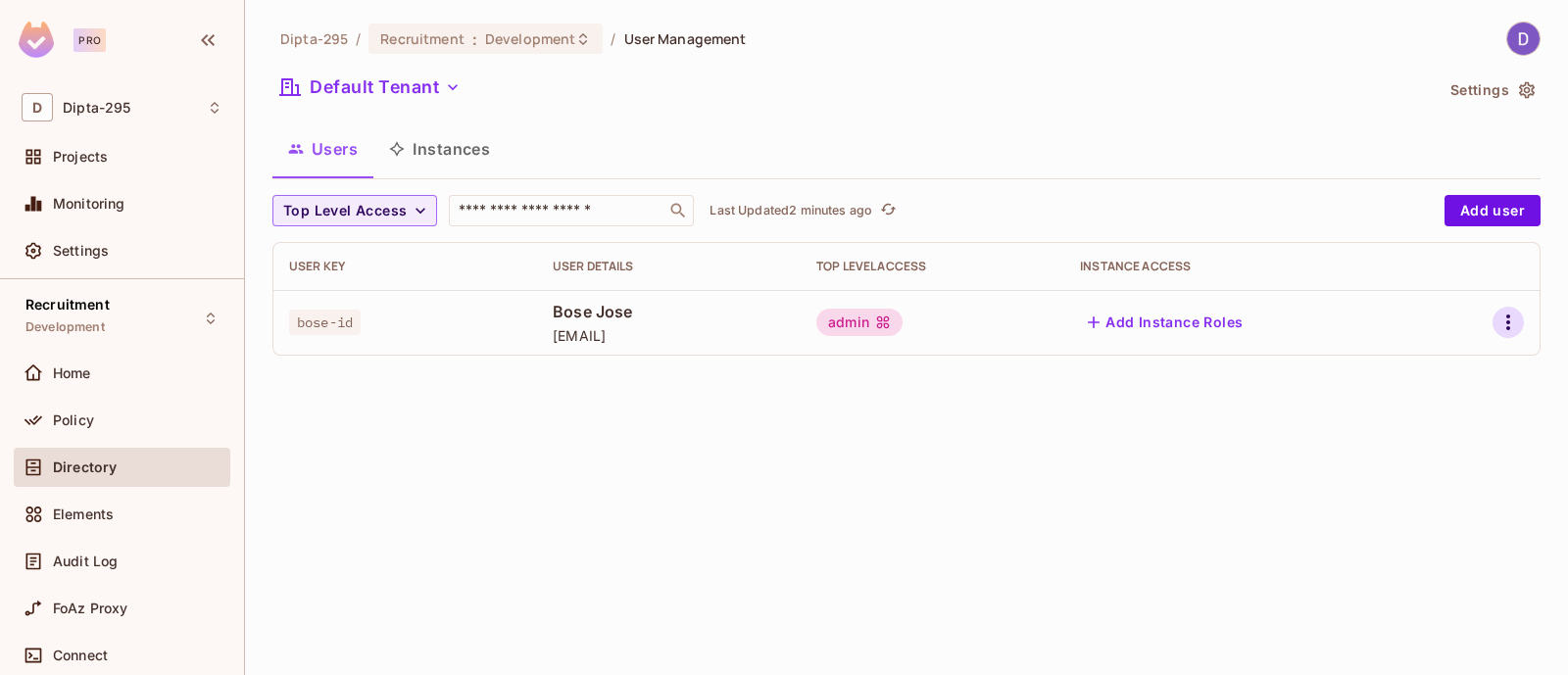 click 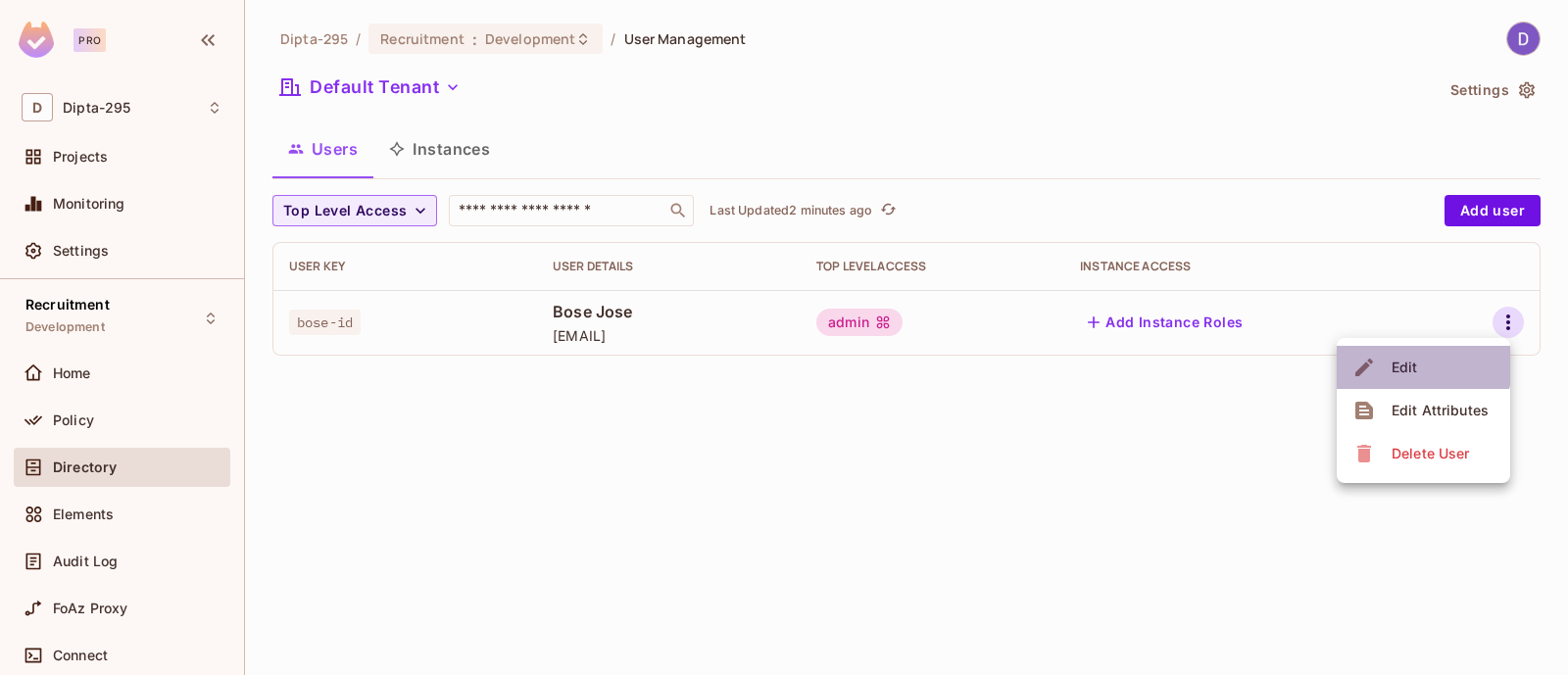 click on "Edit" at bounding box center (1404, 367) 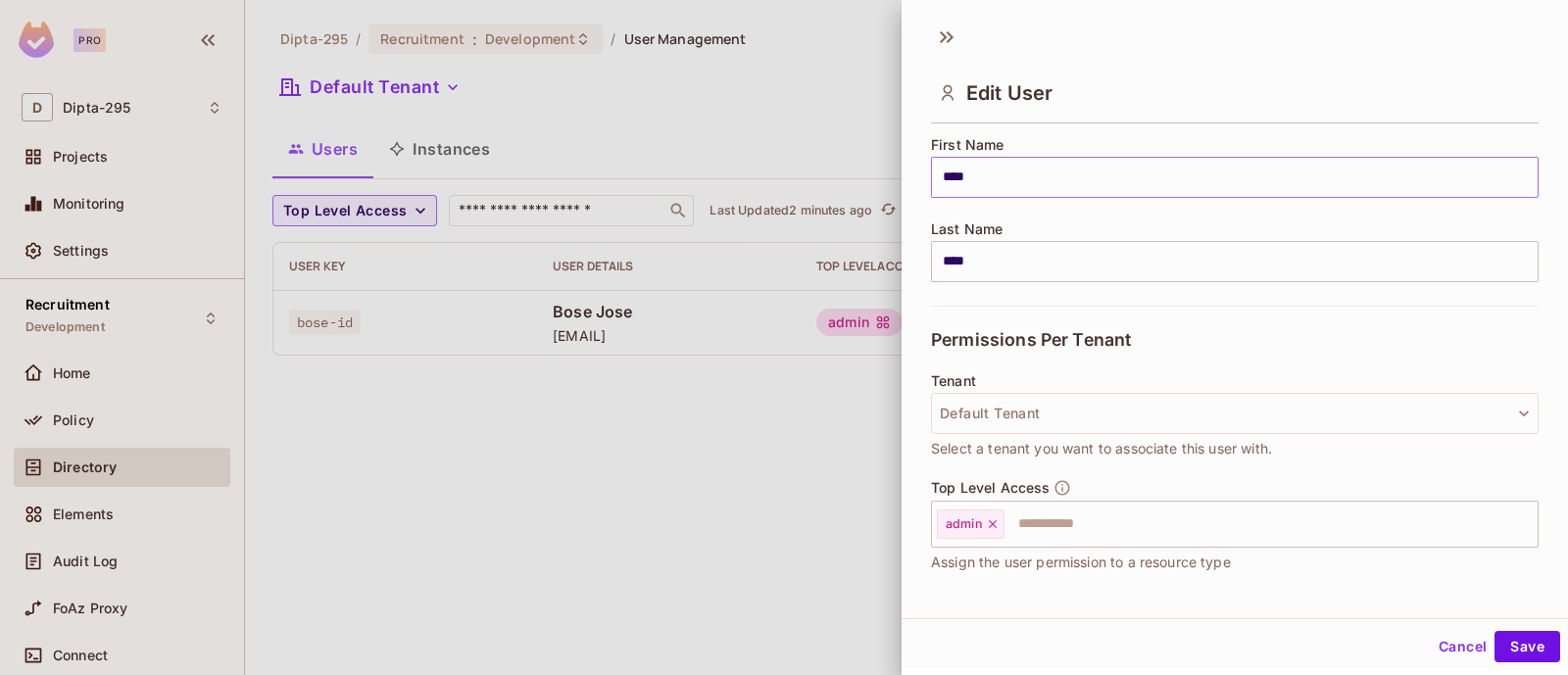 scroll, scrollTop: 366, scrollLeft: 0, axis: vertical 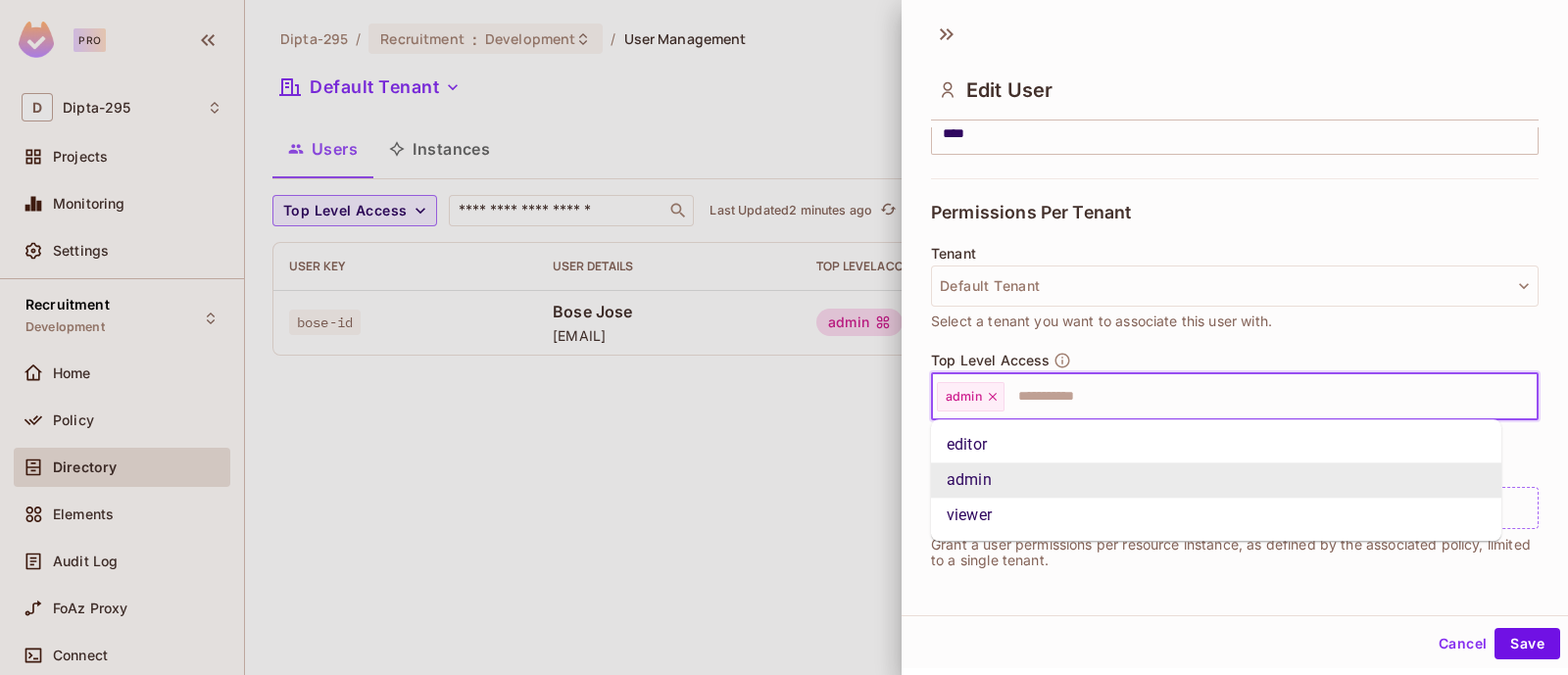 click at bounding box center [1253, 397] 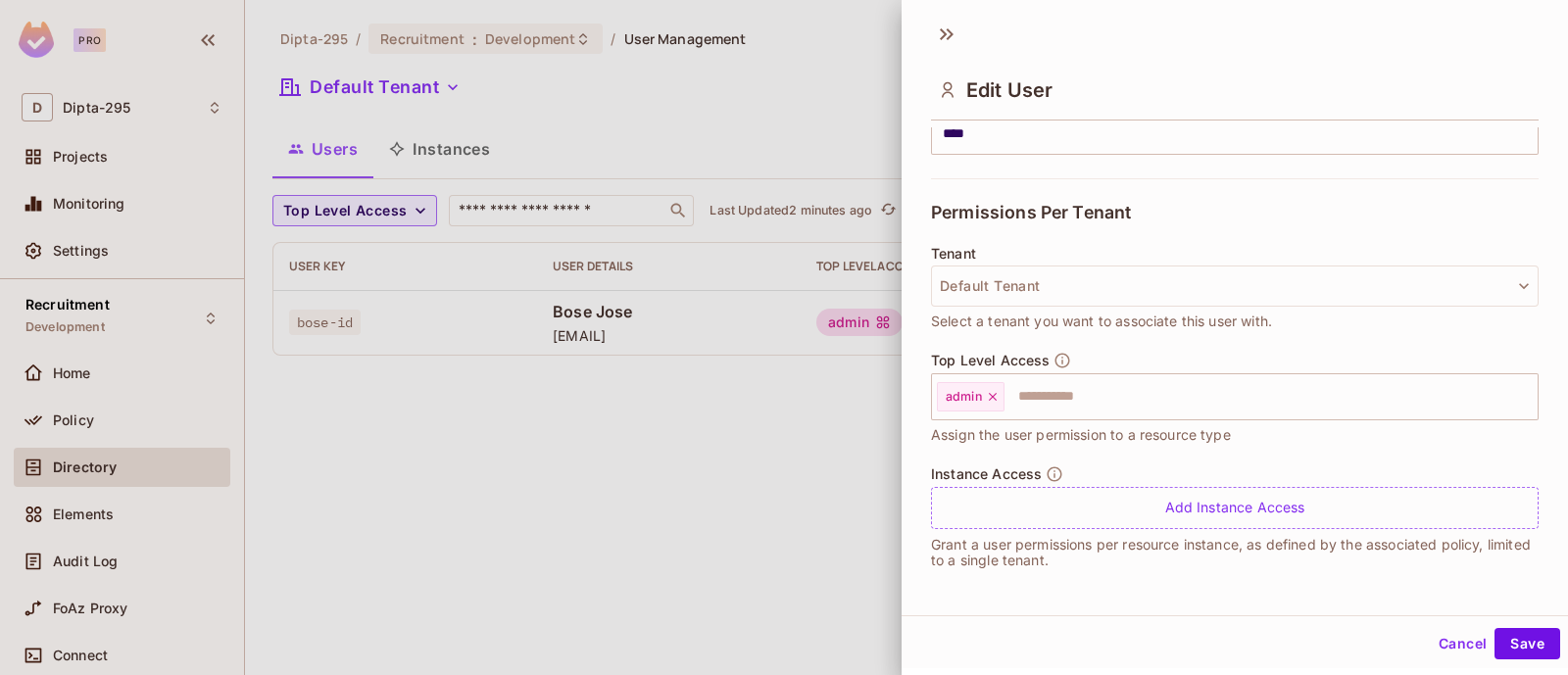 click on "Top Level Access admin ​ Assign the user permission to a resource type" at bounding box center [1235, 399] 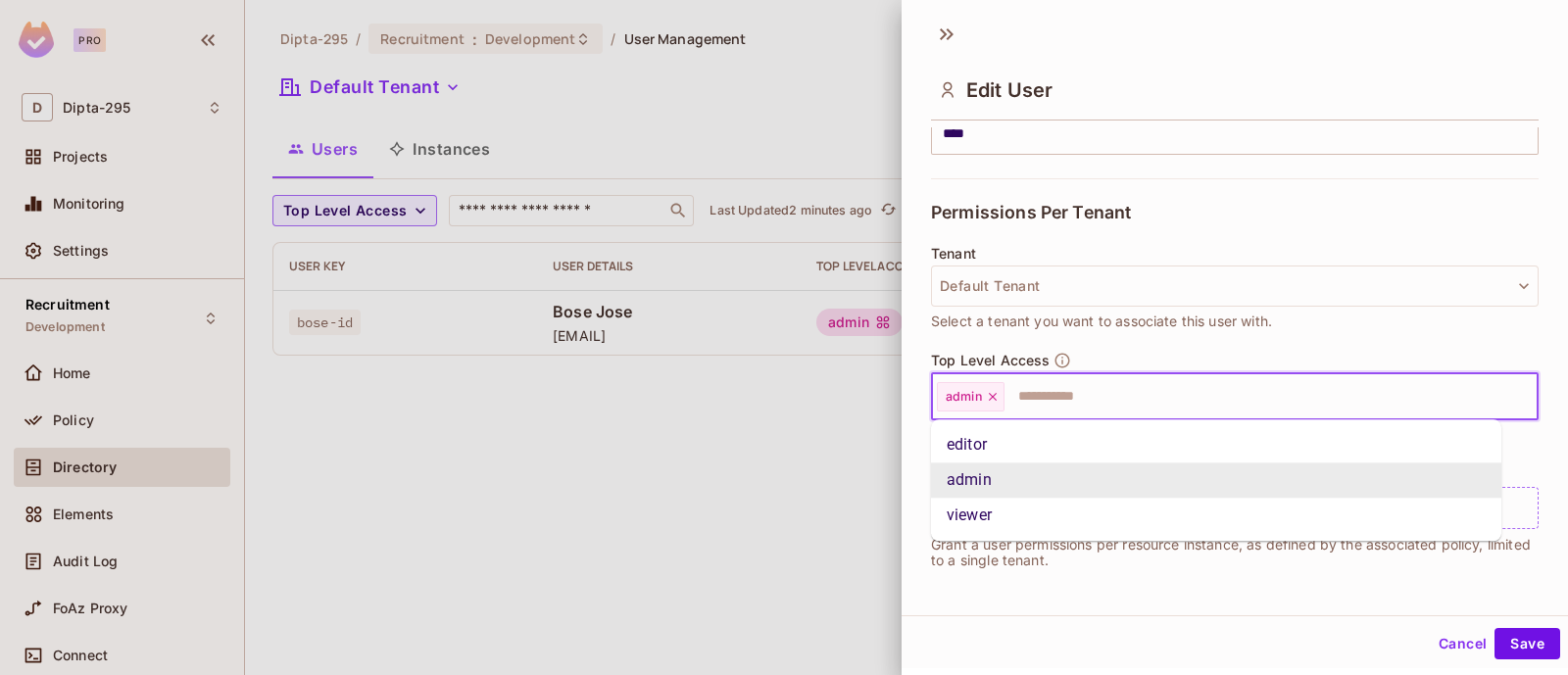 click at bounding box center (1253, 397) 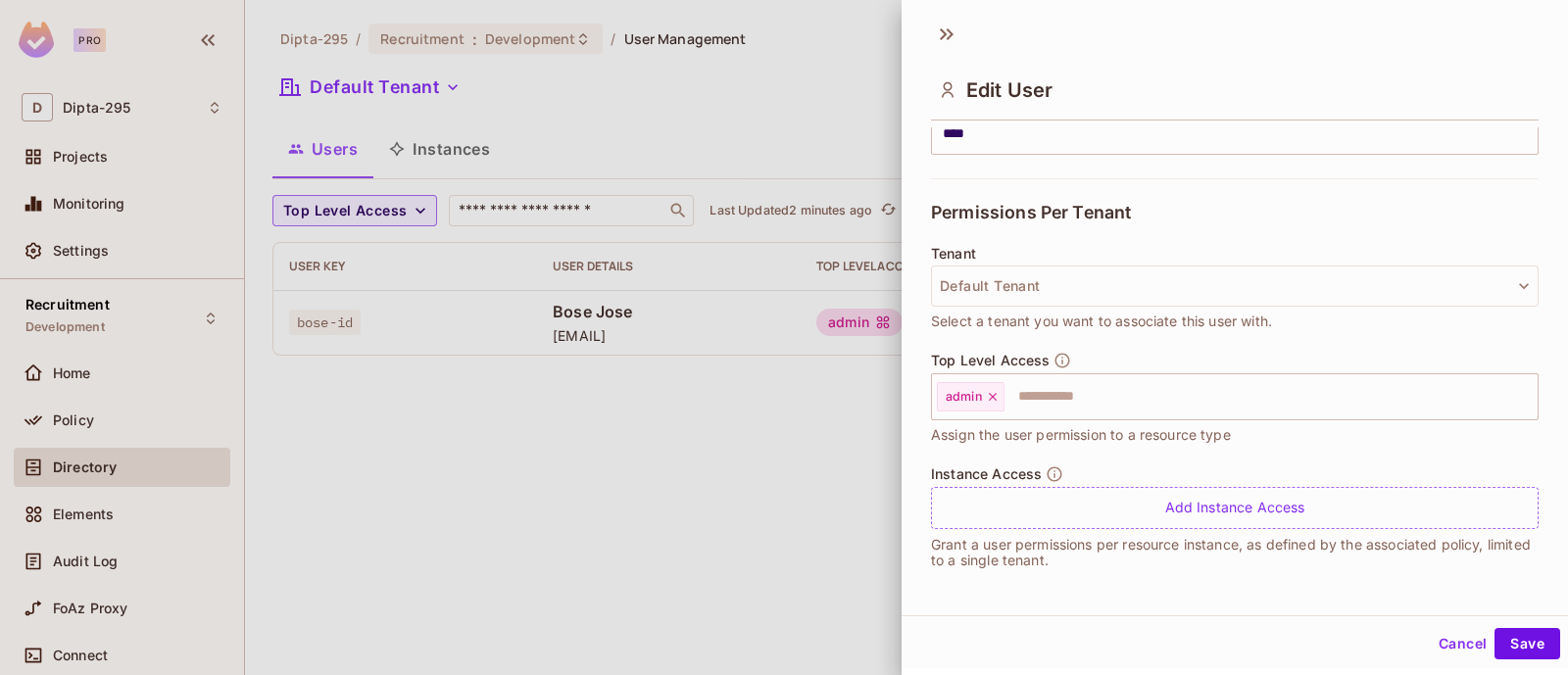click on "Select a tenant you want to associate this user with." at bounding box center [1102, 321] 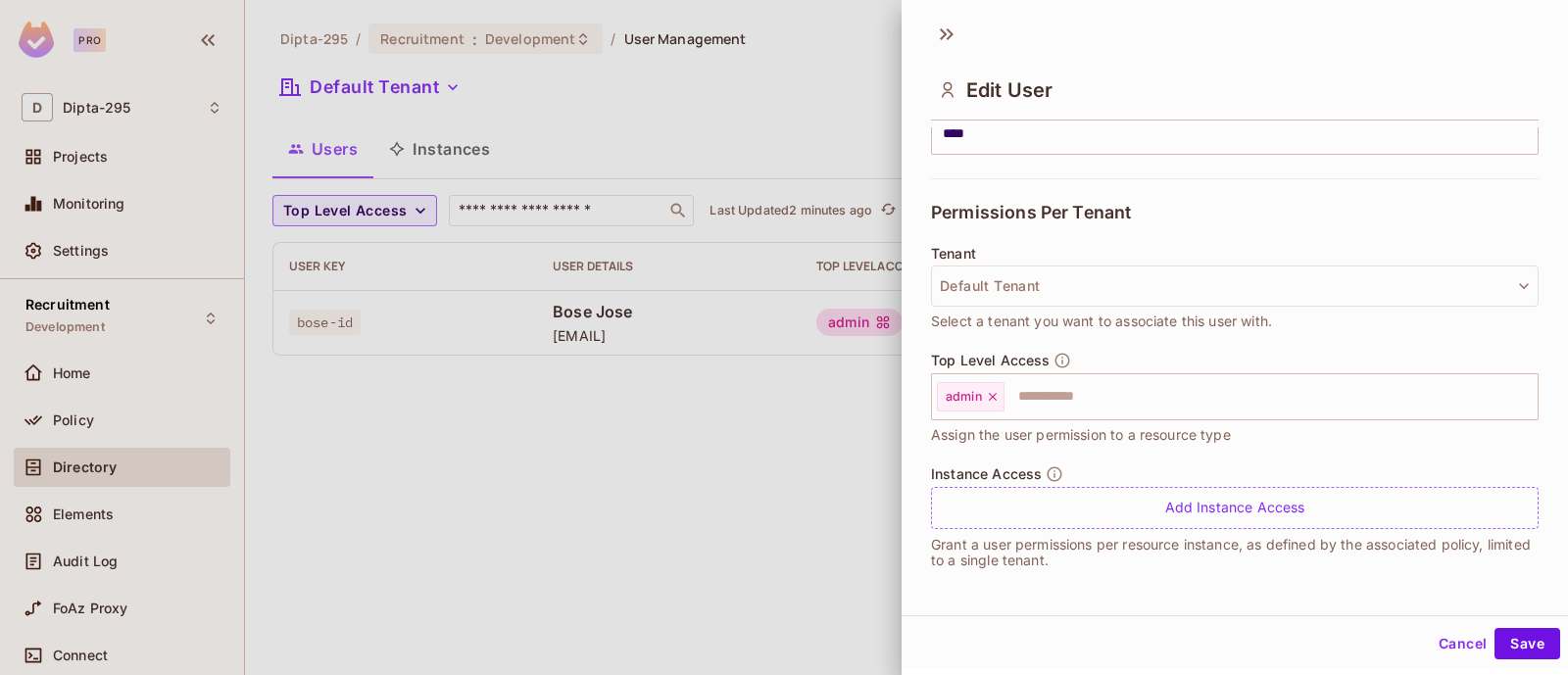 click at bounding box center [784, 337] 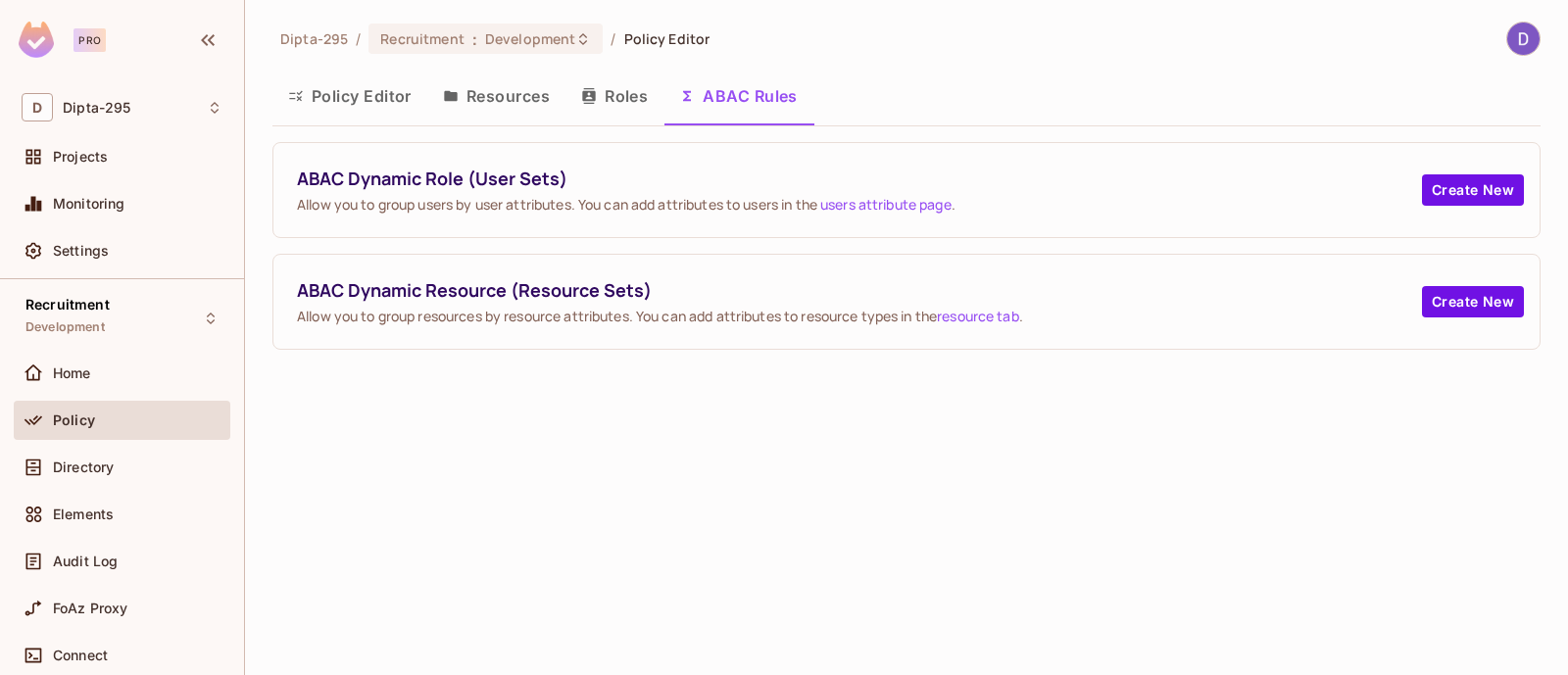scroll, scrollTop: 0, scrollLeft: 0, axis: both 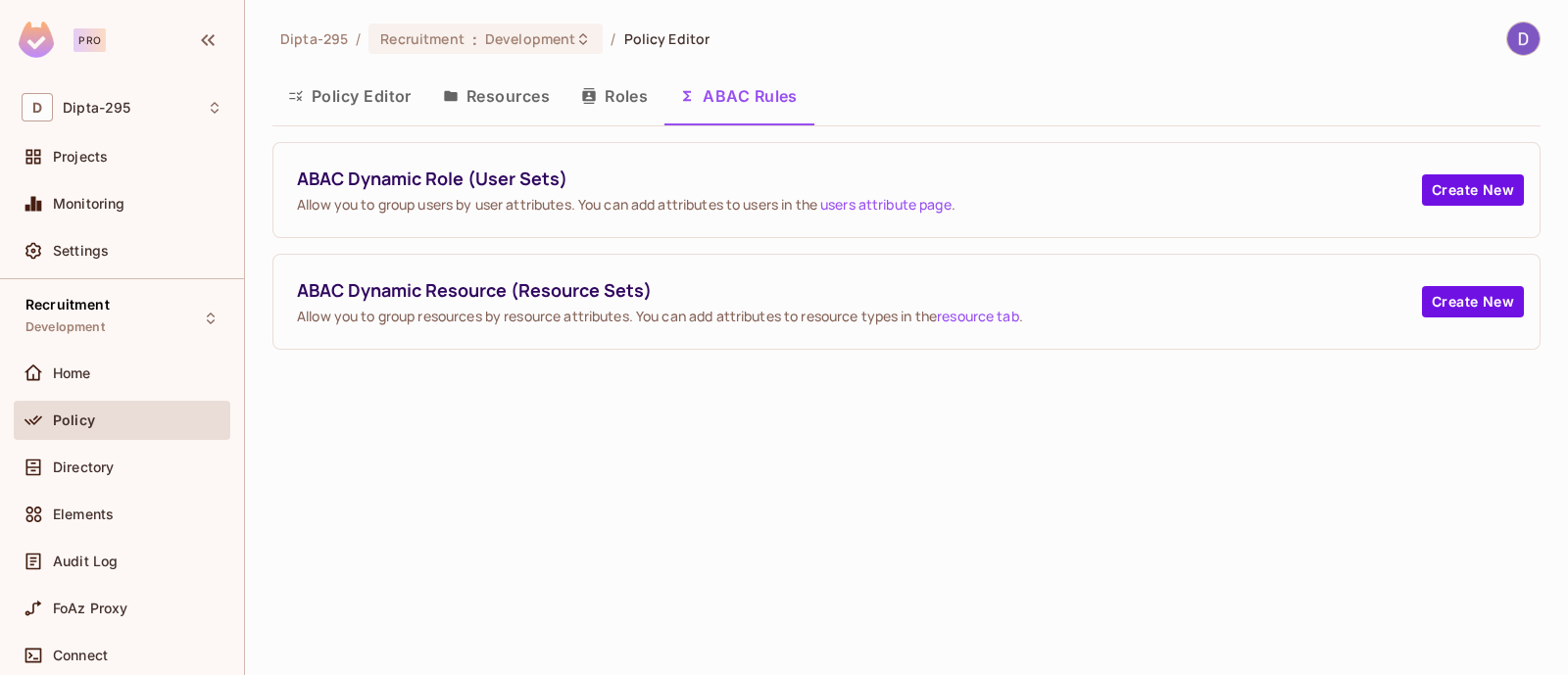 click on "Policy Editor" at bounding box center [350, 96] 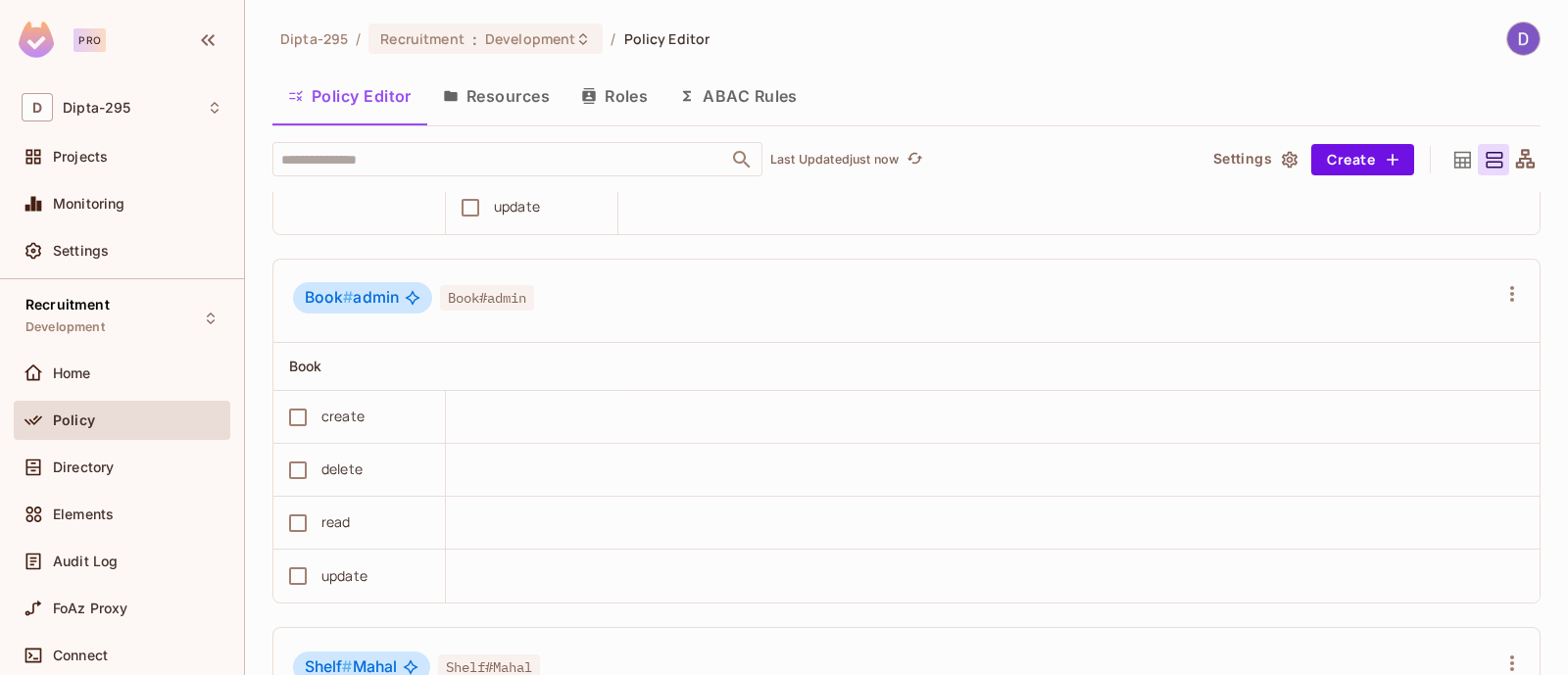 scroll, scrollTop: 1195, scrollLeft: 0, axis: vertical 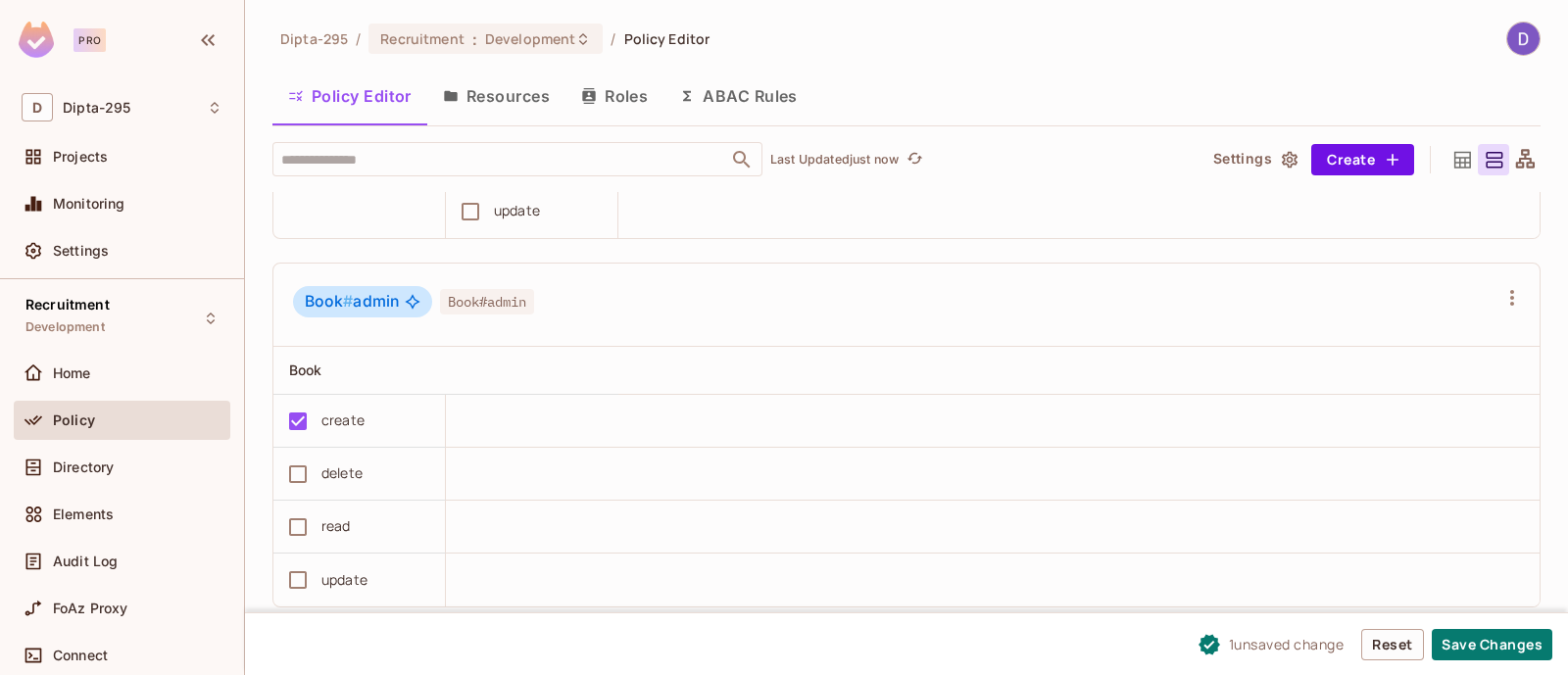 click on "delete" at bounding box center (342, 473) 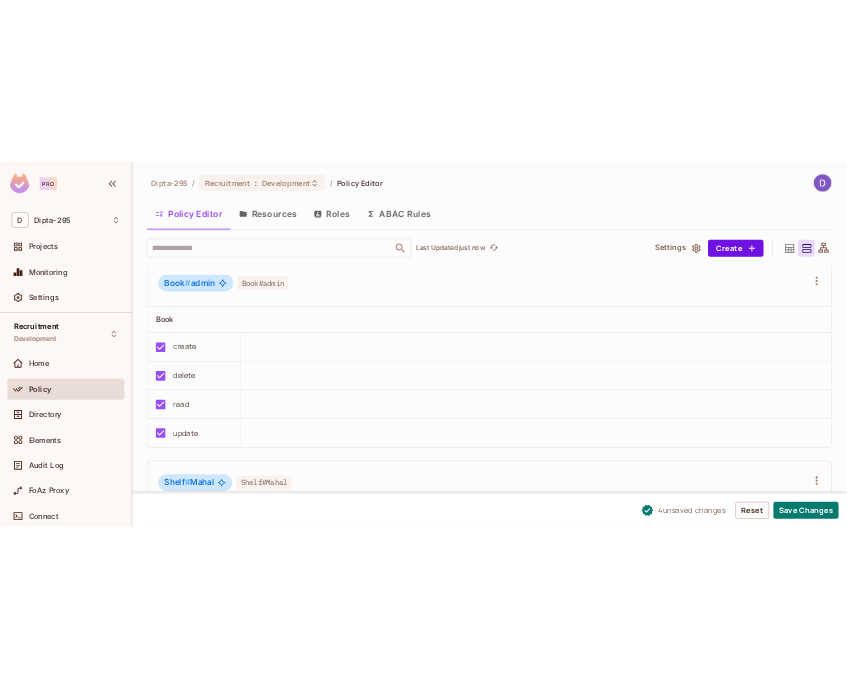 scroll, scrollTop: 1301, scrollLeft: 0, axis: vertical 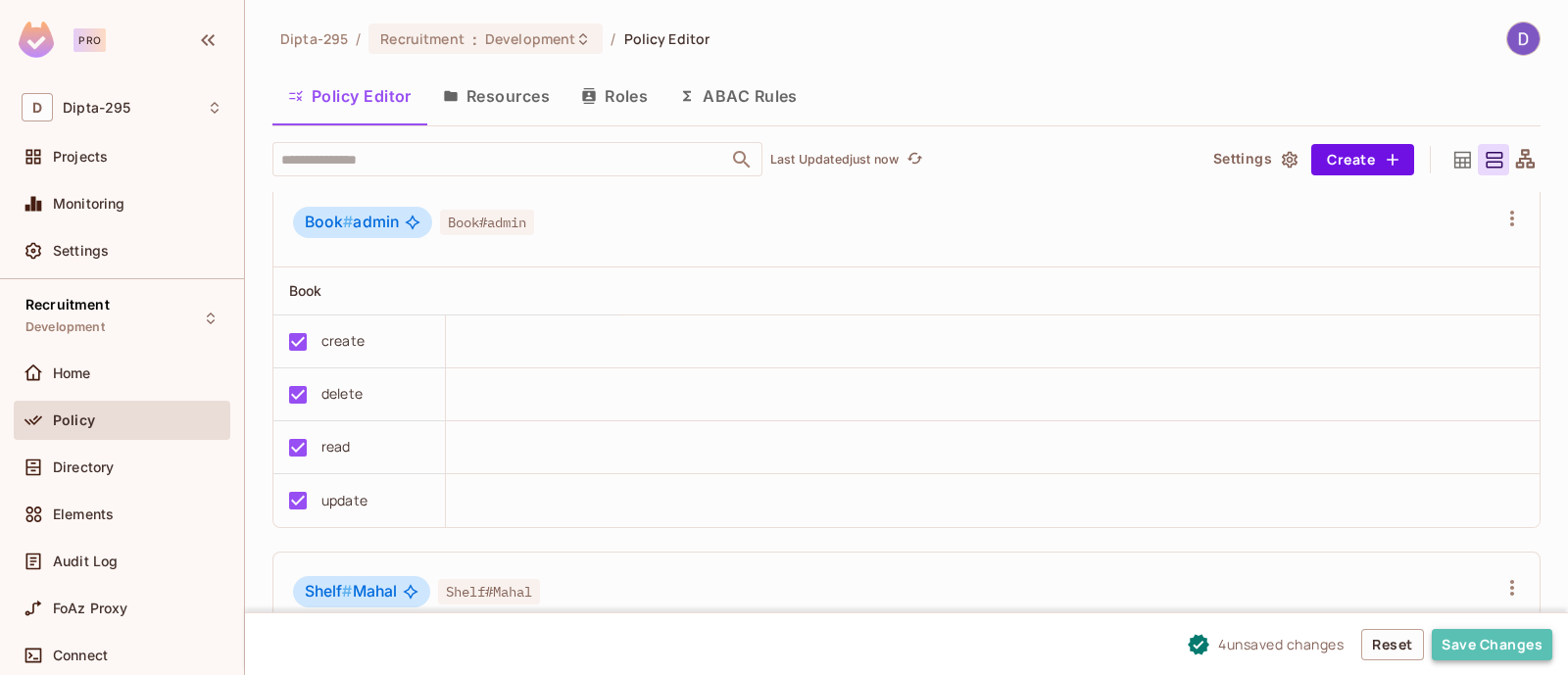 click on "Save Changes" at bounding box center (1492, 645) 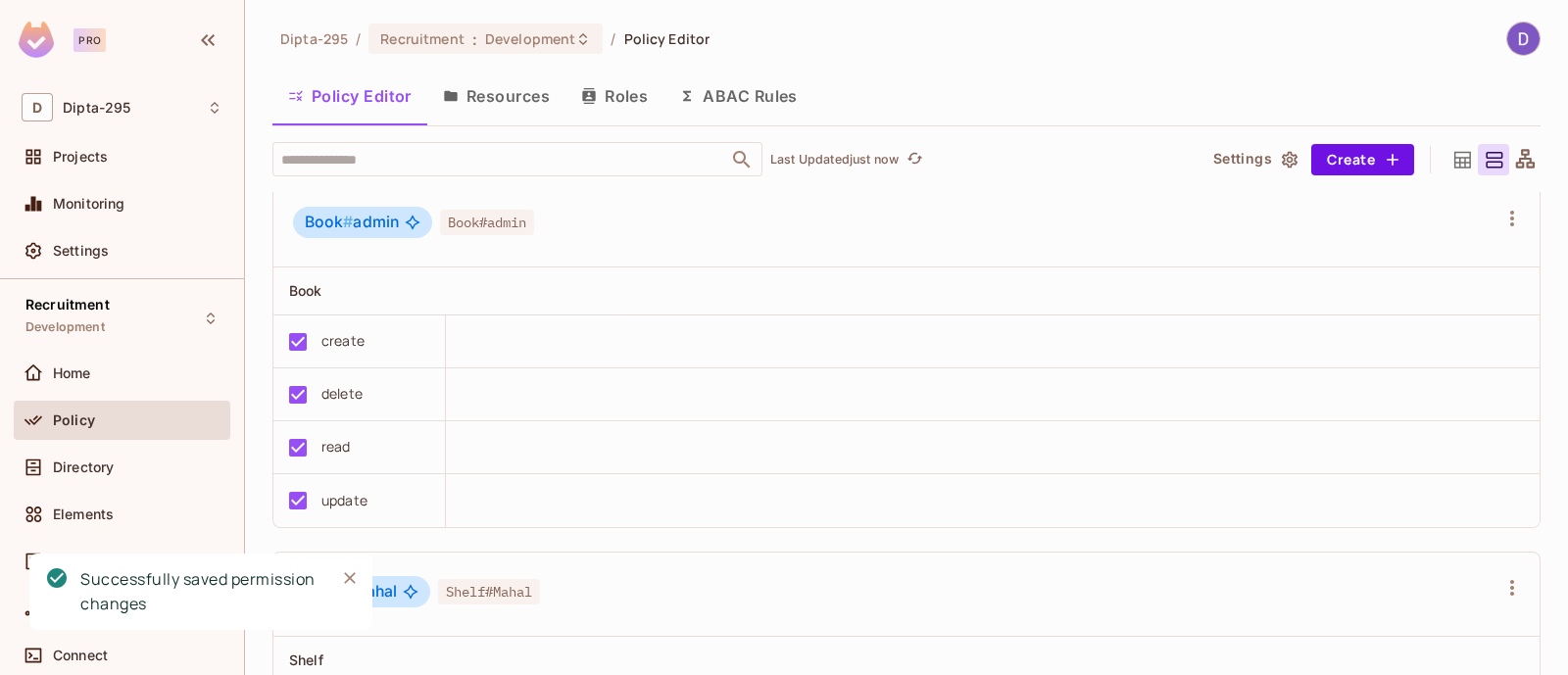 click 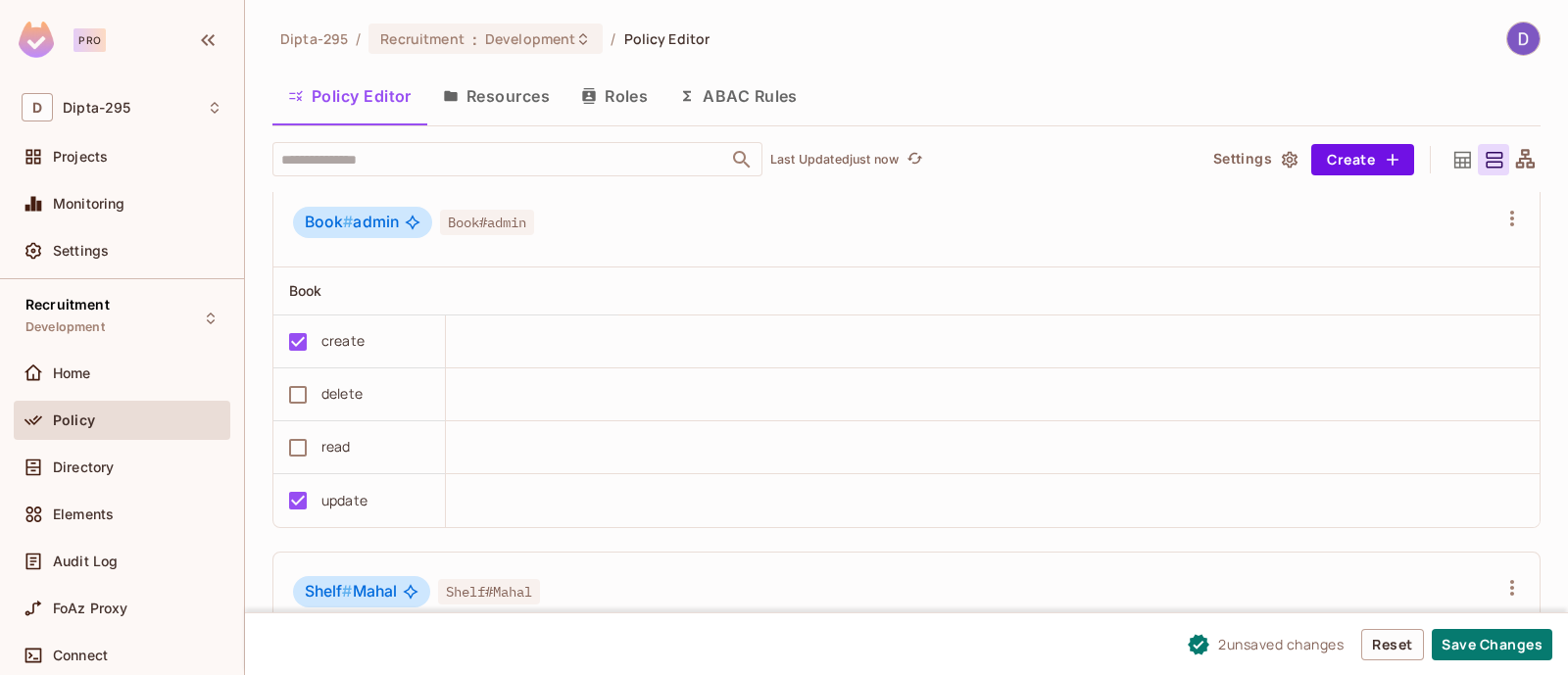 drag, startPoint x: 778, startPoint y: 557, endPoint x: 869, endPoint y: 545, distance: 91.787799 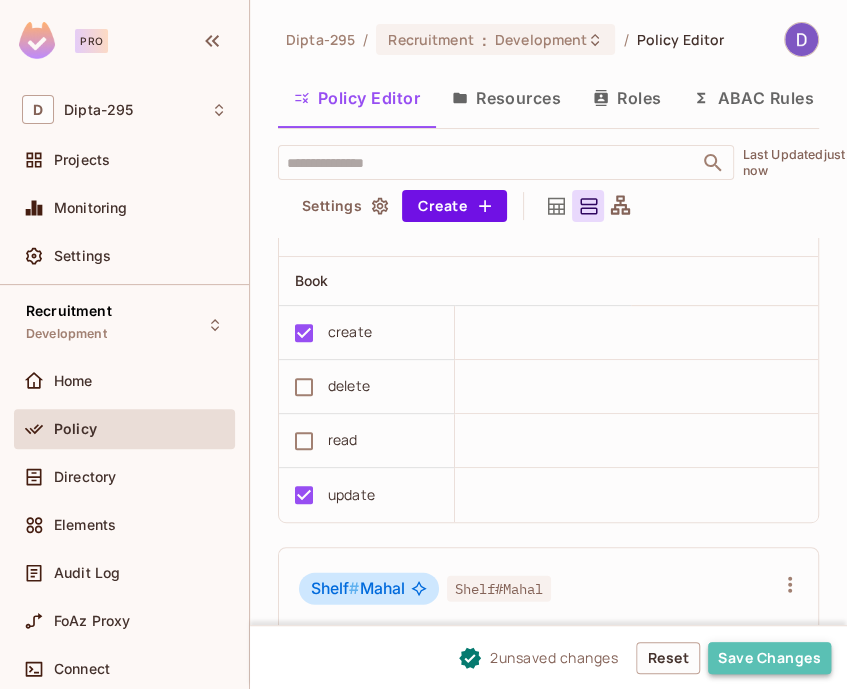 click on "Save Changes" at bounding box center [769, 658] 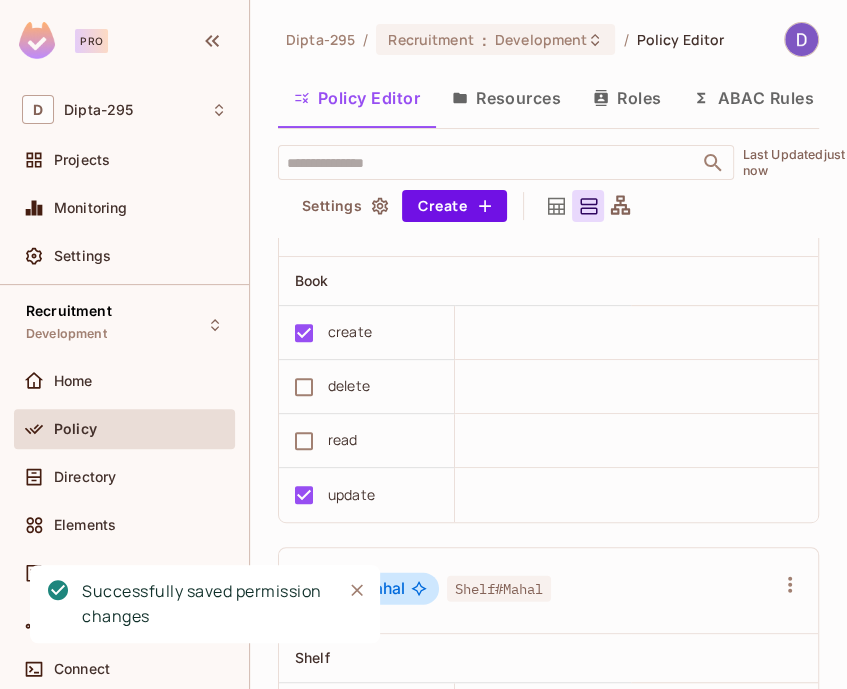 click on "Successfully saved permission changes" at bounding box center (176, 604) 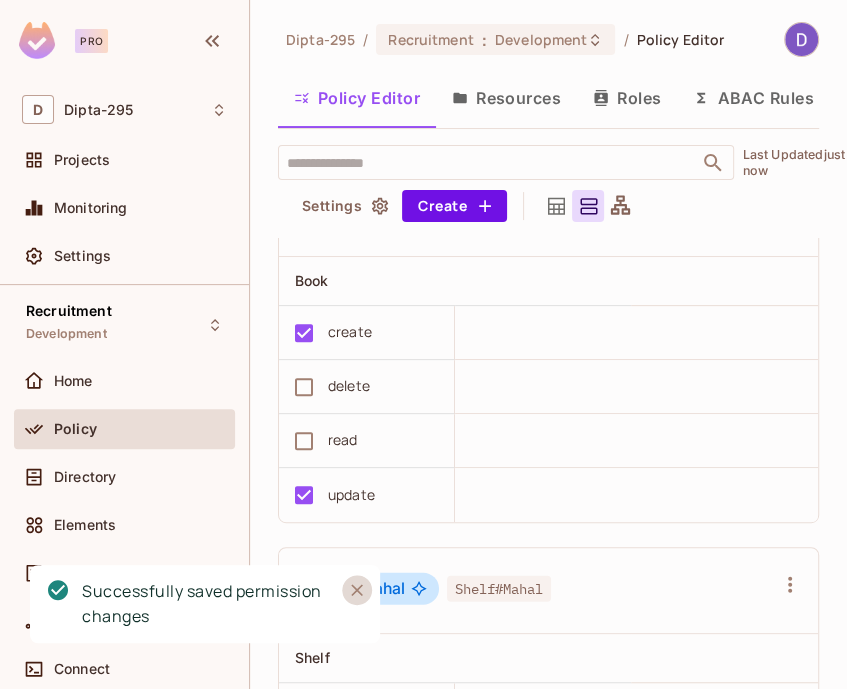 click 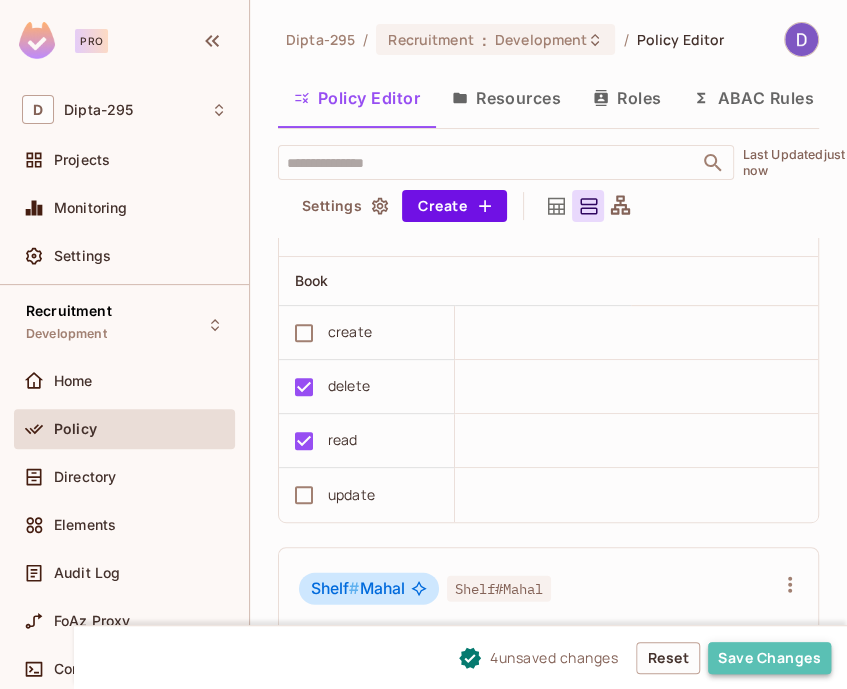 click on "Save Changes" at bounding box center [769, 658] 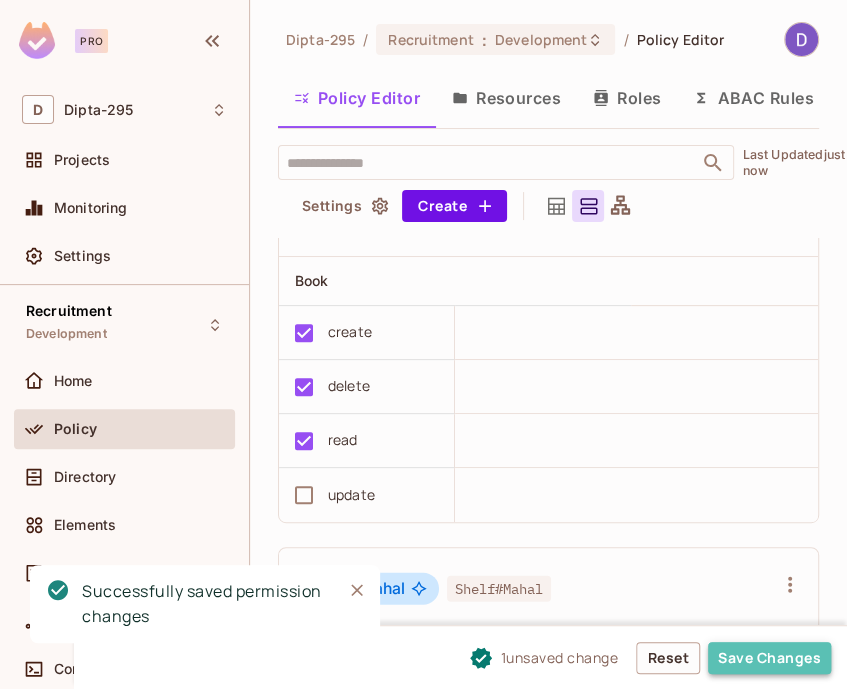 click on "Save Changes" at bounding box center (769, 658) 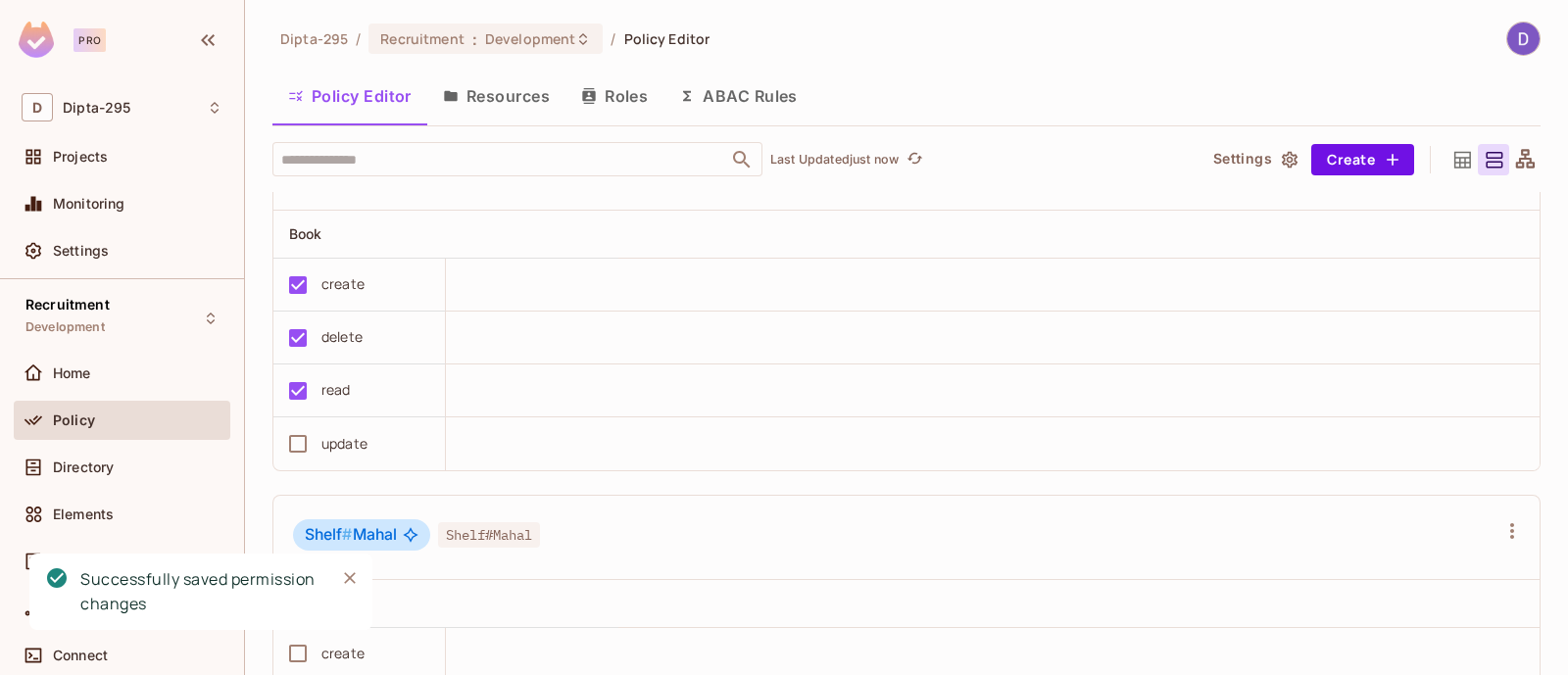 scroll, scrollTop: 1275, scrollLeft: 0, axis: vertical 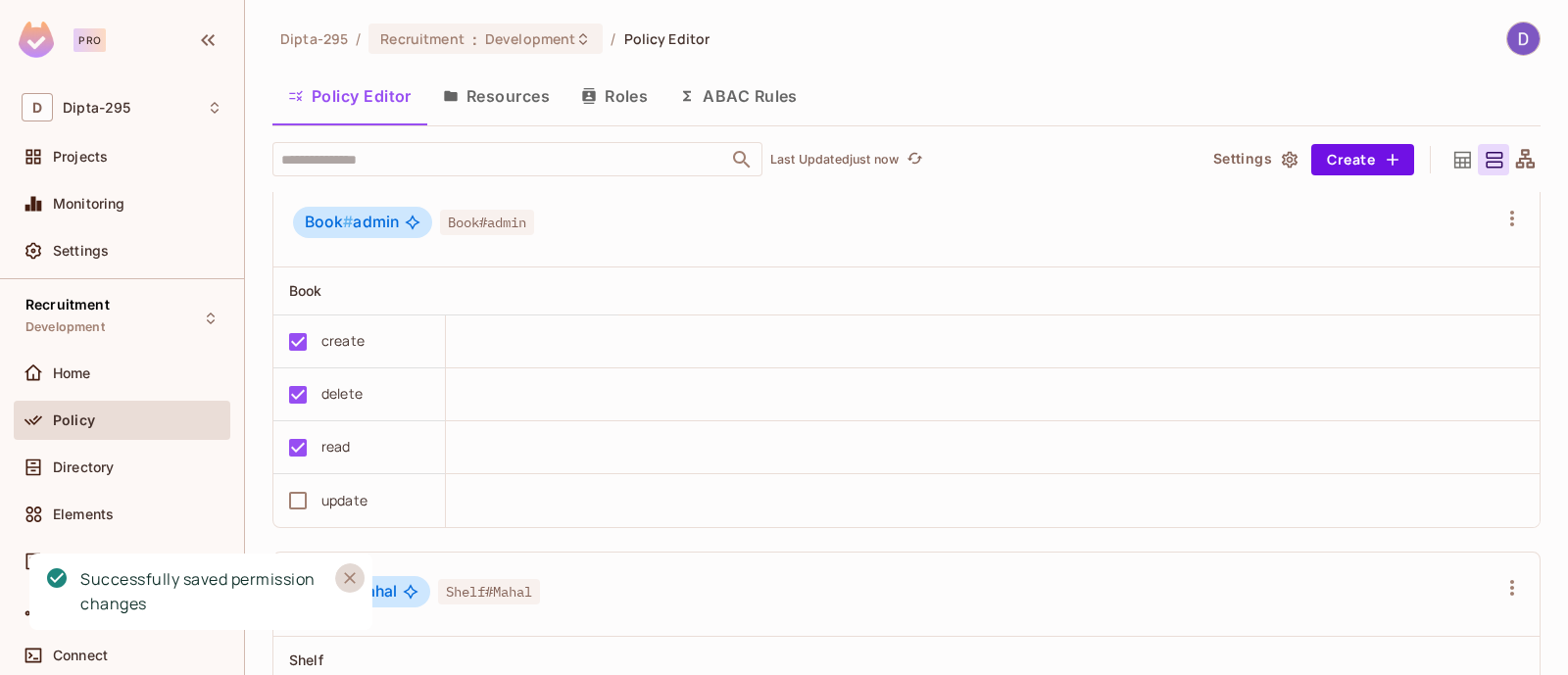 click 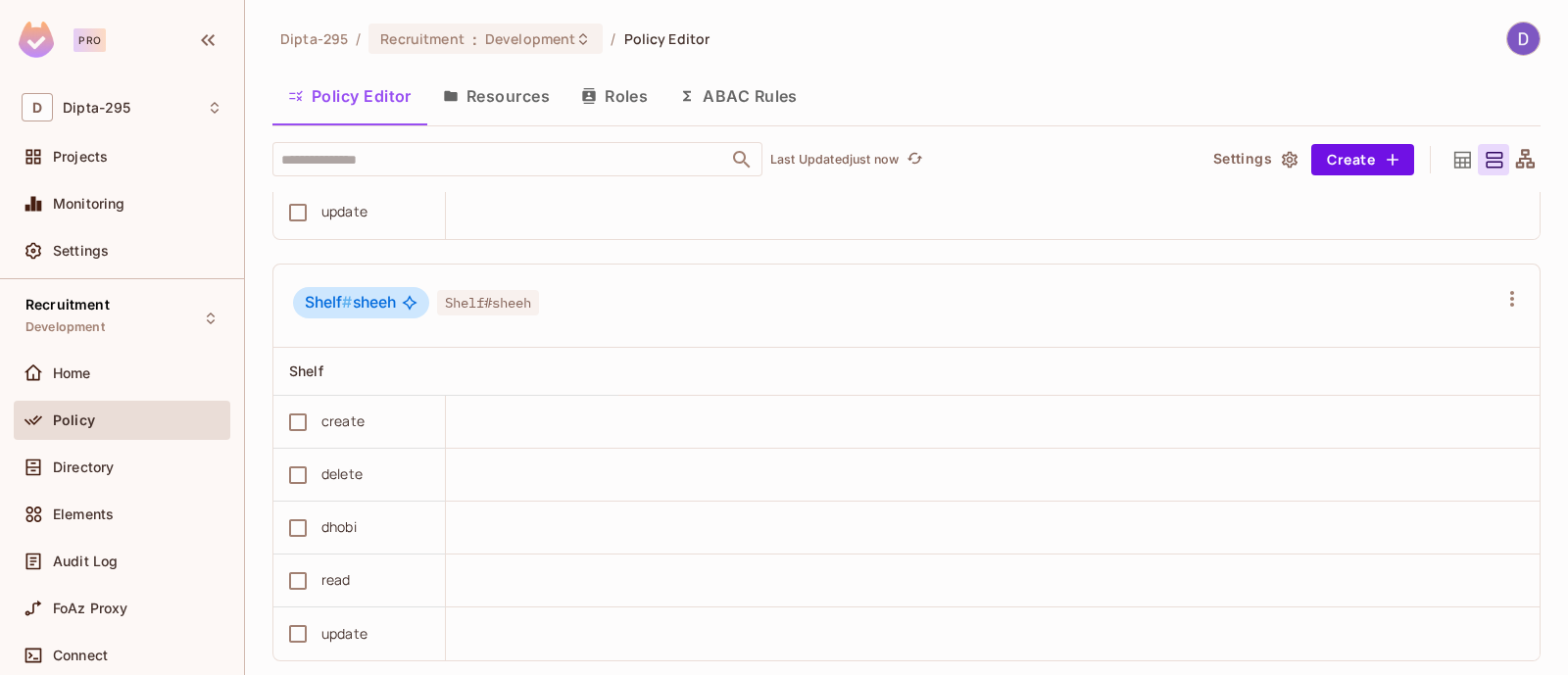 scroll, scrollTop: 2014, scrollLeft: 0, axis: vertical 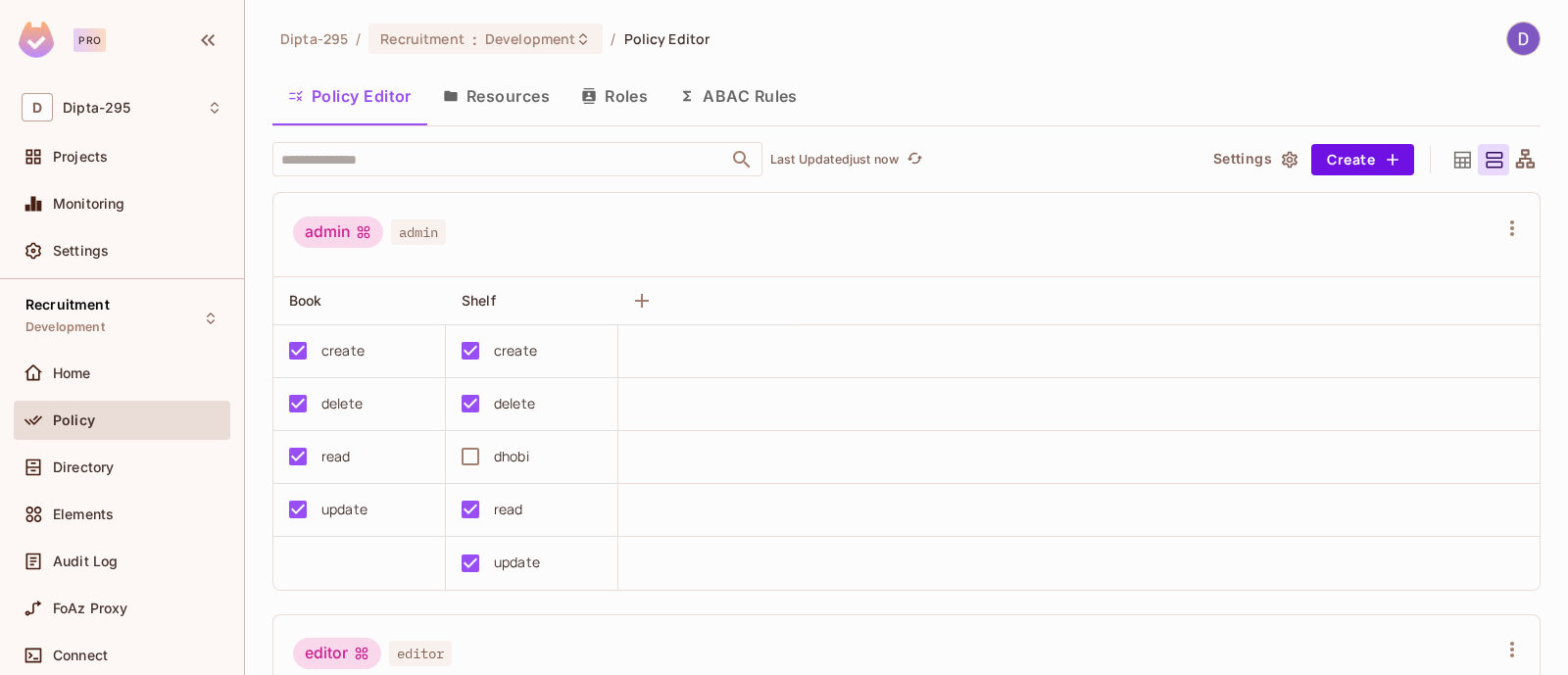 click on "Roles" at bounding box center (614, 96) 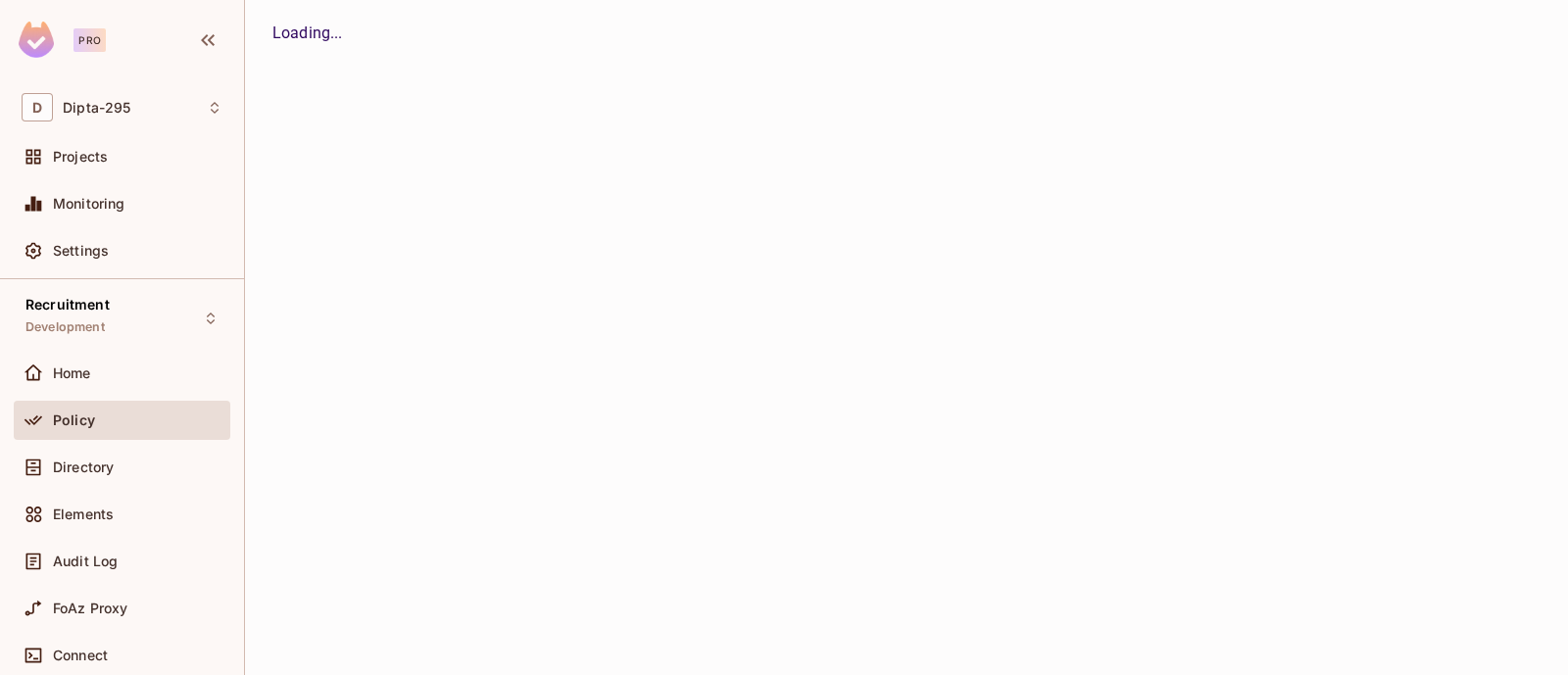 scroll, scrollTop: 0, scrollLeft: 0, axis: both 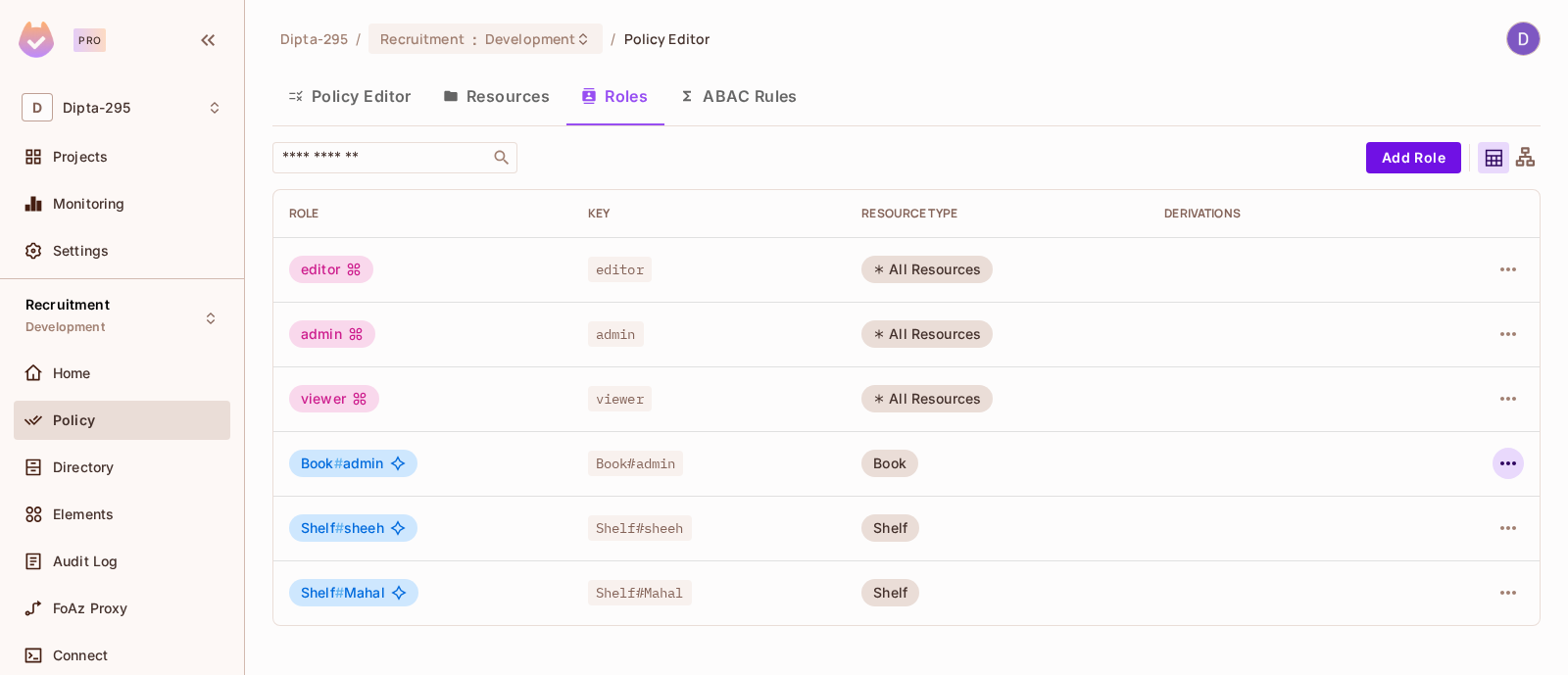 click 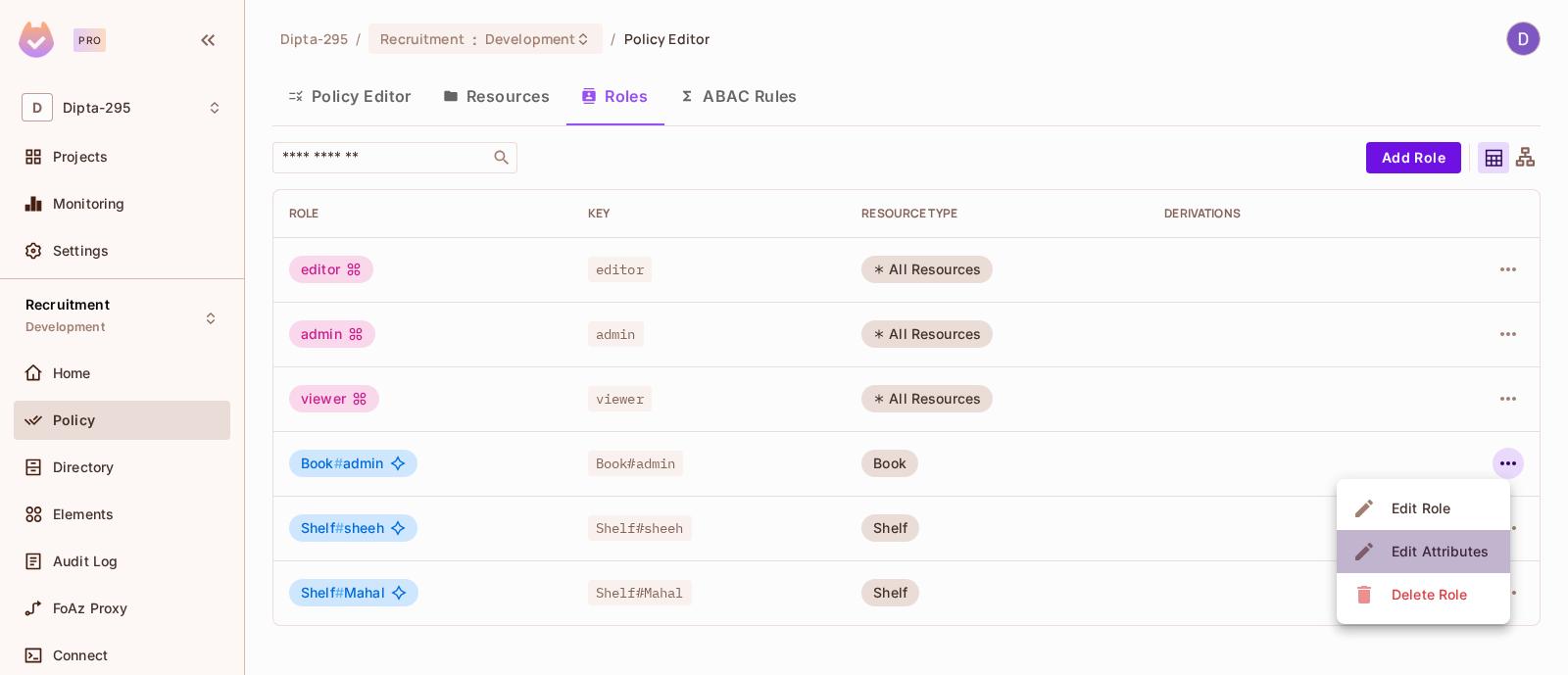 click on "Edit Attributes" at bounding box center [1440, 552] 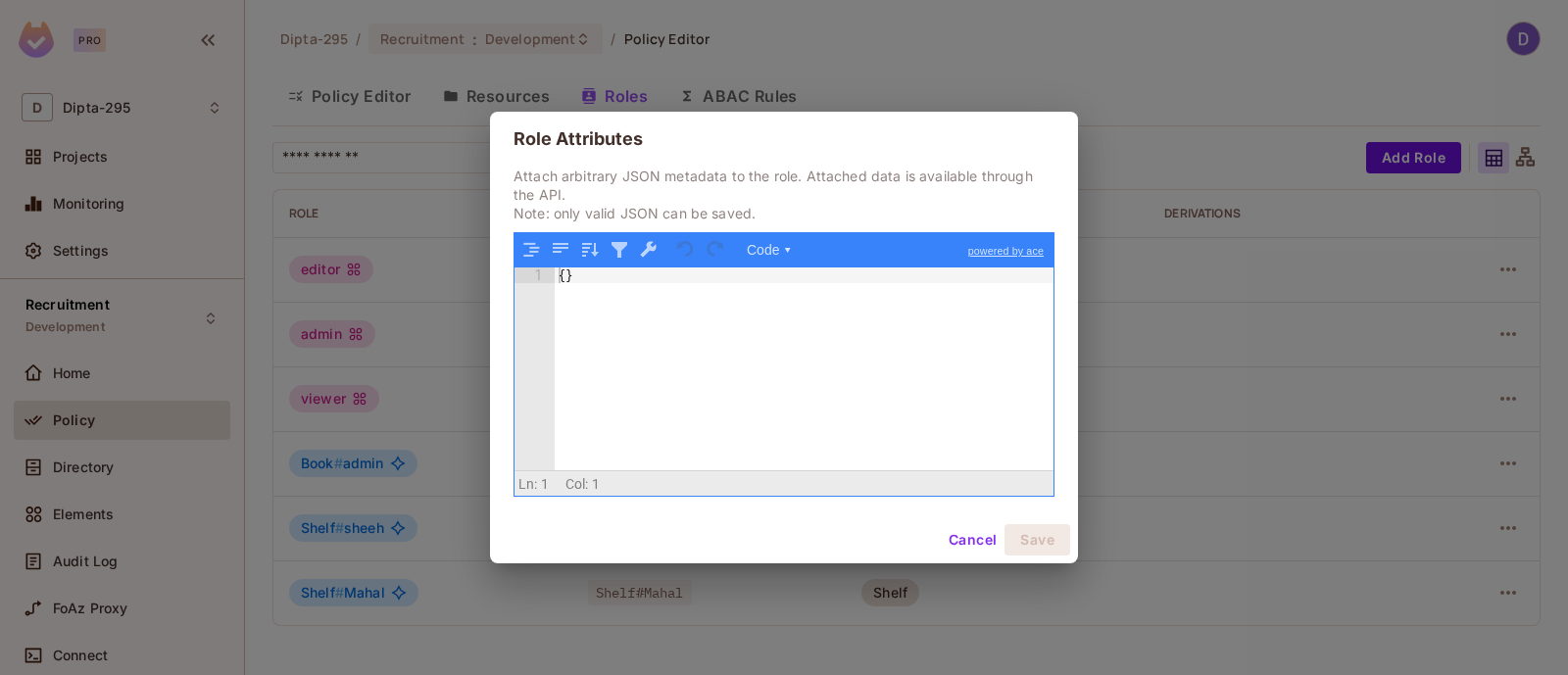 click on "Role Attributes Attach arbitrary JSON metadata to the role. Attached data is available through the API. Note: only valid JSON can be saved. Code ▾ powered by ace 1 { } XXXXXXXXXXXXXXXXXXXXXXXXXXXXXXXXXXXXXXXXXXXXXXXXXX Scroll for more ▿ Ln: 1 Col: 1 0 characters selected Cancel Save" at bounding box center [784, 337] 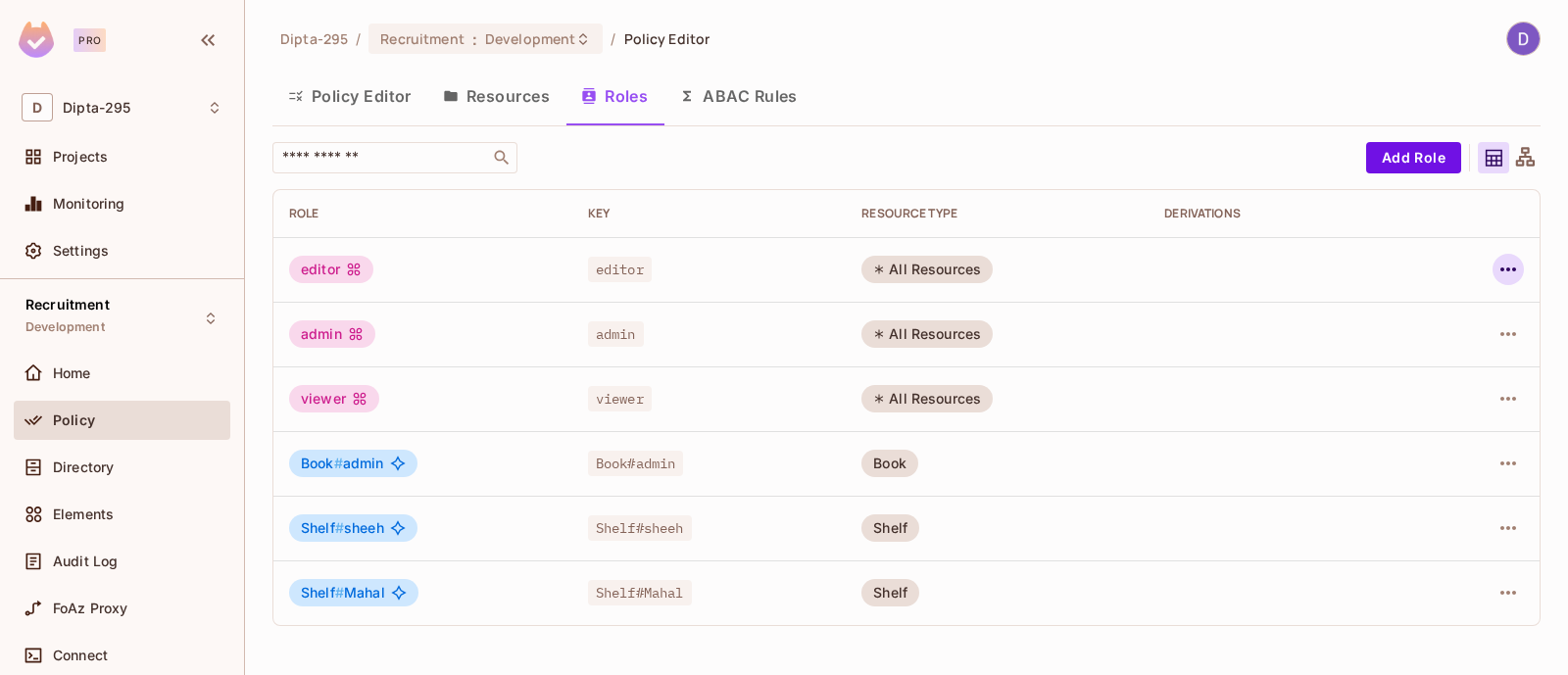 click 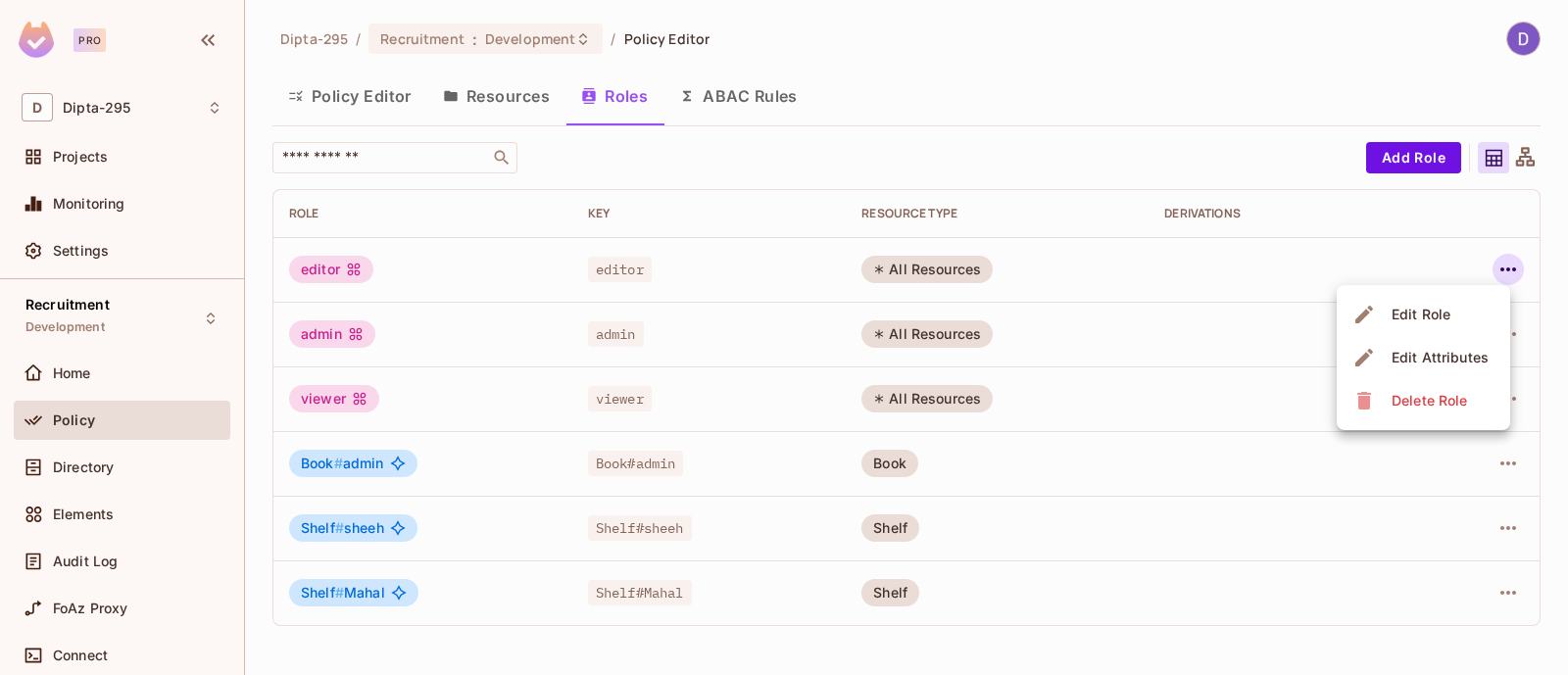 click on "Edit Attributes" at bounding box center (1440, 358) 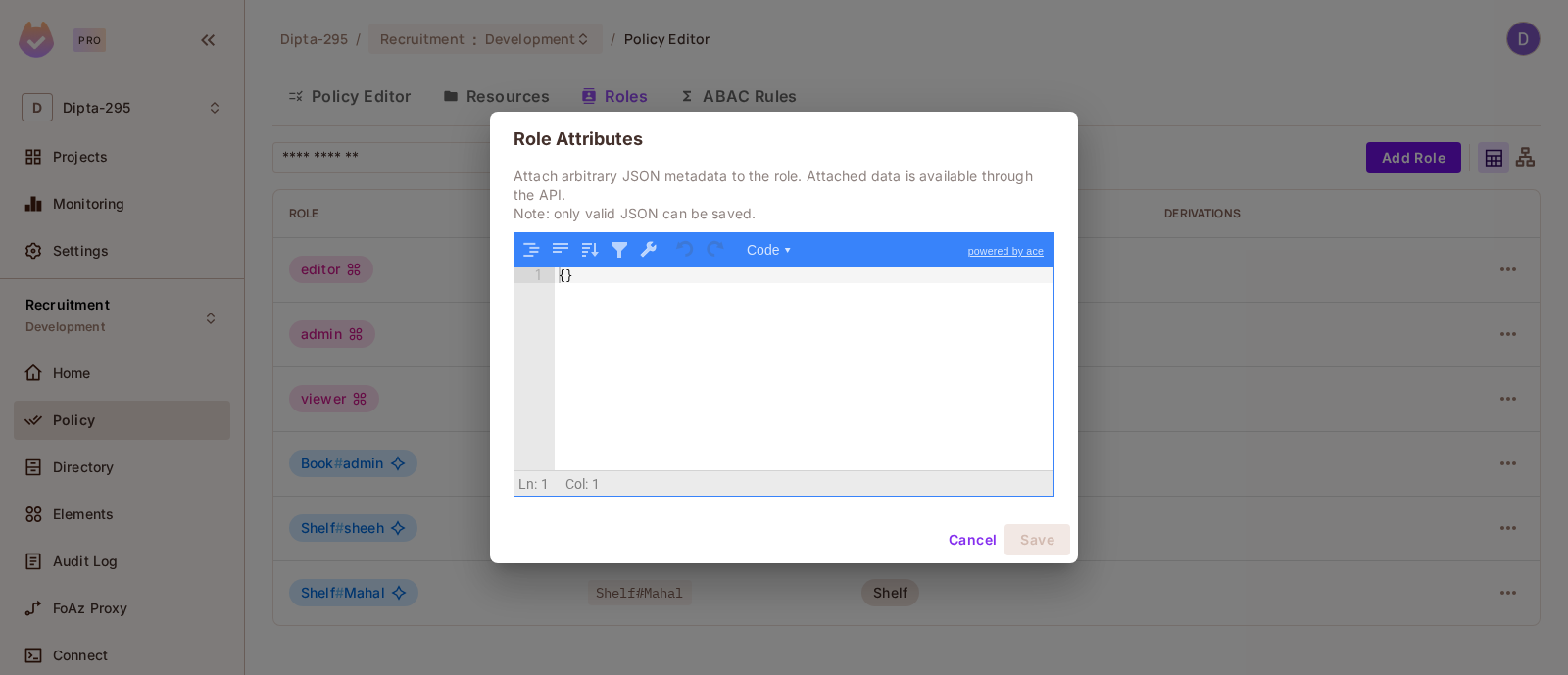 click on "Role Attributes Attach arbitrary JSON metadata to the role. Attached data is available through the API. Note: only valid JSON can be saved. Code ▾ powered by ace 1 { } XXXXXXXXXXXXXXXXXXXXXXXXXXXXXXXXXXXXXXXXXXXXXXXXXX Scroll for more ▿ Ln: 1 Col: 1 0 characters selected Cancel Save" at bounding box center [784, 337] 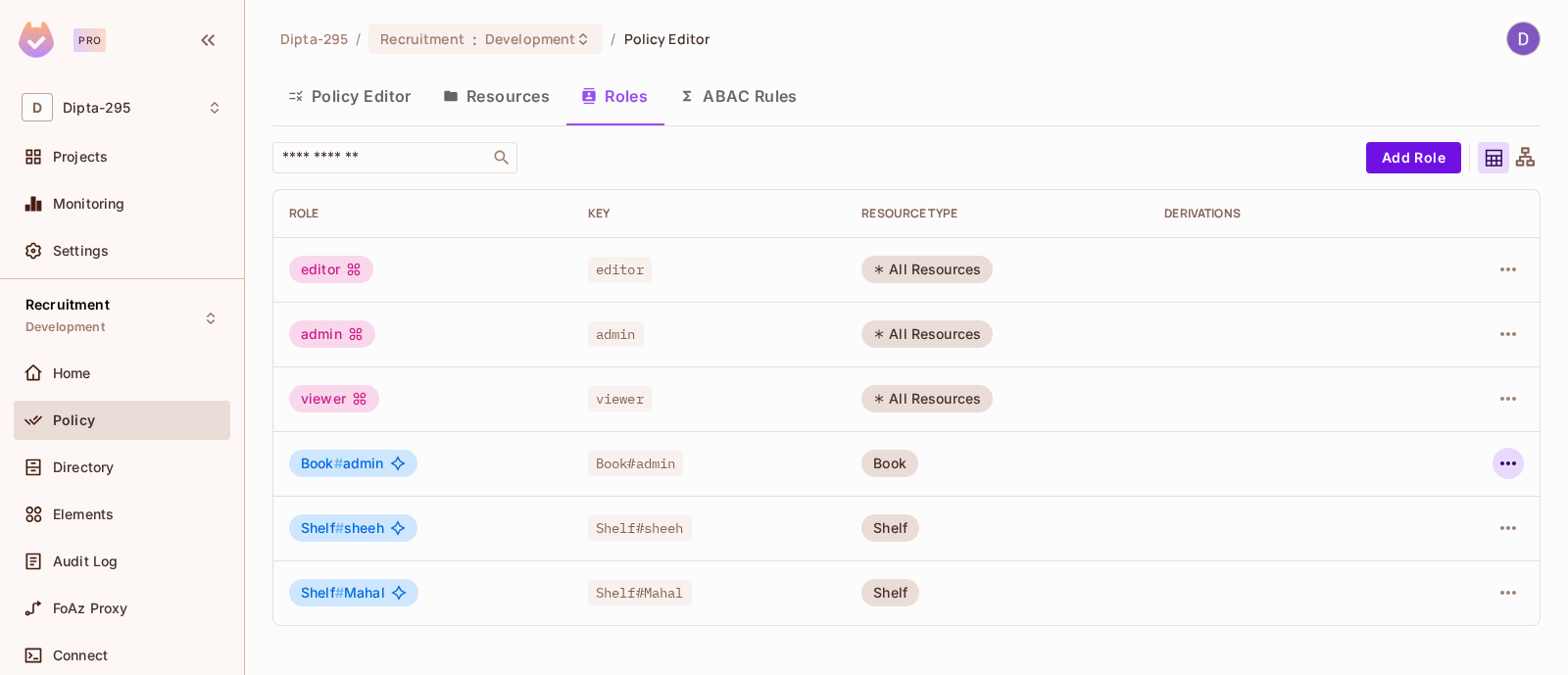 click 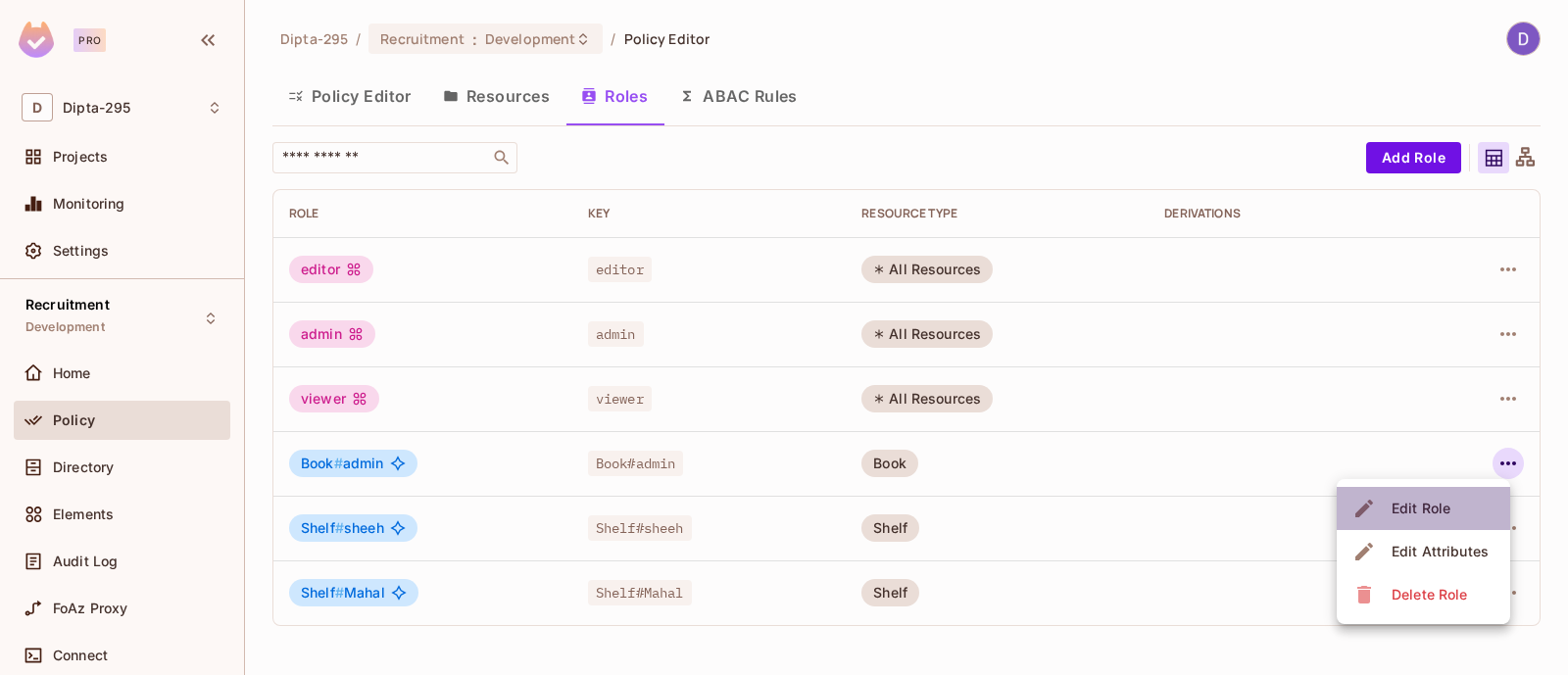 click on "Edit Role" at bounding box center [1421, 508] 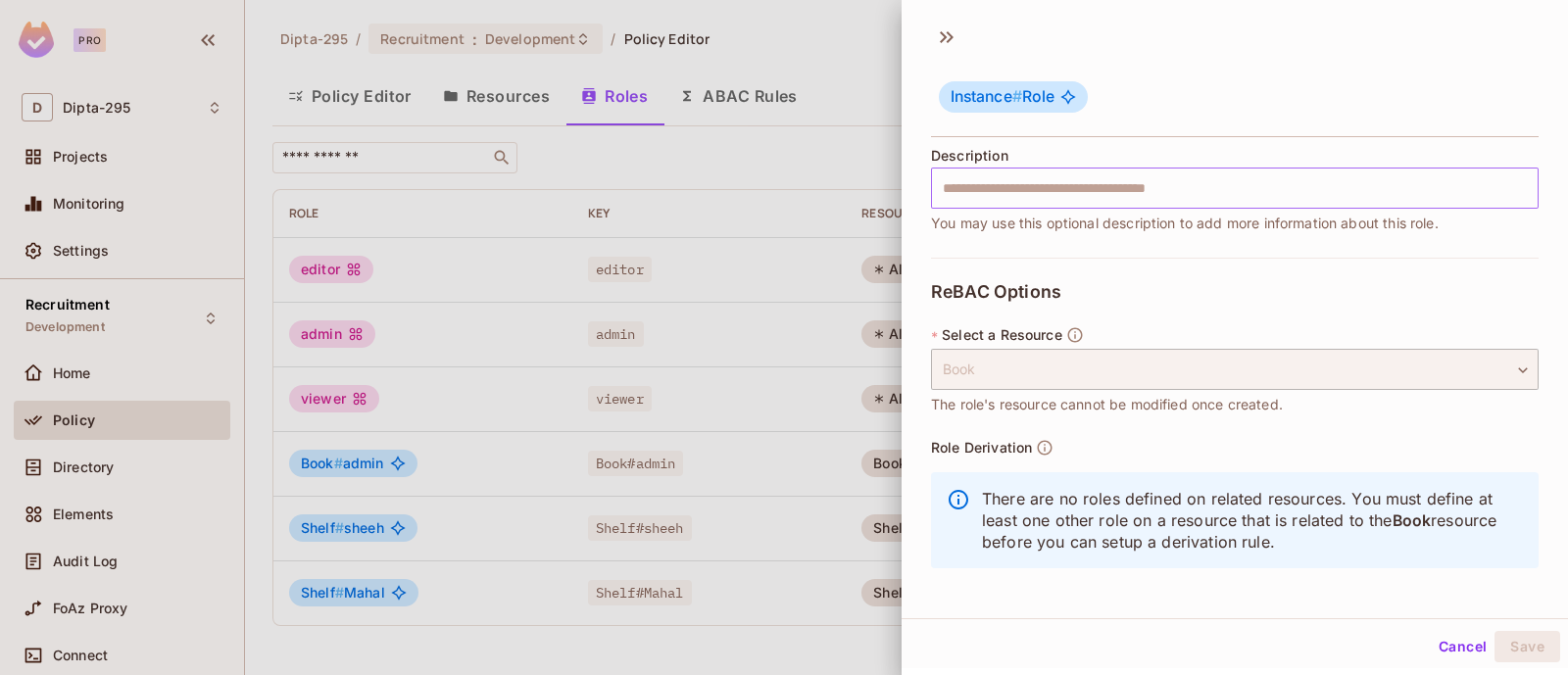 scroll, scrollTop: 0, scrollLeft: 0, axis: both 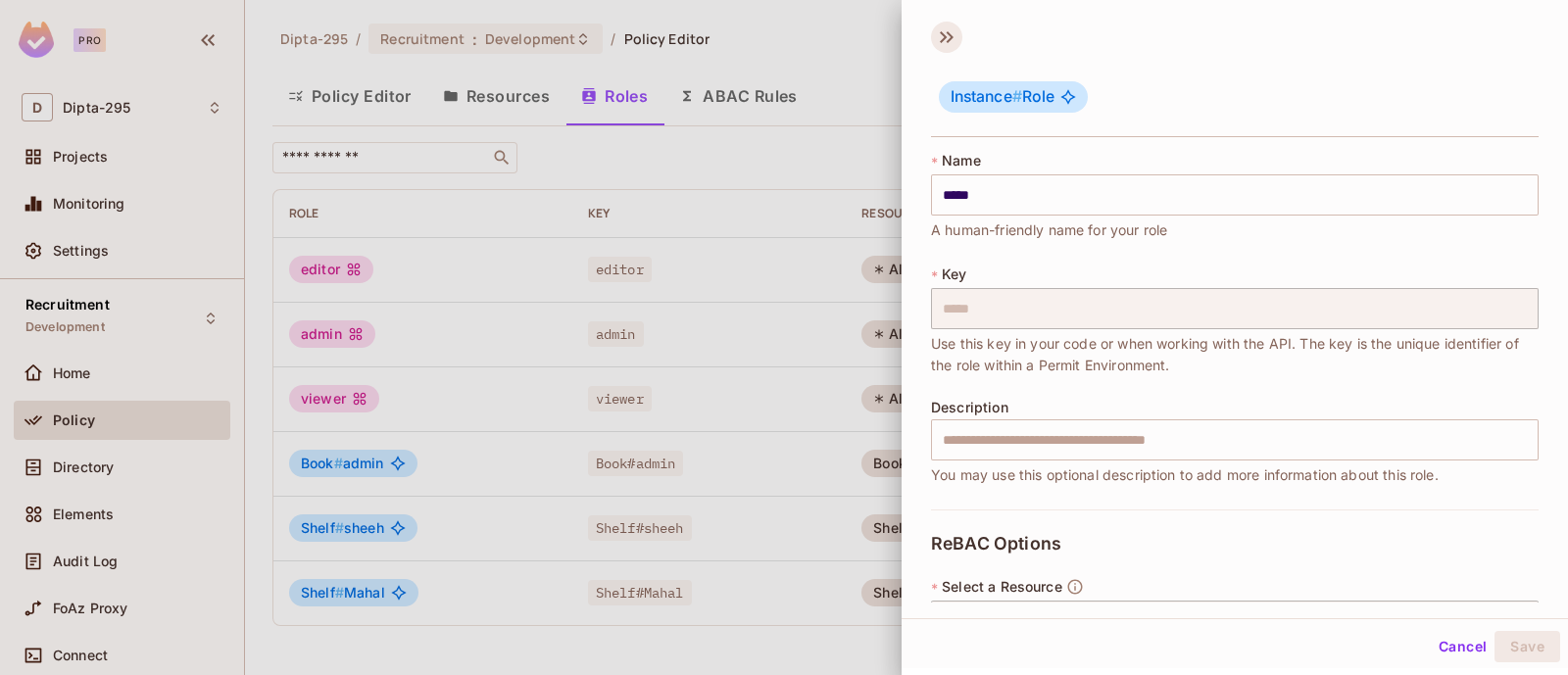 click 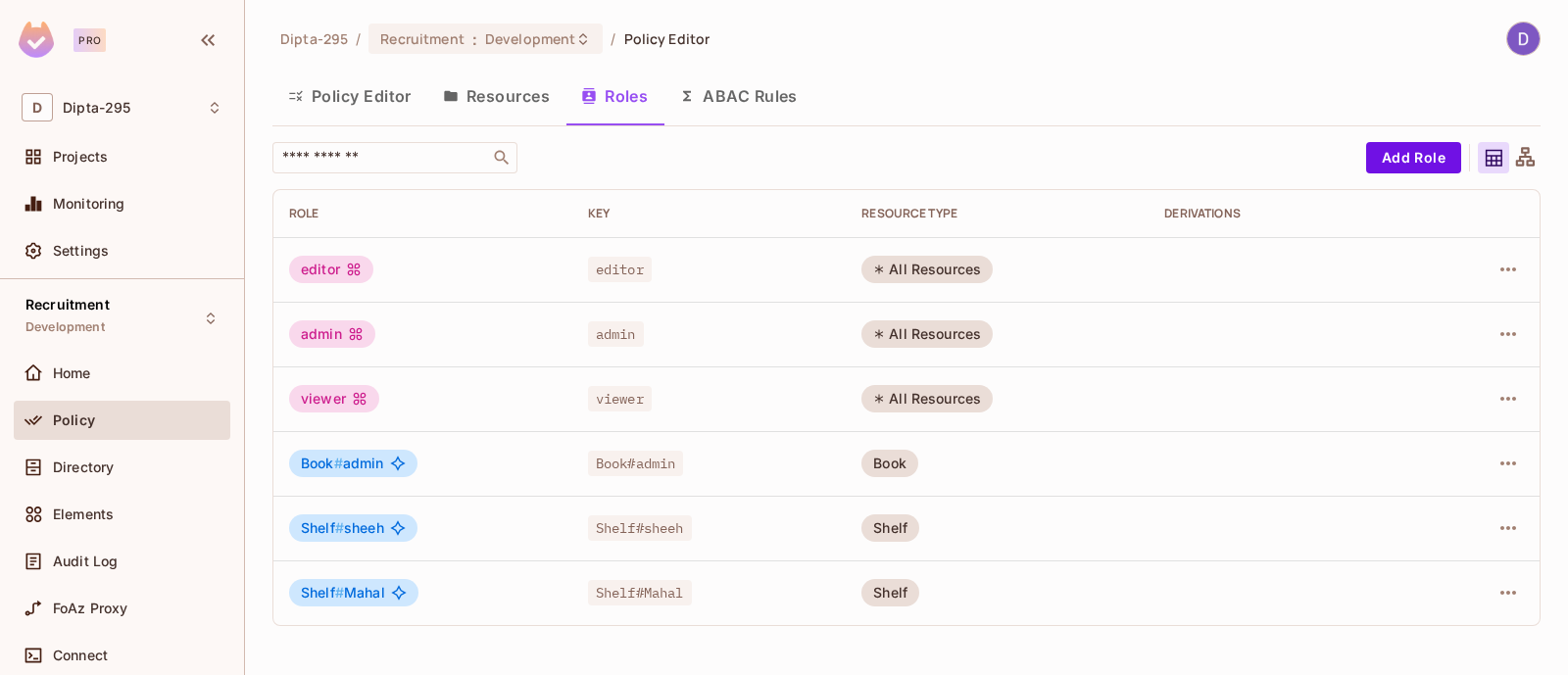 click on "Policy Editor" at bounding box center (350, 96) 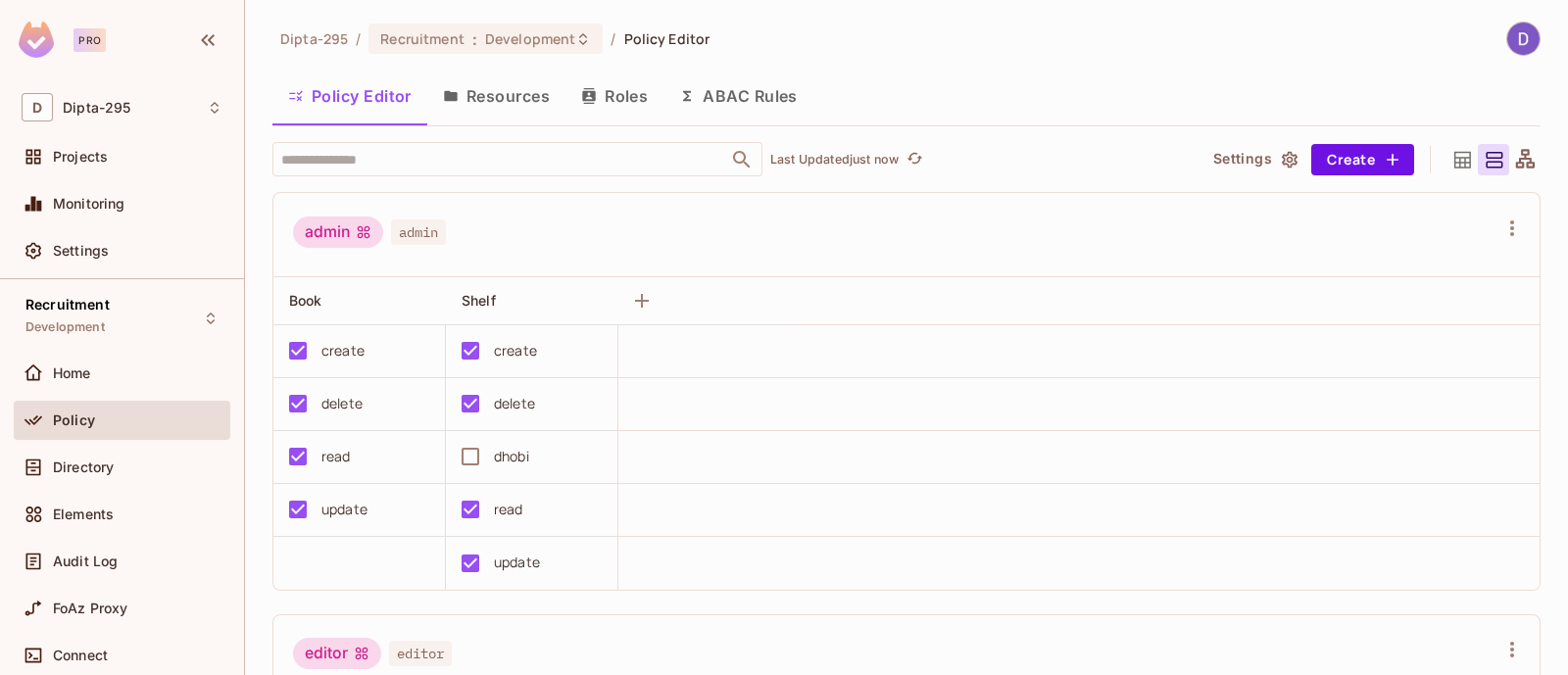 click 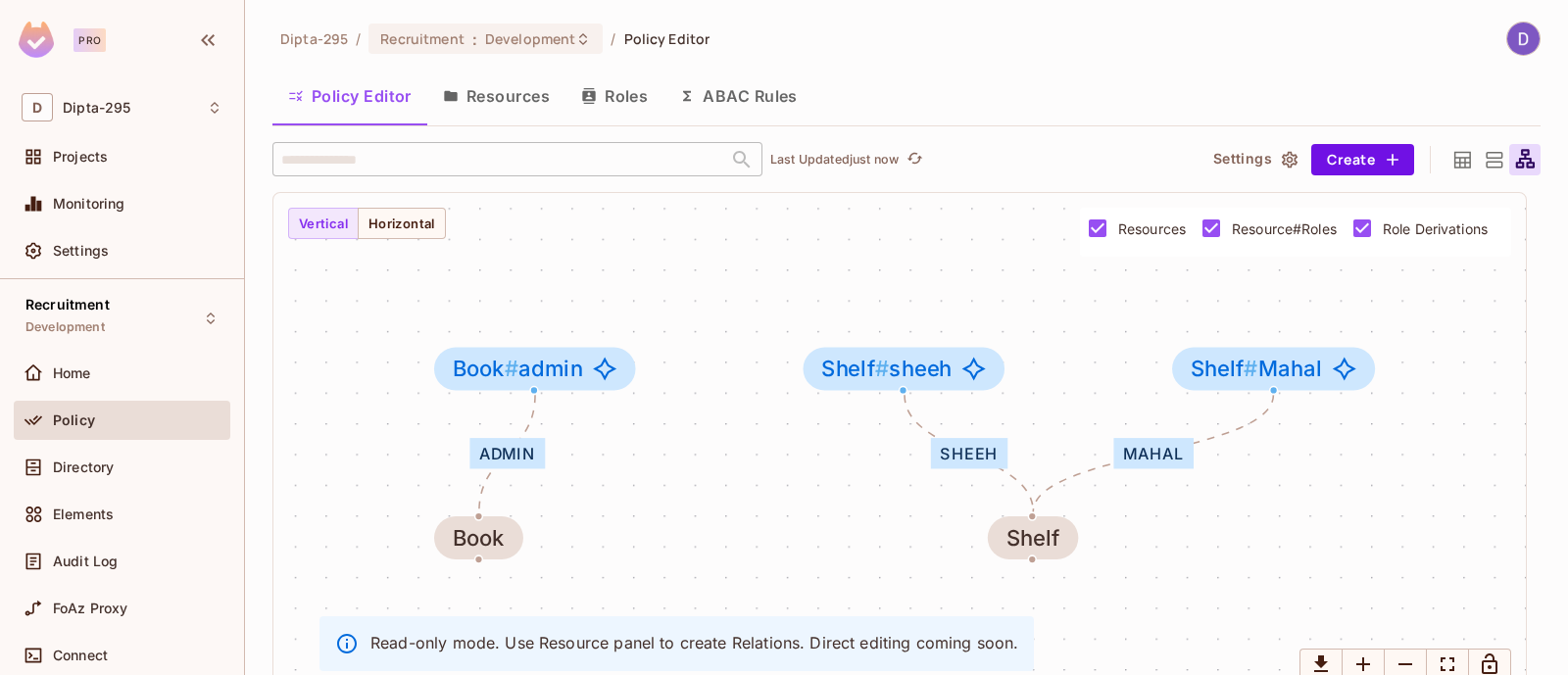 click 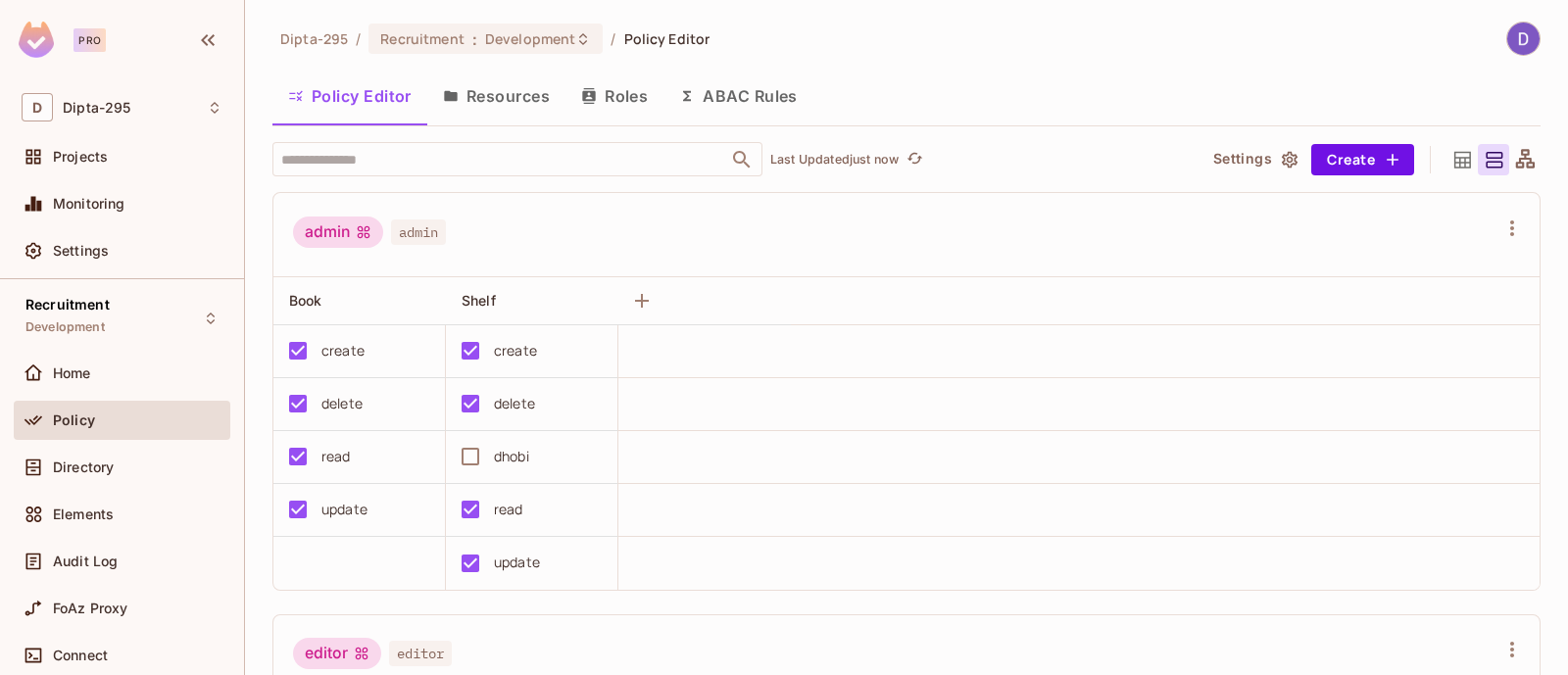 click 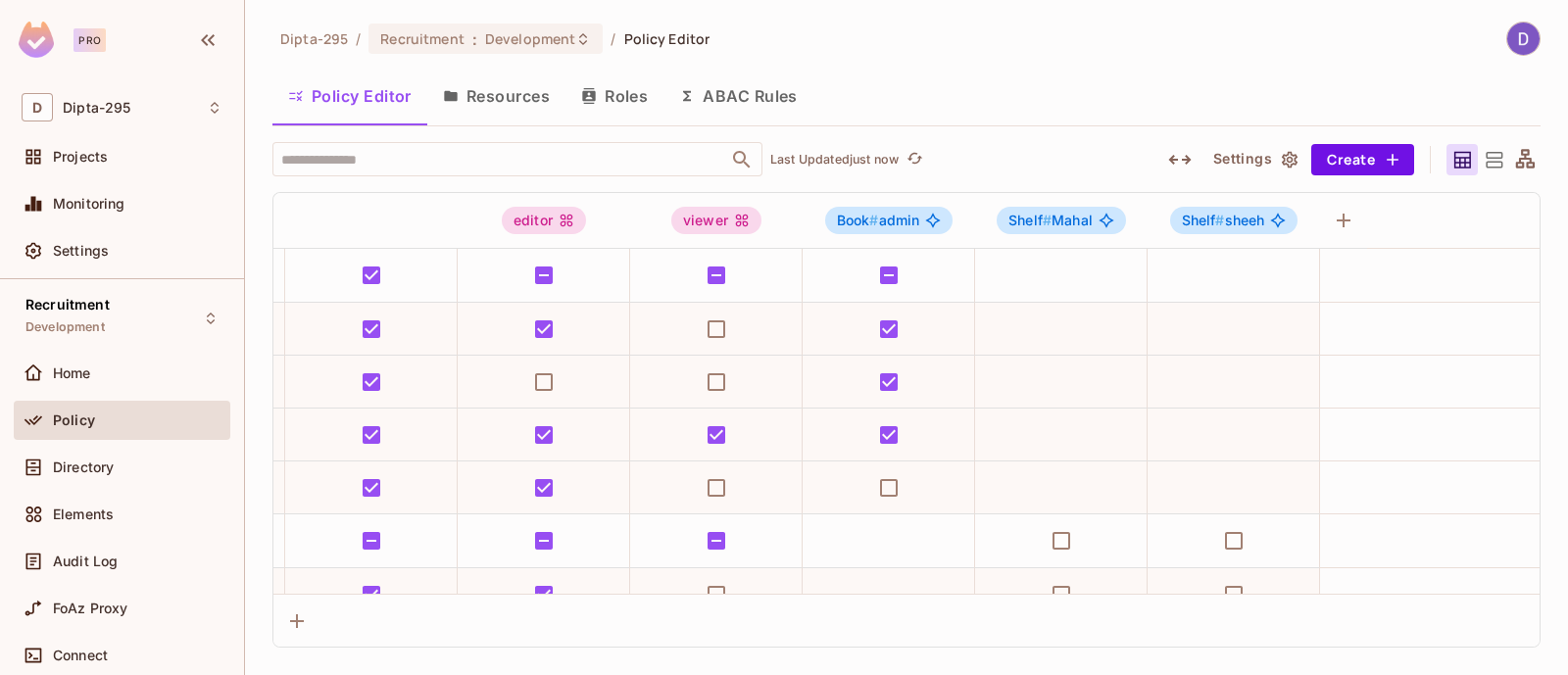 scroll, scrollTop: 0, scrollLeft: 0, axis: both 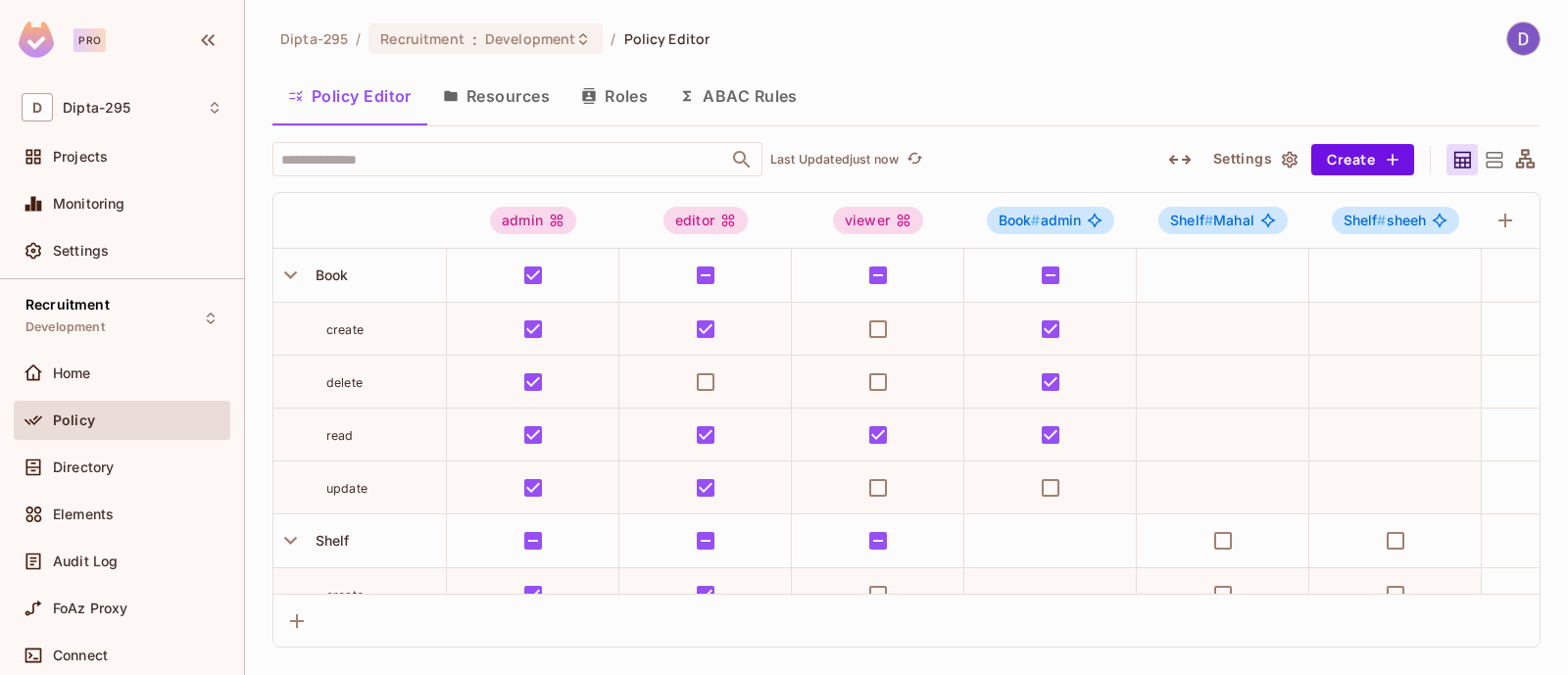click at bounding box center [1494, 160] 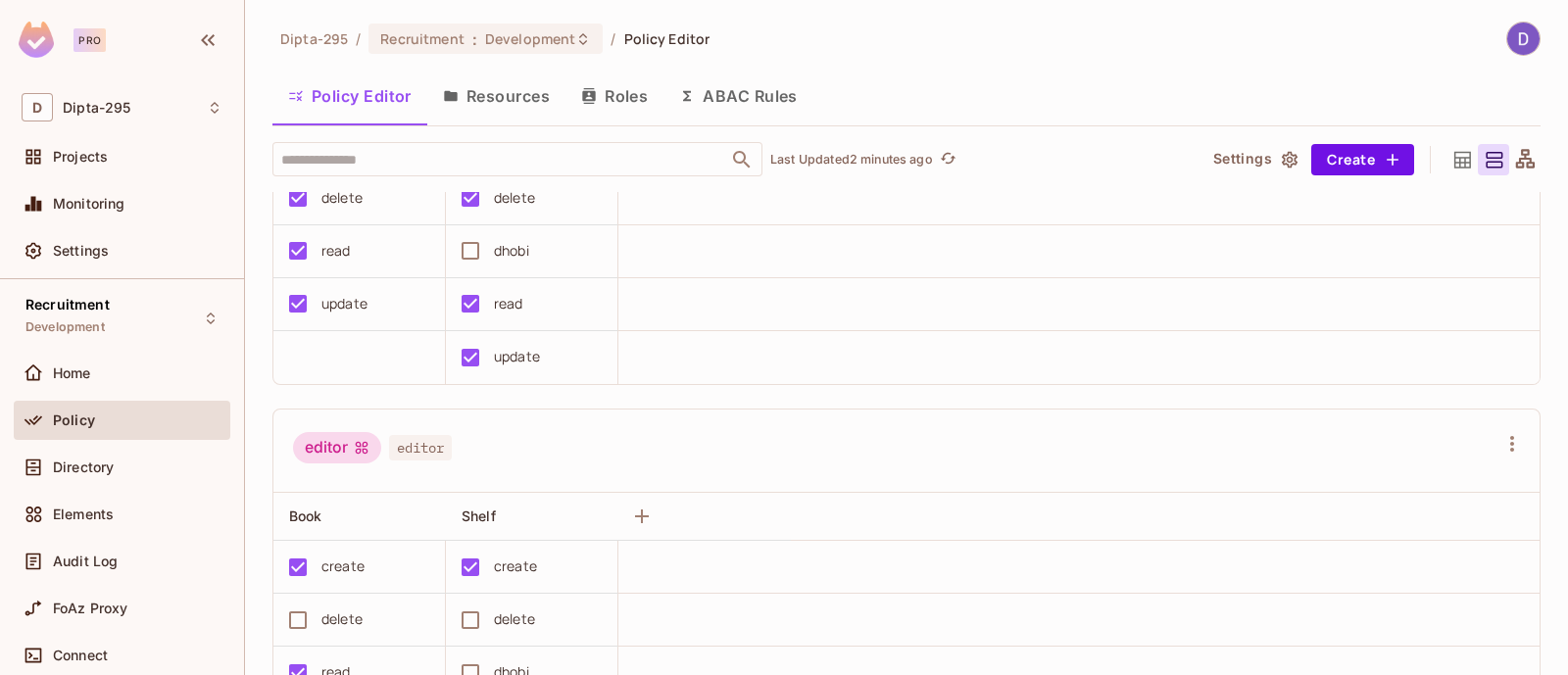 scroll, scrollTop: 0, scrollLeft: 0, axis: both 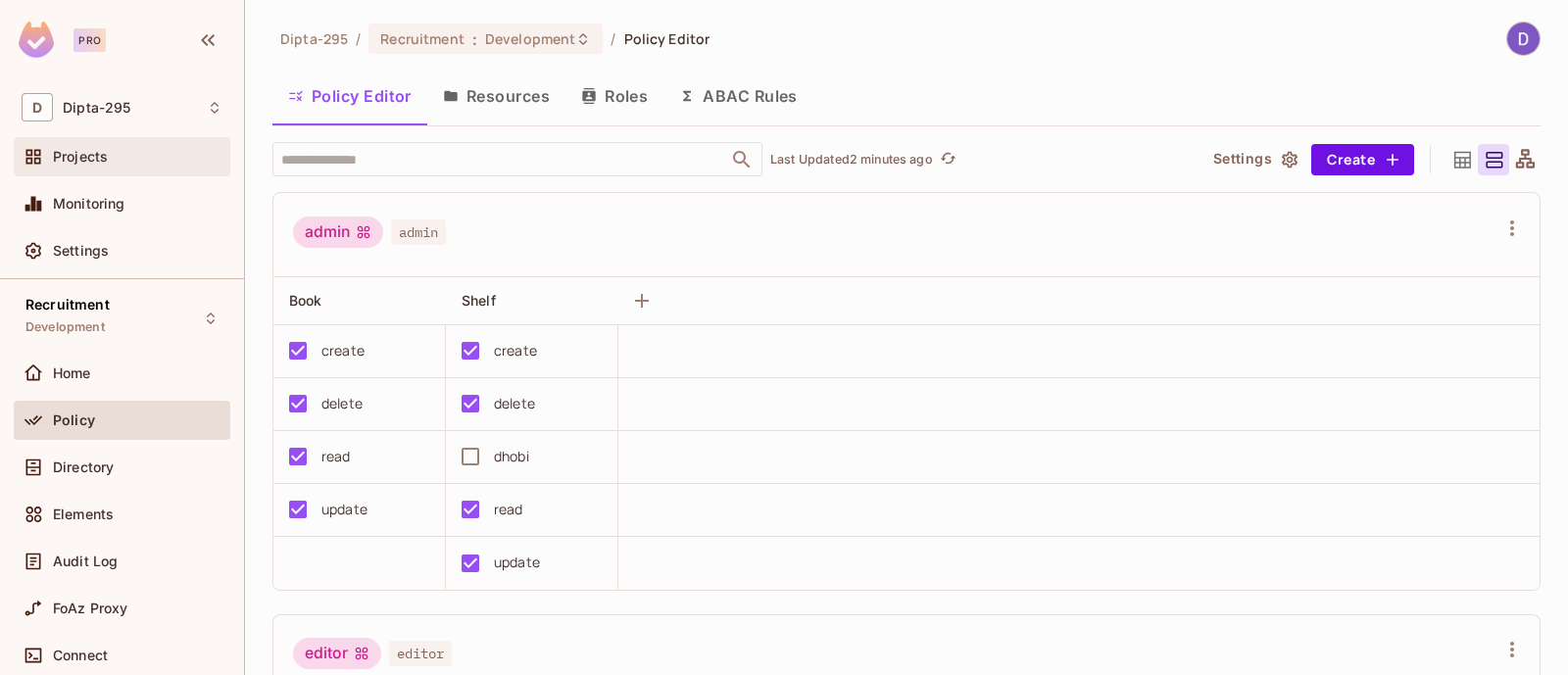 click on "Projects" at bounding box center [137, 157] 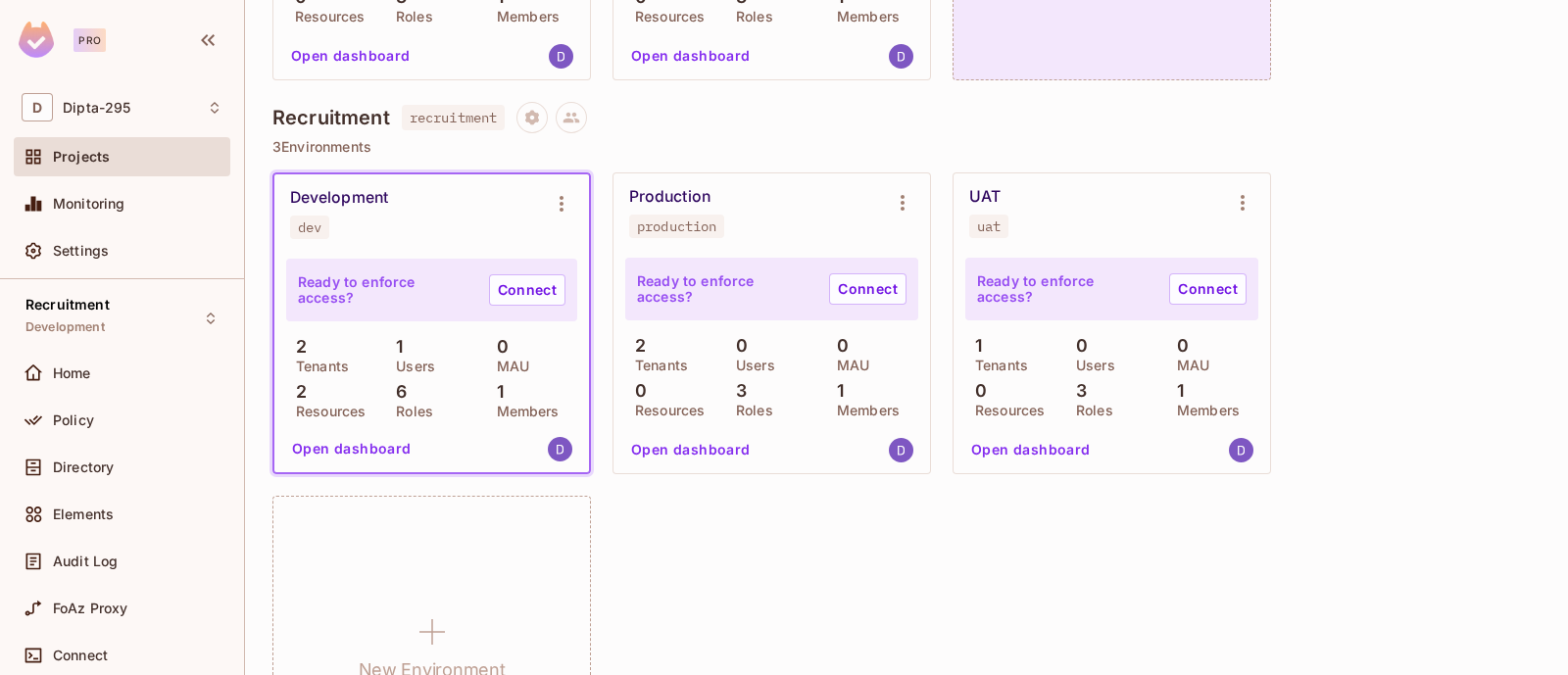 scroll, scrollTop: 496, scrollLeft: 0, axis: vertical 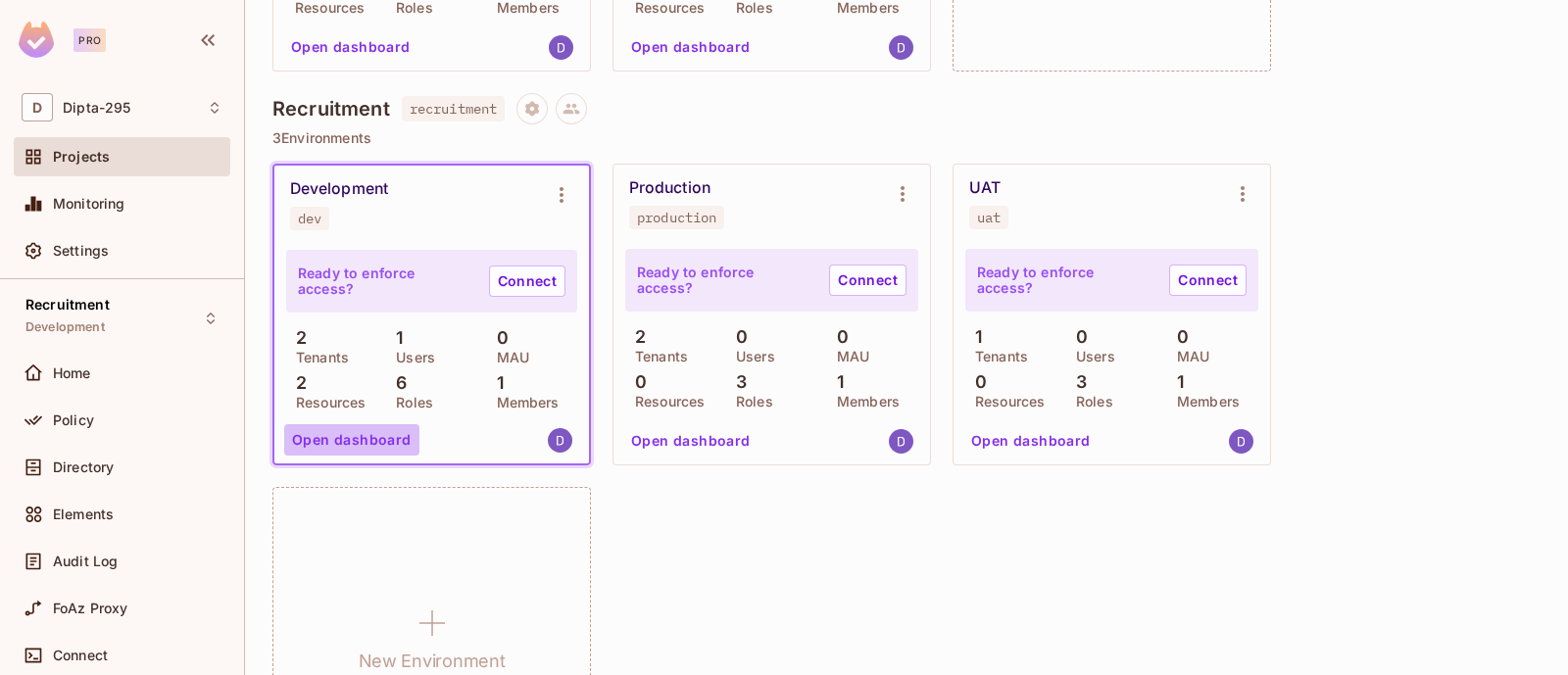 click on "Open dashboard" at bounding box center [352, 440] 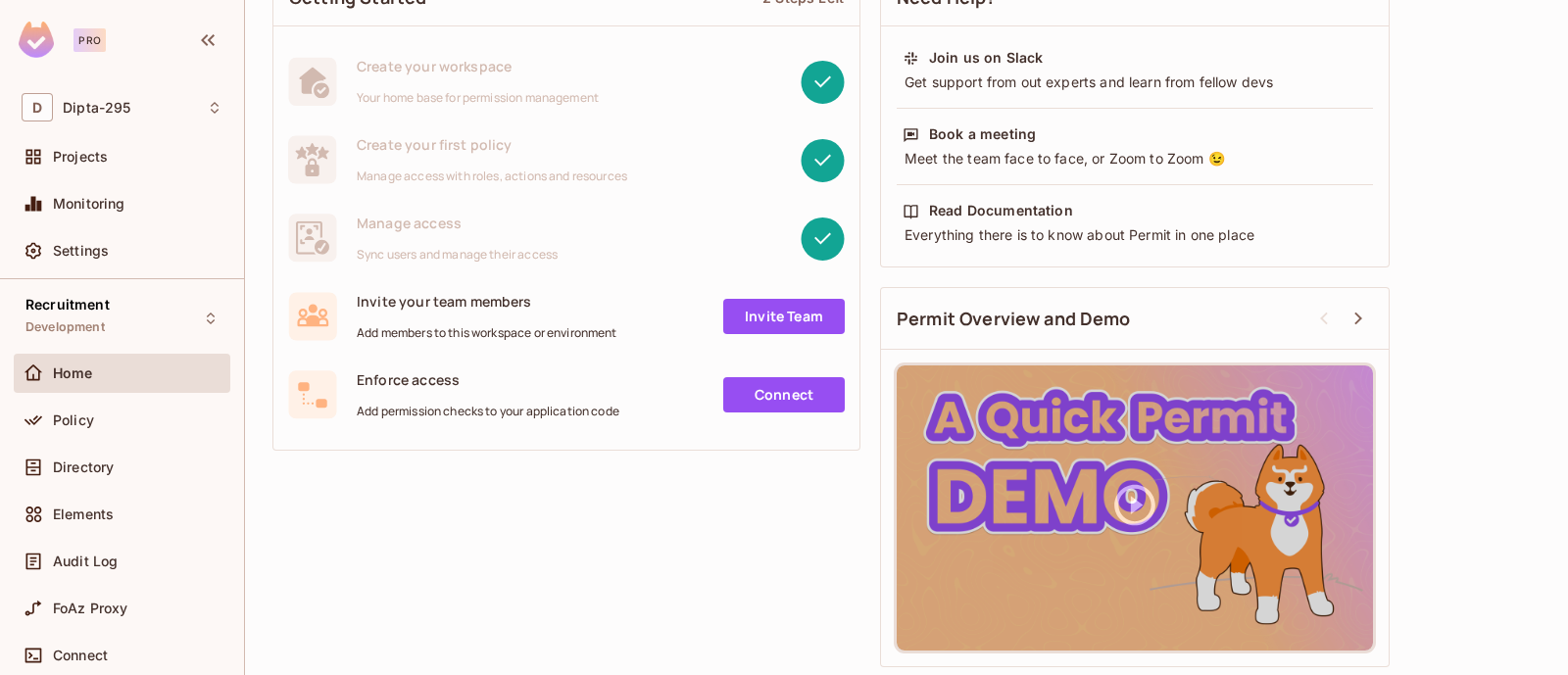 scroll, scrollTop: 0, scrollLeft: 0, axis: both 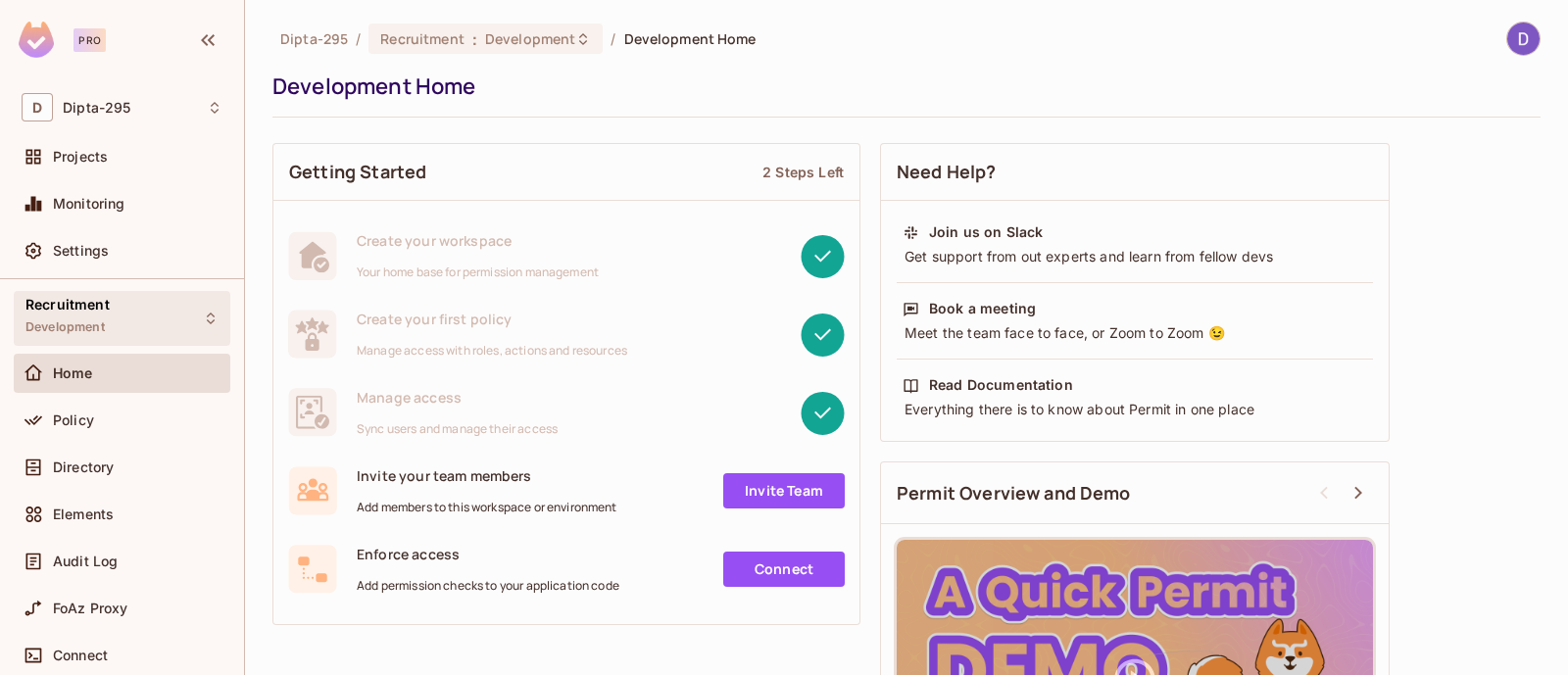 click on "Recruitment Development" at bounding box center (68, 317) 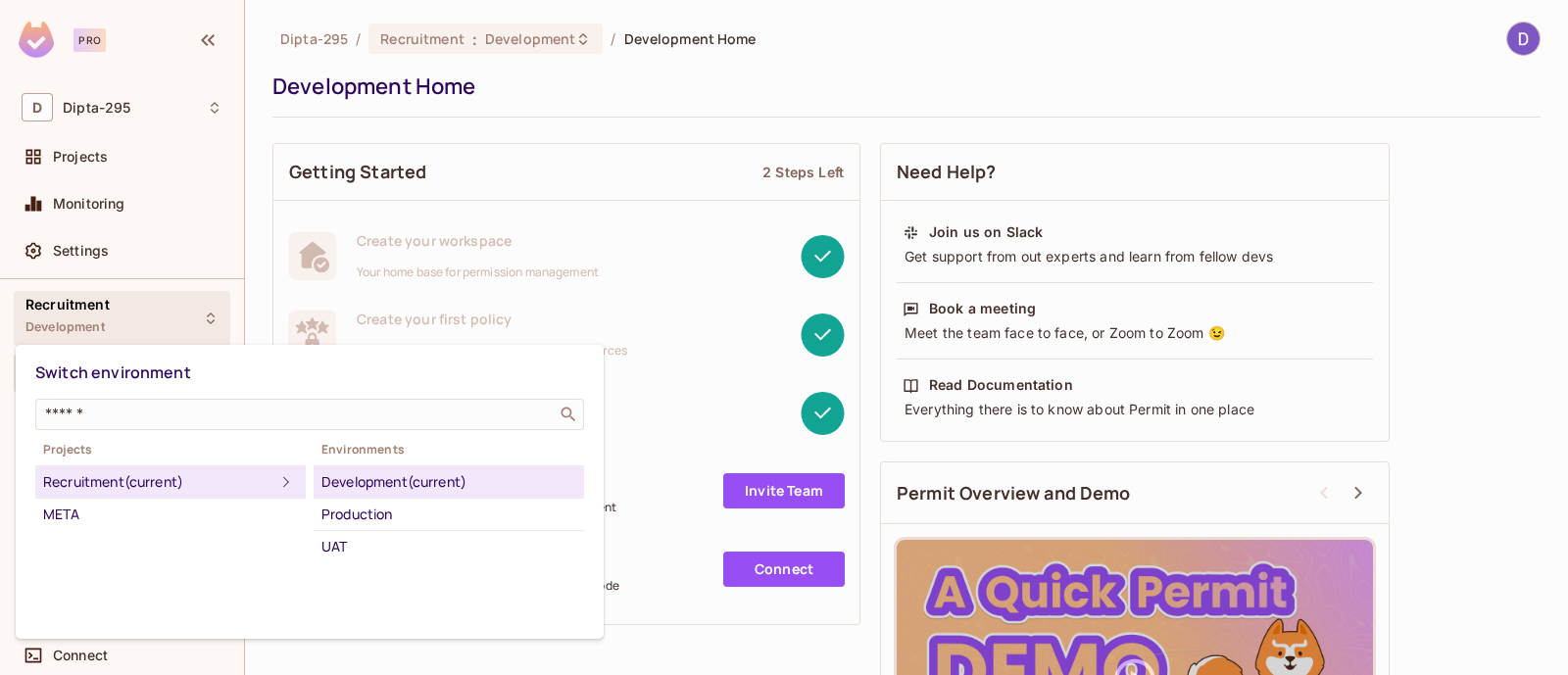 click on "Development  (current)" at bounding box center [449, 482] 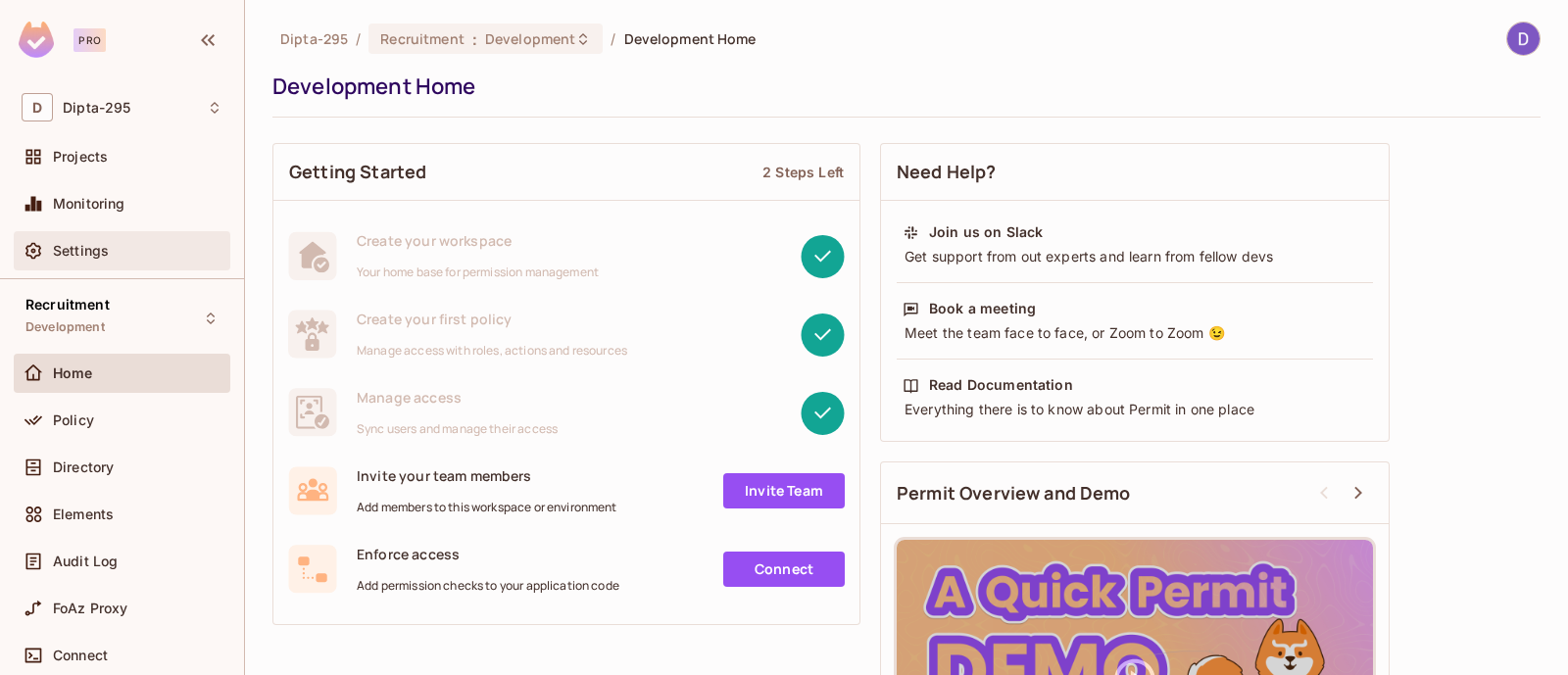 click on "Settings" at bounding box center [122, 251] 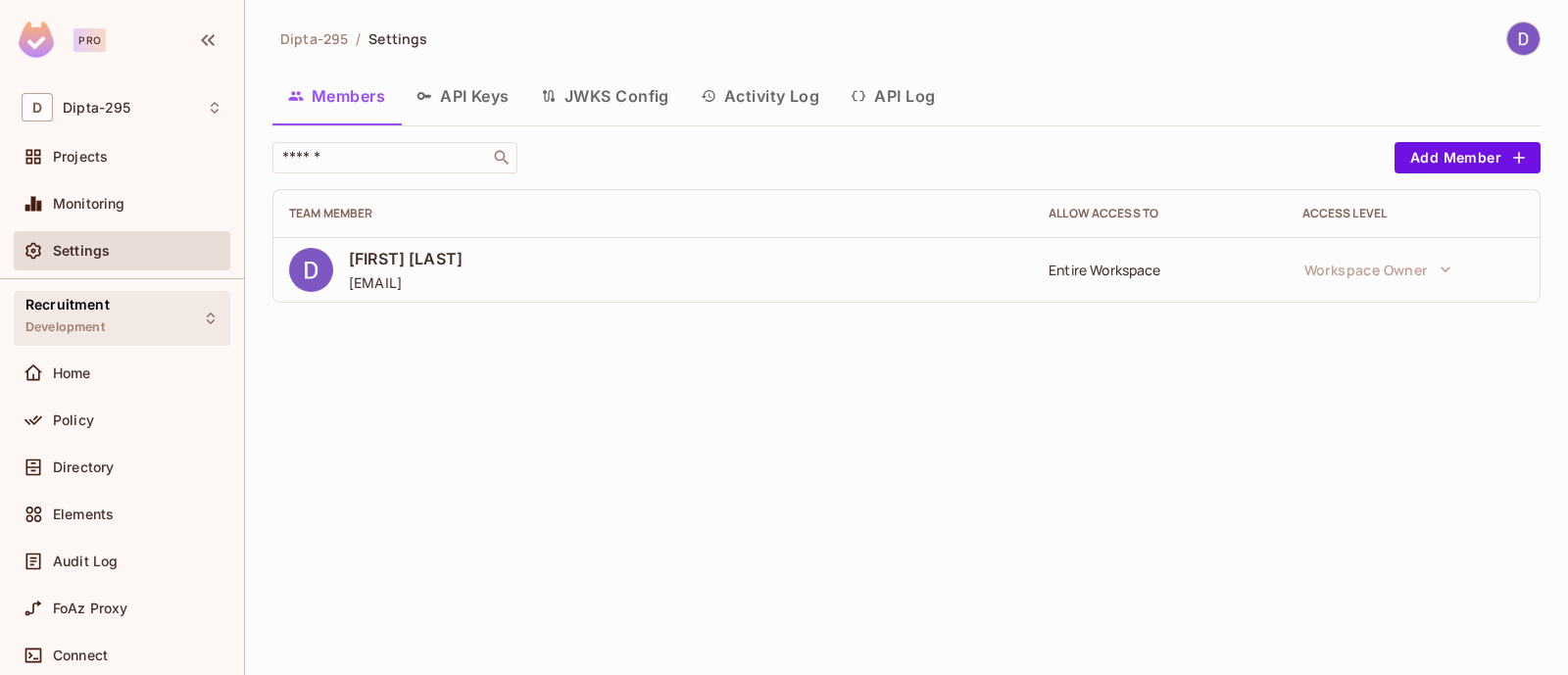 click on "Recruitment Development" at bounding box center [122, 317] 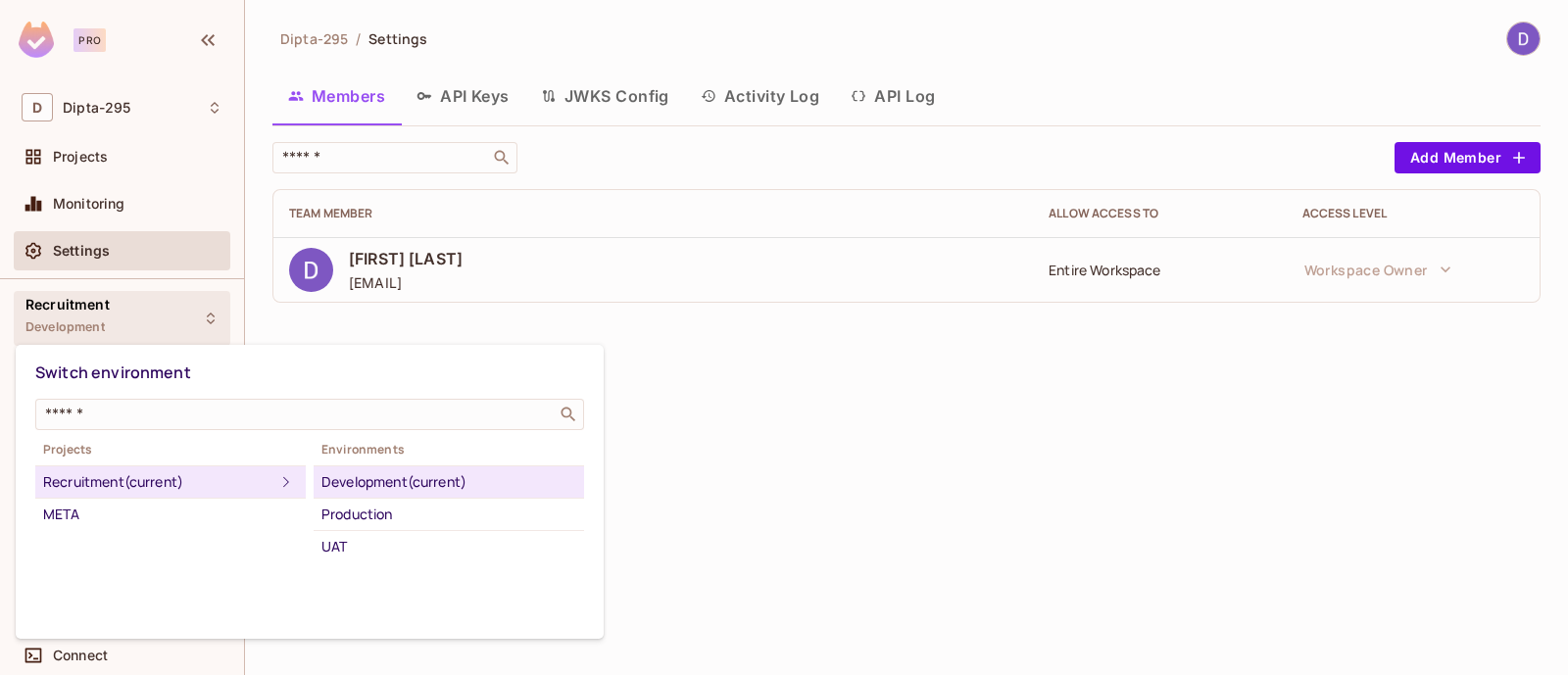 click on "Development  (current)" at bounding box center (449, 482) 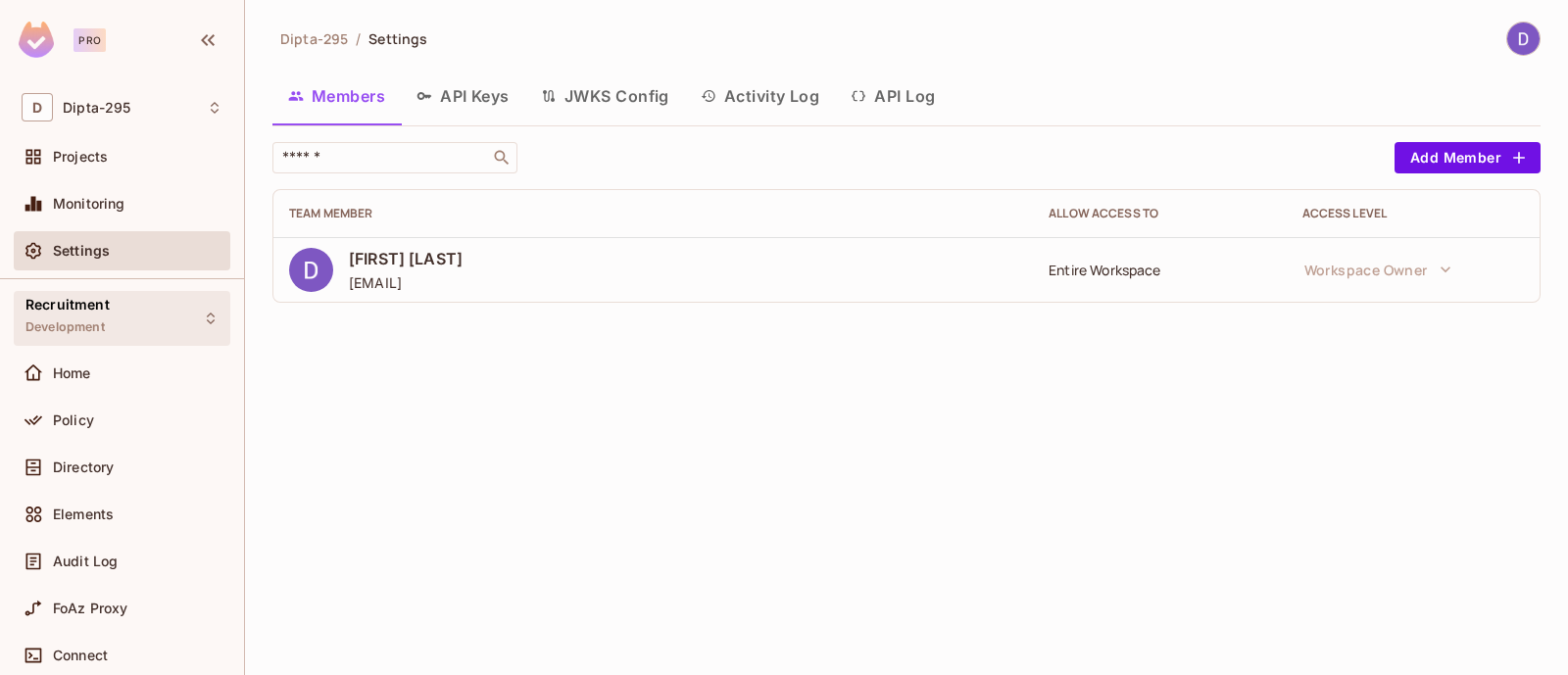 click on "Development" at bounding box center [65, 327] 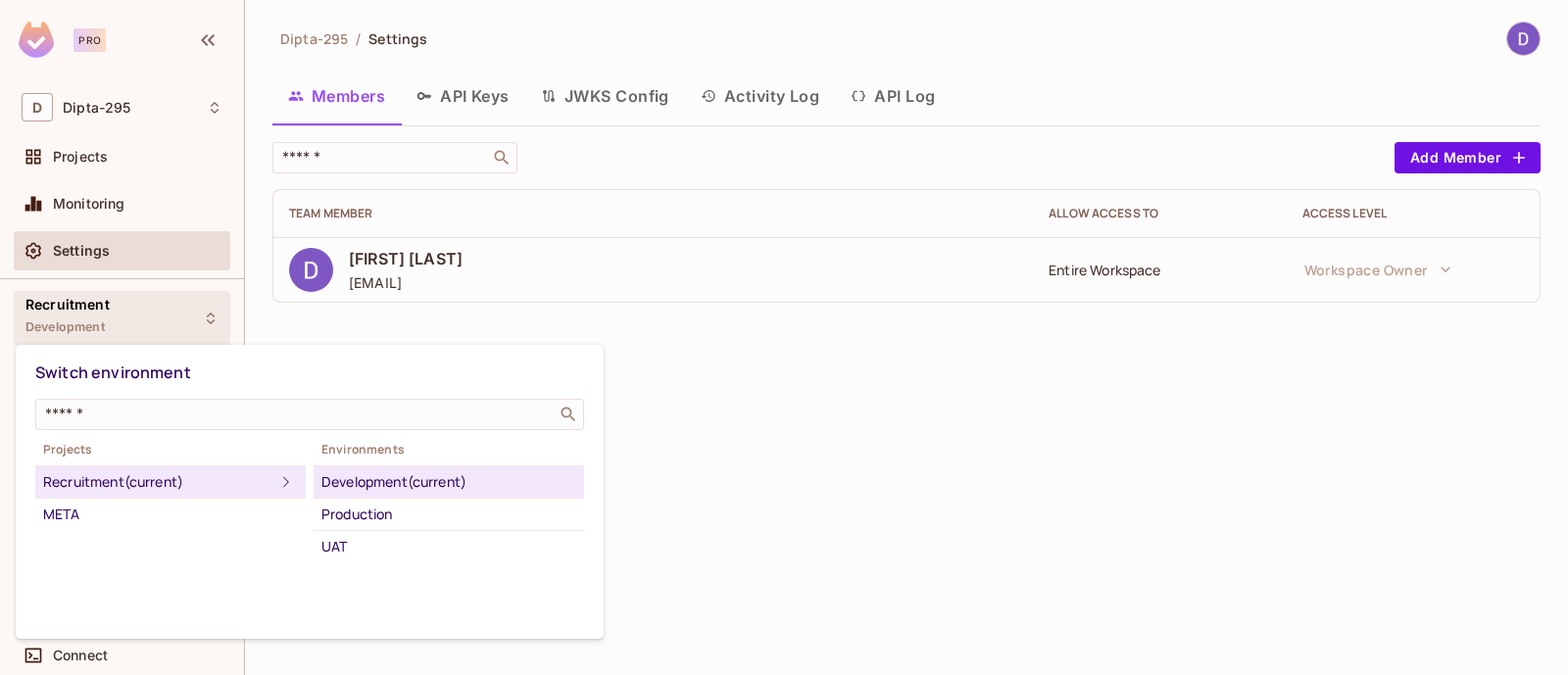 click on "Development  (current)" at bounding box center [449, 482] 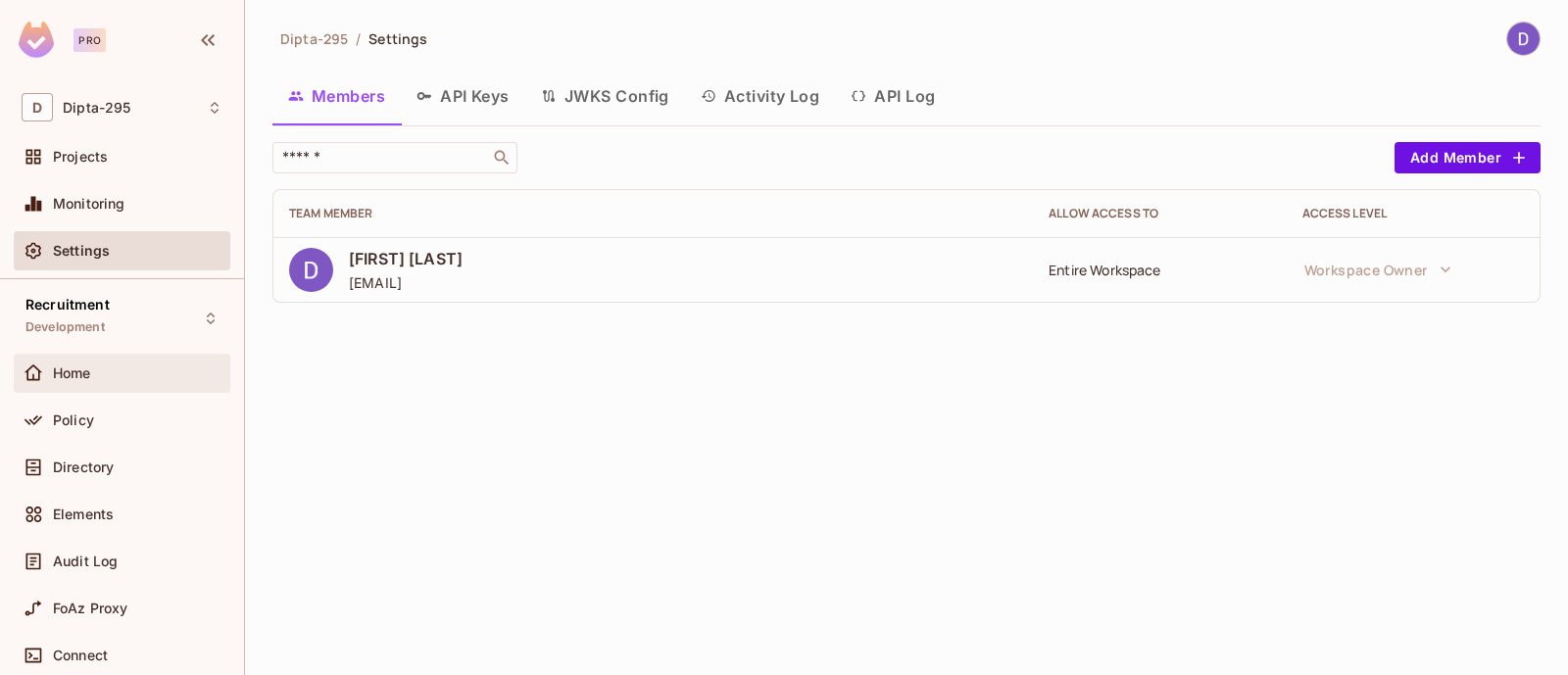 click on "Home" at bounding box center [72, 373] 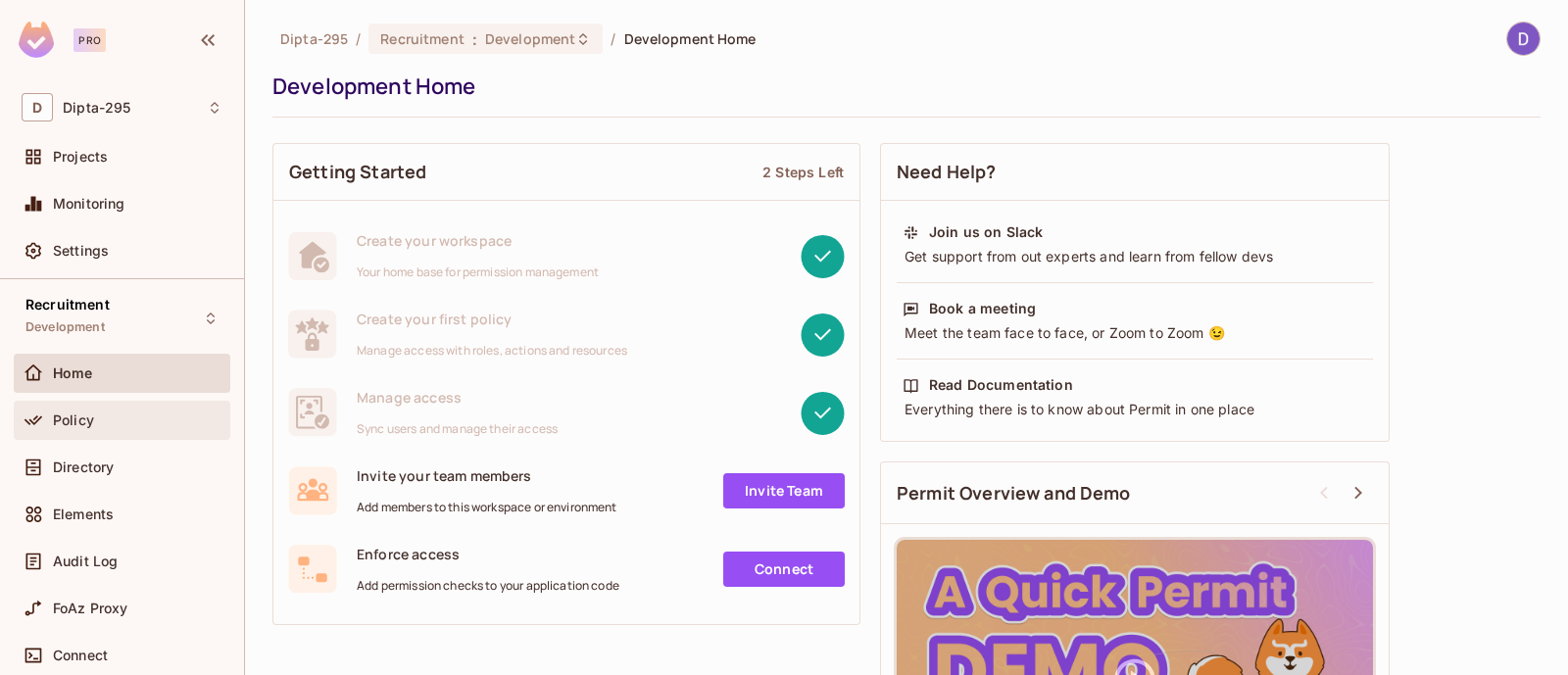 click on "Policy" at bounding box center (122, 420) 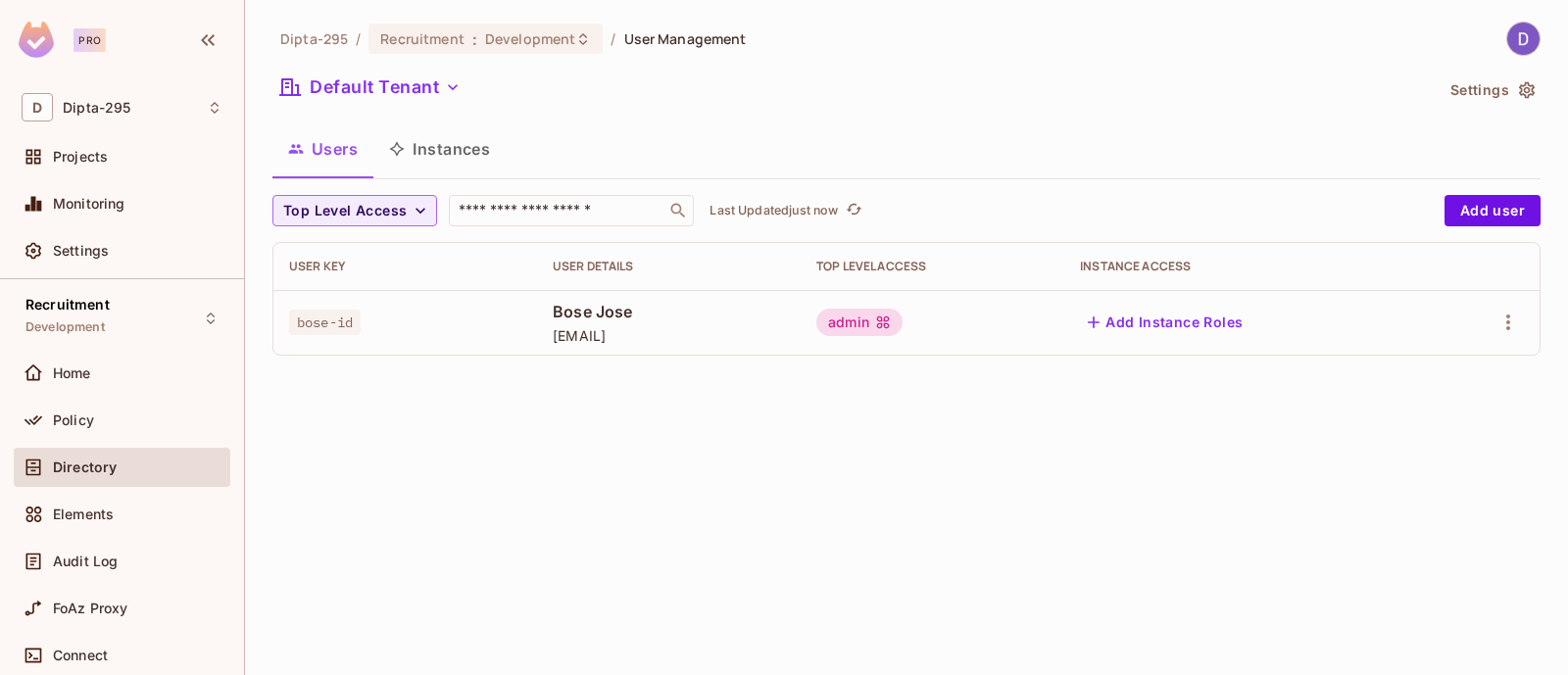 scroll, scrollTop: 0, scrollLeft: 0, axis: both 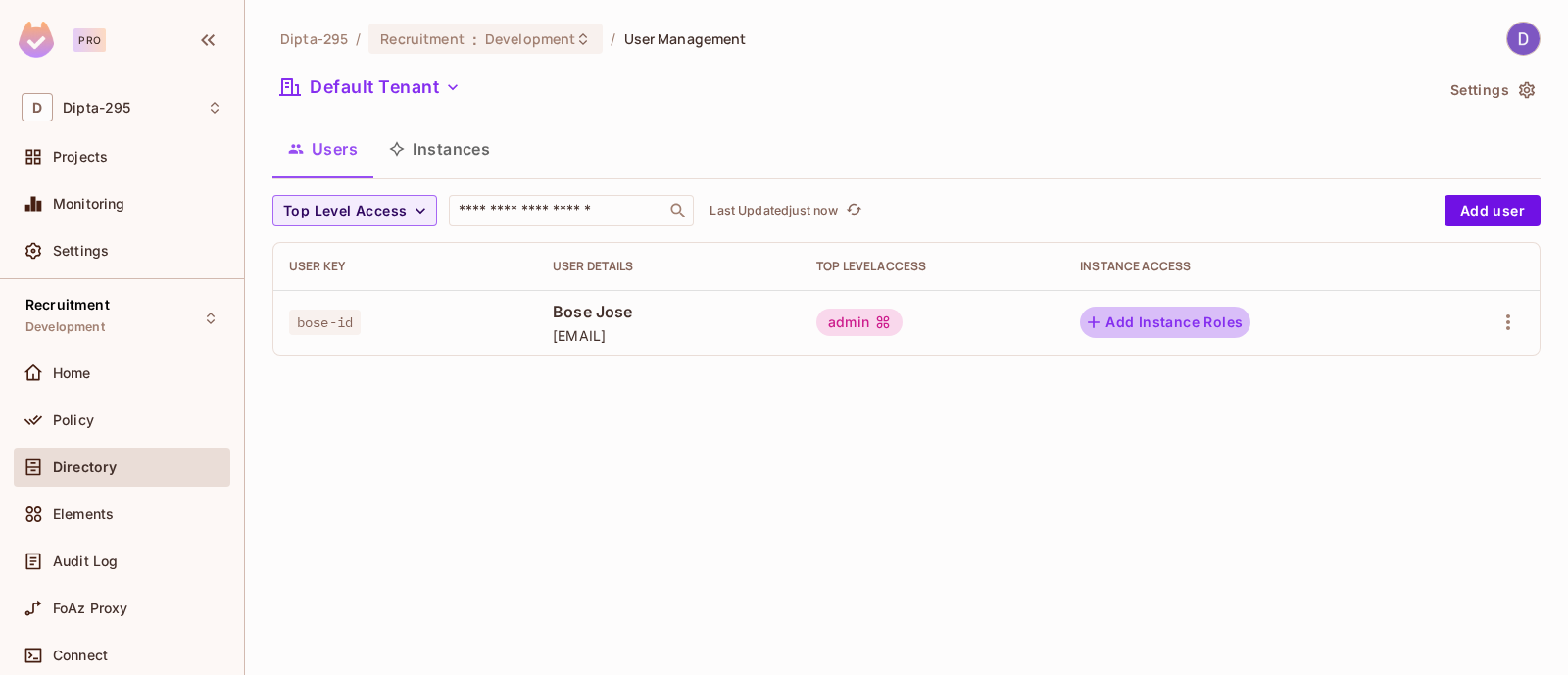 click on "Add Instance Roles" at bounding box center [1165, 322] 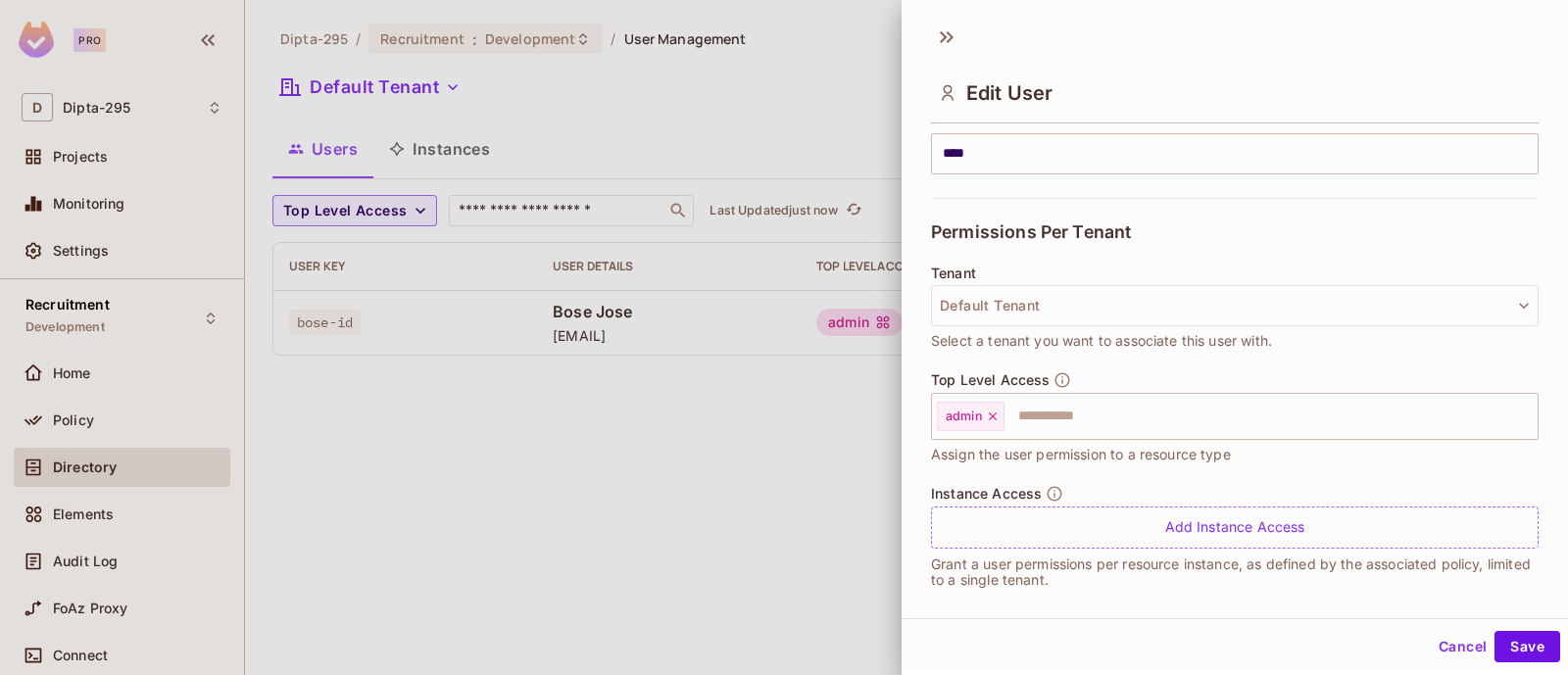 scroll, scrollTop: 366, scrollLeft: 0, axis: vertical 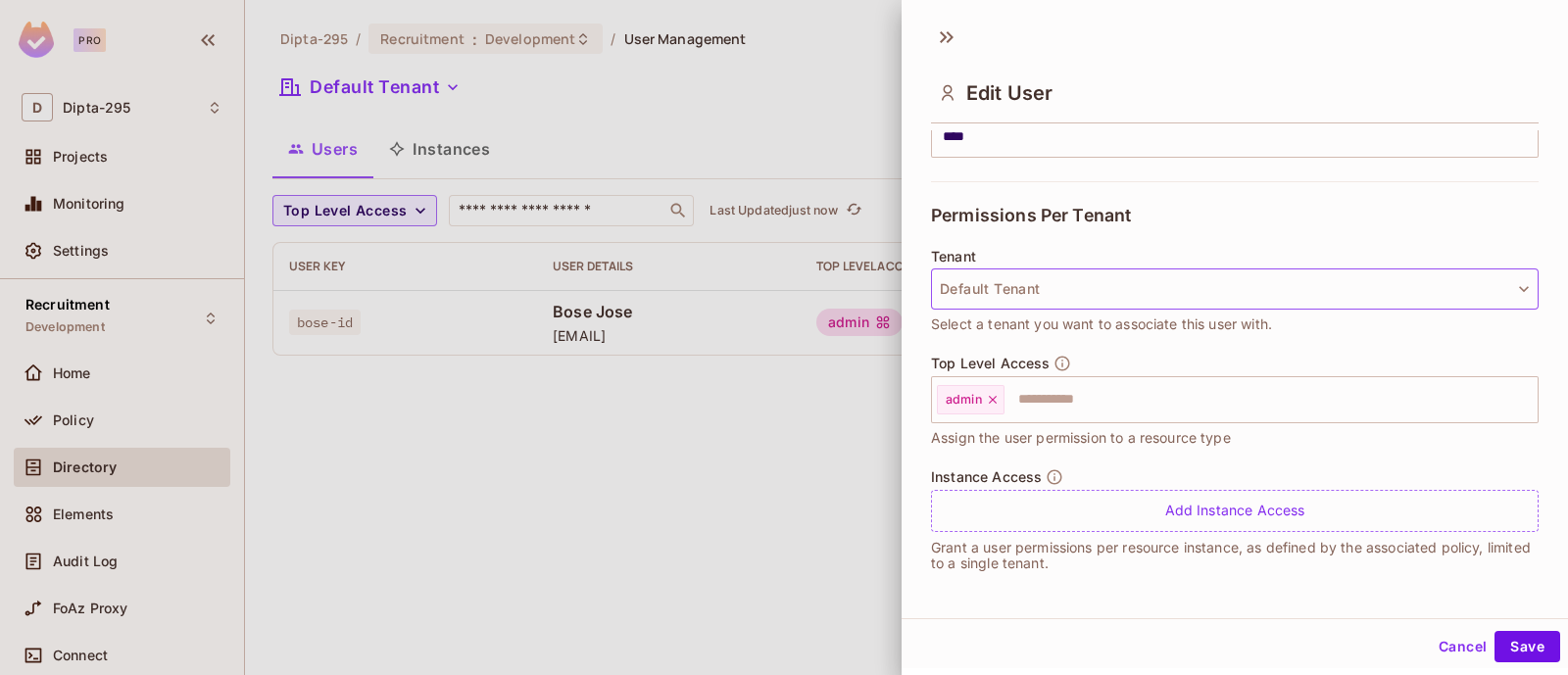 click on "Default Tenant" at bounding box center (1235, 289) 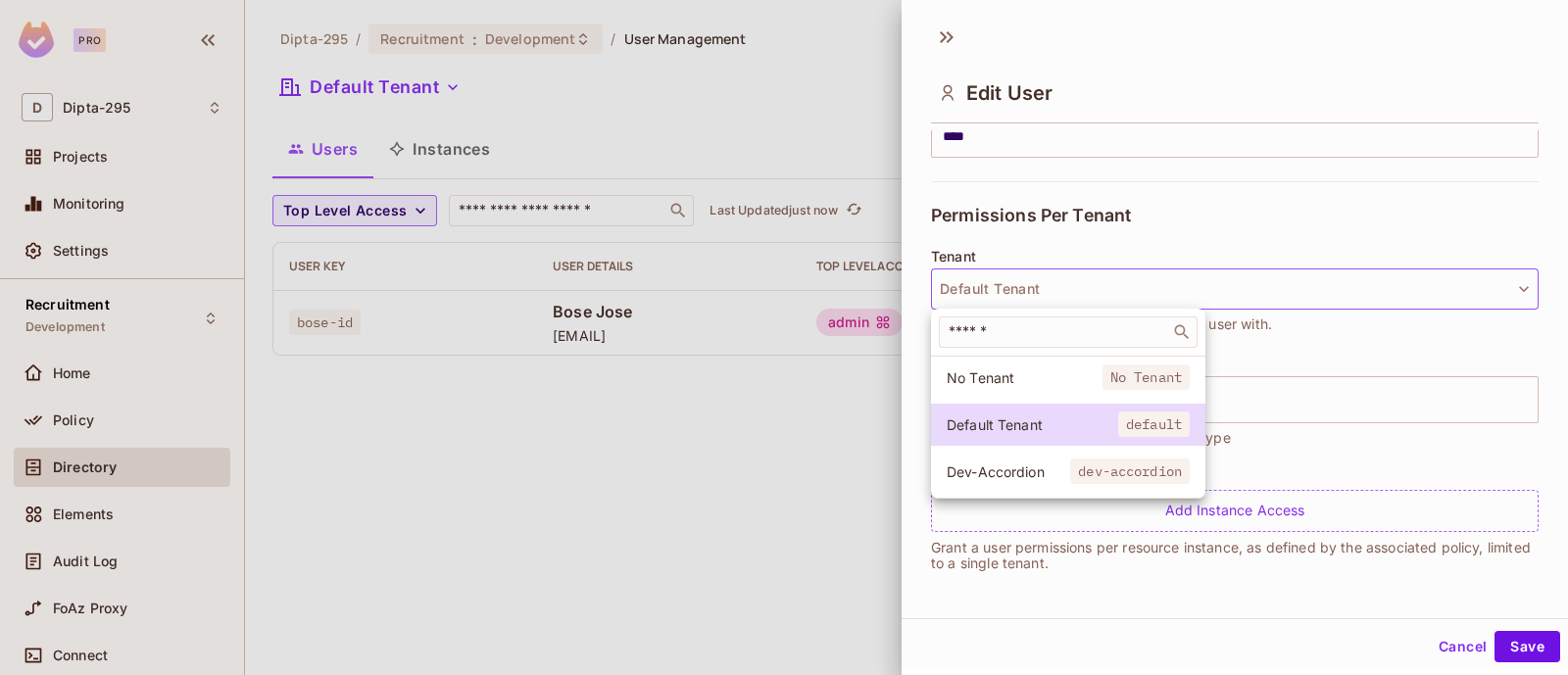 click at bounding box center [784, 337] 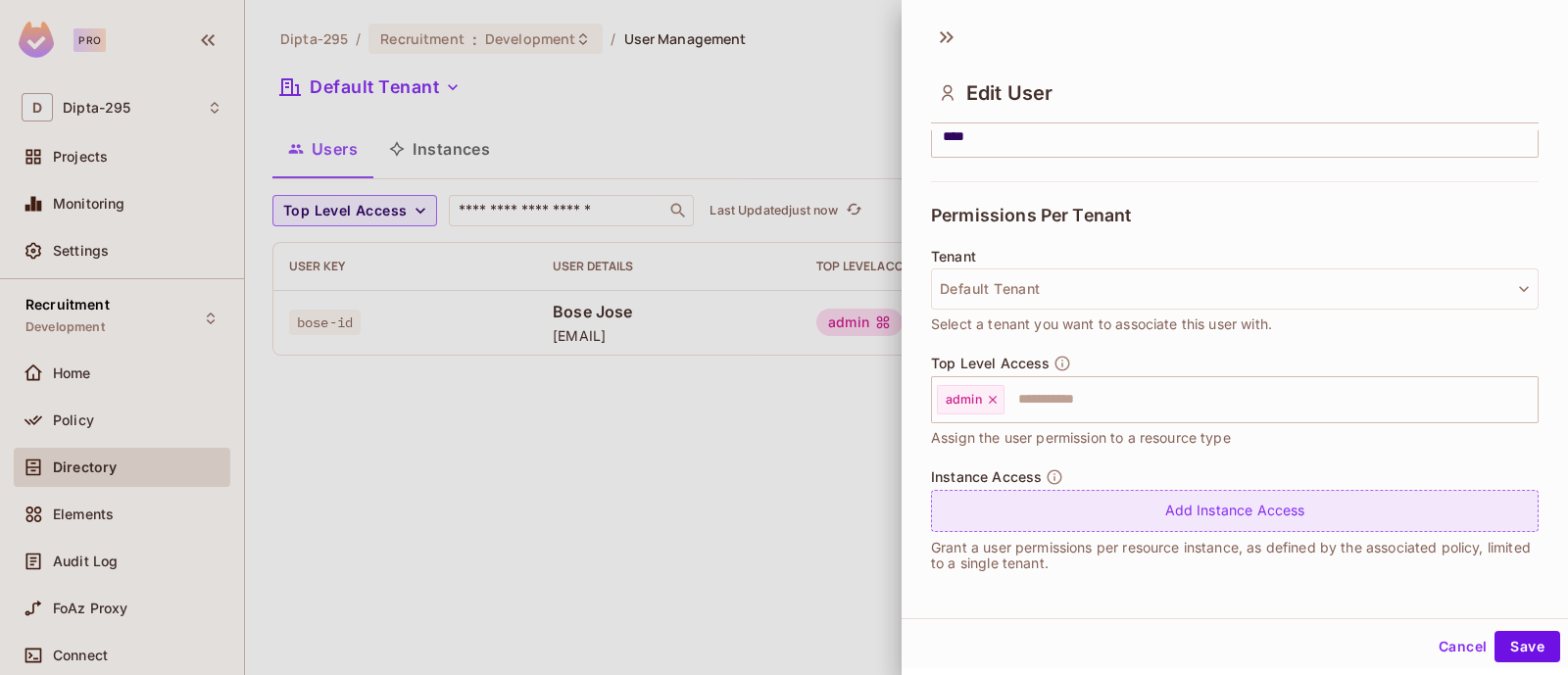 click on "Add Instance Access" at bounding box center (1235, 510) 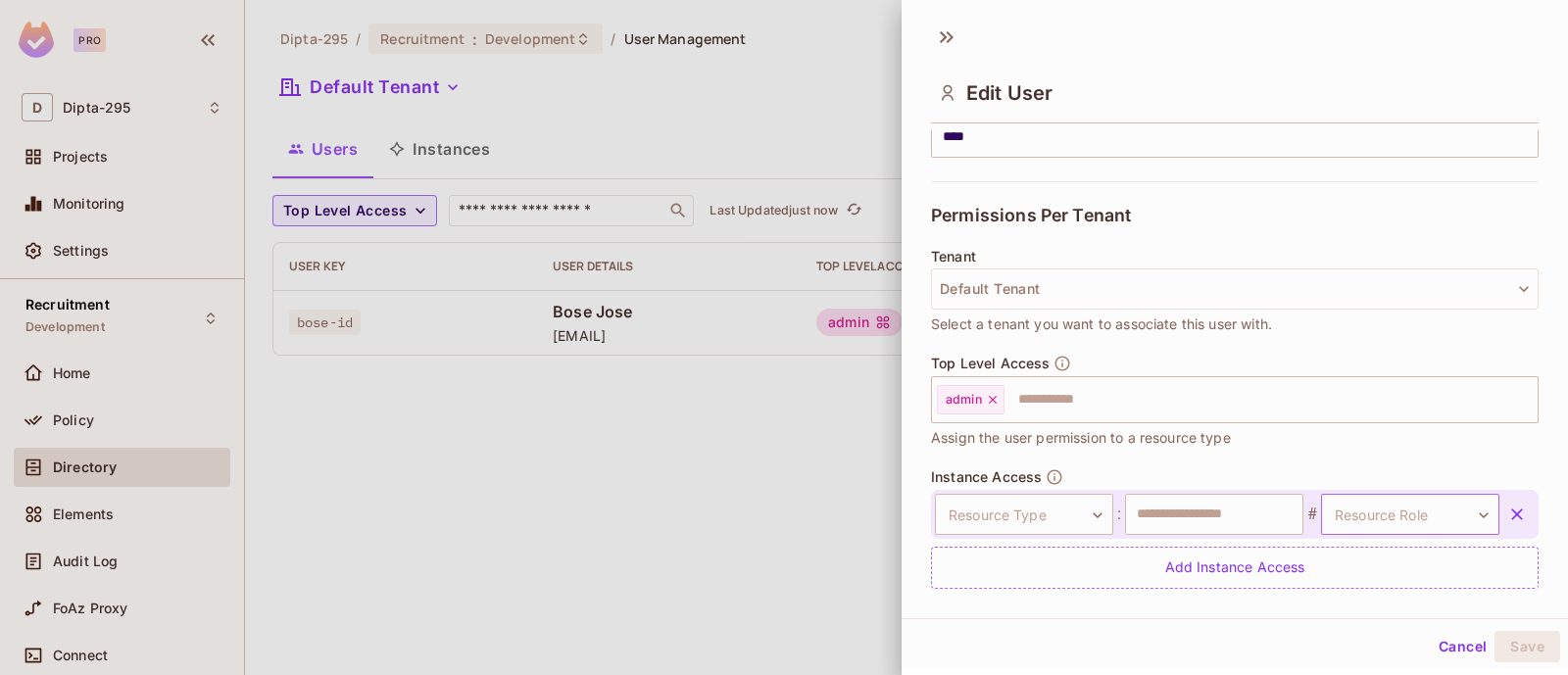 click on "**********" at bounding box center [784, 337] 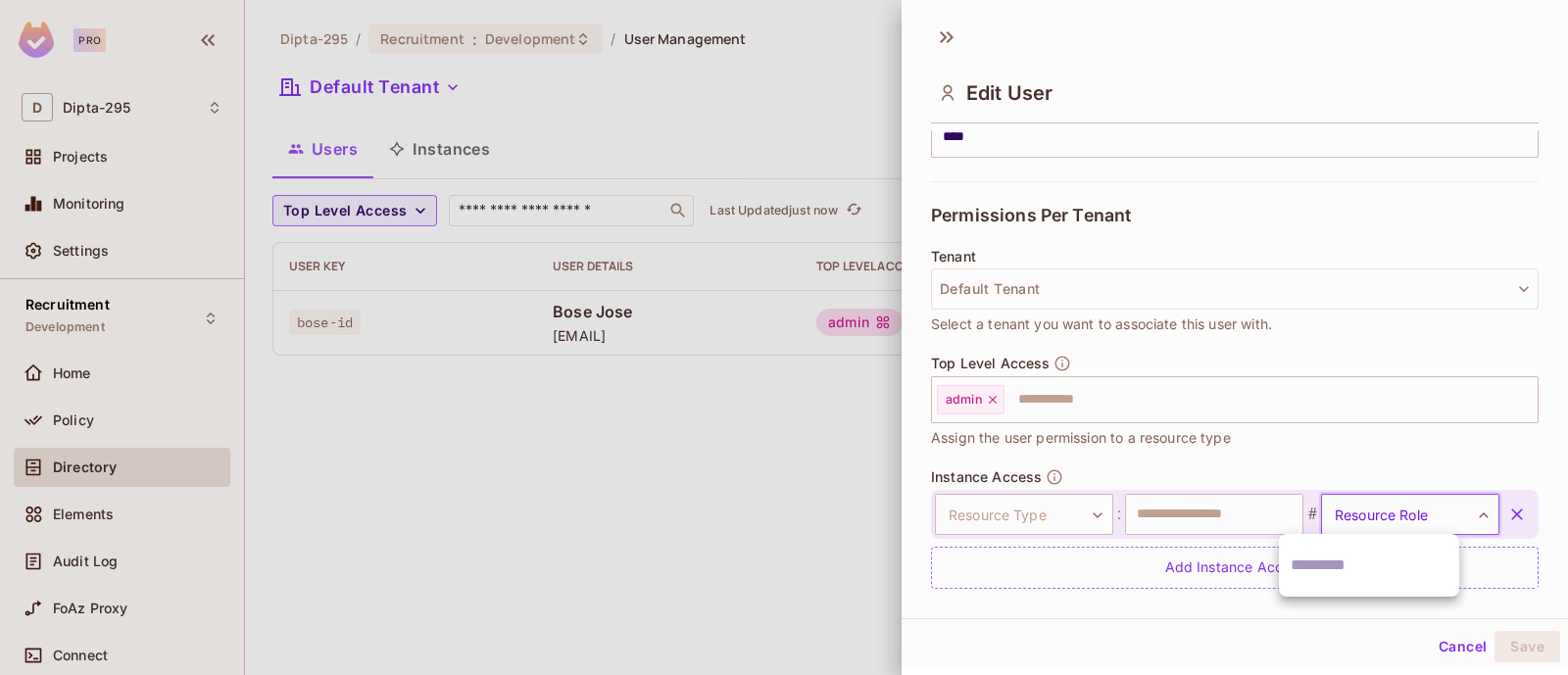 click at bounding box center [1369, 565] 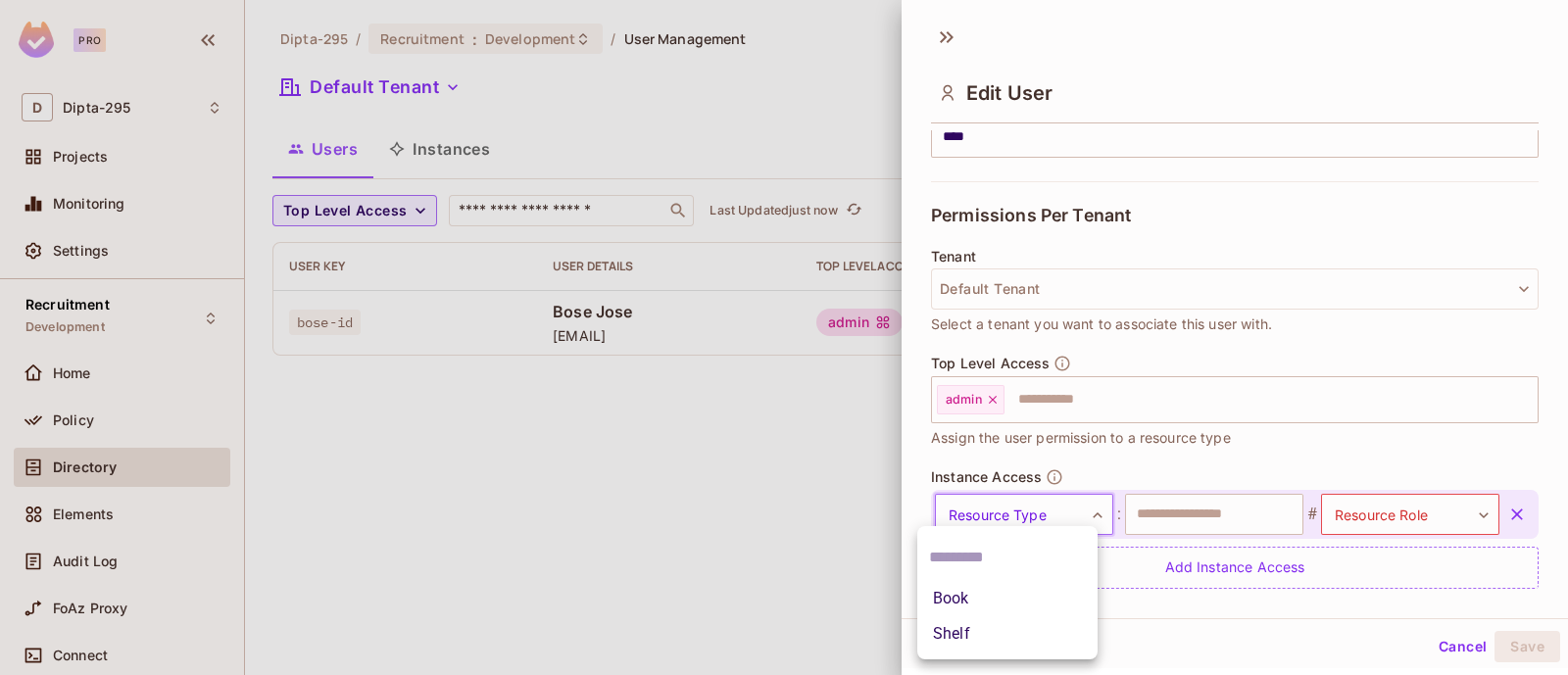 click on "**********" at bounding box center [784, 337] 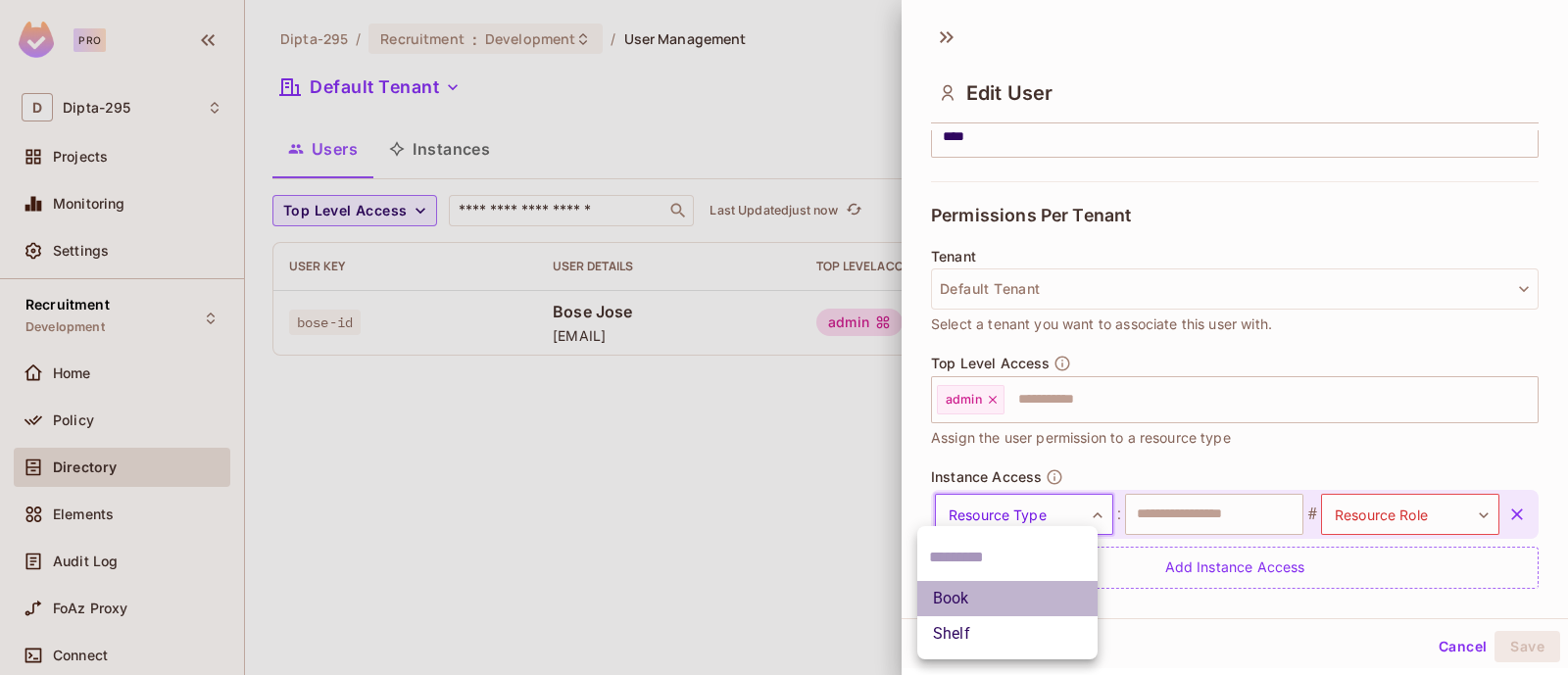 click on "Book" at bounding box center [1007, 599] 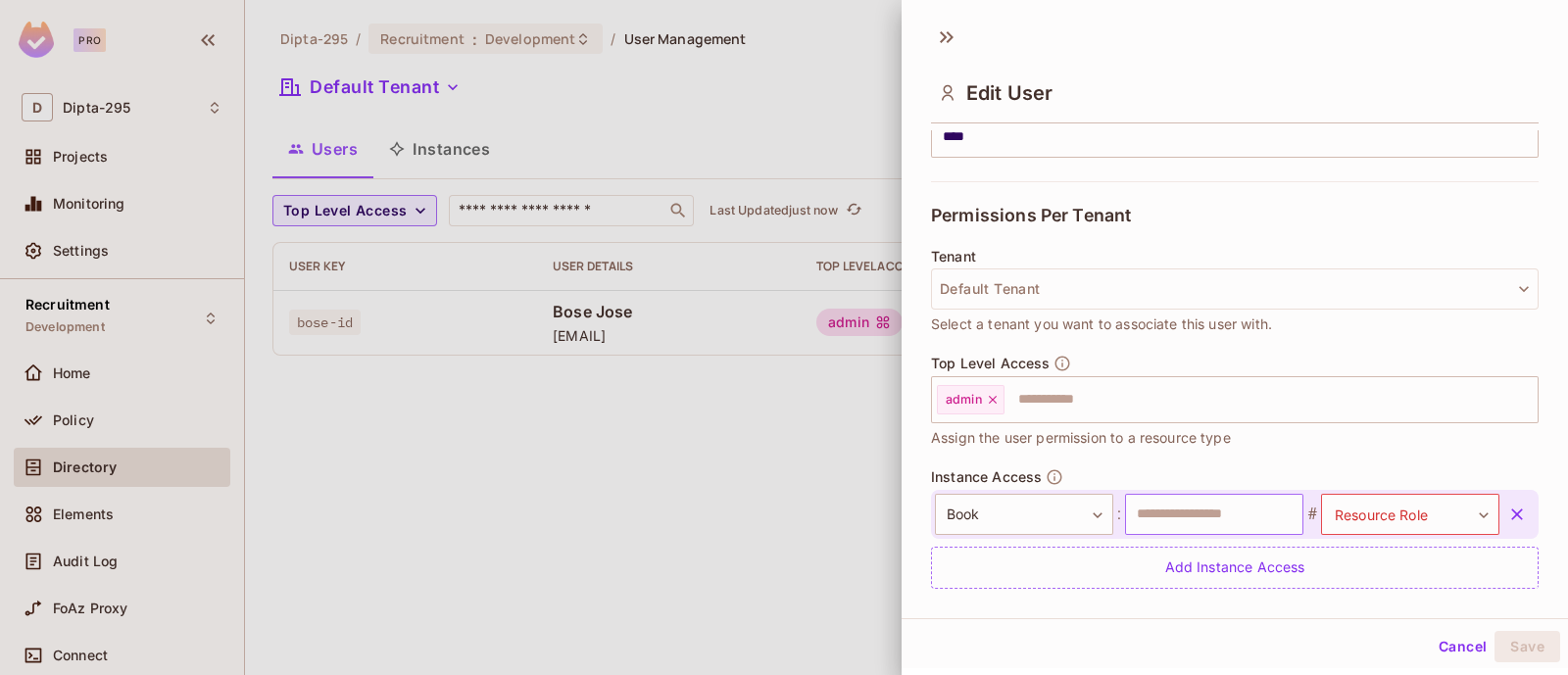 click at bounding box center (1214, 514) 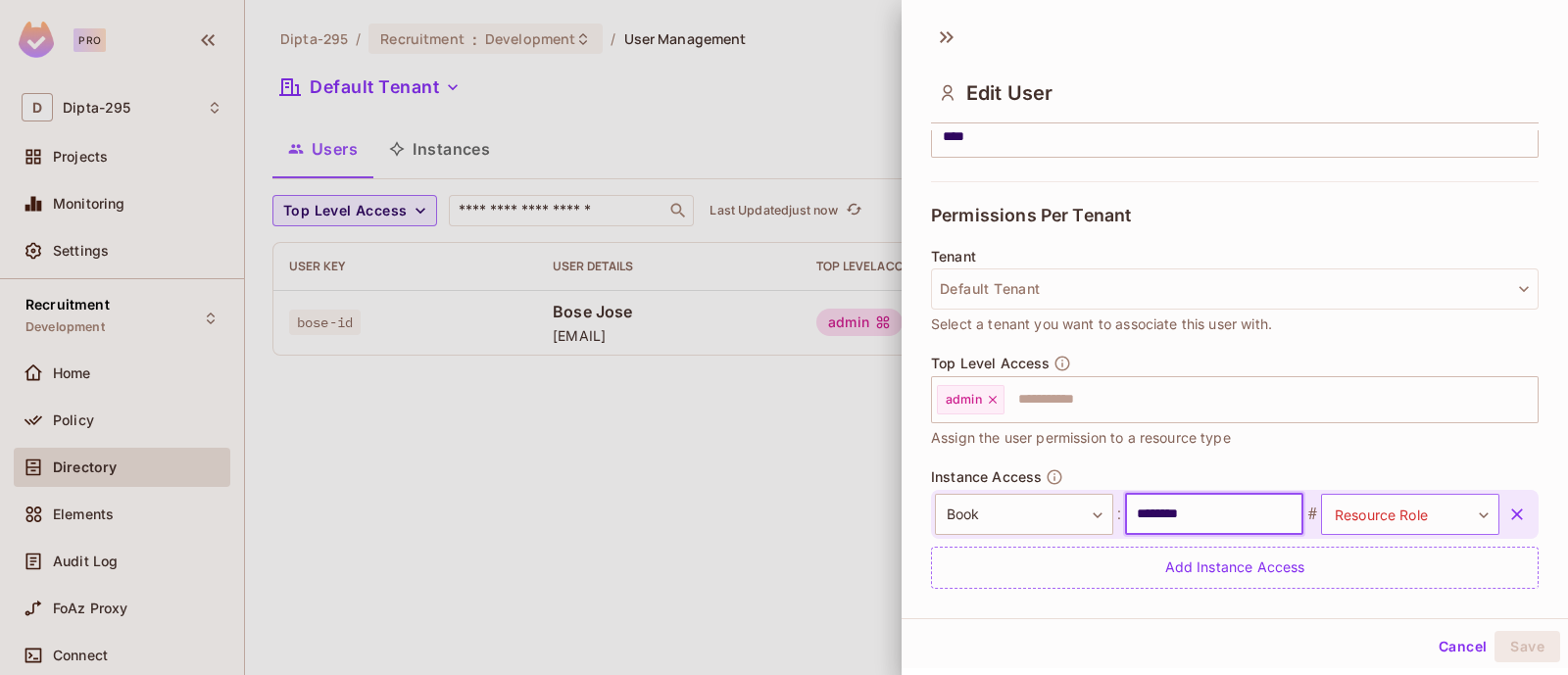 type on "********" 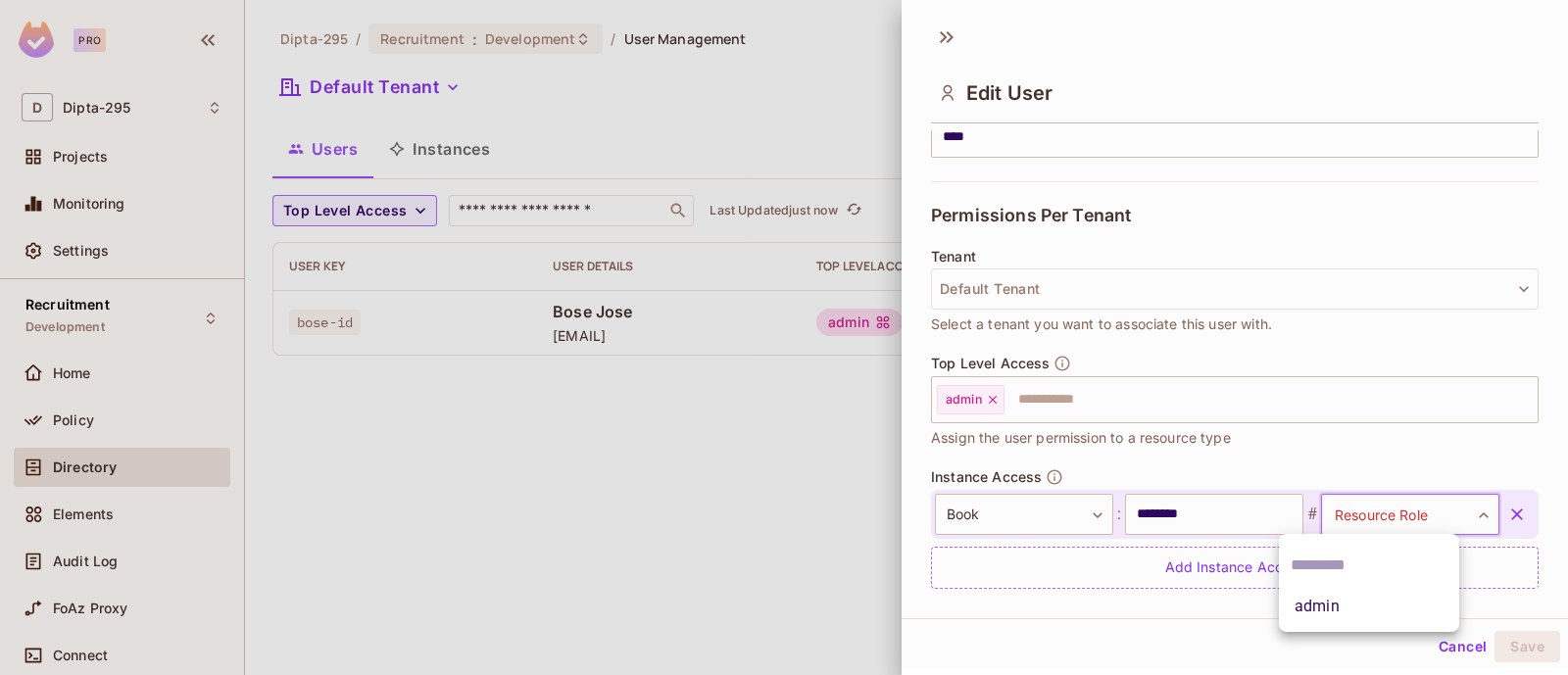 click on "**********" at bounding box center [784, 337] 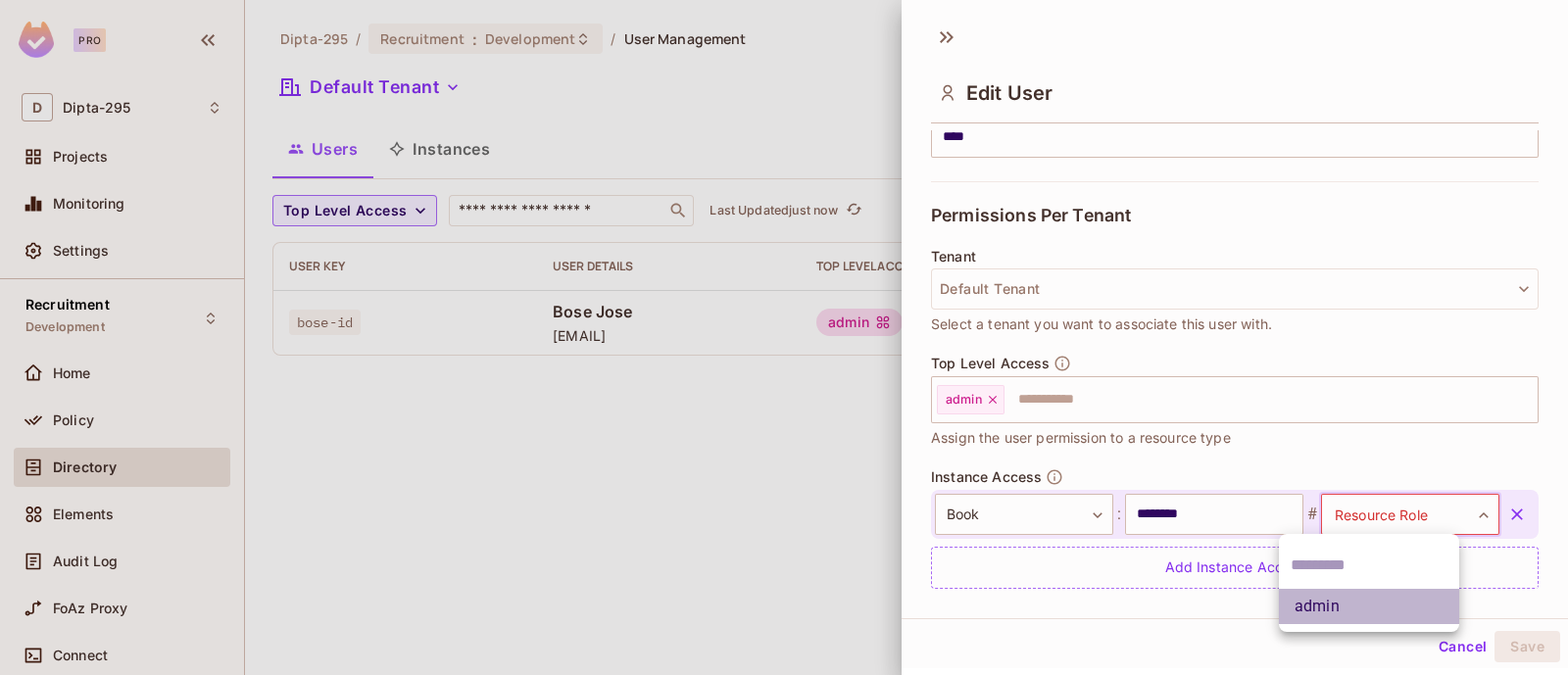 click on "admin" at bounding box center [1369, 606] 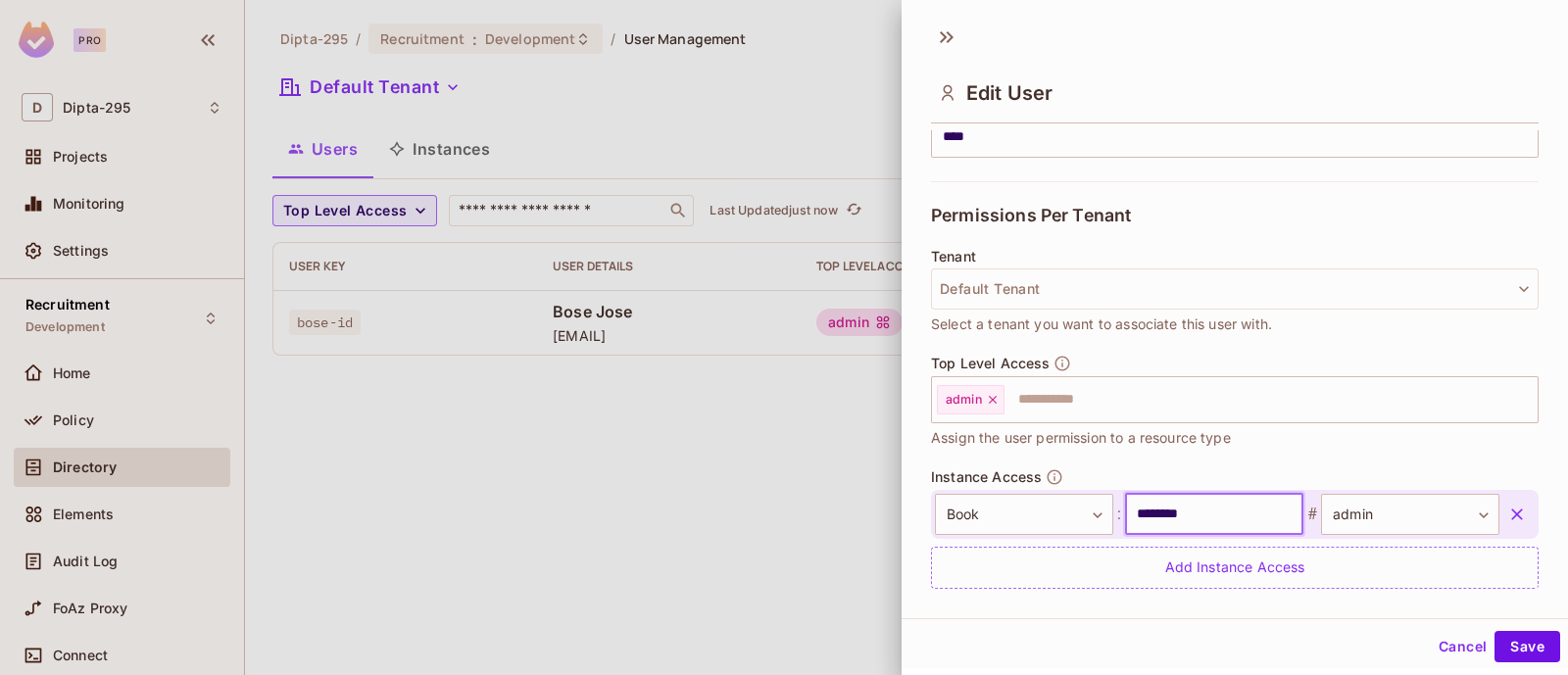 click on "********" at bounding box center [1214, 514] 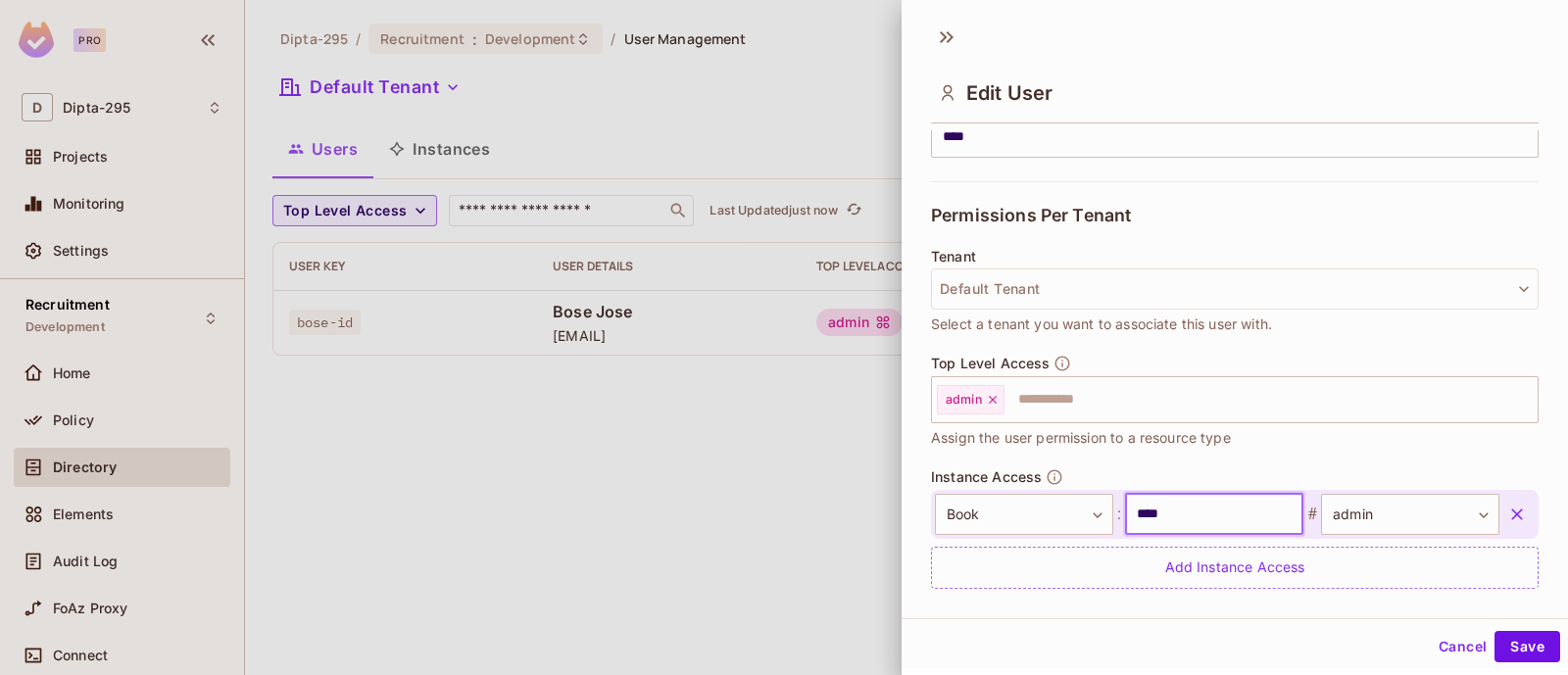 type on "***" 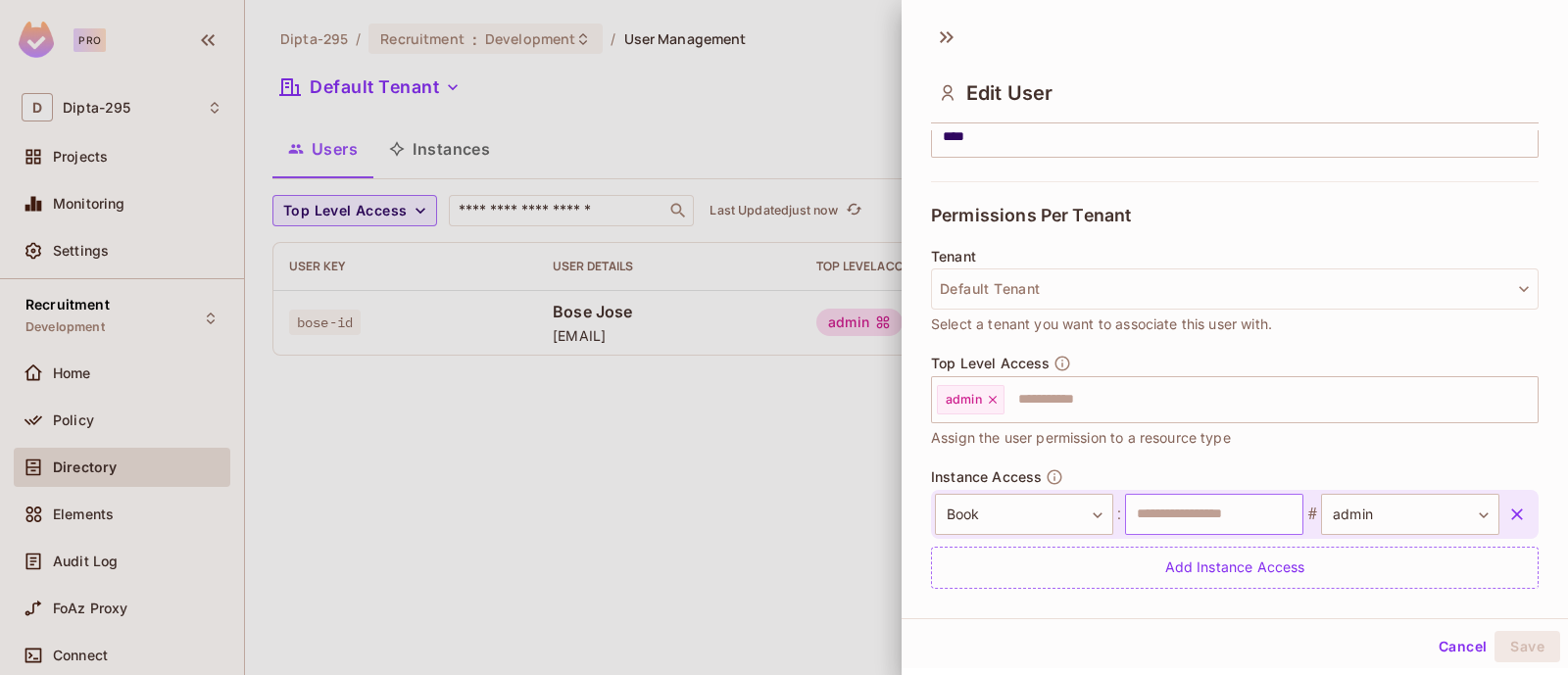 click at bounding box center (1214, 514) 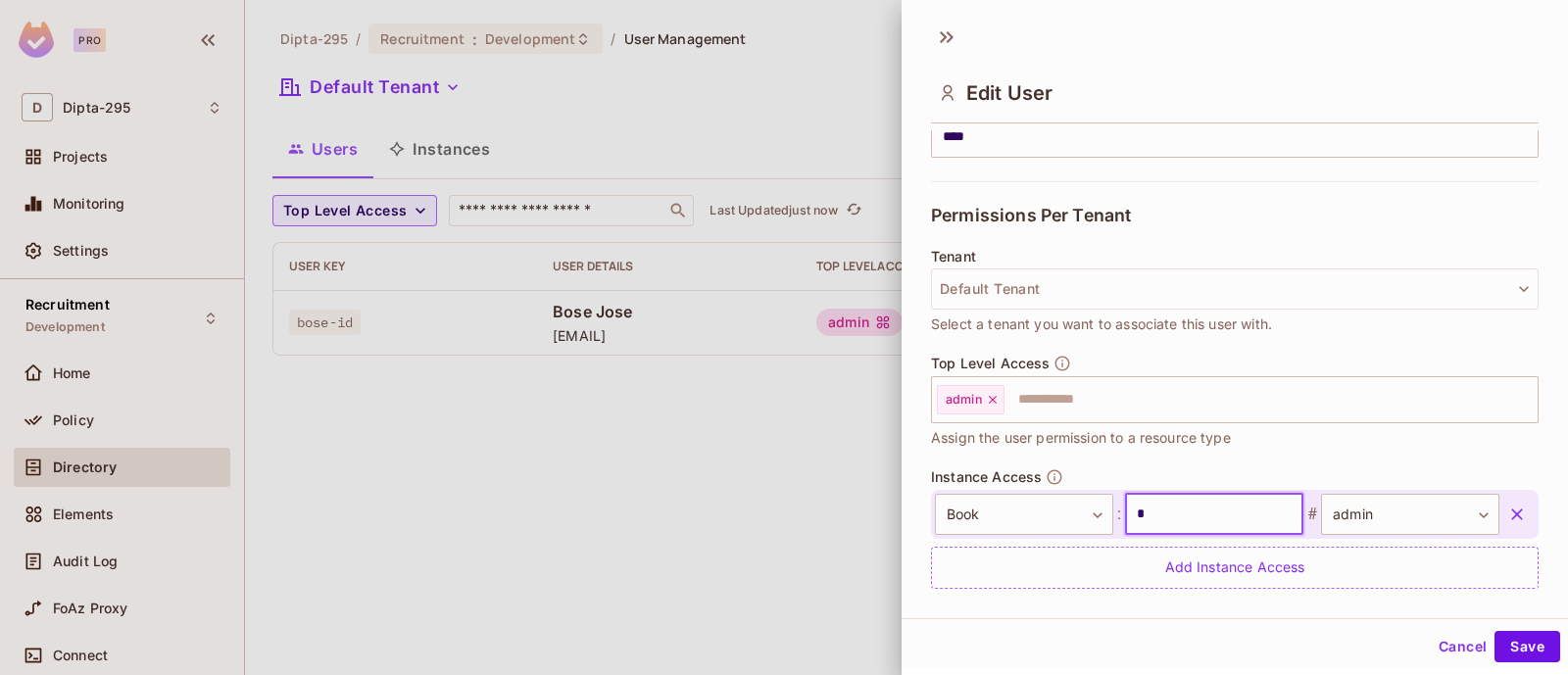 click on "*" at bounding box center [1214, 514] 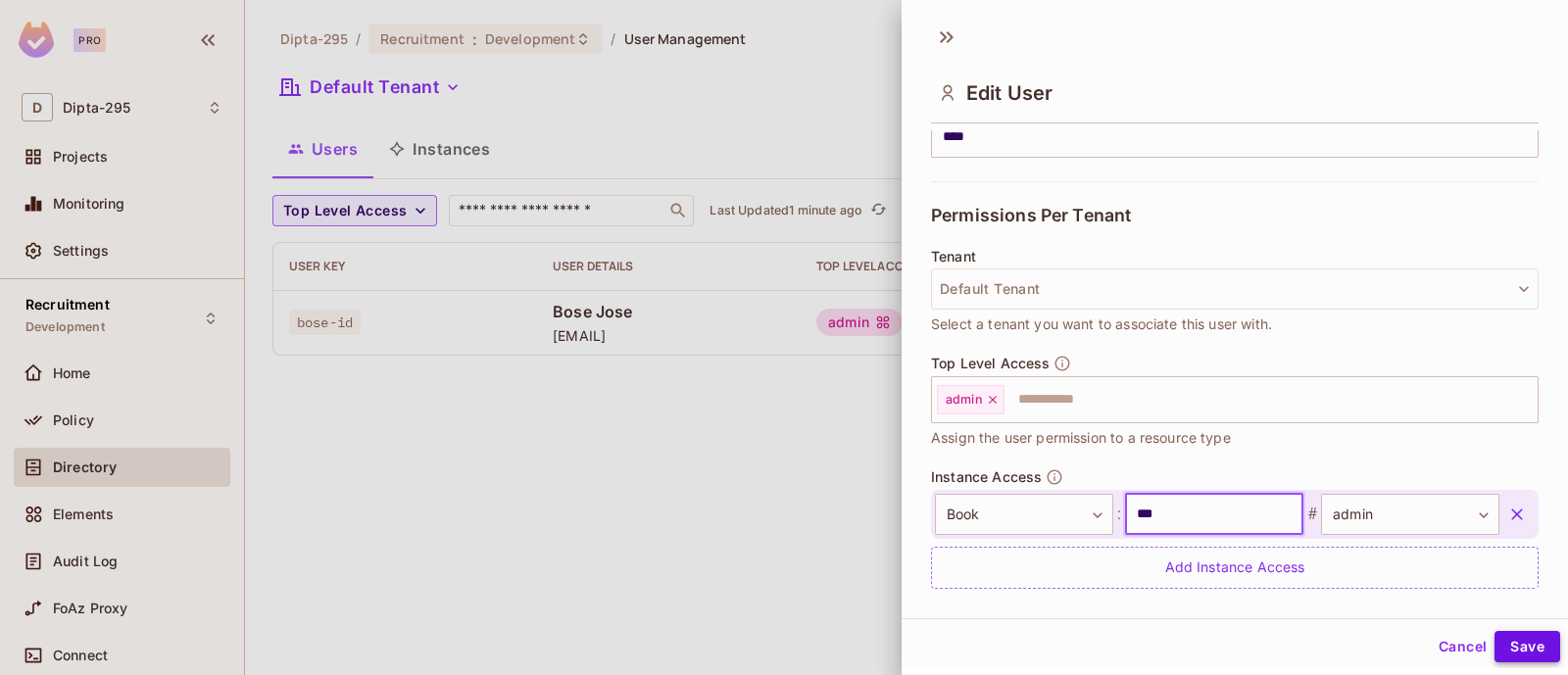 type on "***" 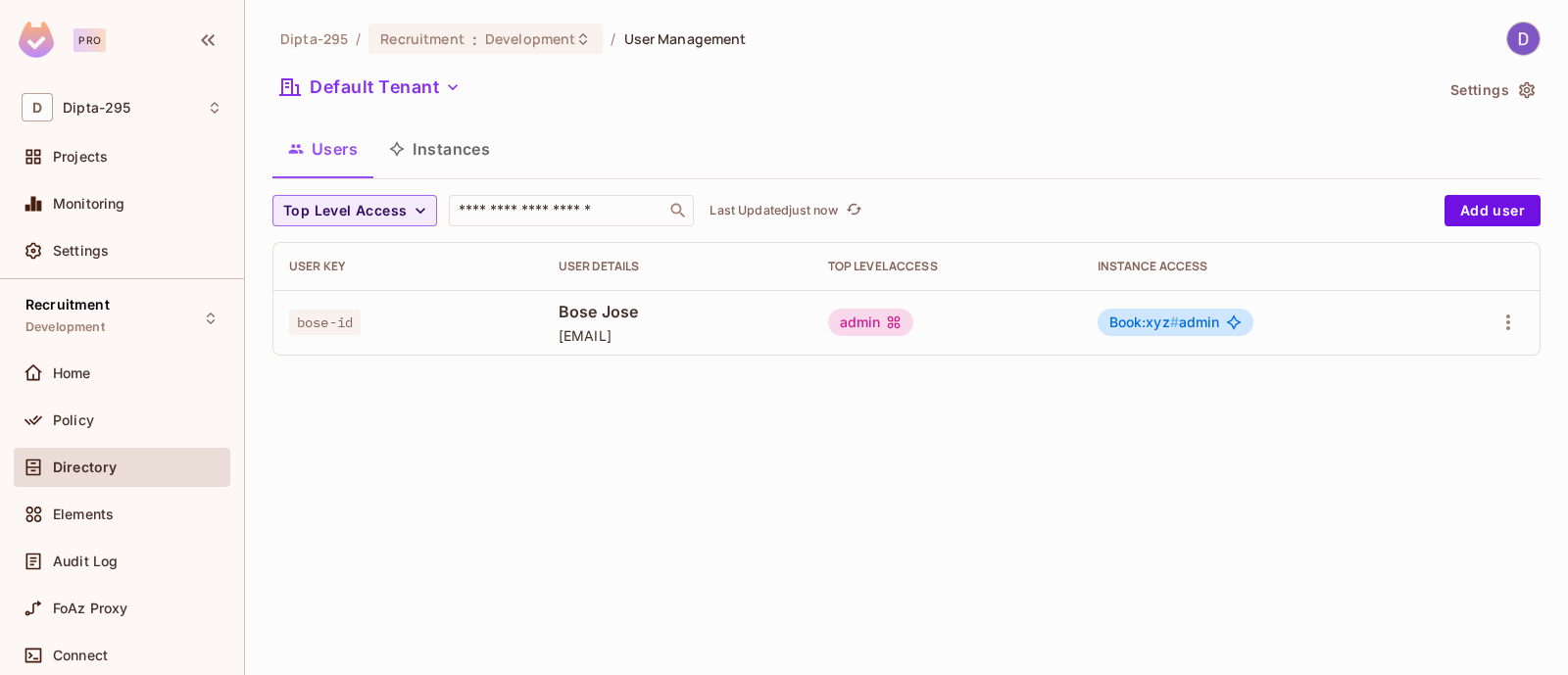 click on "Instances" at bounding box center (439, 149) 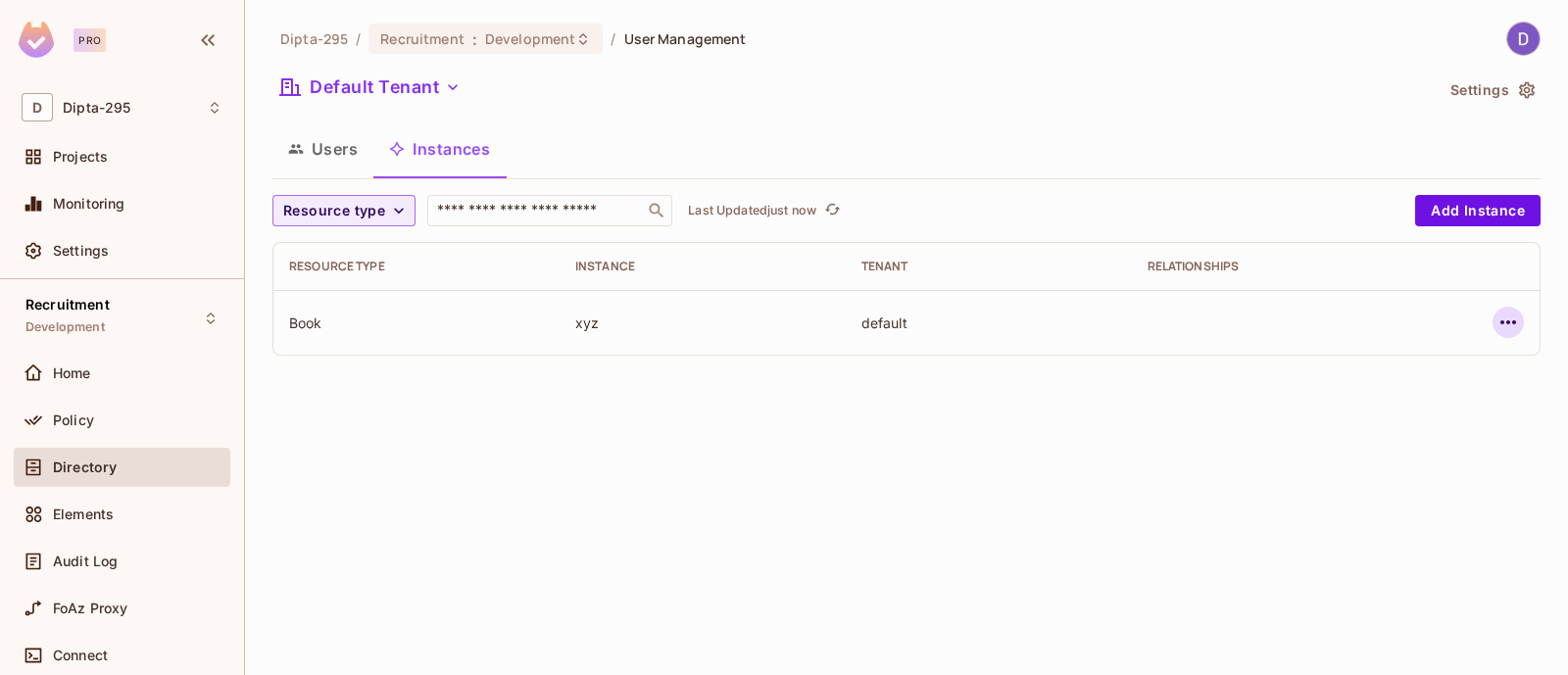 click 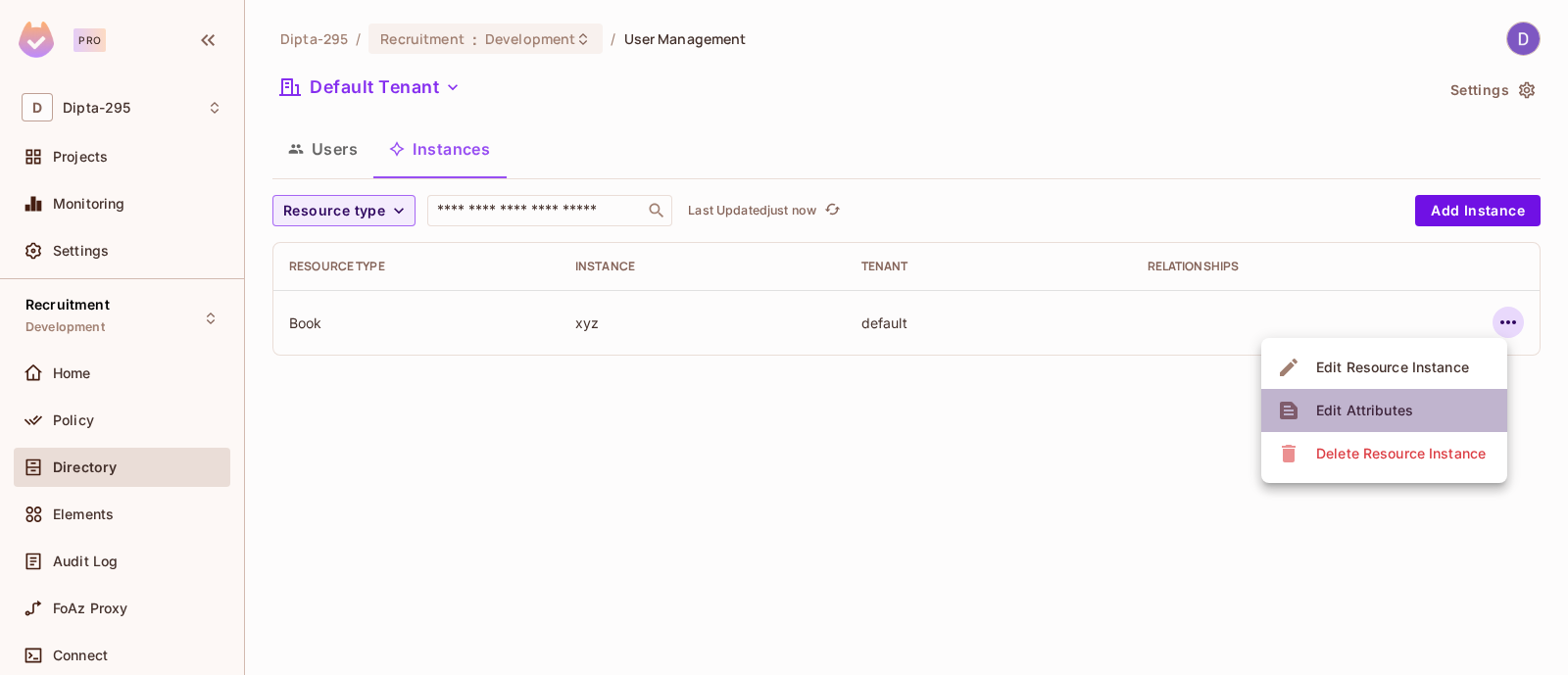 click on "Edit Attributes" at bounding box center [1364, 410] 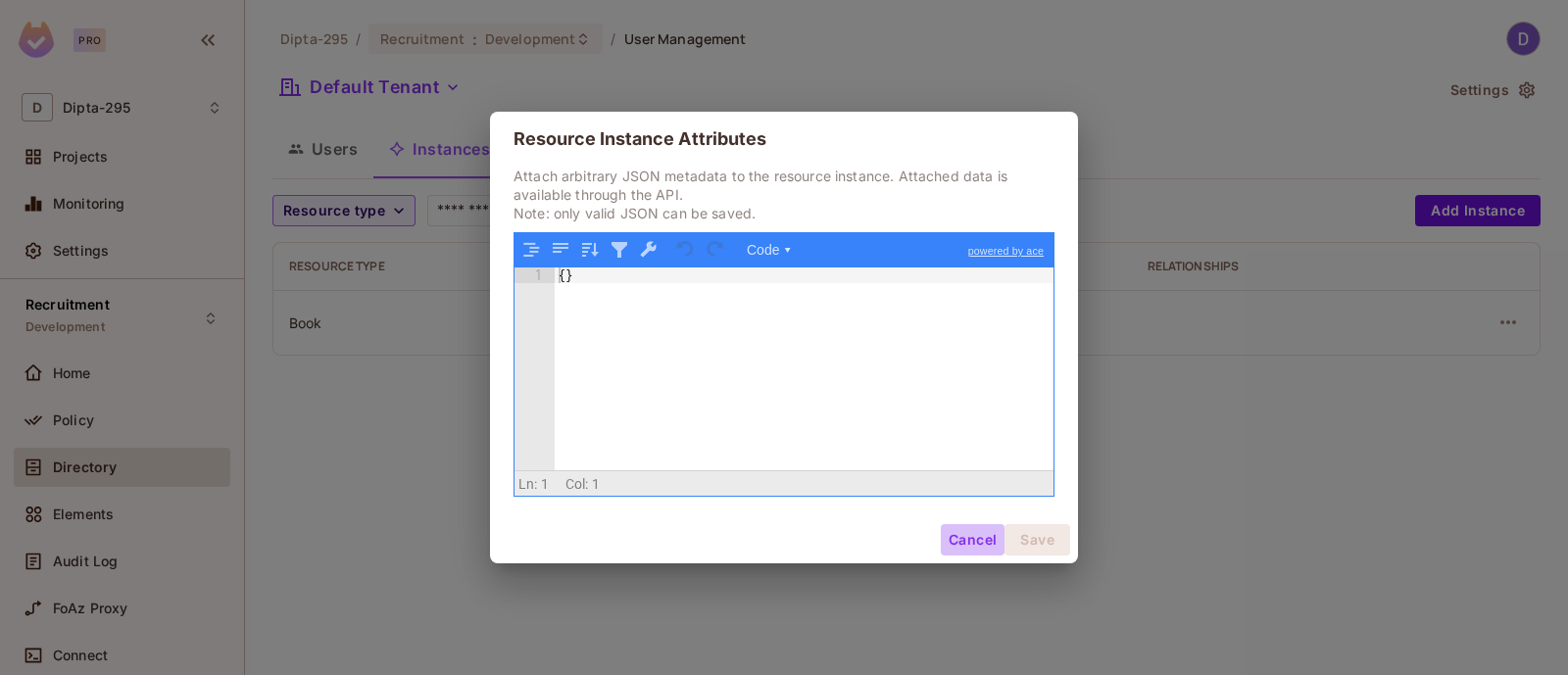 click on "Cancel" at bounding box center [972, 540] 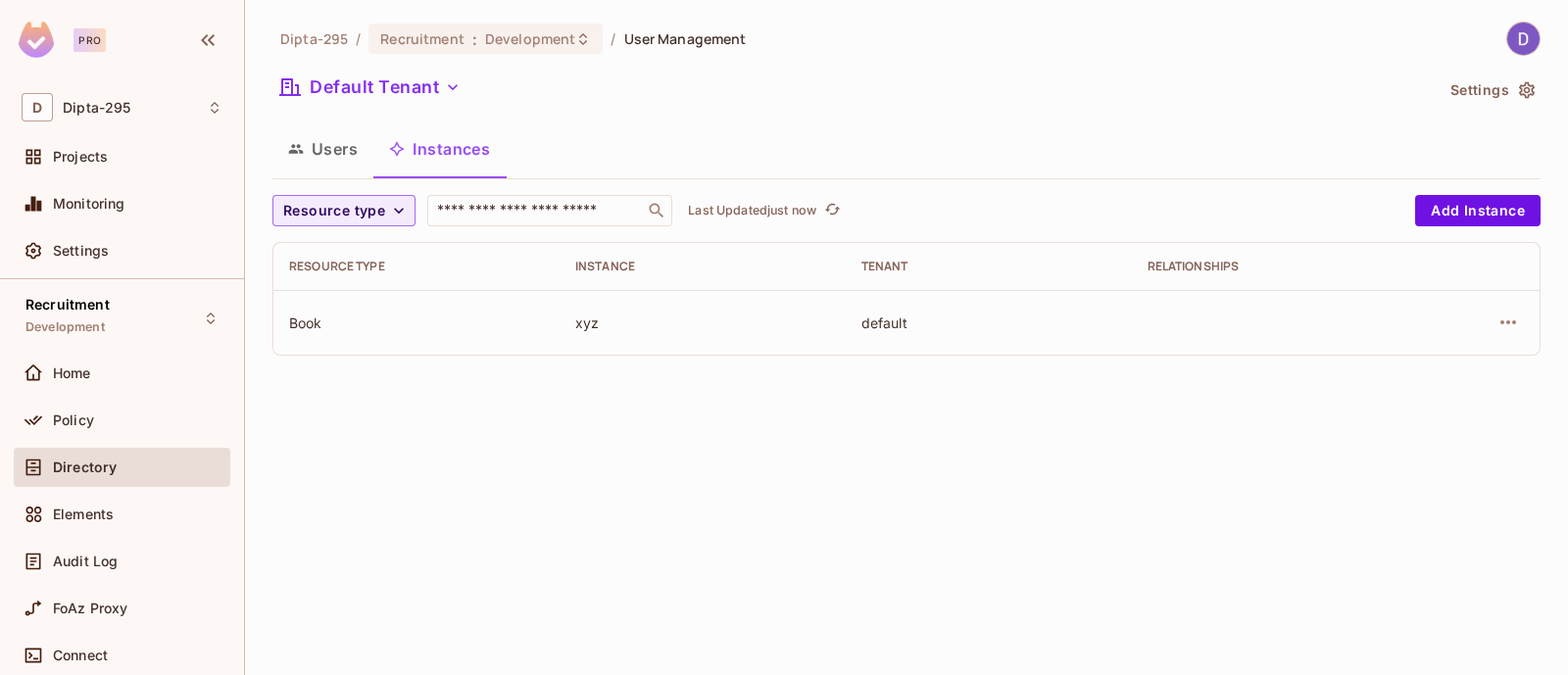click at bounding box center [1478, 322] 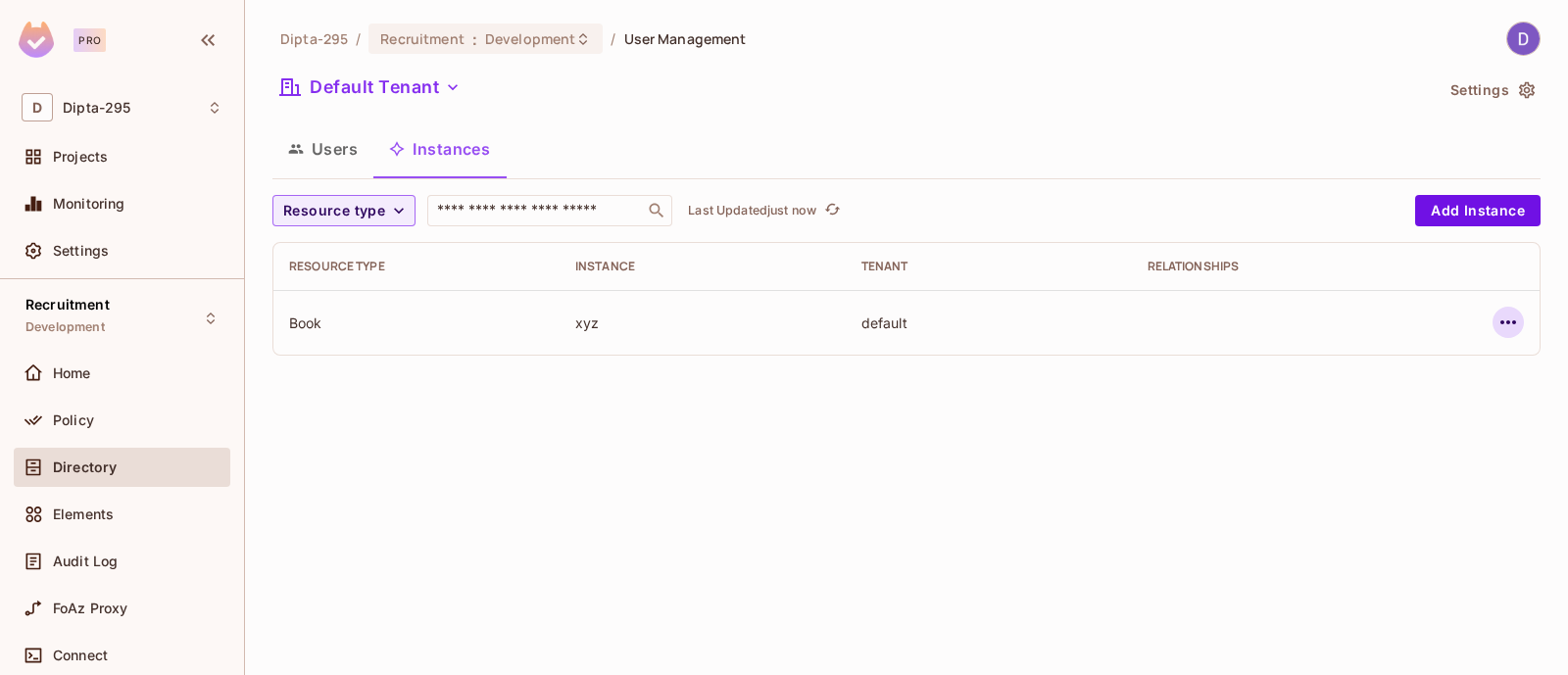click 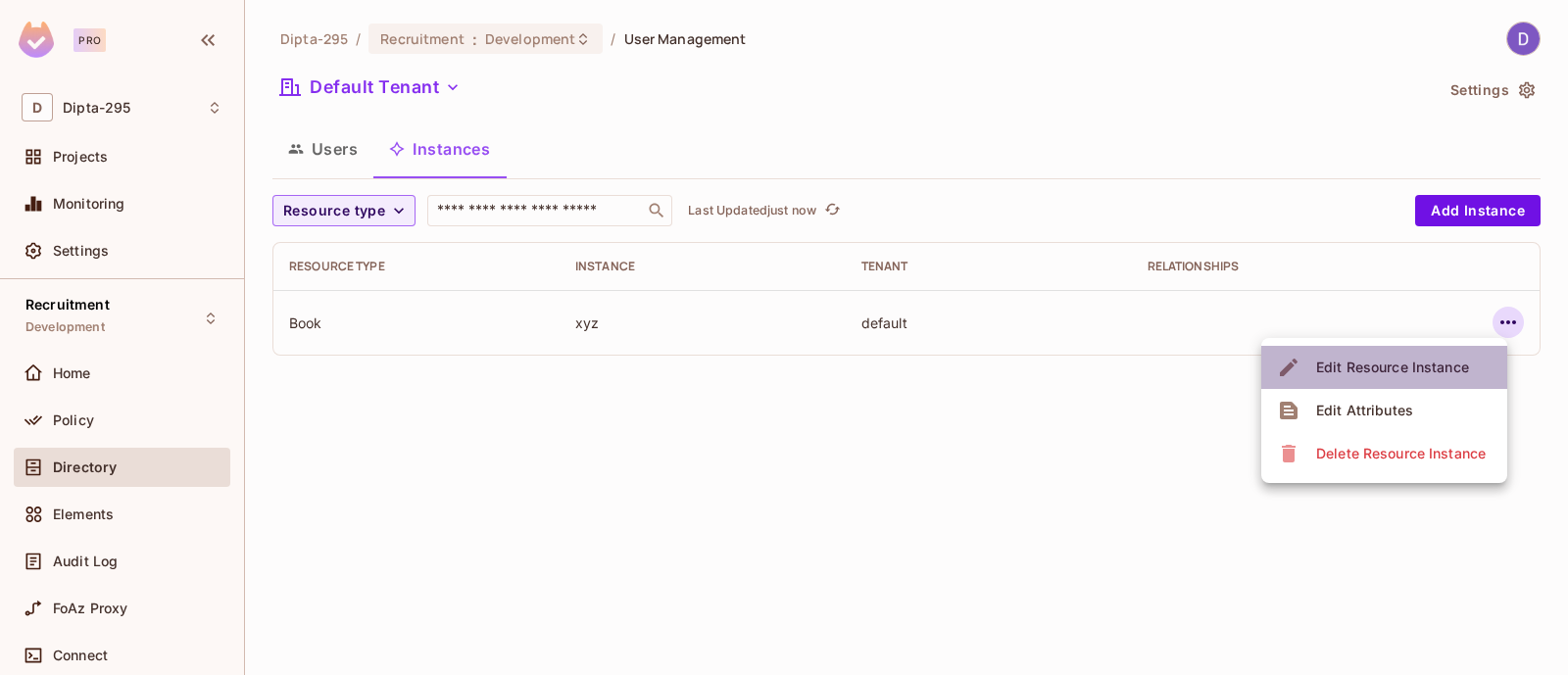 click on "Edit Resource Instance" at bounding box center [1393, 367] 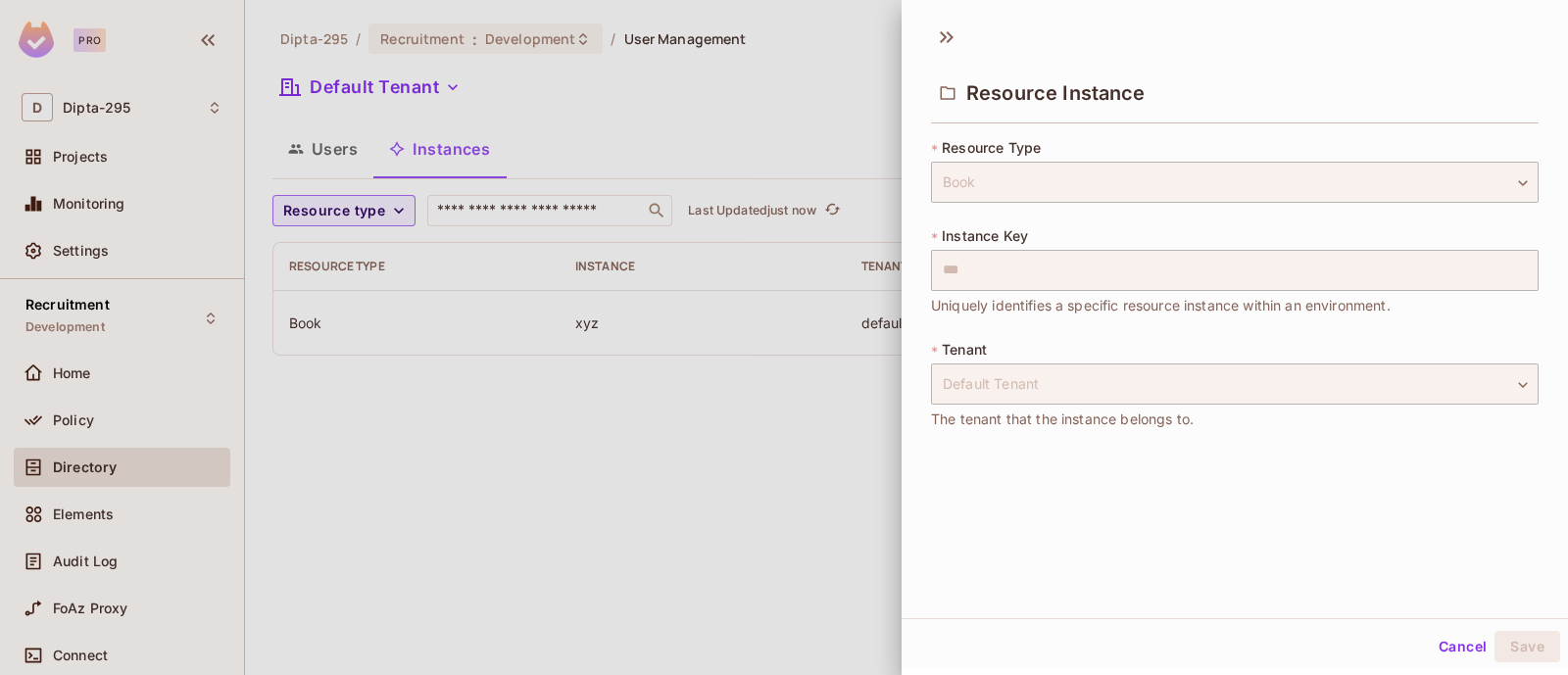 scroll, scrollTop: 3, scrollLeft: 0, axis: vertical 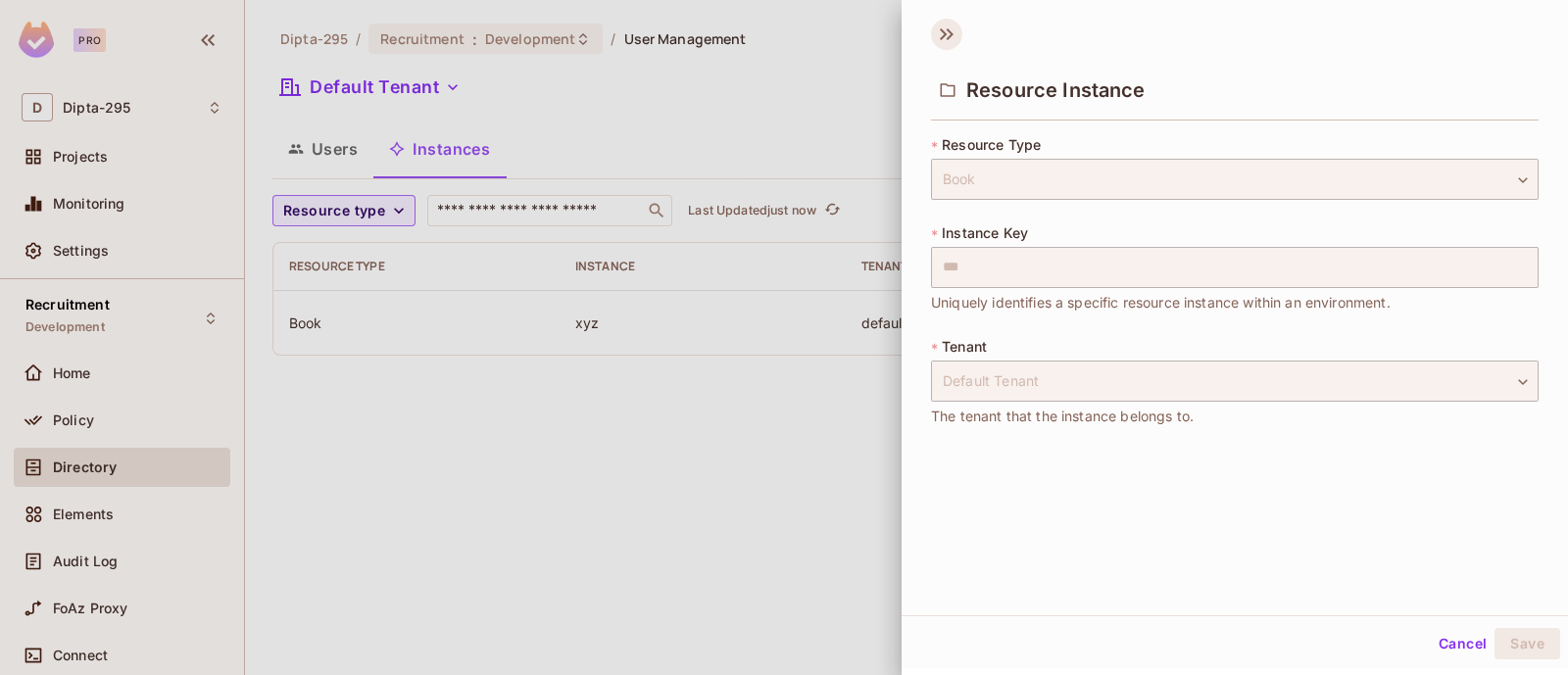 click 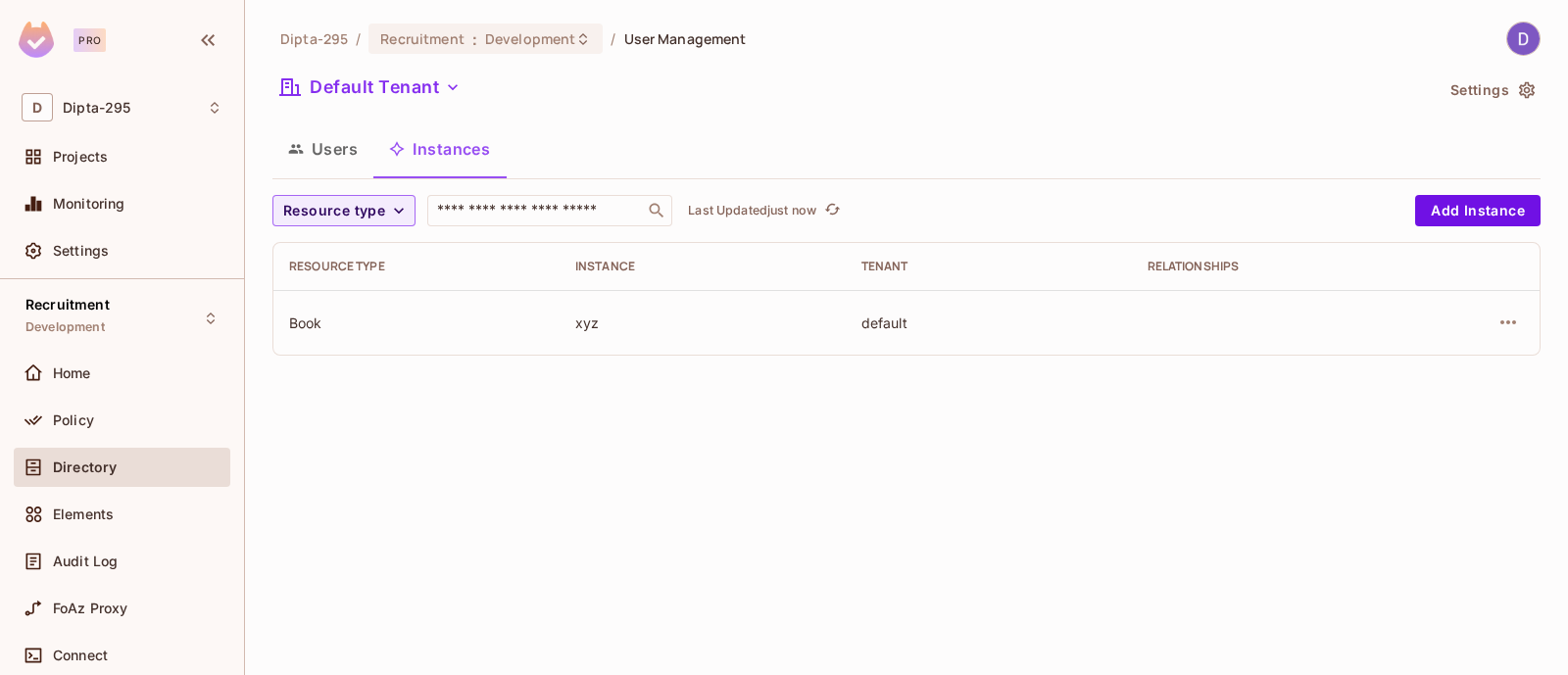 click on "Users" at bounding box center [322, 149] 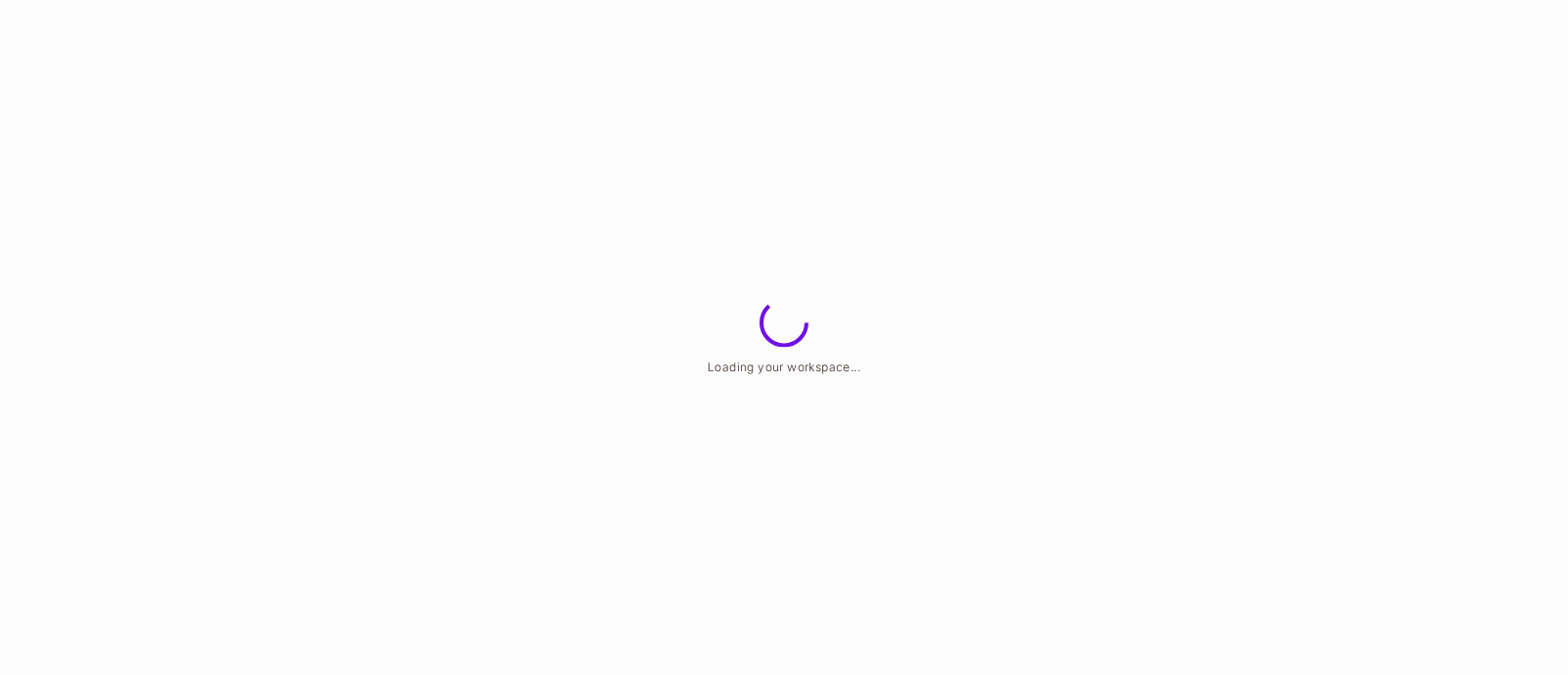 scroll, scrollTop: 0, scrollLeft: 0, axis: both 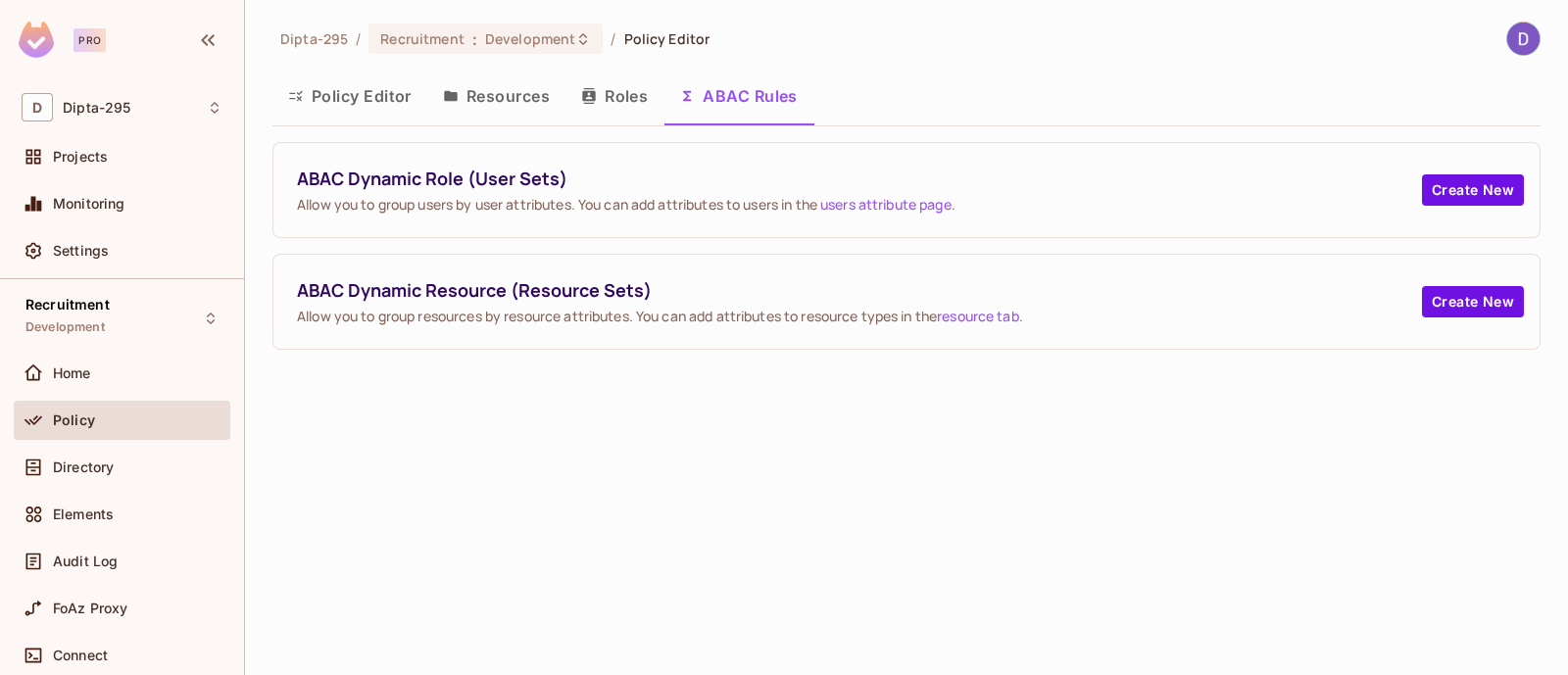 click on "Policy Editor" at bounding box center [350, 96] 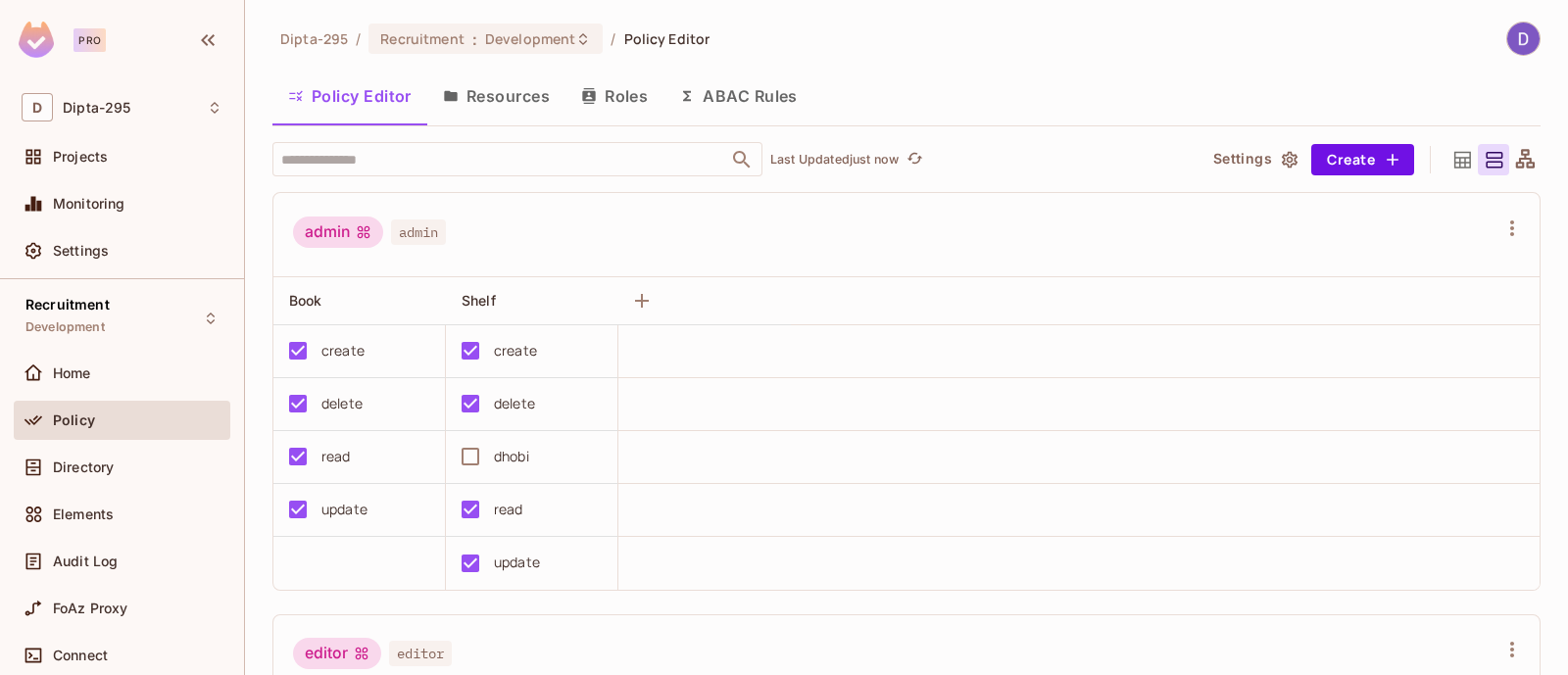 click on "Resources" at bounding box center (496, 96) 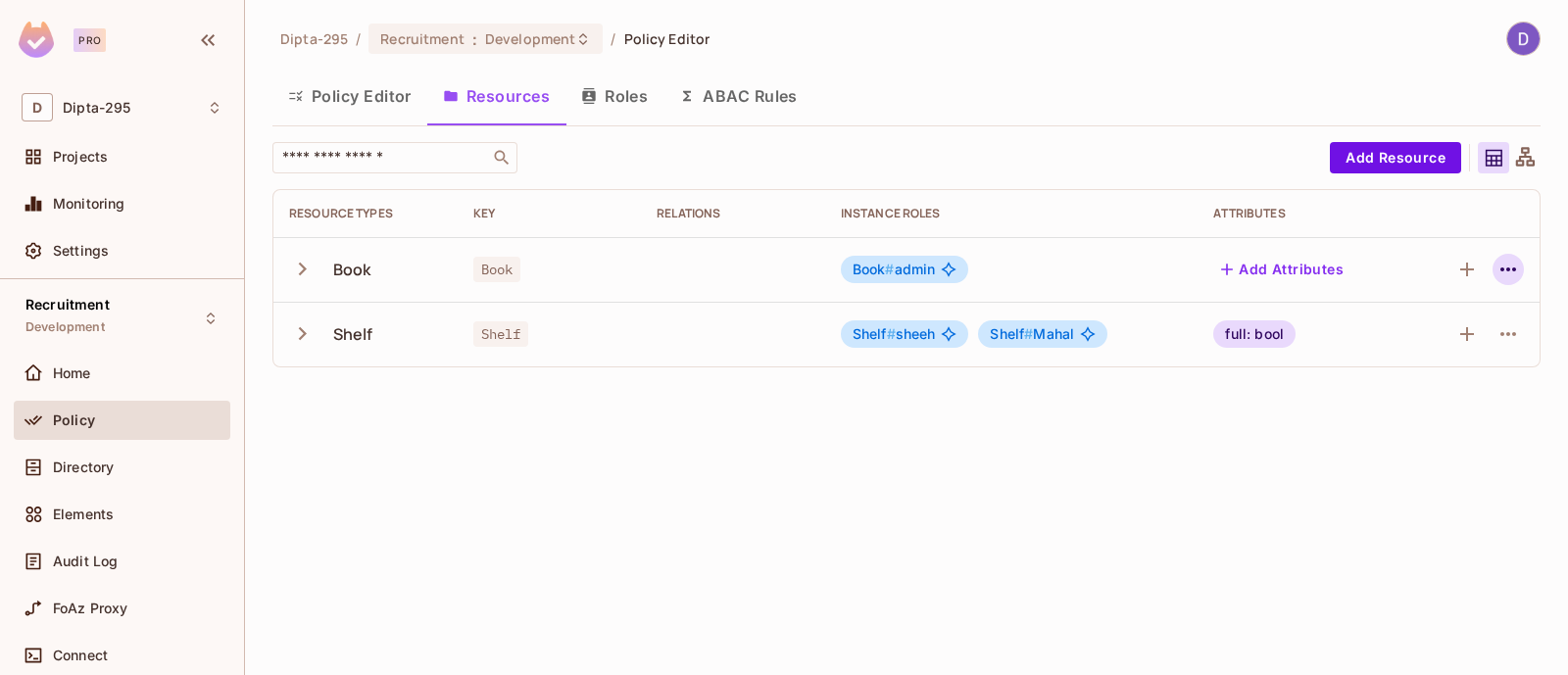 click 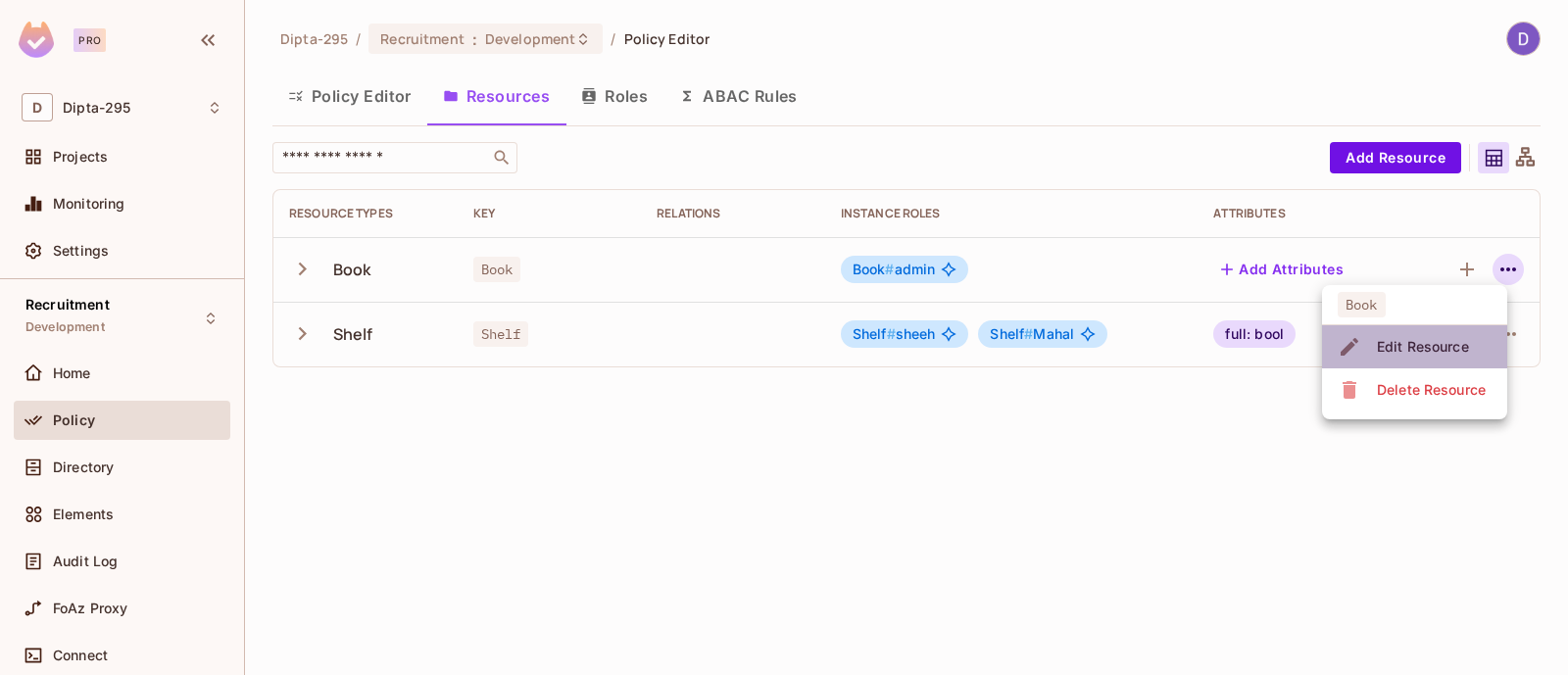 click on "Edit Resource" at bounding box center (1423, 347) 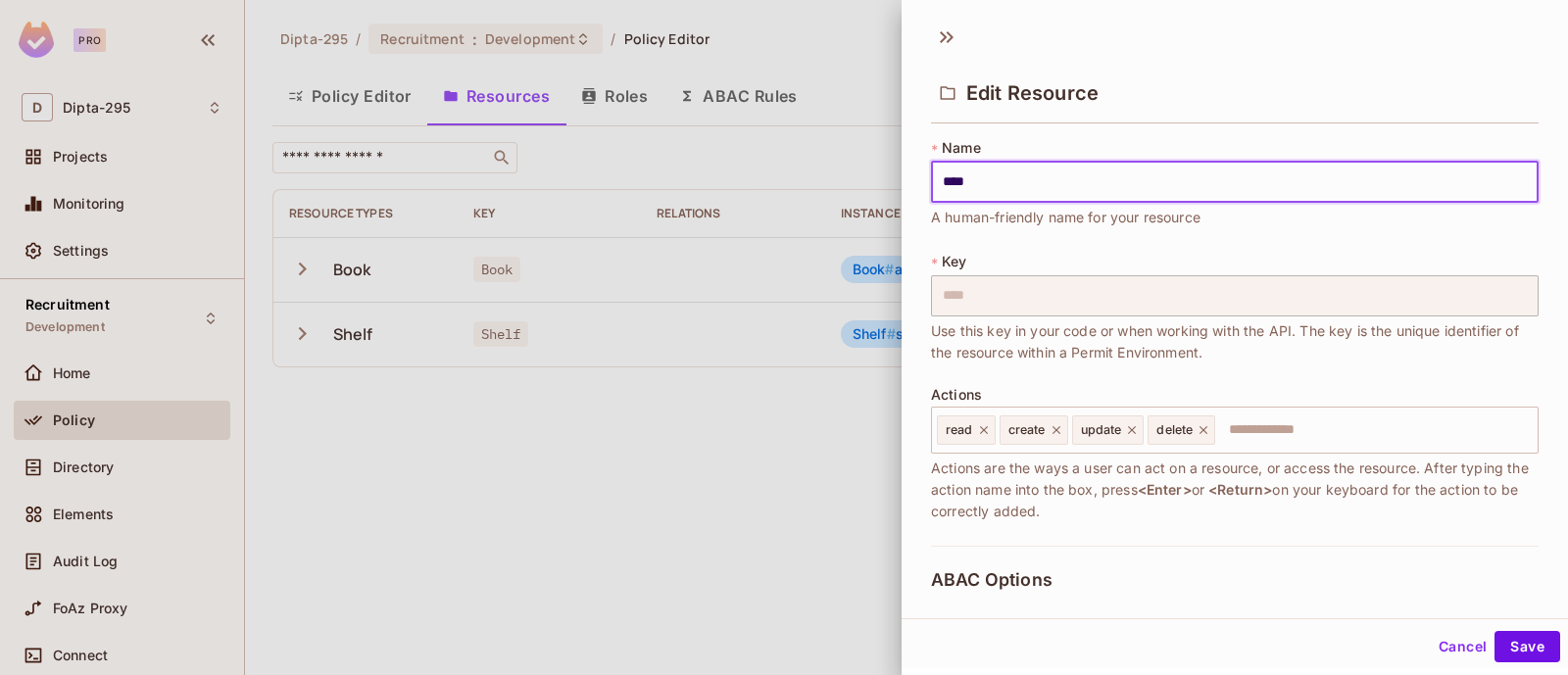 scroll, scrollTop: 401, scrollLeft: 0, axis: vertical 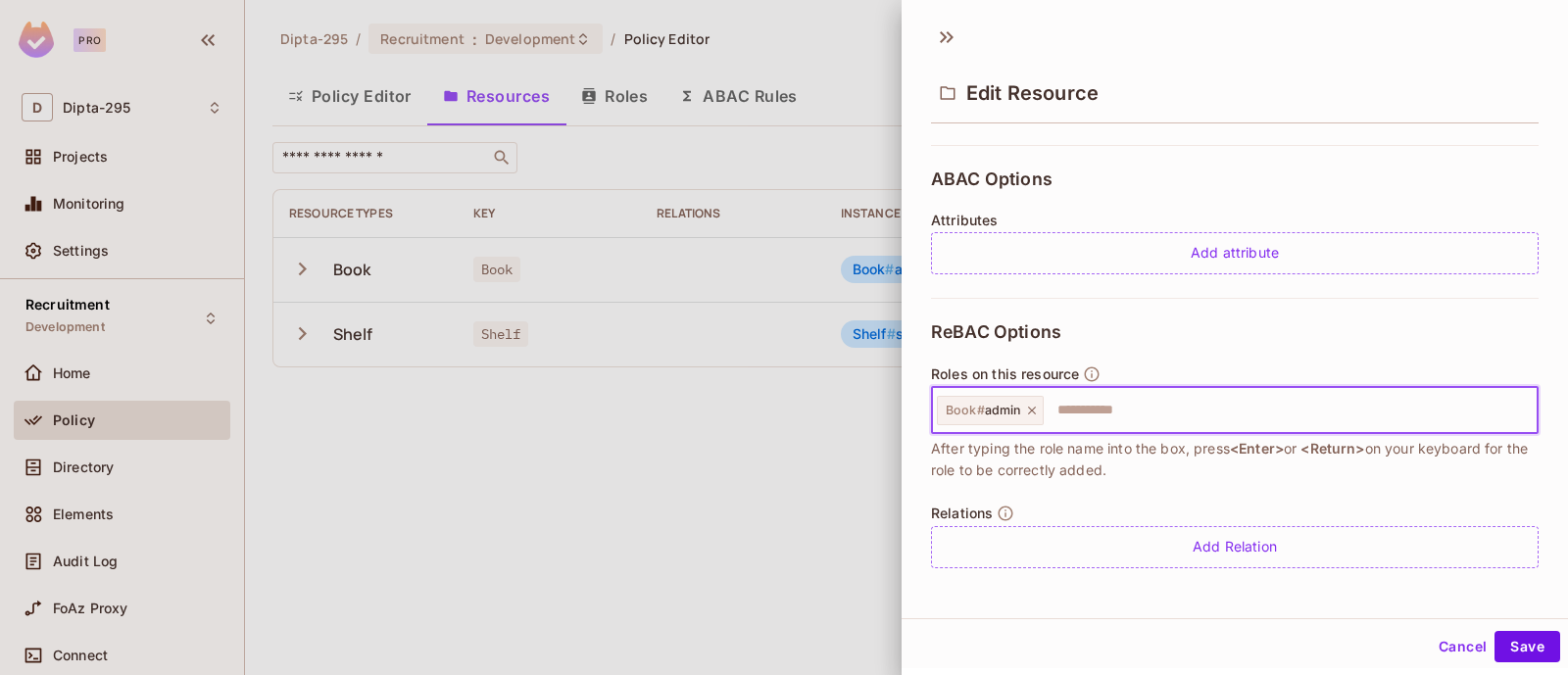 click at bounding box center [1288, 410] 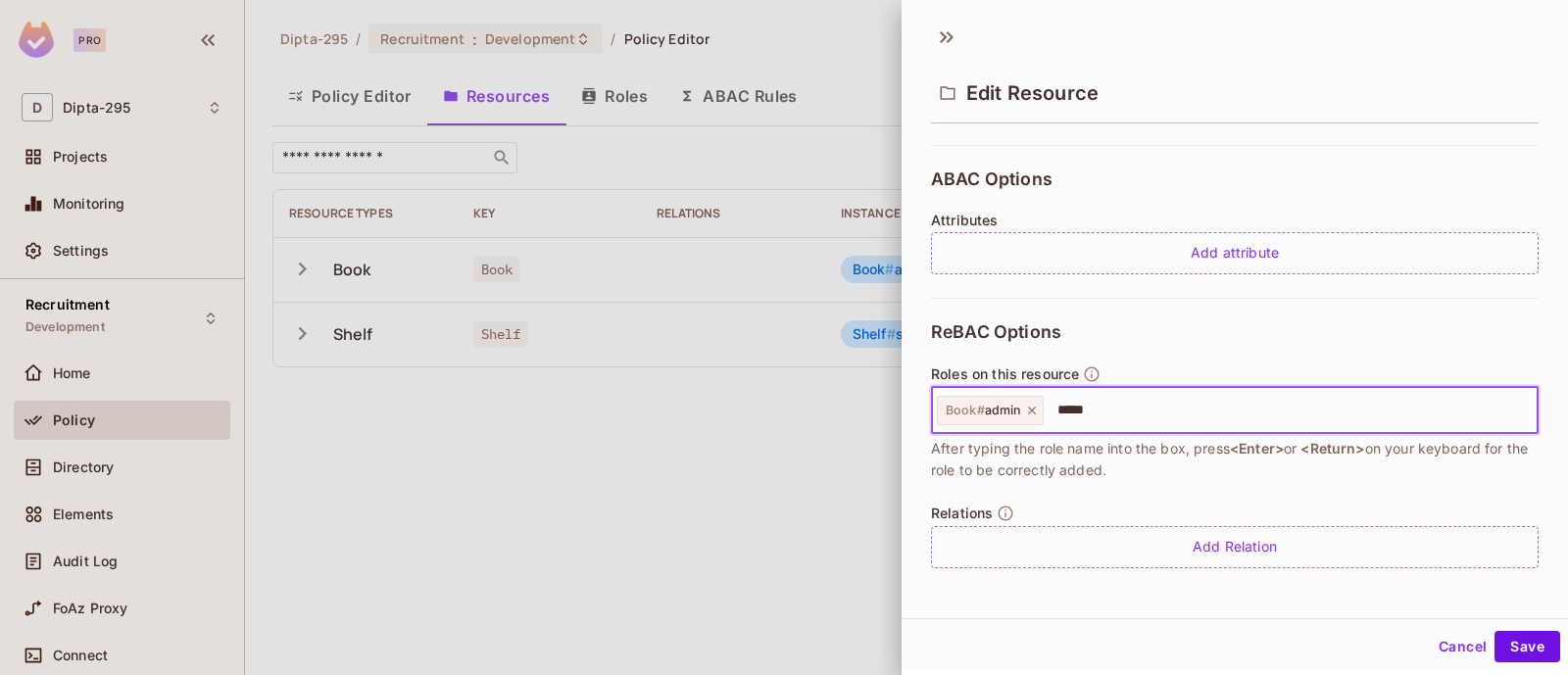 type on "******" 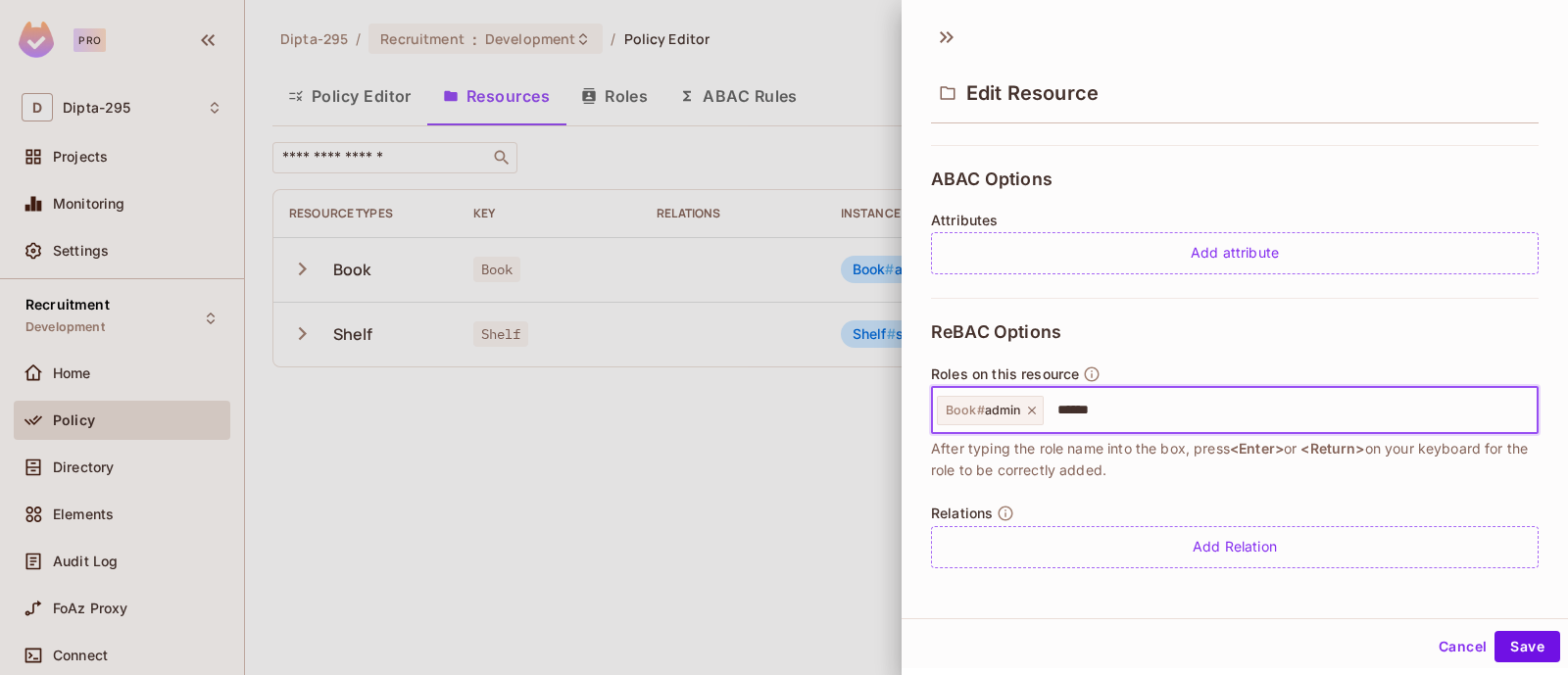 type 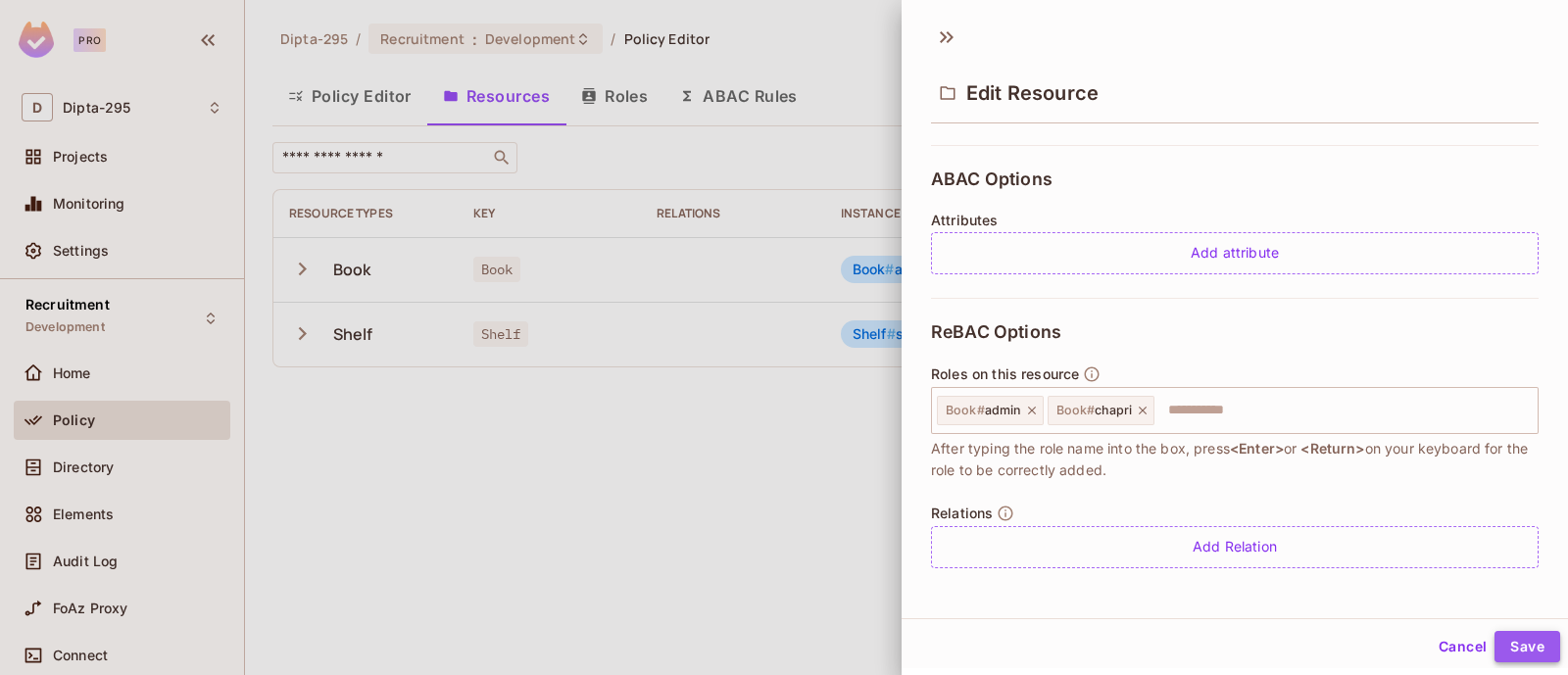 click on "Save" at bounding box center (1527, 647) 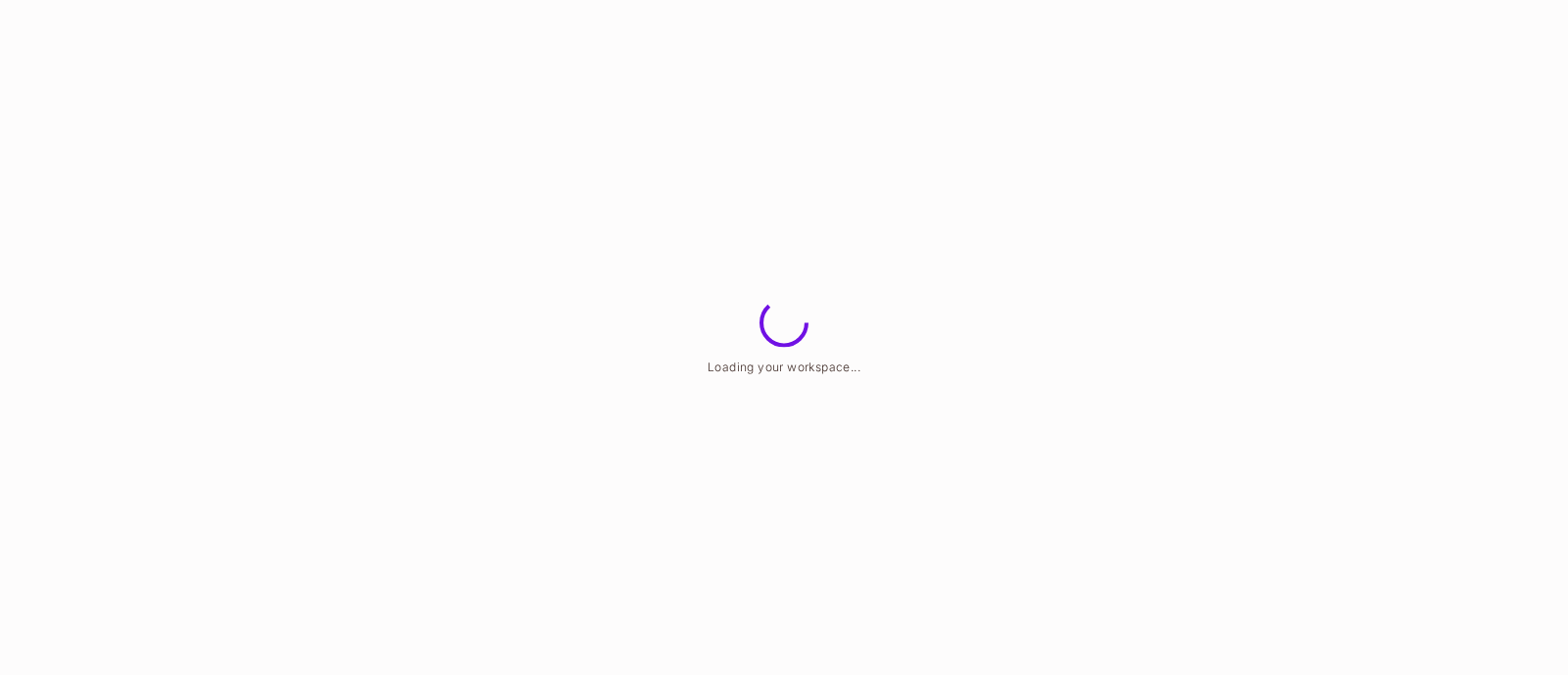 scroll, scrollTop: 0, scrollLeft: 0, axis: both 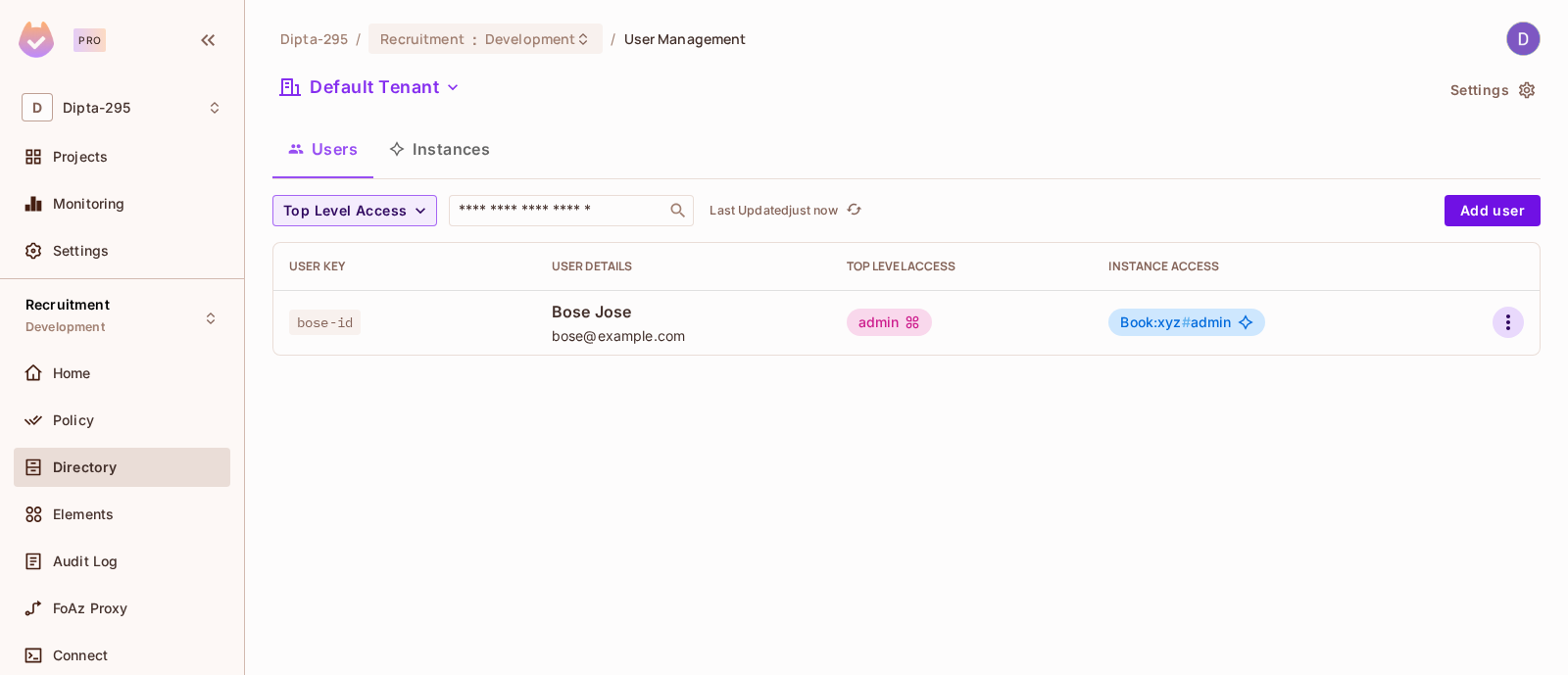 click 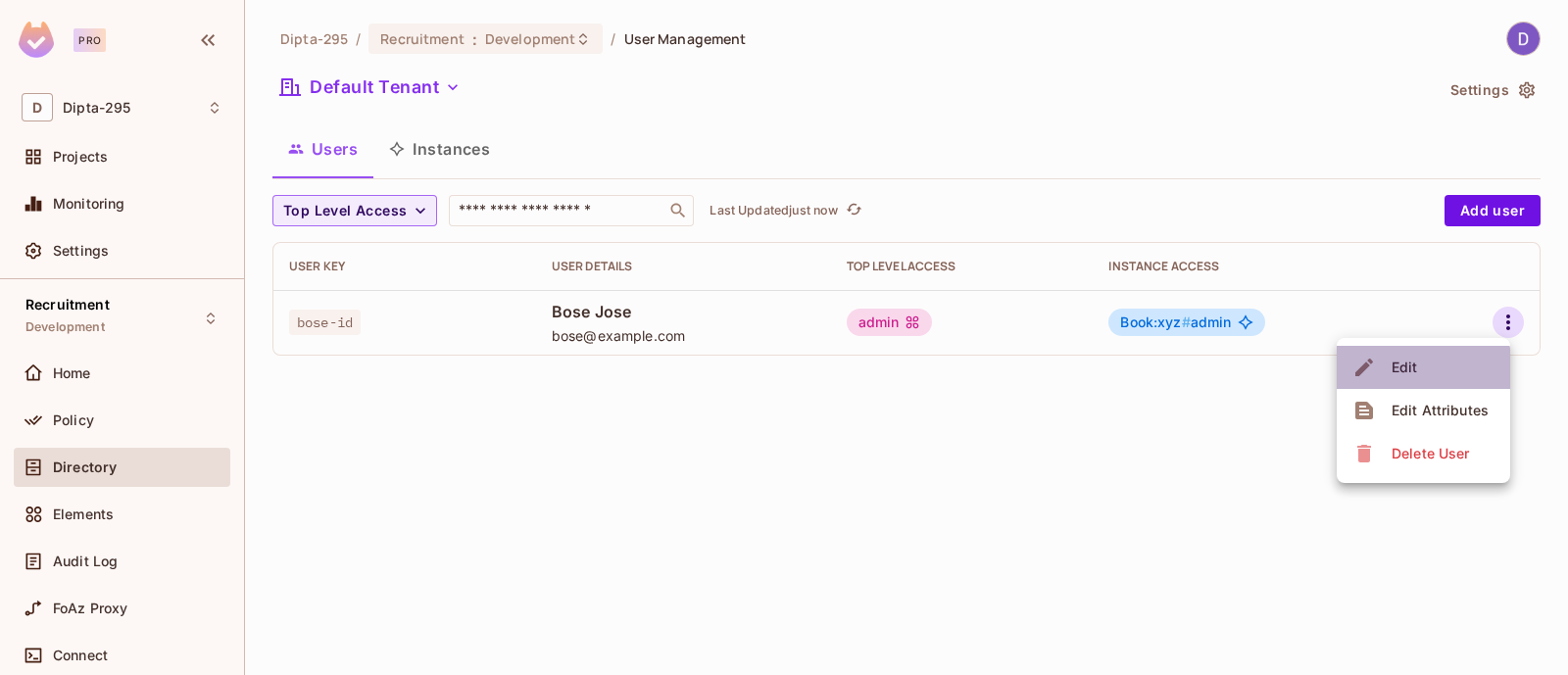 click on "Edit" at bounding box center [1404, 367] 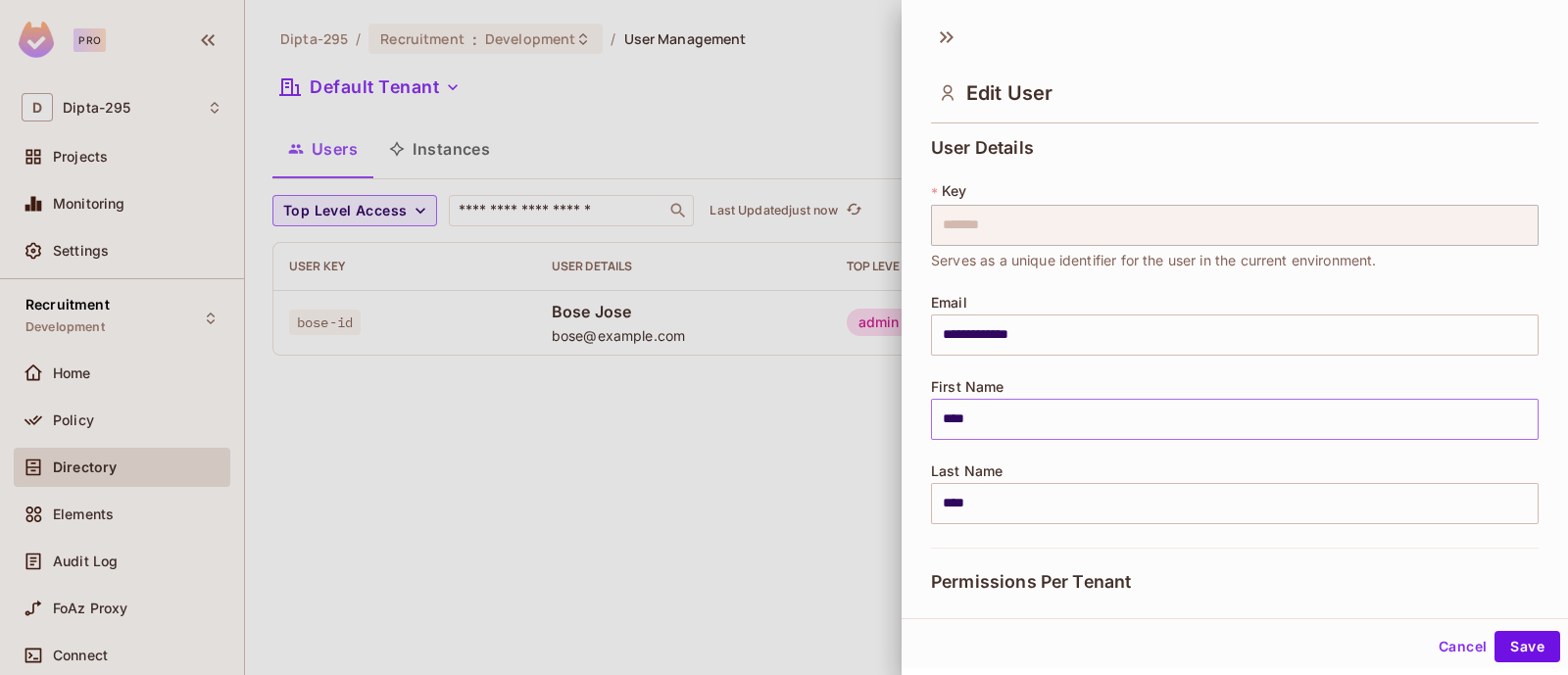scroll, scrollTop: 422, scrollLeft: 0, axis: vertical 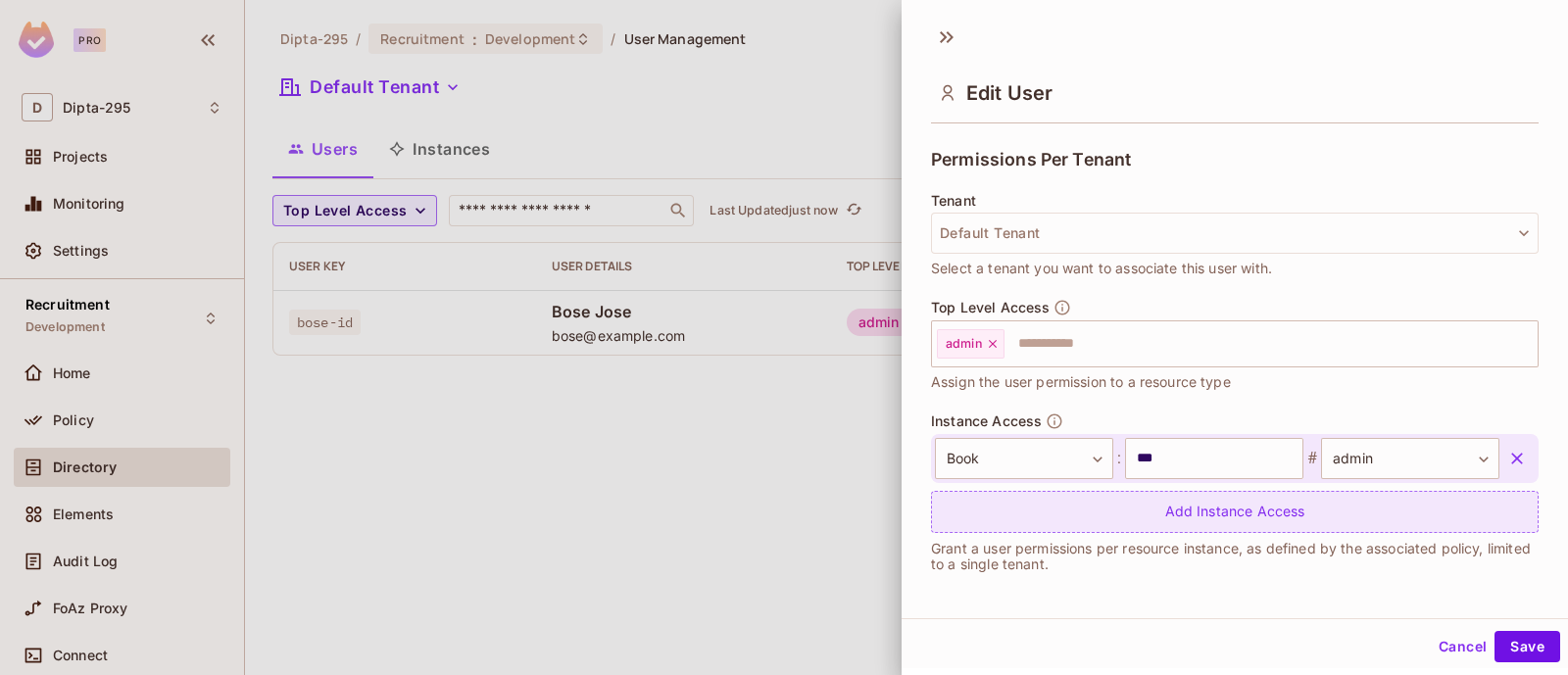 click on "Add Instance Access" at bounding box center [1235, 511] 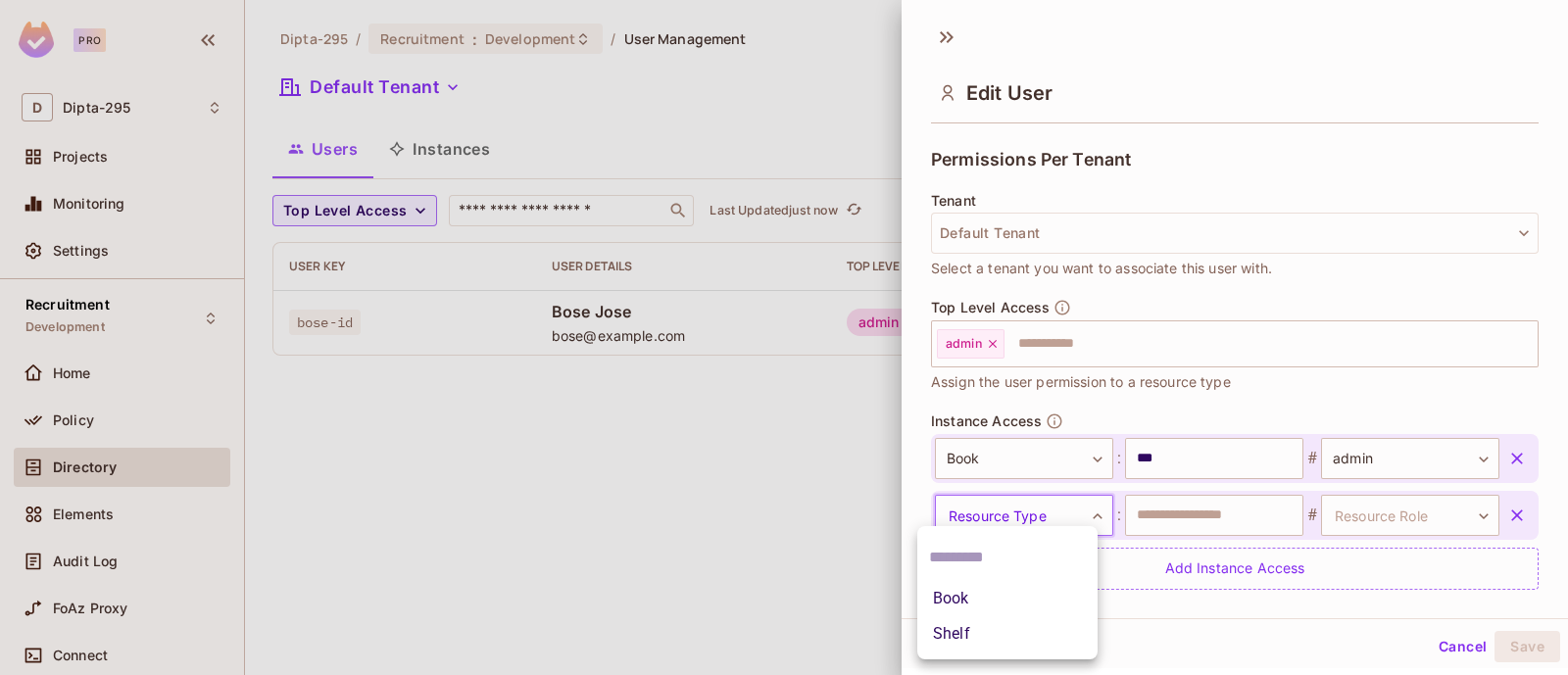 click on "**********" at bounding box center [784, 337] 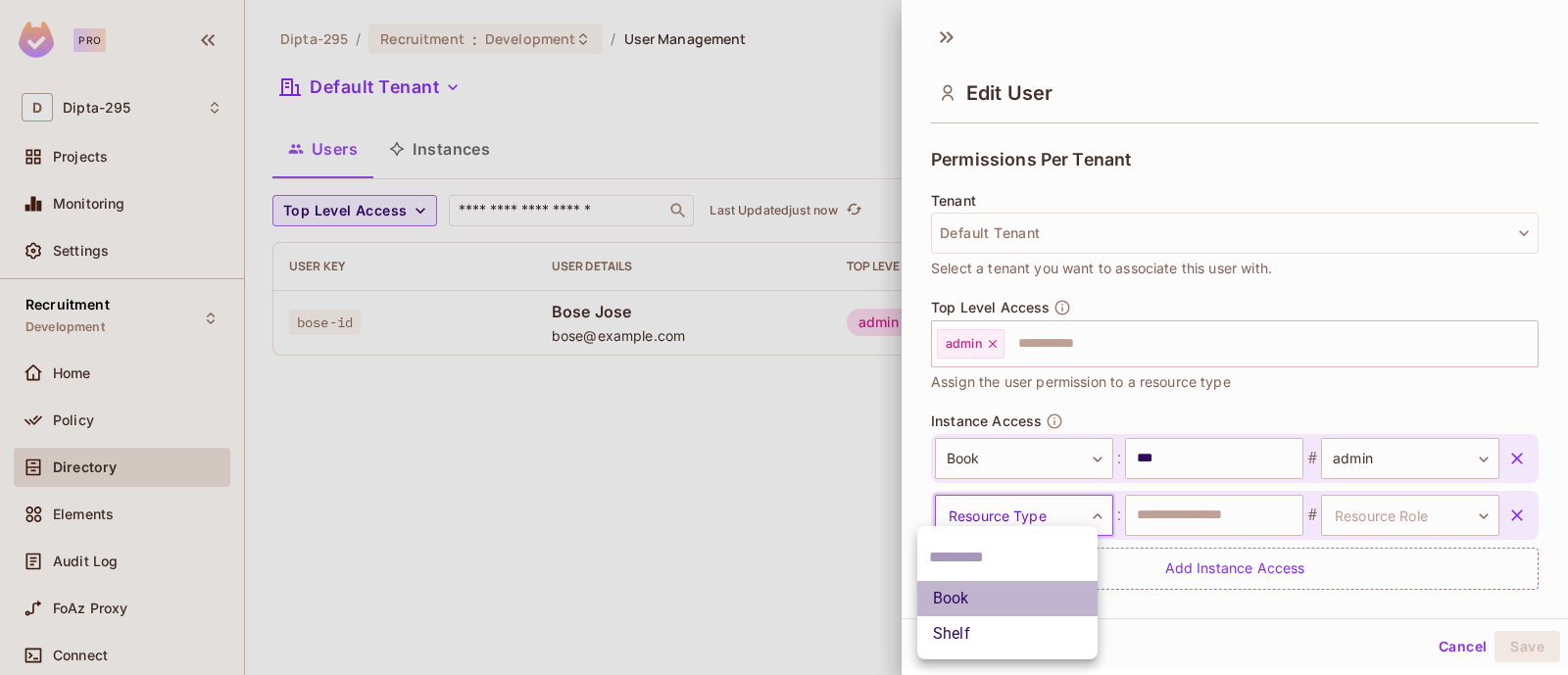 click on "Book" at bounding box center [1007, 599] 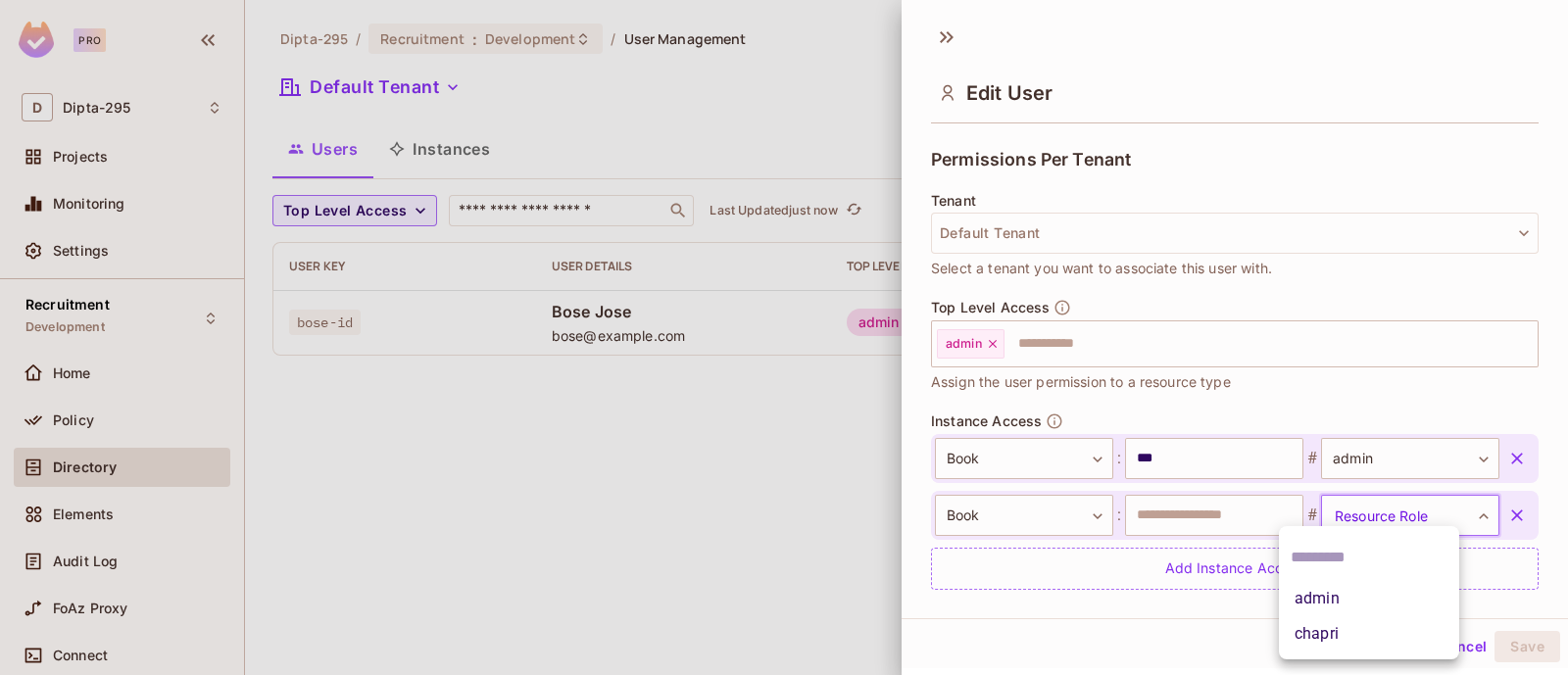 click on "**********" at bounding box center (784, 337) 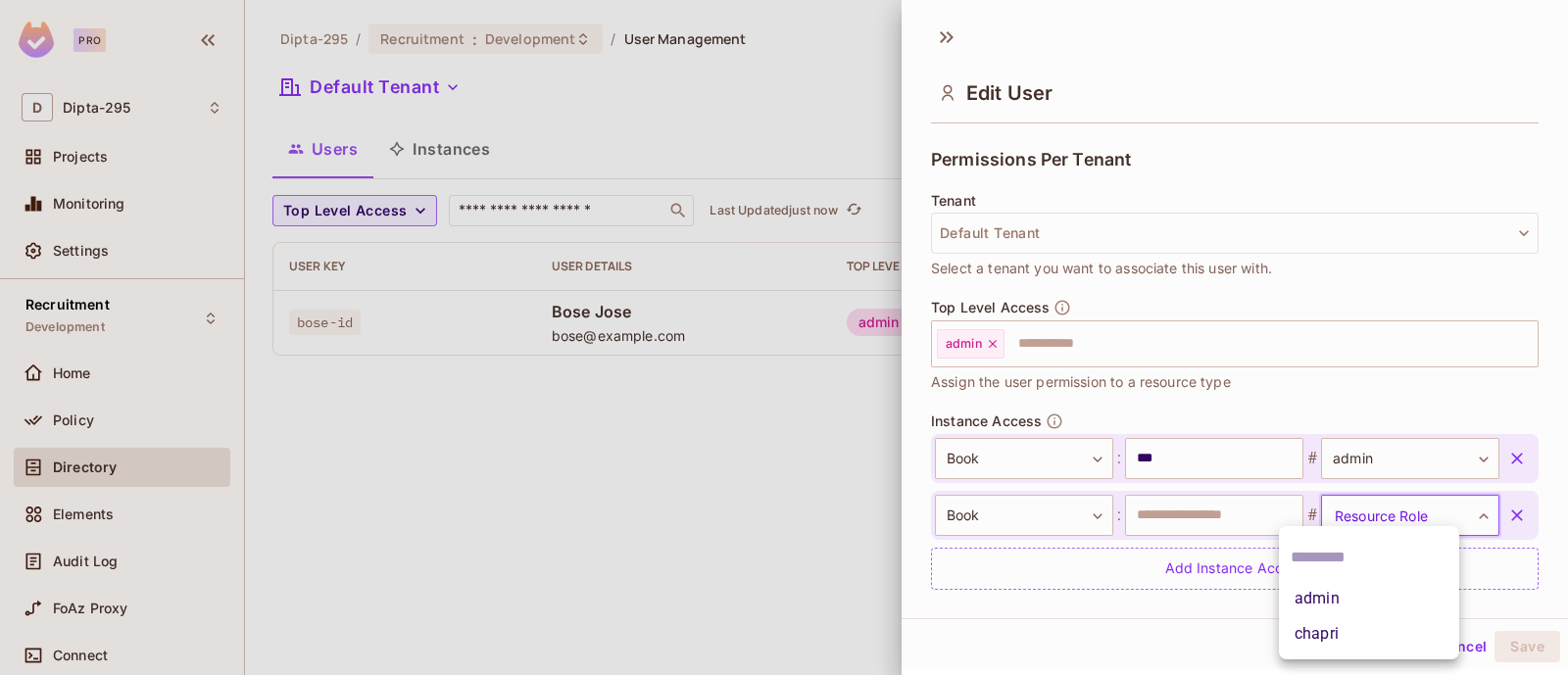 click at bounding box center (784, 337) 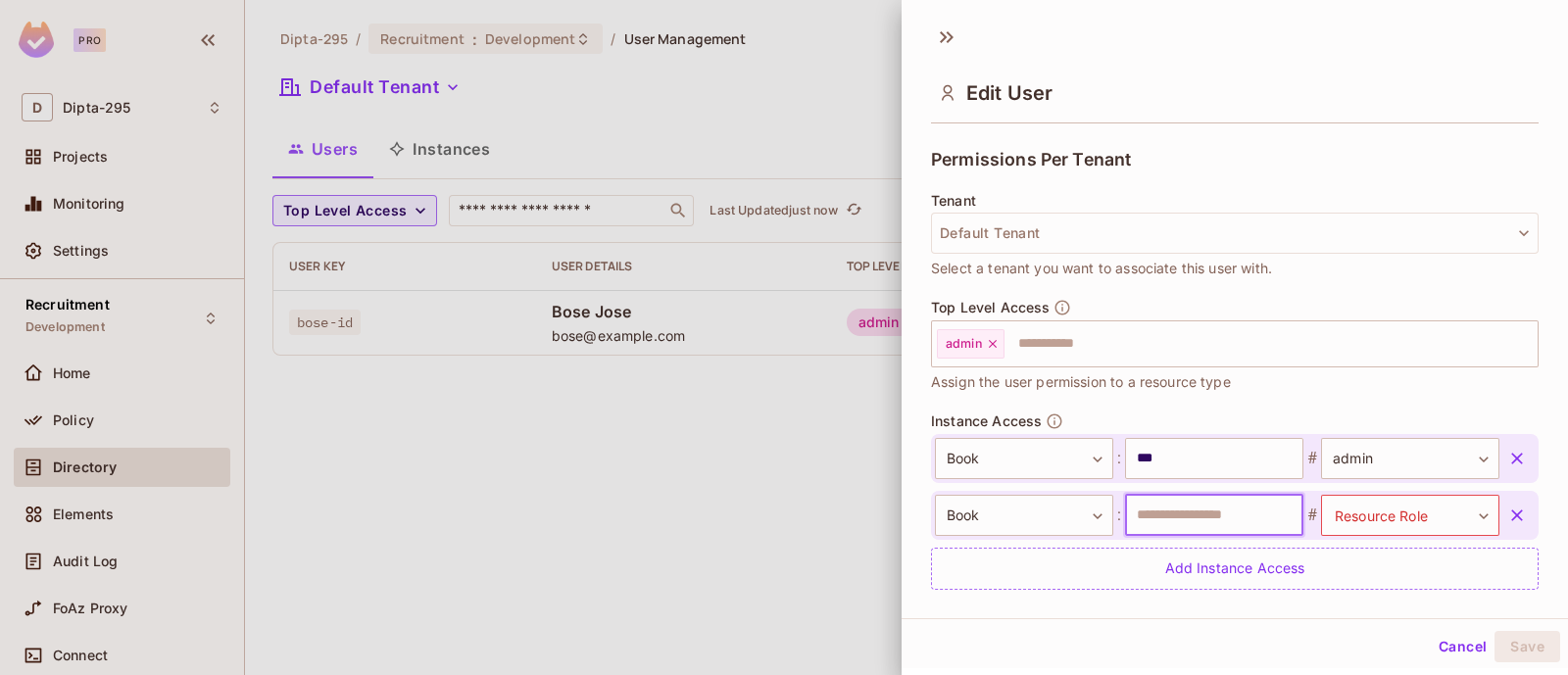 click at bounding box center (1214, 515) 